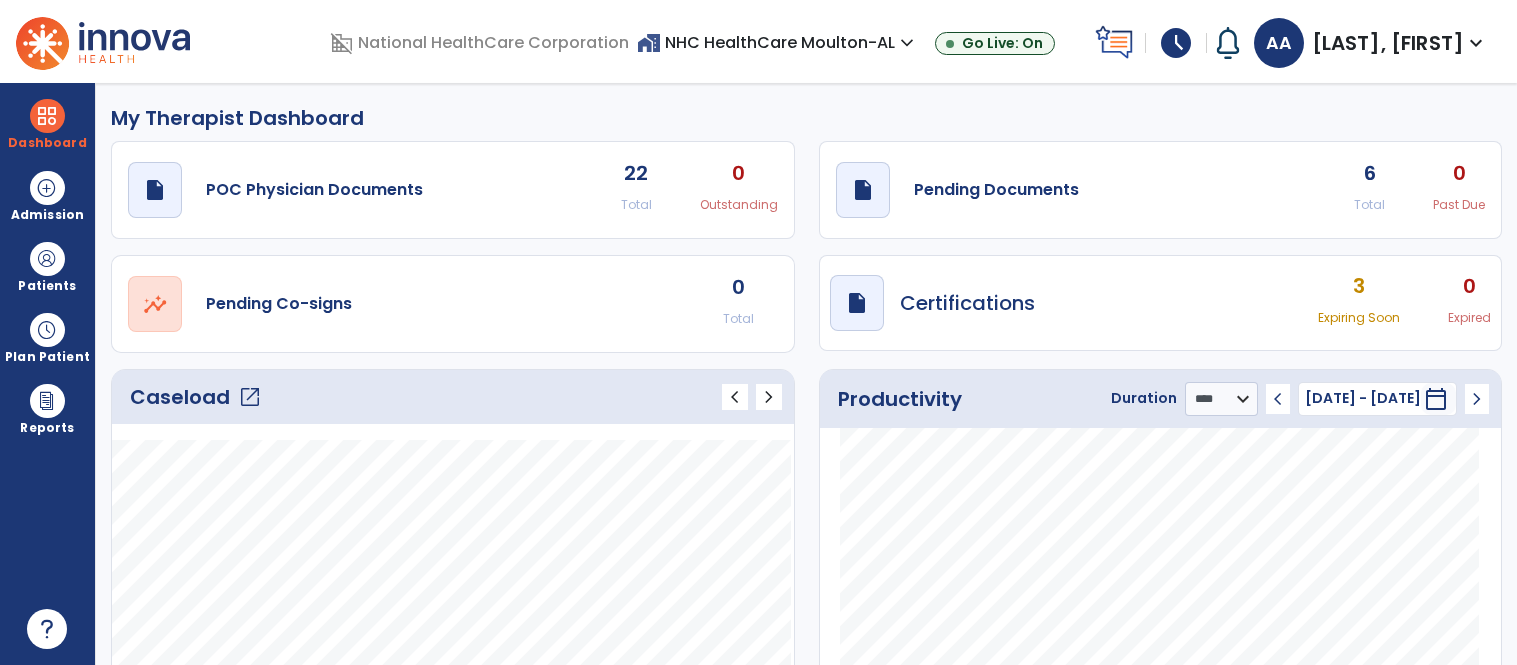 select on "****" 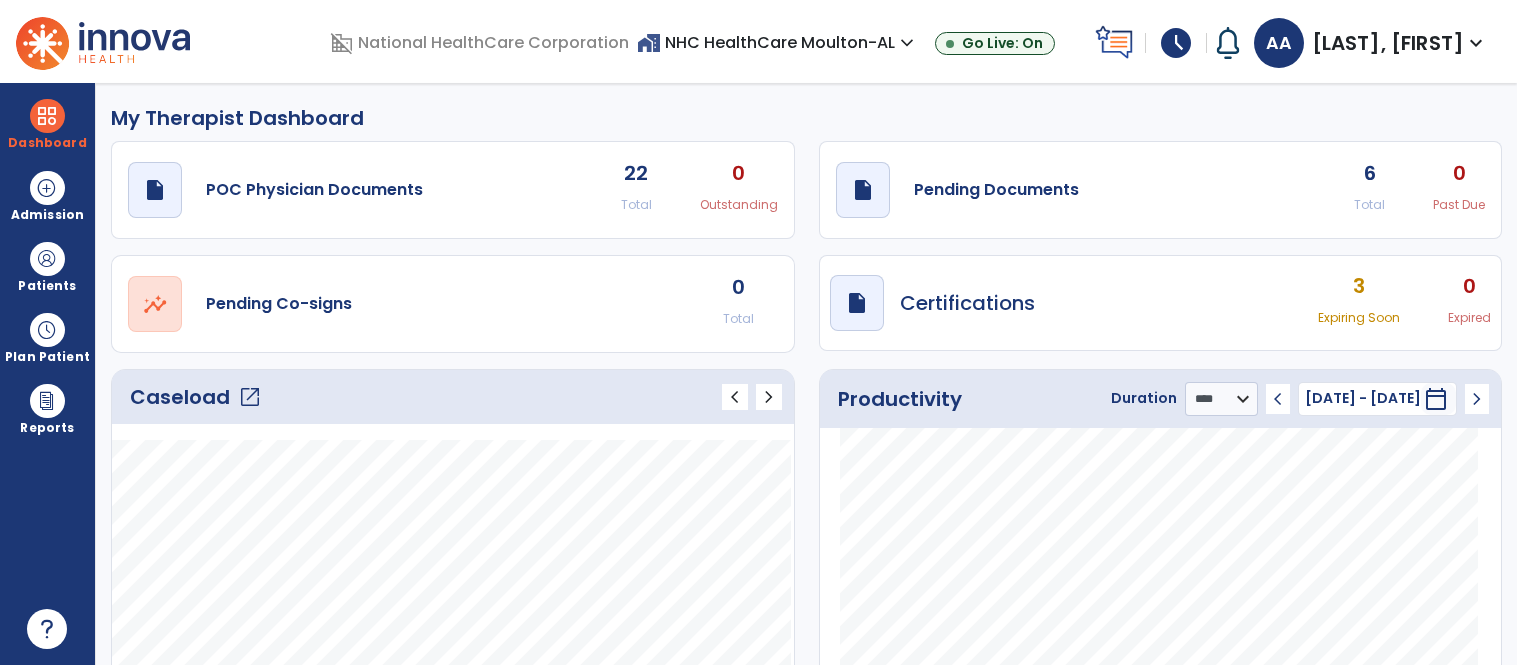 scroll, scrollTop: 0, scrollLeft: 0, axis: both 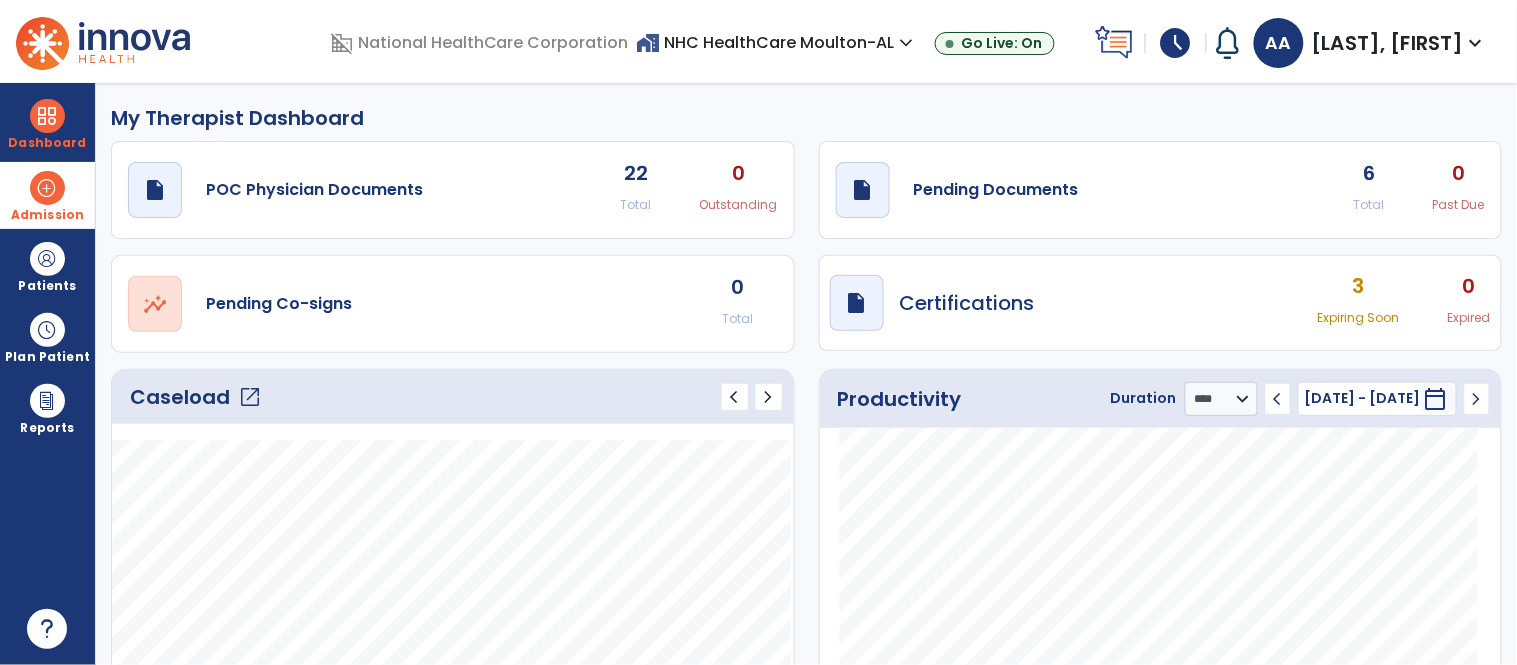 click at bounding box center (47, 188) 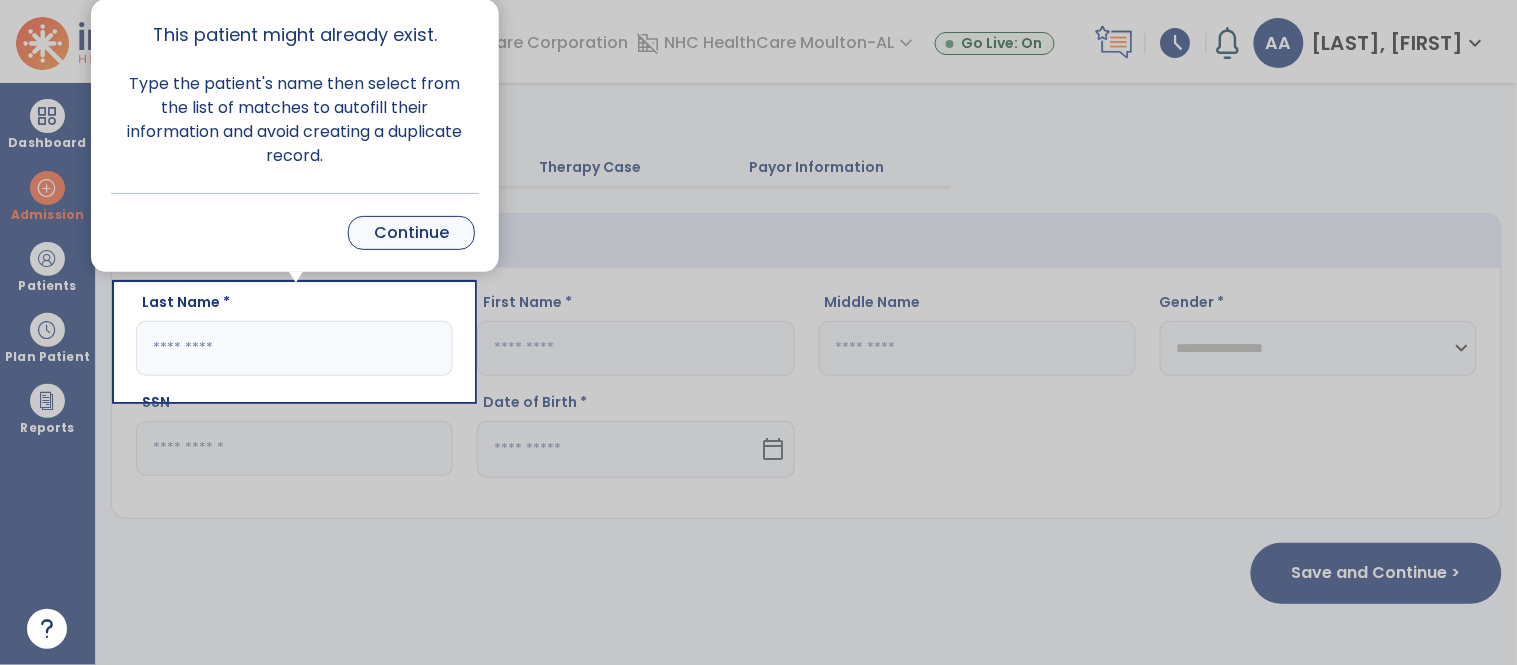click on "Continue" at bounding box center [411, 233] 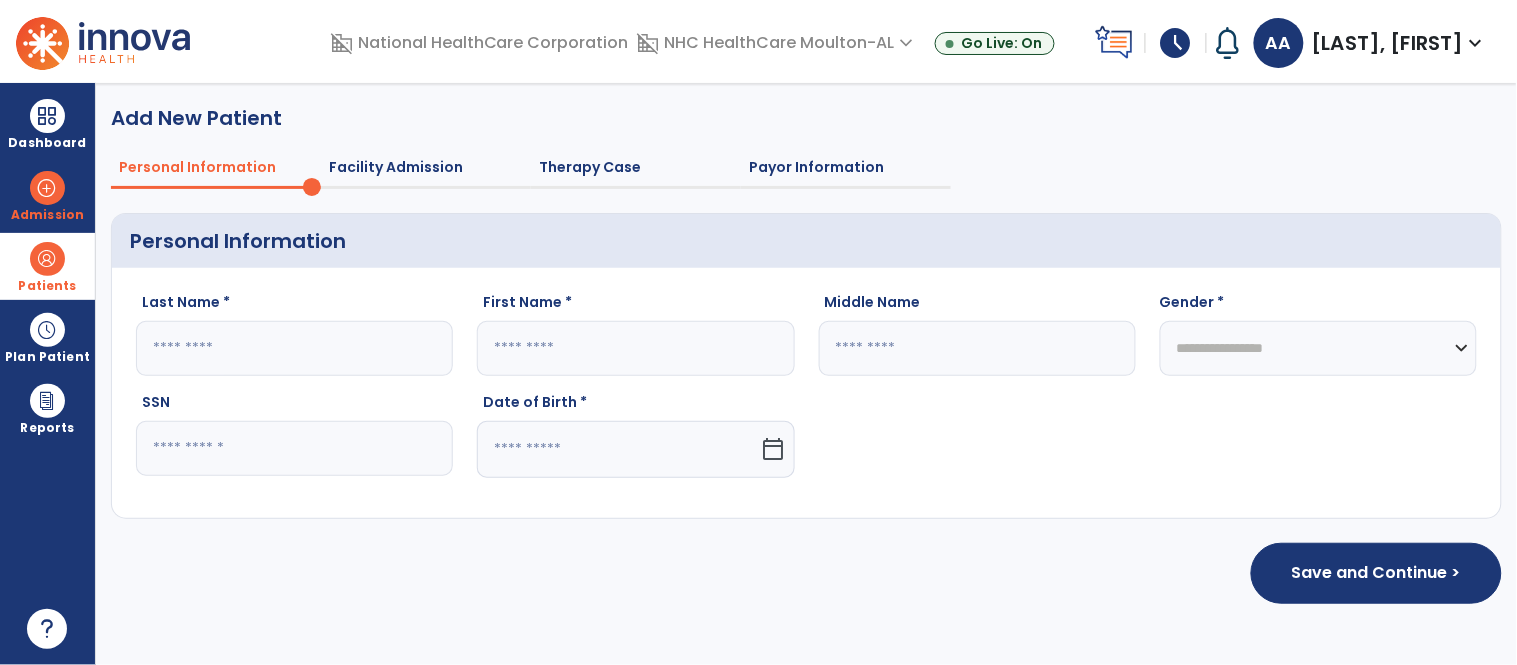 click at bounding box center [47, 259] 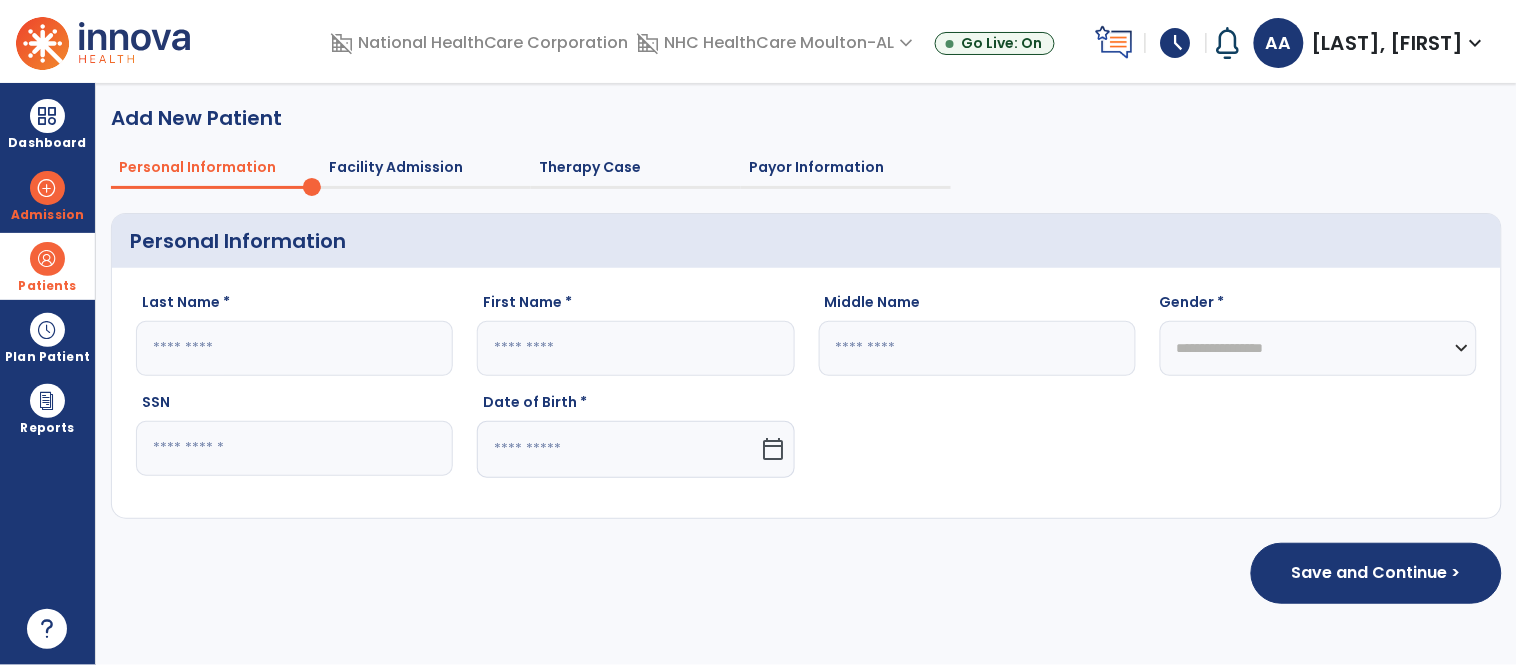 click at bounding box center (47, 259) 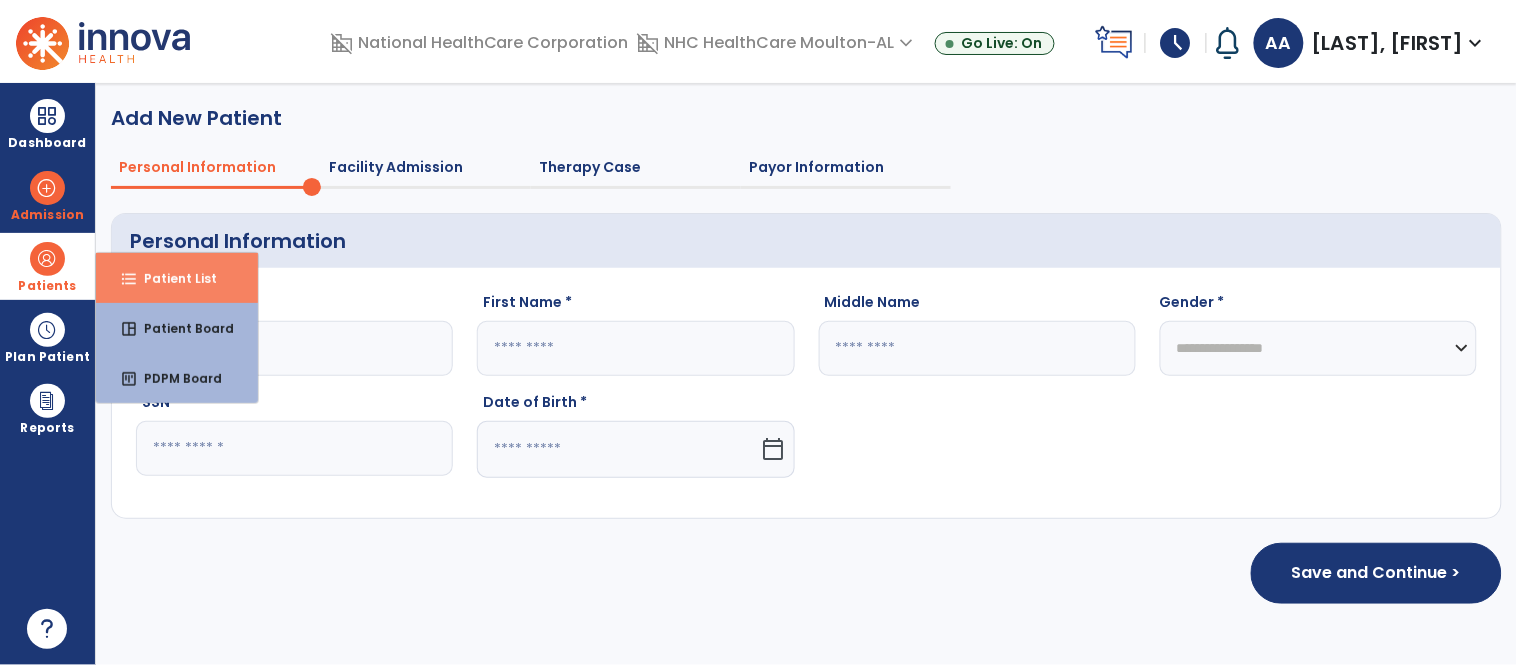 click on "Patient List" at bounding box center (172, 278) 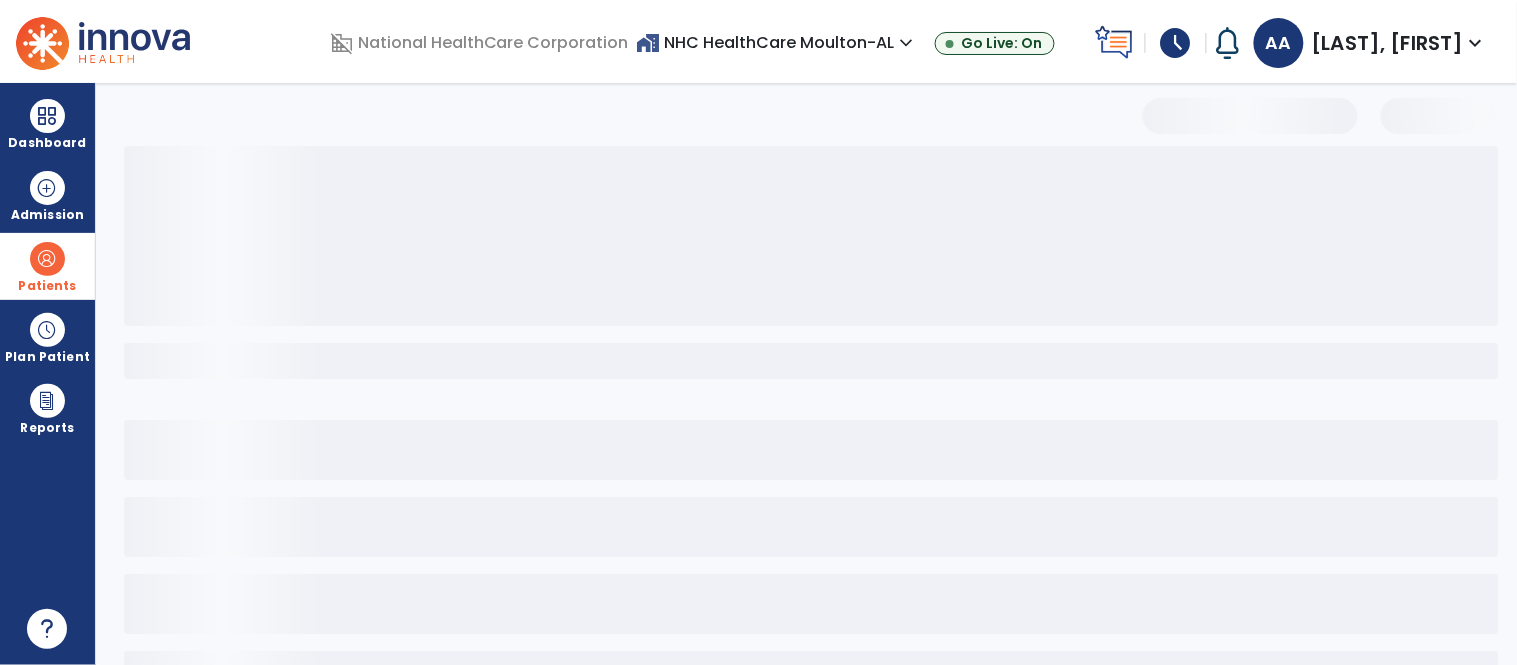 select on "***" 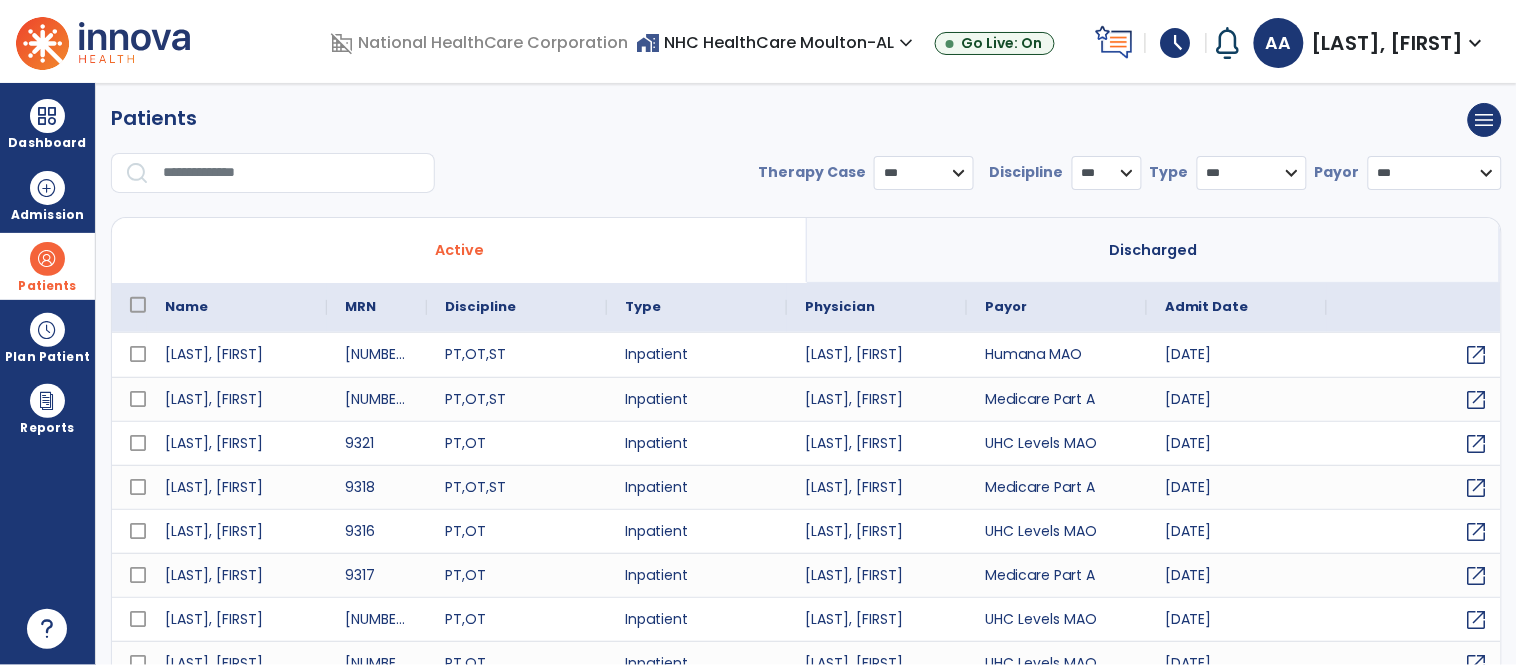 click at bounding box center (292, 173) 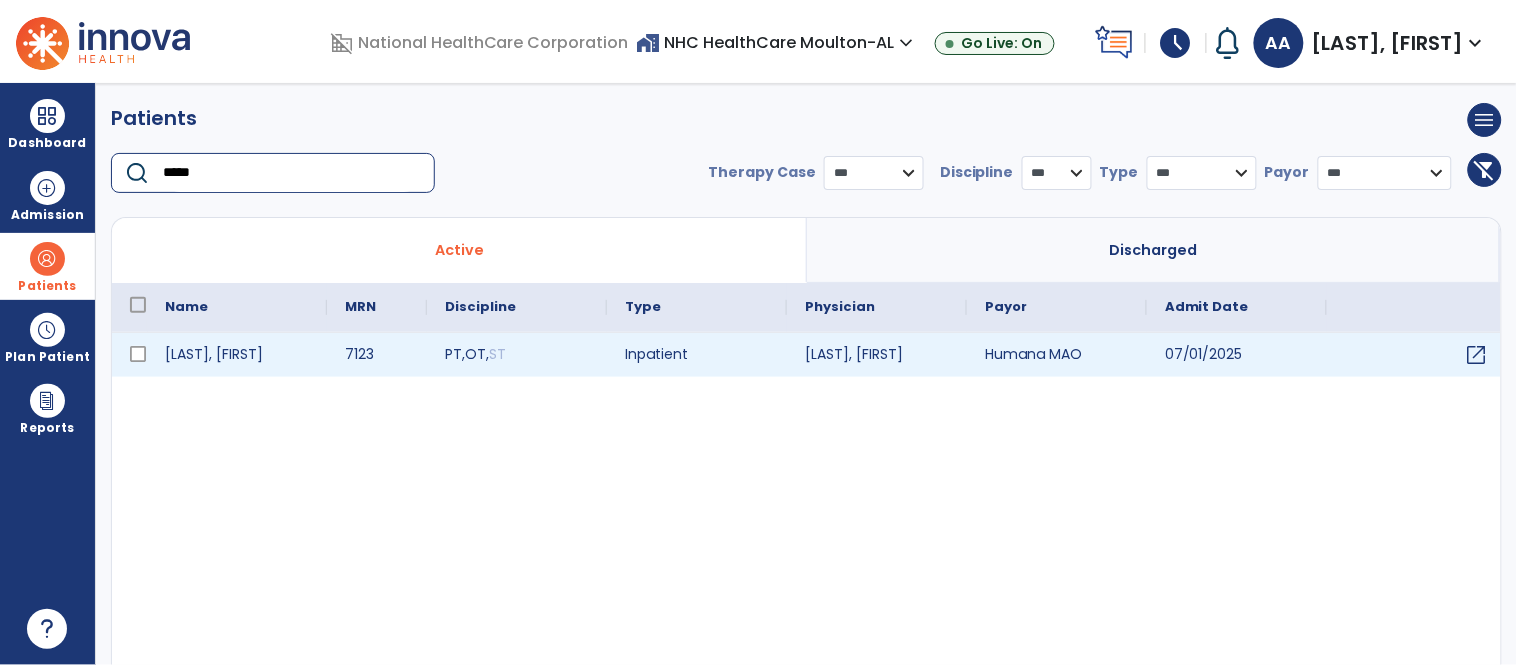 type on "*****" 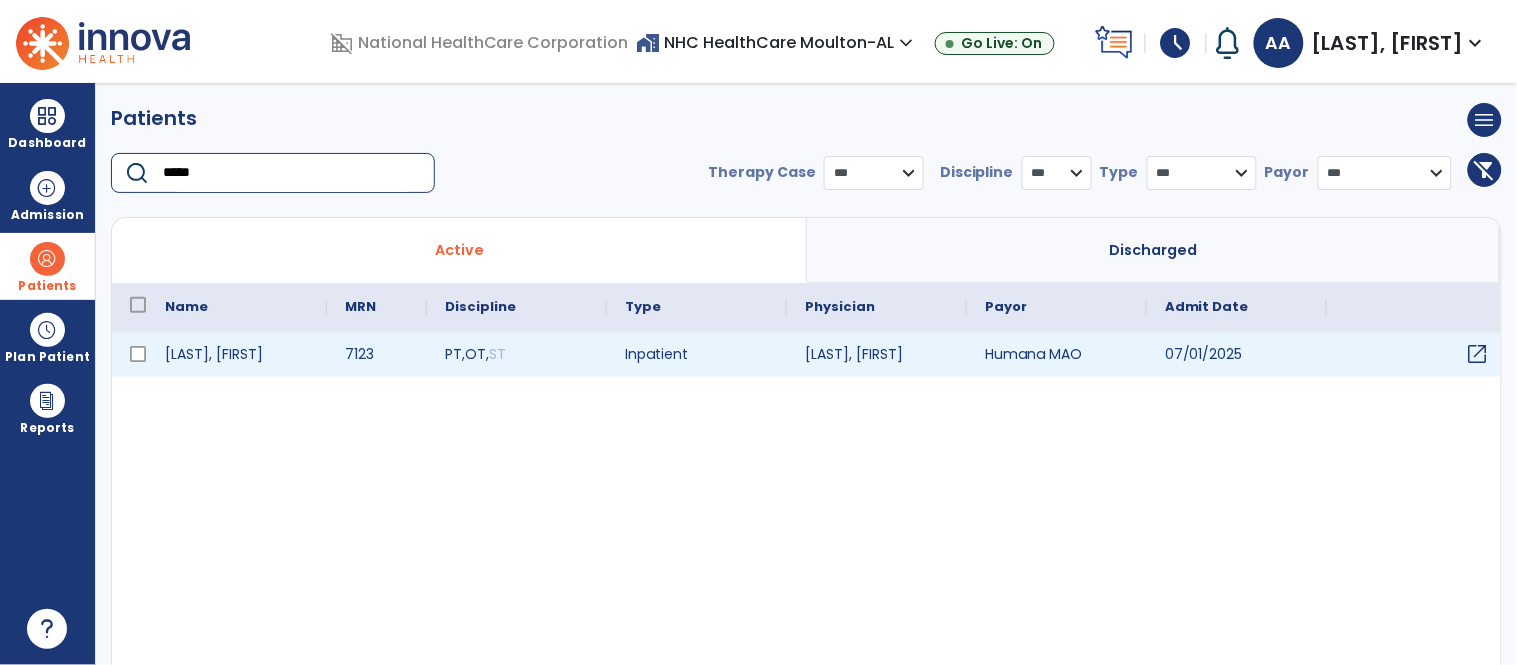 click on "open_in_new" at bounding box center (1478, 354) 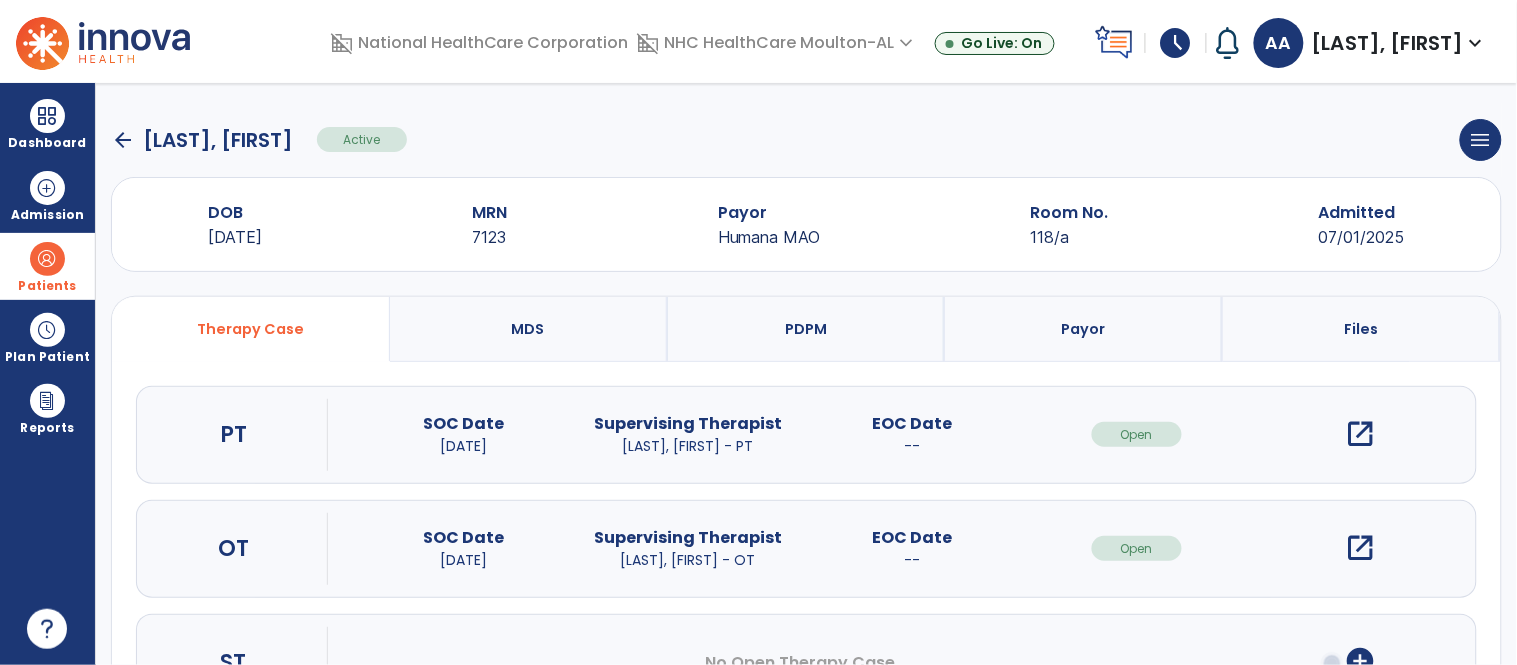click on "open_in_new" at bounding box center (1361, 434) 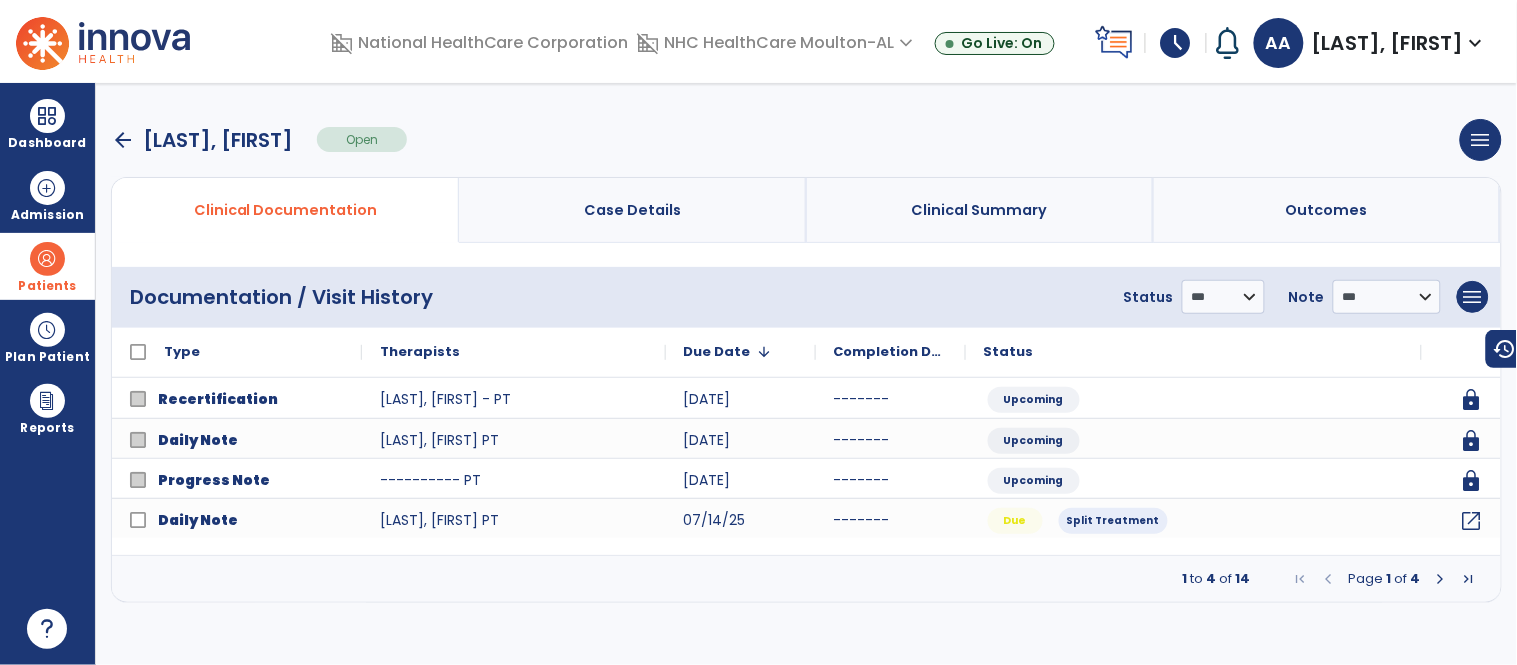 click at bounding box center (1441, 579) 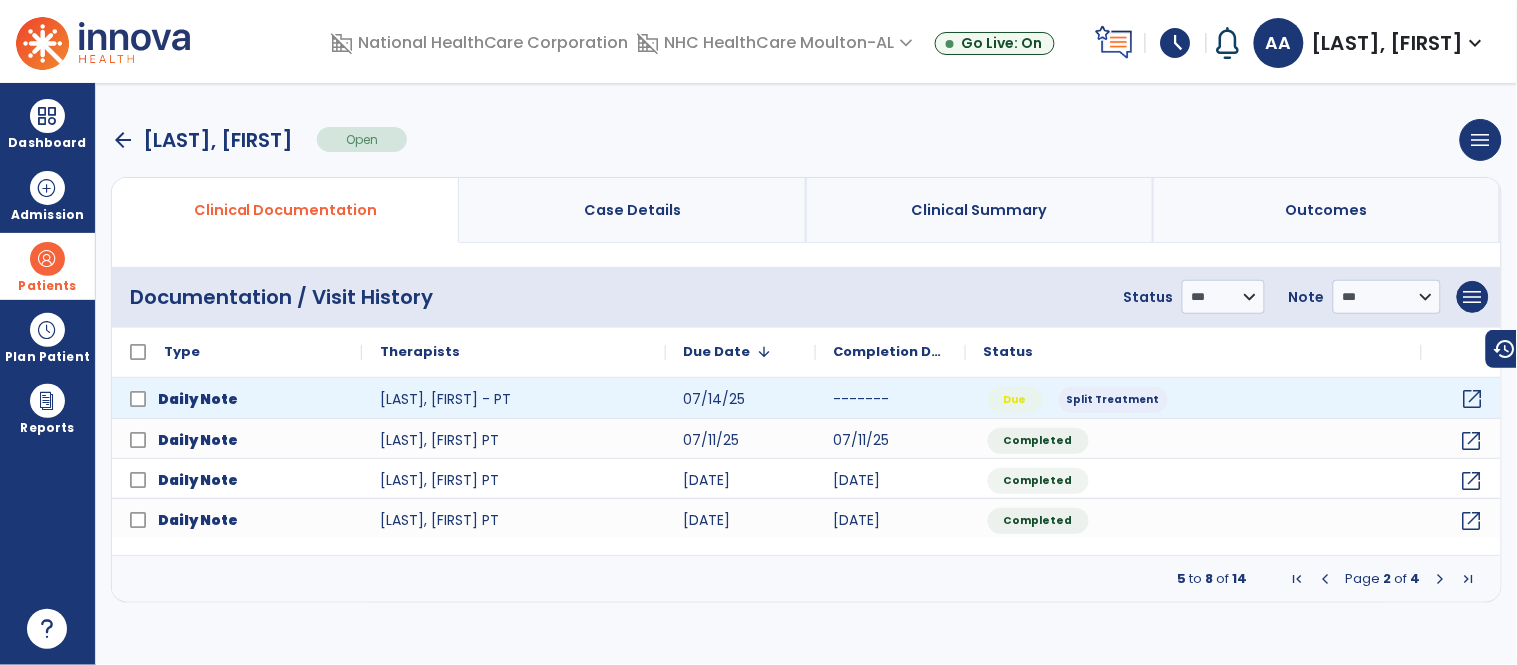 click on "open_in_new" 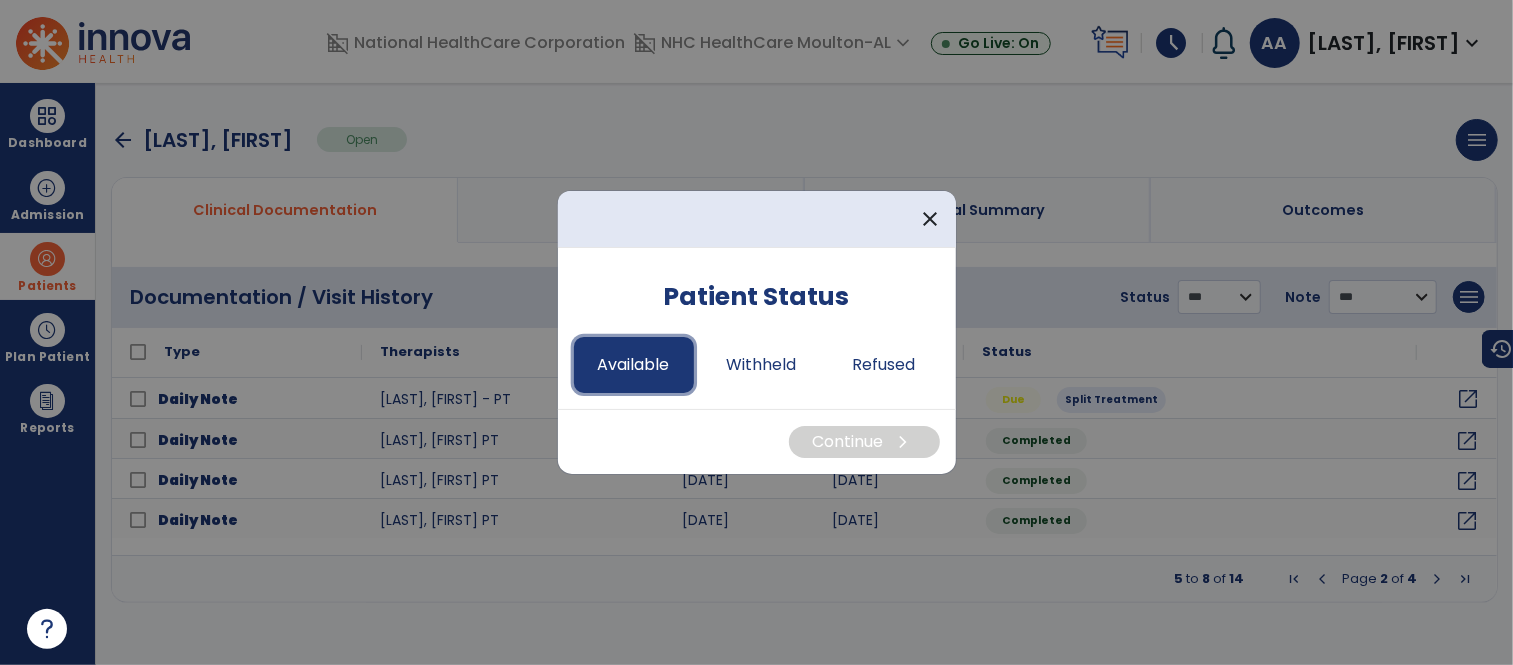 click on "Available" at bounding box center (634, 365) 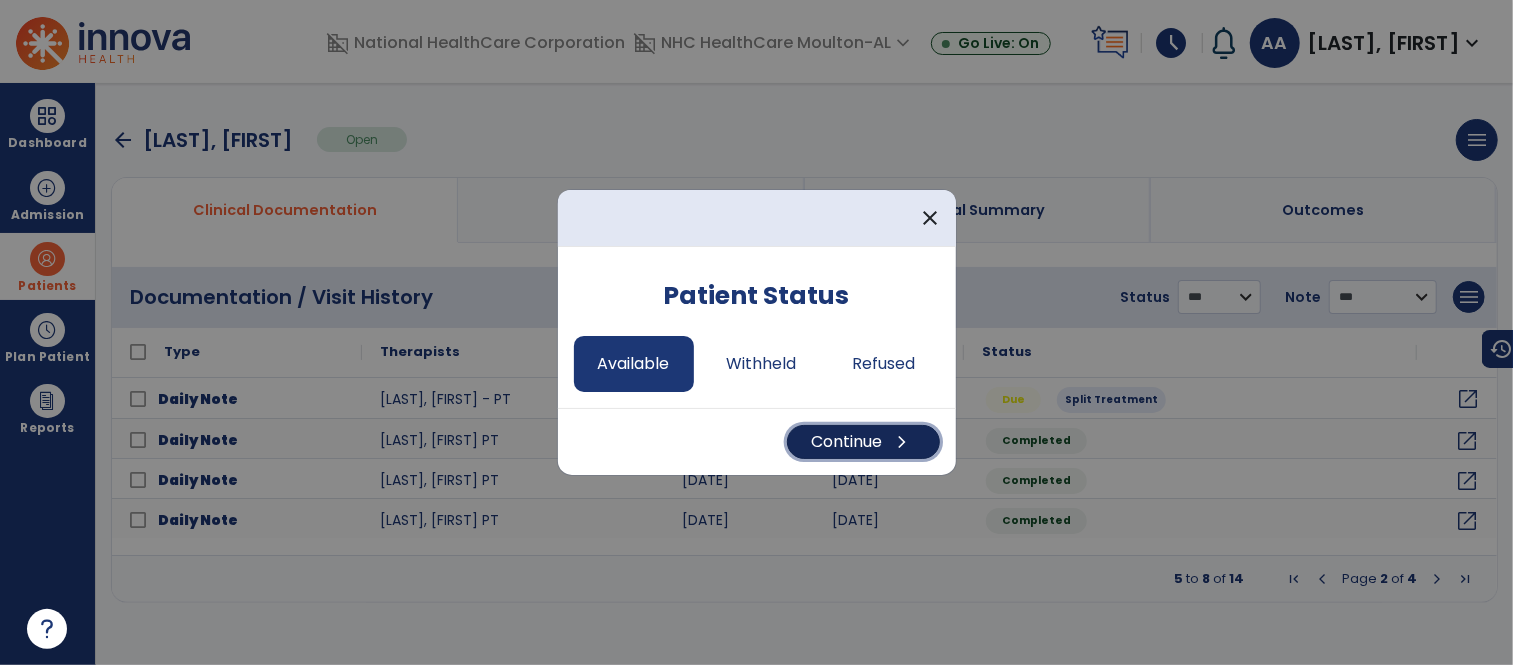 click on "Continue   chevron_right" at bounding box center [863, 442] 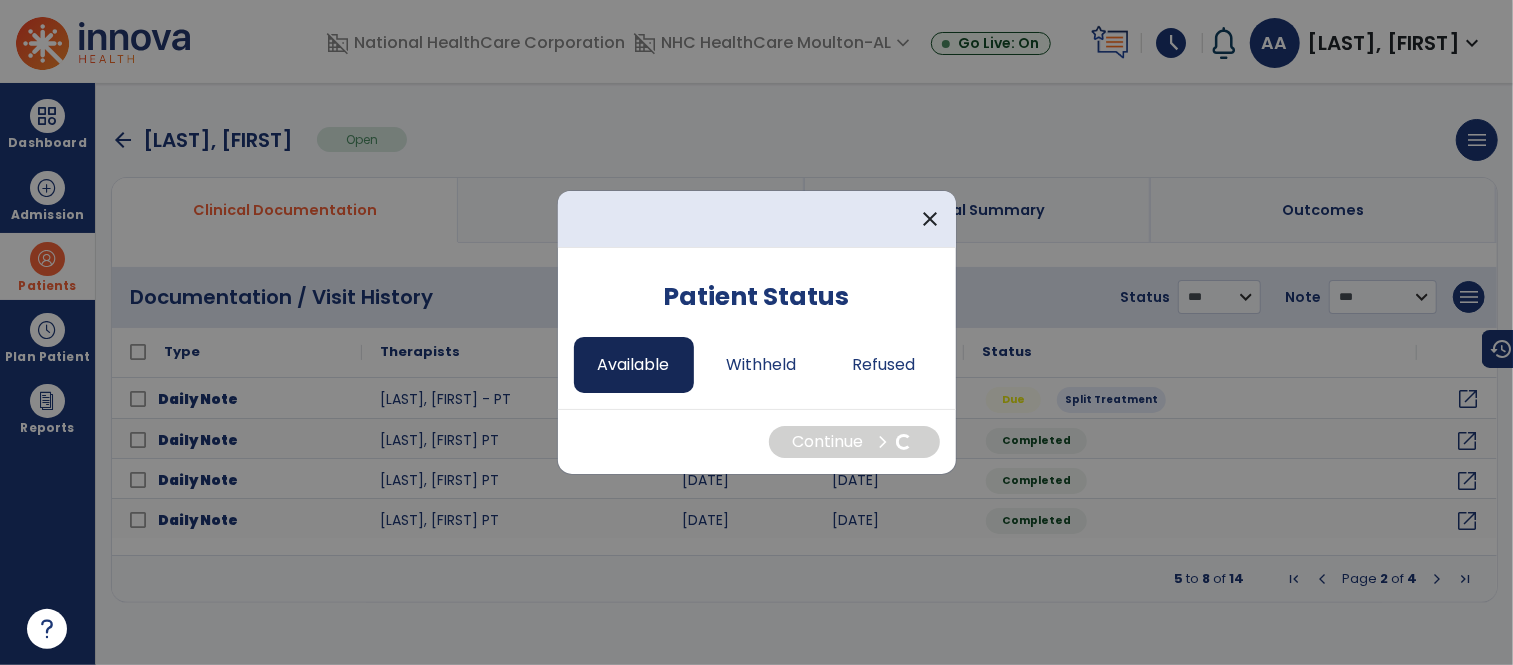 select on "*" 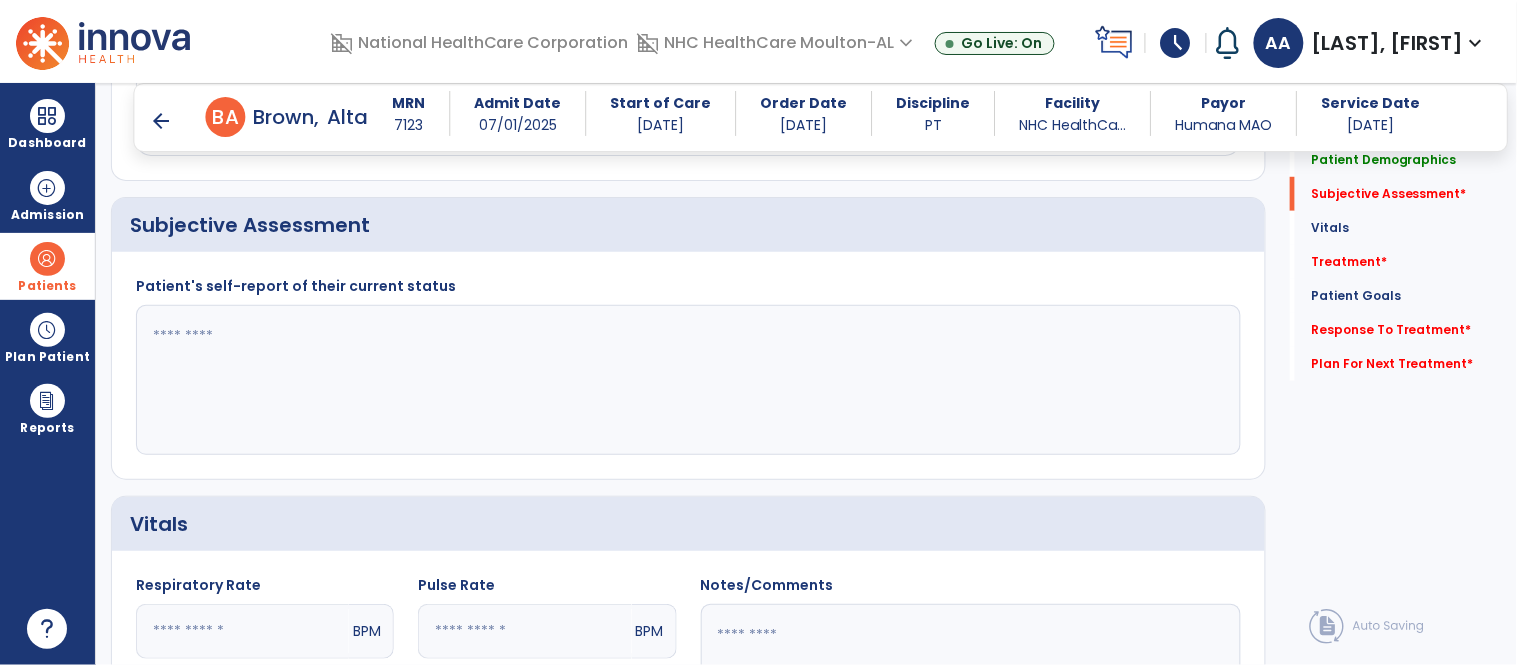 scroll, scrollTop: 333, scrollLeft: 0, axis: vertical 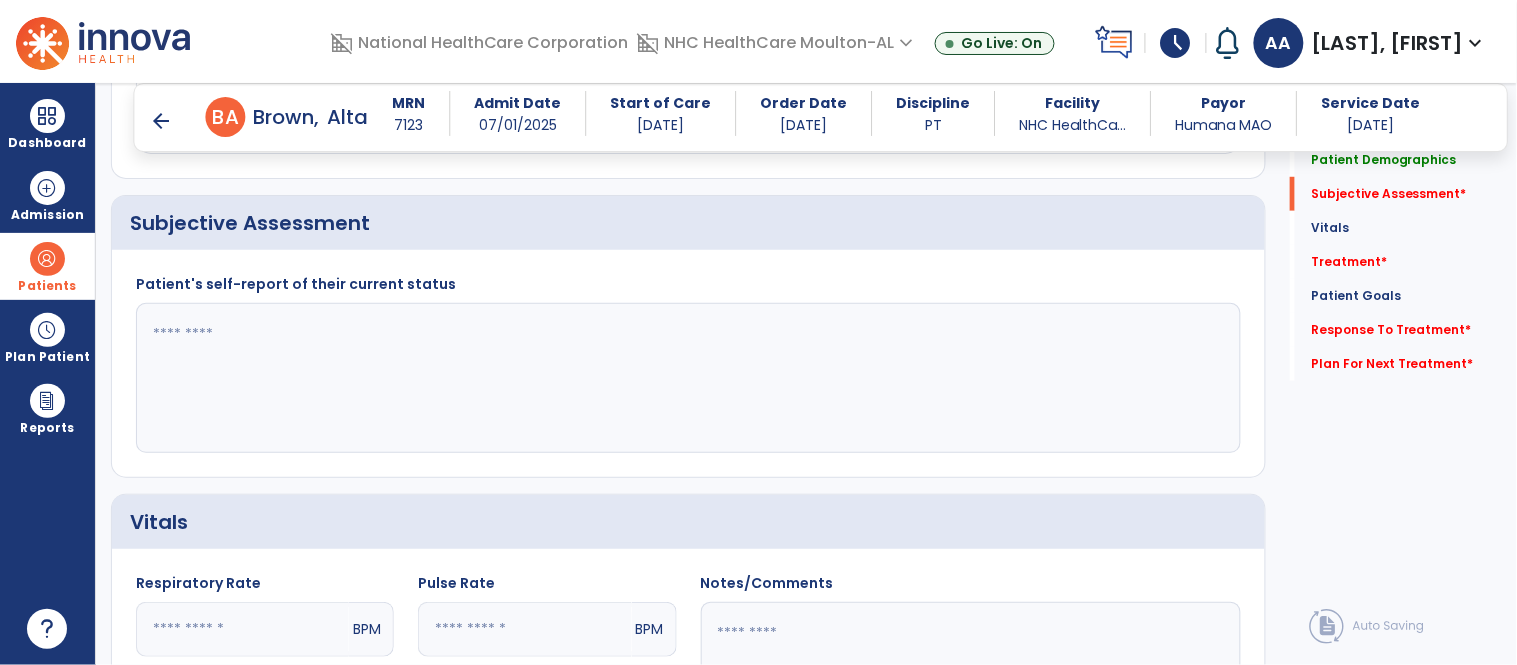 click 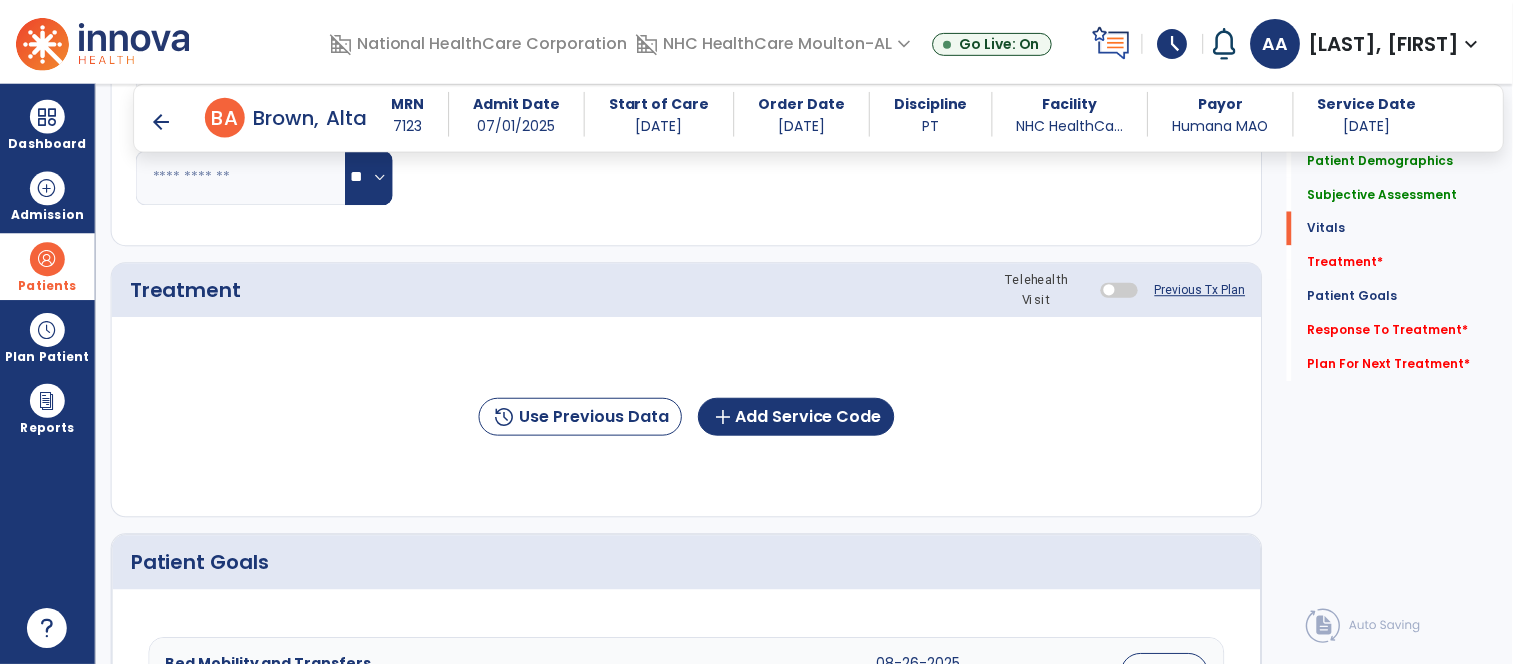 scroll, scrollTop: 1000, scrollLeft: 0, axis: vertical 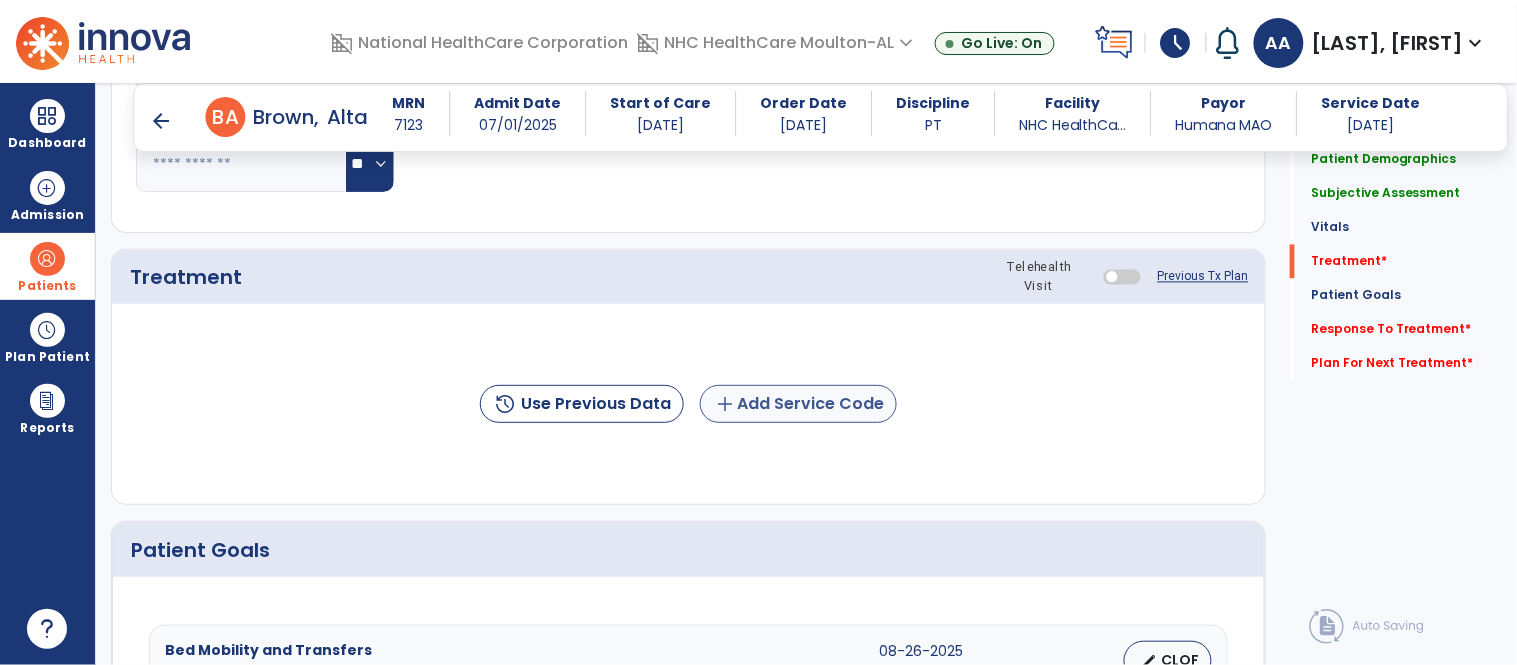 type on "**********" 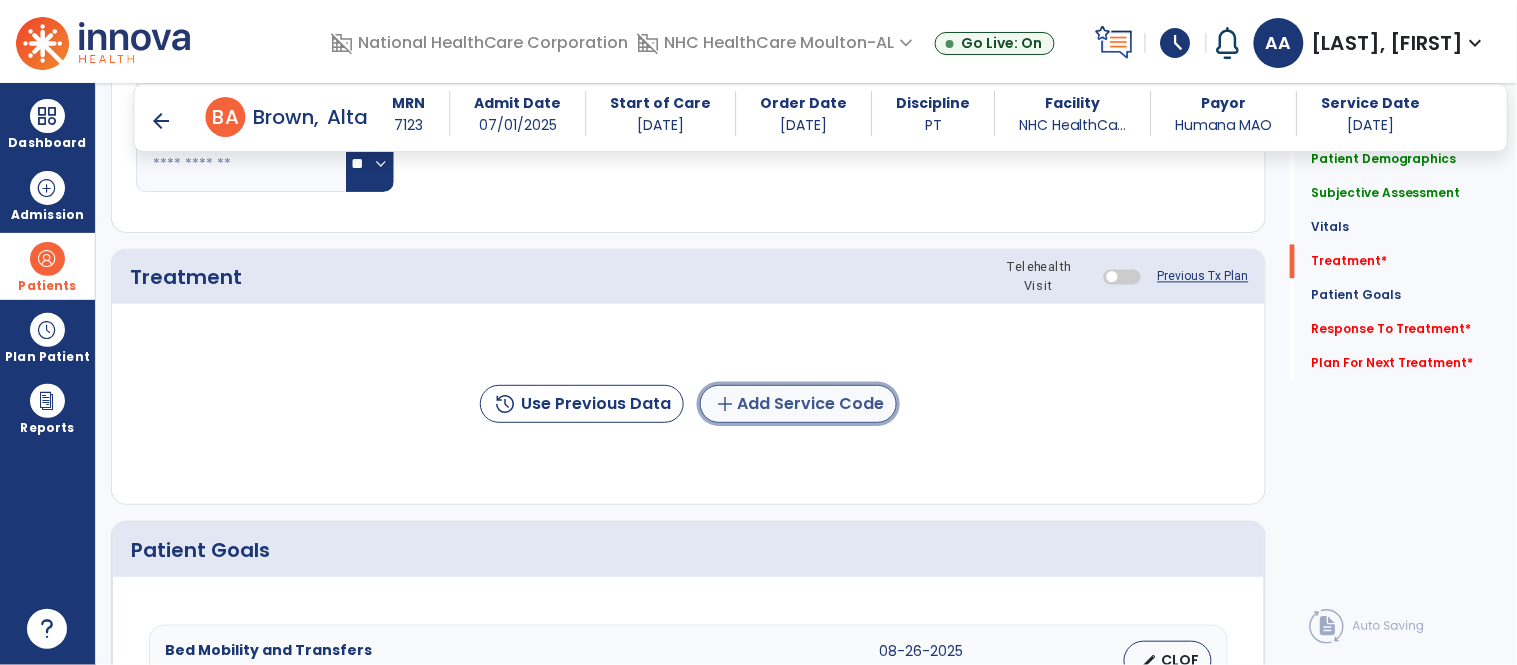click on "add  Add Service Code" 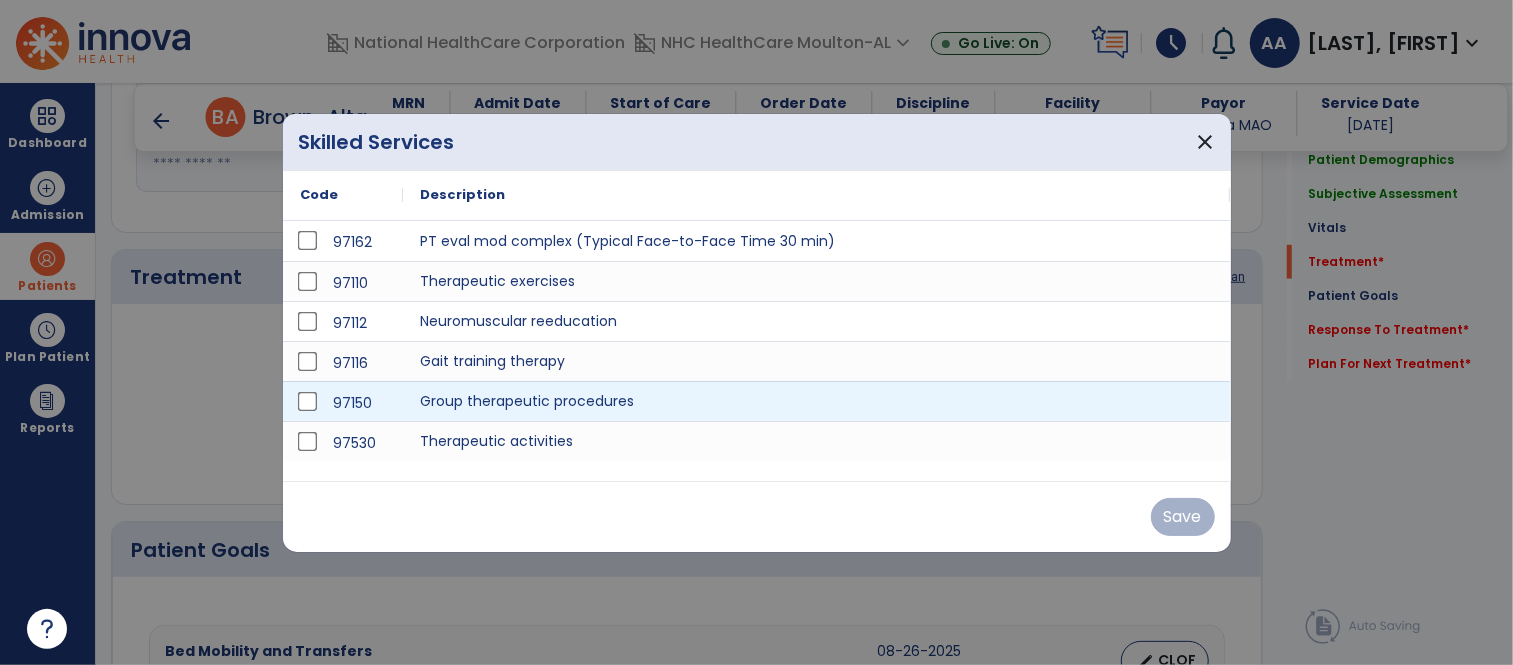 scroll, scrollTop: 1000, scrollLeft: 0, axis: vertical 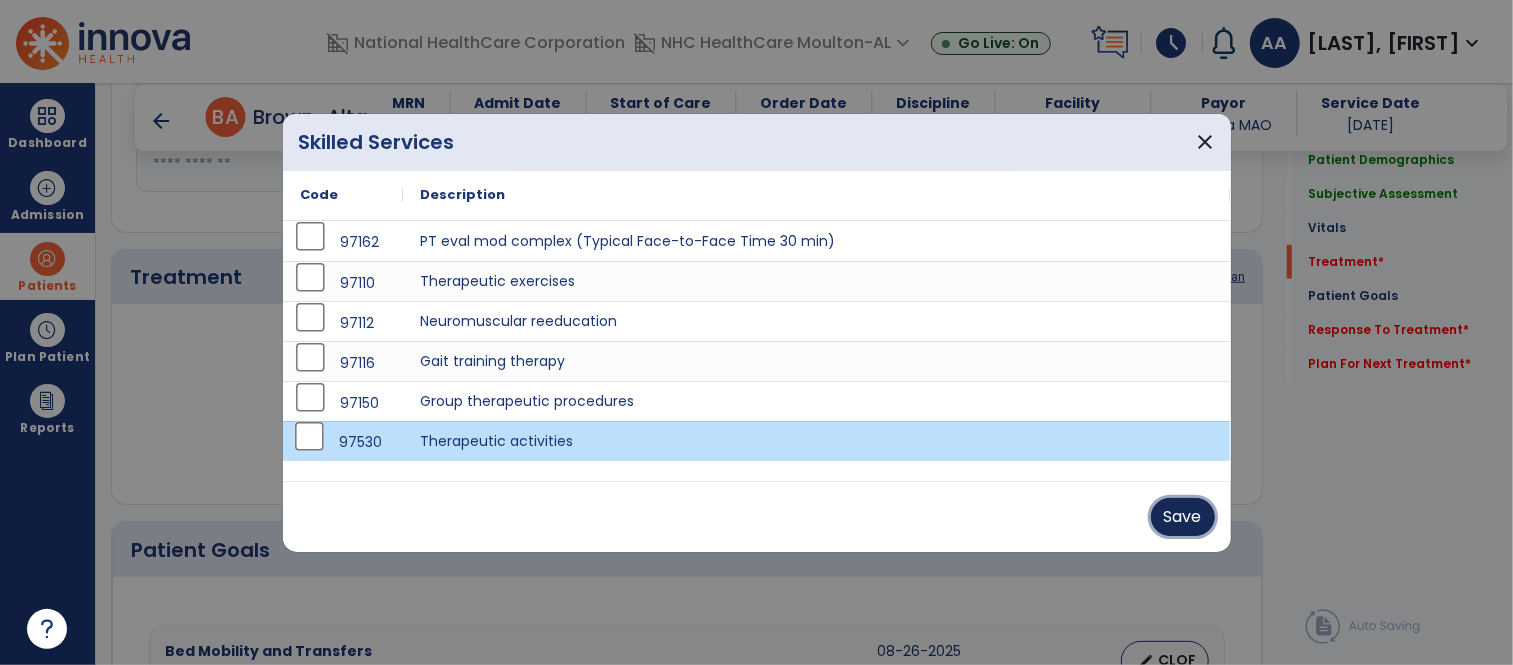click on "Save" at bounding box center (1183, 517) 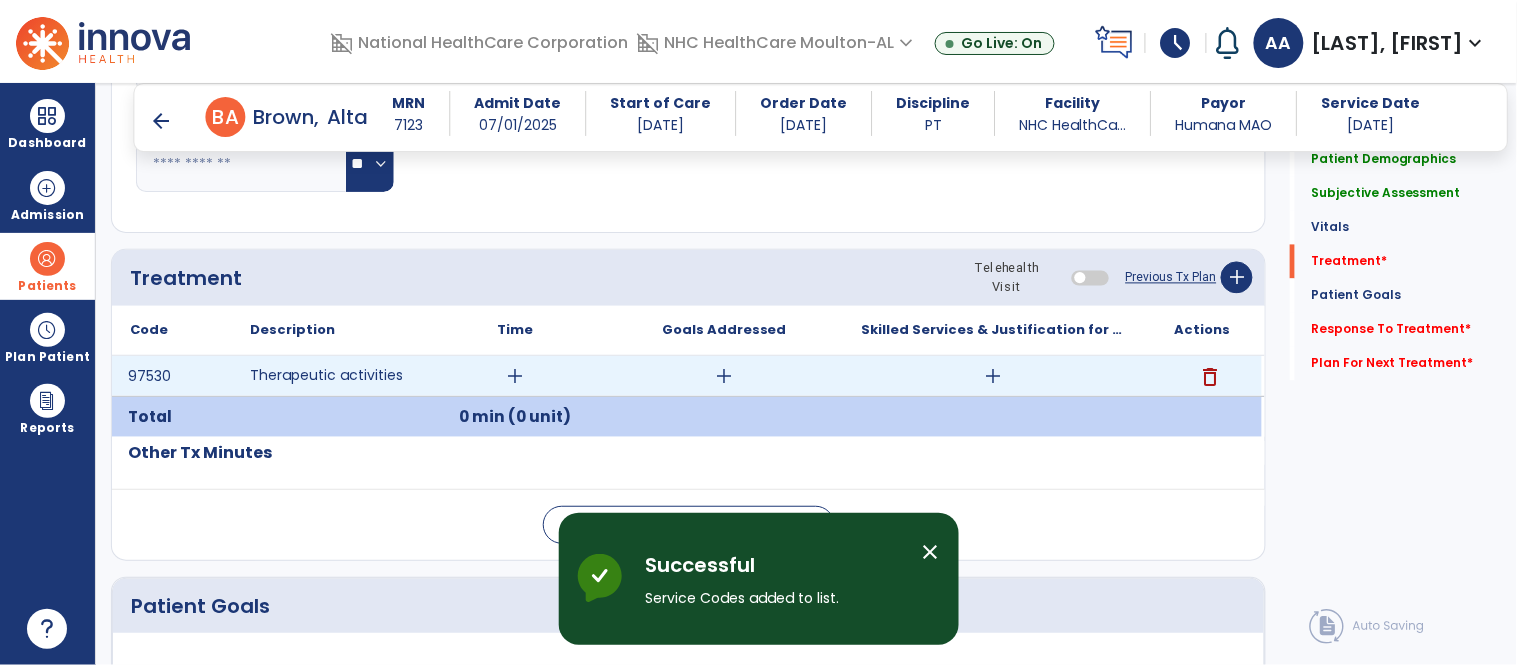 click on "add" at bounding box center [515, 376] 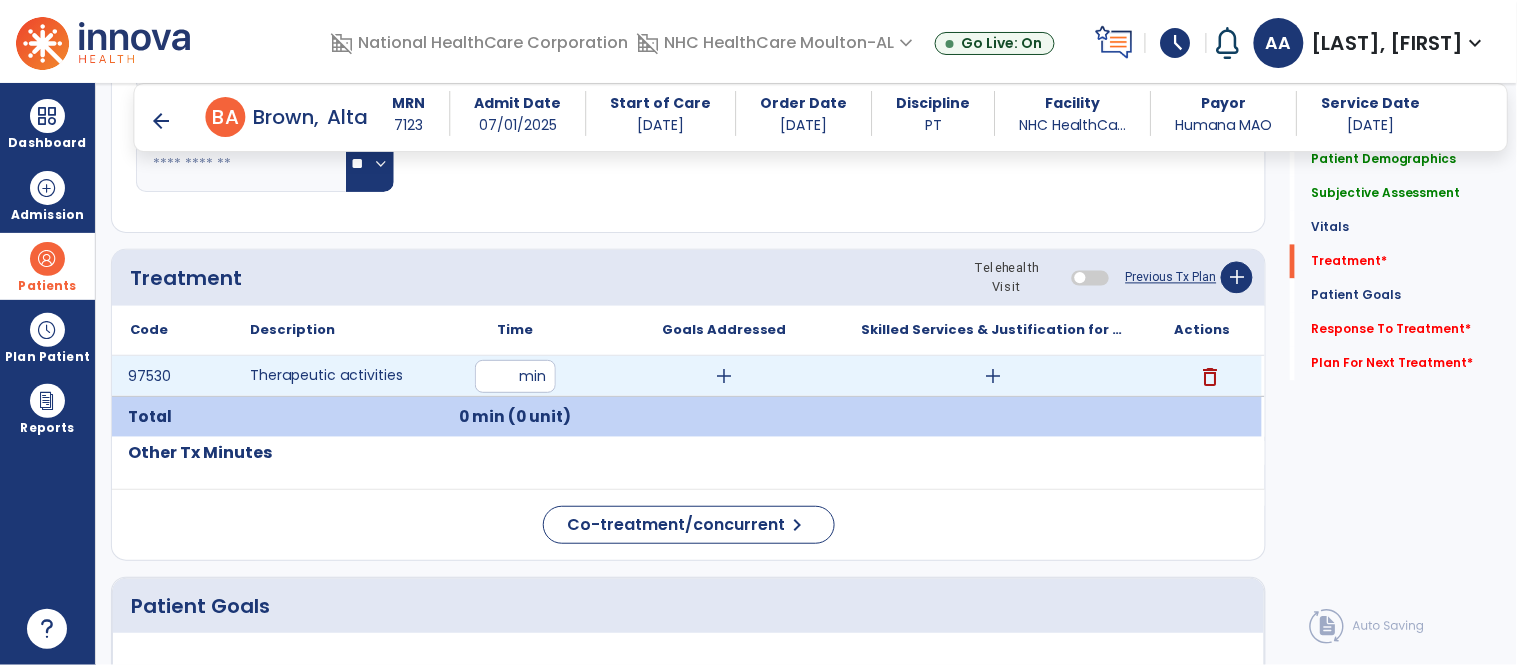 type on "**" 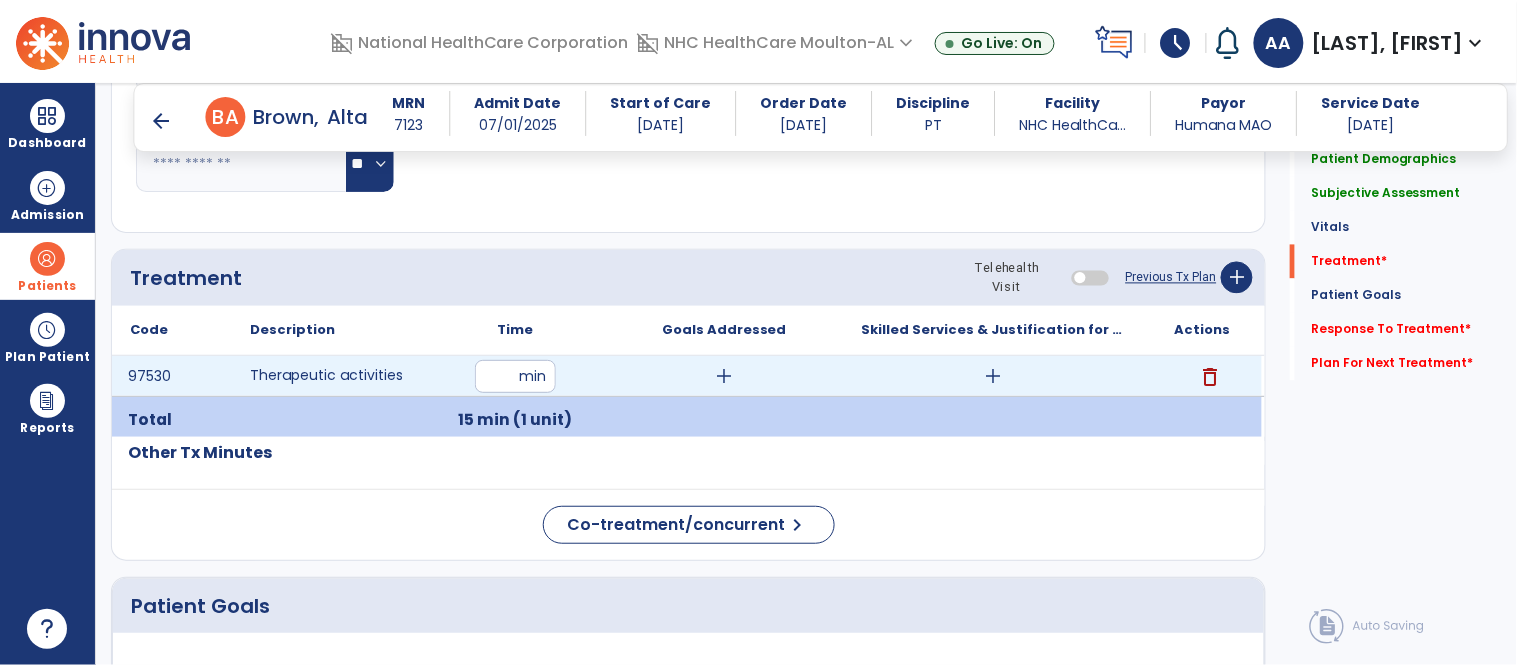 click on "add" at bounding box center [724, 376] 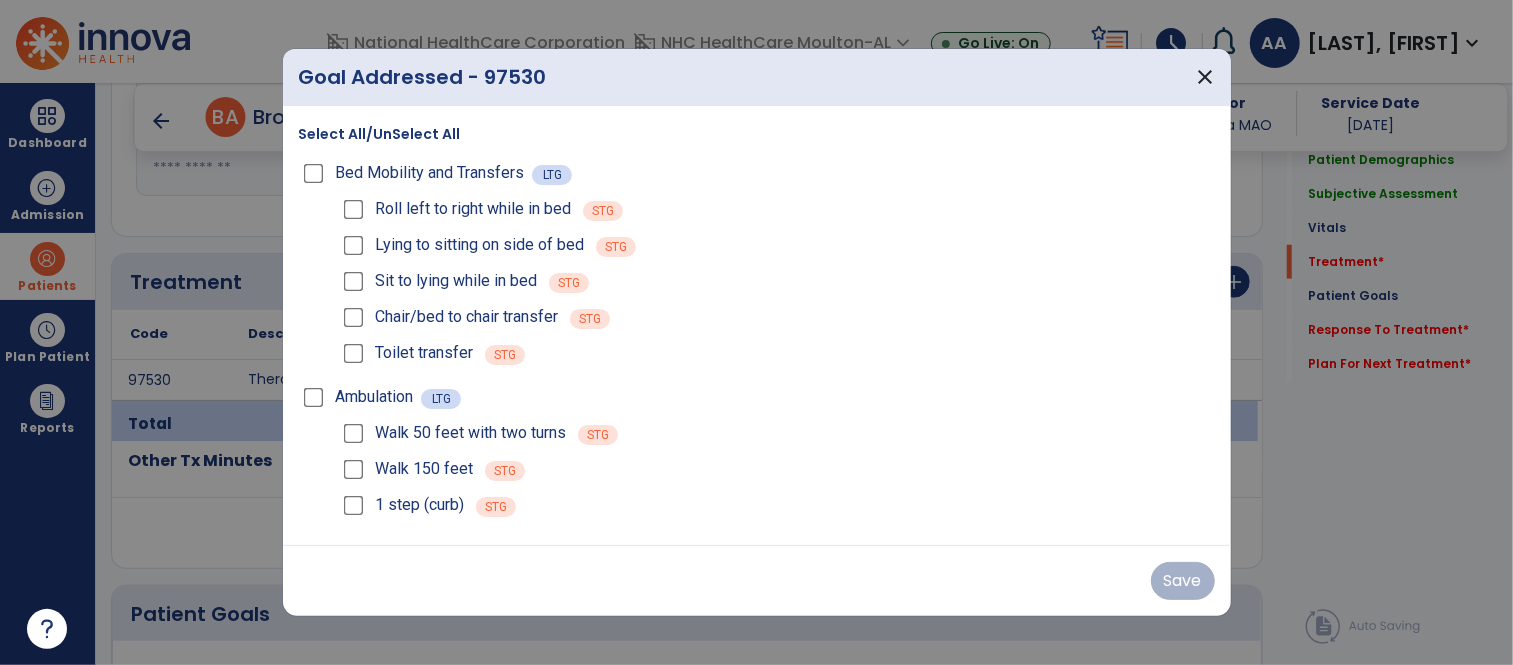 scroll, scrollTop: 1000, scrollLeft: 0, axis: vertical 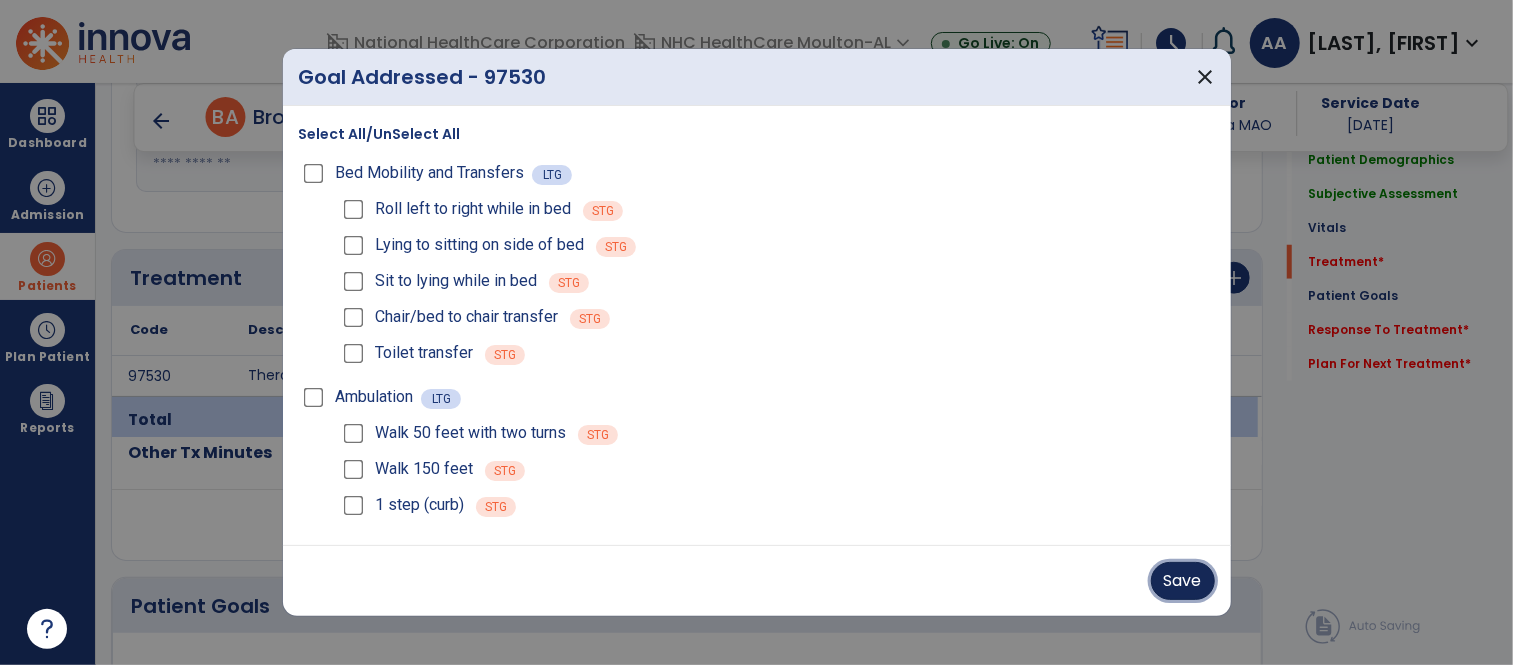 click on "Save" at bounding box center (1183, 581) 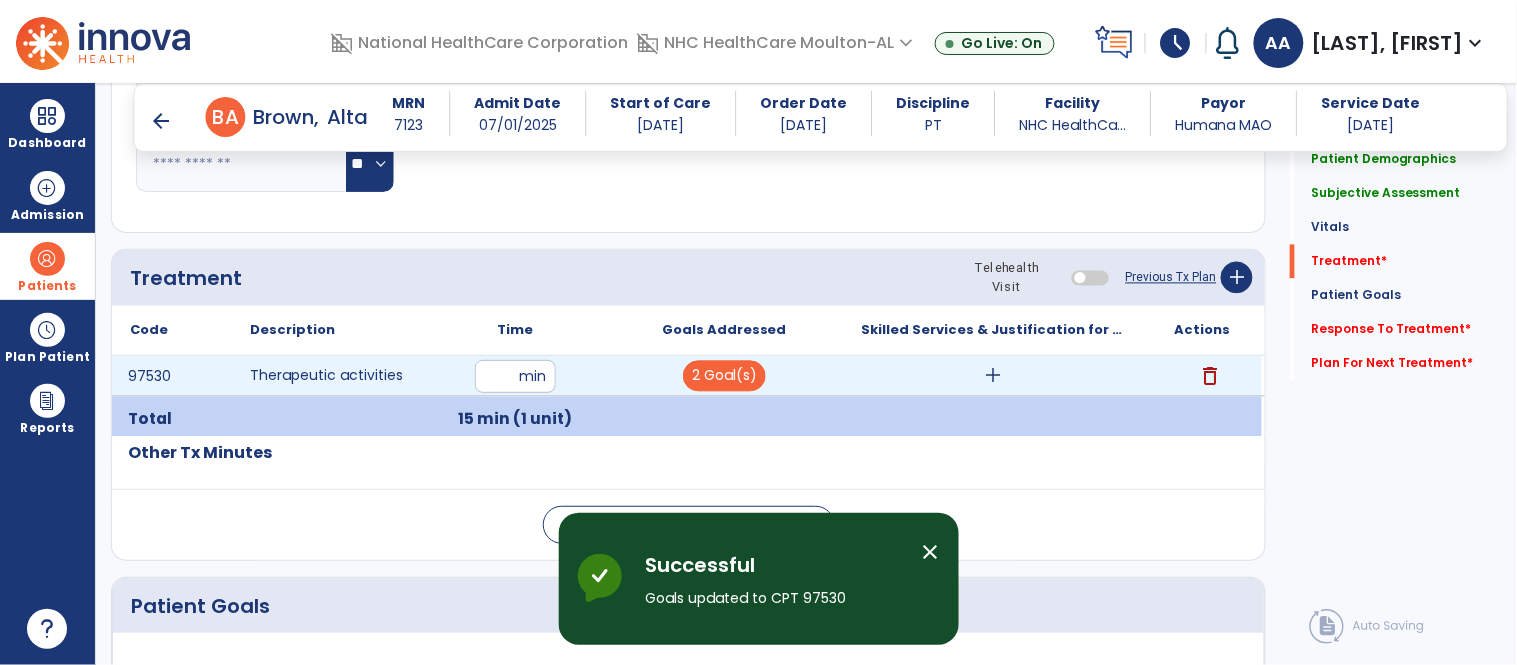 click on "add" at bounding box center [993, 376] 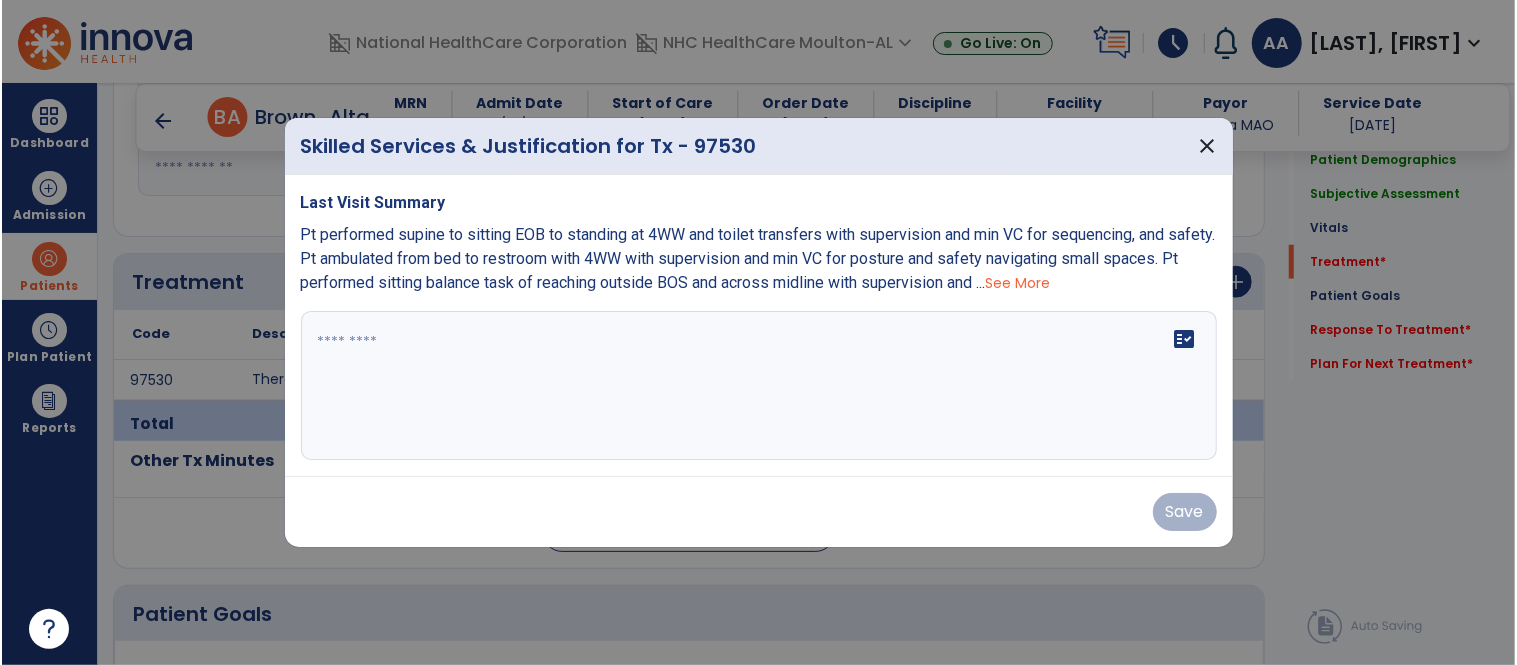 scroll, scrollTop: 1000, scrollLeft: 0, axis: vertical 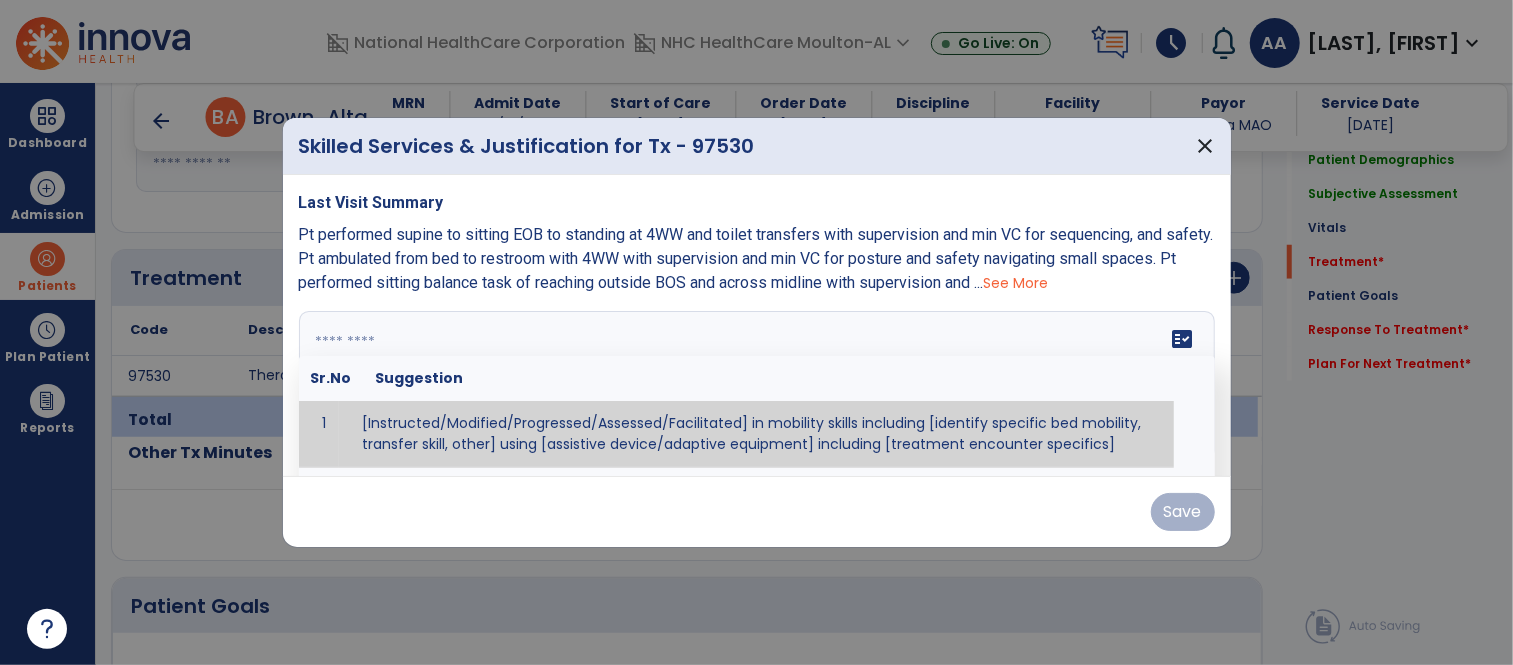 click on "fact_check Sr.No Suggestion 1 [Instructed/Modified/Progressed/Assessed/Facilitated] in mobility skills including [identify specific bed mobility, transfer skill, other] using [assistive device/adaptive equipment] including [treatment encounter specifics]" at bounding box center [757, 386] 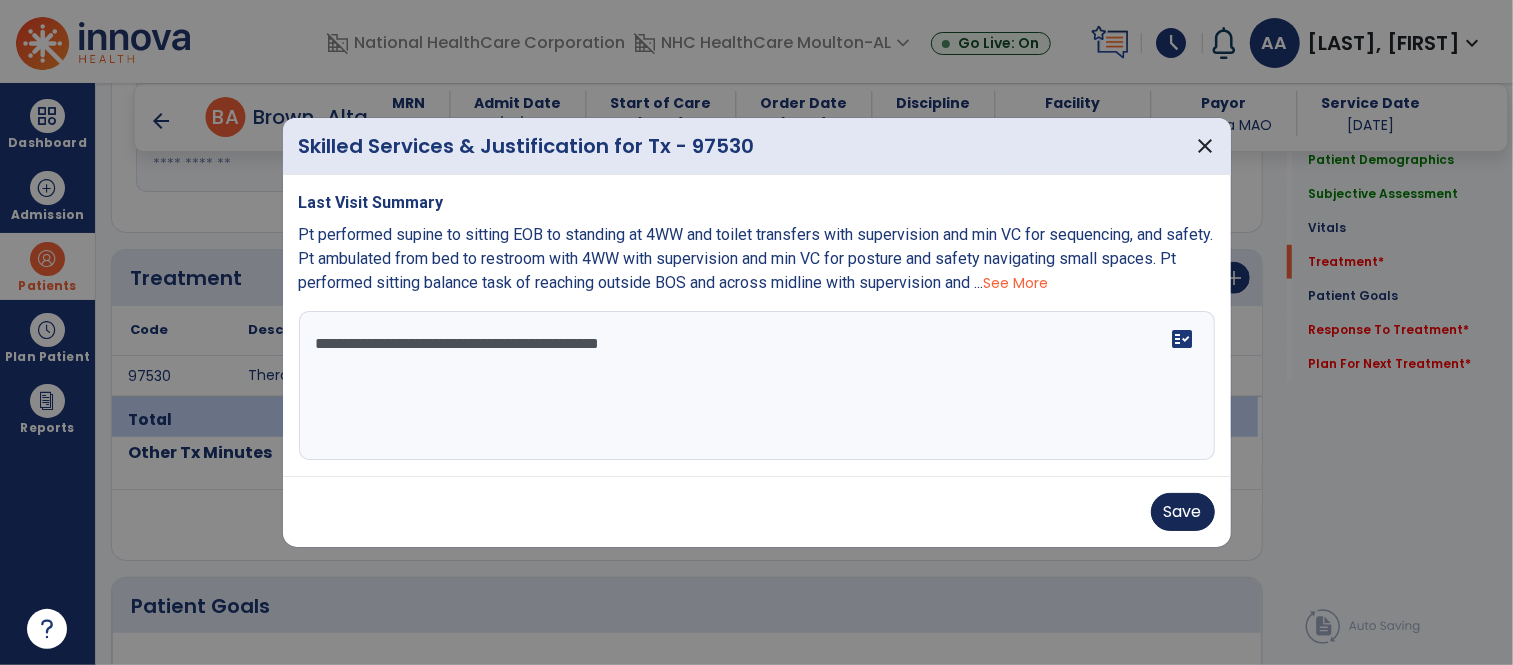 type on "**********" 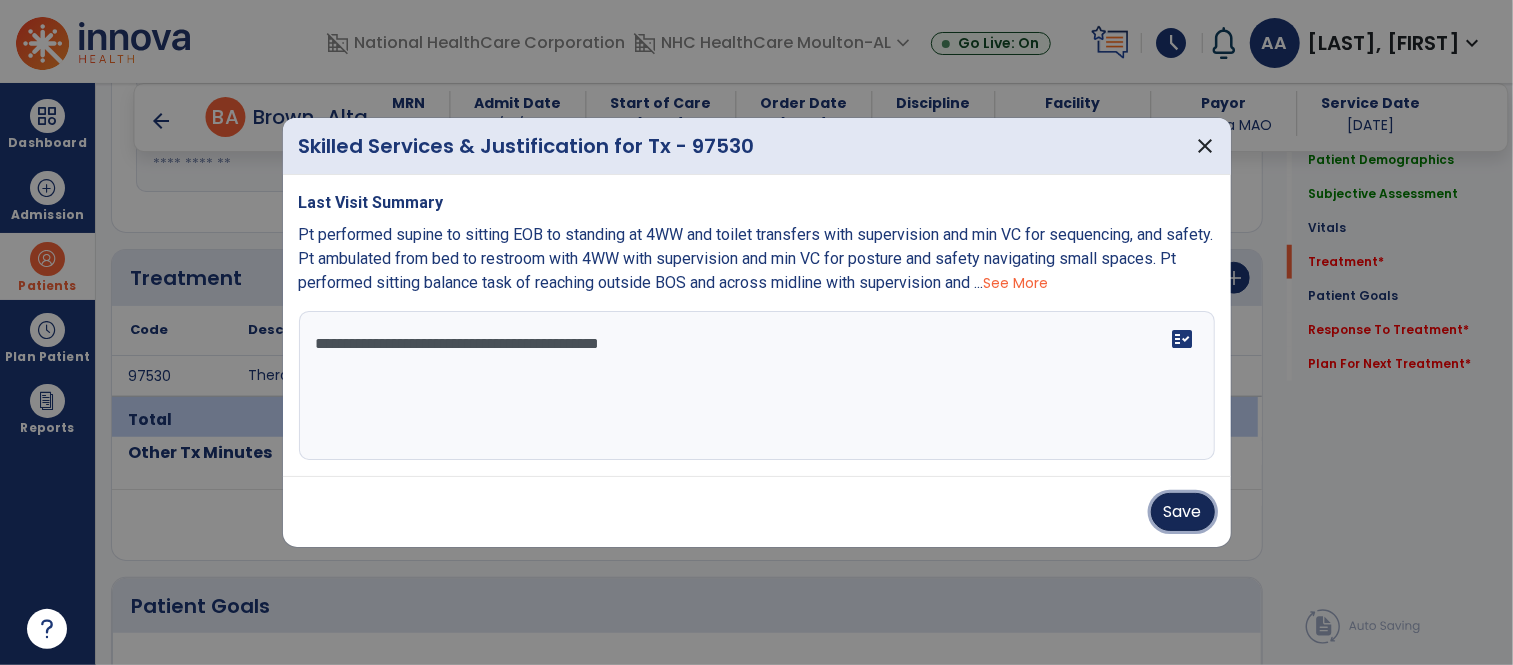 click on "Save" at bounding box center [1183, 512] 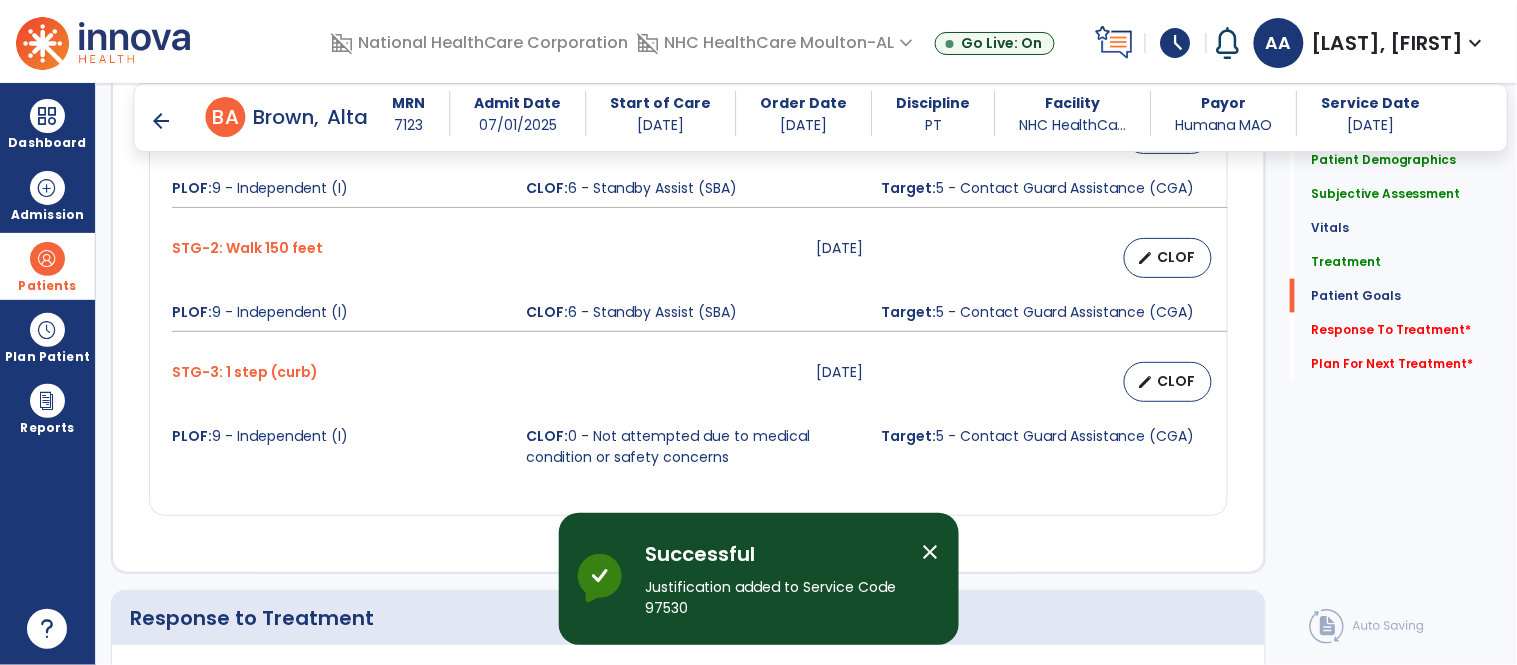 scroll, scrollTop: 2777, scrollLeft: 0, axis: vertical 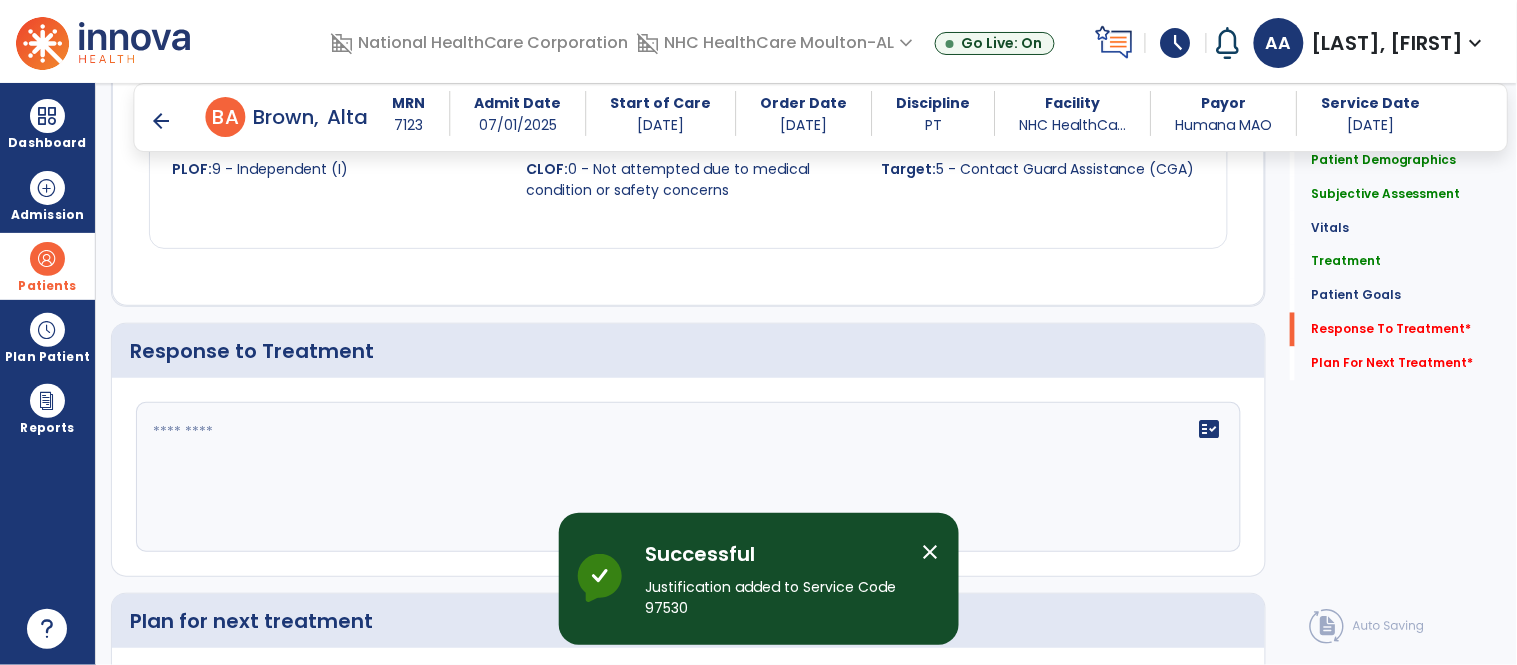 click 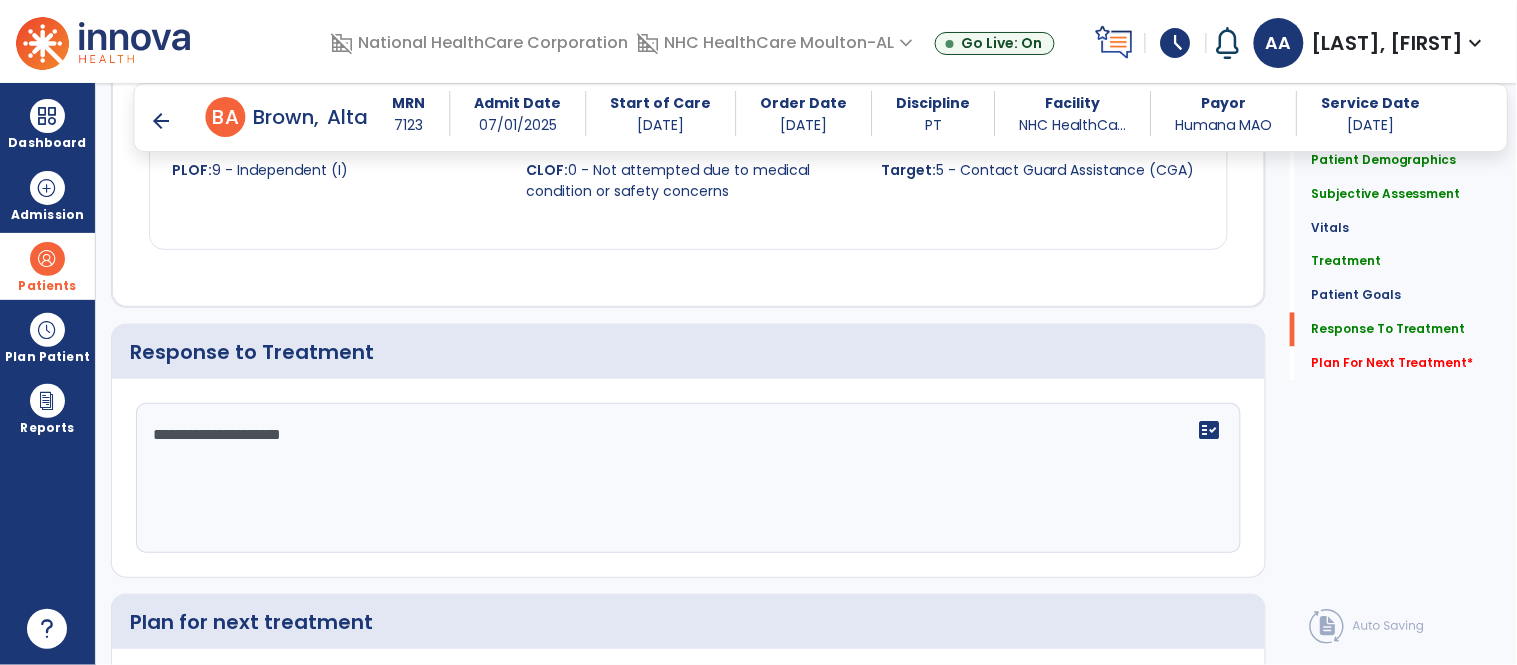 scroll, scrollTop: 2778, scrollLeft: 0, axis: vertical 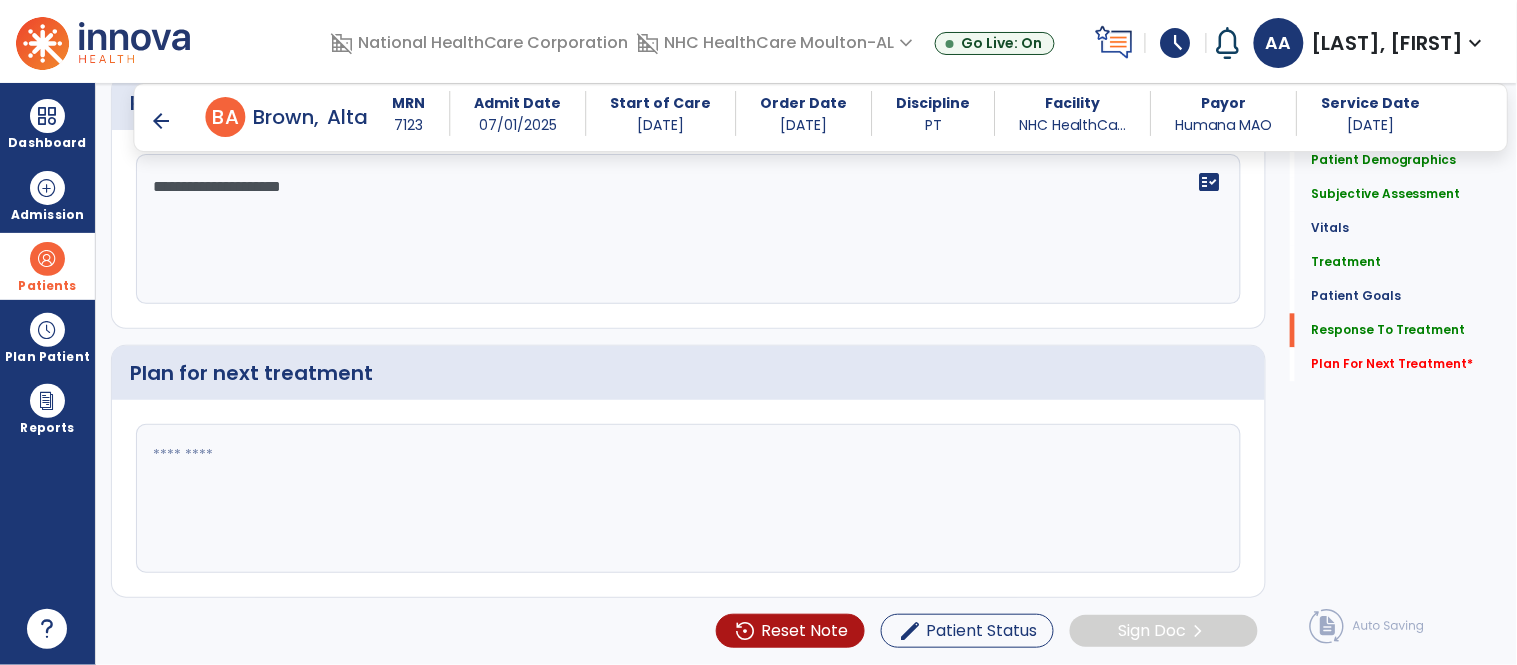 type on "**********" 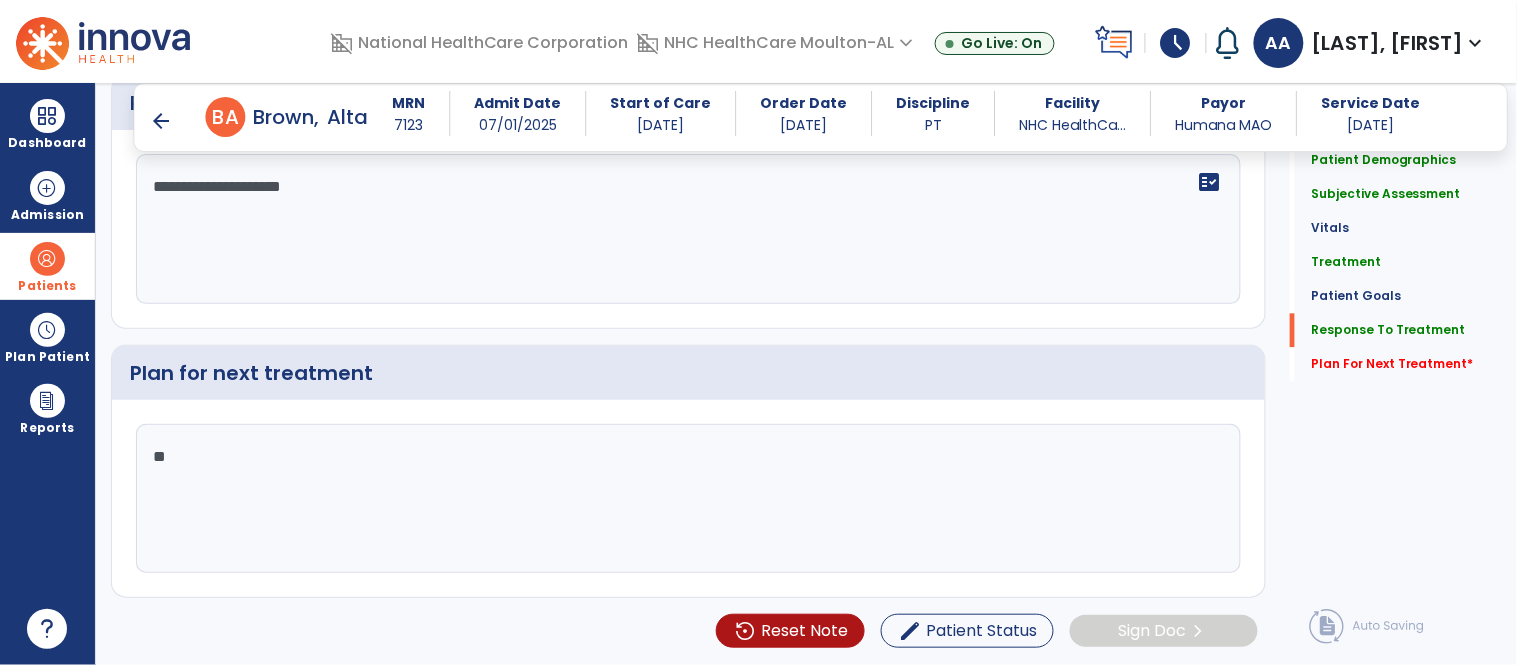 type on "*" 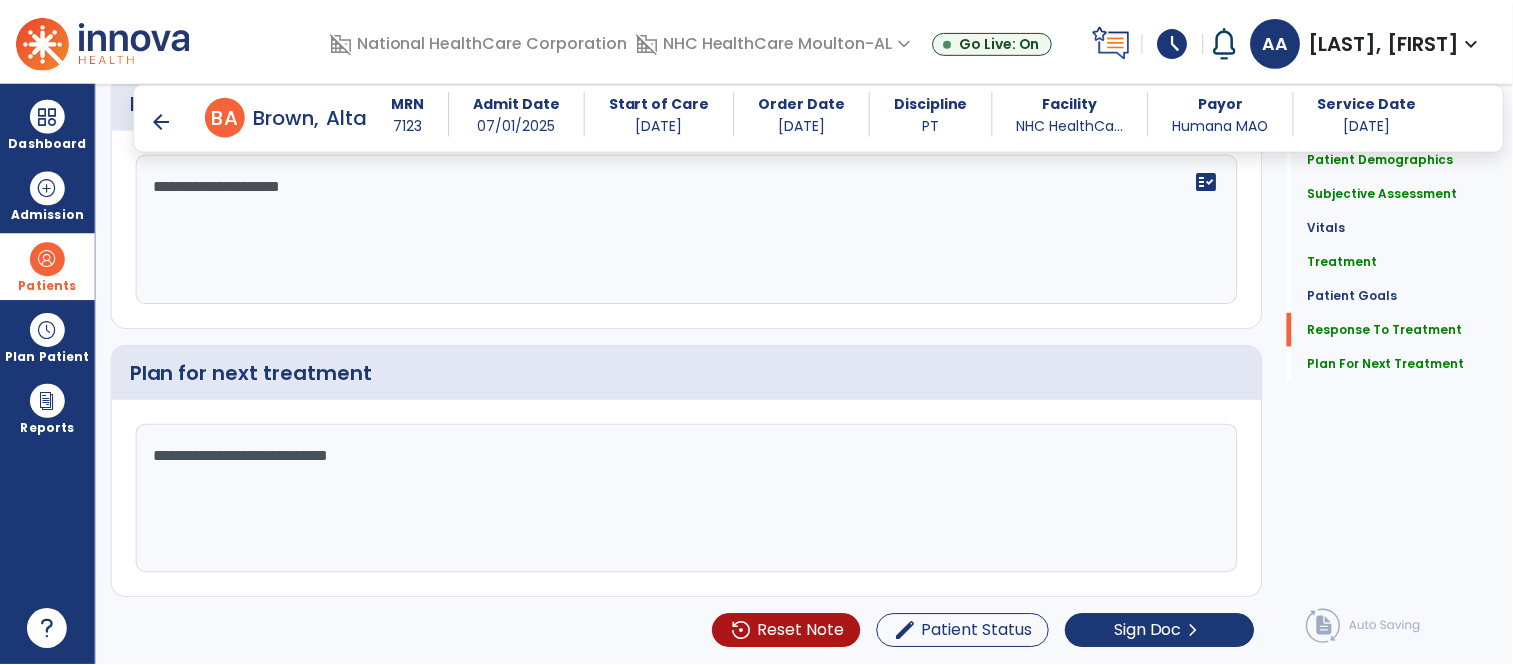 scroll, scrollTop: 3028, scrollLeft: 0, axis: vertical 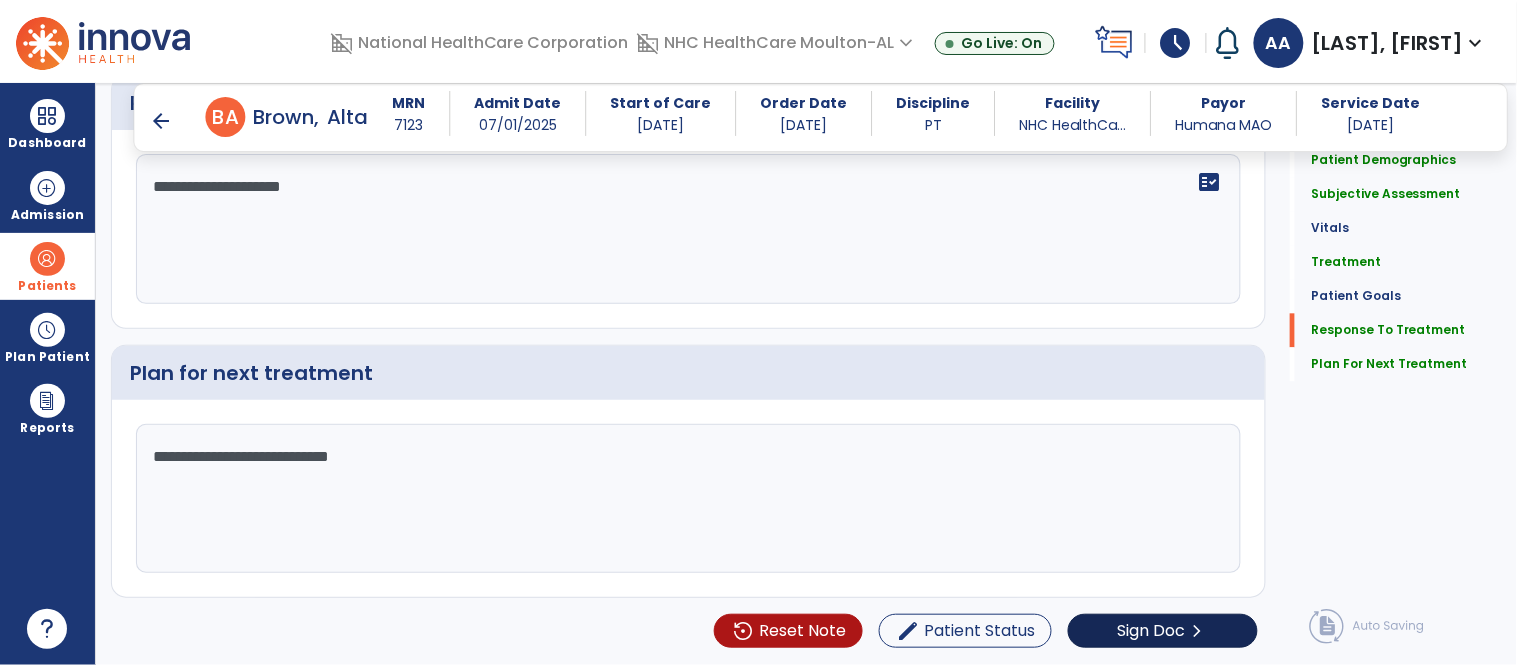 type on "**********" 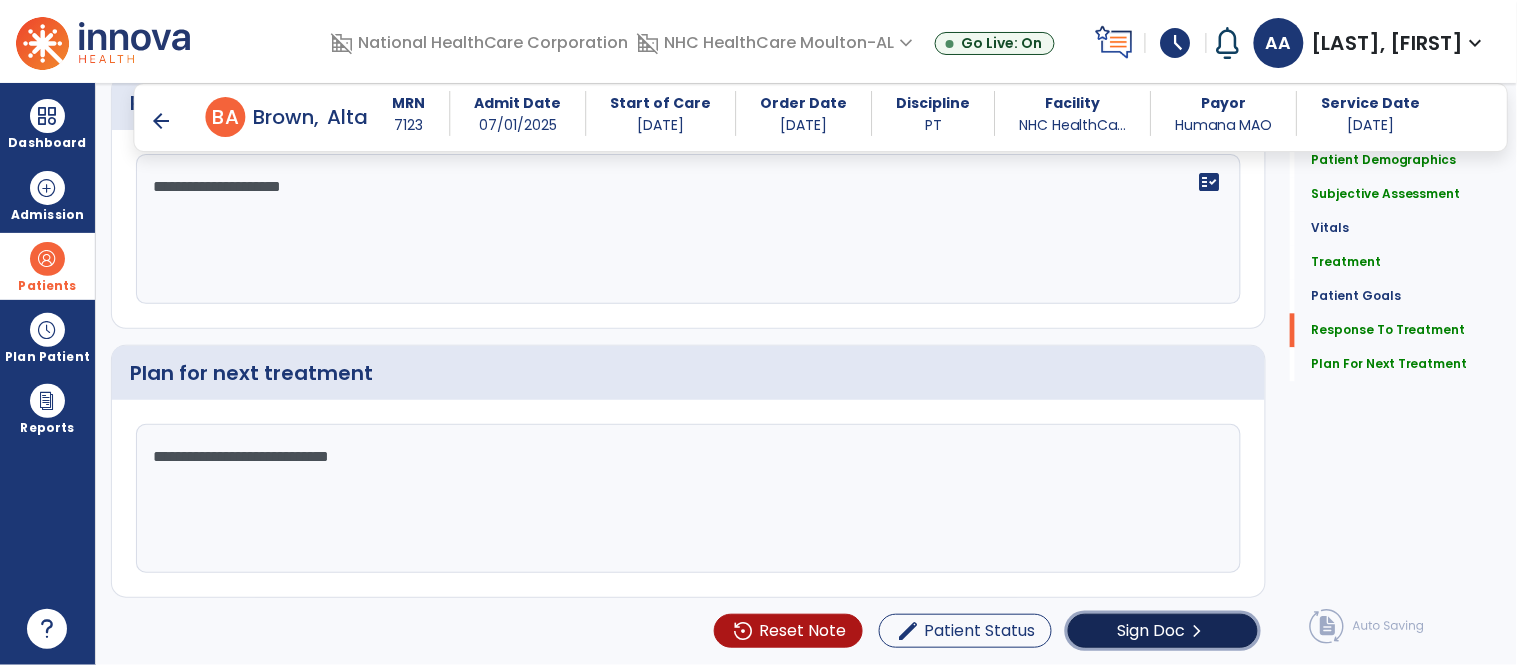 click on "Sign Doc" 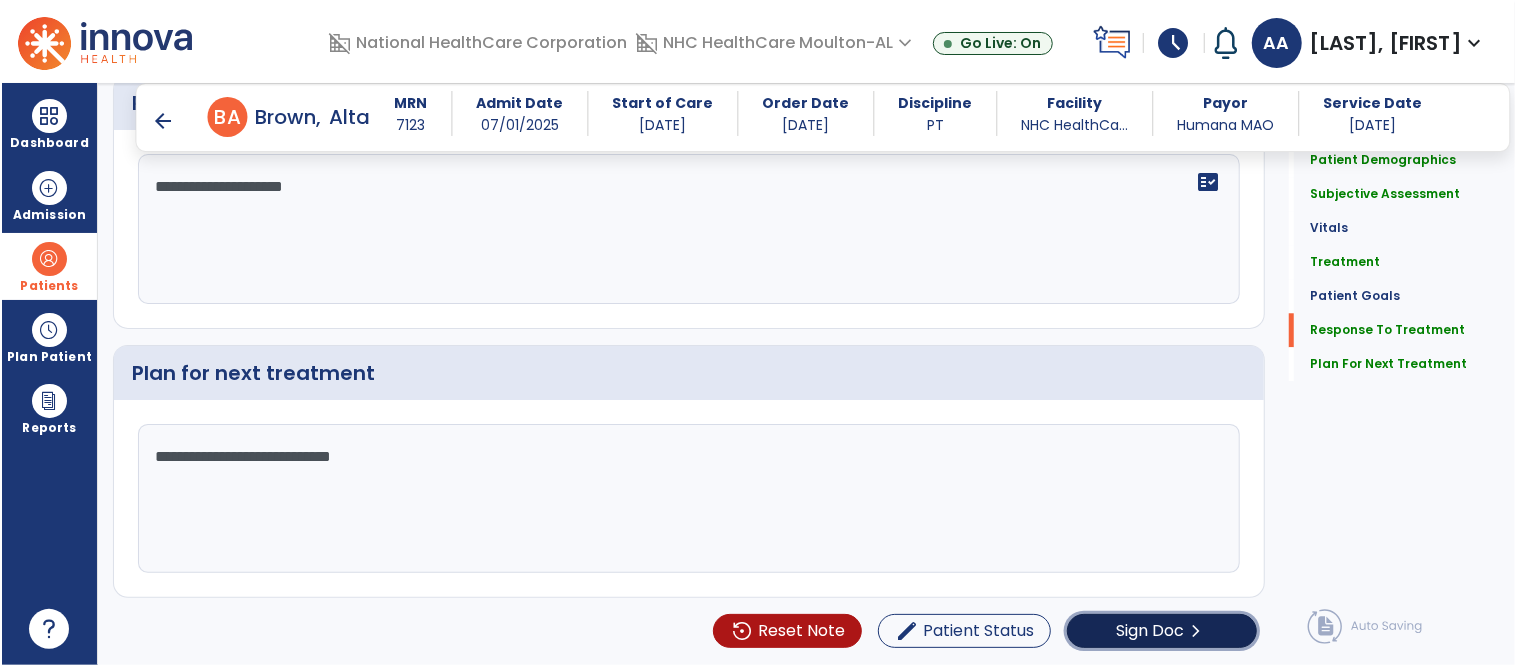 scroll, scrollTop: 3028, scrollLeft: 0, axis: vertical 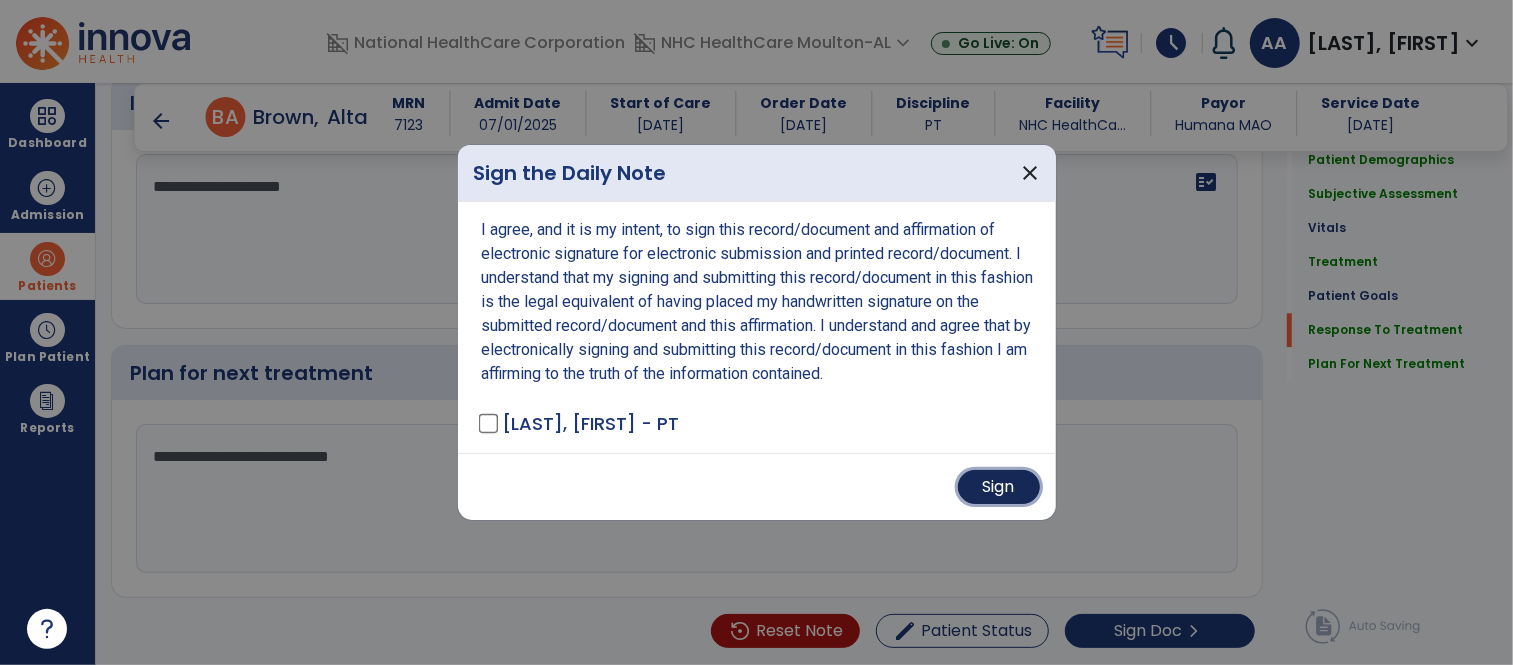 click on "Sign" at bounding box center [999, 487] 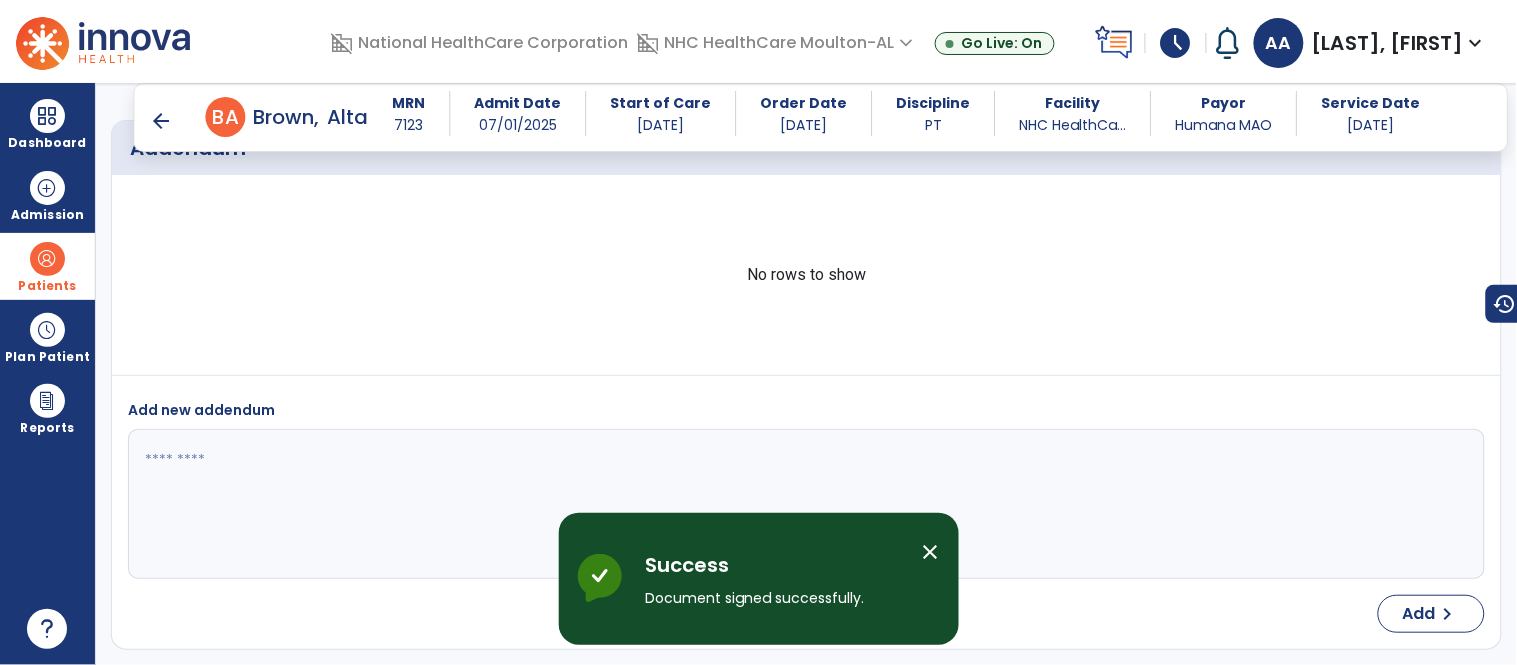 scroll, scrollTop: 4552, scrollLeft: 0, axis: vertical 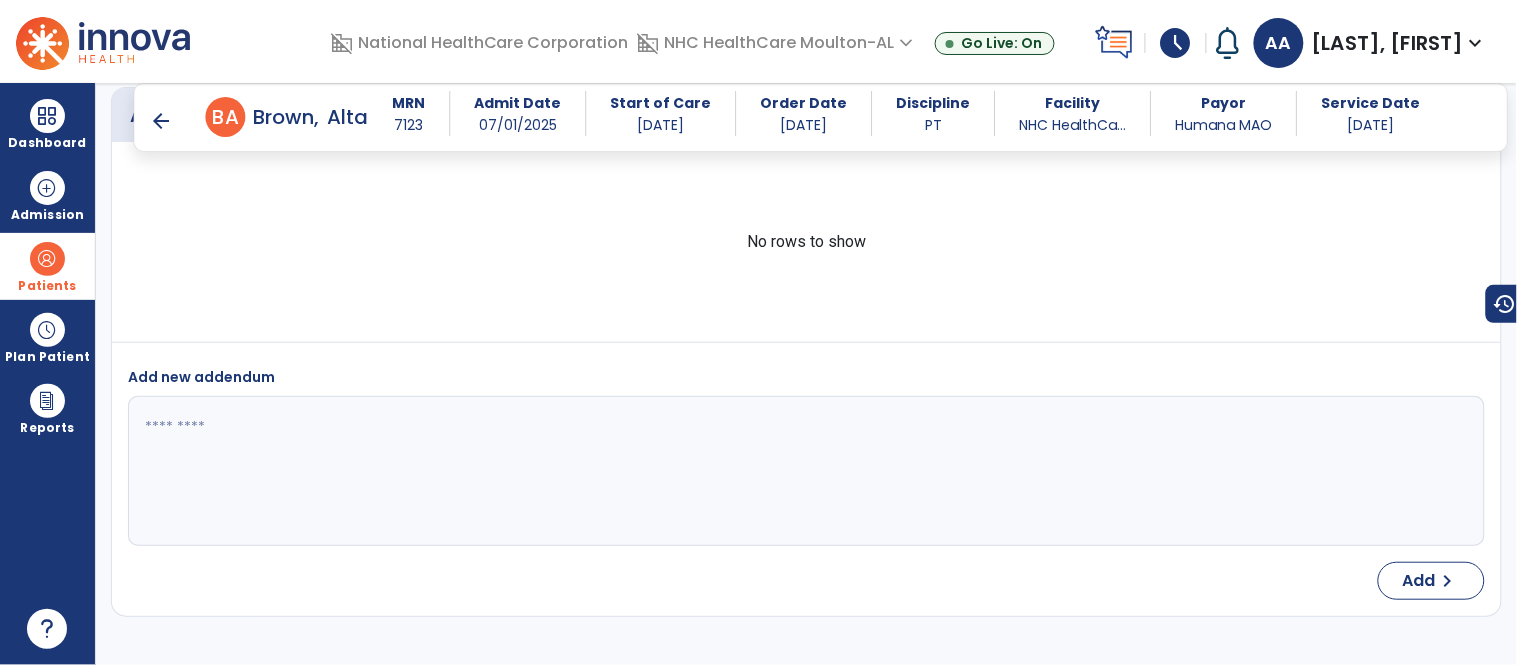 click on "arrow_back" at bounding box center (162, 121) 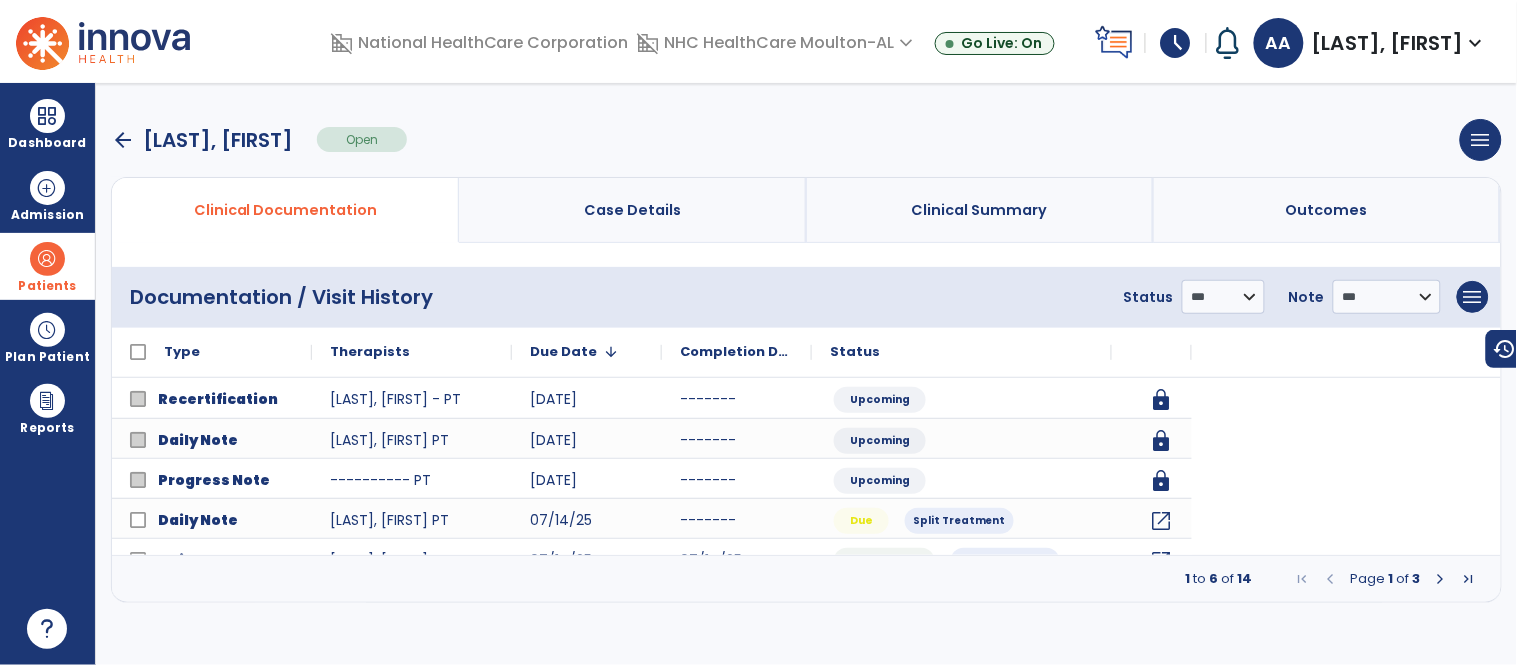 scroll, scrollTop: 0, scrollLeft: 0, axis: both 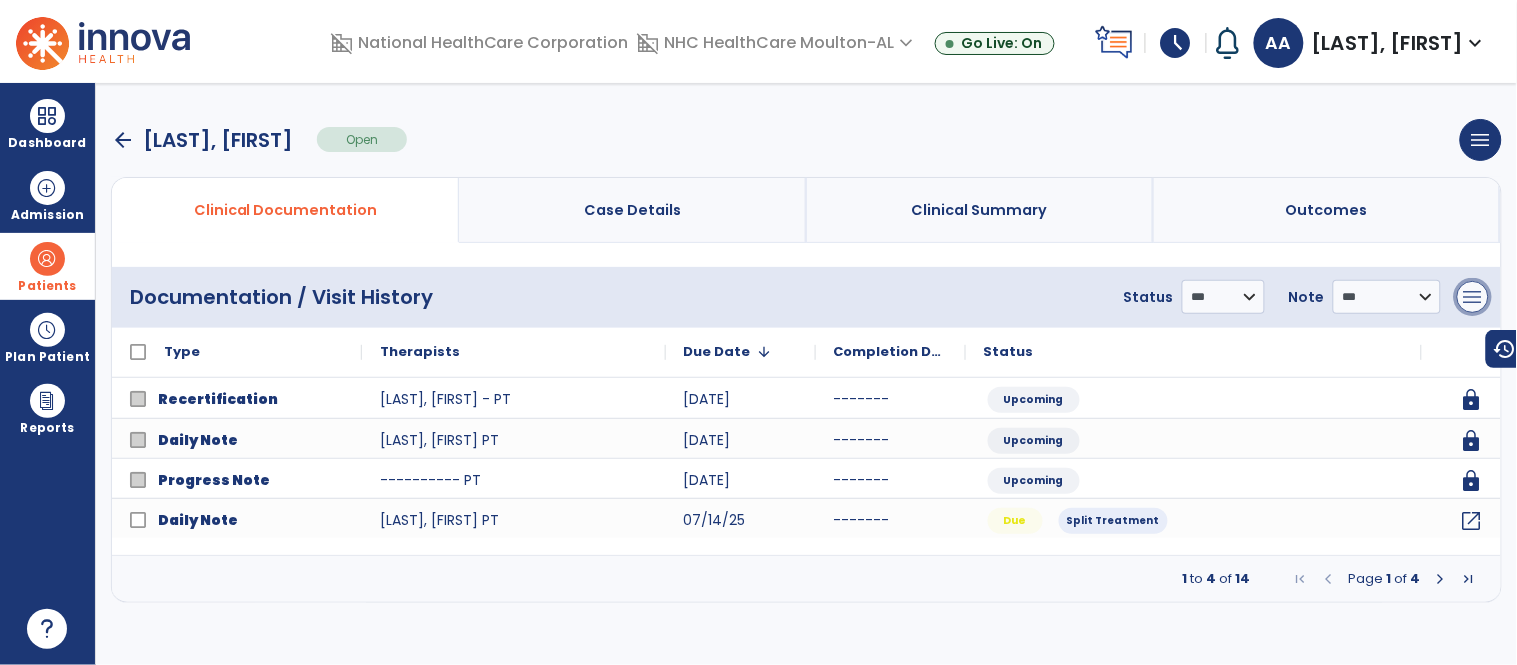 click on "menu" at bounding box center (1473, 297) 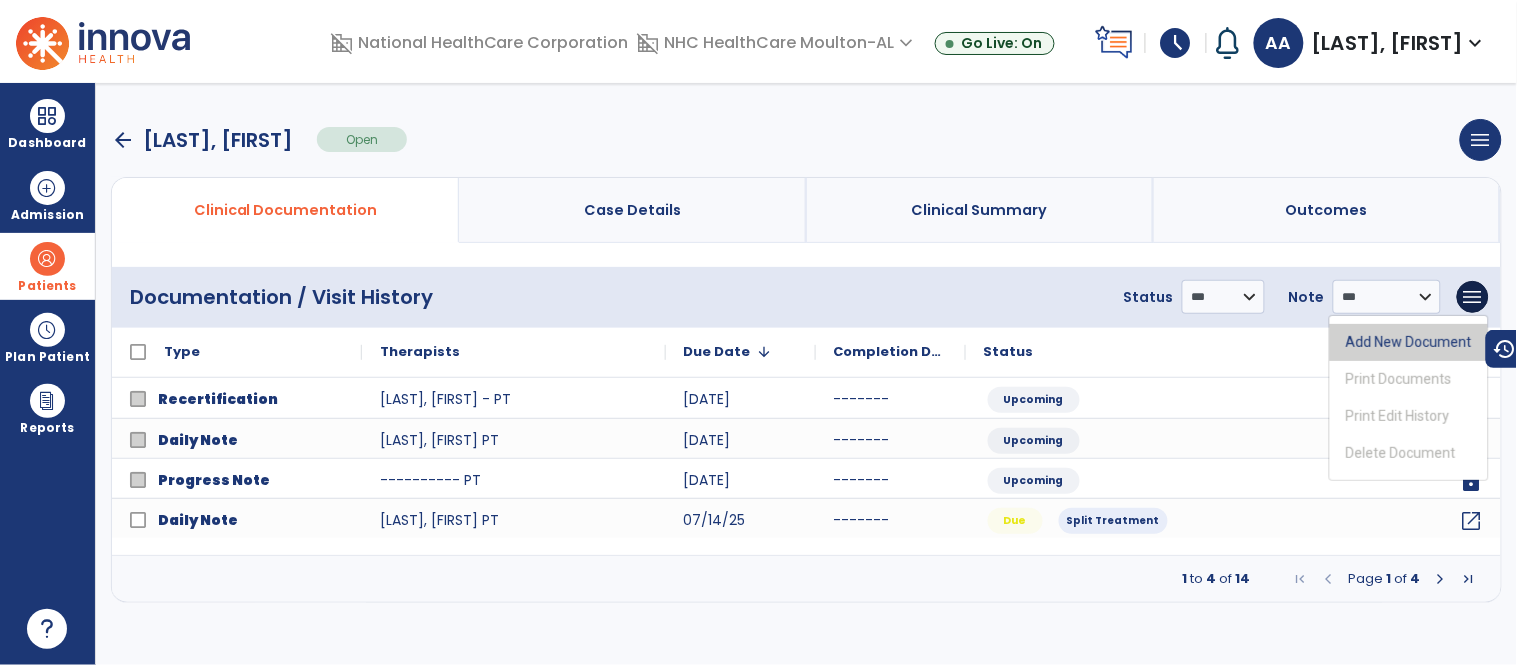 click on "Add New Document" at bounding box center [1409, 342] 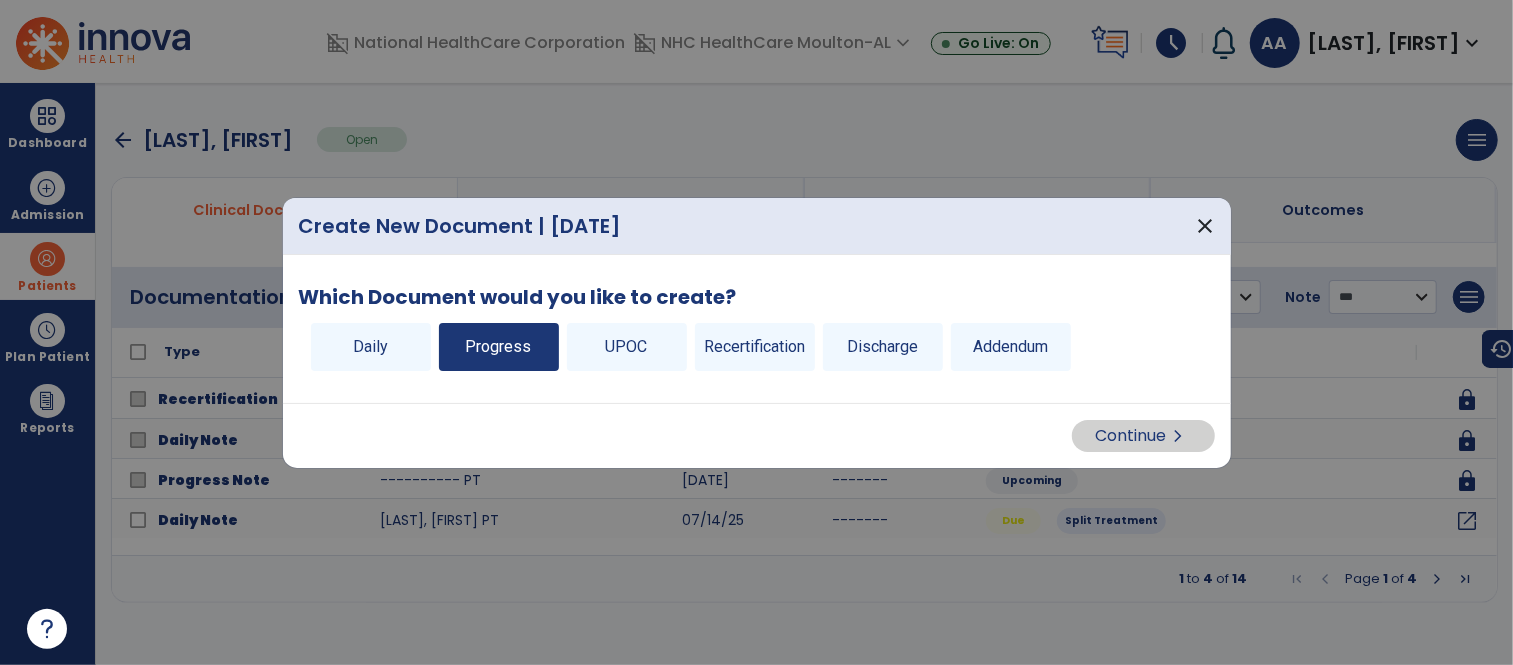 click on "Progress" at bounding box center (499, 347) 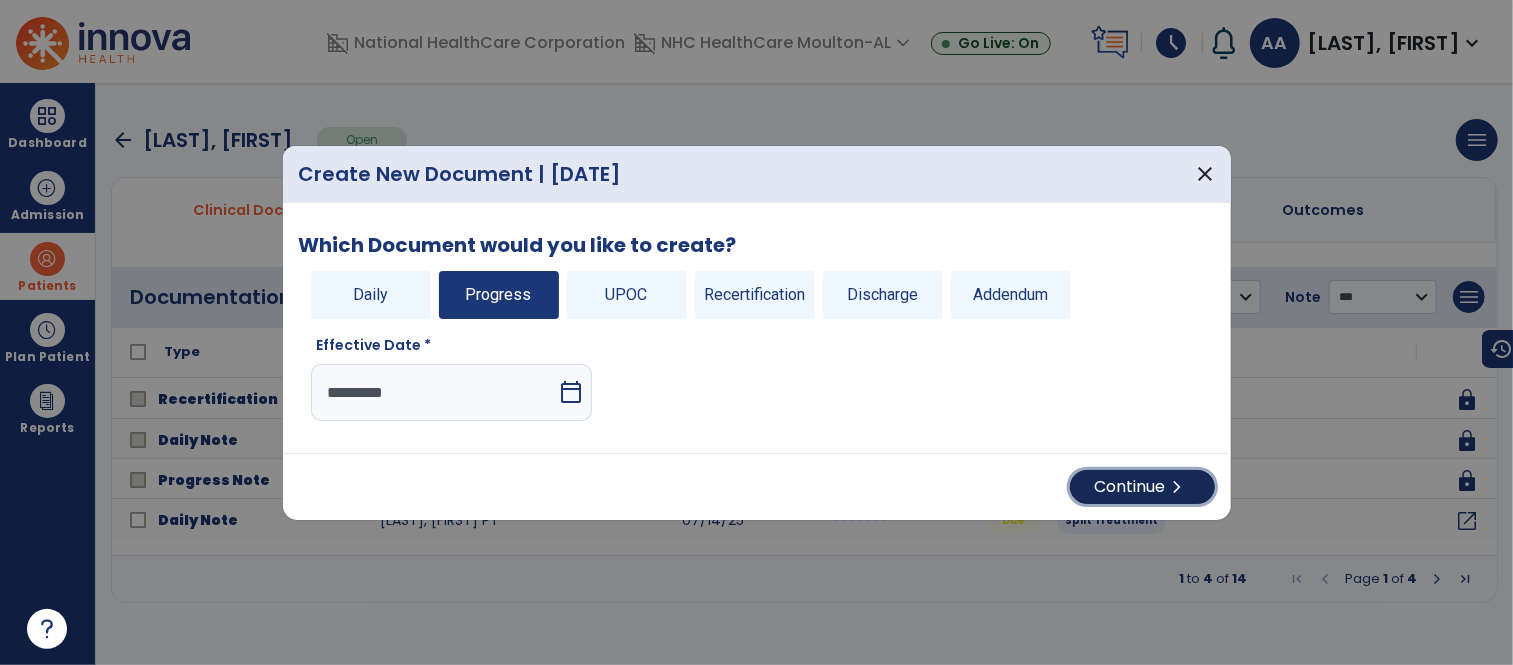 click on "Continue   chevron_right" at bounding box center (1142, 487) 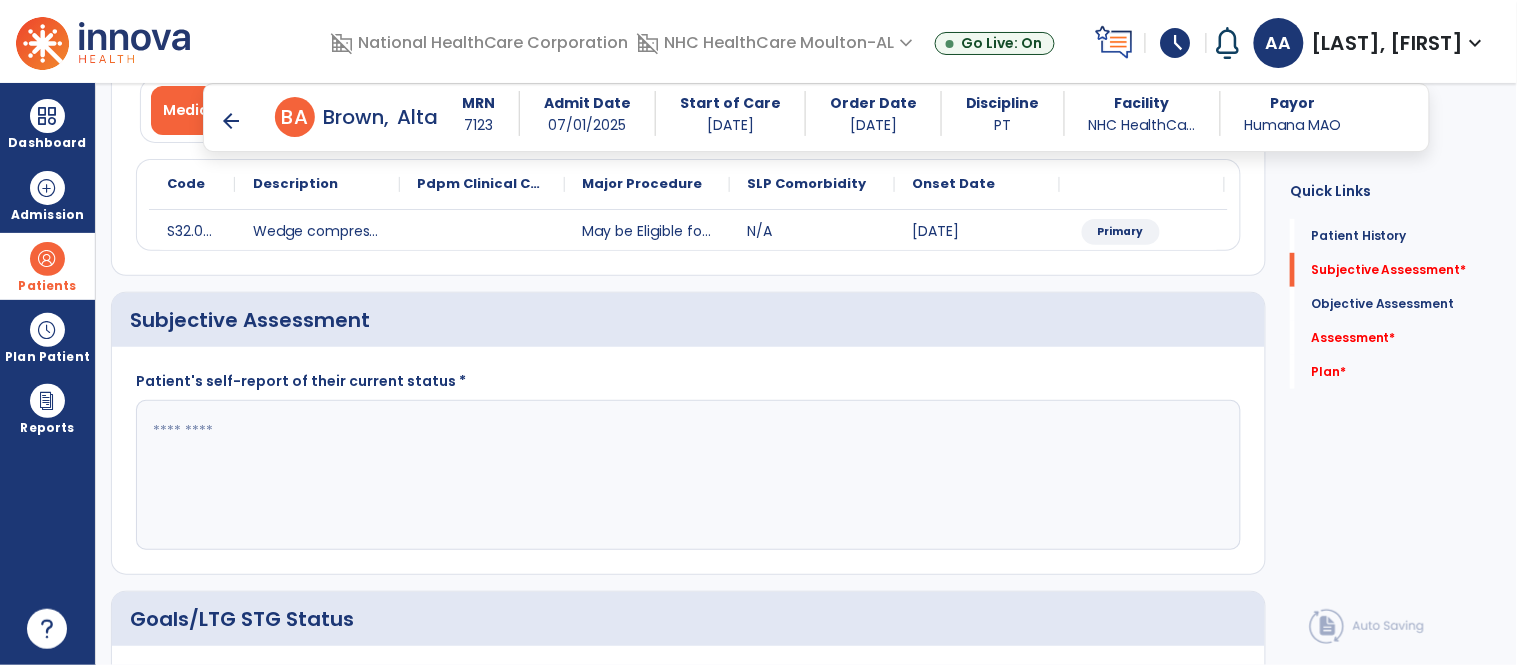 scroll, scrollTop: 333, scrollLeft: 0, axis: vertical 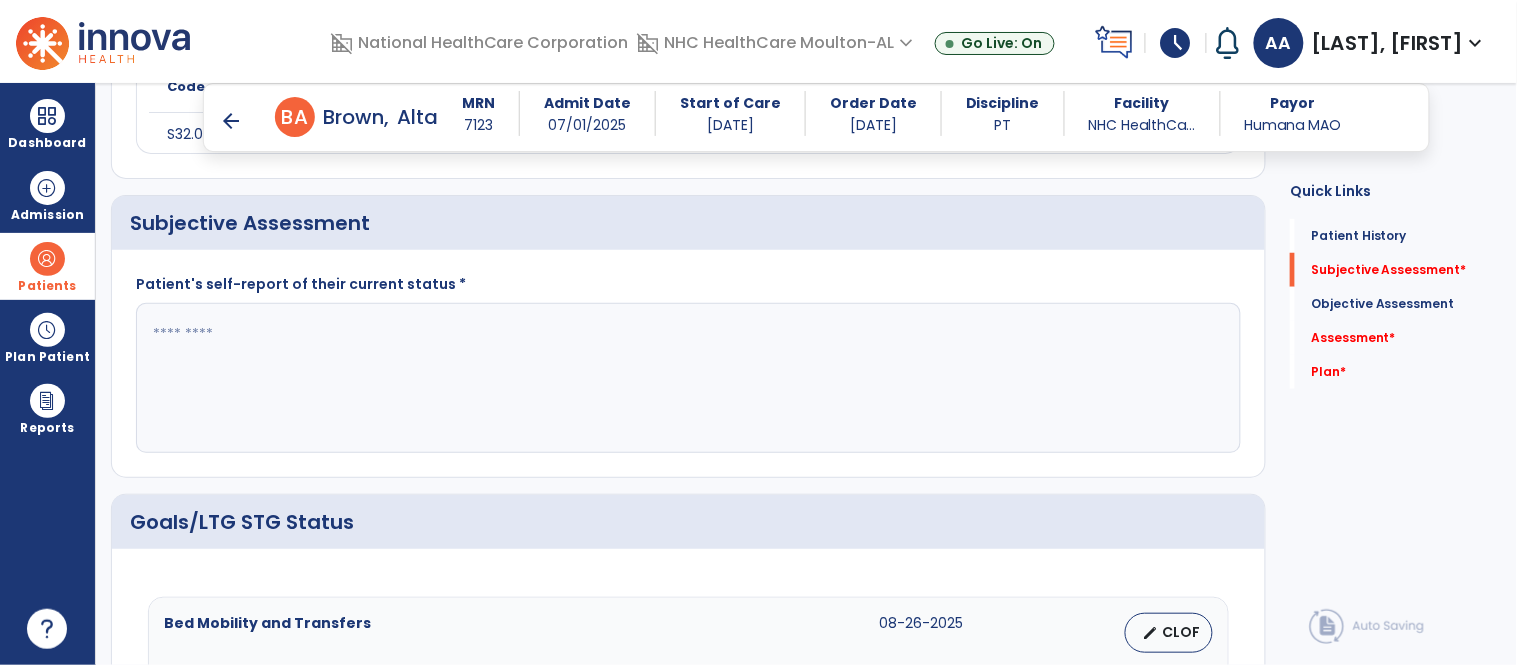 click 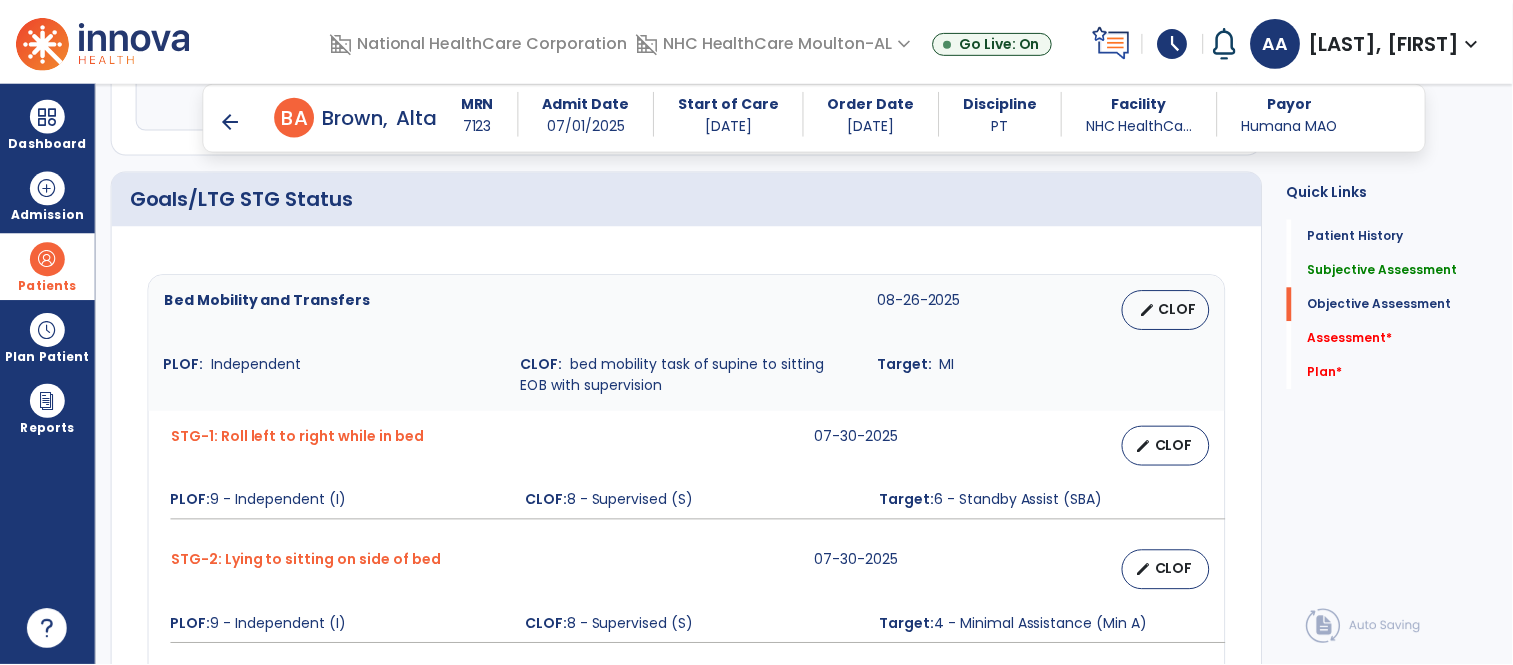 scroll, scrollTop: 666, scrollLeft: 0, axis: vertical 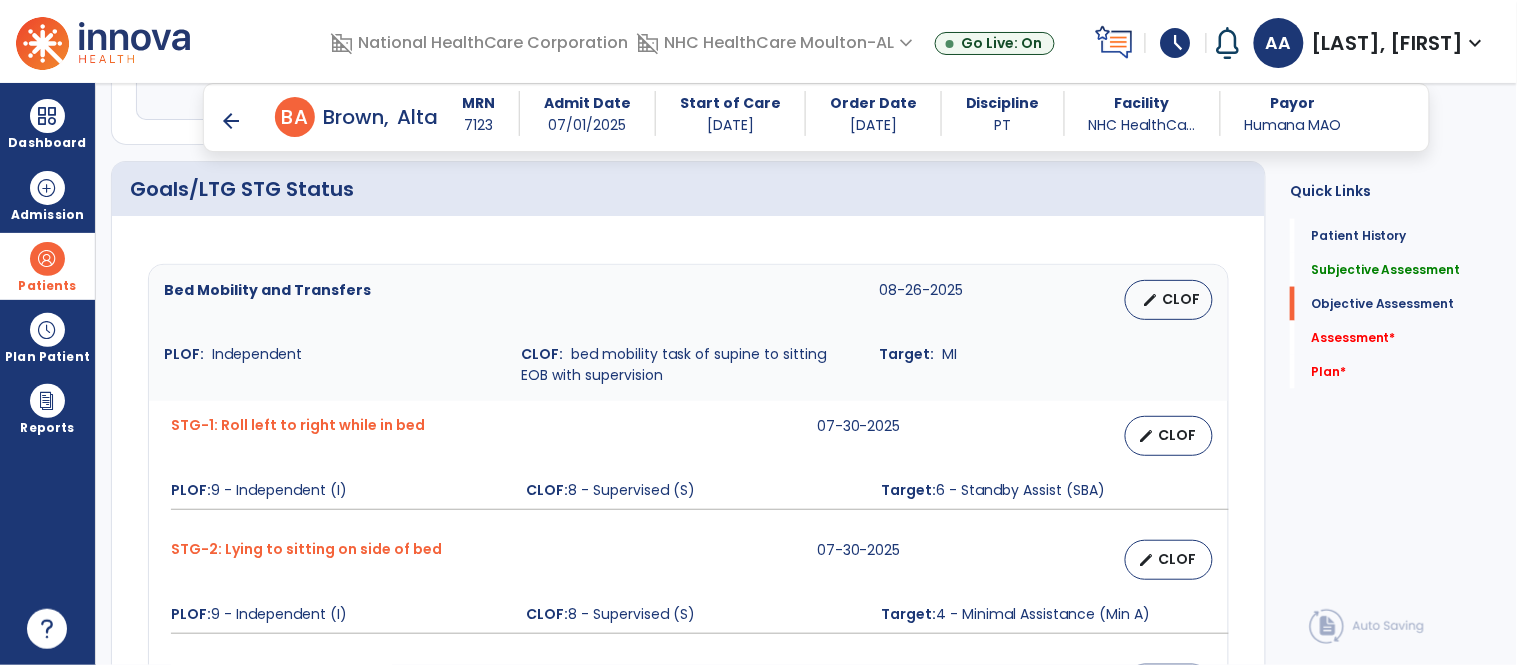 type on "**********" 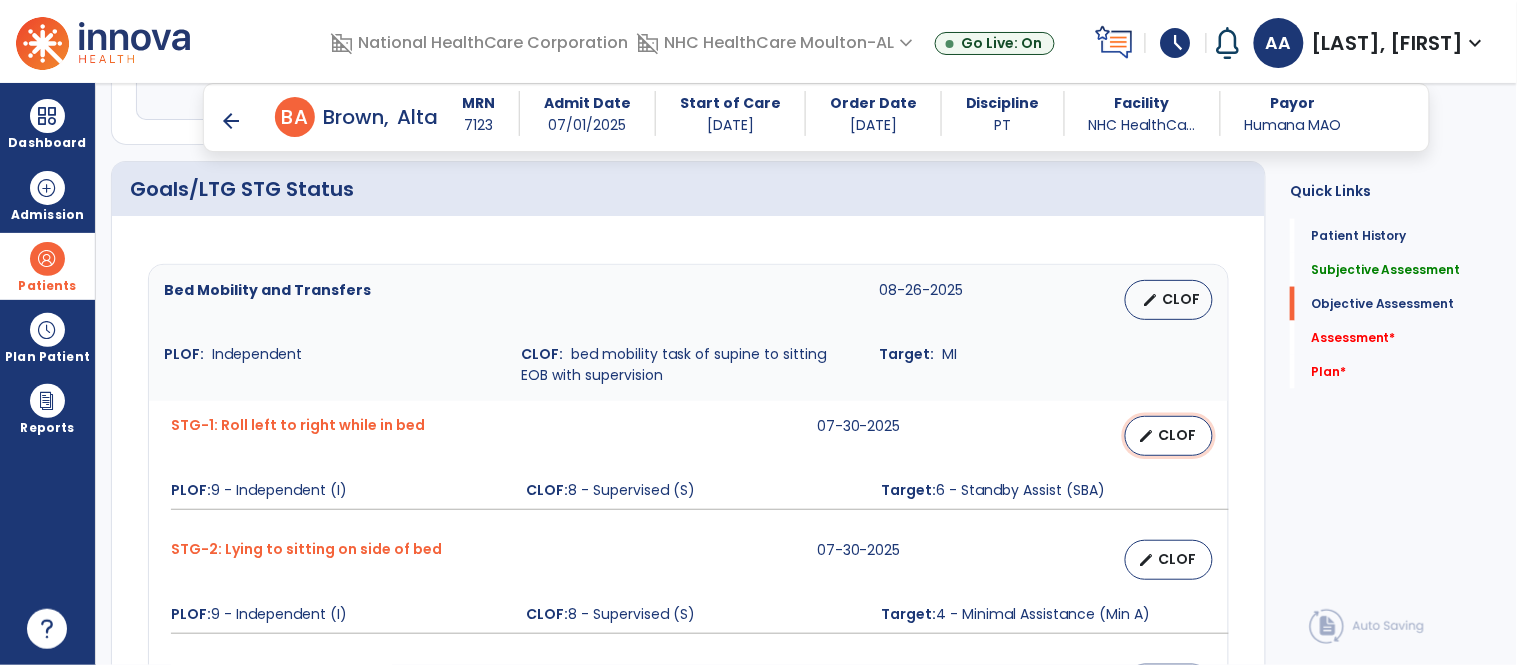 click on "edit   CLOF" at bounding box center [1169, 436] 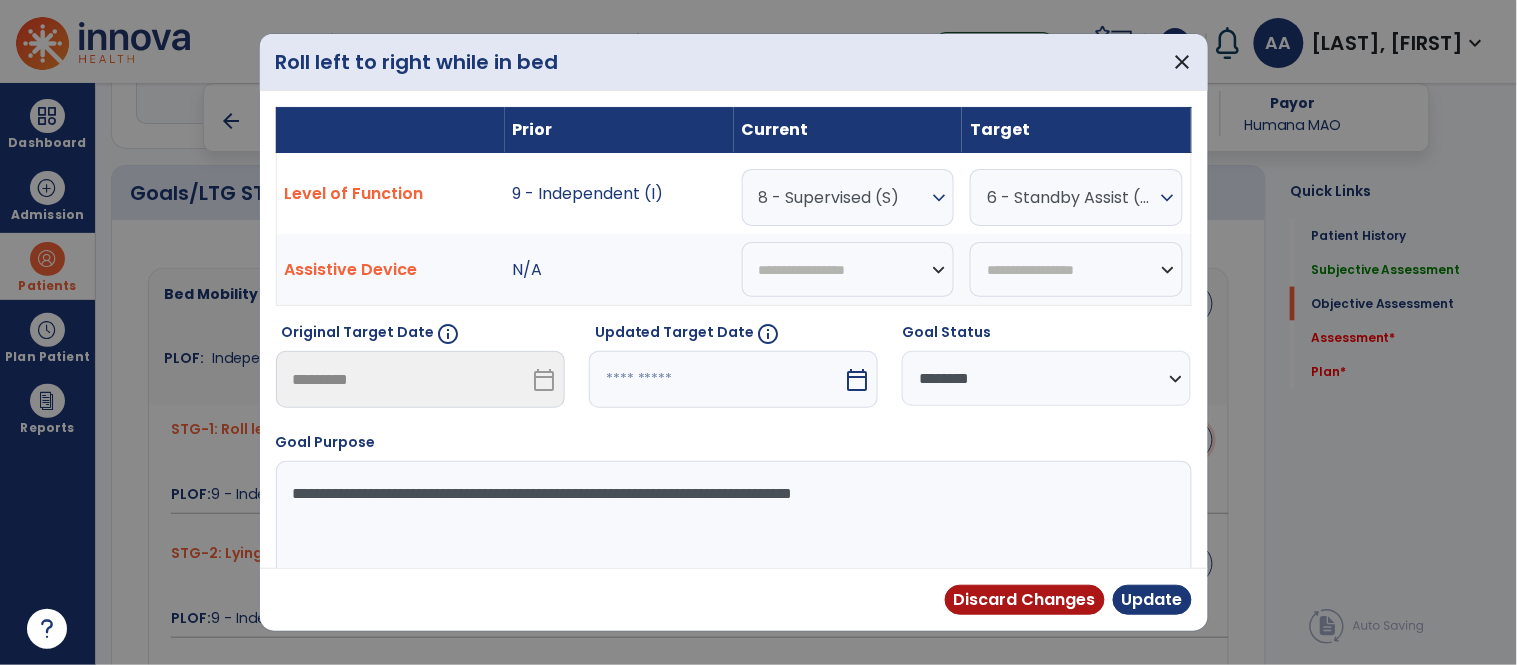 scroll, scrollTop: 666, scrollLeft: 0, axis: vertical 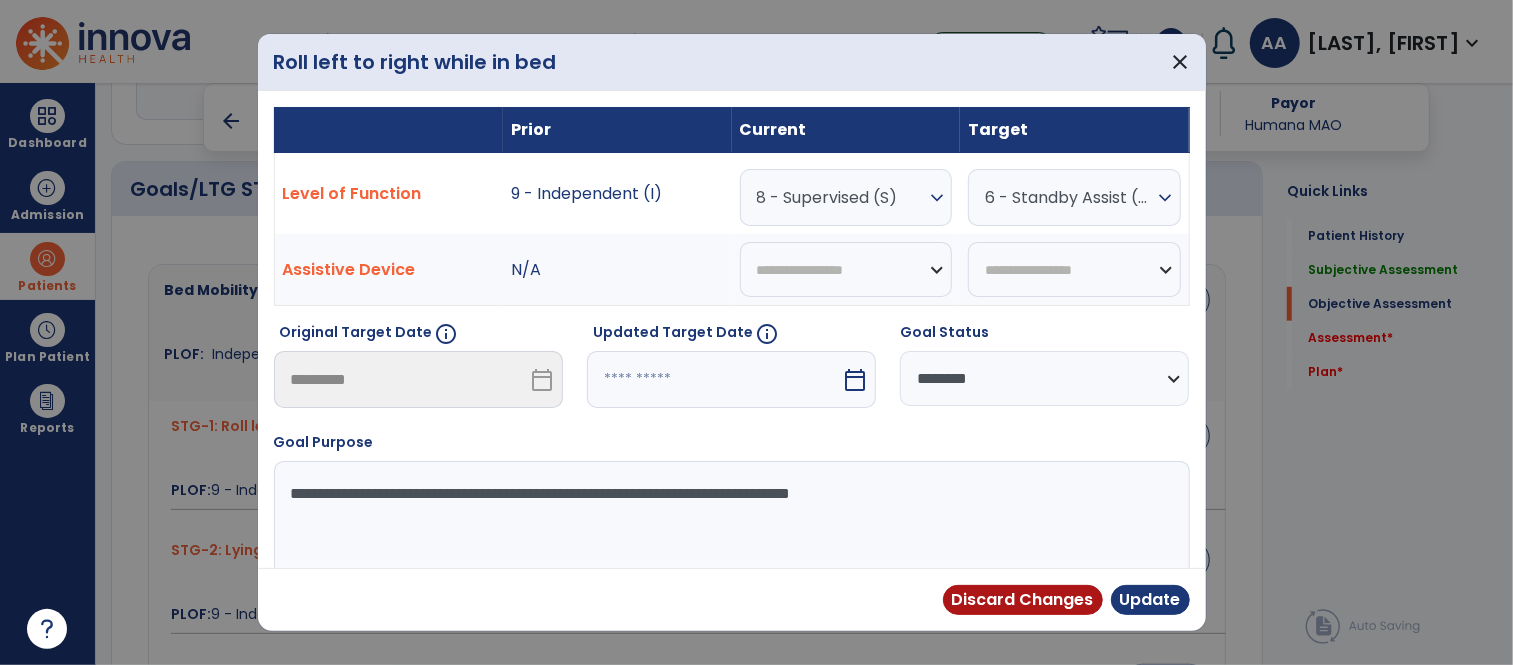 click on "**********" at bounding box center [1044, 378] 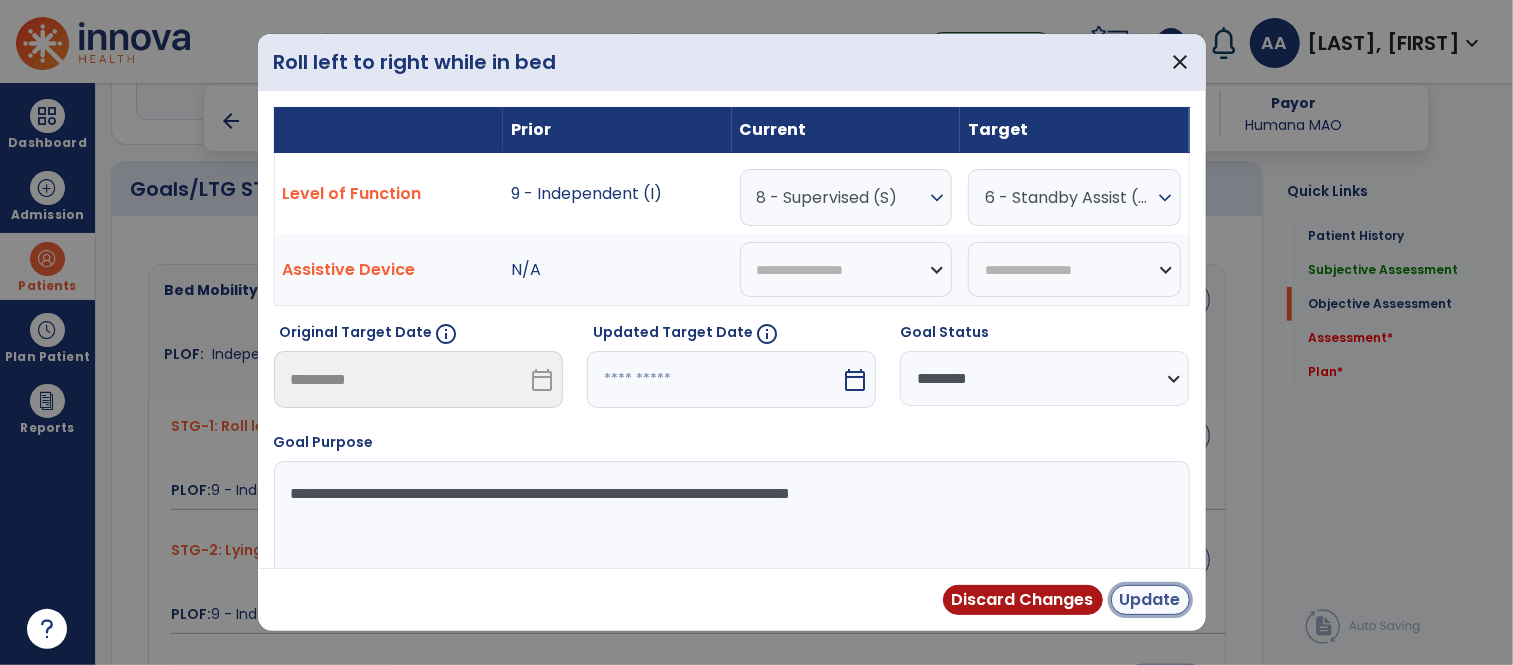 click on "Update" at bounding box center [1150, 600] 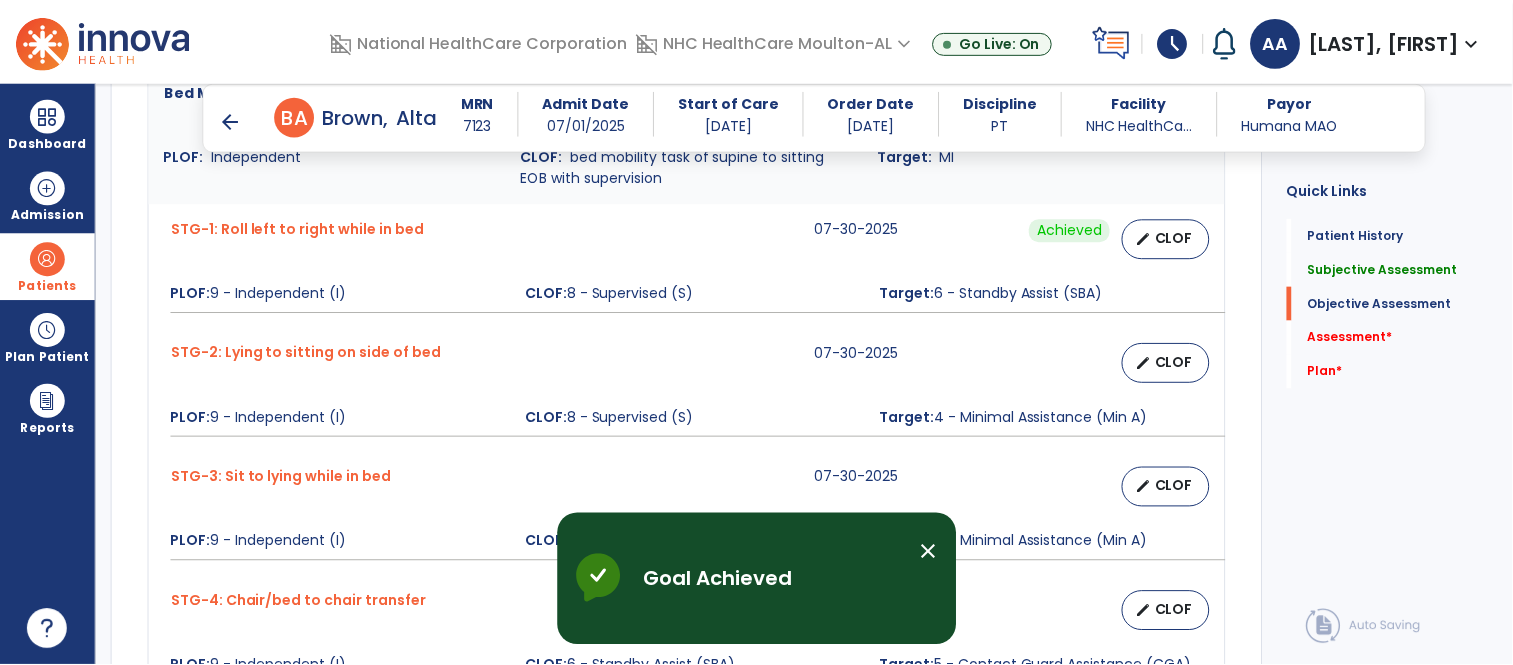 scroll, scrollTop: 888, scrollLeft: 0, axis: vertical 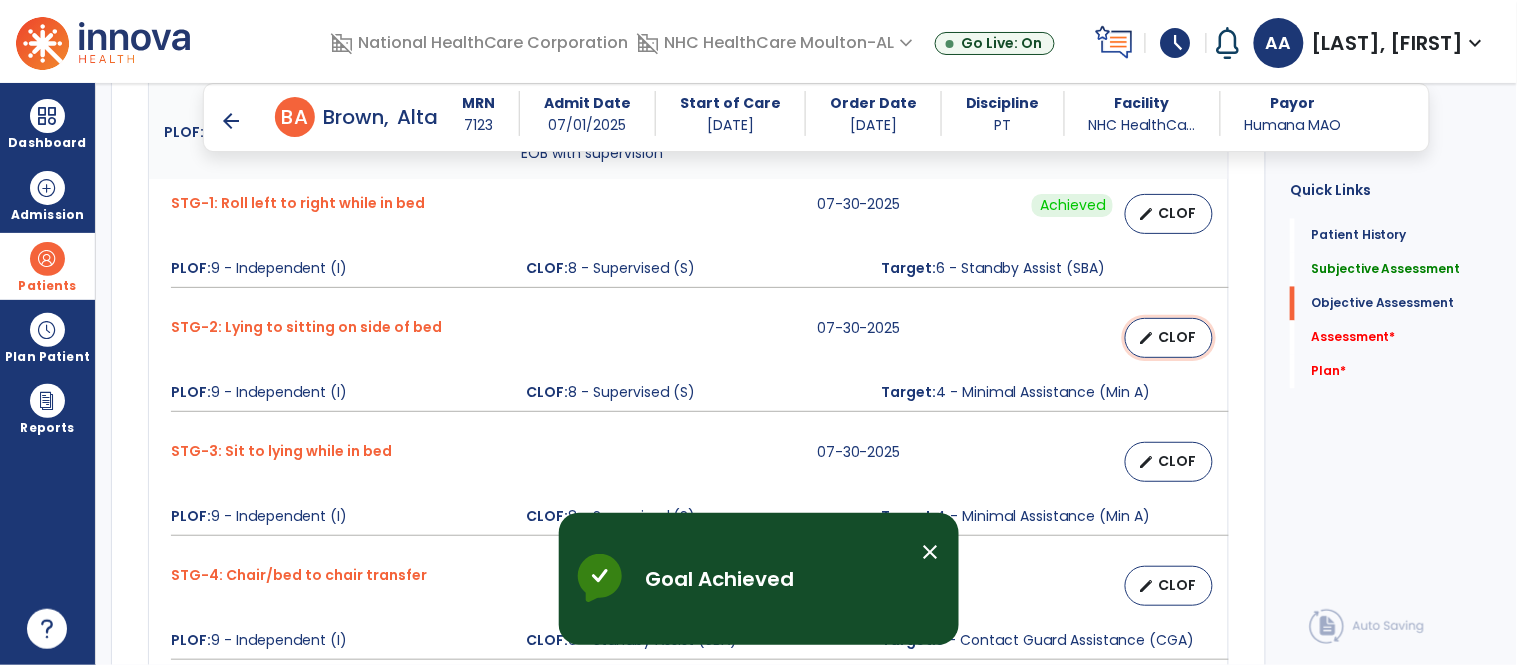 click on "CLOF" at bounding box center (1177, 337) 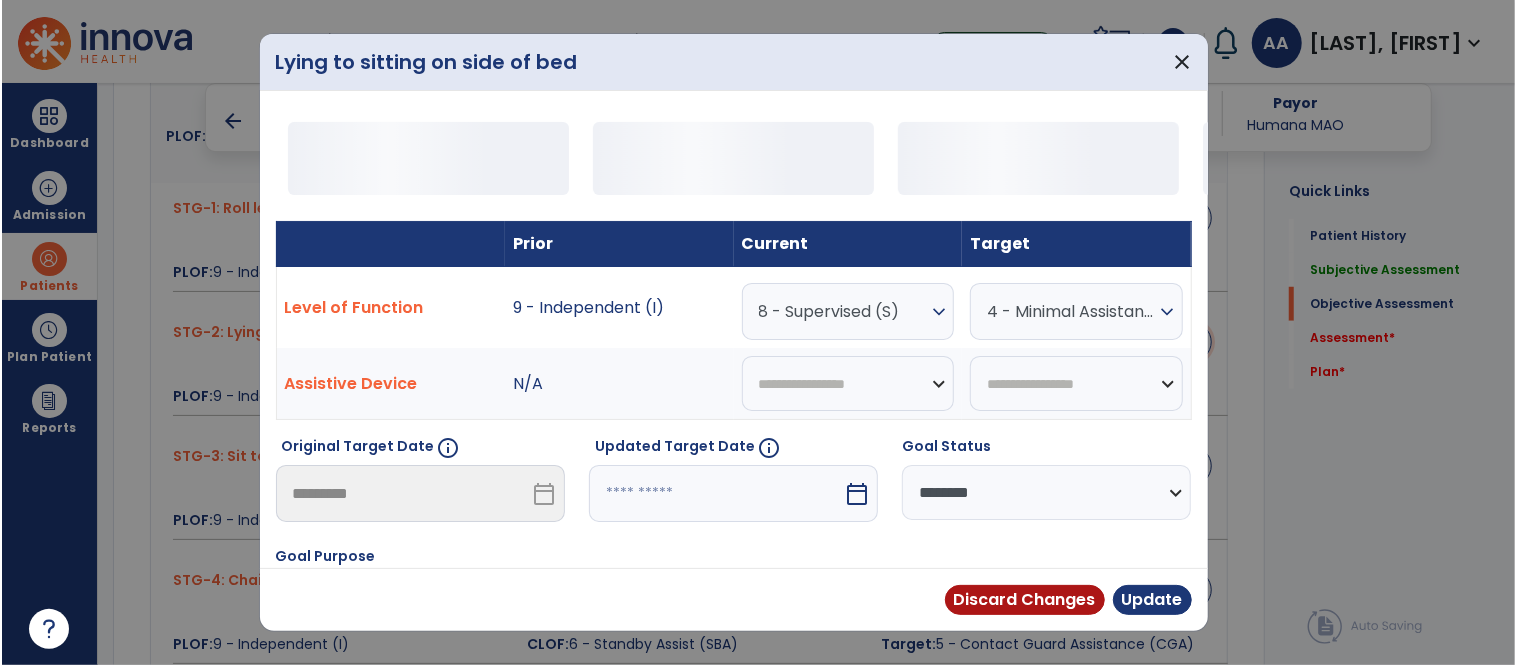 scroll, scrollTop: 888, scrollLeft: 0, axis: vertical 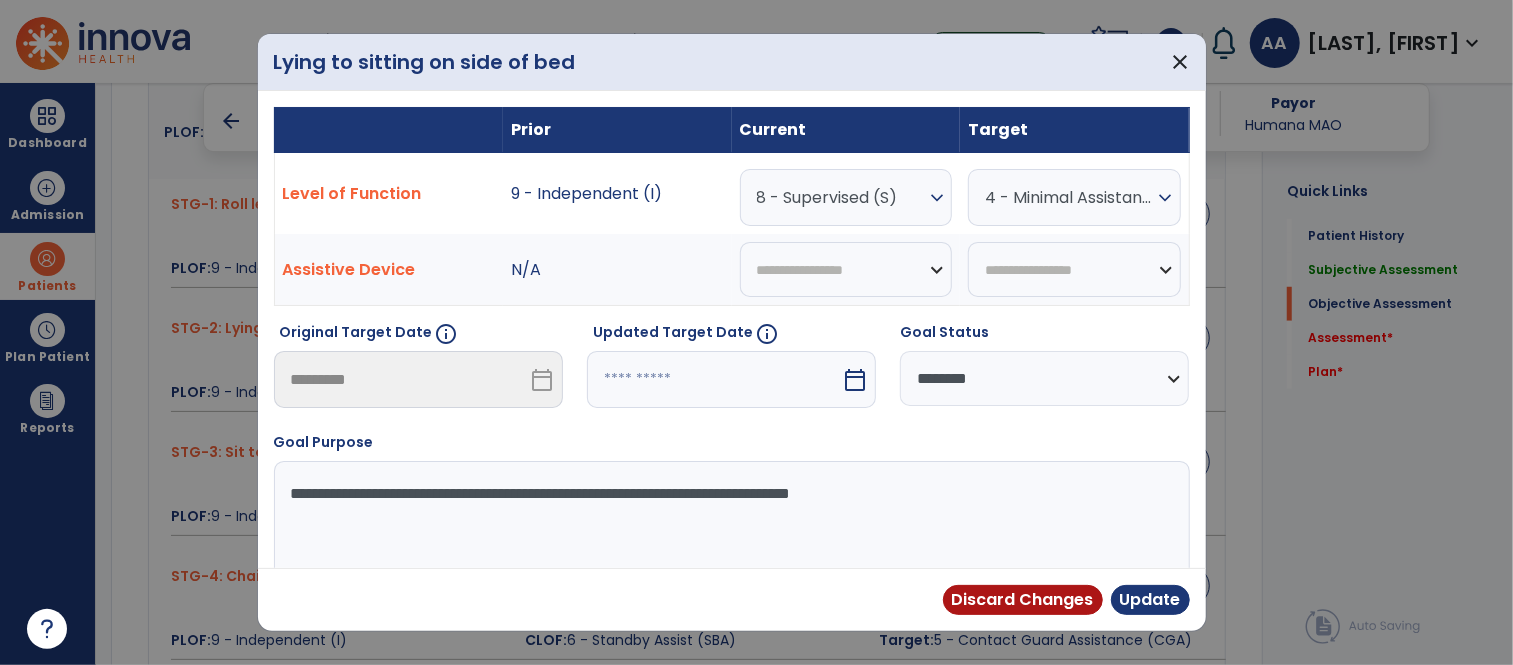 click on "**********" at bounding box center (1044, 378) 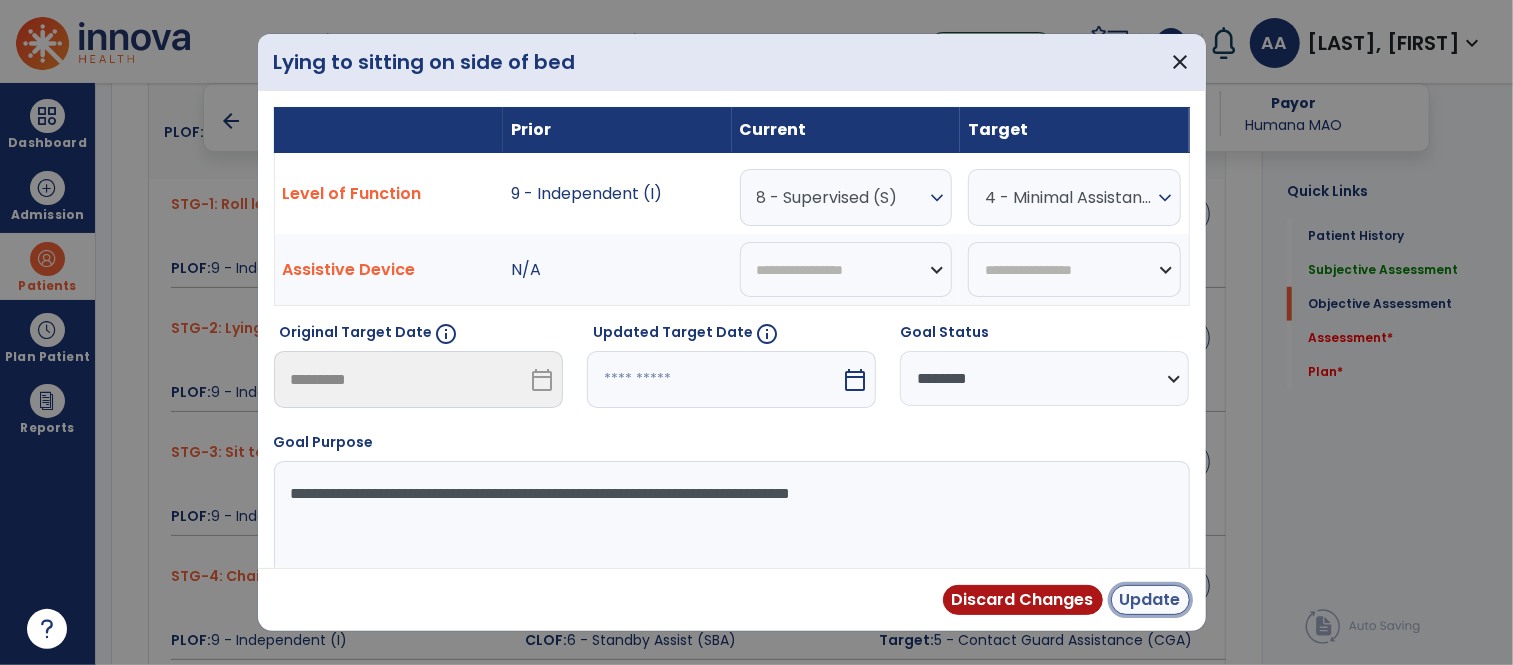 click on "Update" at bounding box center [1150, 600] 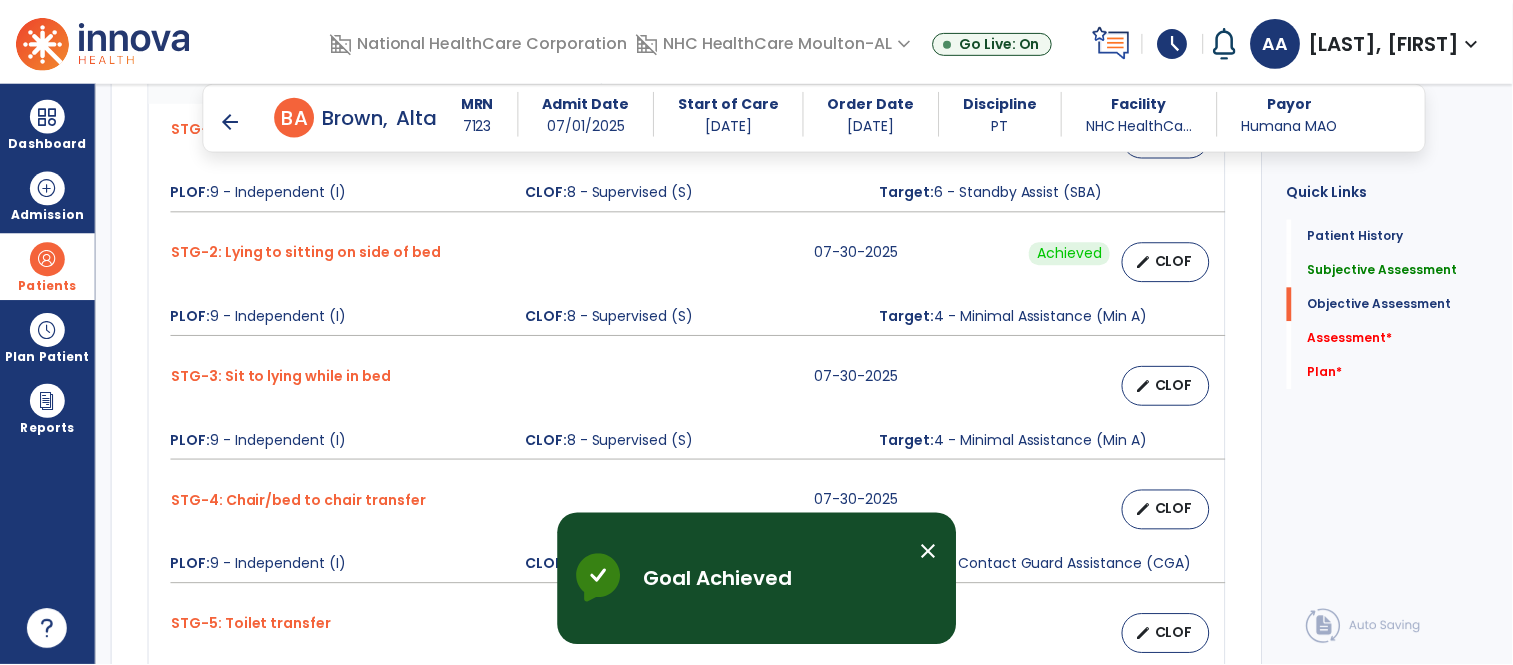 scroll, scrollTop: 1000, scrollLeft: 0, axis: vertical 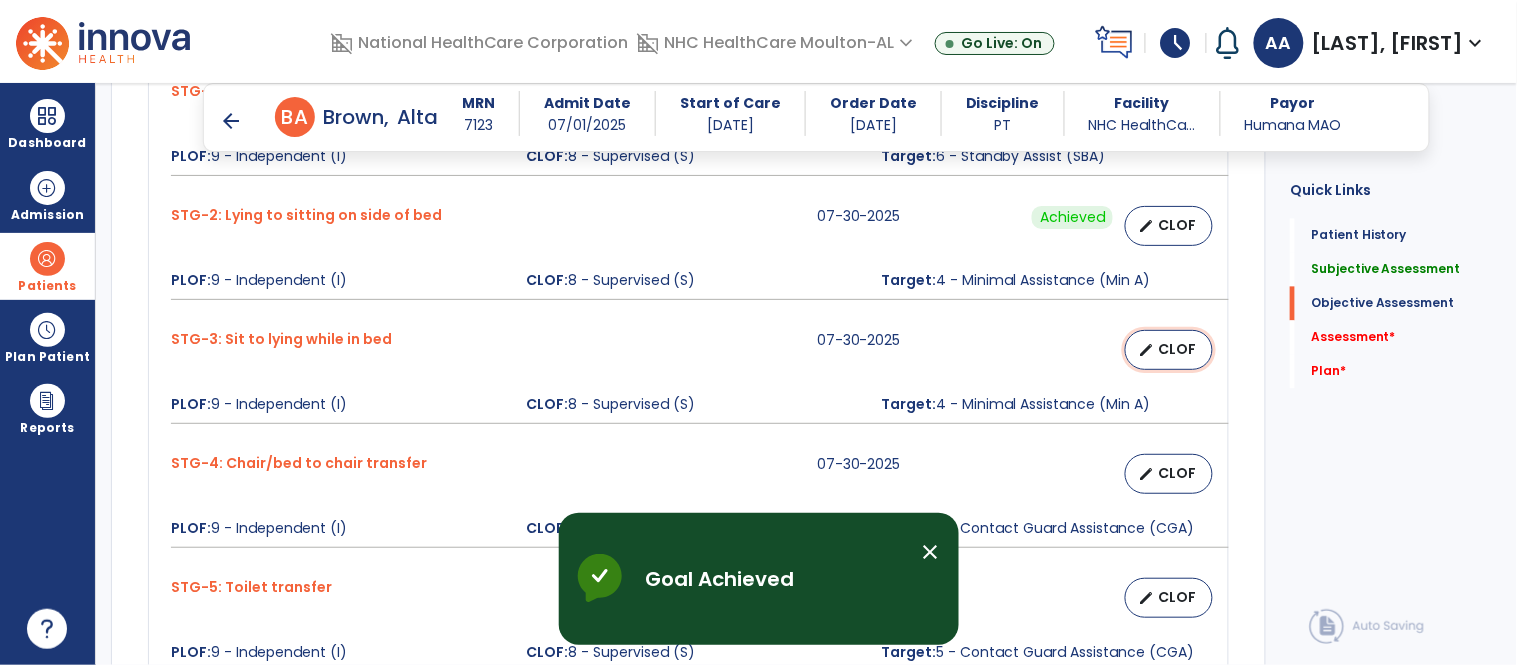 click on "CLOF" at bounding box center [1177, 349] 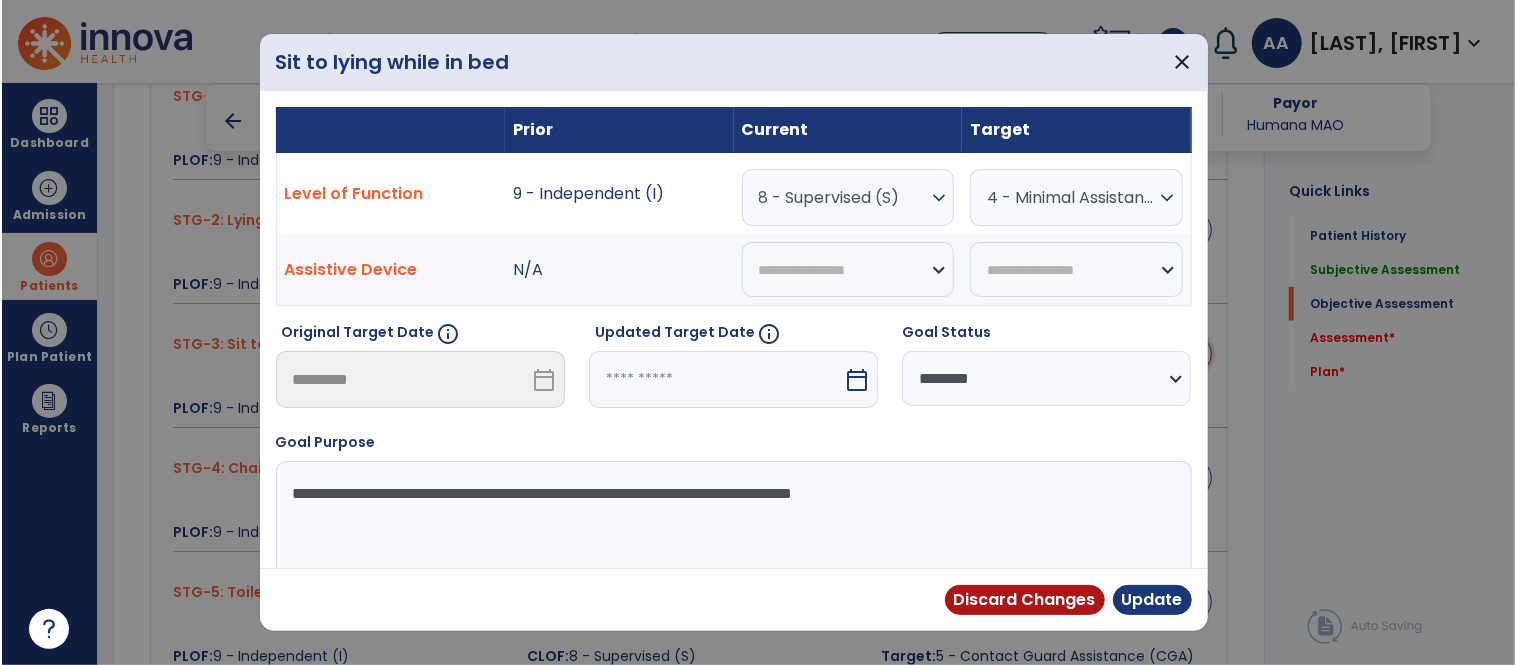 scroll, scrollTop: 1000, scrollLeft: 0, axis: vertical 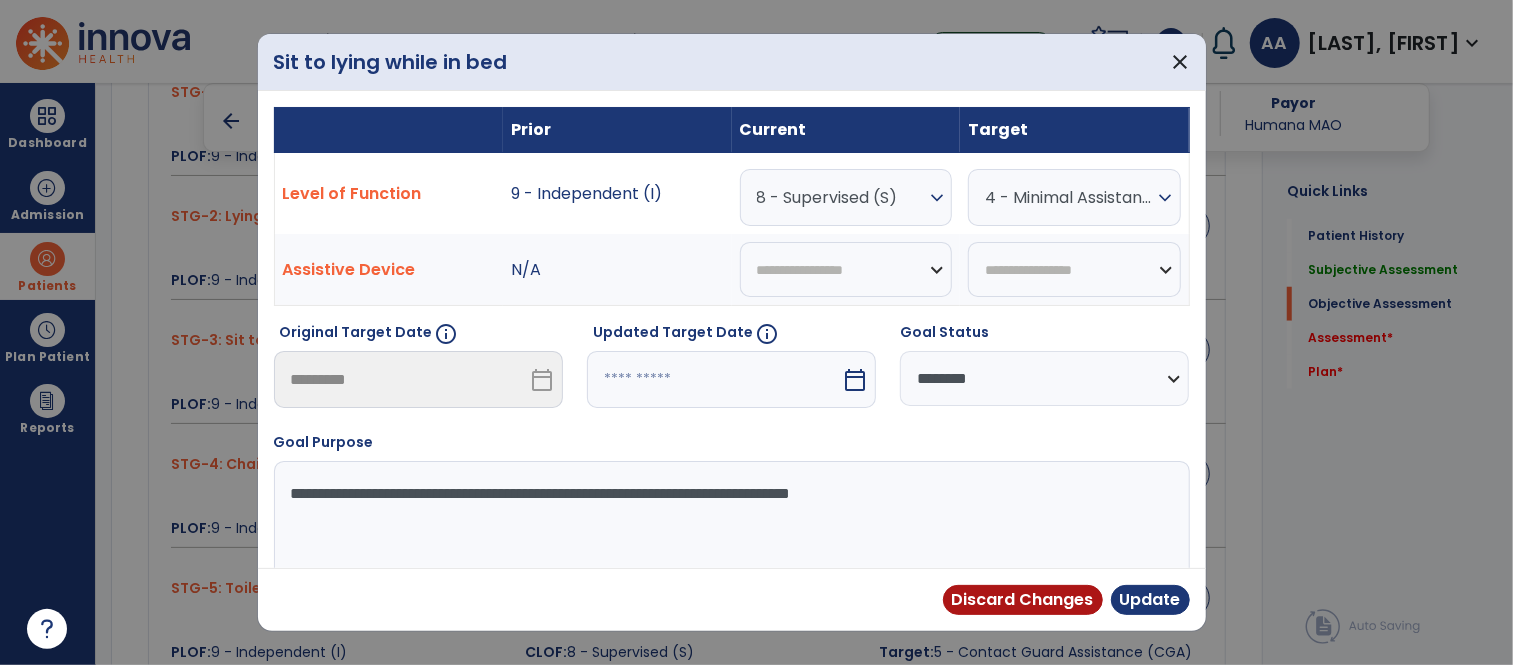 click on "**********" at bounding box center (1044, 378) 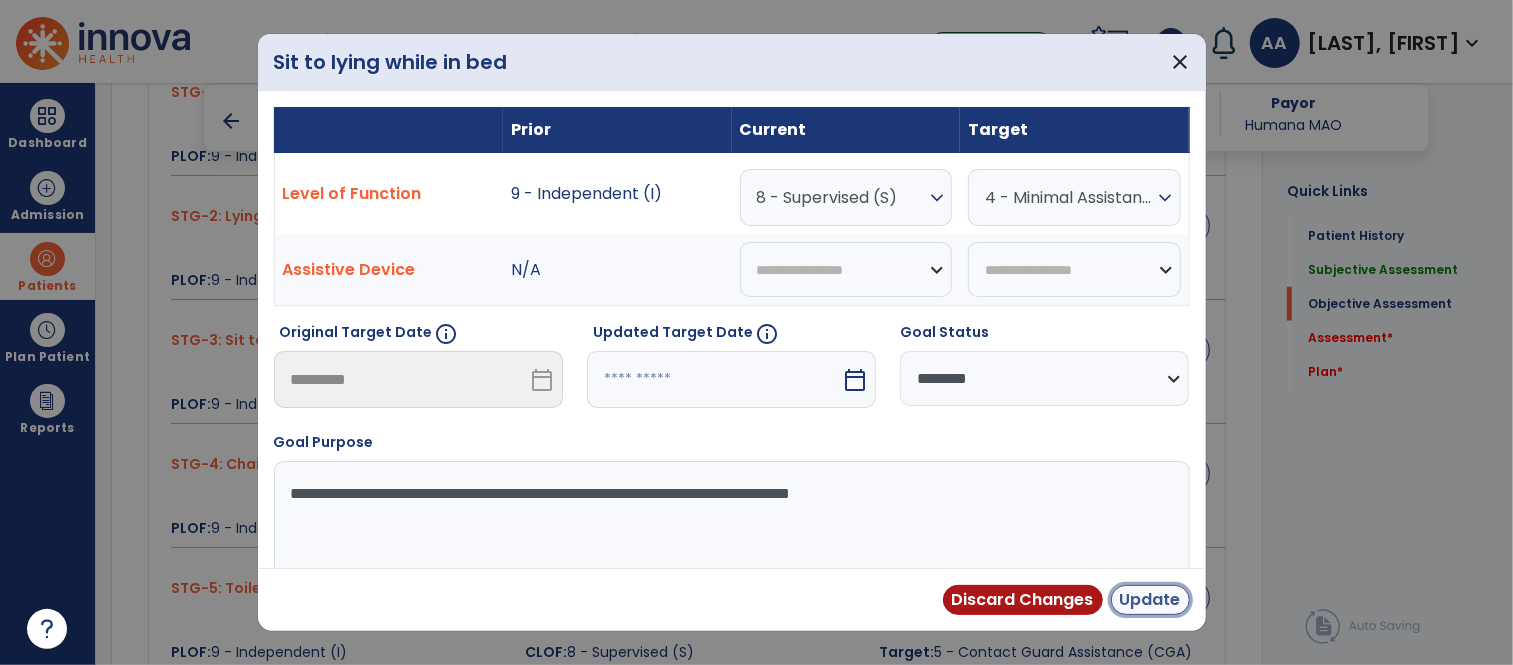 click on "Update" at bounding box center [1150, 600] 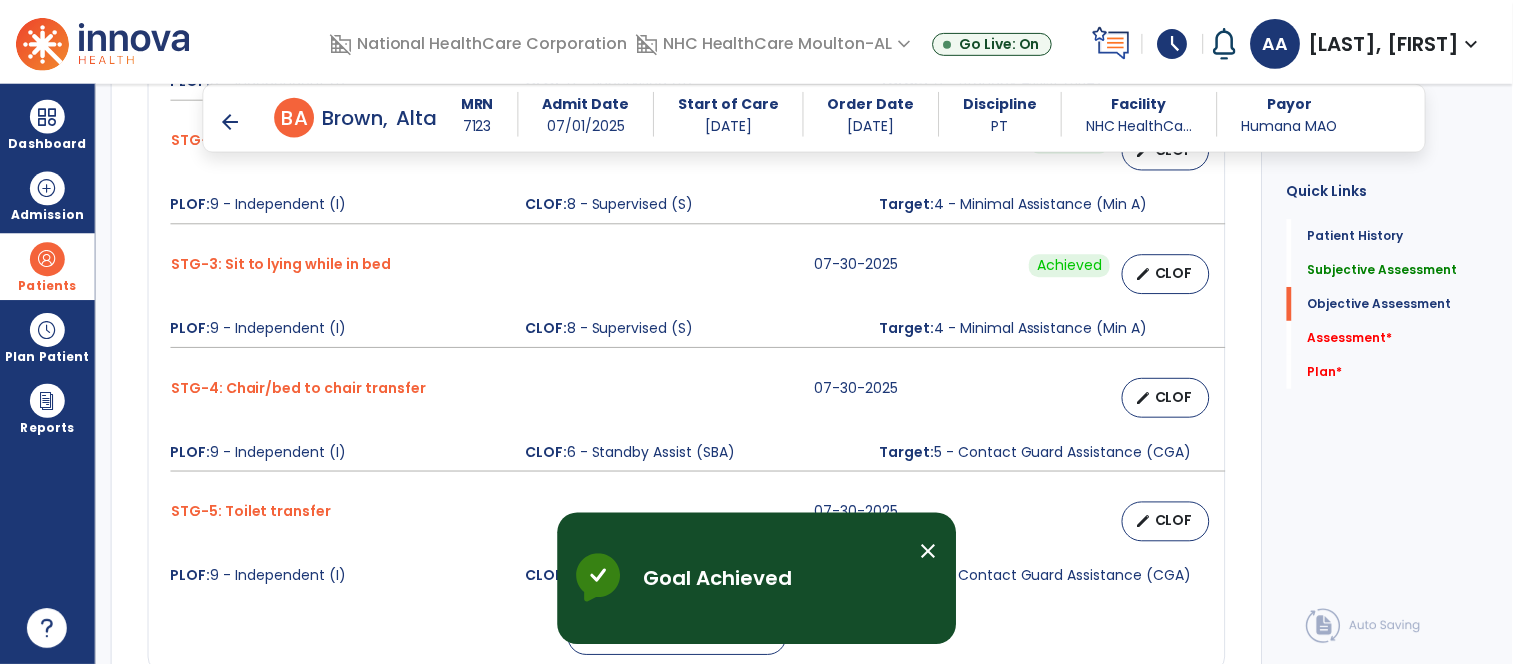 scroll, scrollTop: 1111, scrollLeft: 0, axis: vertical 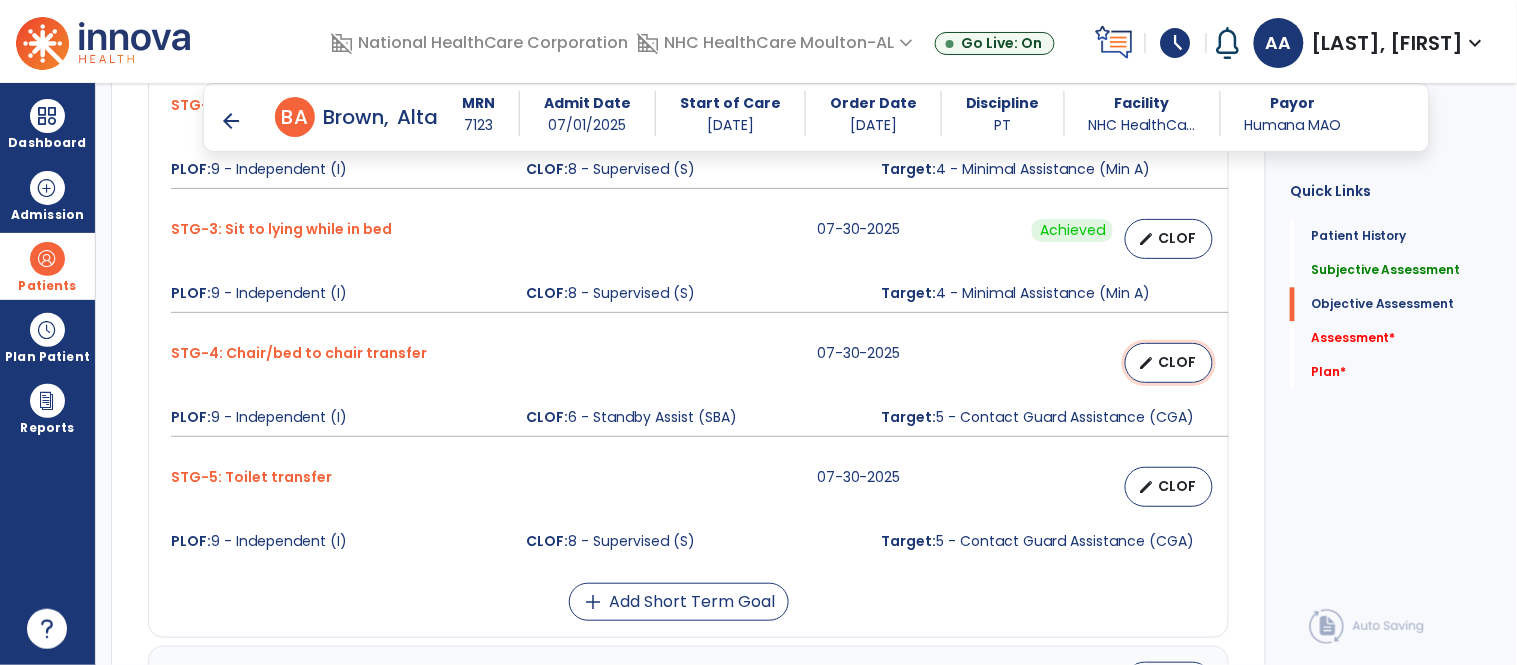 click on "CLOF" at bounding box center [1177, 362] 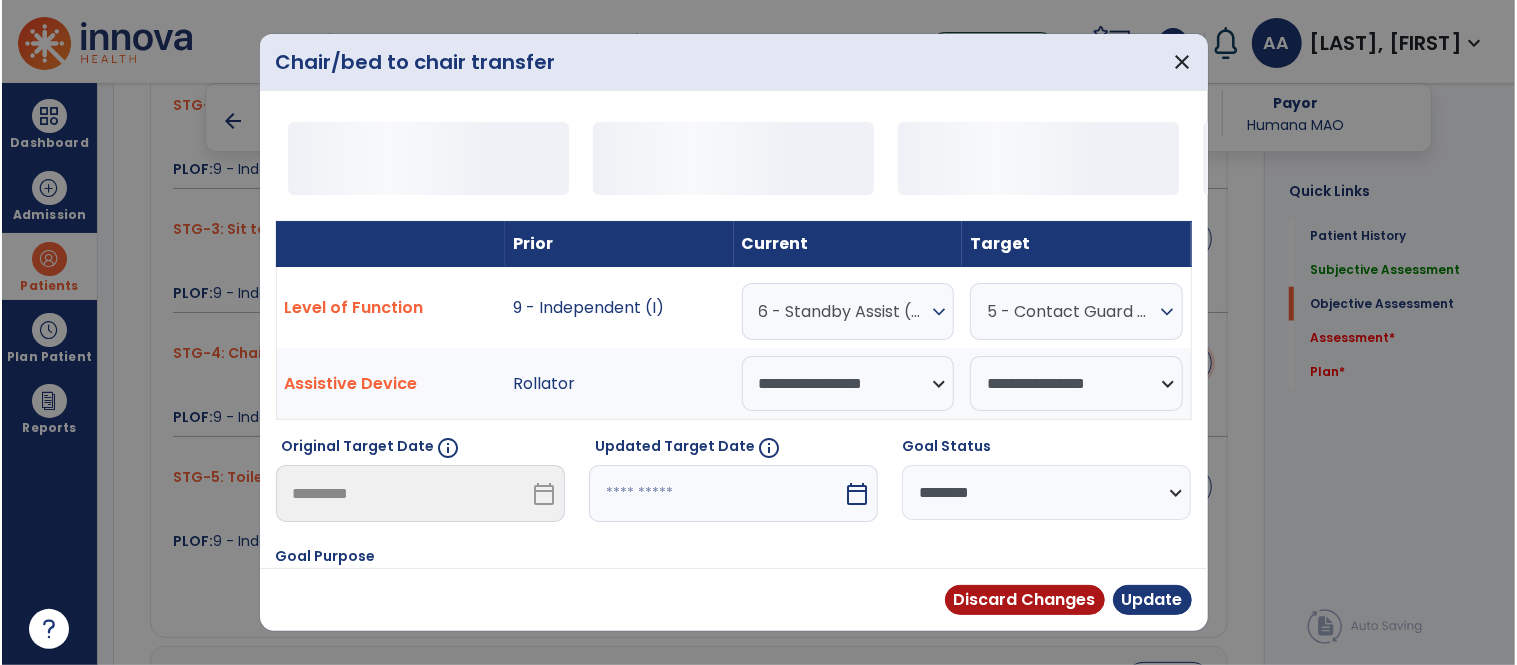 scroll, scrollTop: 1111, scrollLeft: 0, axis: vertical 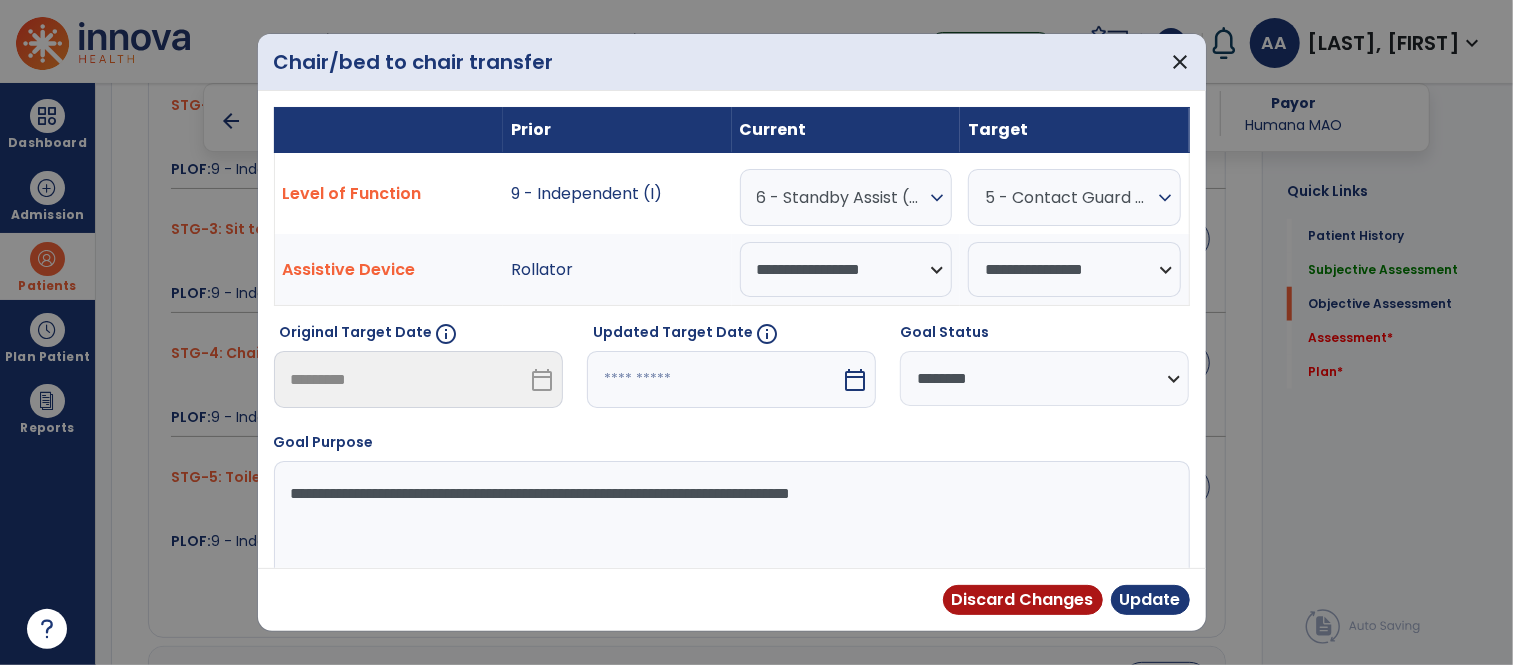 click on "**********" at bounding box center [1044, 378] 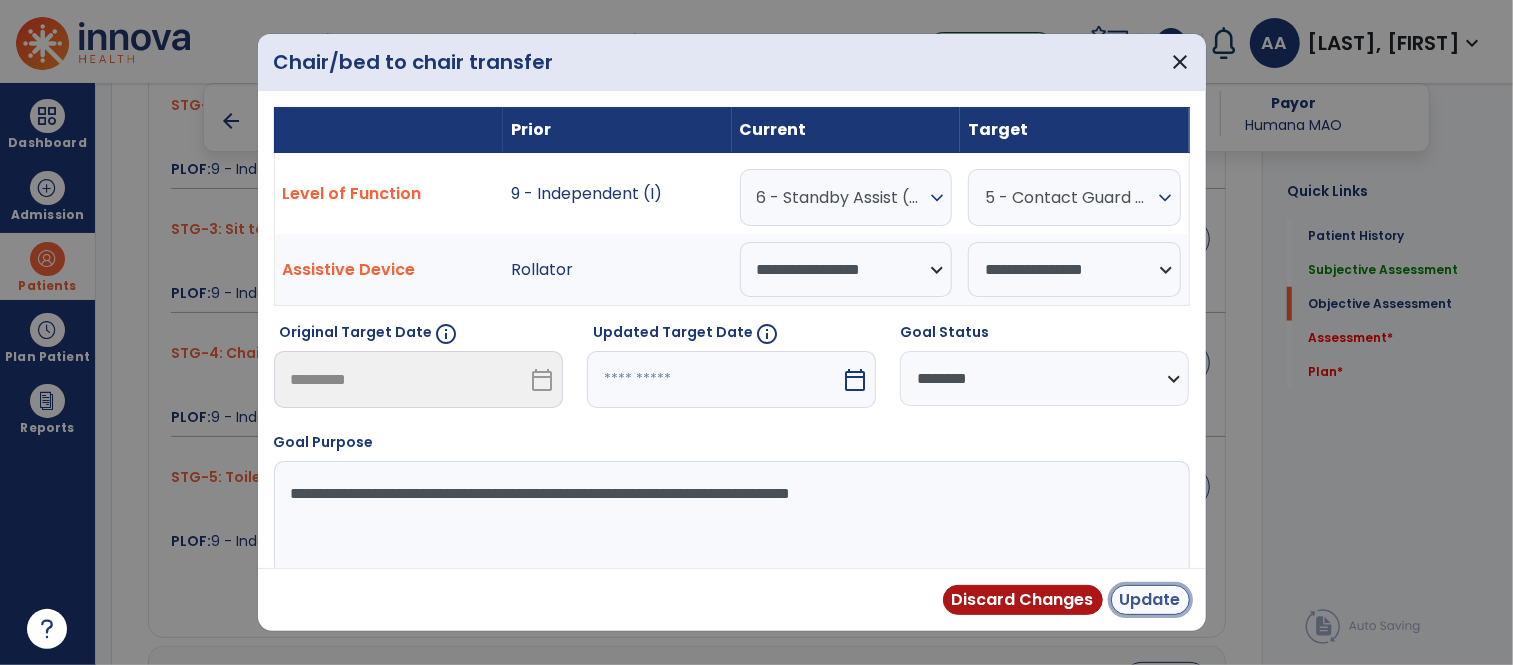 click on "Update" at bounding box center (1150, 600) 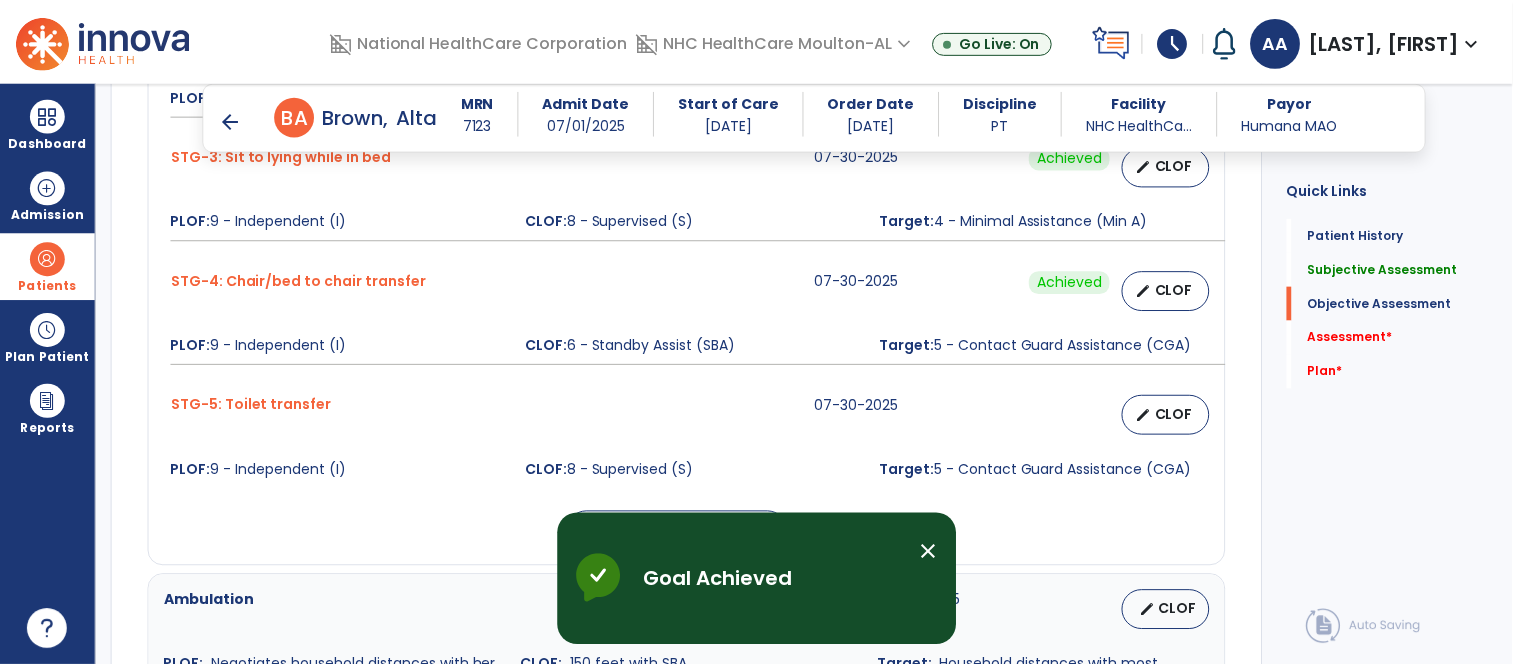 scroll, scrollTop: 1222, scrollLeft: 0, axis: vertical 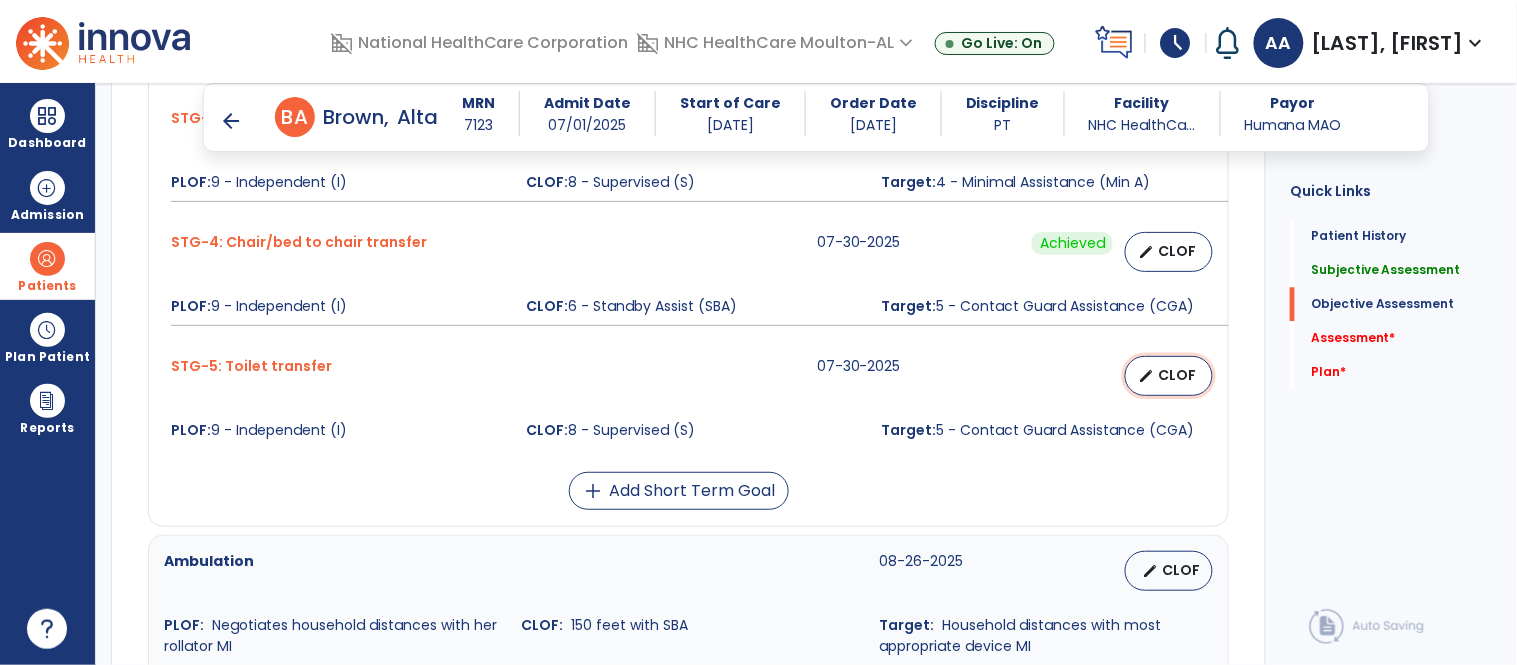 click on "edit   CLOF" at bounding box center (1169, 376) 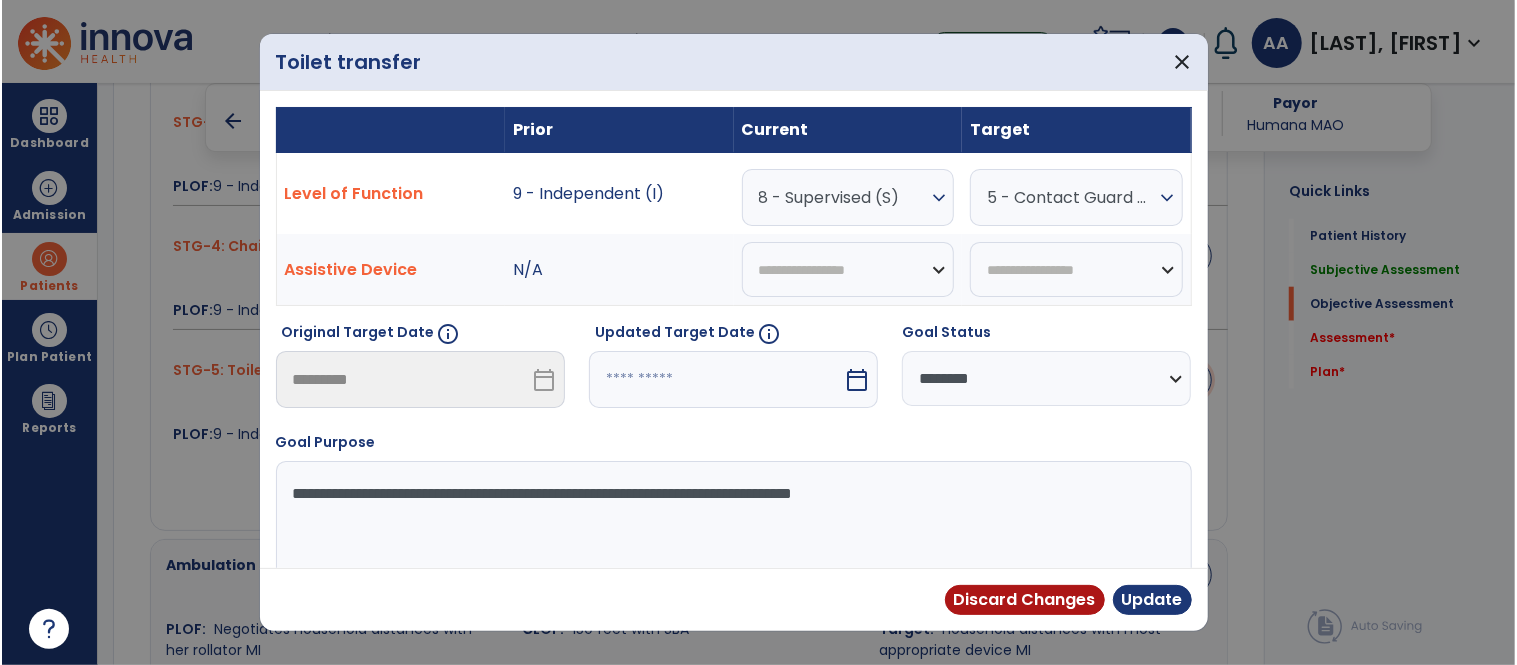 scroll, scrollTop: 1222, scrollLeft: 0, axis: vertical 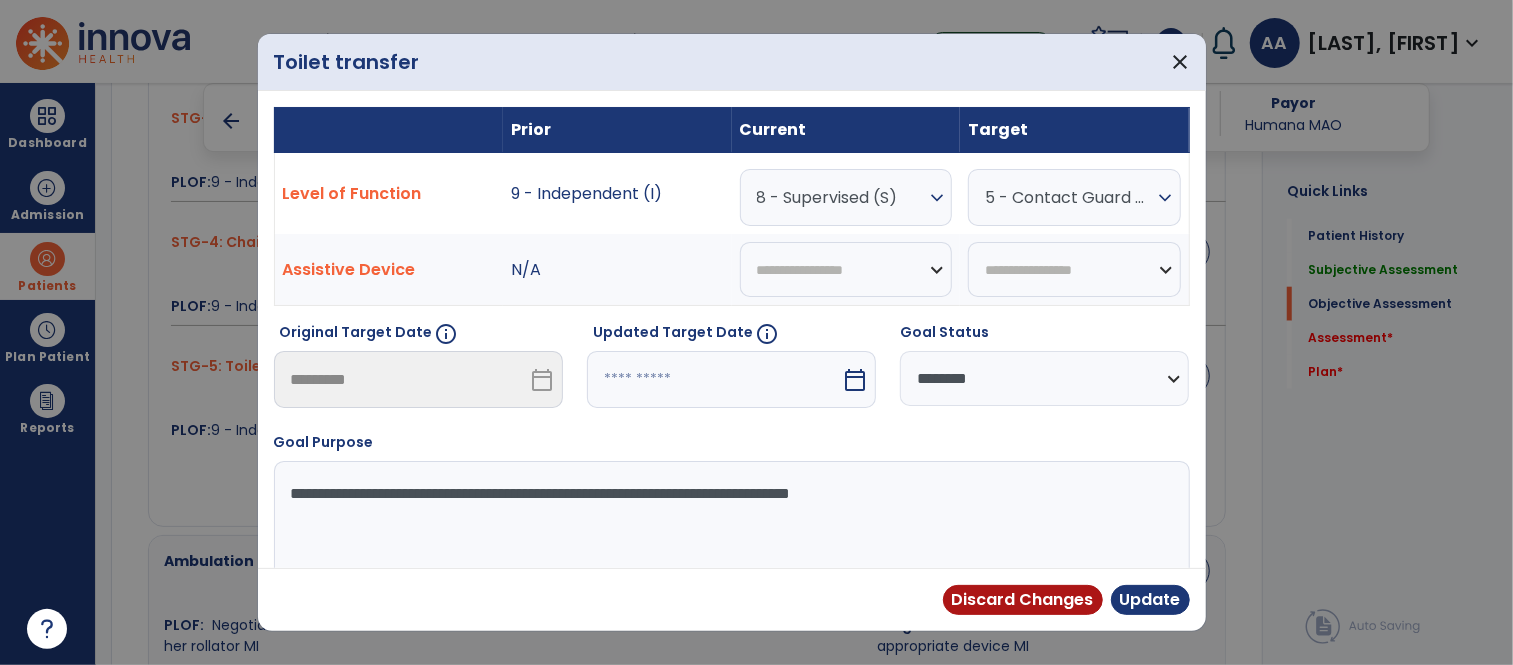 click on "**********" at bounding box center [1044, 378] 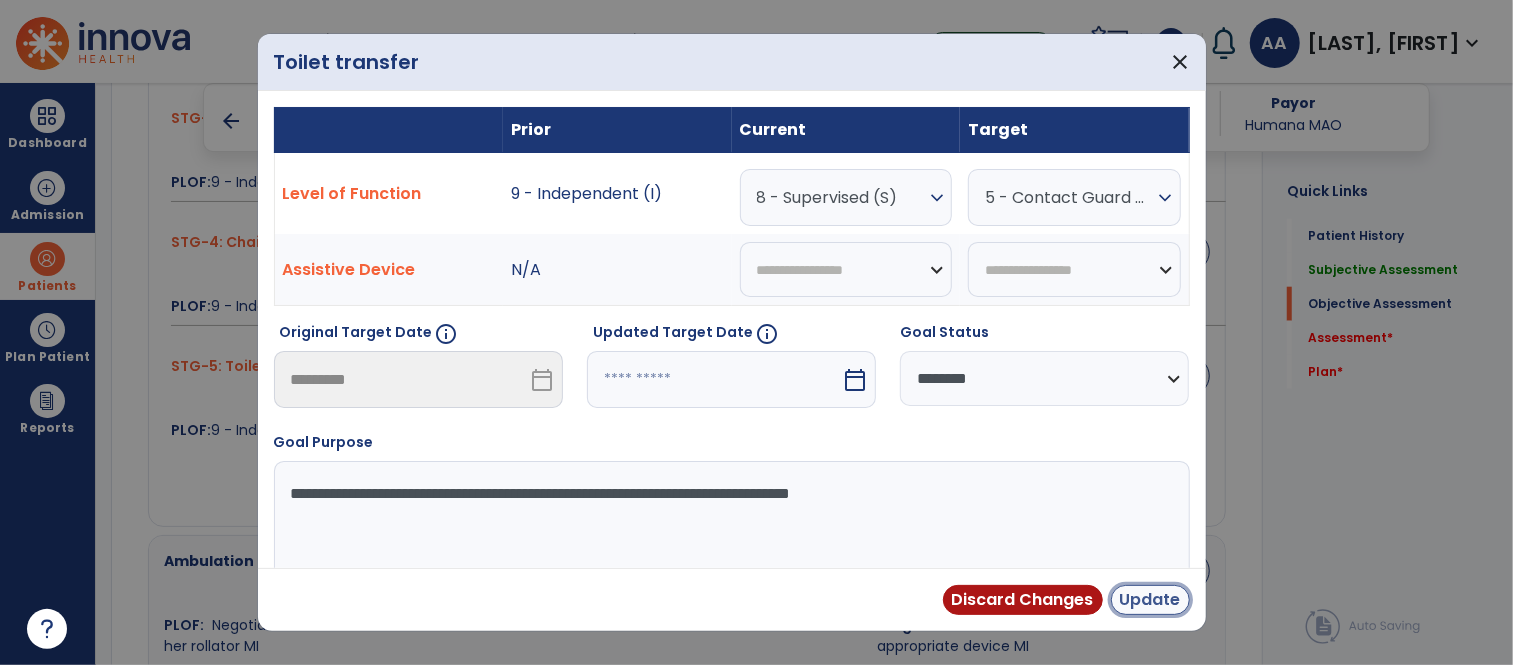 click on "Update" at bounding box center [1150, 600] 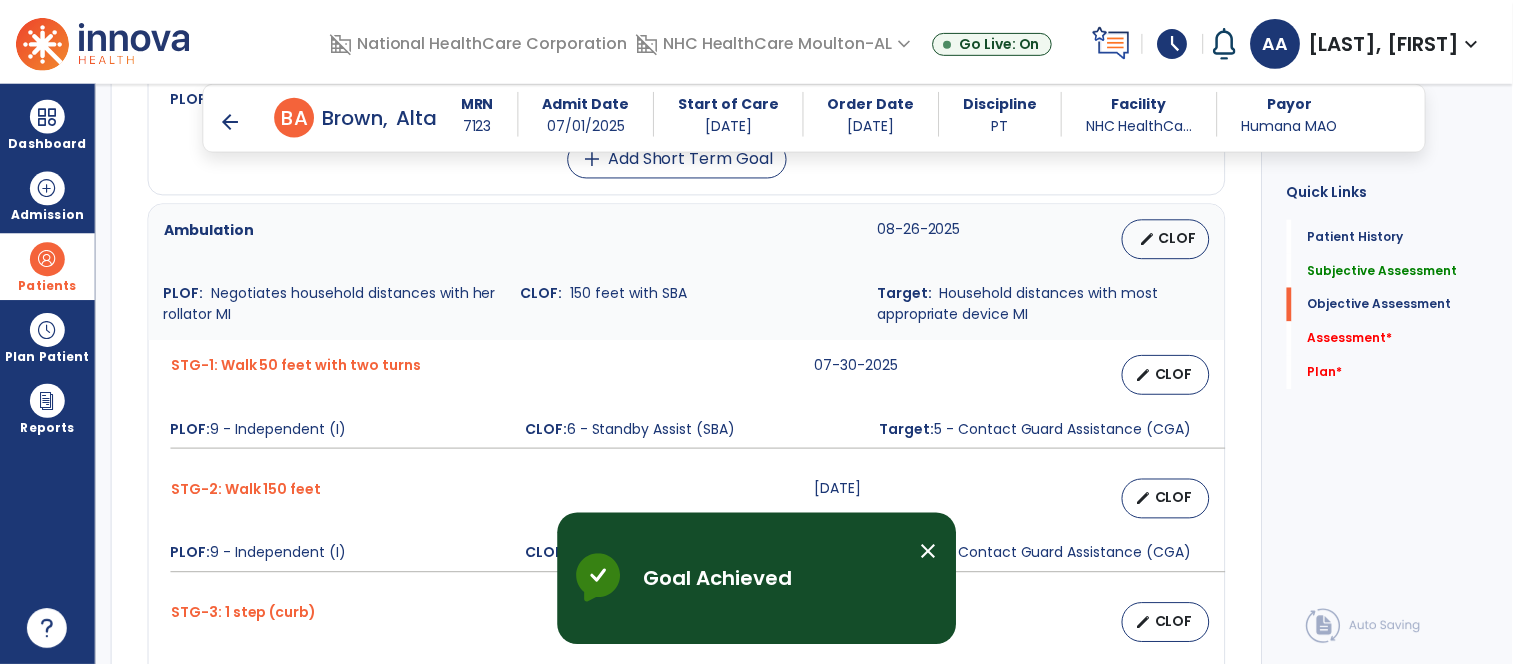 scroll, scrollTop: 1555, scrollLeft: 0, axis: vertical 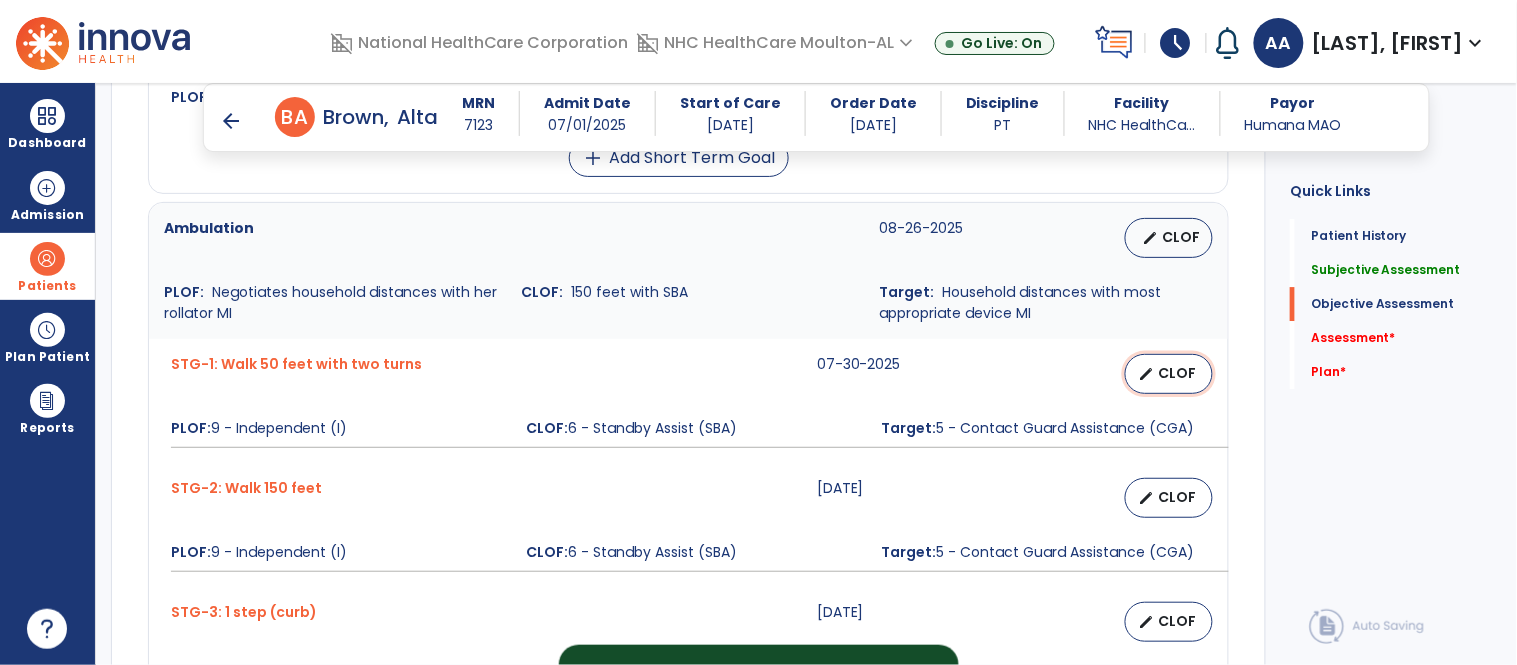 click on "CLOF" at bounding box center (1177, 373) 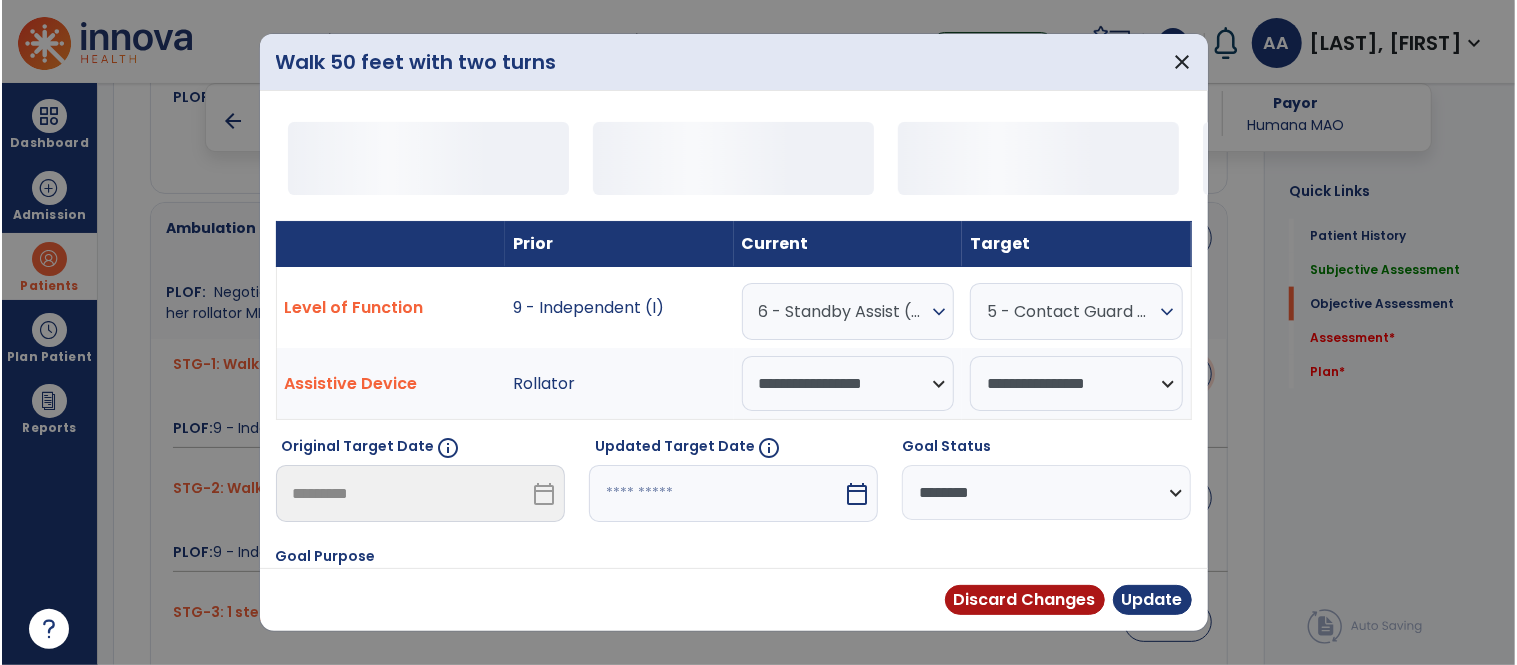 scroll, scrollTop: 1555, scrollLeft: 0, axis: vertical 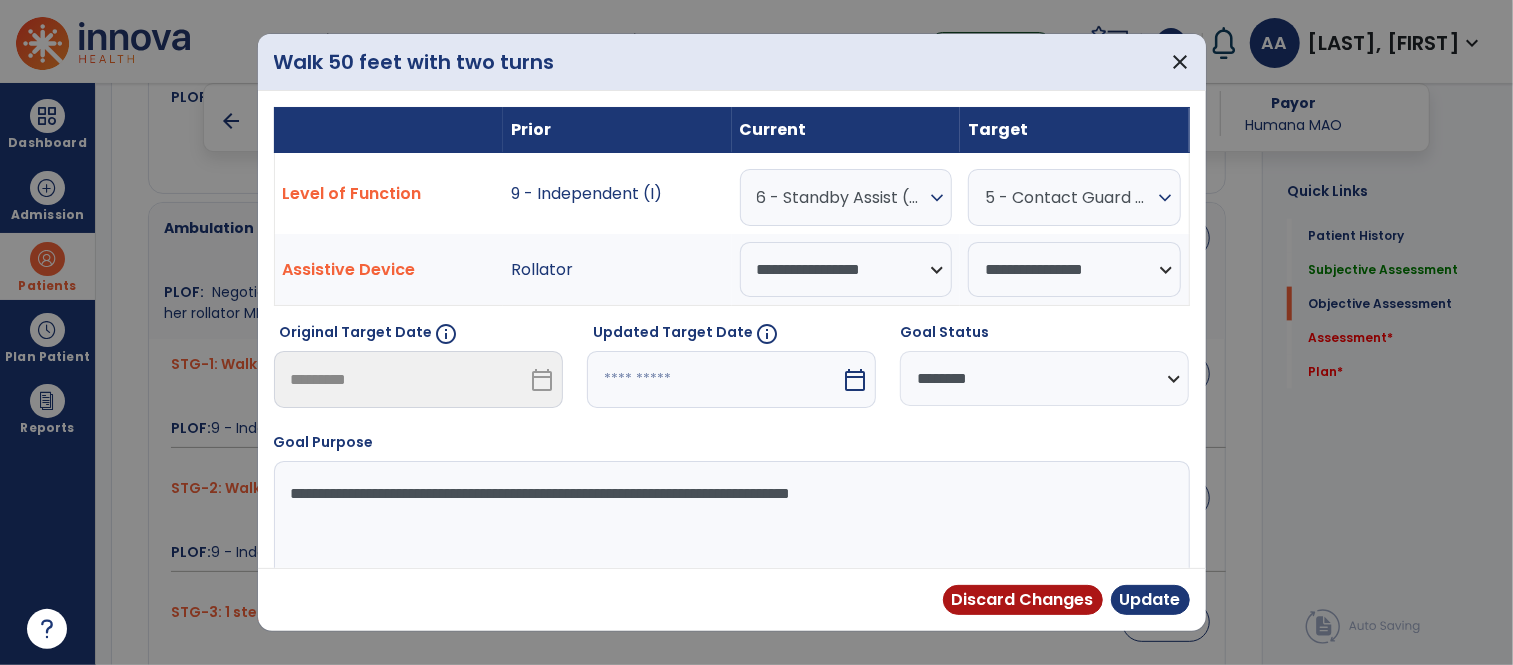 click on "**********" at bounding box center [1044, 378] 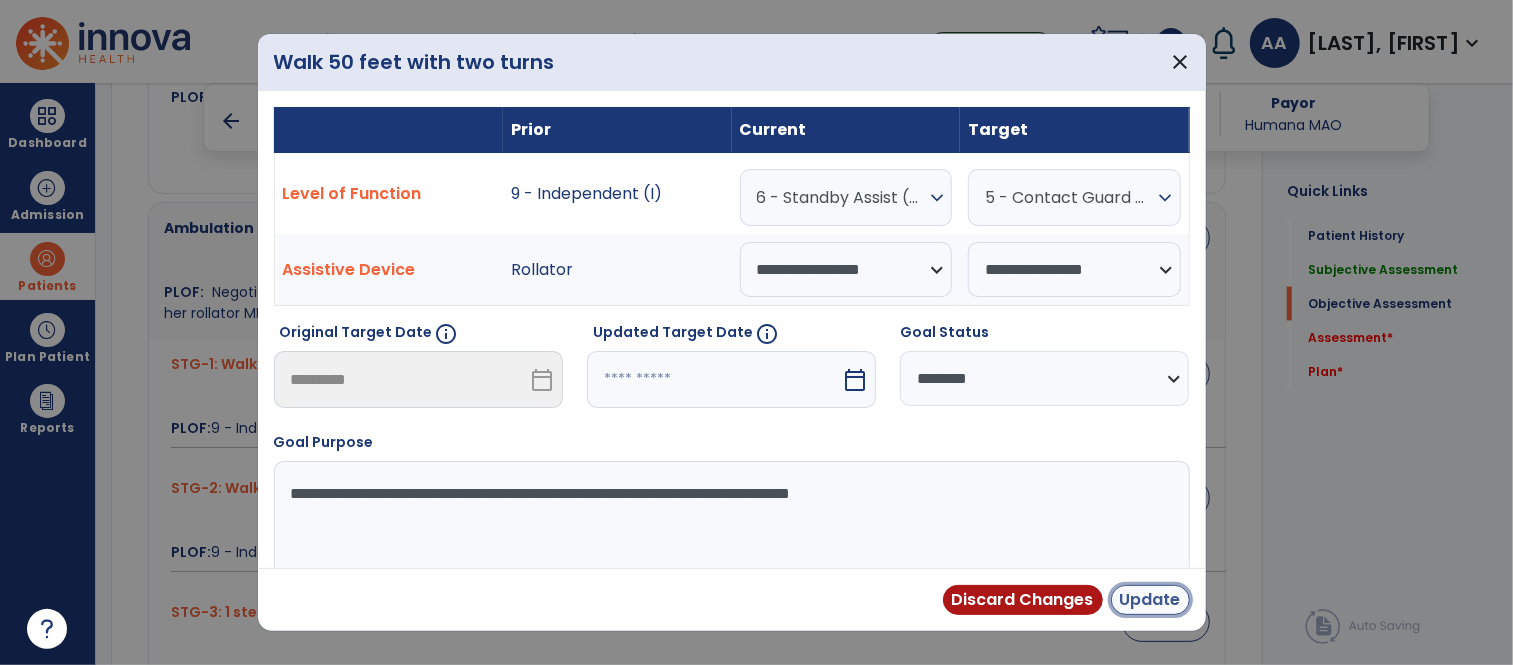 click on "Update" at bounding box center (1150, 600) 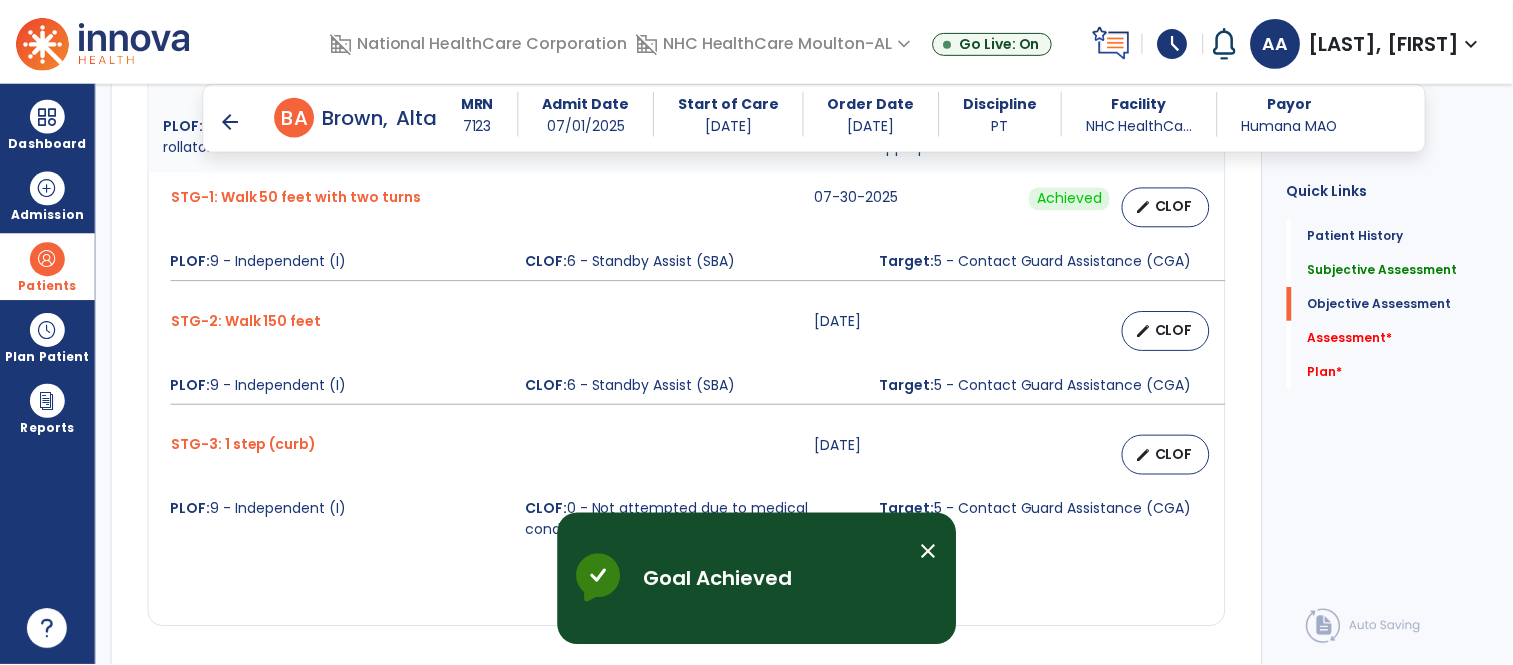 scroll, scrollTop: 1777, scrollLeft: 0, axis: vertical 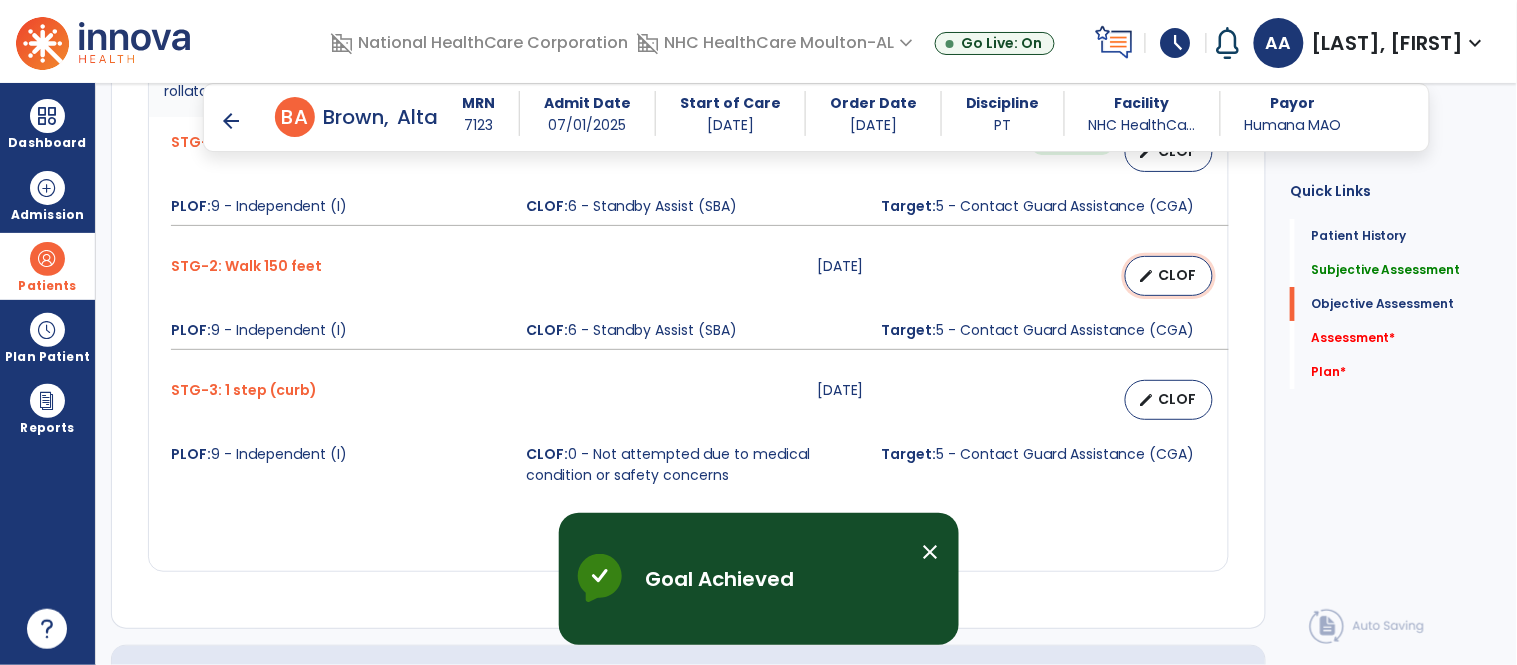 click on "edit   CLOF" at bounding box center [1169, 276] 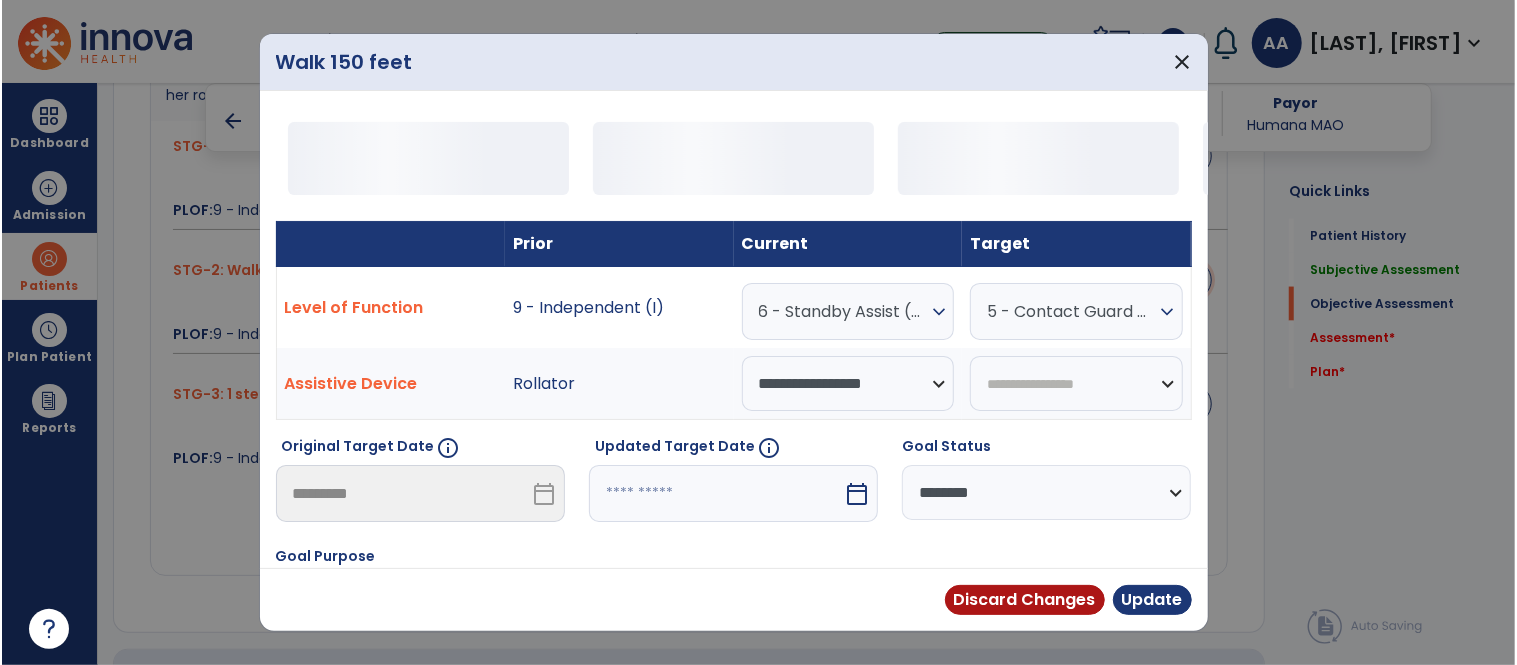 scroll, scrollTop: 1777, scrollLeft: 0, axis: vertical 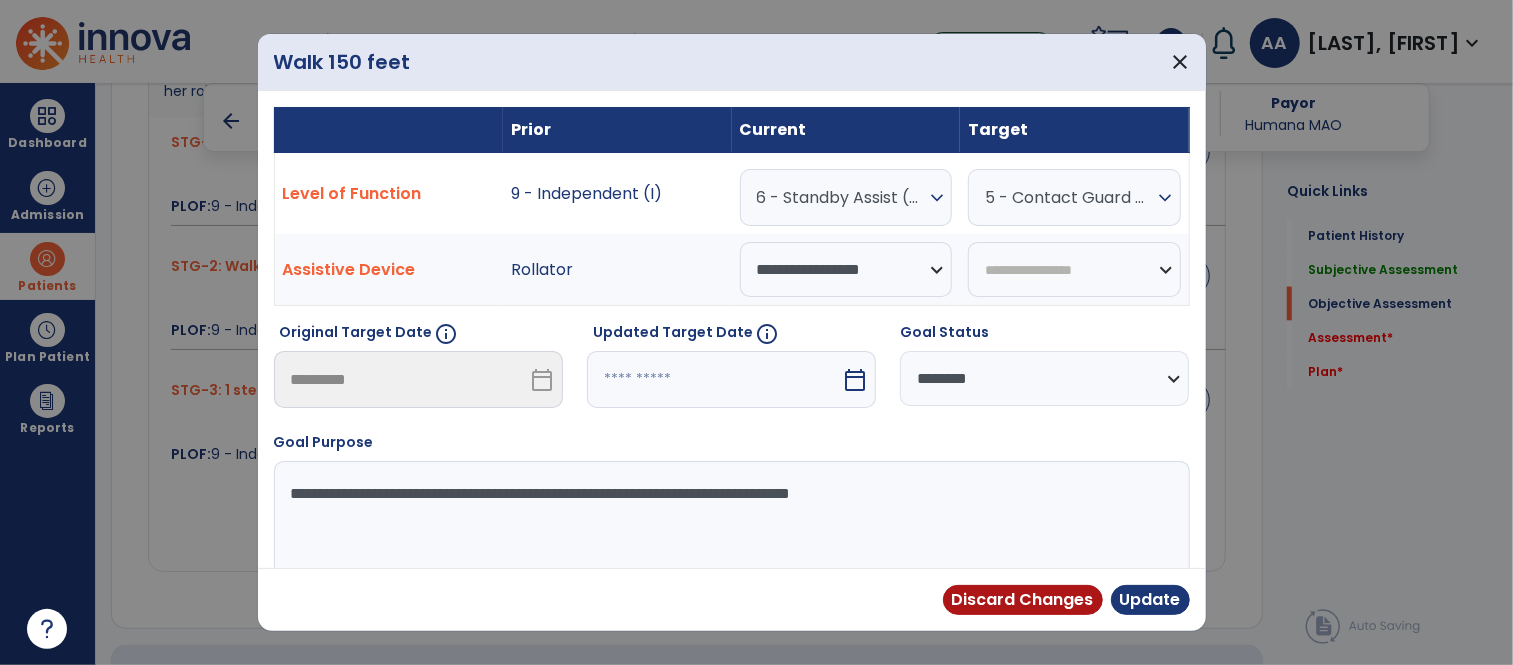 click on "**********" at bounding box center [1044, 378] 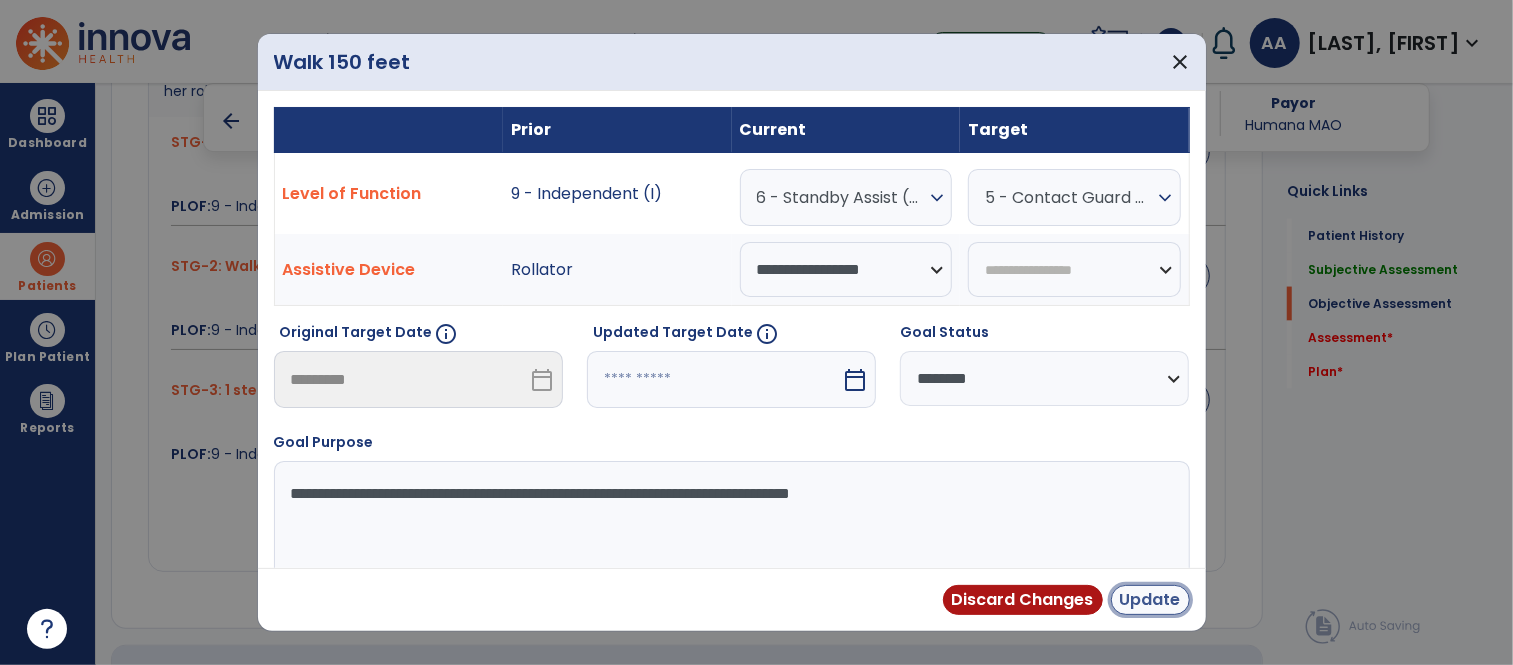 click on "Update" at bounding box center (1150, 600) 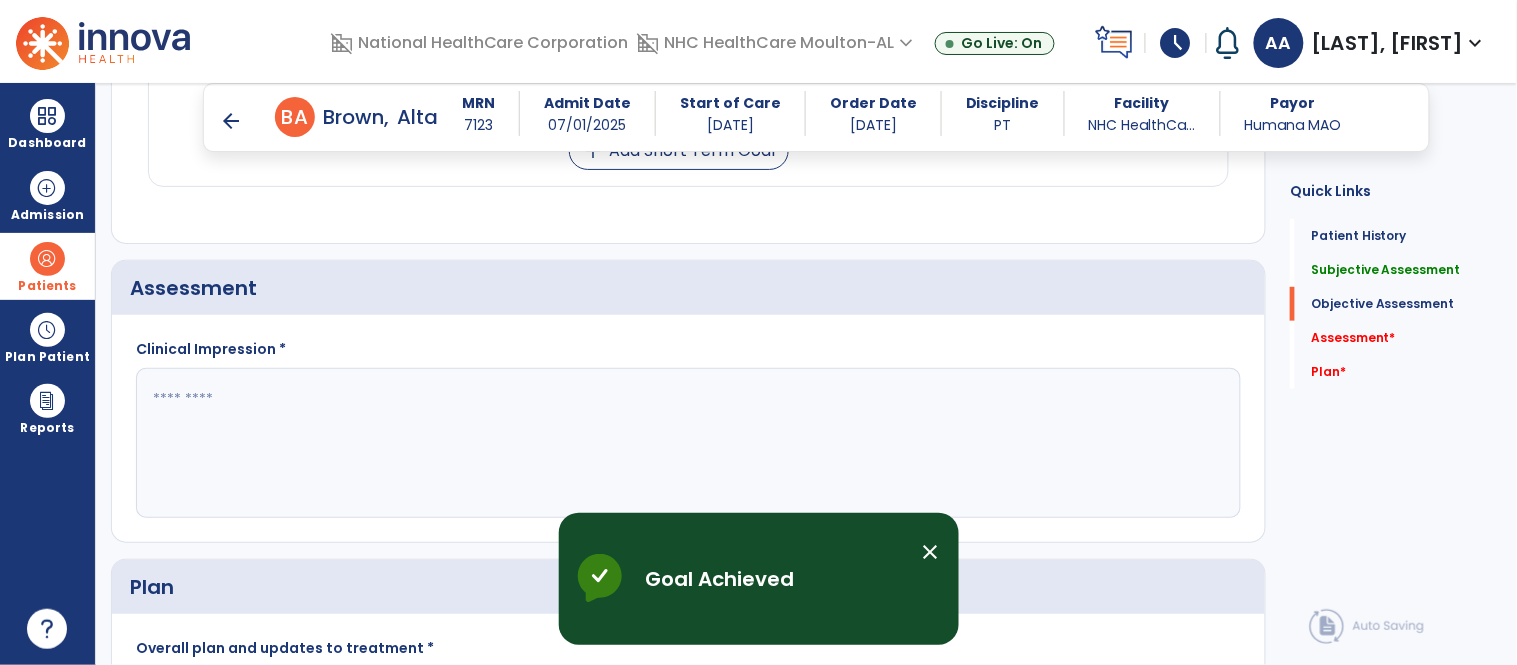 scroll, scrollTop: 2222, scrollLeft: 0, axis: vertical 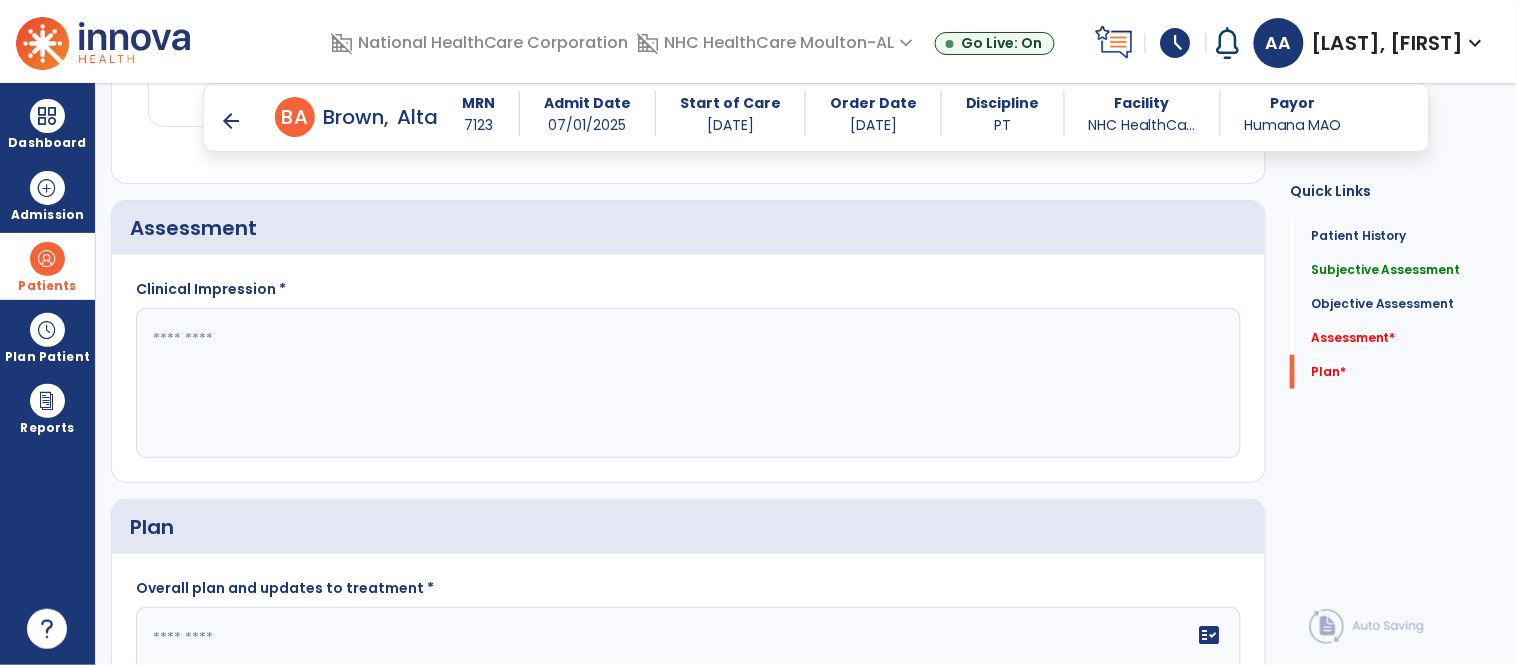 click 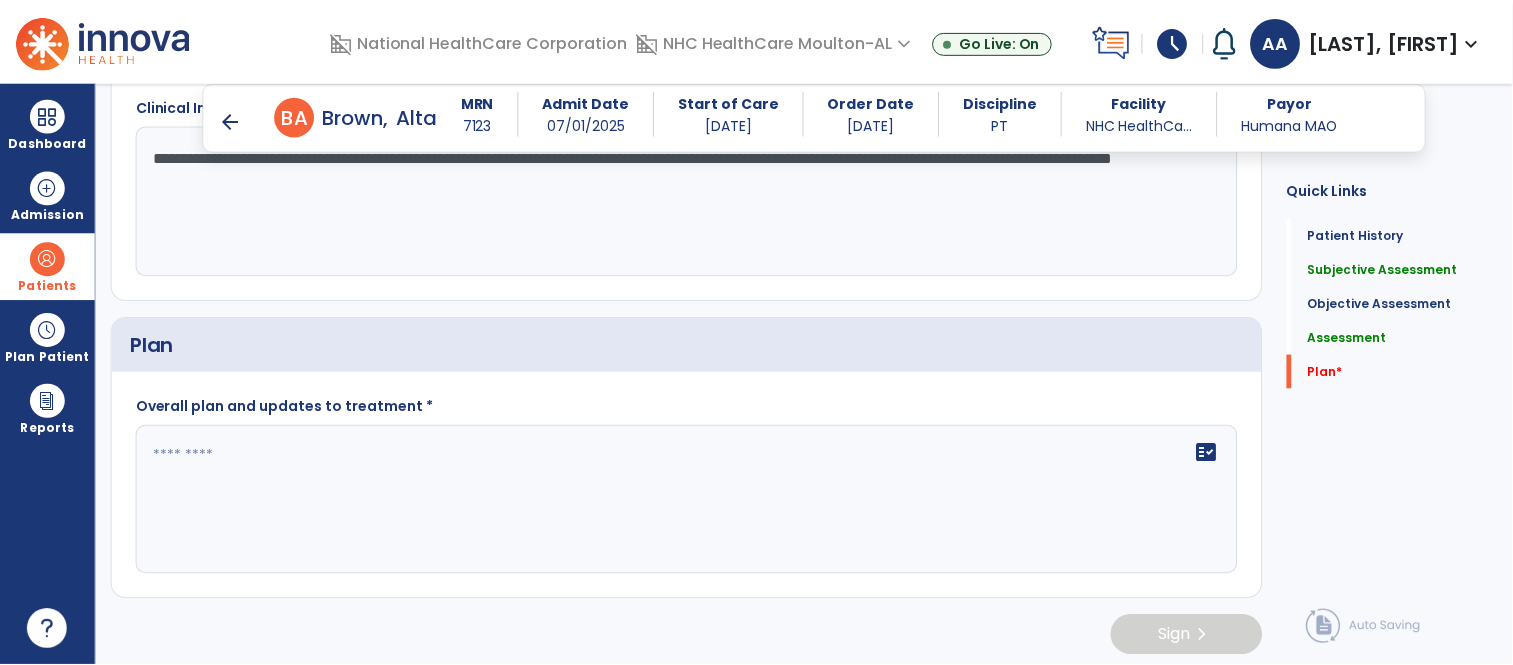scroll, scrollTop: 2413, scrollLeft: 0, axis: vertical 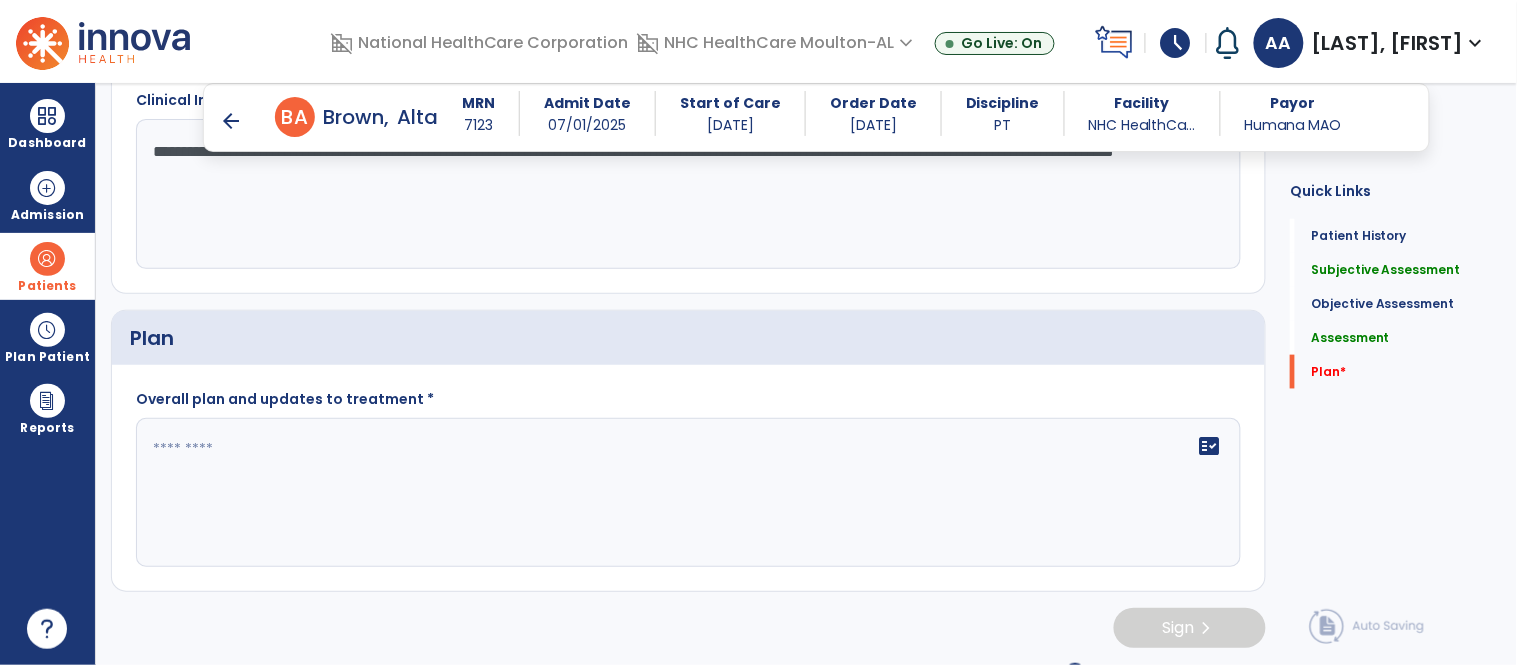 type on "**********" 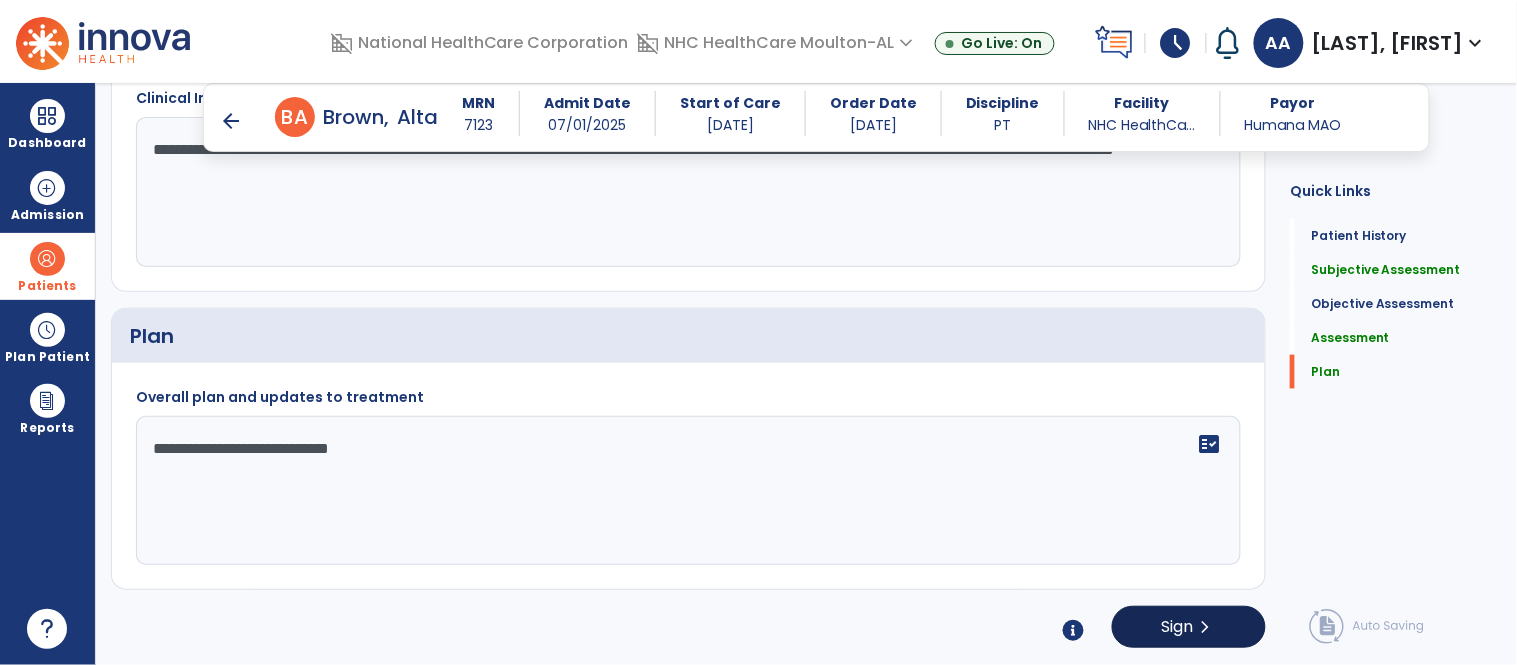 type on "**********" 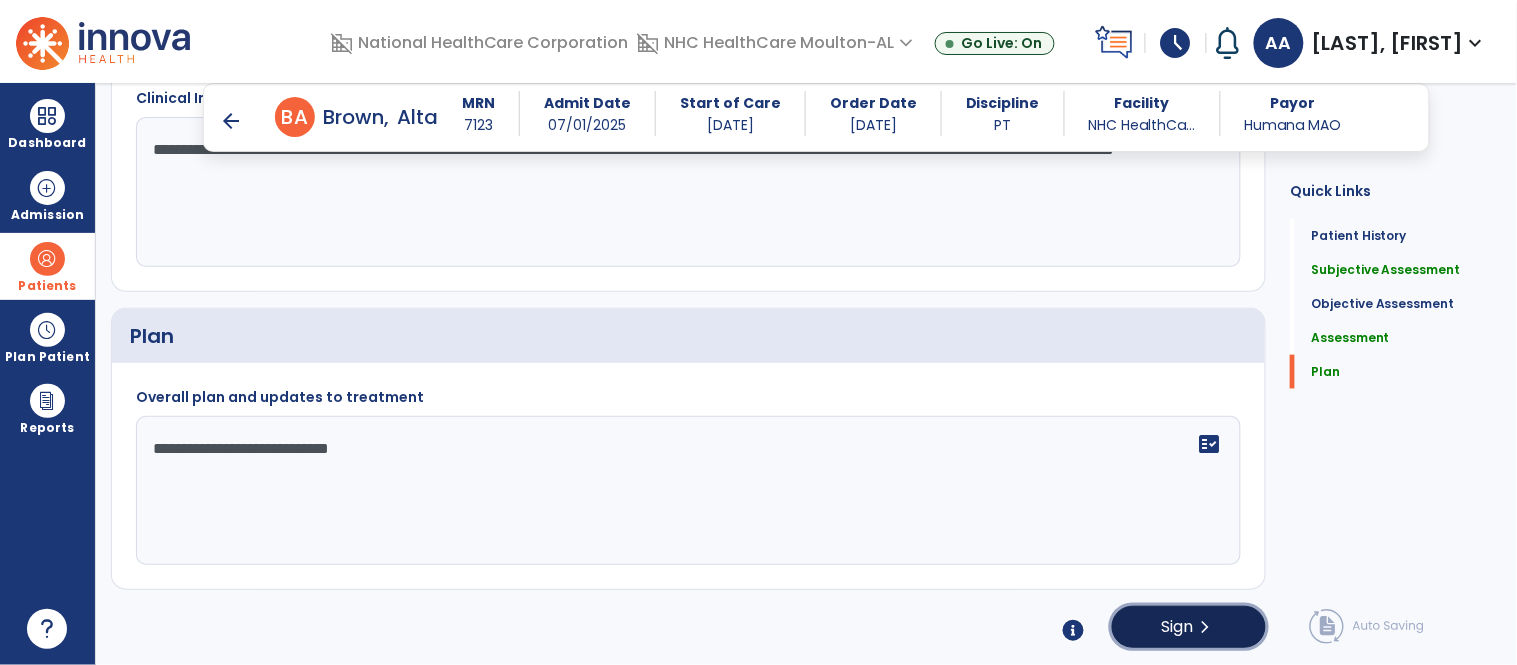 click on "Sign" 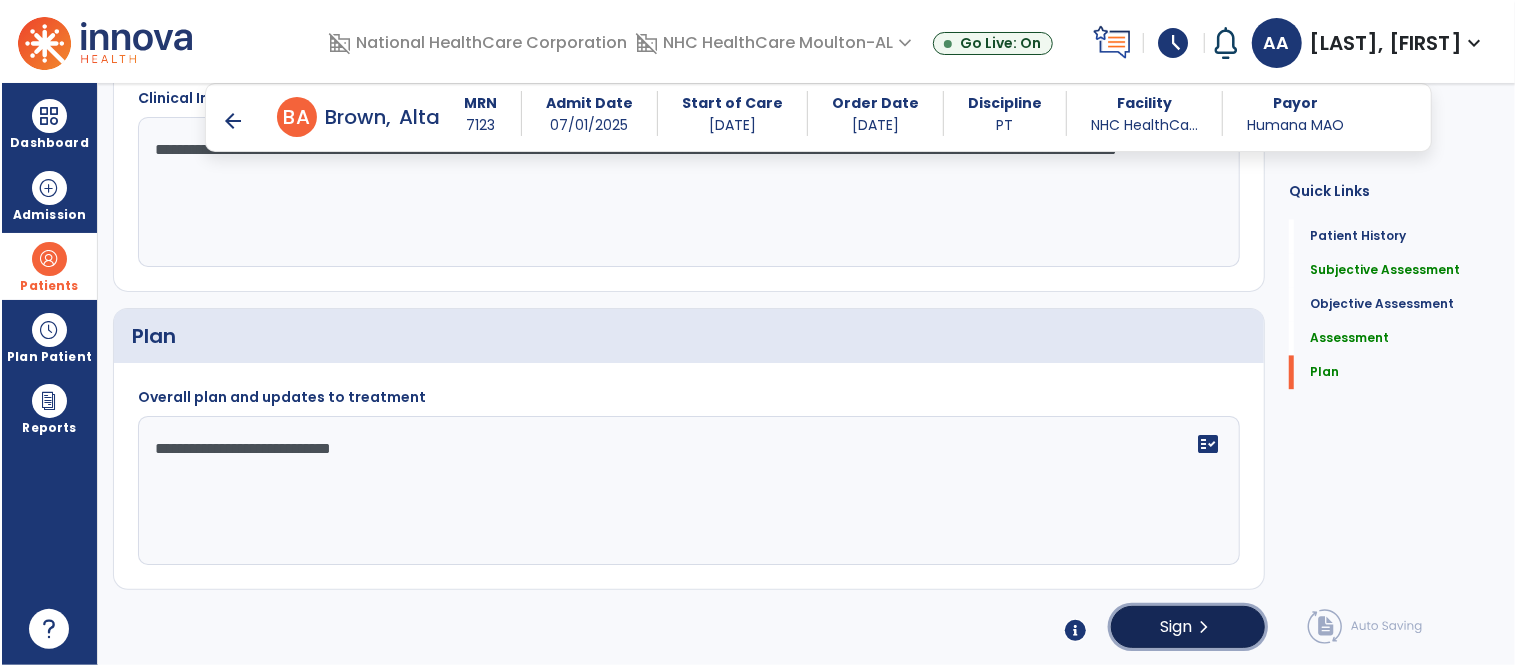 scroll, scrollTop: 2413, scrollLeft: 0, axis: vertical 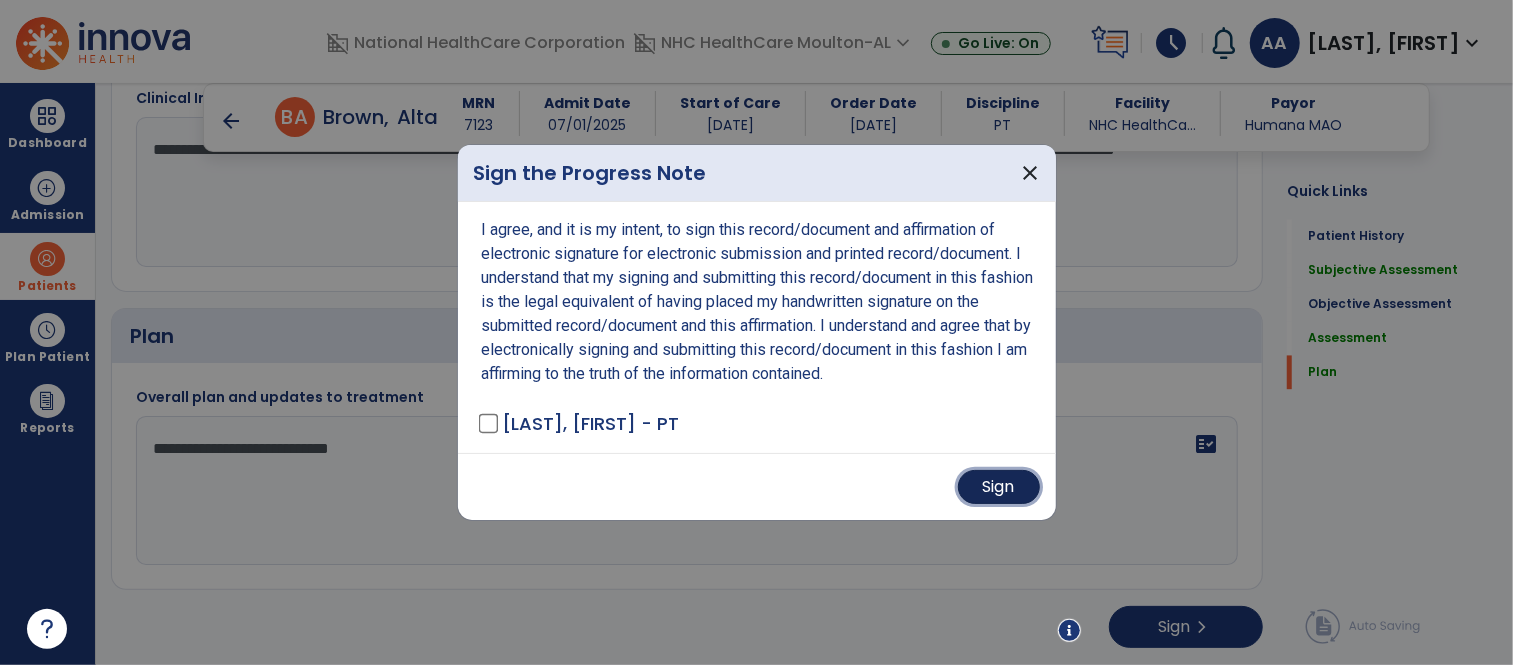click on "Sign" at bounding box center (999, 487) 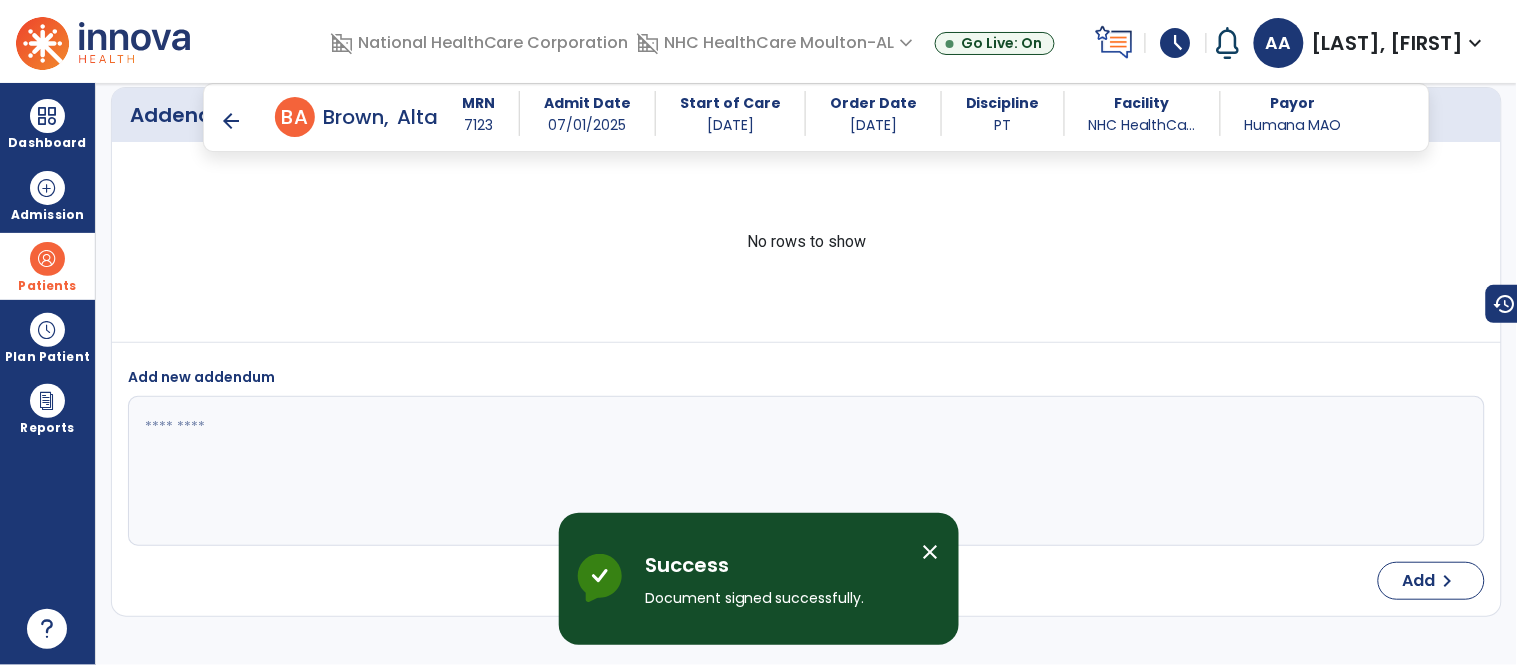 scroll, scrollTop: 3623, scrollLeft: 0, axis: vertical 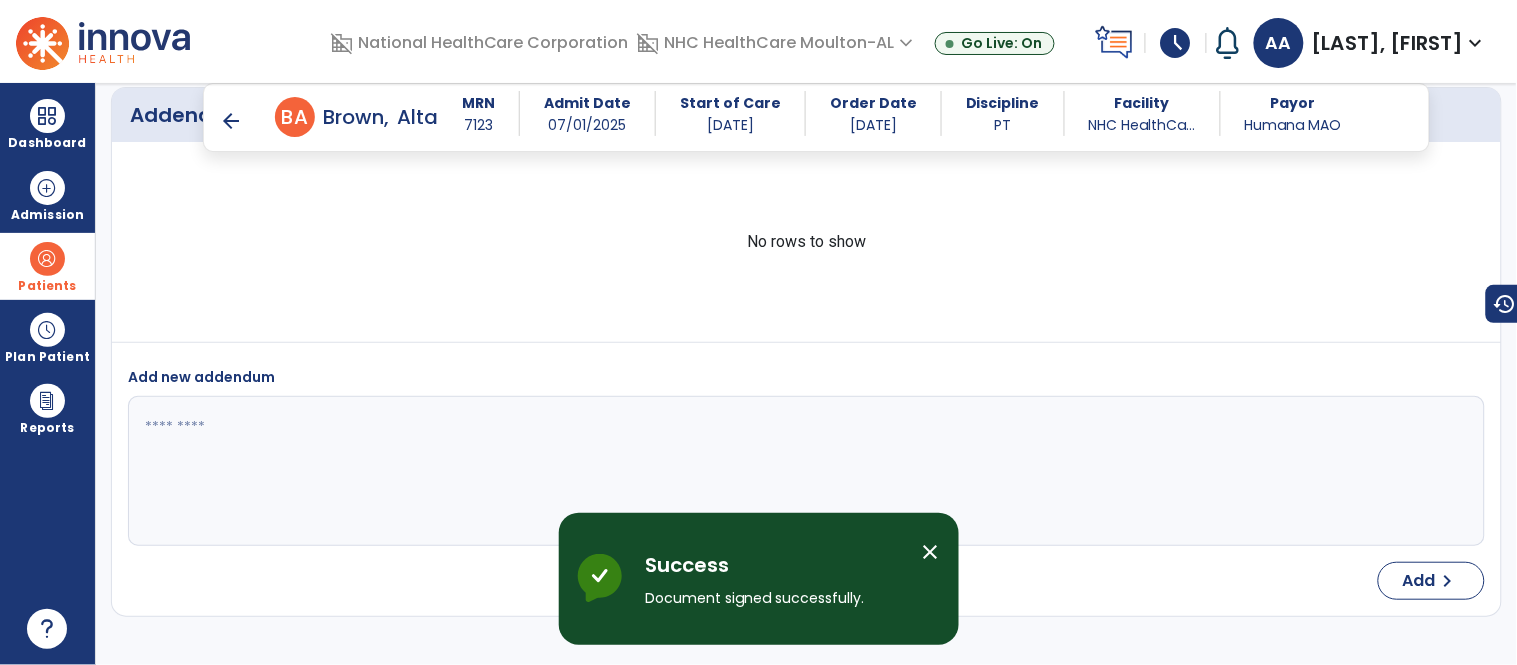 click on "arrow_back" at bounding box center (231, 121) 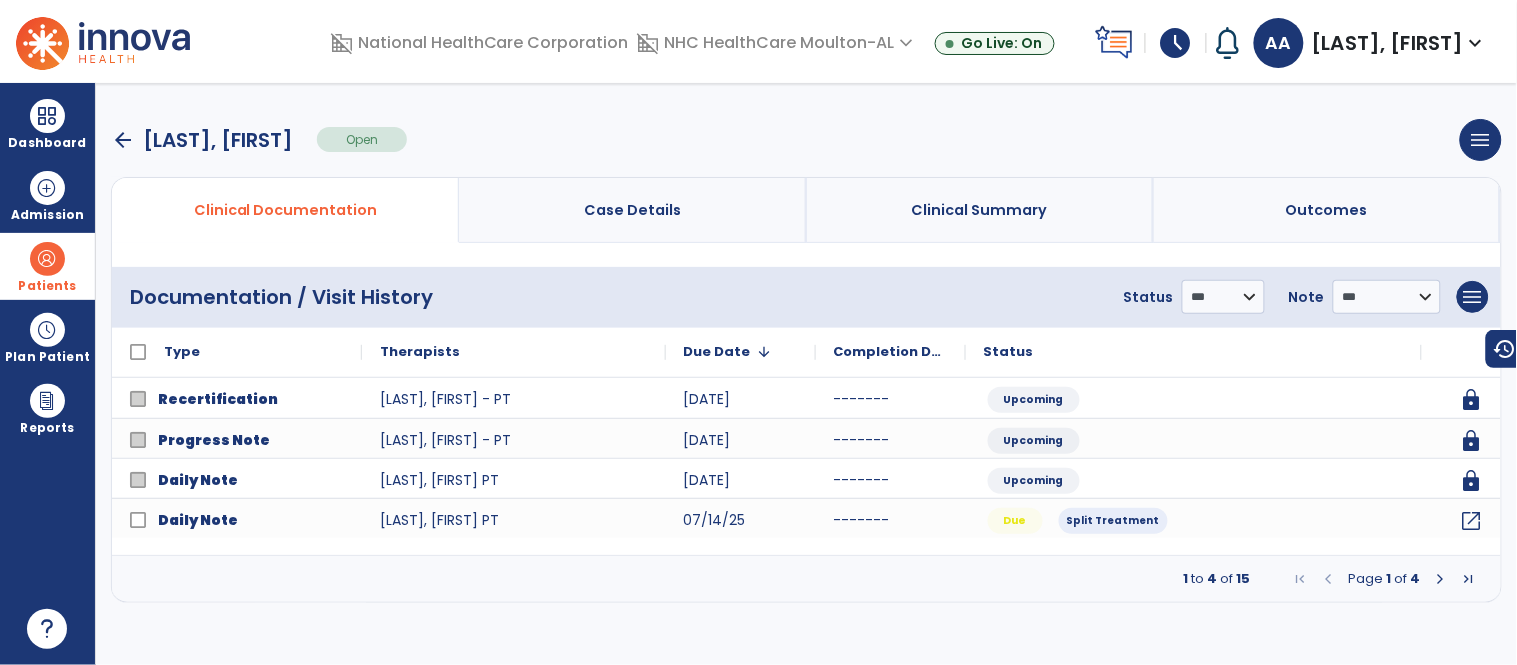 click at bounding box center (1441, 579) 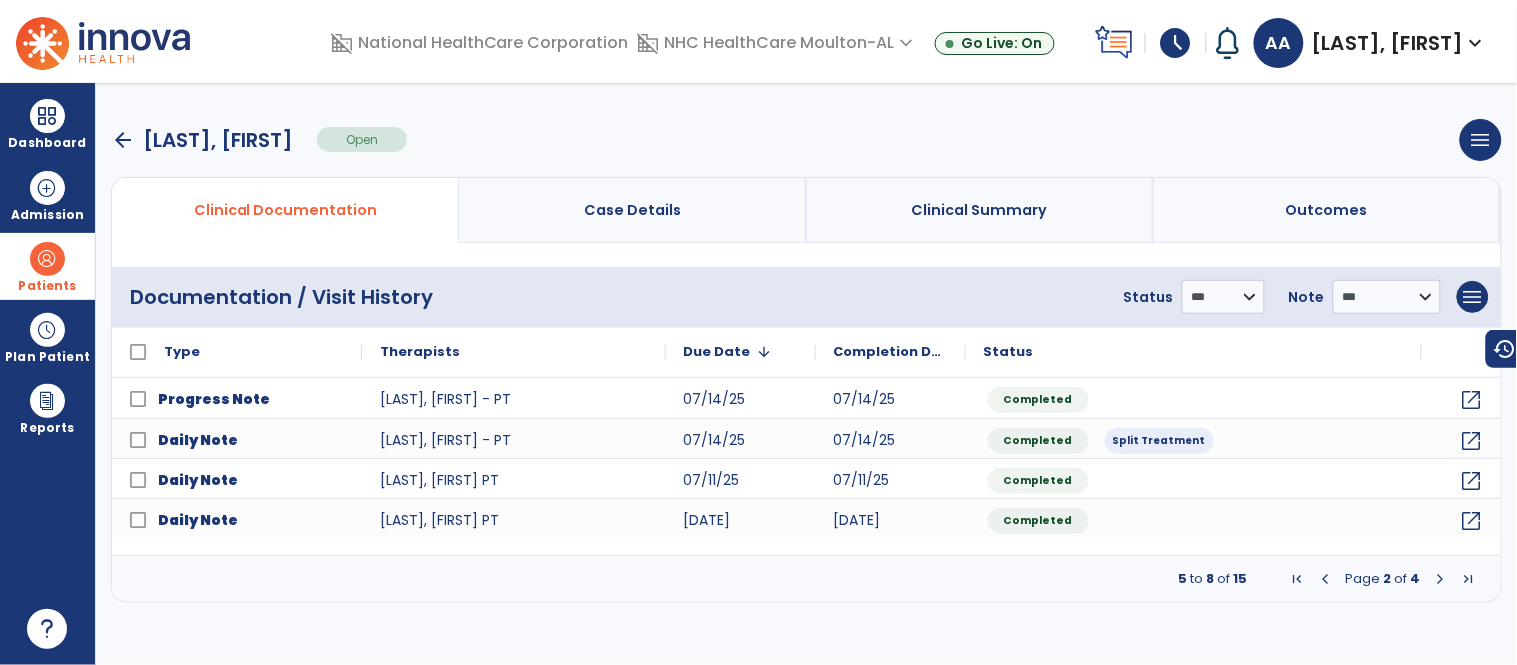 click at bounding box center (47, 259) 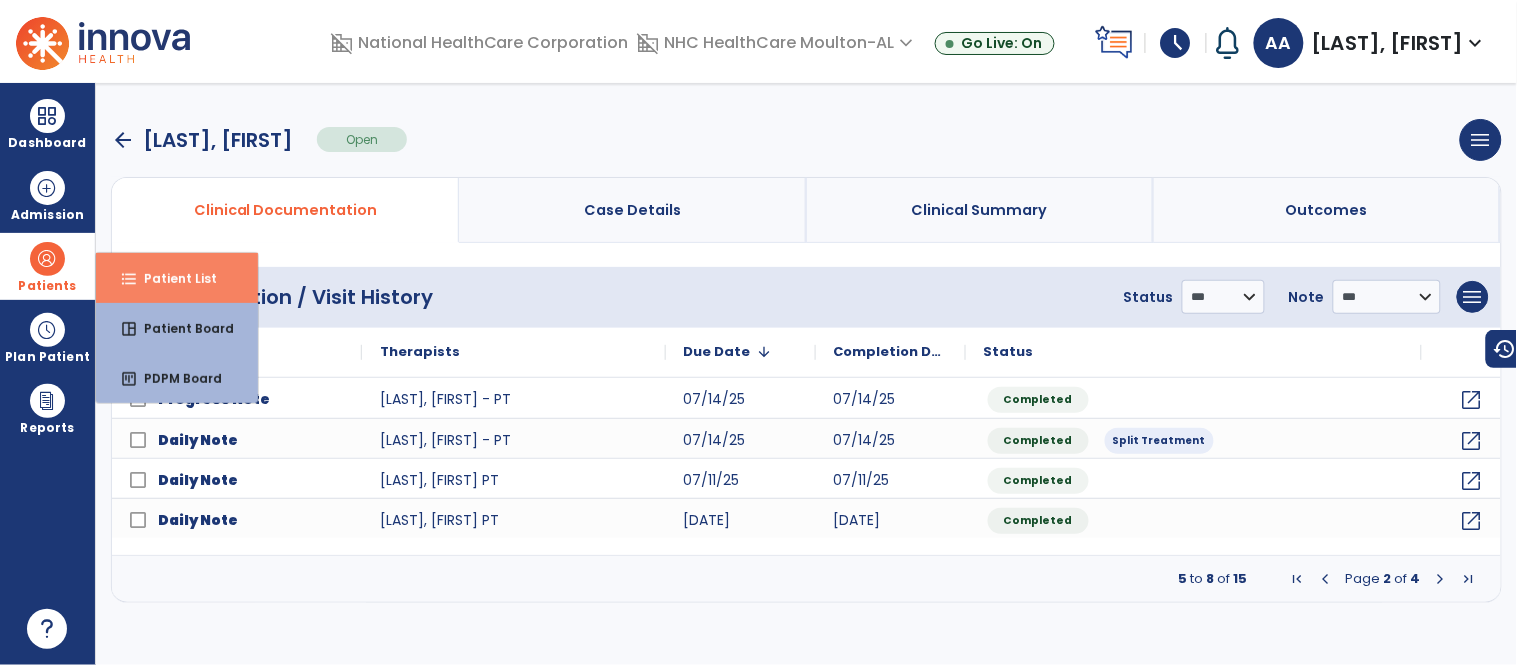 click on "Patient List" at bounding box center [172, 278] 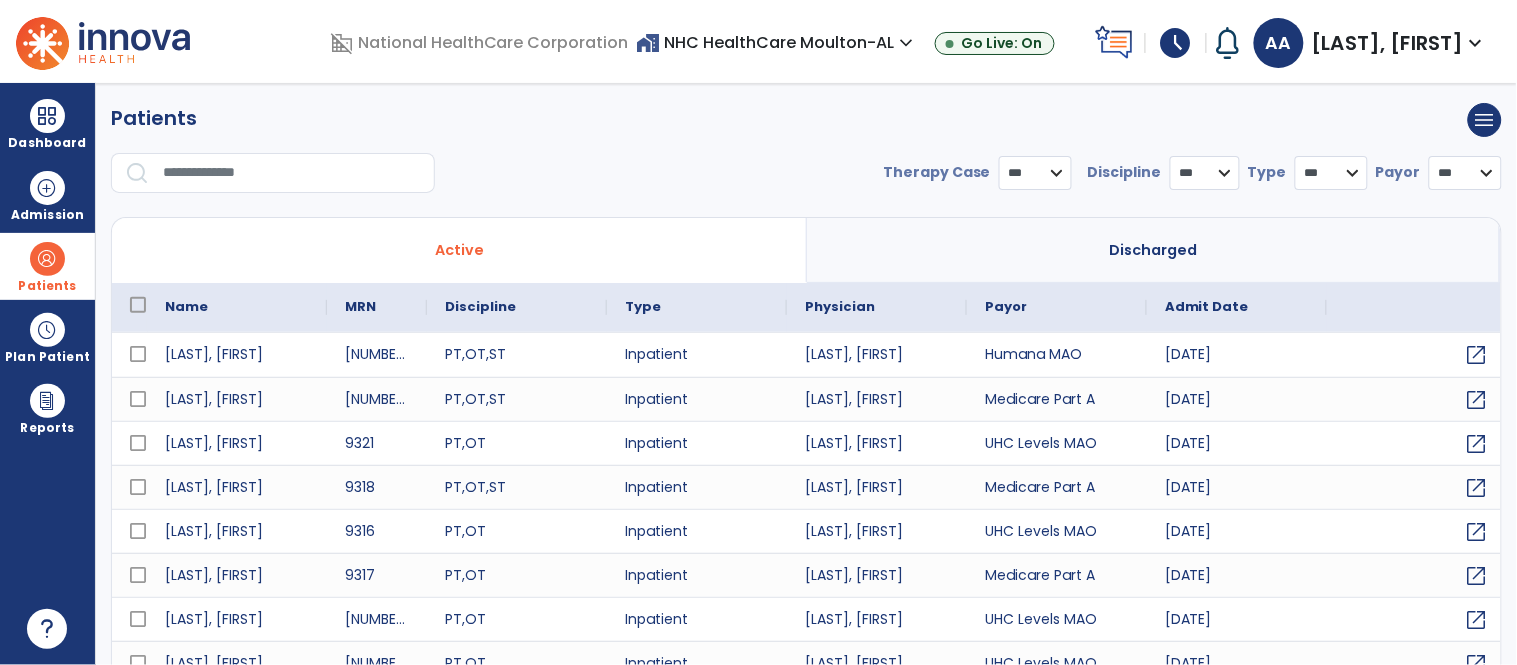 select on "***" 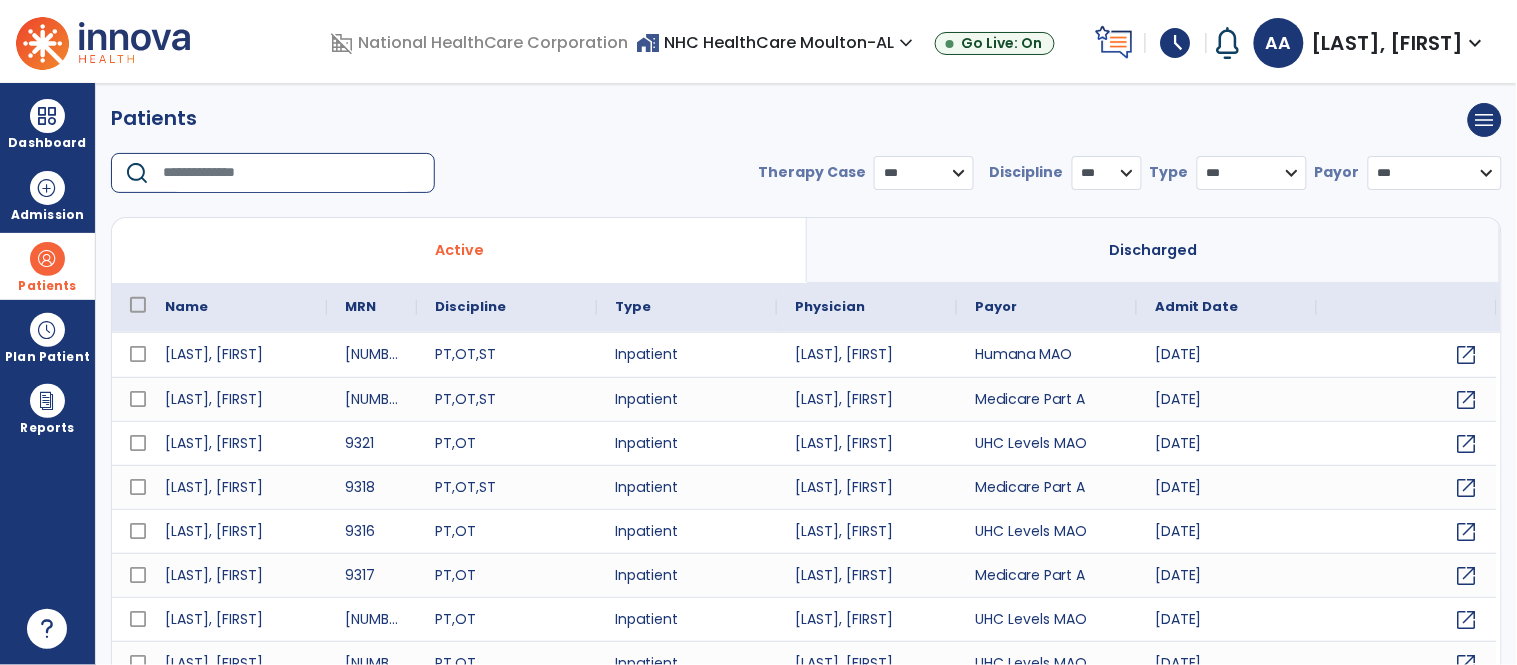 click at bounding box center [292, 173] 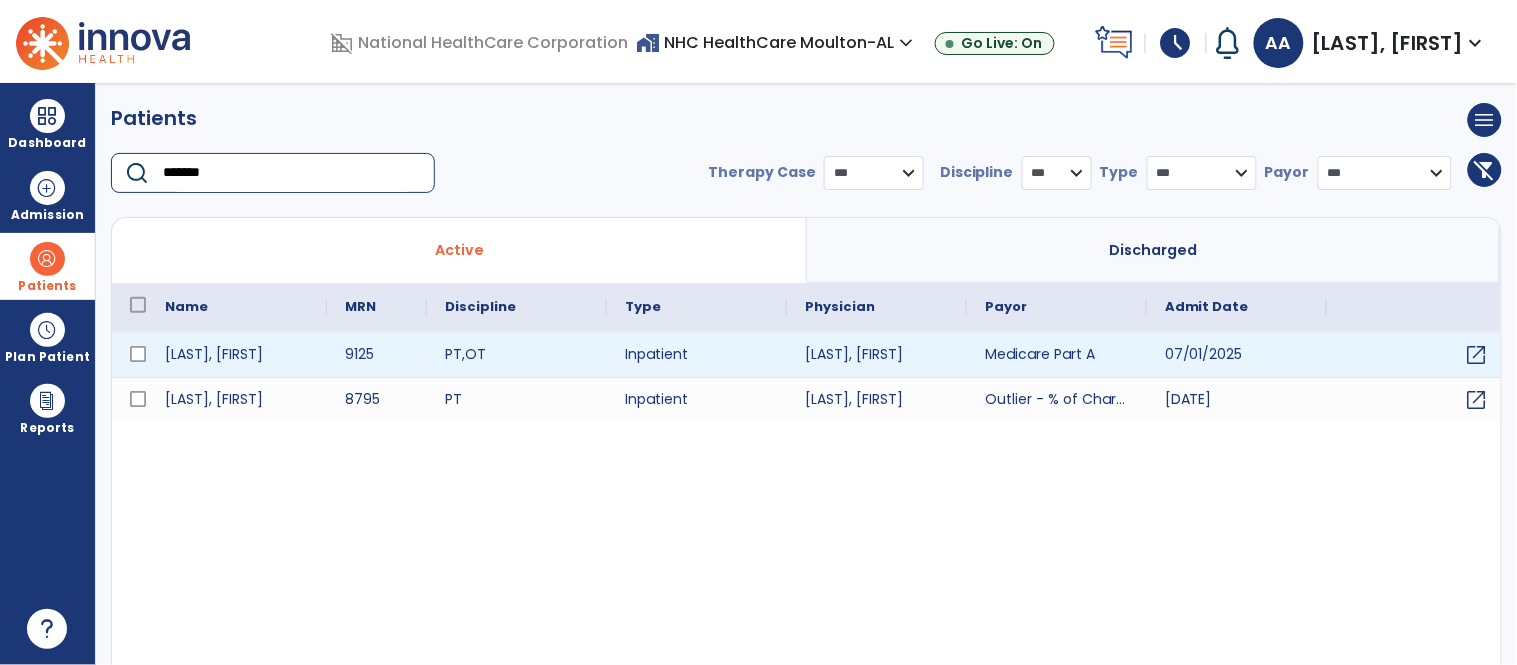 type on "*******" 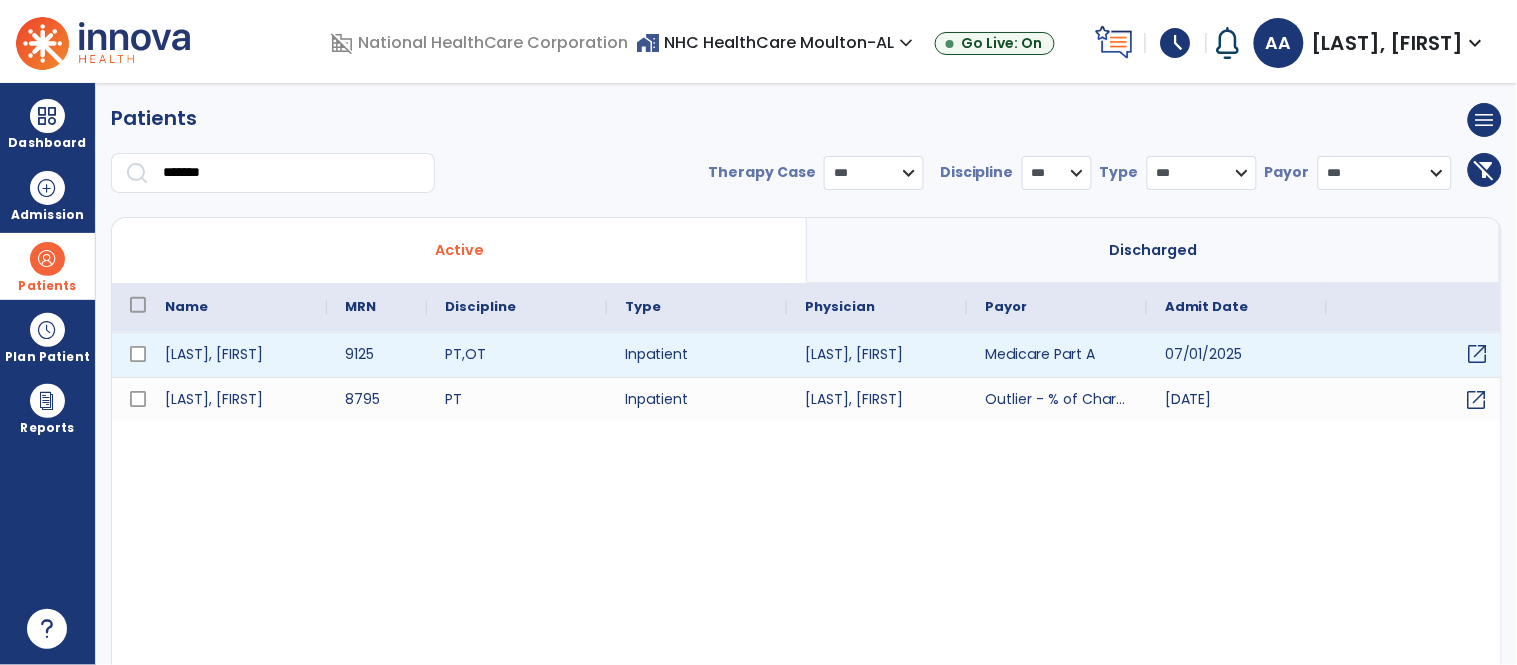 click on "open_in_new" at bounding box center [1478, 354] 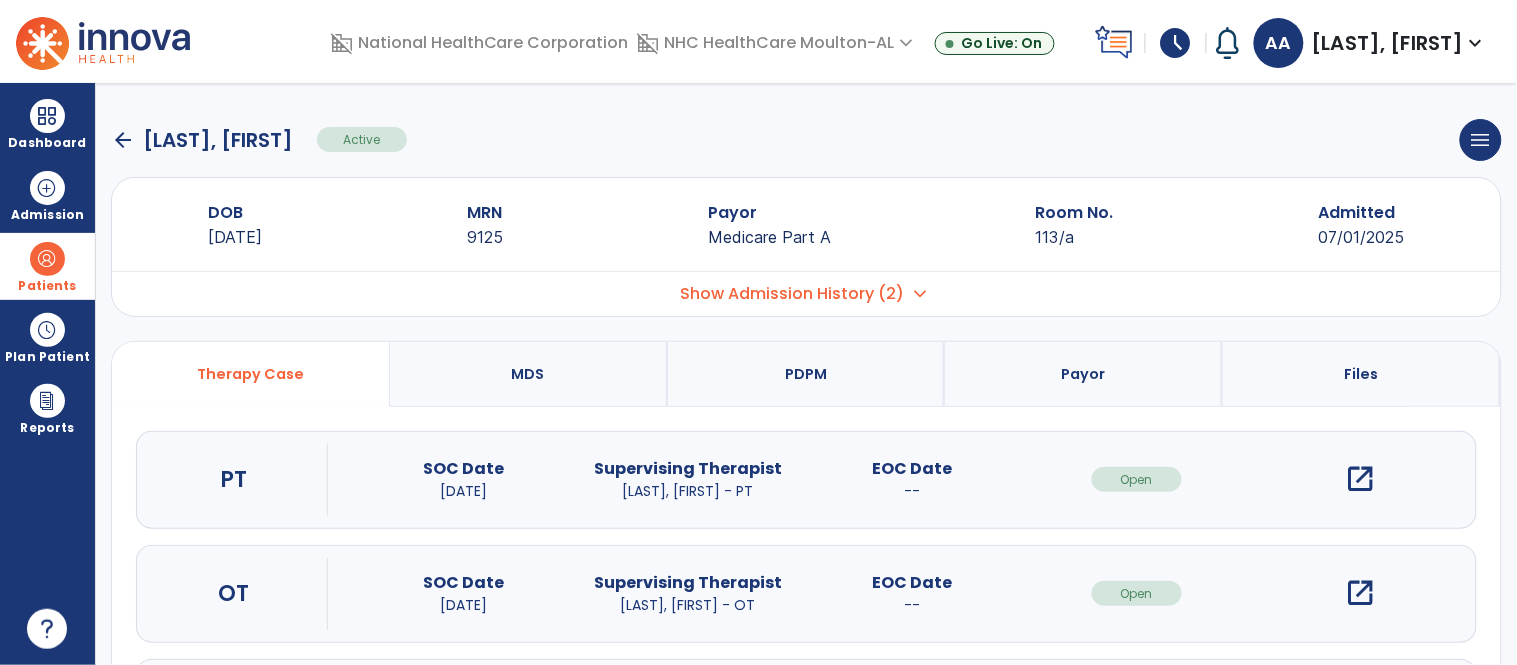 click on "open_in_new" at bounding box center [1361, 479] 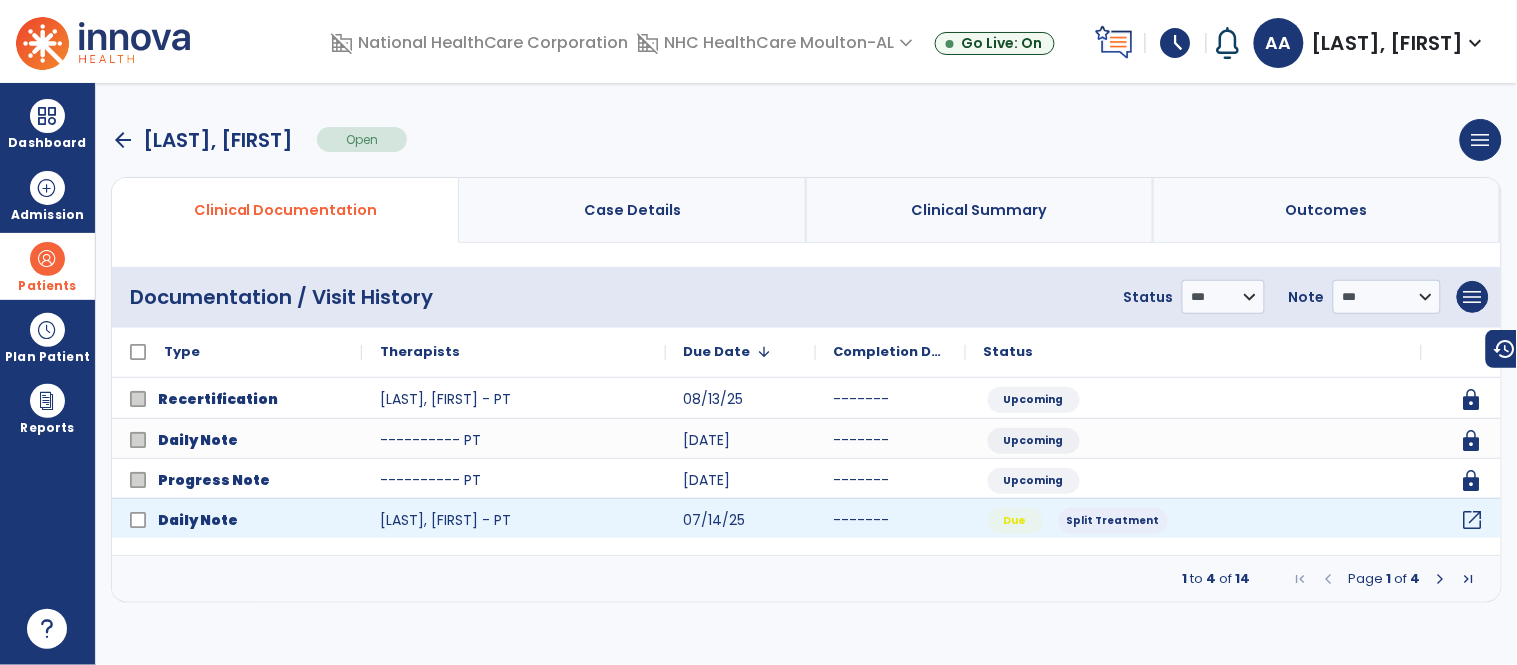 click on "open_in_new" 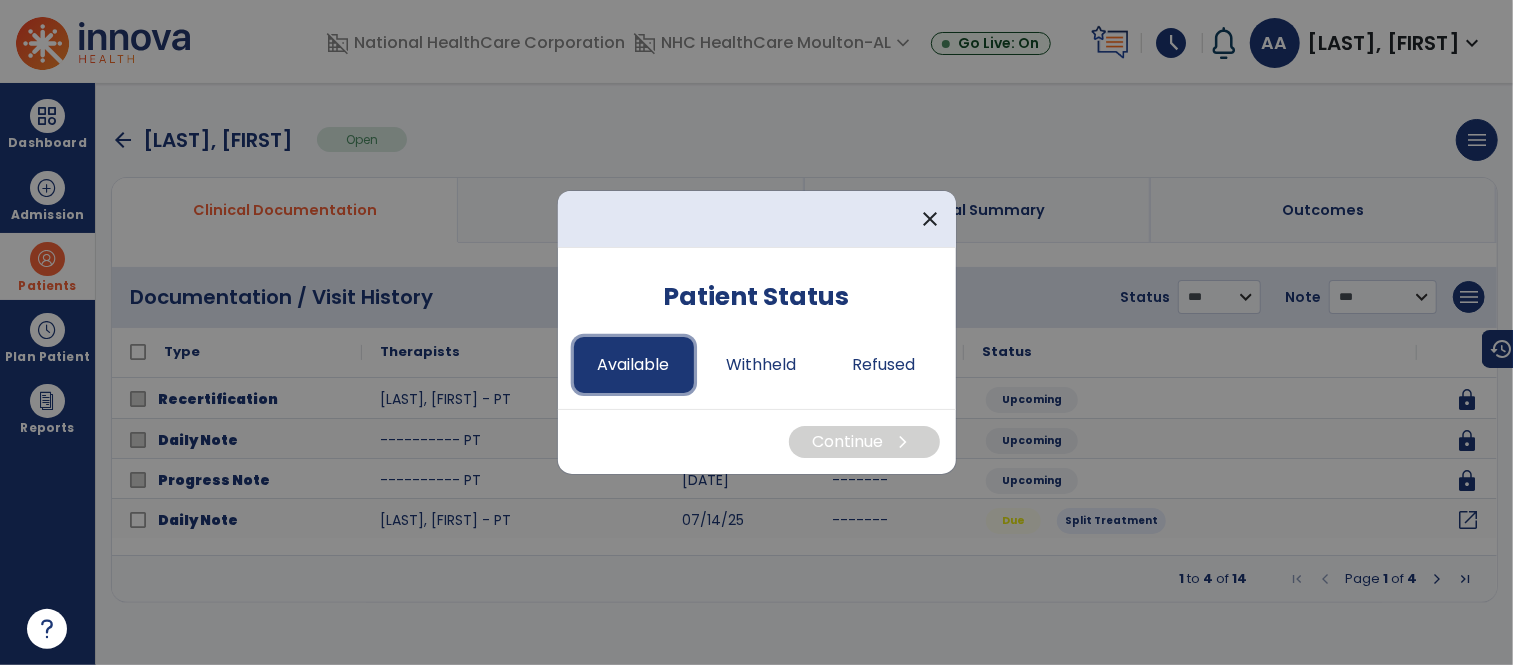 click on "Available" at bounding box center [634, 365] 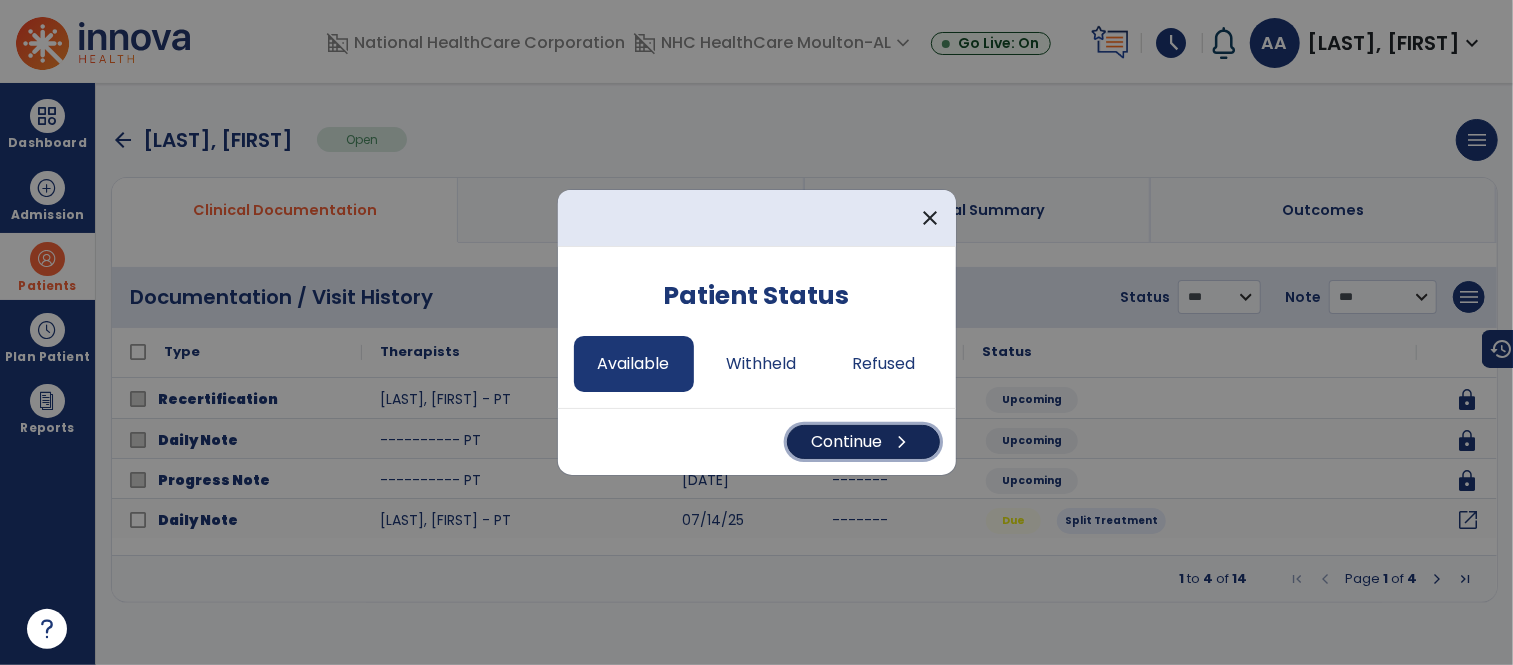 click on "chevron_right" at bounding box center (903, 442) 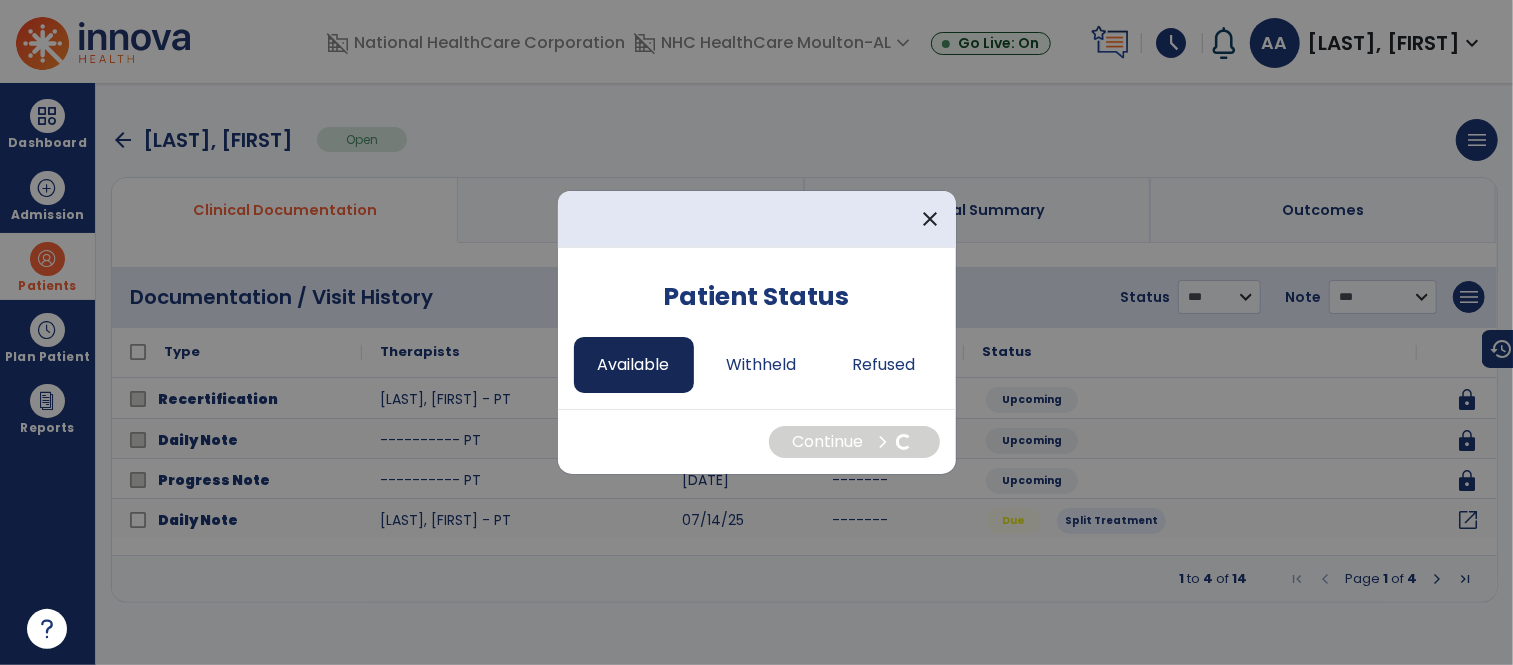 select on "*" 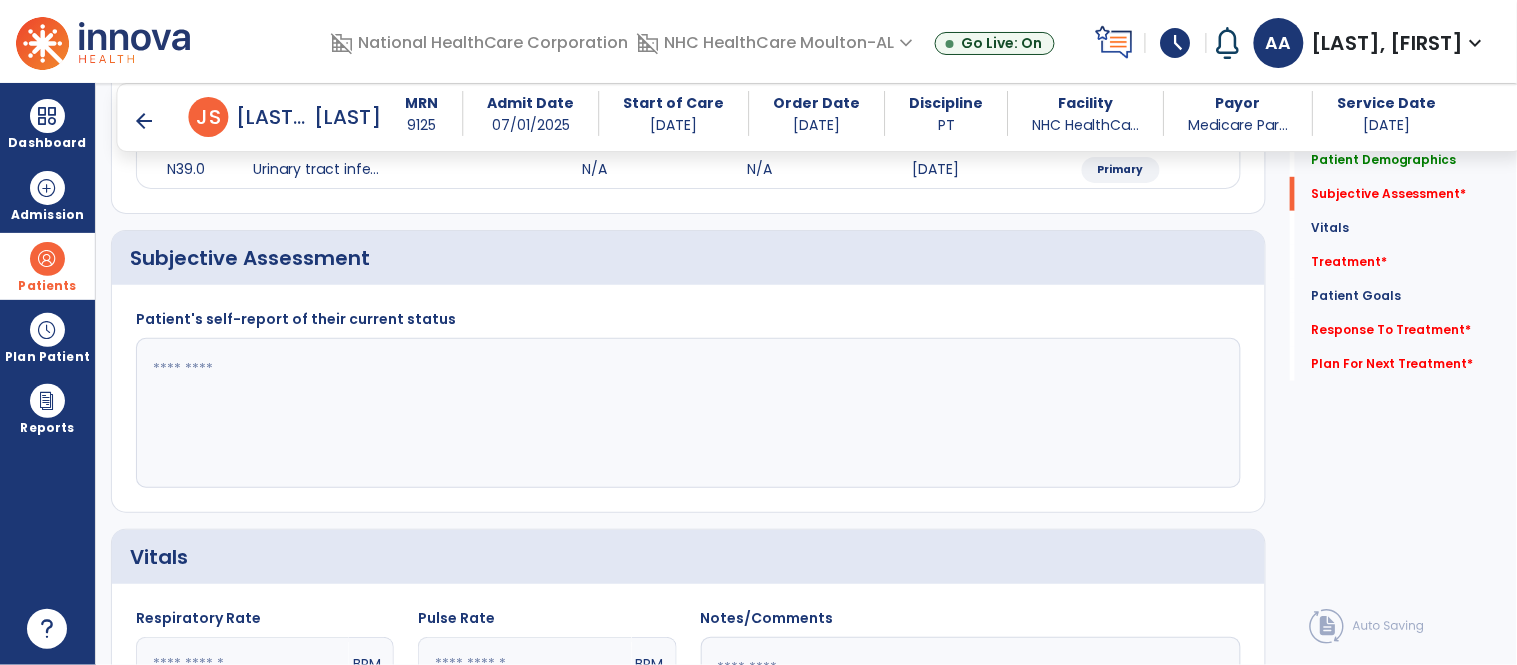 scroll, scrollTop: 333, scrollLeft: 0, axis: vertical 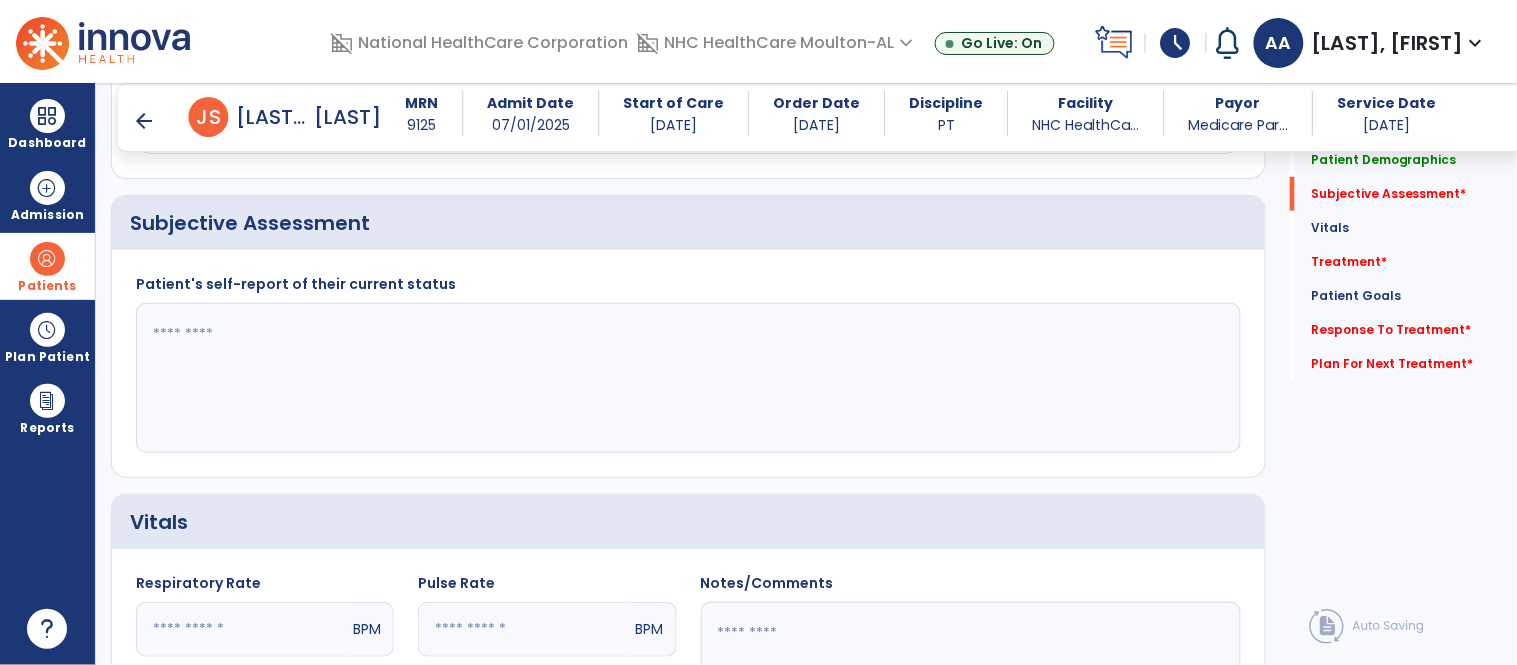click 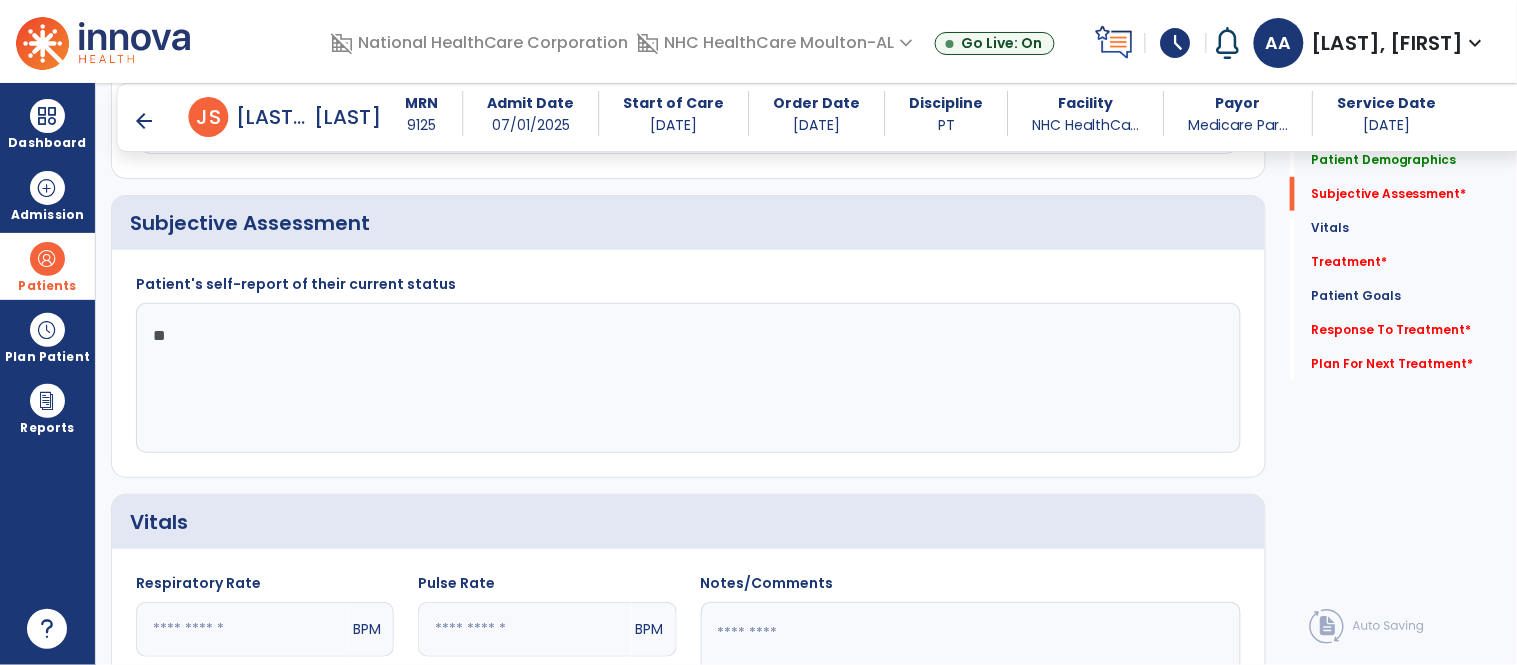 type on "*" 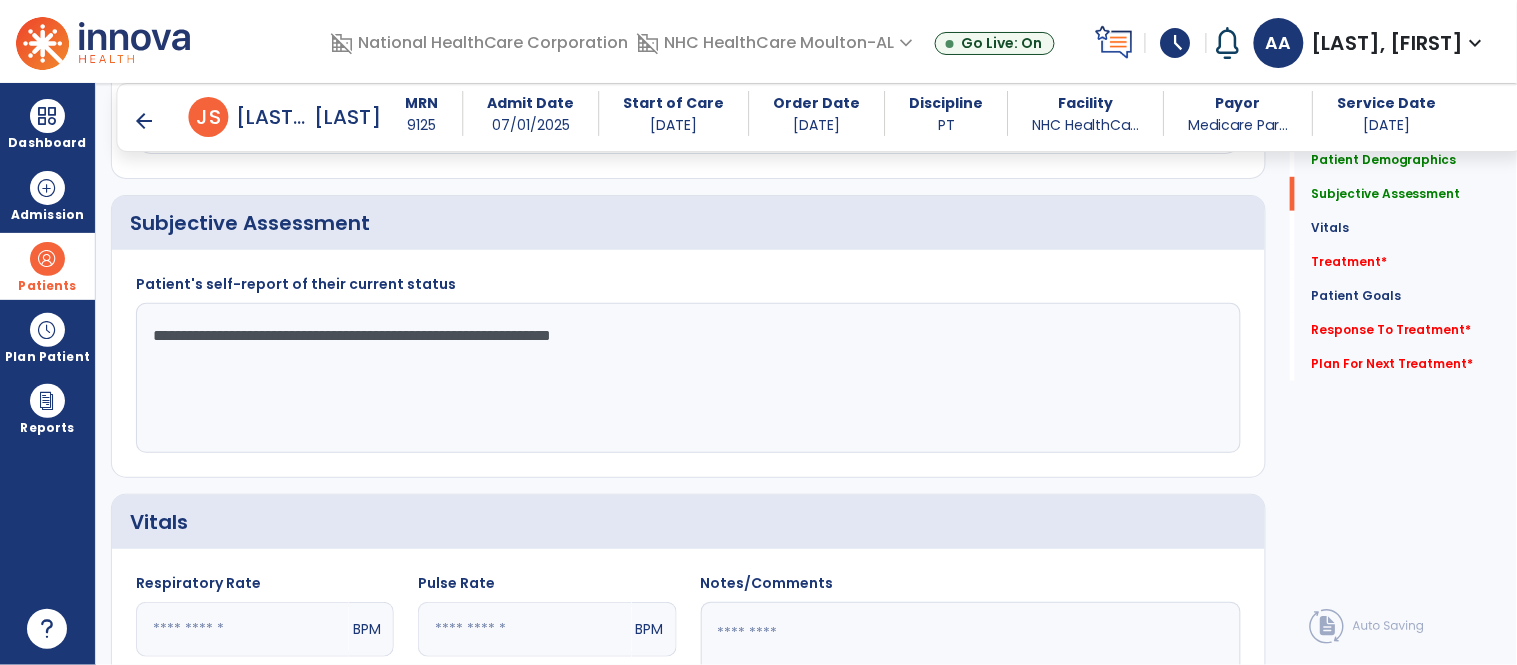 click on "**********" 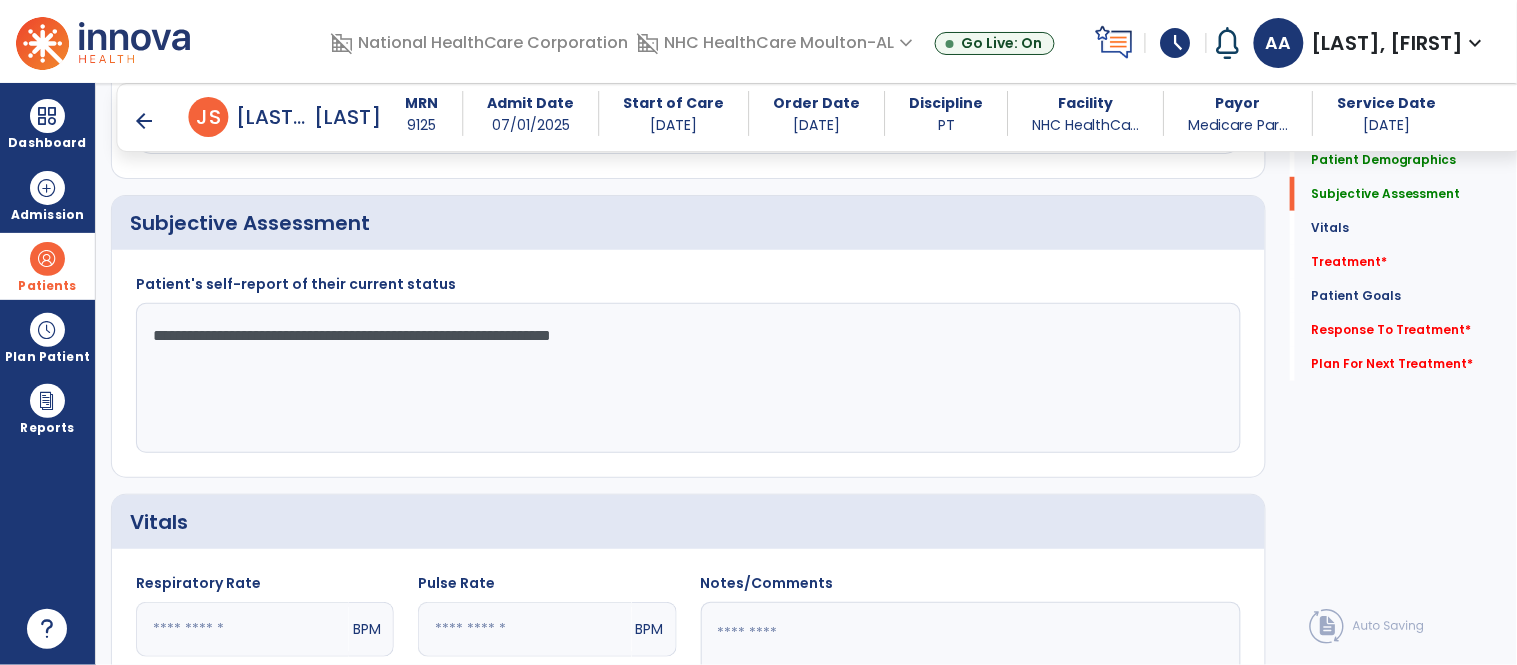 click on "**********" 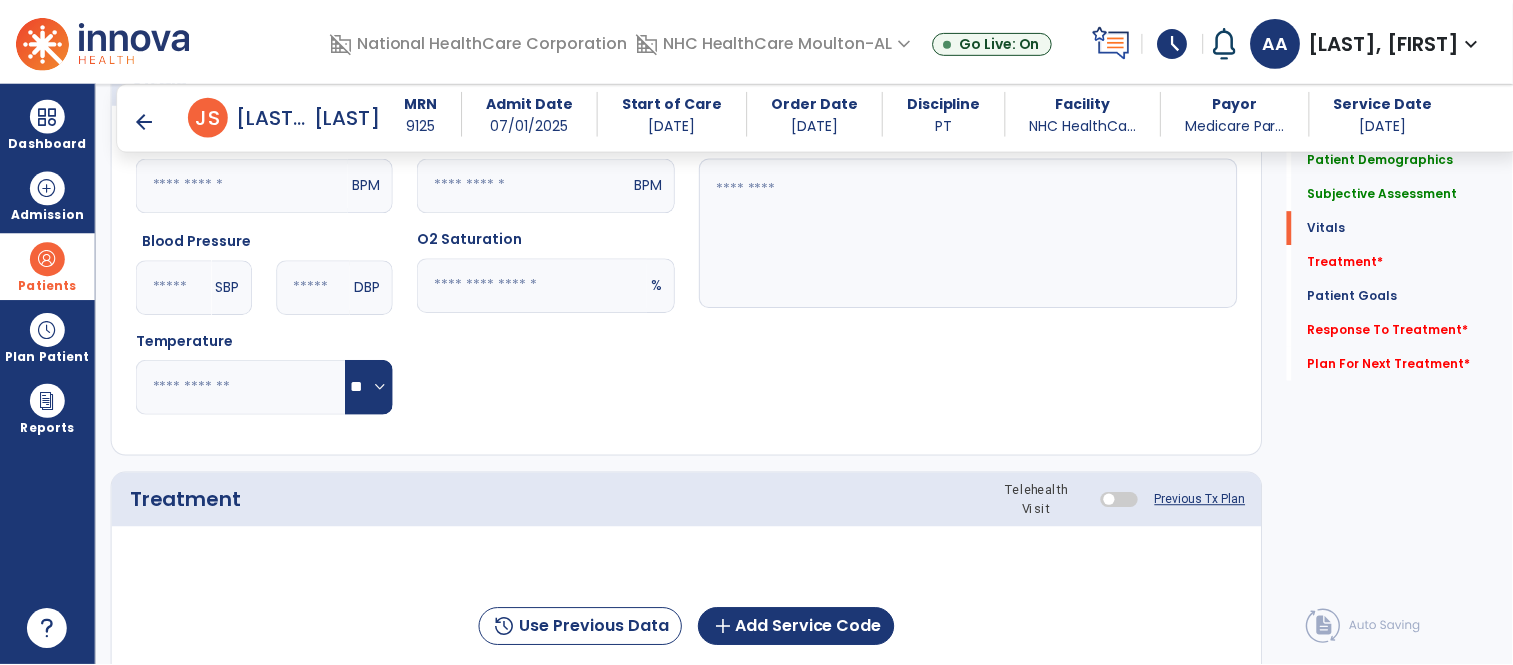 scroll, scrollTop: 888, scrollLeft: 0, axis: vertical 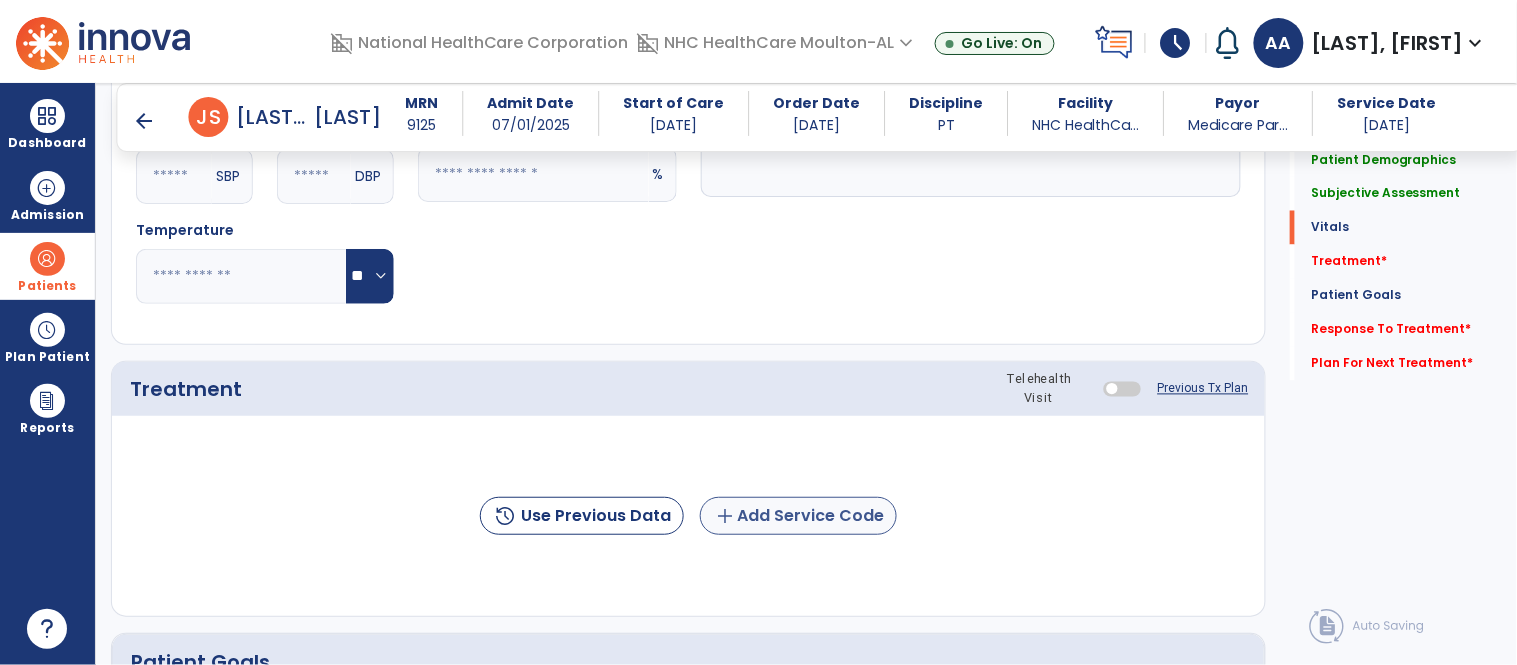 type on "**********" 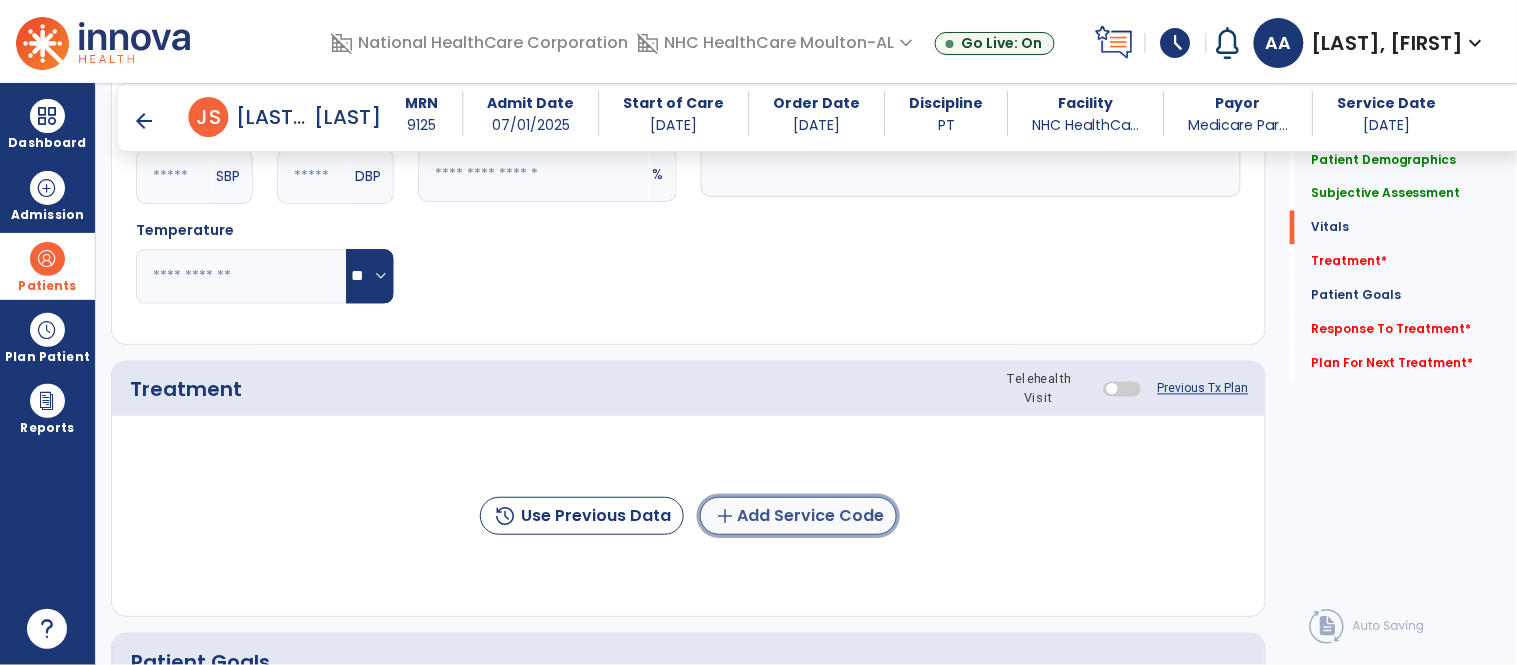 click on "add  Add Service Code" 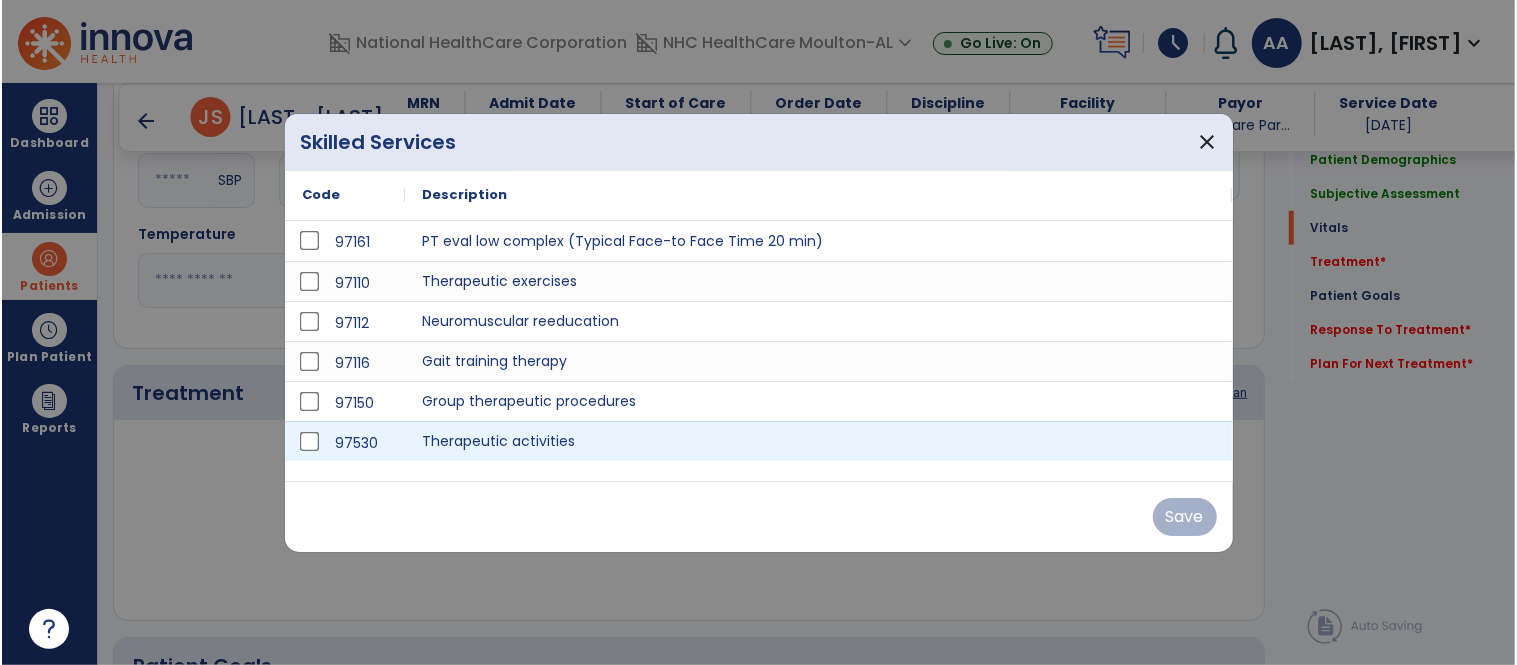 scroll, scrollTop: 888, scrollLeft: 0, axis: vertical 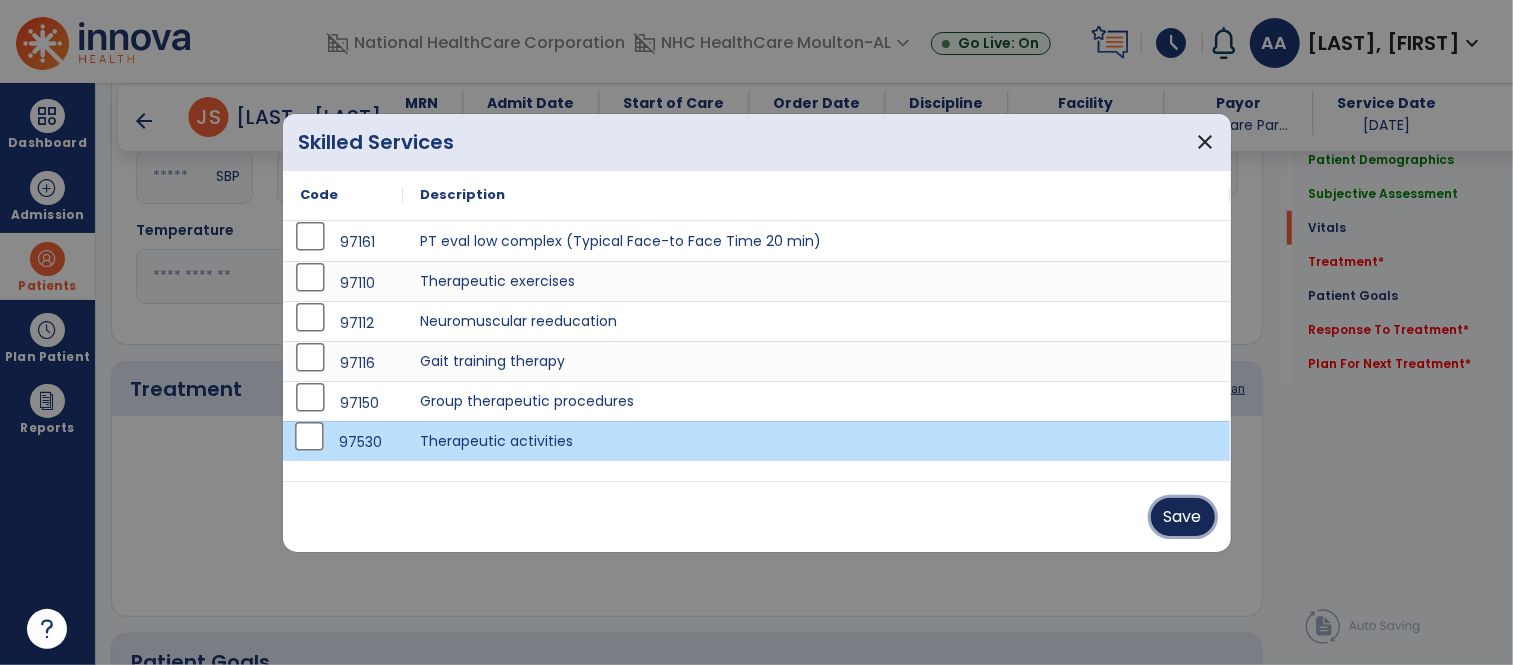 click on "Save" at bounding box center (1183, 517) 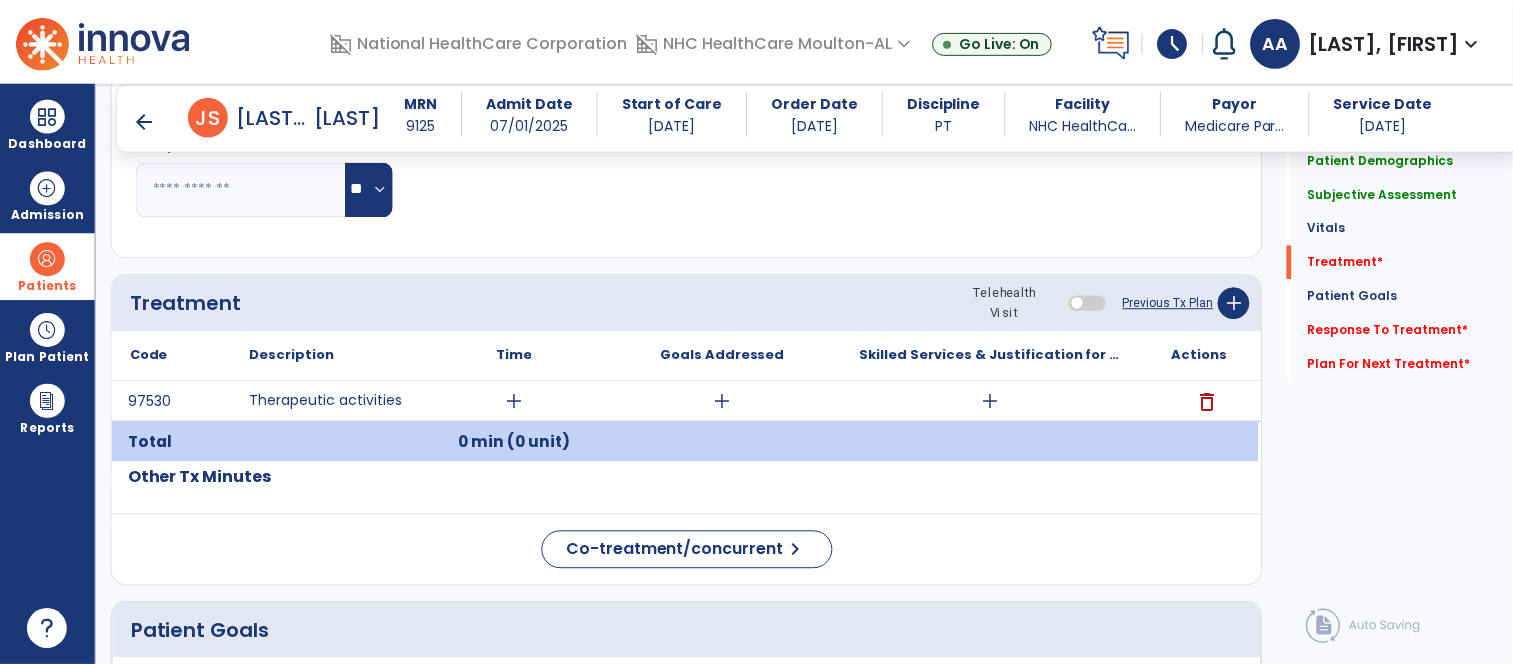 scroll, scrollTop: 1000, scrollLeft: 0, axis: vertical 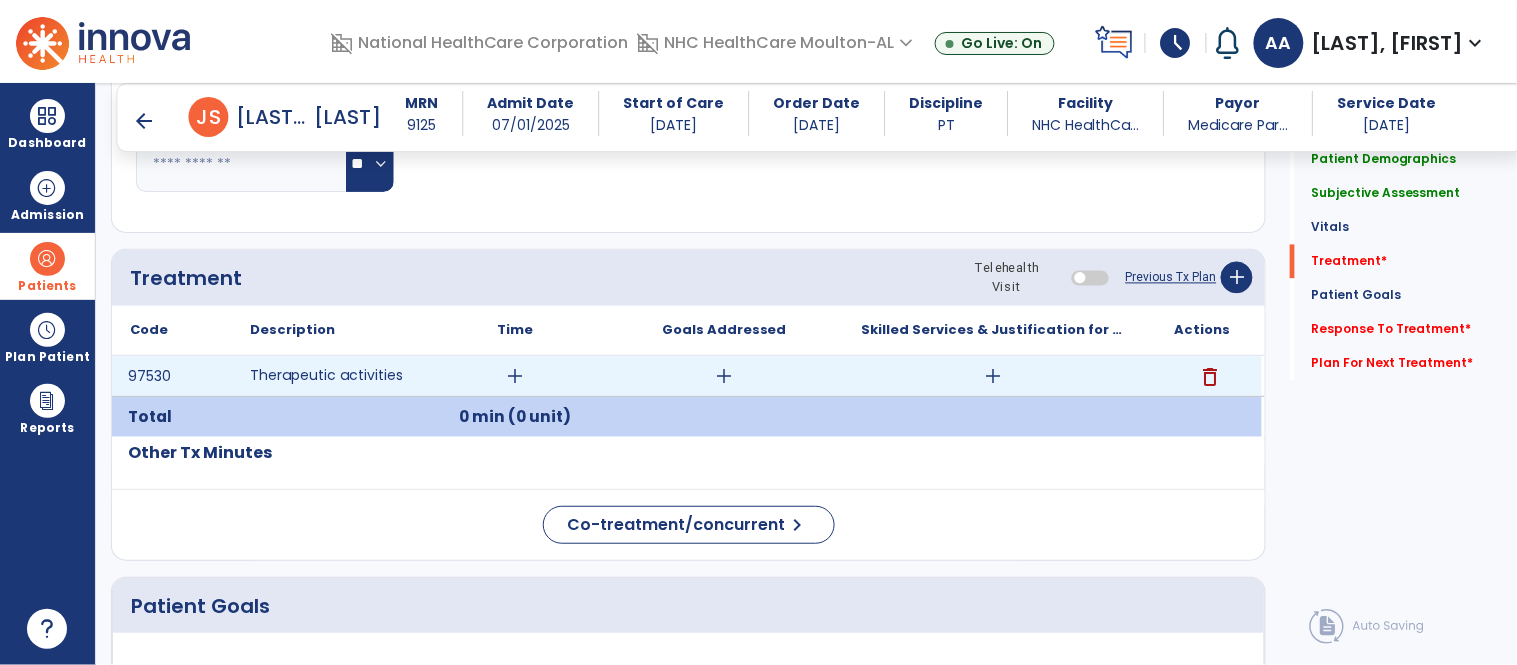 click on "add" at bounding box center (515, 376) 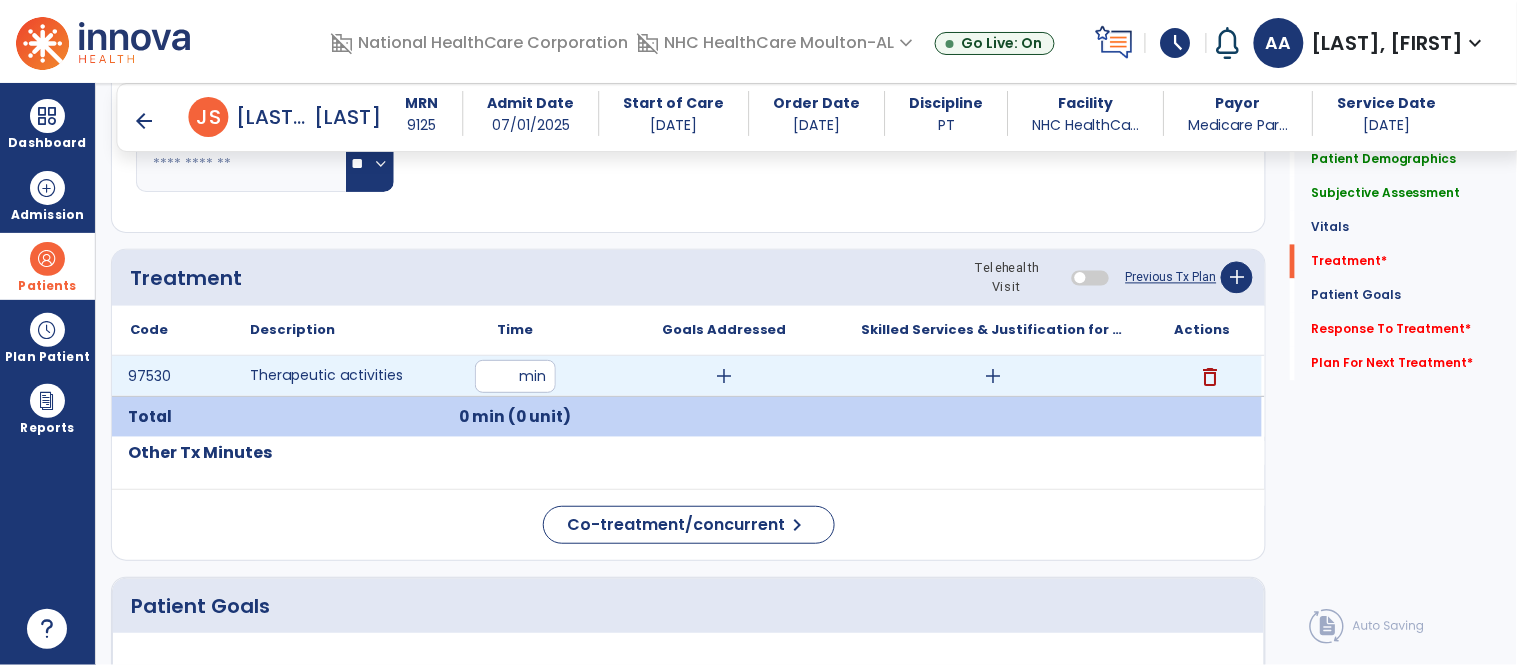 type on "**" 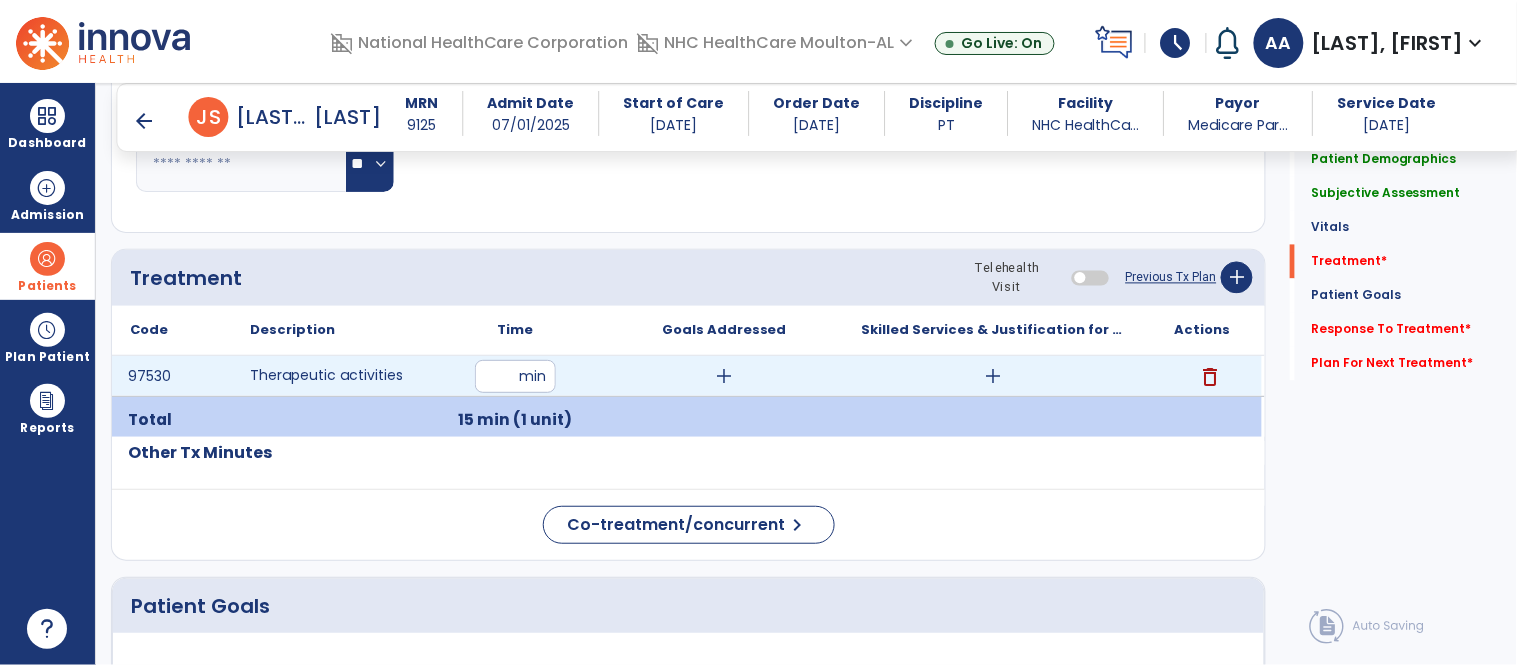 click on "add" at bounding box center [724, 376] 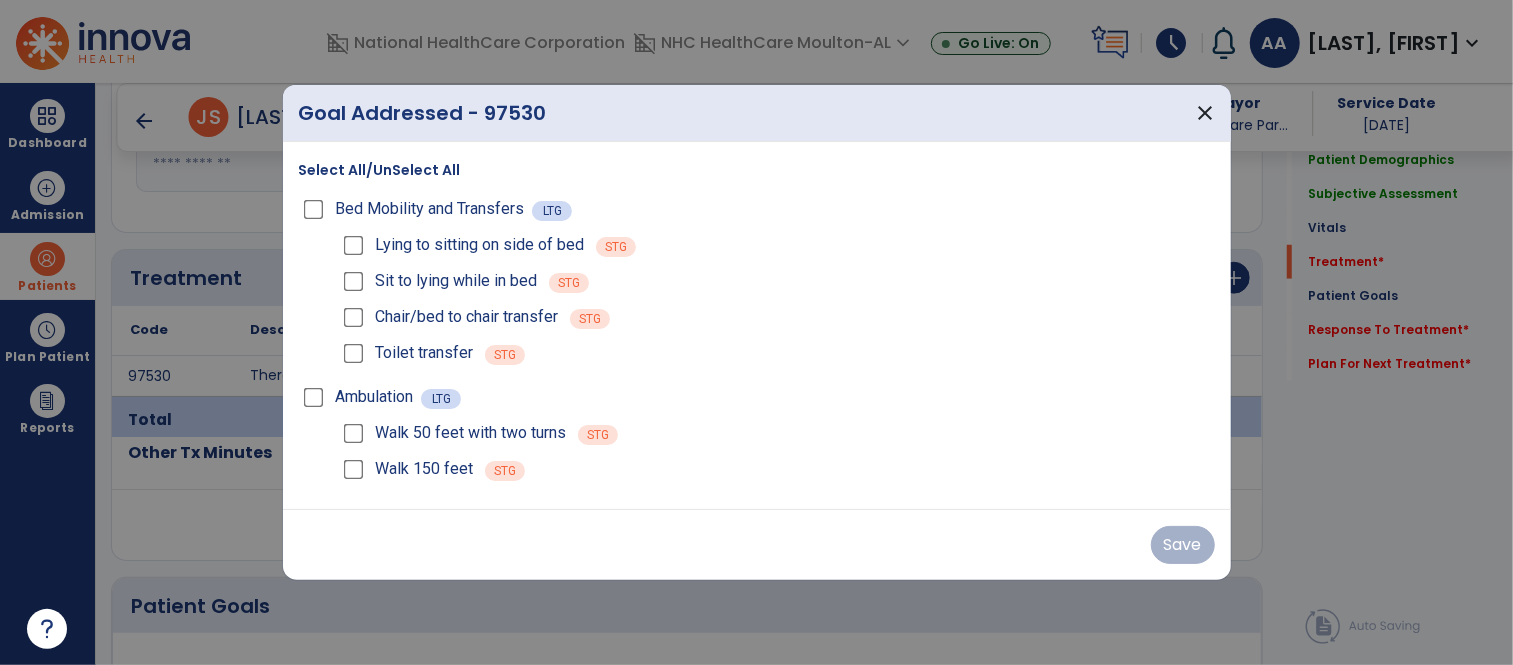 scroll, scrollTop: 1000, scrollLeft: 0, axis: vertical 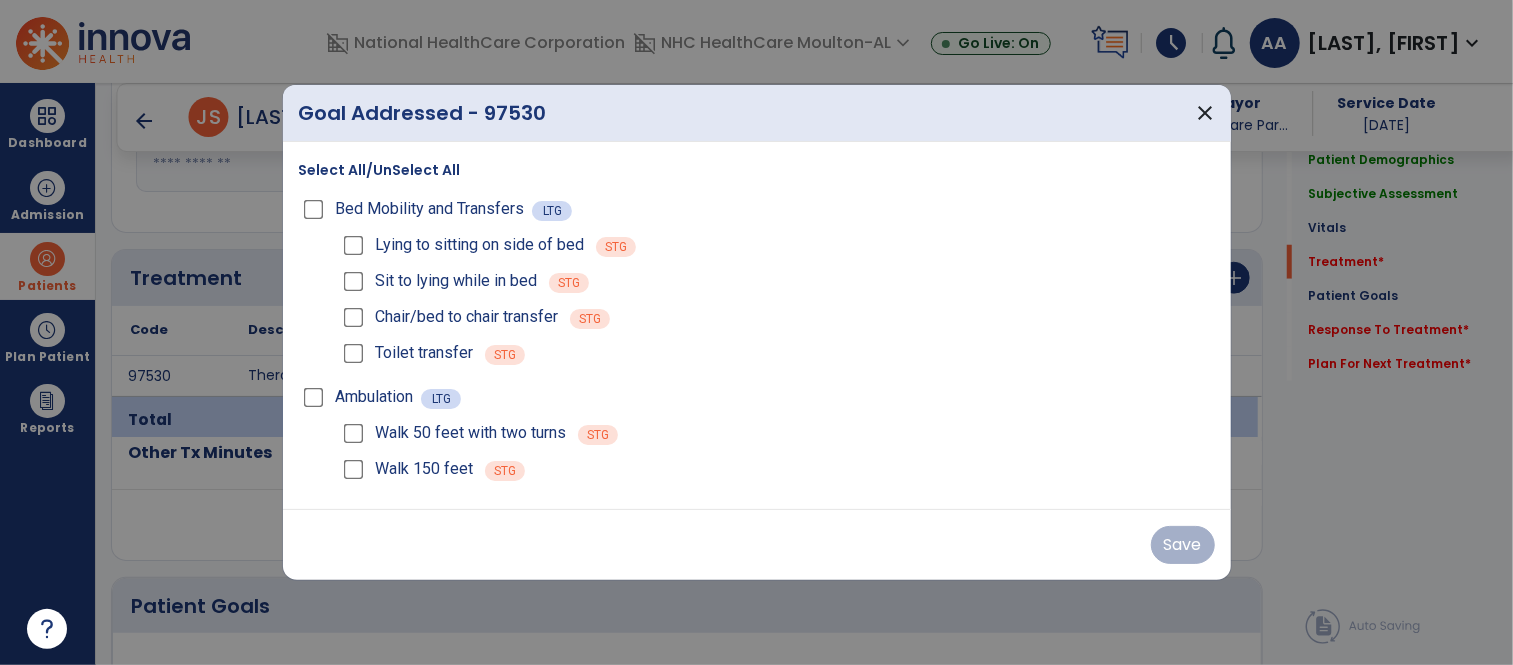 click on "Bed Mobility and Transfers  LTG" at bounding box center [757, 209] 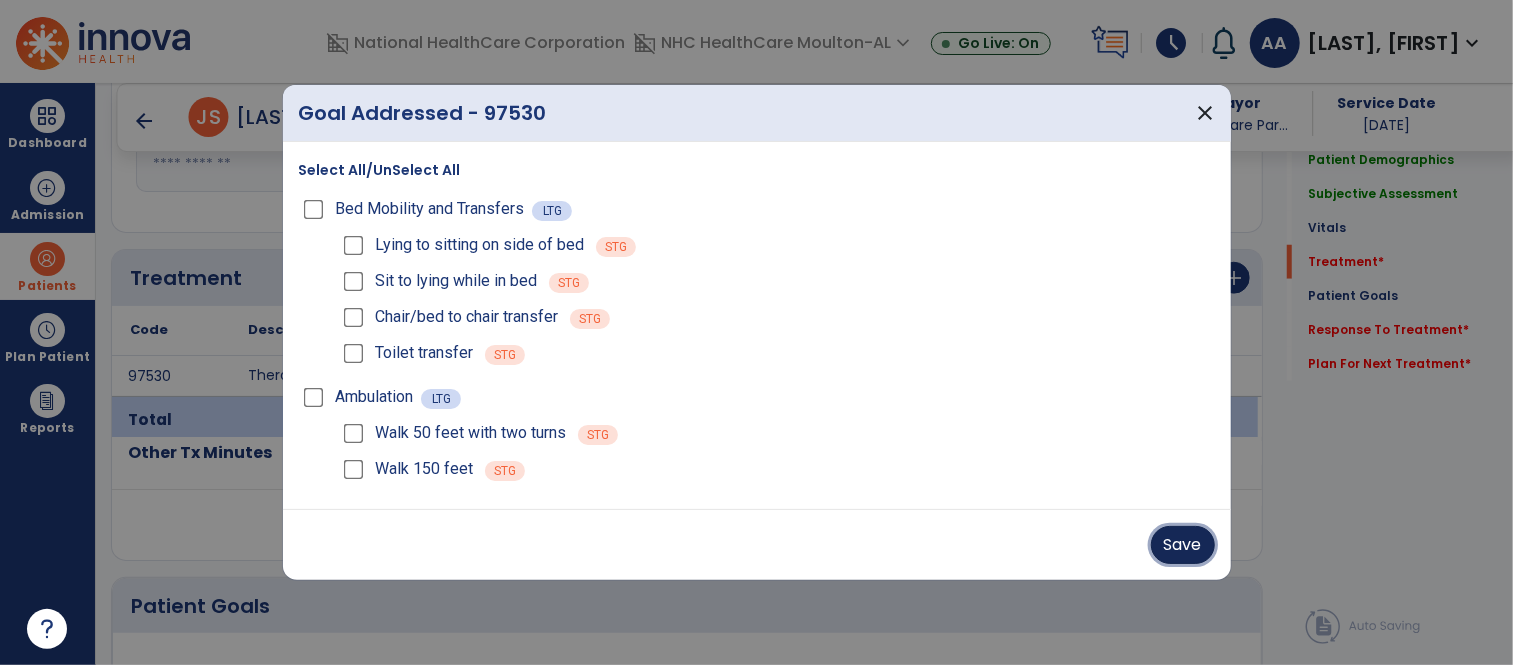 click on "Save" at bounding box center [1183, 545] 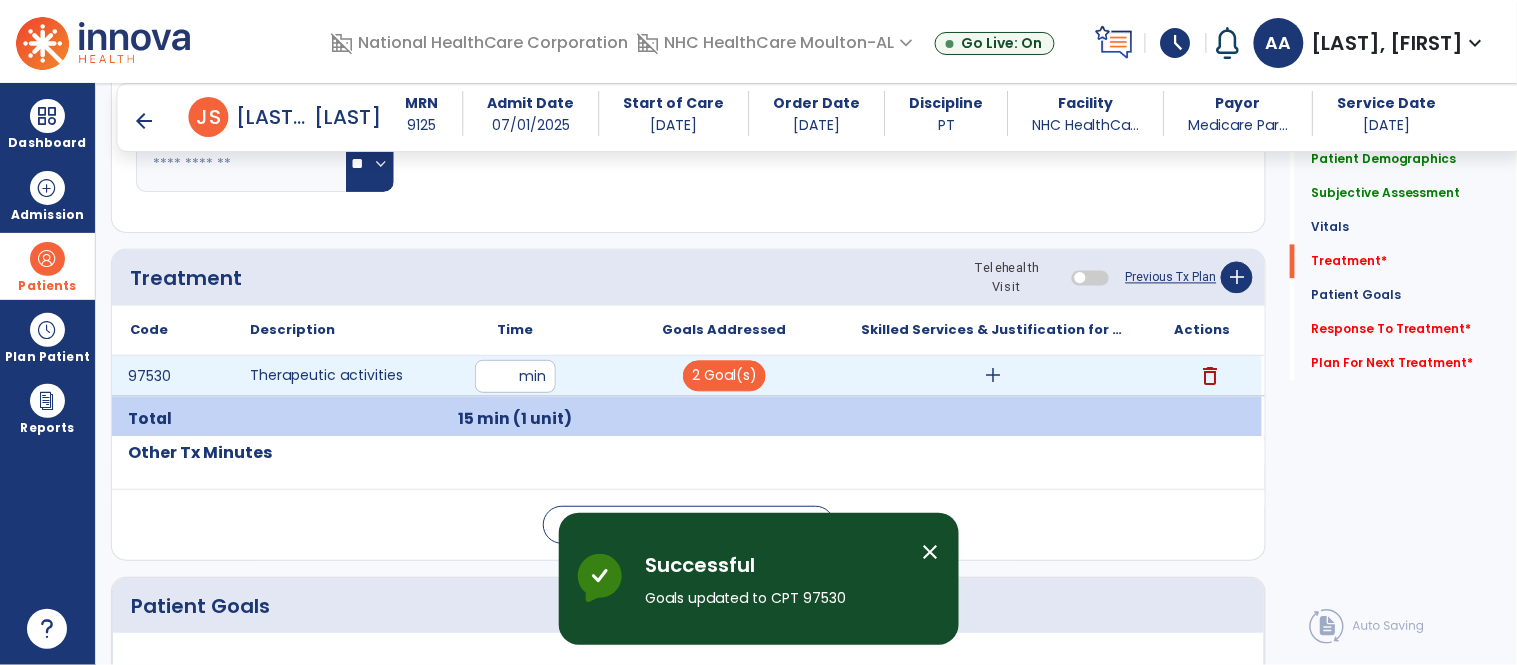 click on "add" at bounding box center [993, 376] 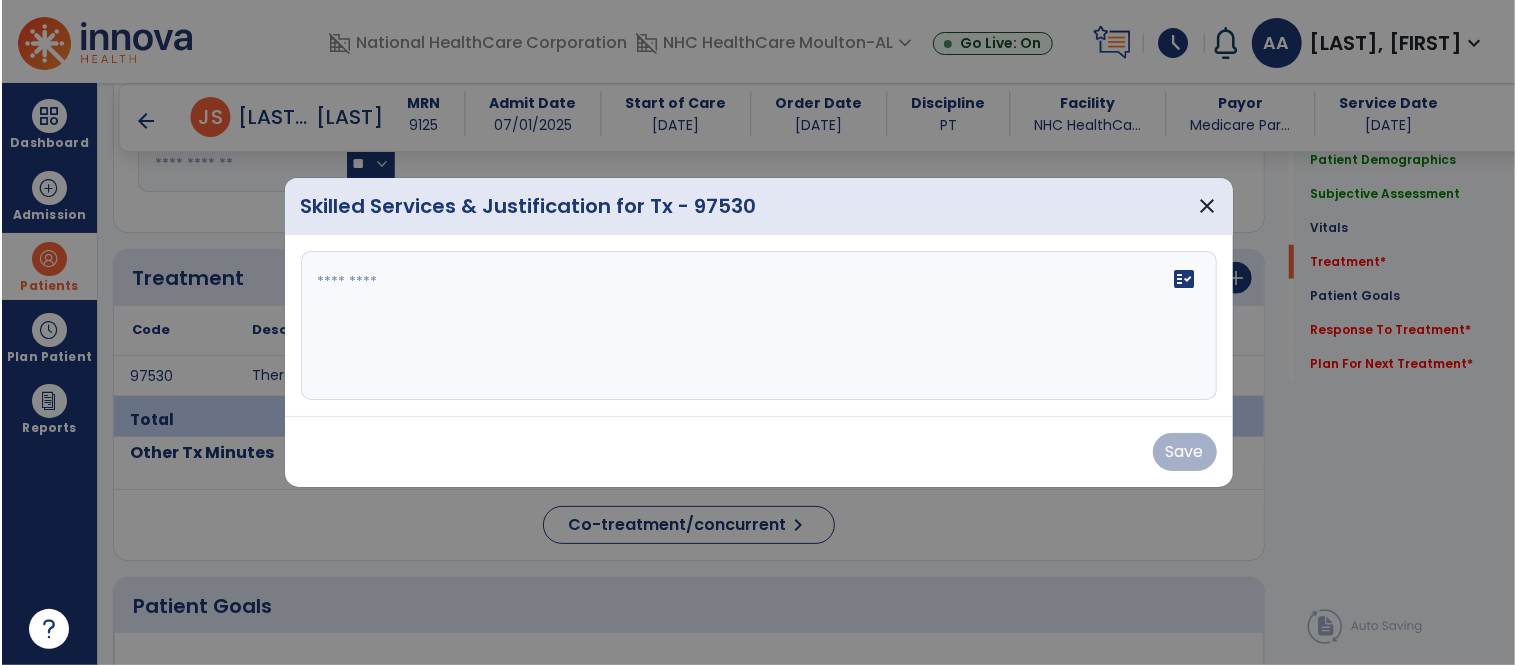 scroll, scrollTop: 1000, scrollLeft: 0, axis: vertical 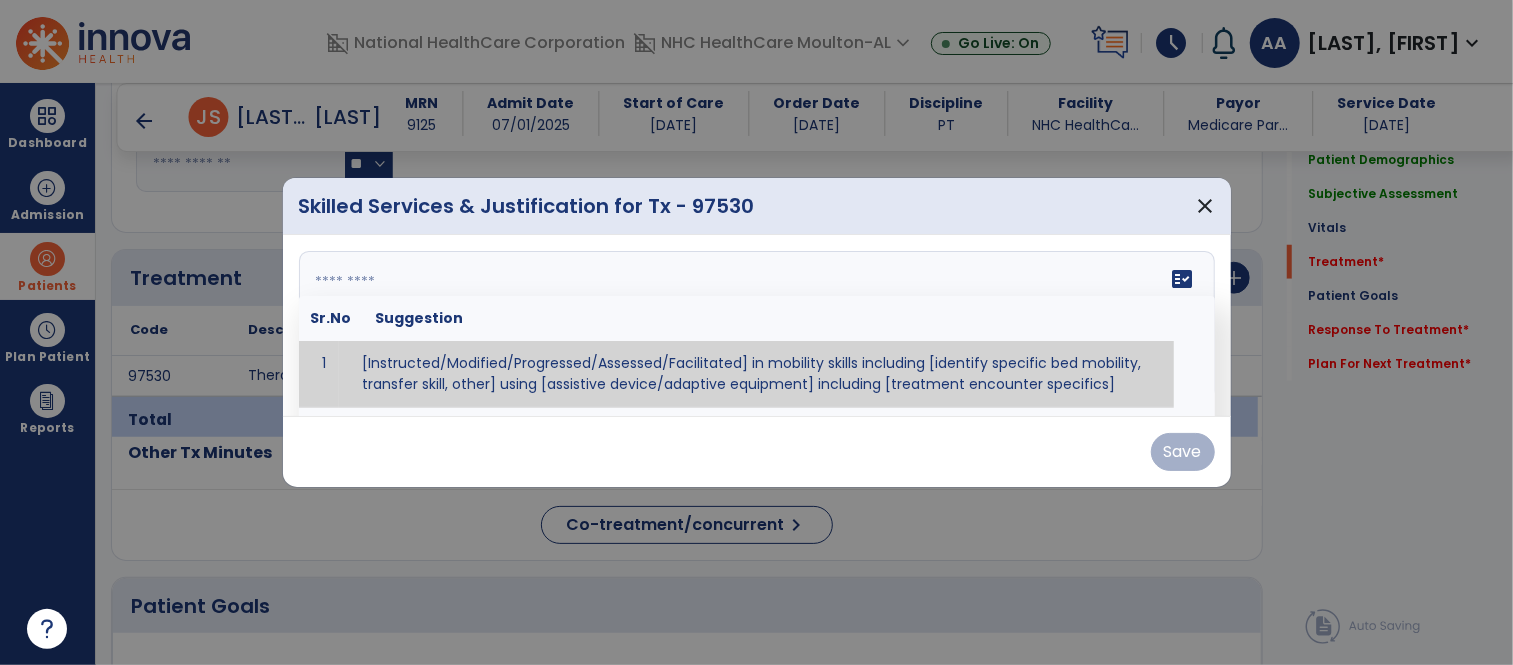 click on "fact_check Sr.No Suggestion 1 [Instructed/Modified/Progressed/Assessed/Facilitated] in mobility skills including [identify specific bed mobility, transfer skill, other] using [assistive device/adaptive equipment] including [treatment encounter specifics]" at bounding box center [757, 326] 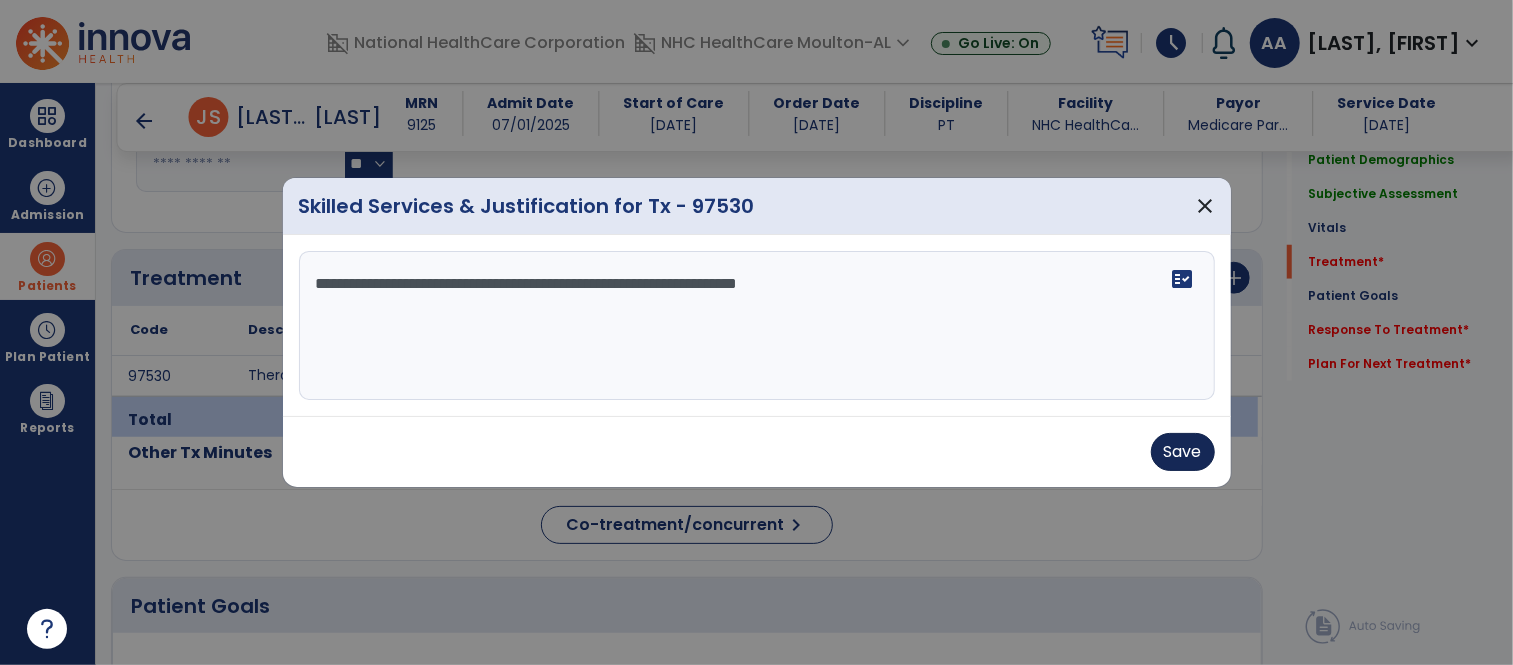 type on "**********" 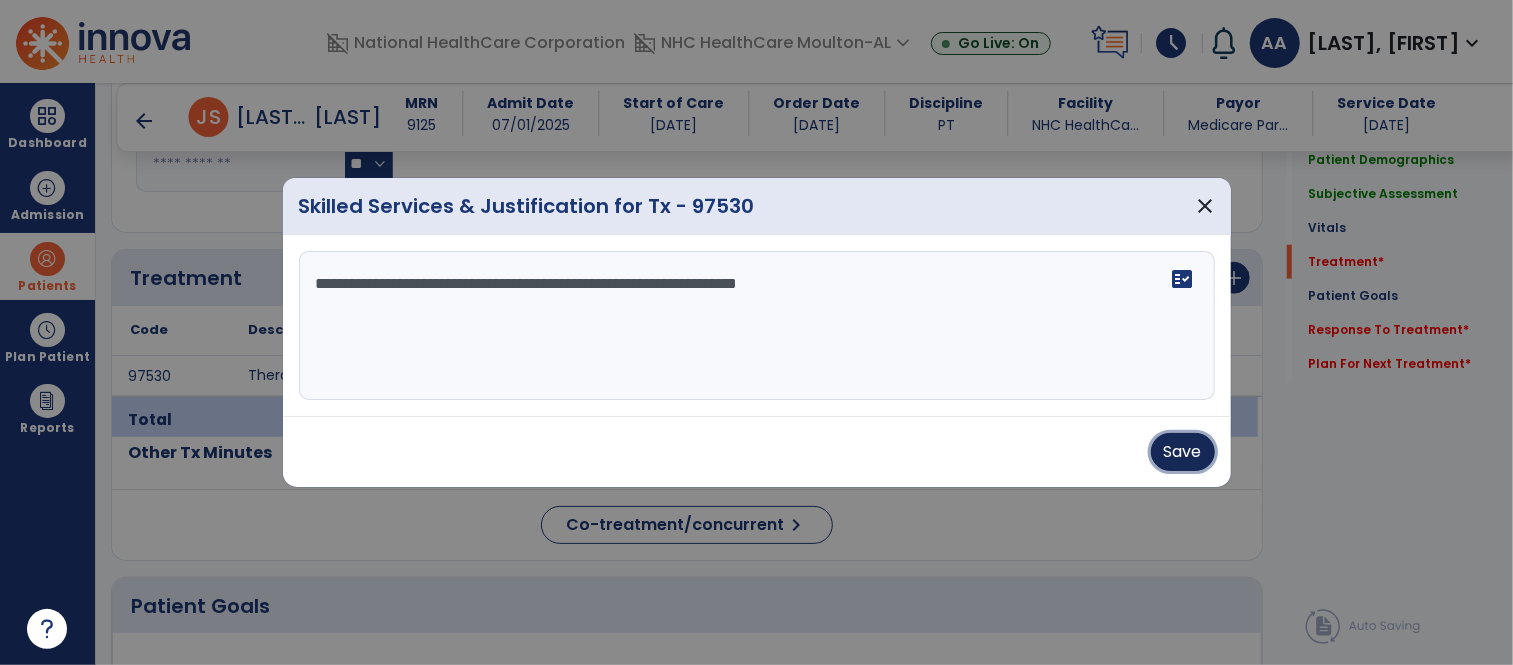 click on "Save" at bounding box center (1183, 452) 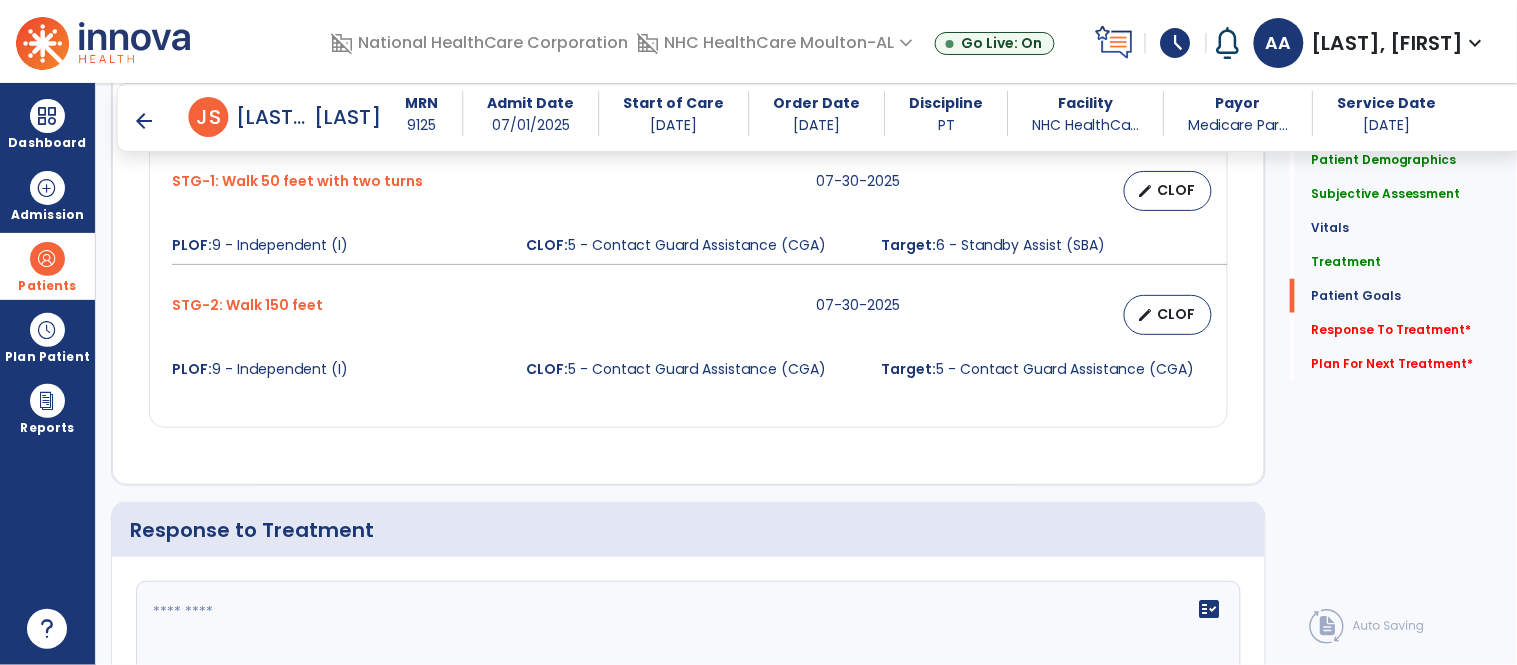 scroll, scrollTop: 2444, scrollLeft: 0, axis: vertical 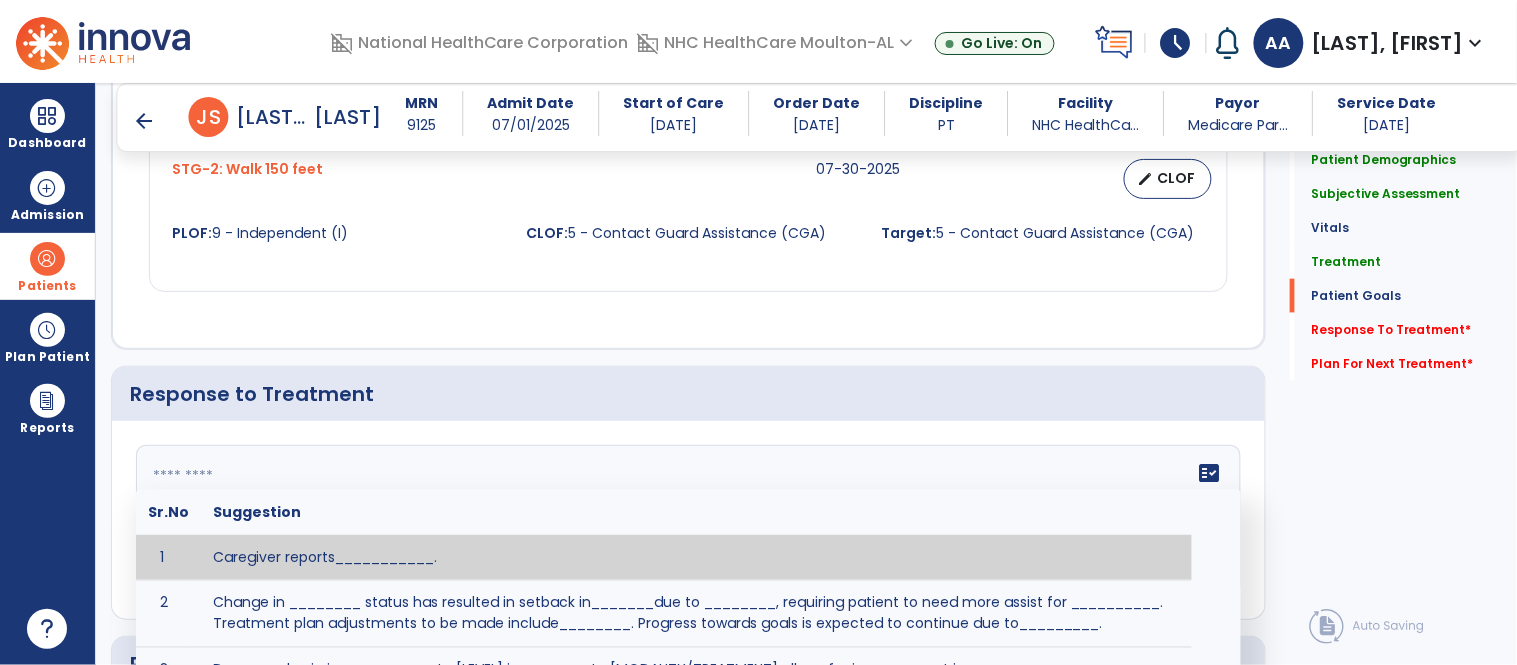 click 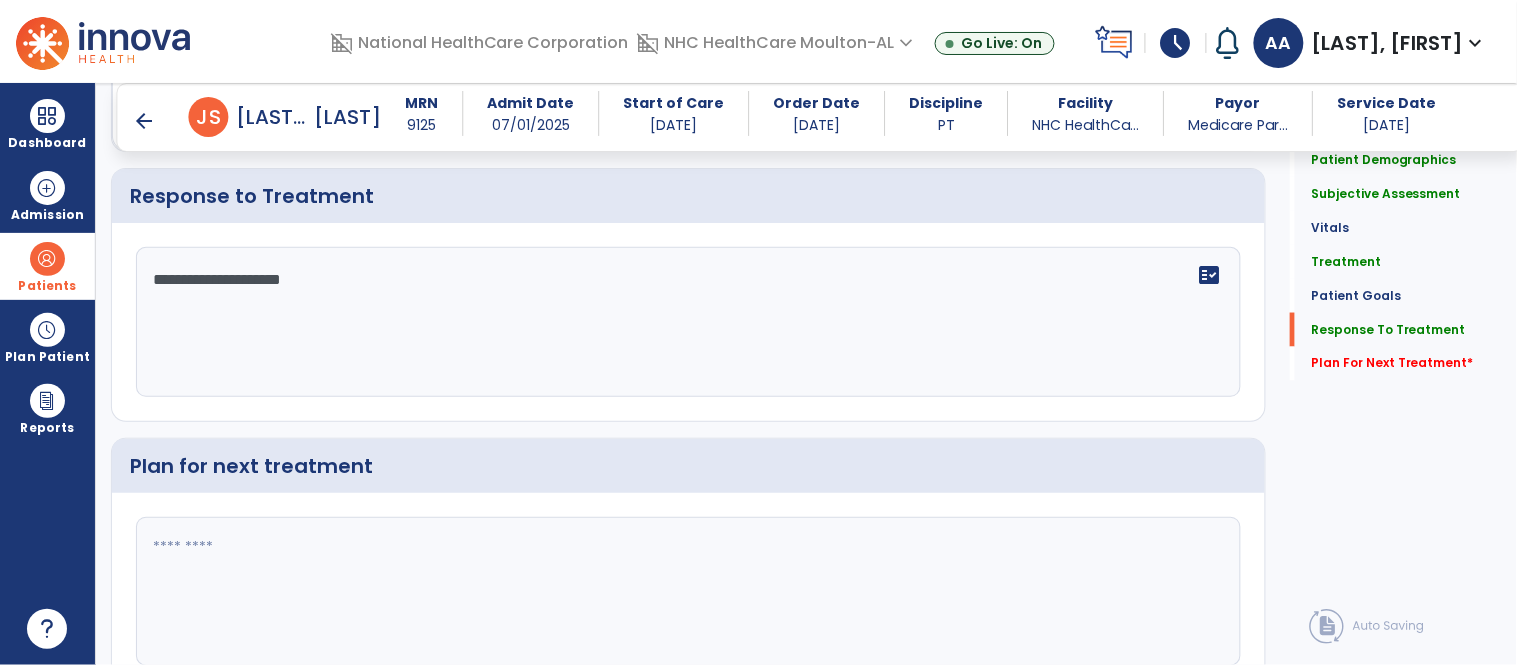 scroll, scrollTop: 2666, scrollLeft: 0, axis: vertical 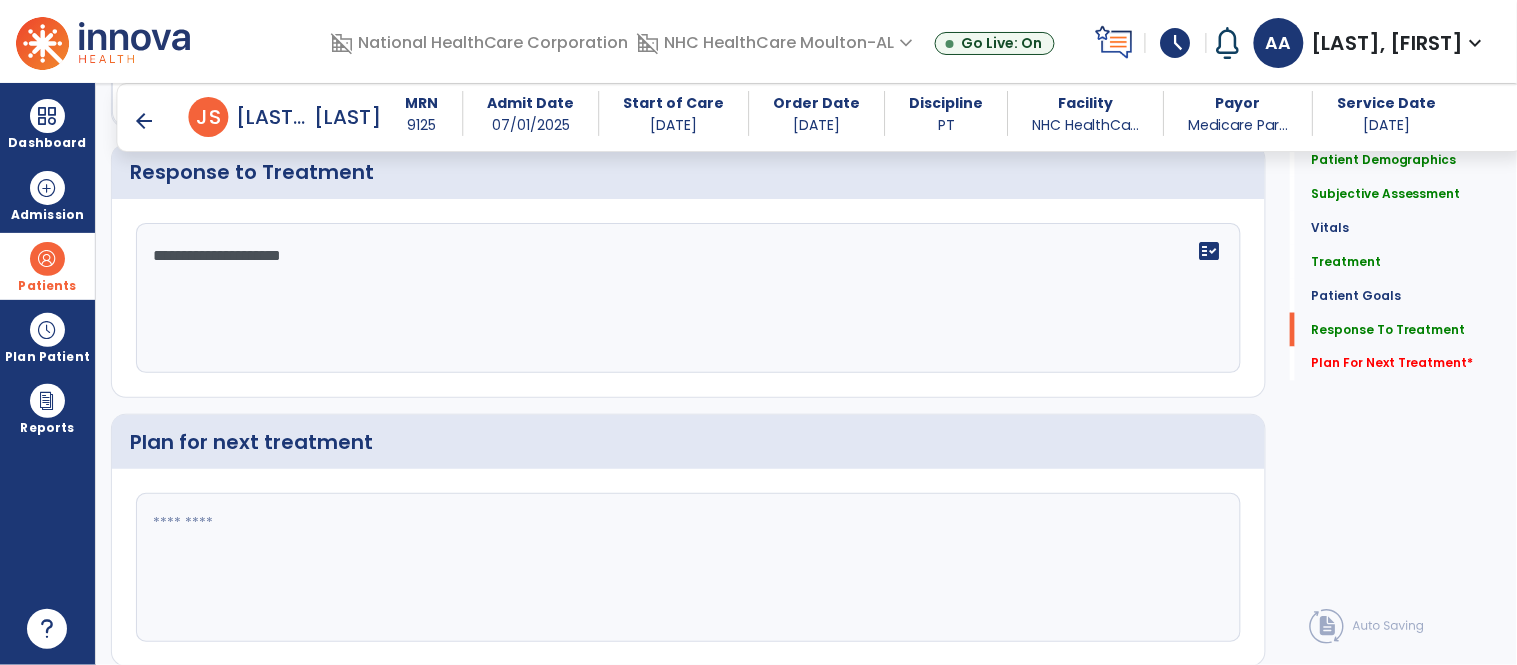 type on "**********" 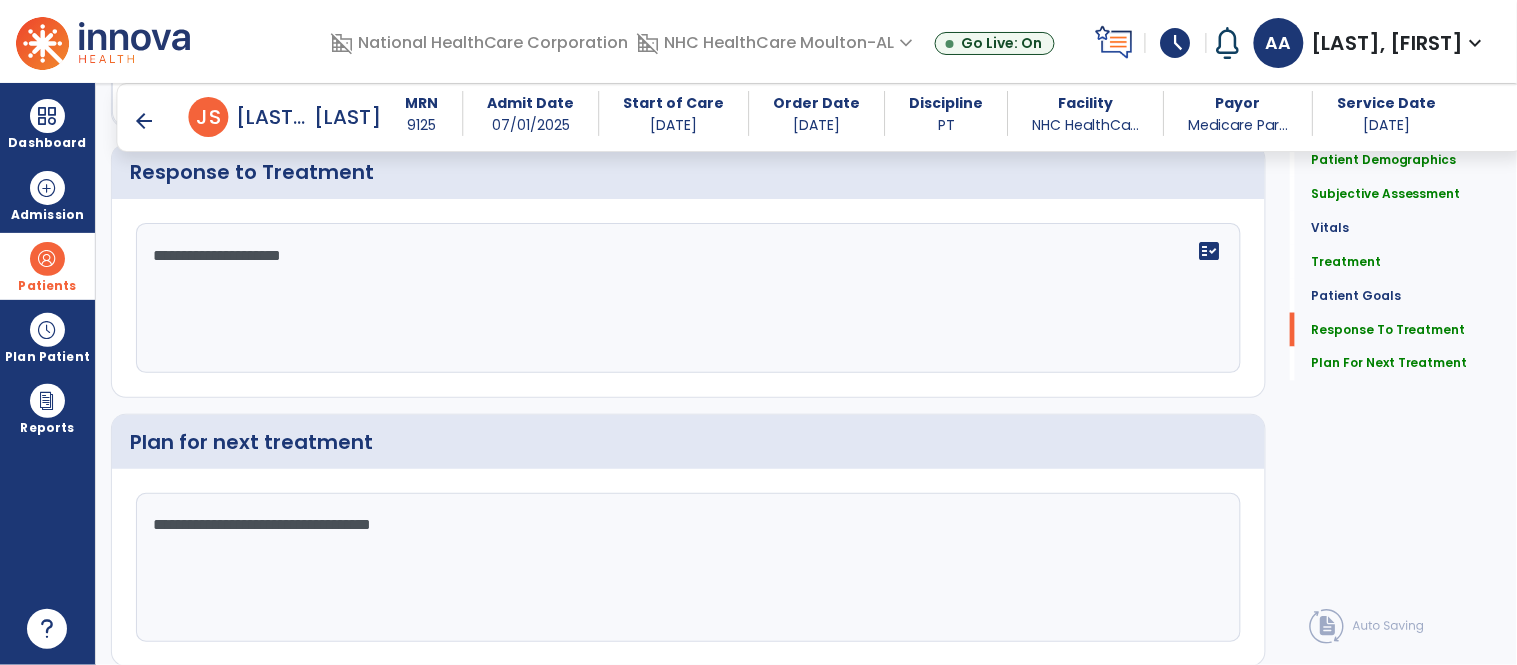 scroll, scrollTop: 2666, scrollLeft: 0, axis: vertical 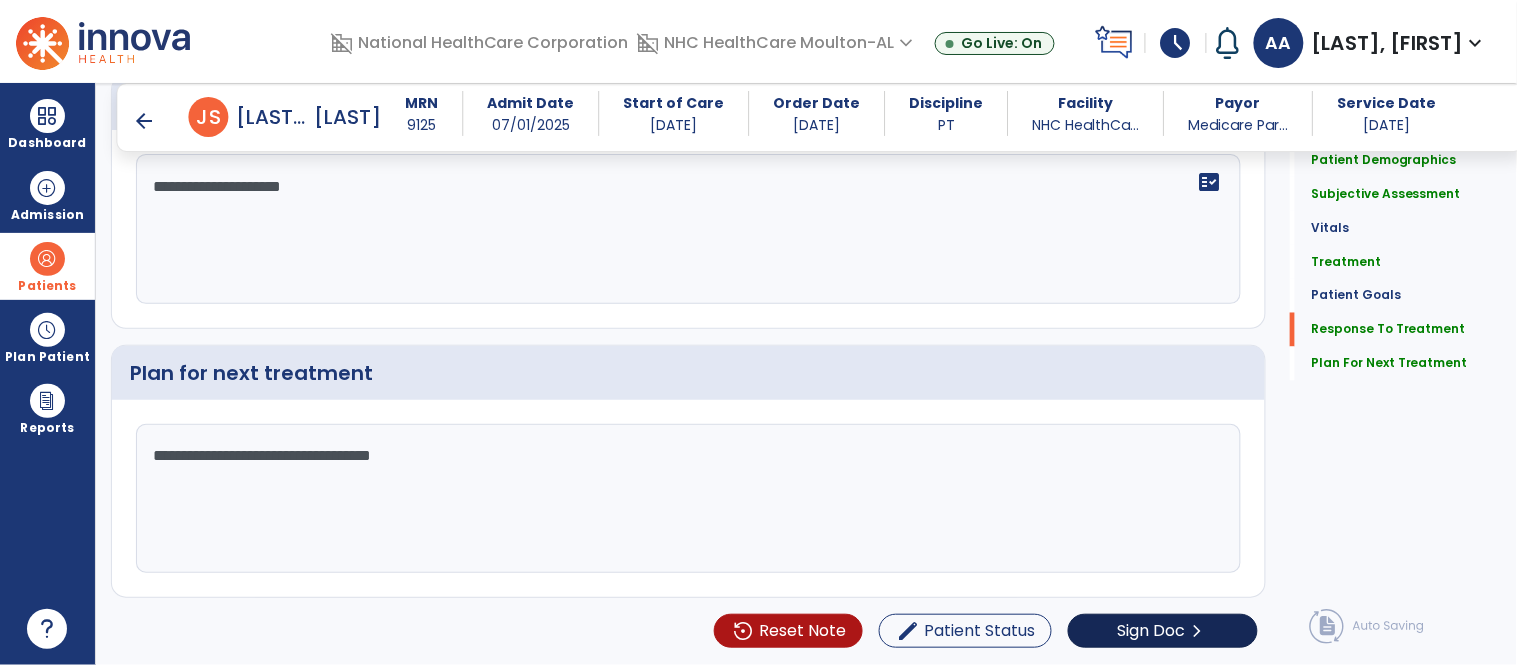 type on "**********" 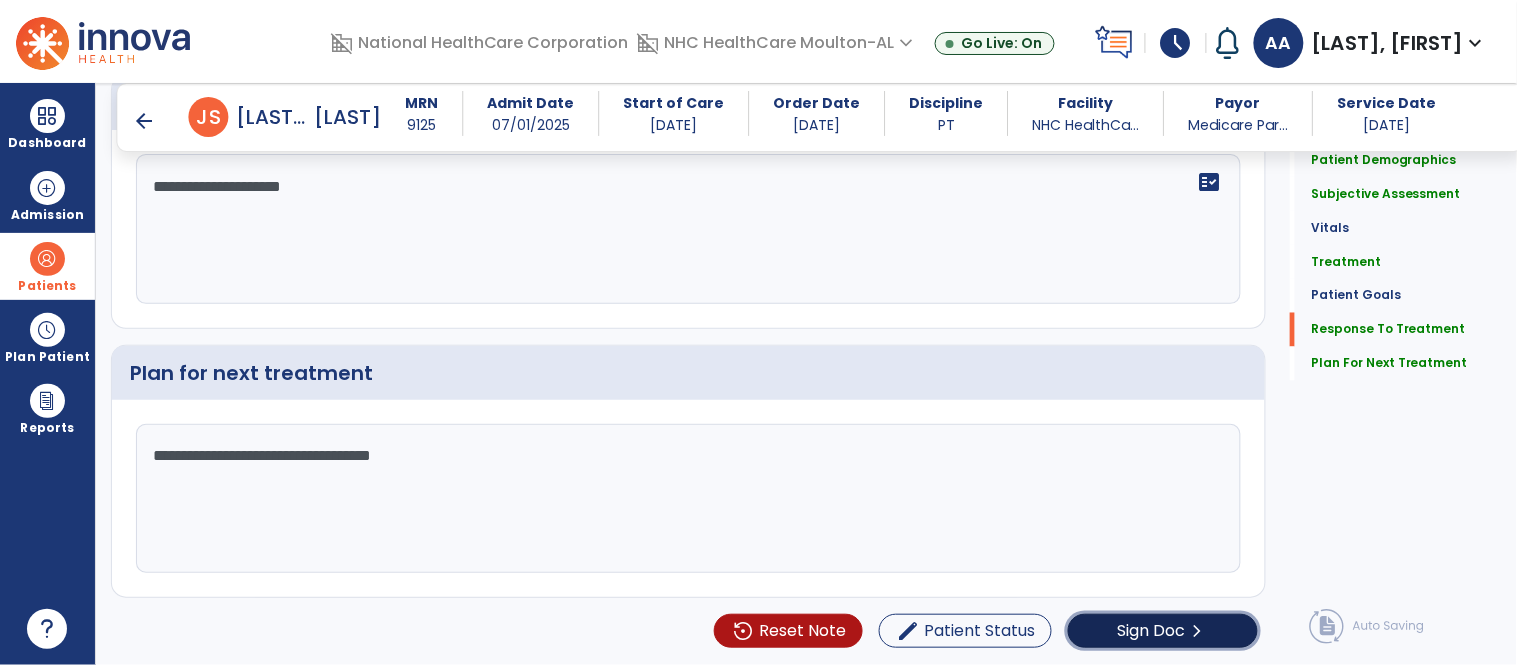 click on "Sign Doc" 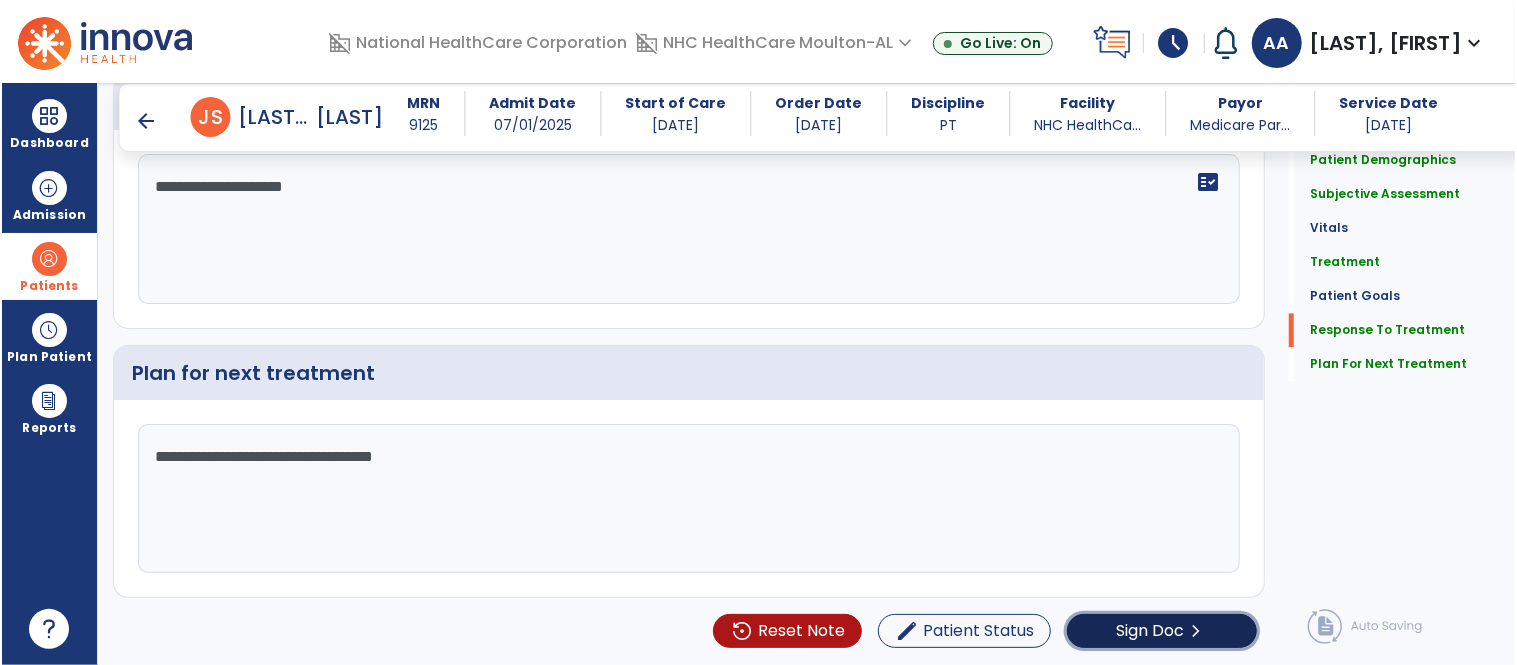 scroll, scrollTop: 2738, scrollLeft: 0, axis: vertical 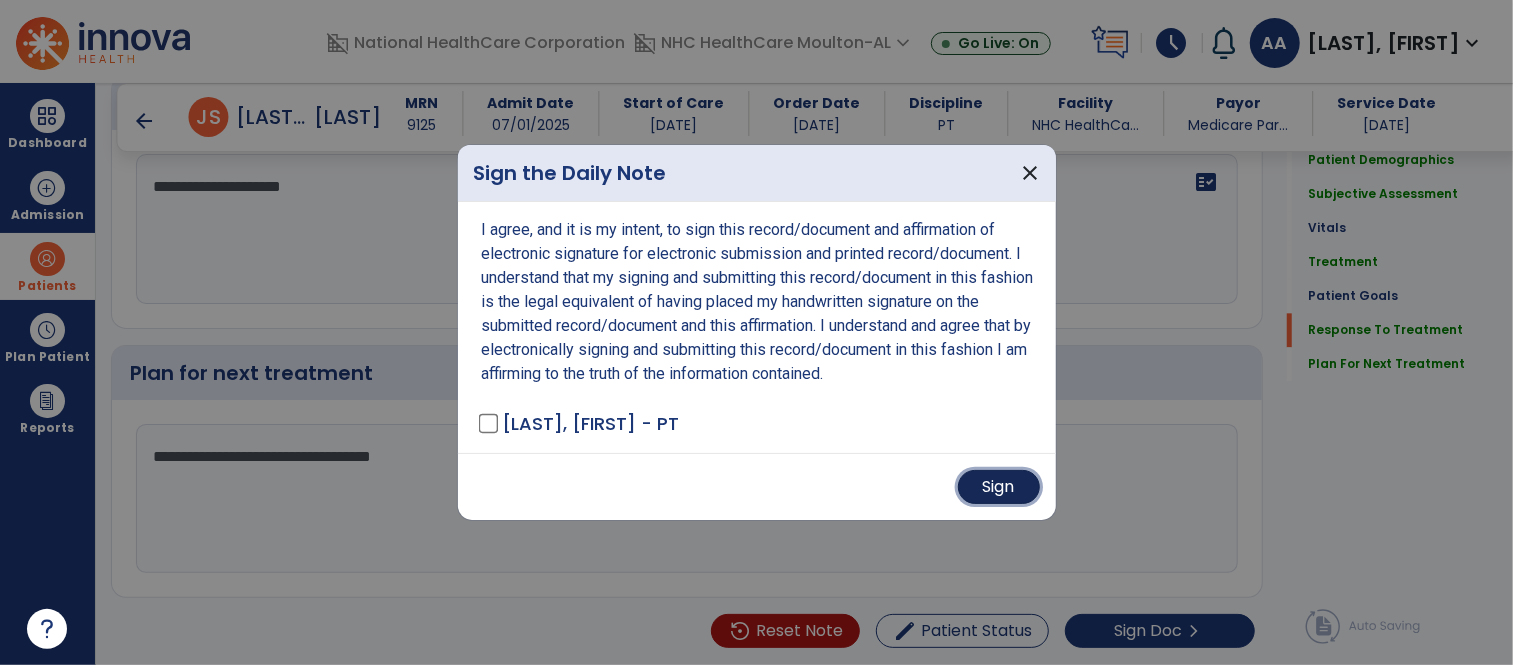 click on "Sign" at bounding box center [999, 487] 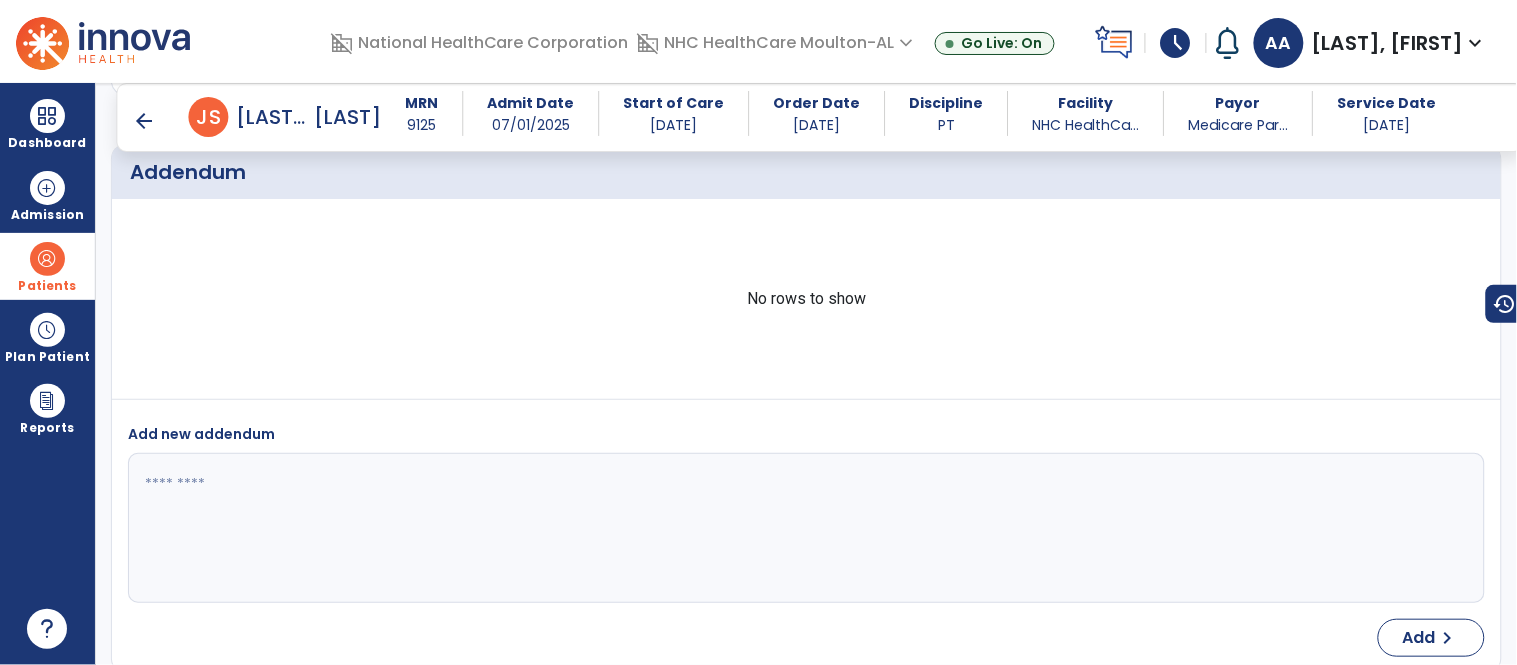 scroll, scrollTop: 4012, scrollLeft: 0, axis: vertical 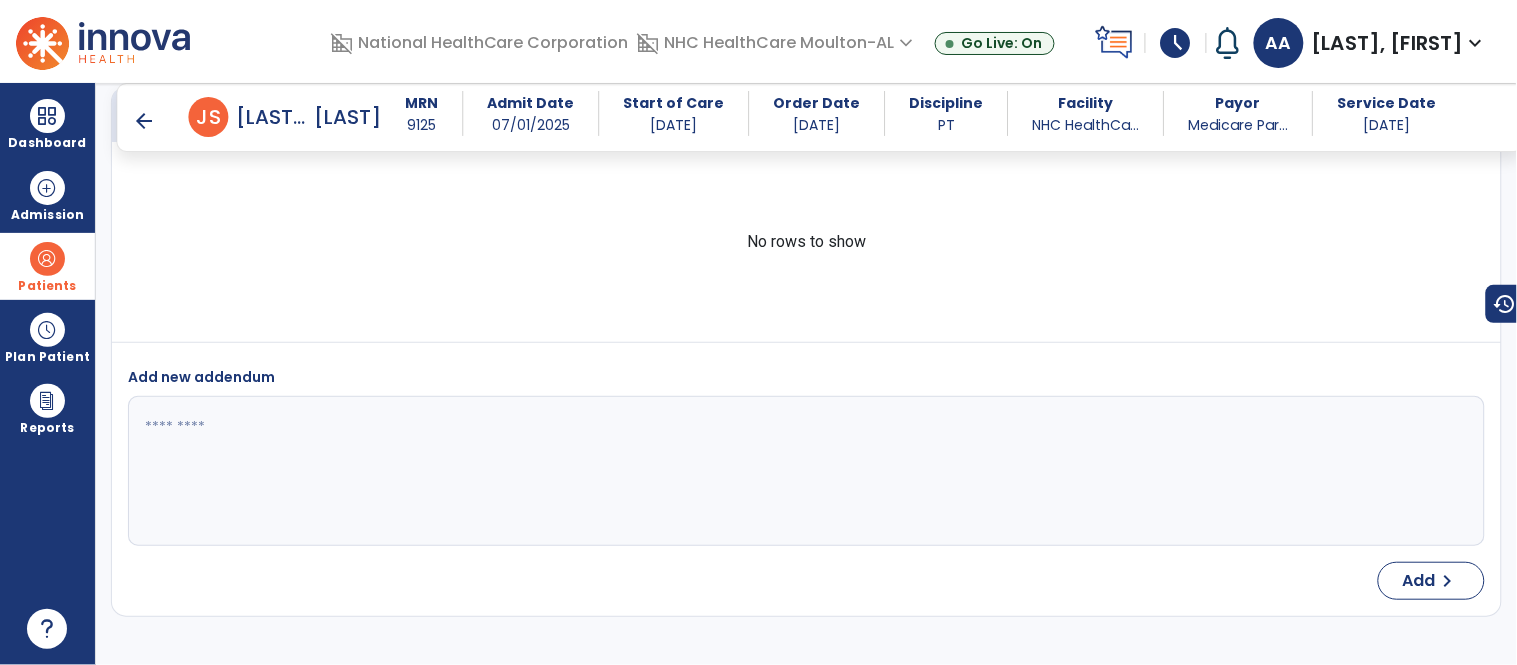 click at bounding box center [47, 259] 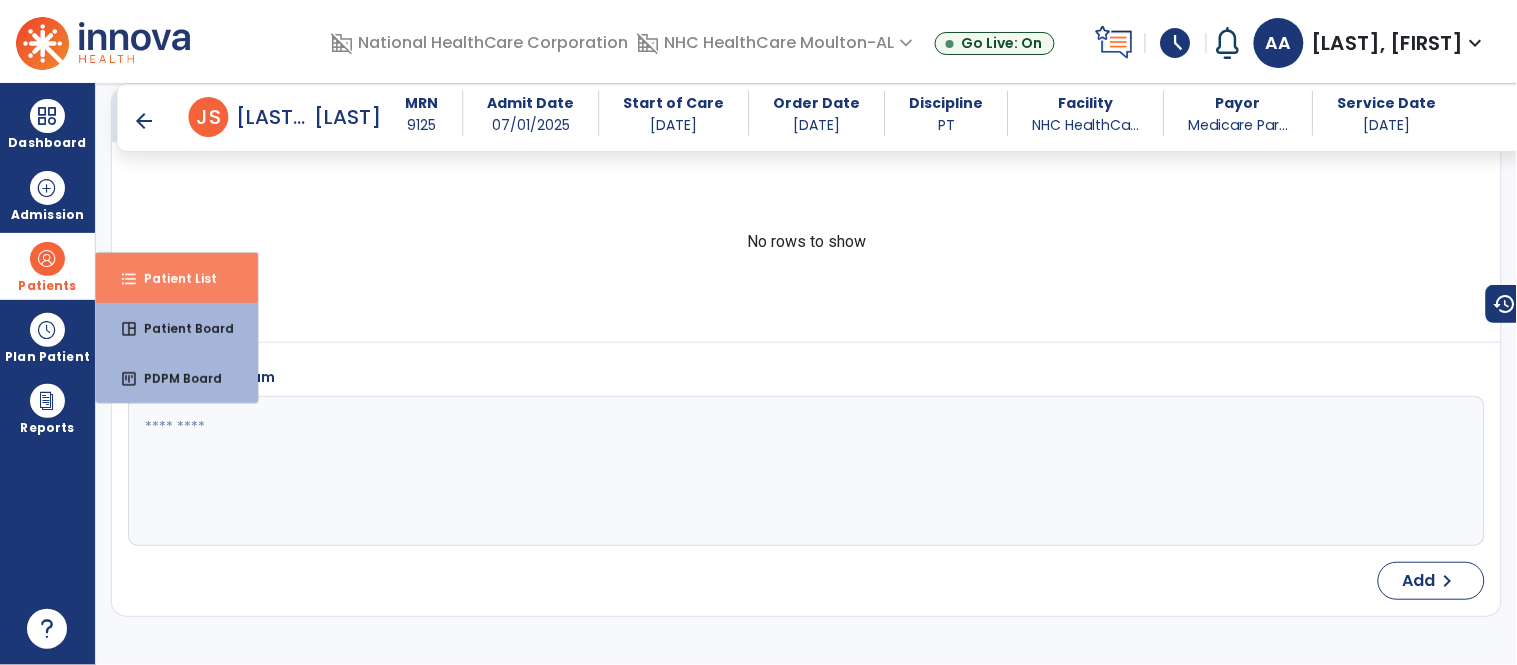 click on "Patient List" at bounding box center (172, 278) 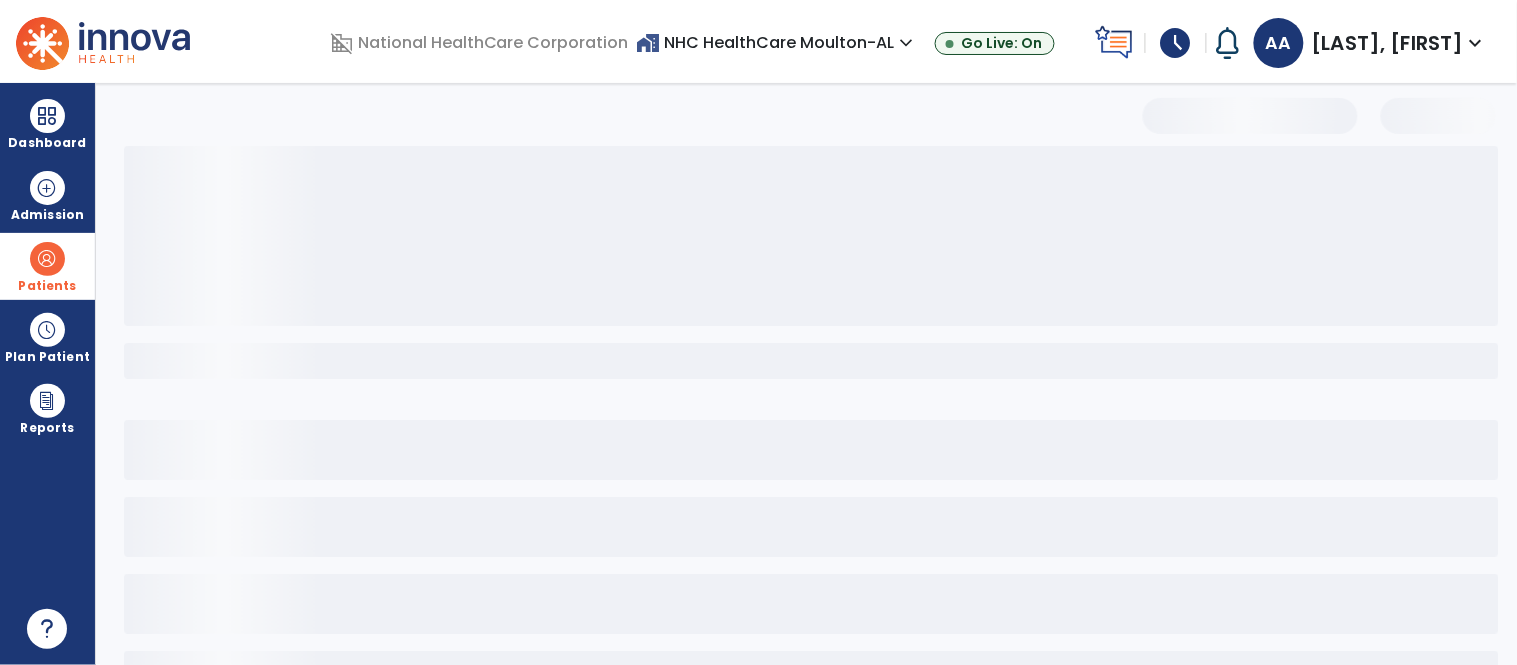 scroll, scrollTop: 0, scrollLeft: 0, axis: both 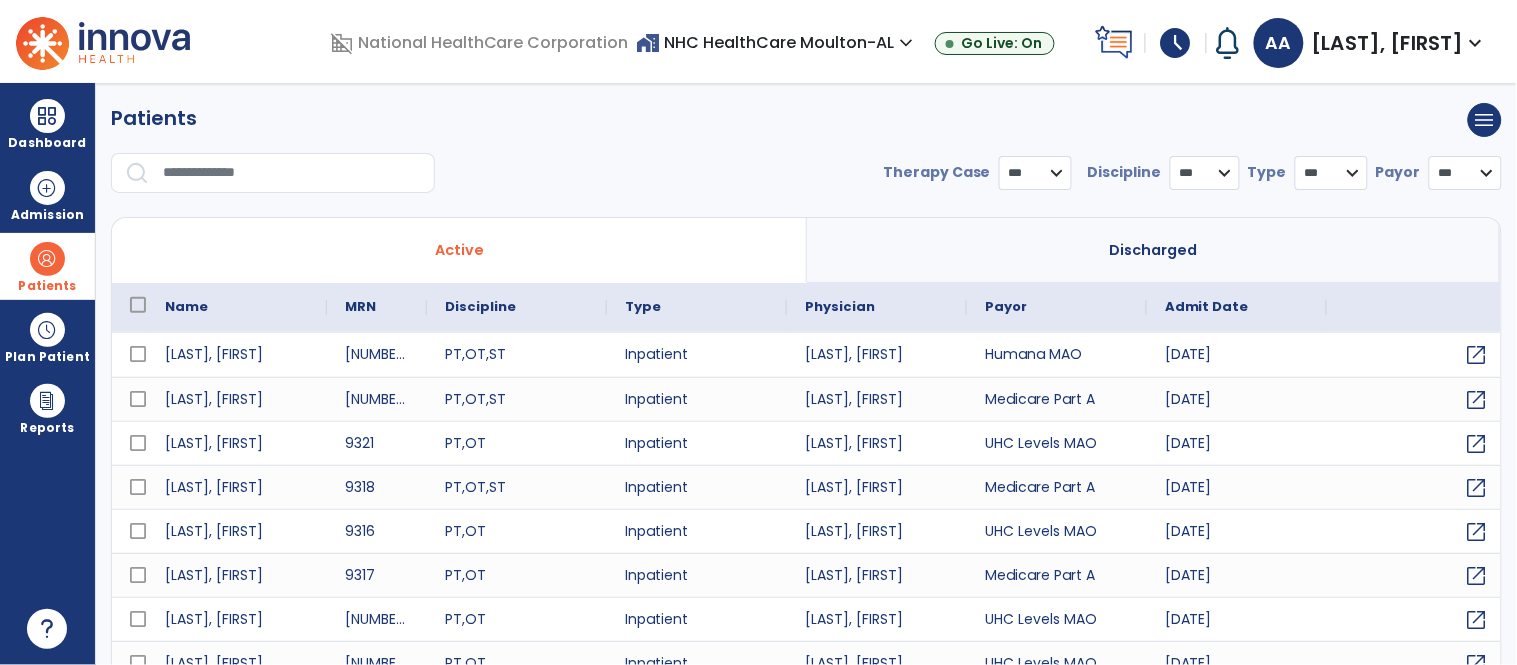 select on "***" 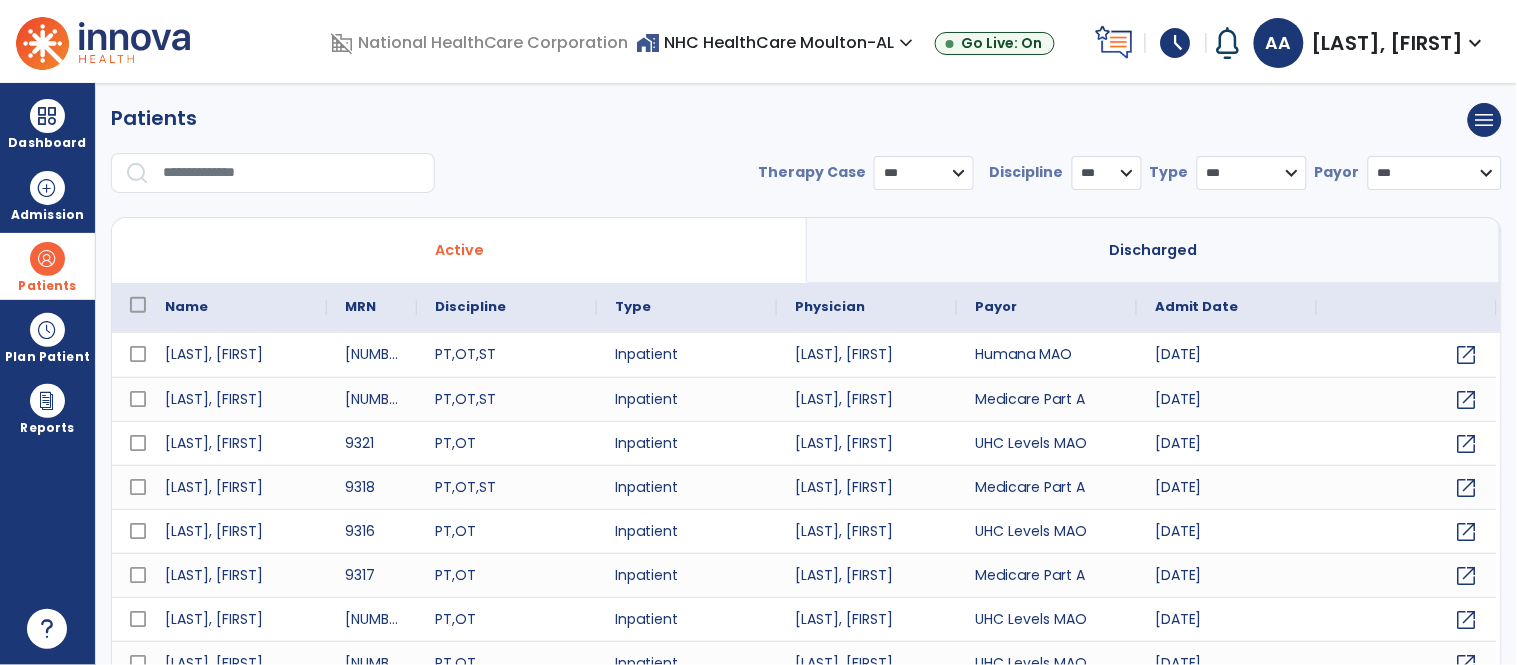 click at bounding box center (292, 173) 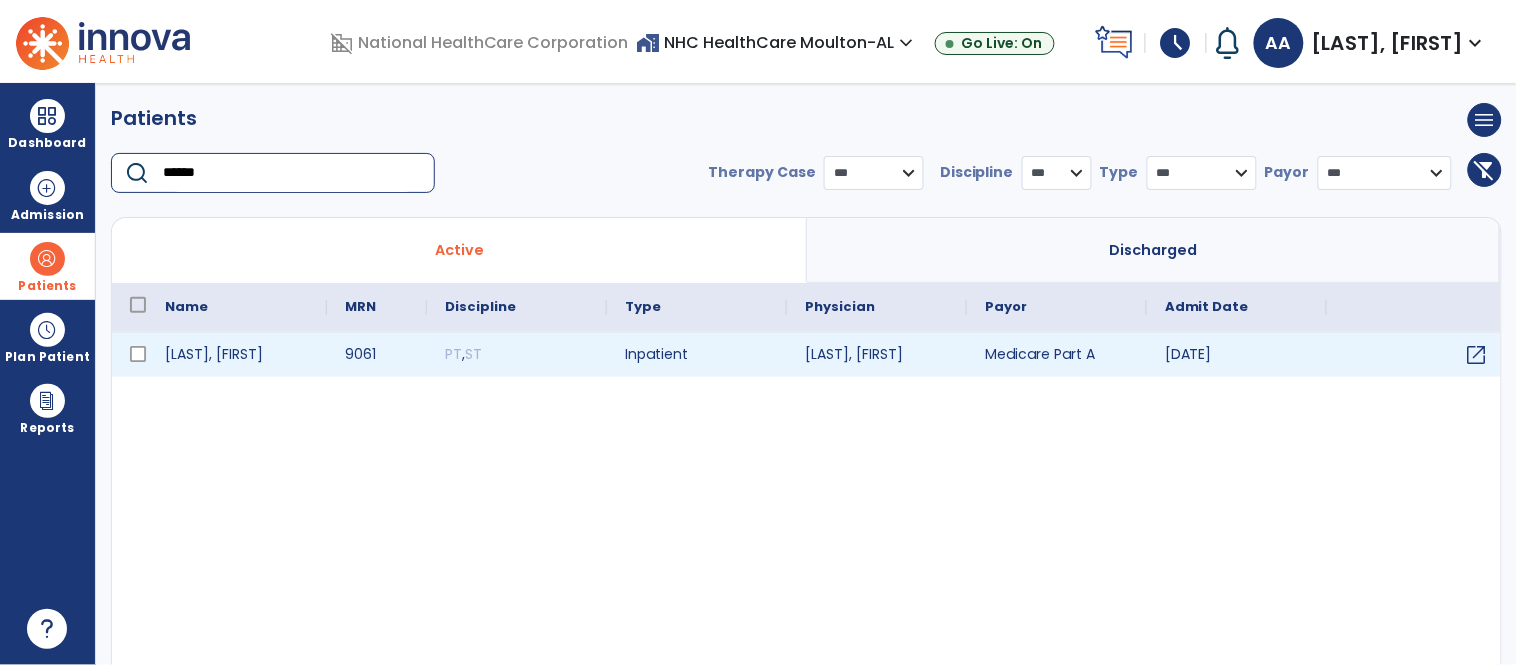 type on "******" 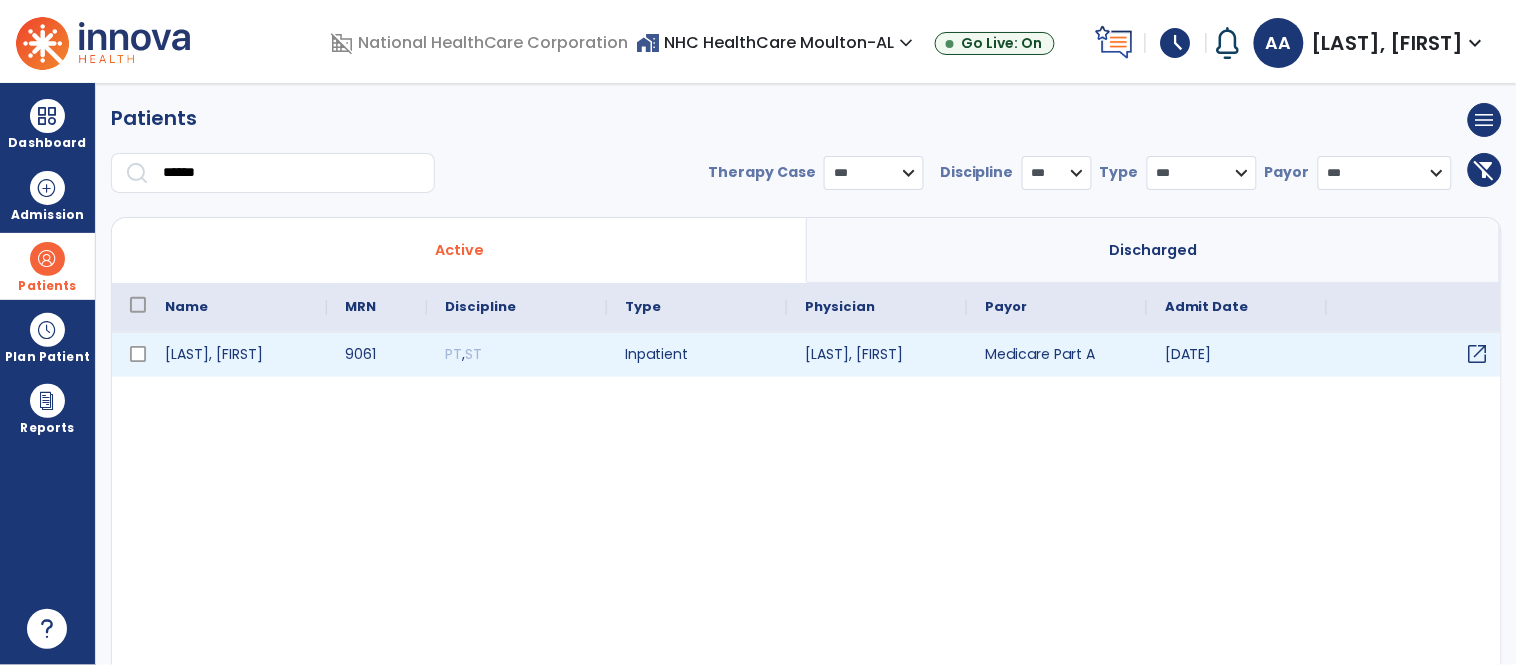 click on "open_in_new" at bounding box center [1478, 354] 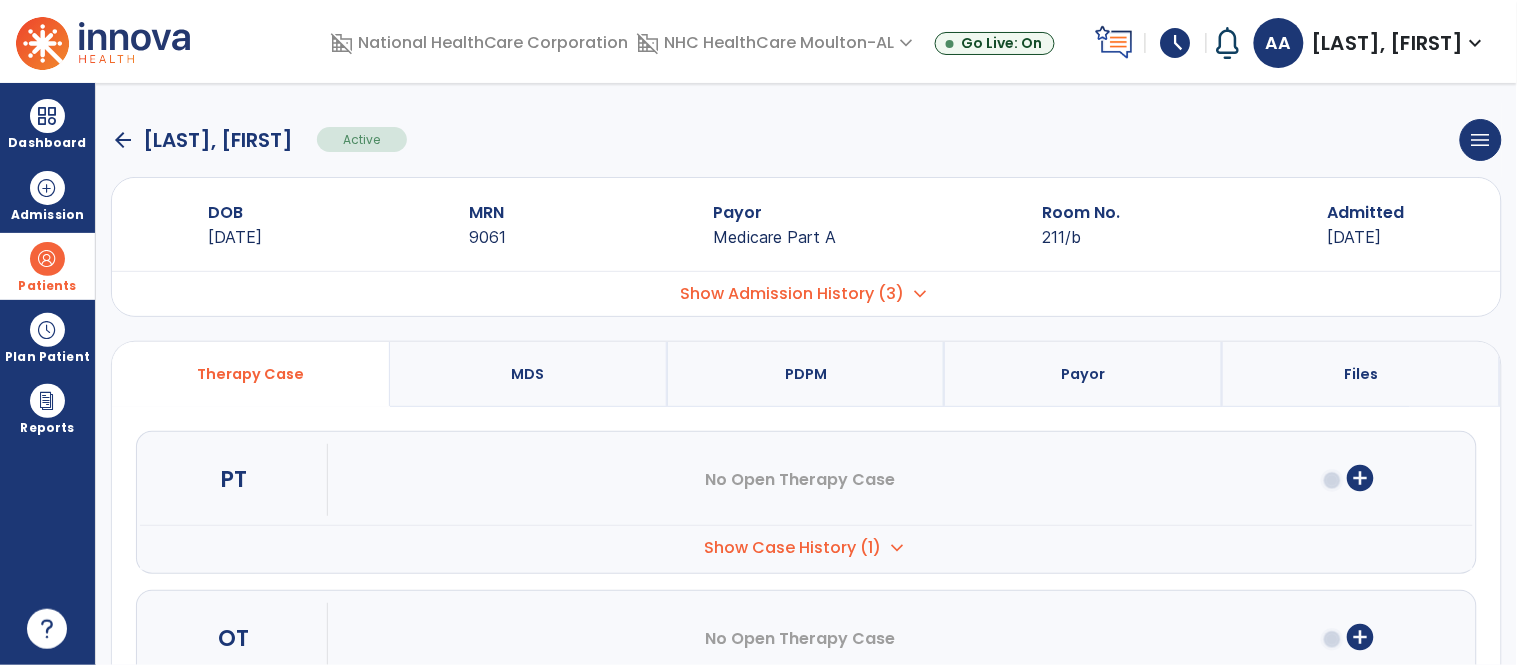 click on "expand_more" at bounding box center [897, 548] 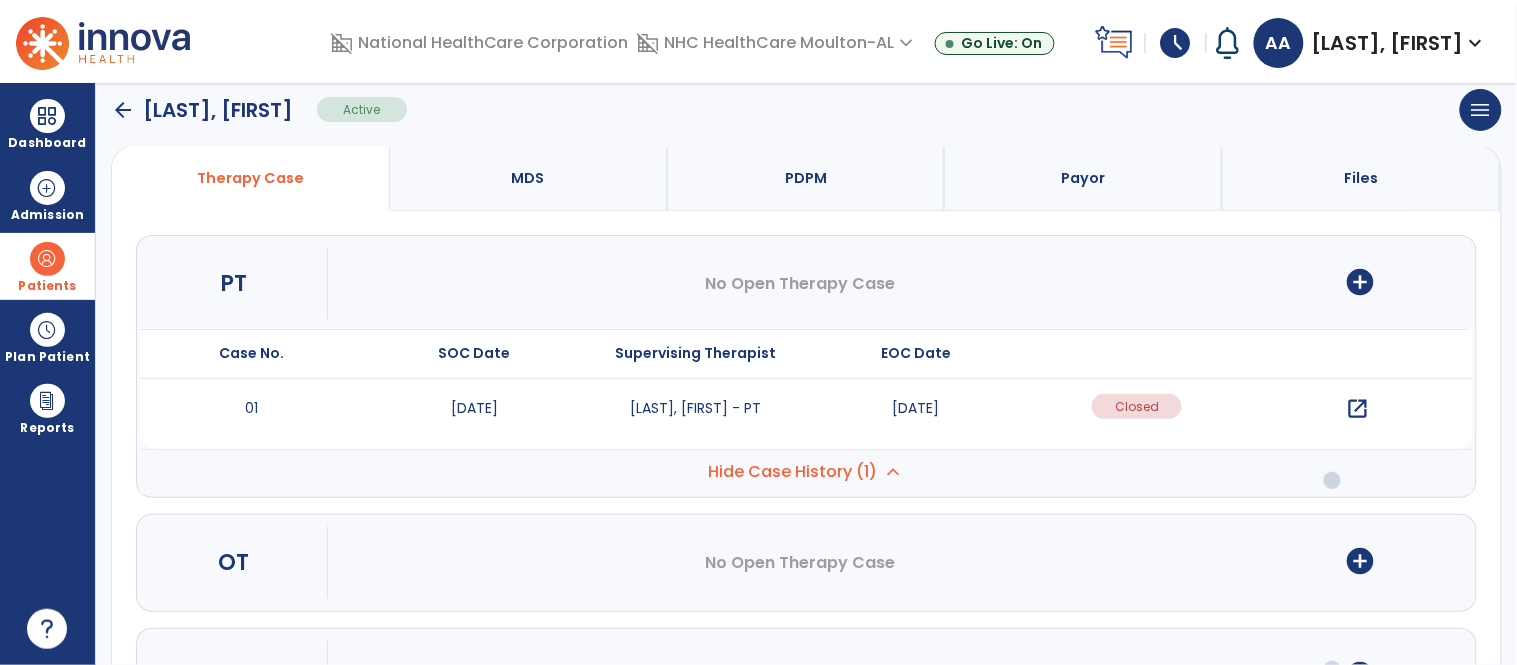 scroll, scrollTop: 222, scrollLeft: 0, axis: vertical 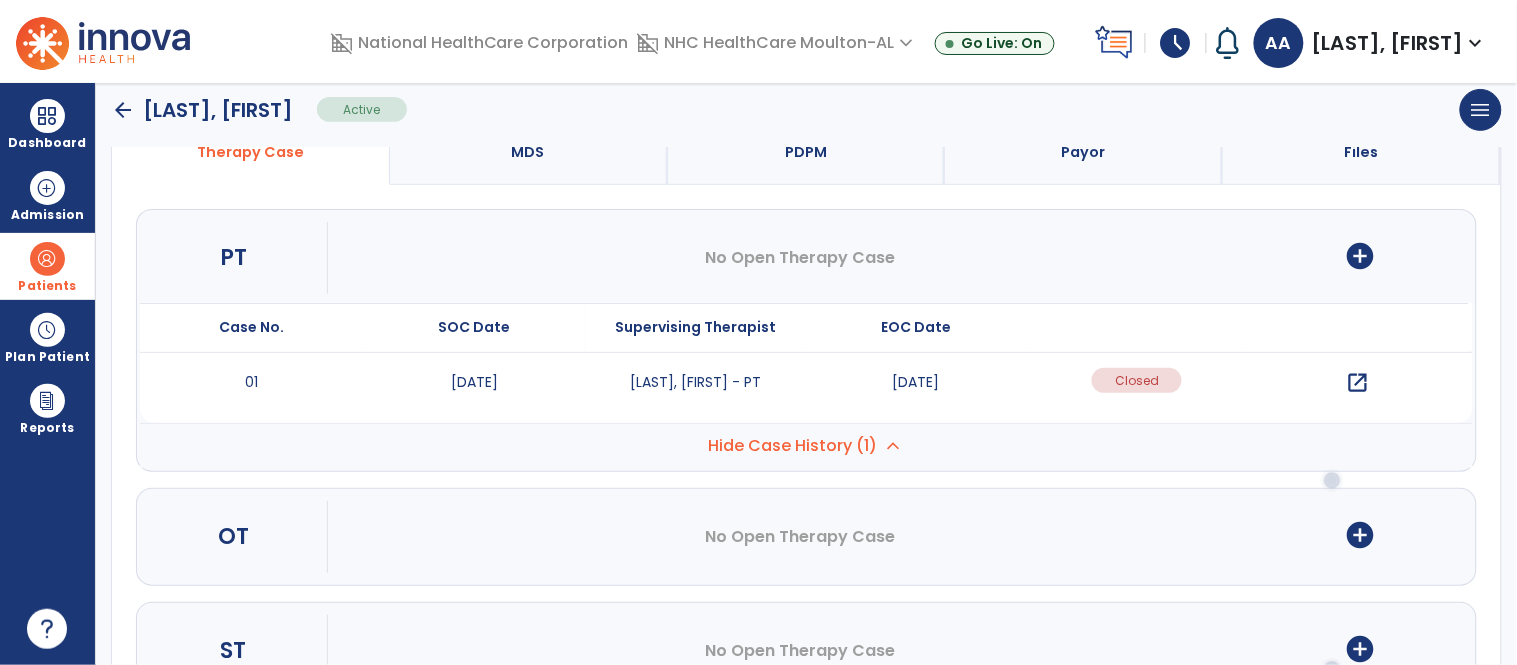 click on "open_in_new" at bounding box center [1358, 383] 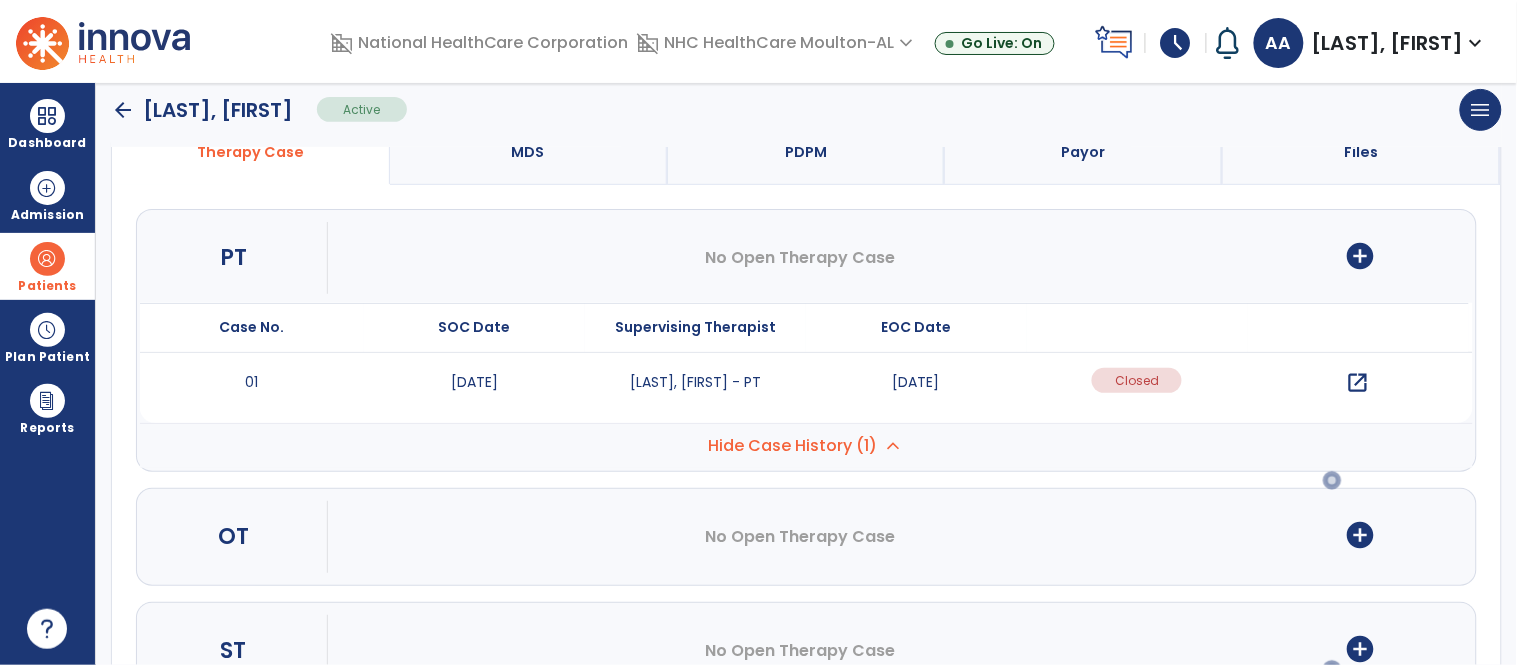 scroll, scrollTop: 0, scrollLeft: 0, axis: both 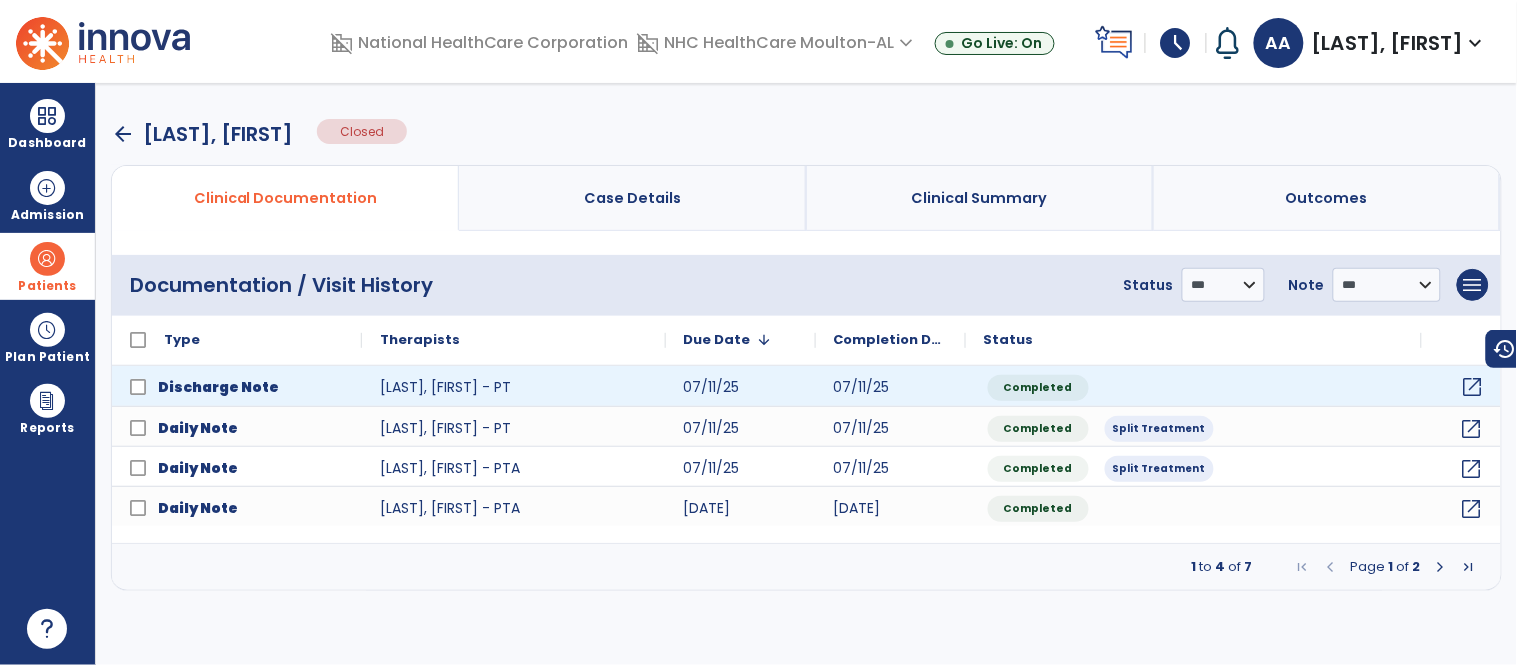 click on "open_in_new" 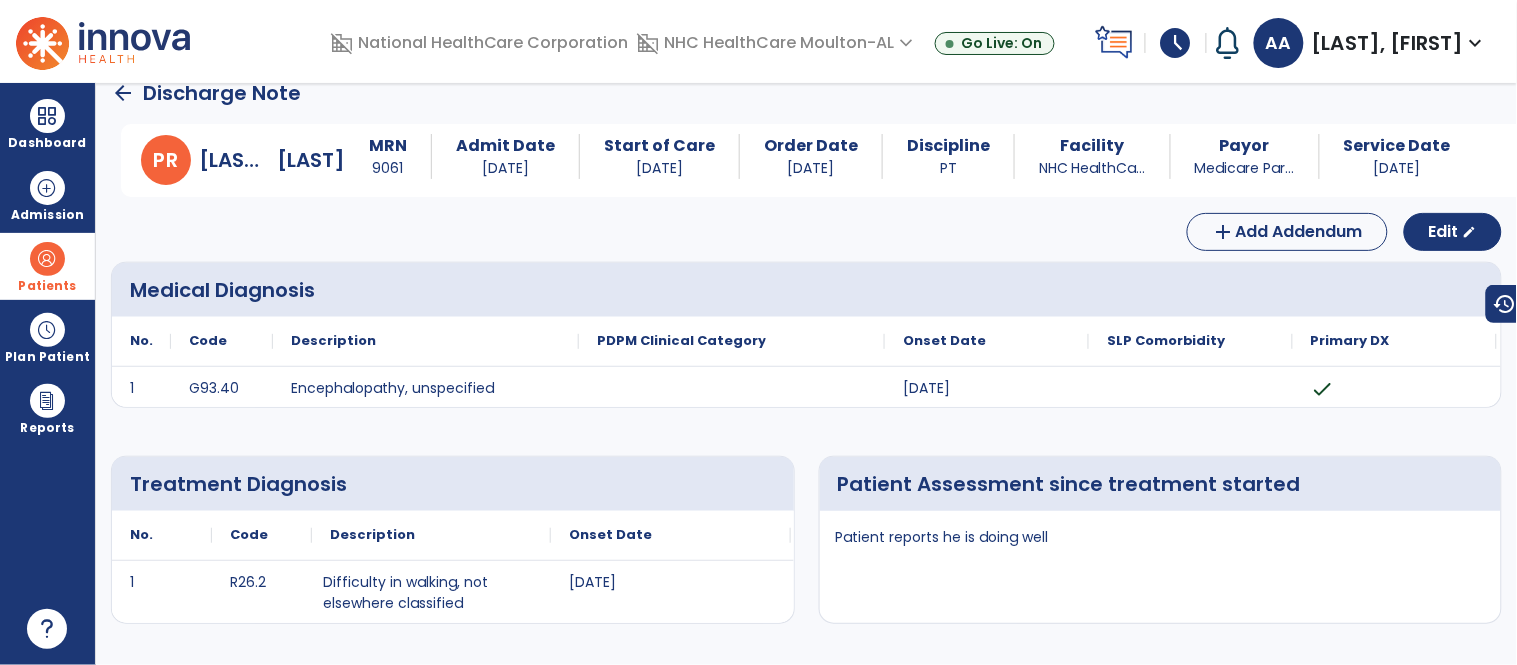 scroll, scrollTop: 0, scrollLeft: 0, axis: both 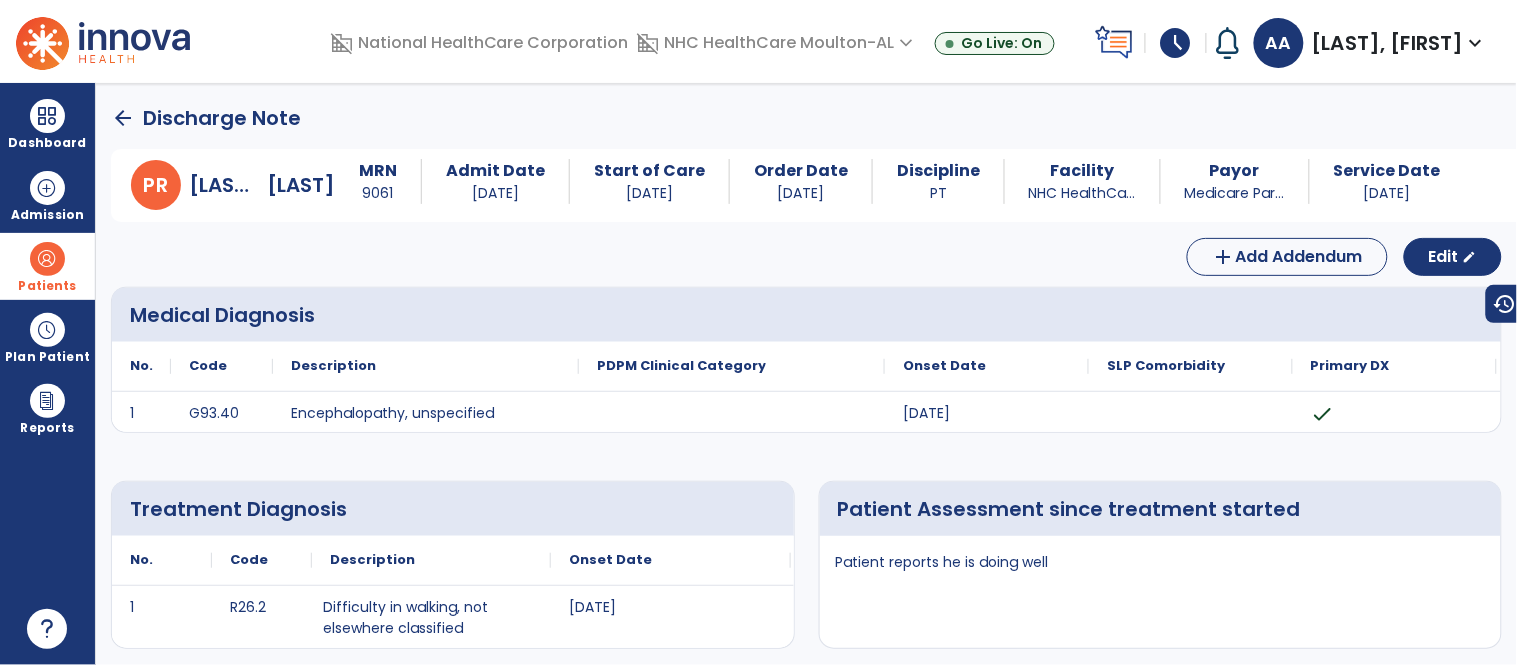 click on "arrow_back" 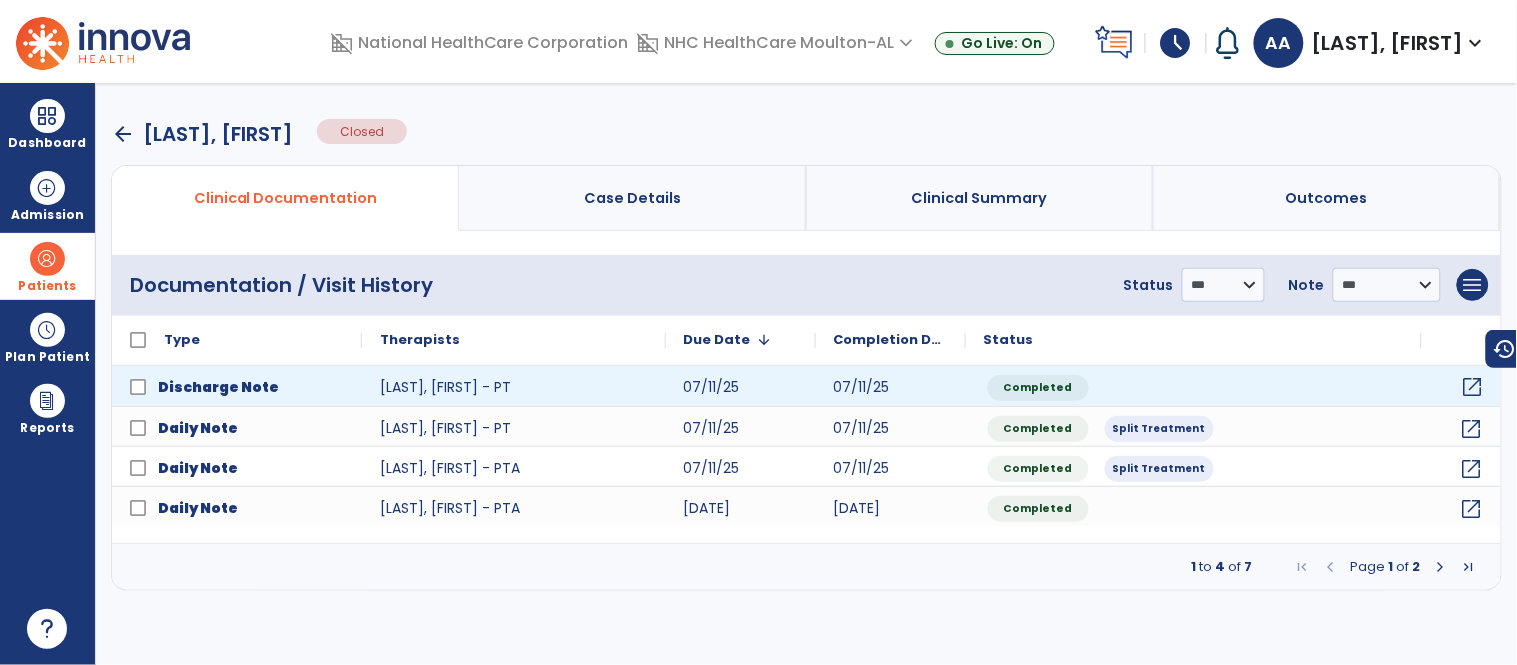 click on "open_in_new" 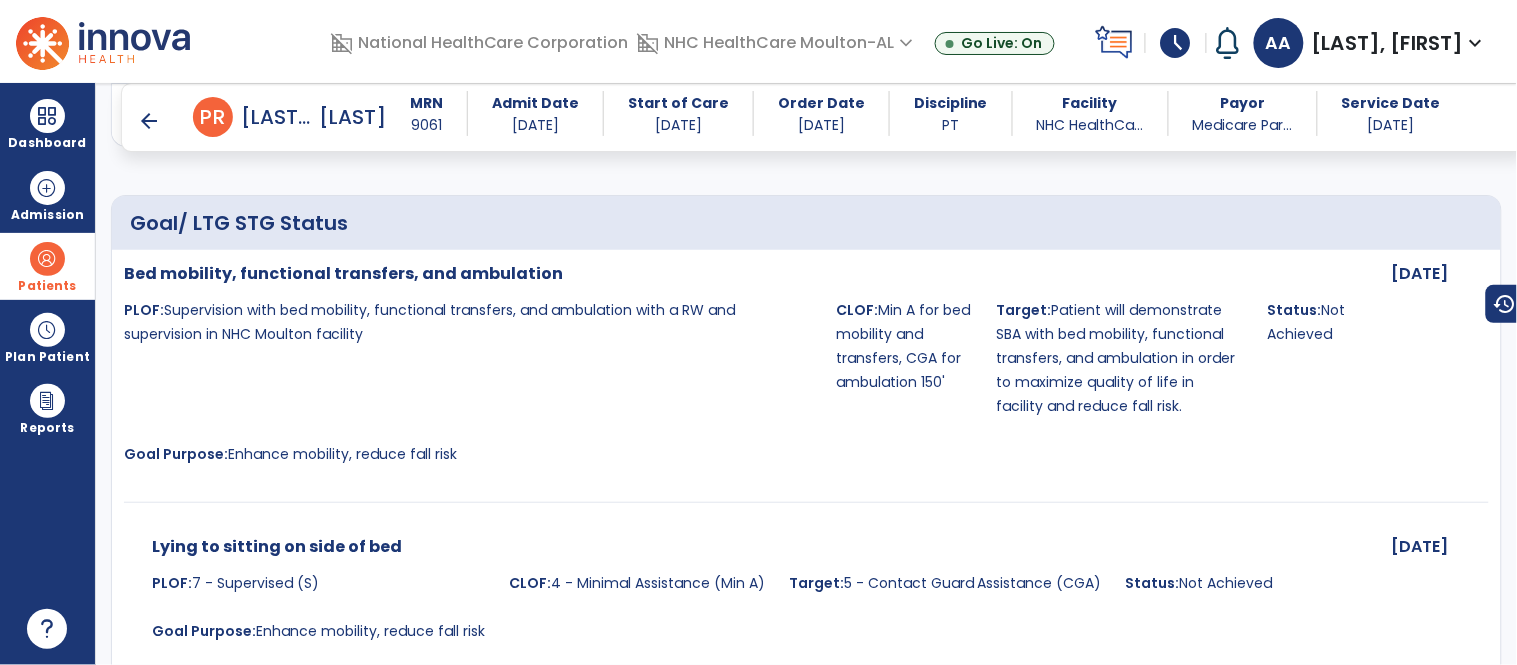 scroll, scrollTop: 444, scrollLeft: 0, axis: vertical 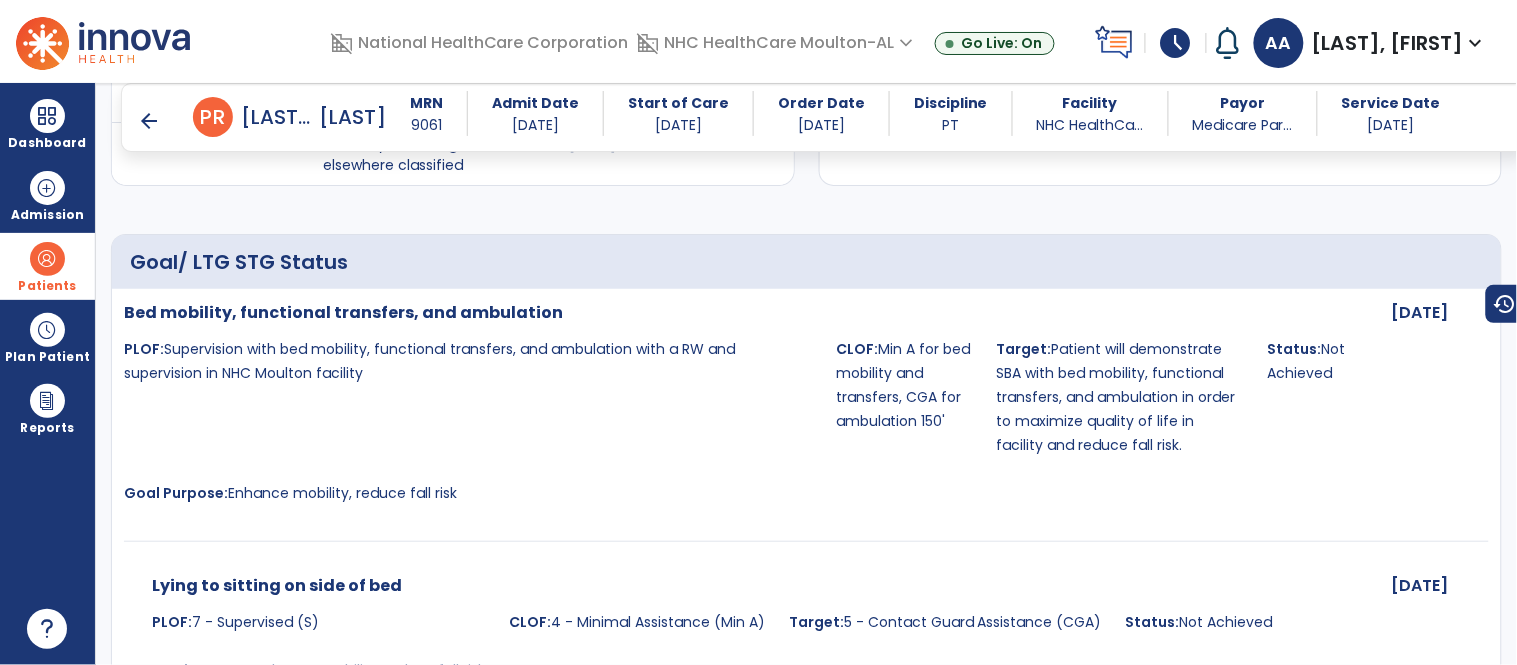 click on "arrow_back" at bounding box center [149, 121] 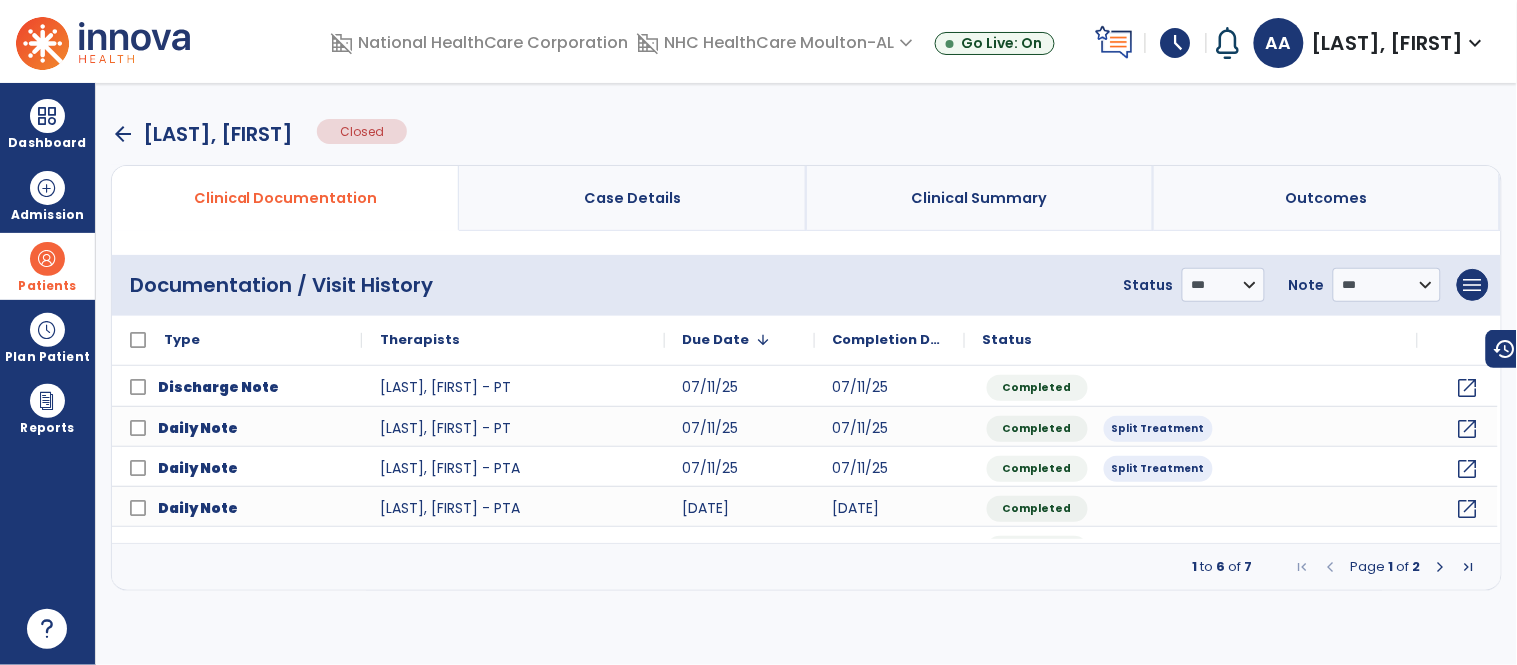 scroll, scrollTop: 0, scrollLeft: 0, axis: both 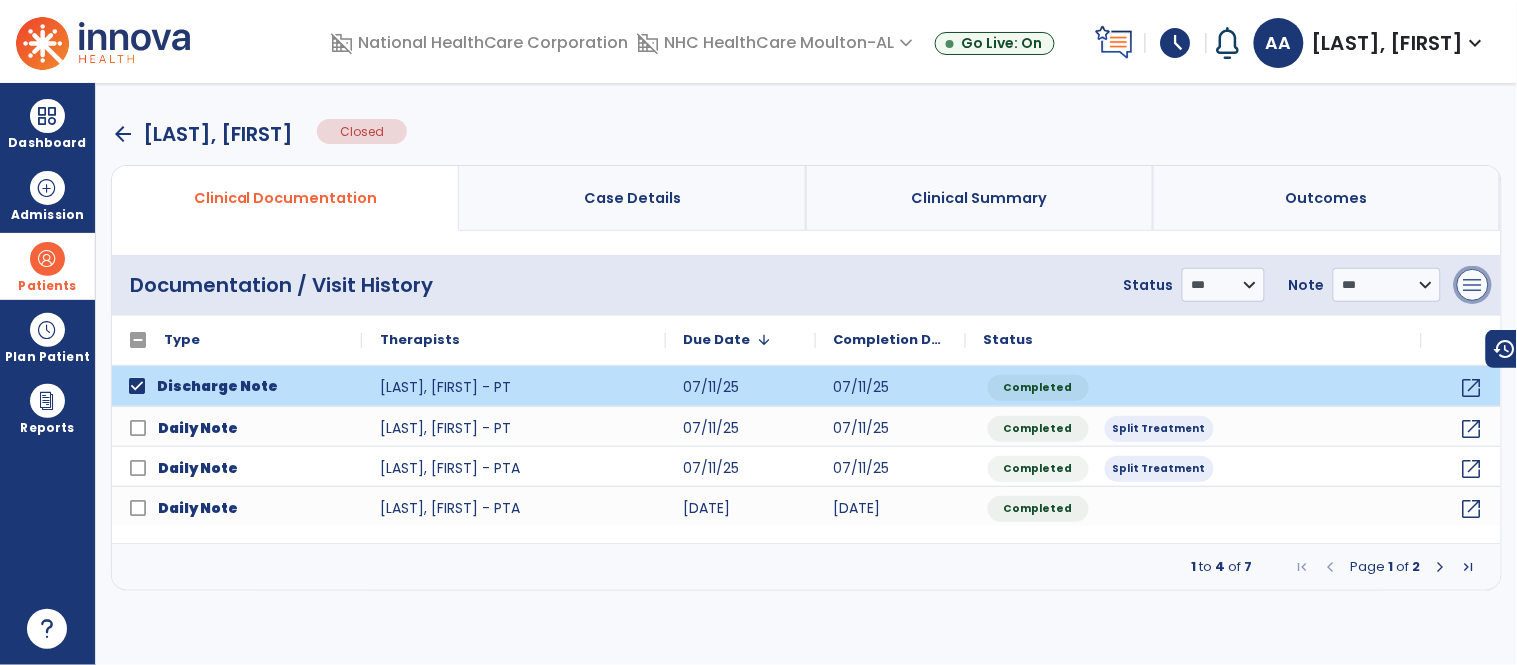 click on "menu" at bounding box center (1473, 285) 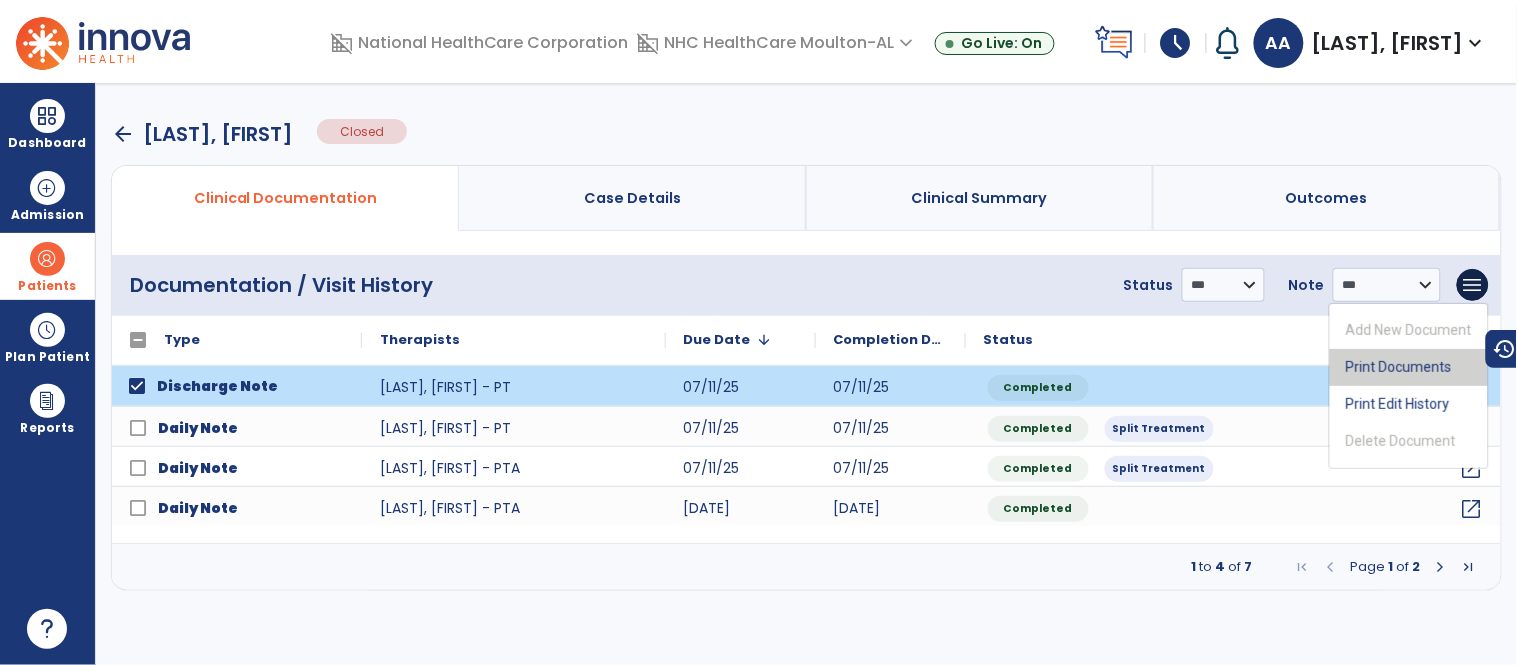 click on "Print Documents" at bounding box center [1409, 367] 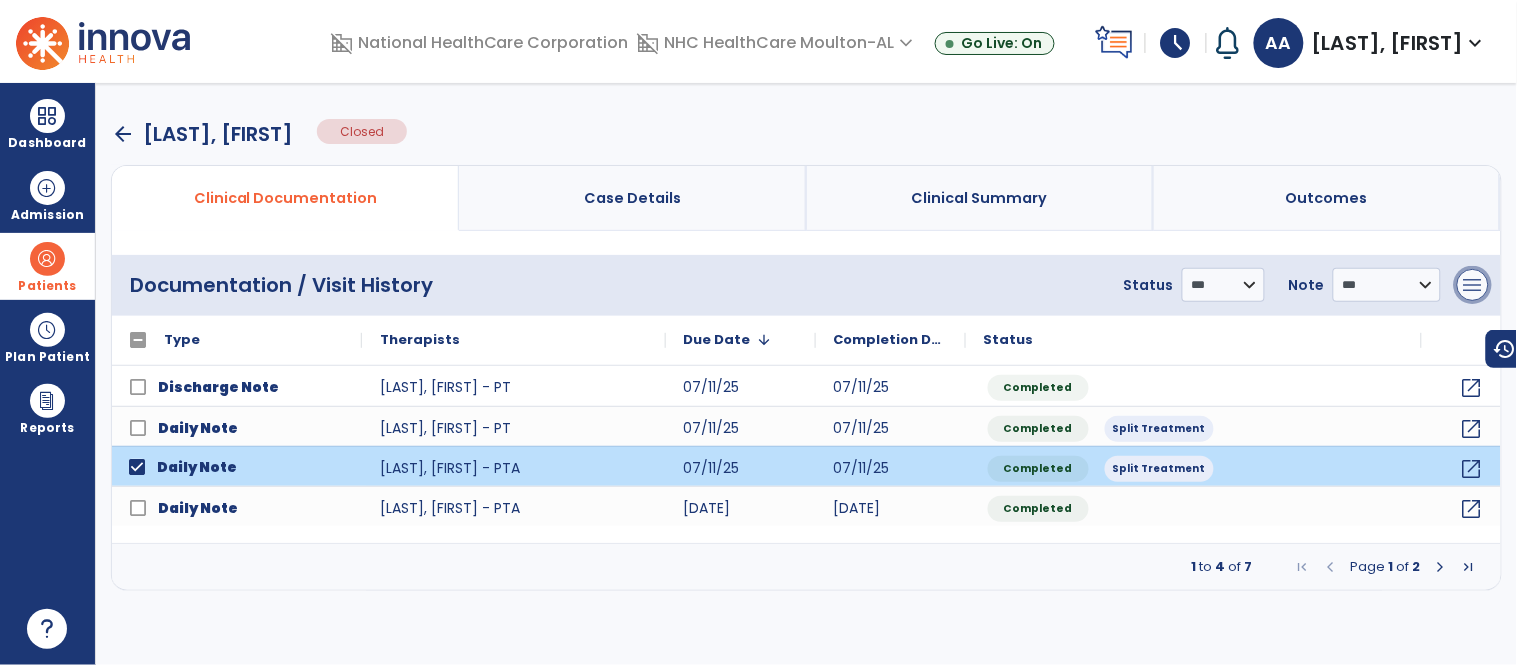 click on "menu" at bounding box center (1473, 285) 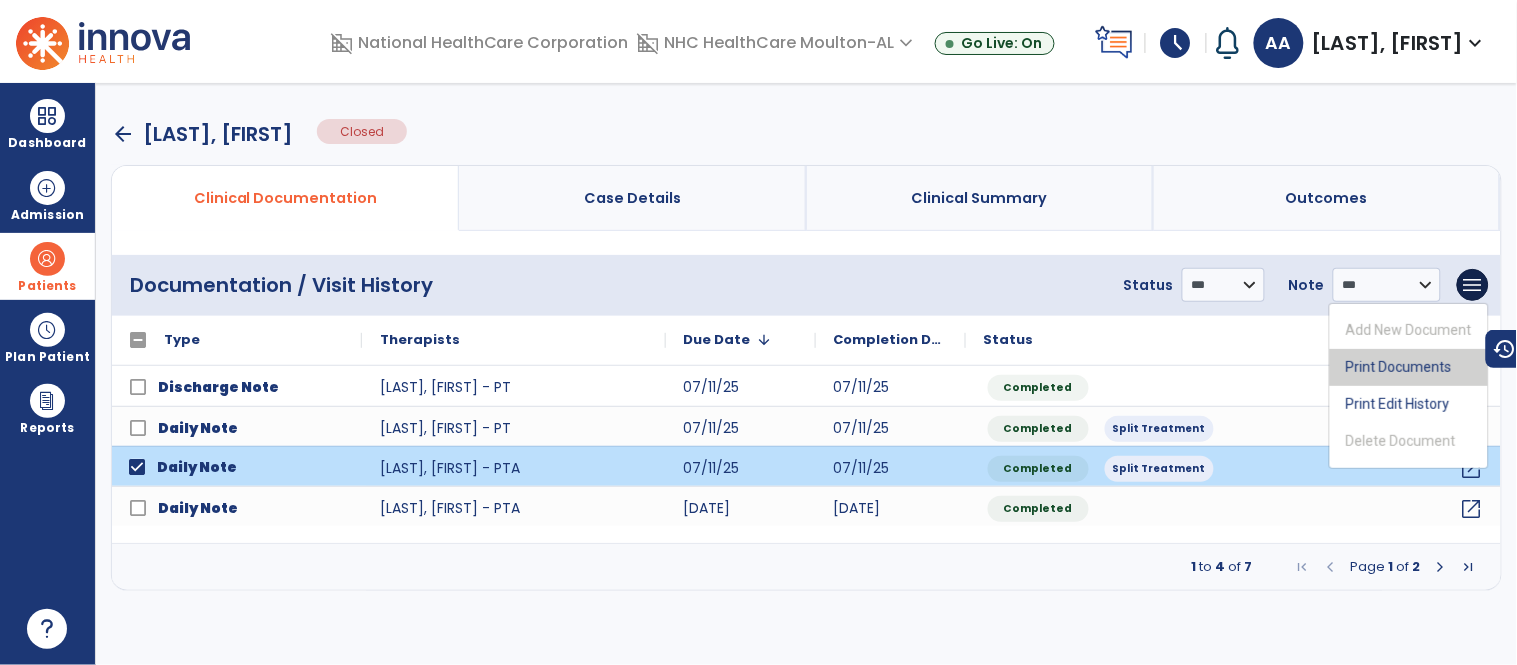 click on "Print Documents" at bounding box center [1409, 367] 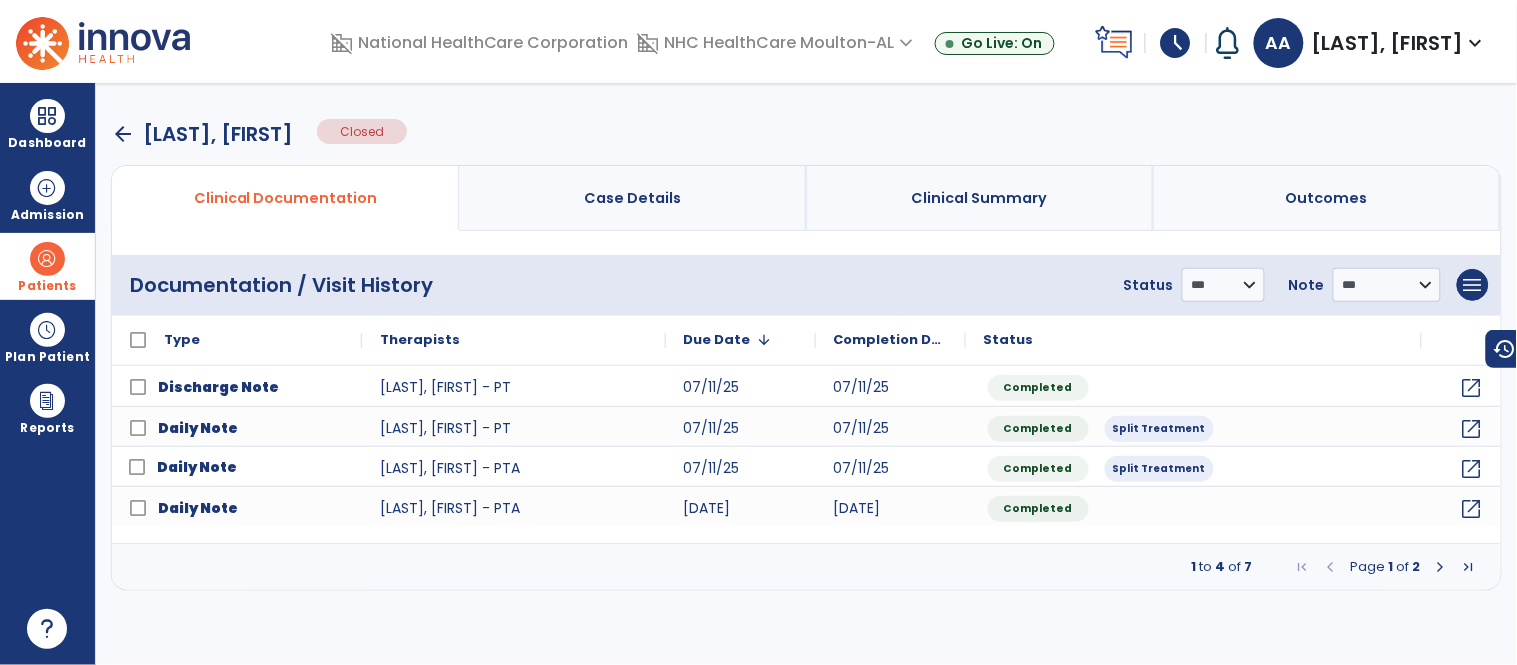click at bounding box center (1441, 567) 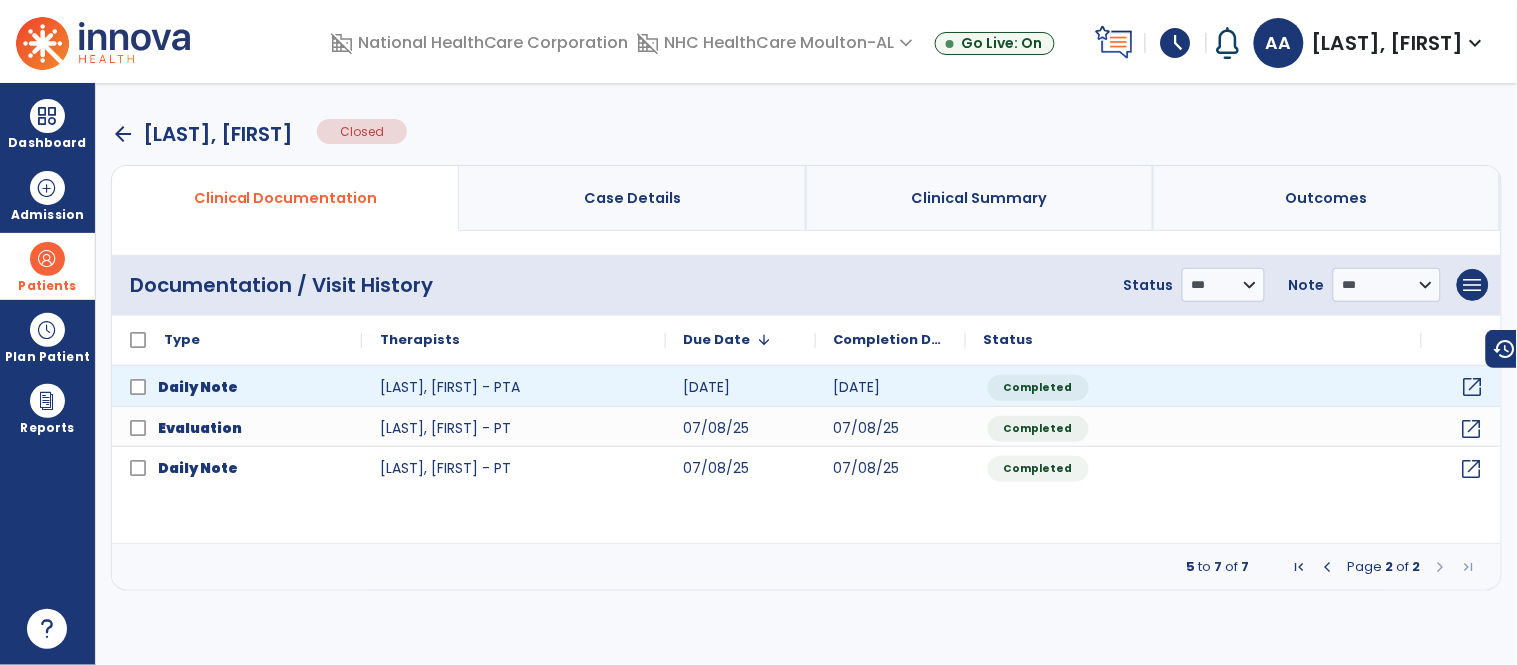 click on "open_in_new" 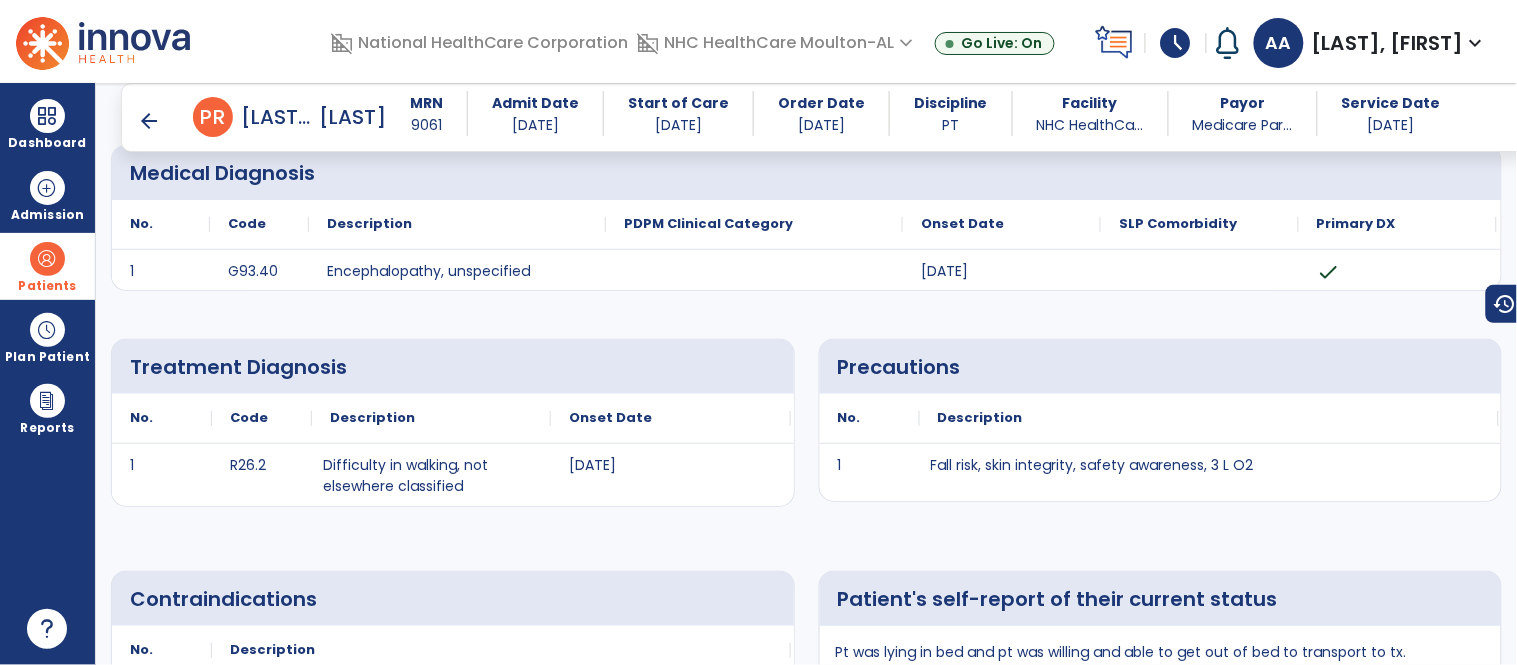 scroll, scrollTop: 0, scrollLeft: 0, axis: both 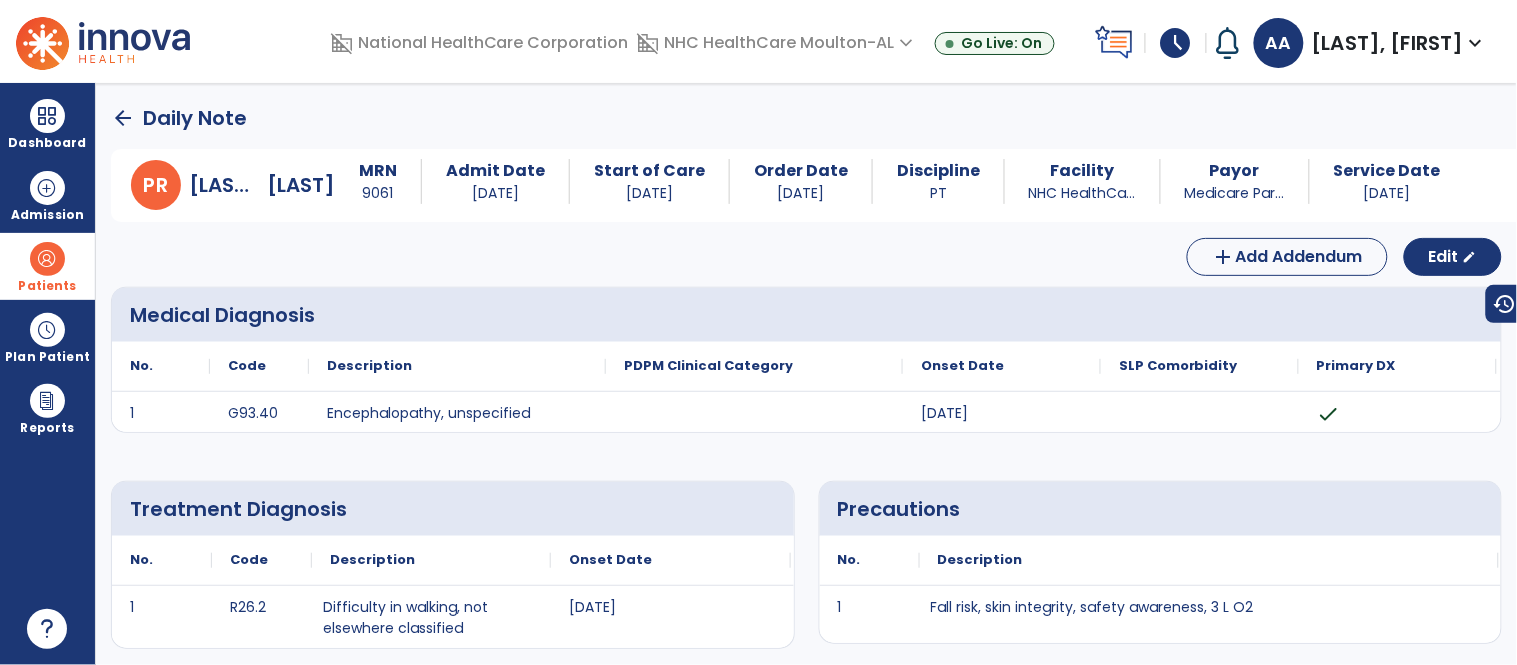 click on "arrow_back" 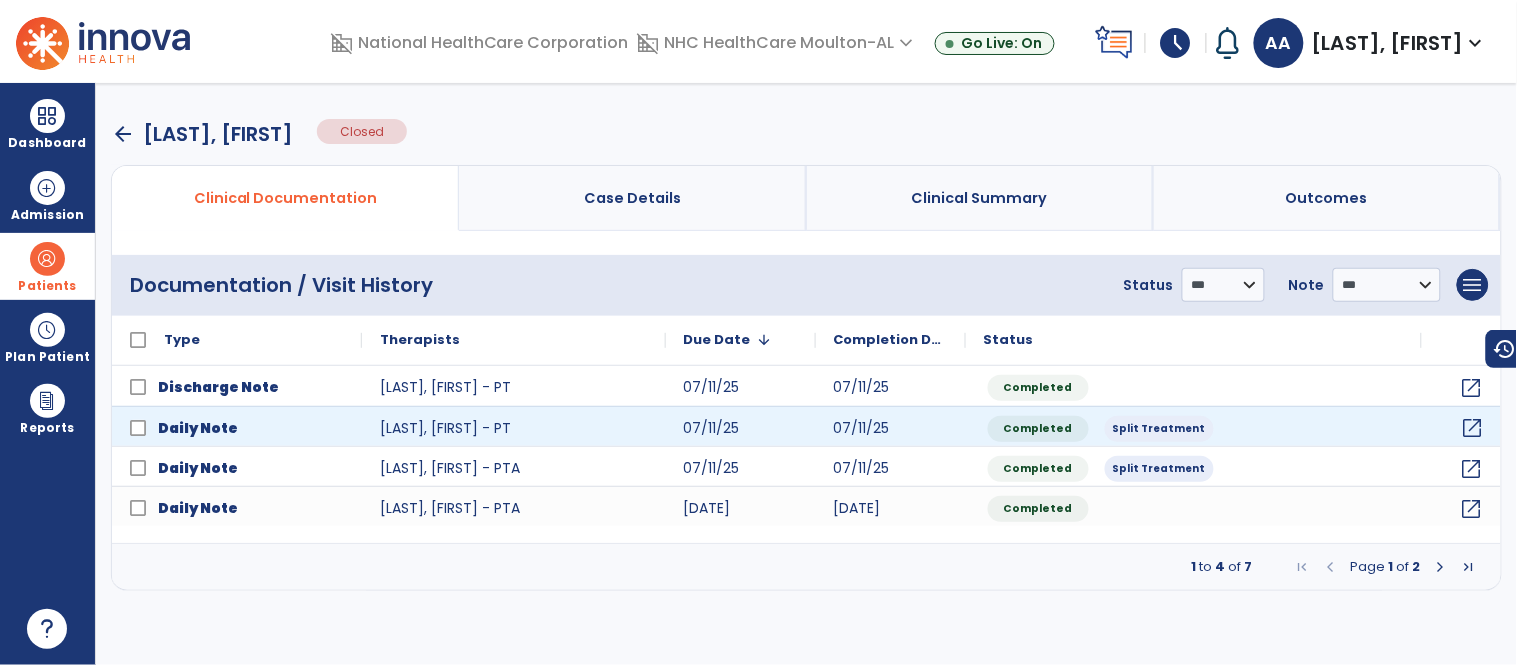 click on "open_in_new" 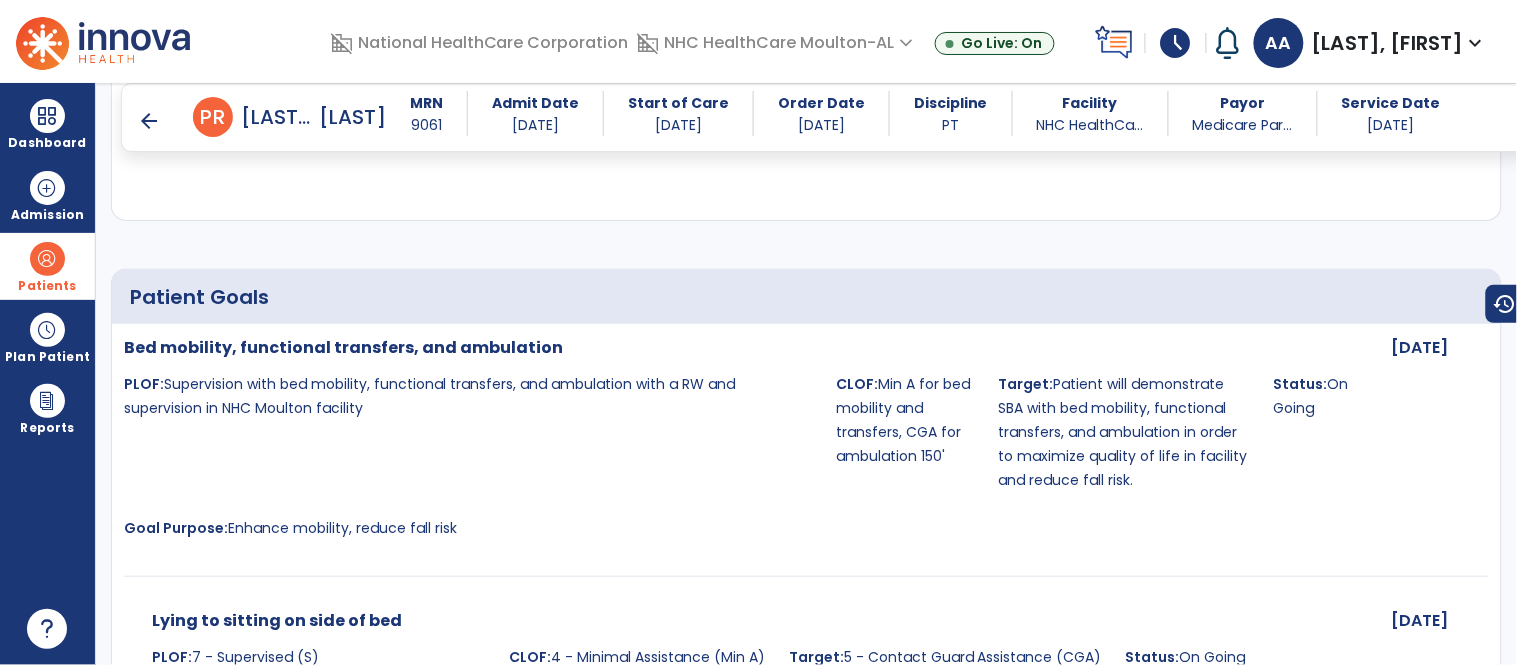 scroll, scrollTop: 1444, scrollLeft: 0, axis: vertical 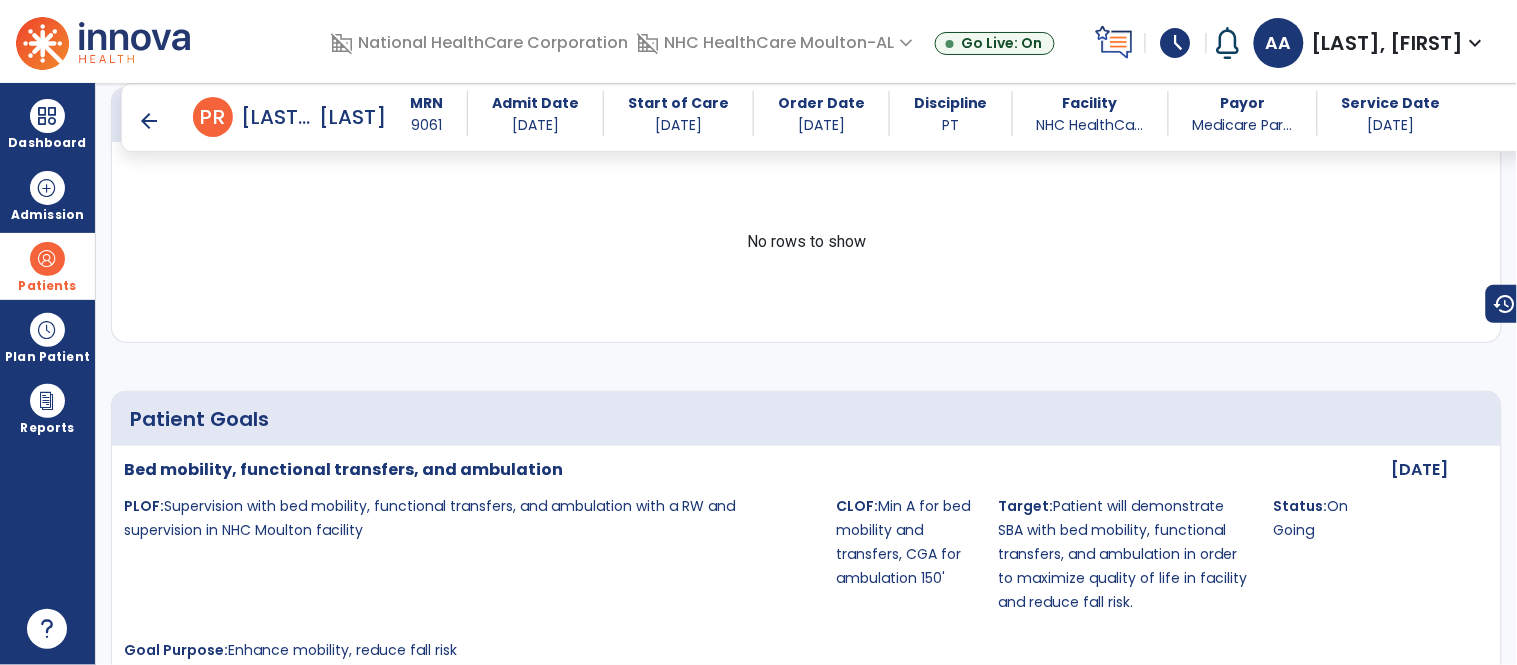 click on "arrow_back" at bounding box center [149, 121] 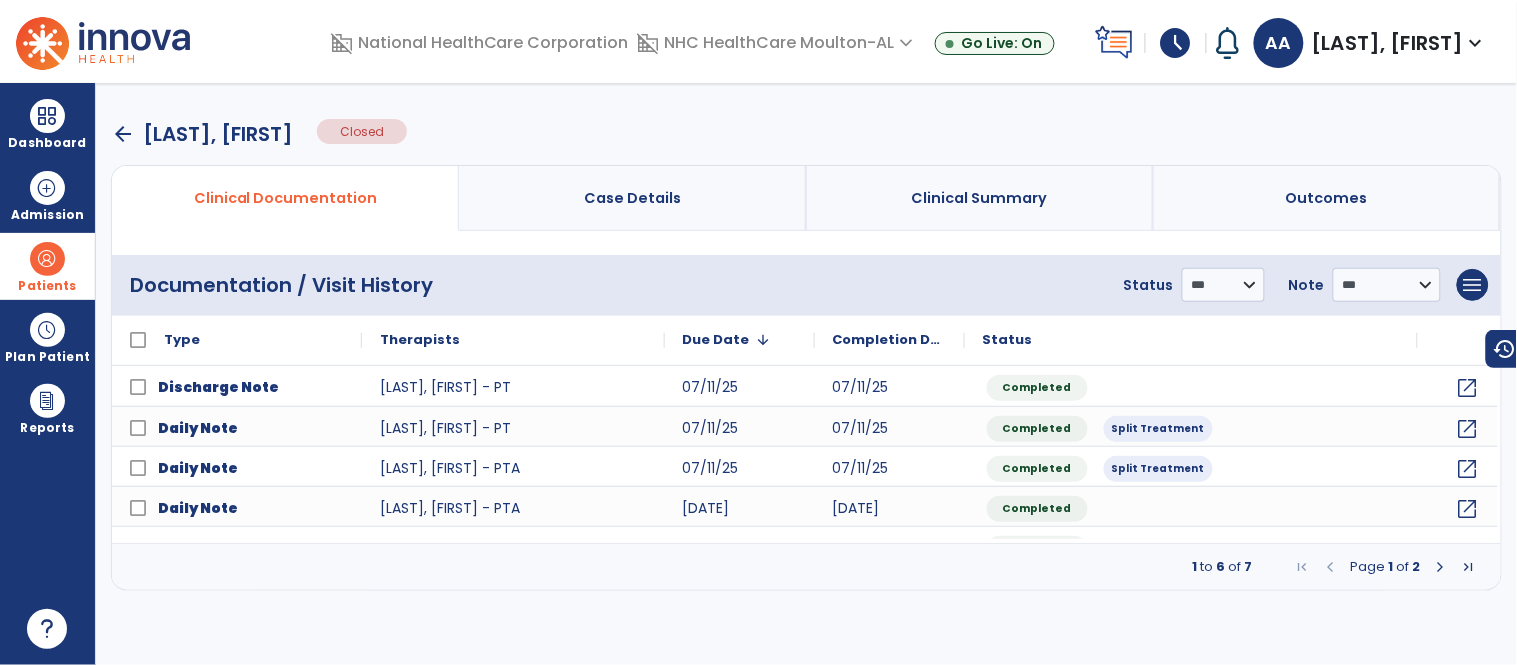 scroll, scrollTop: 0, scrollLeft: 0, axis: both 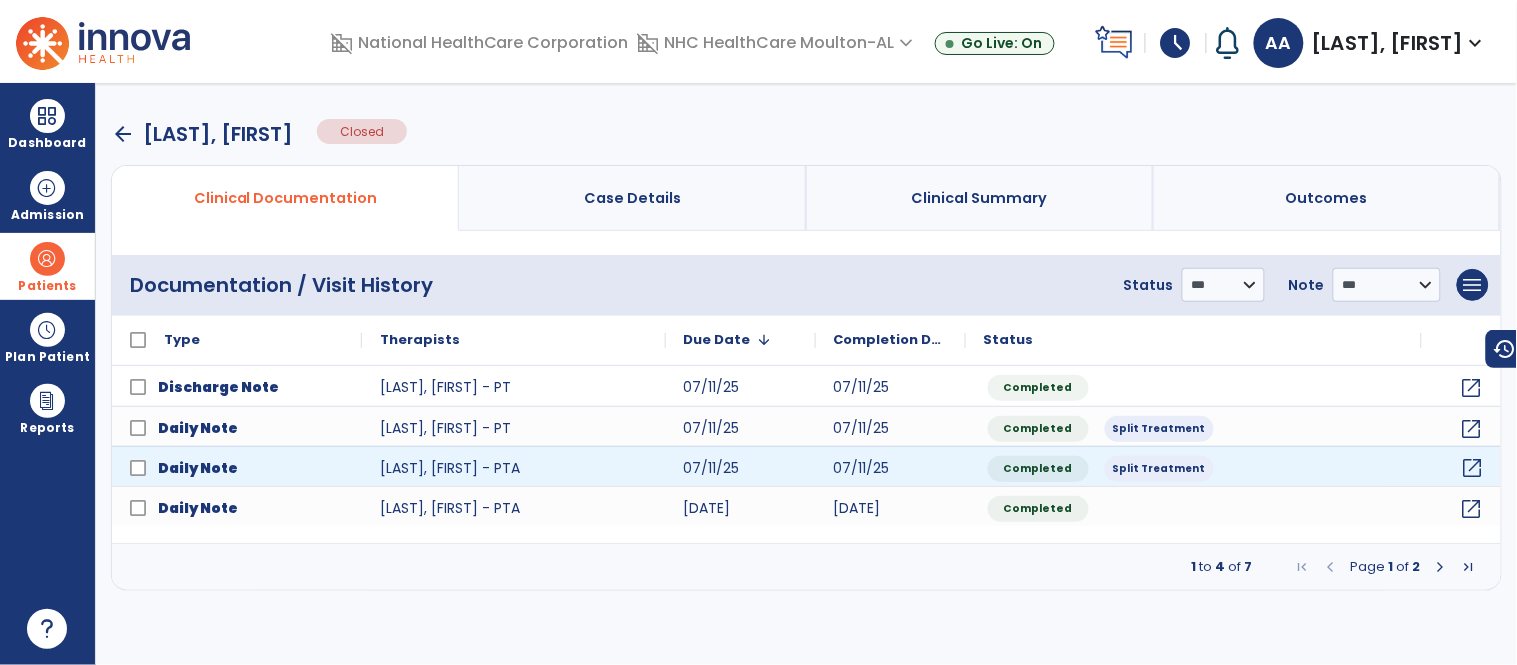 click on "open_in_new" 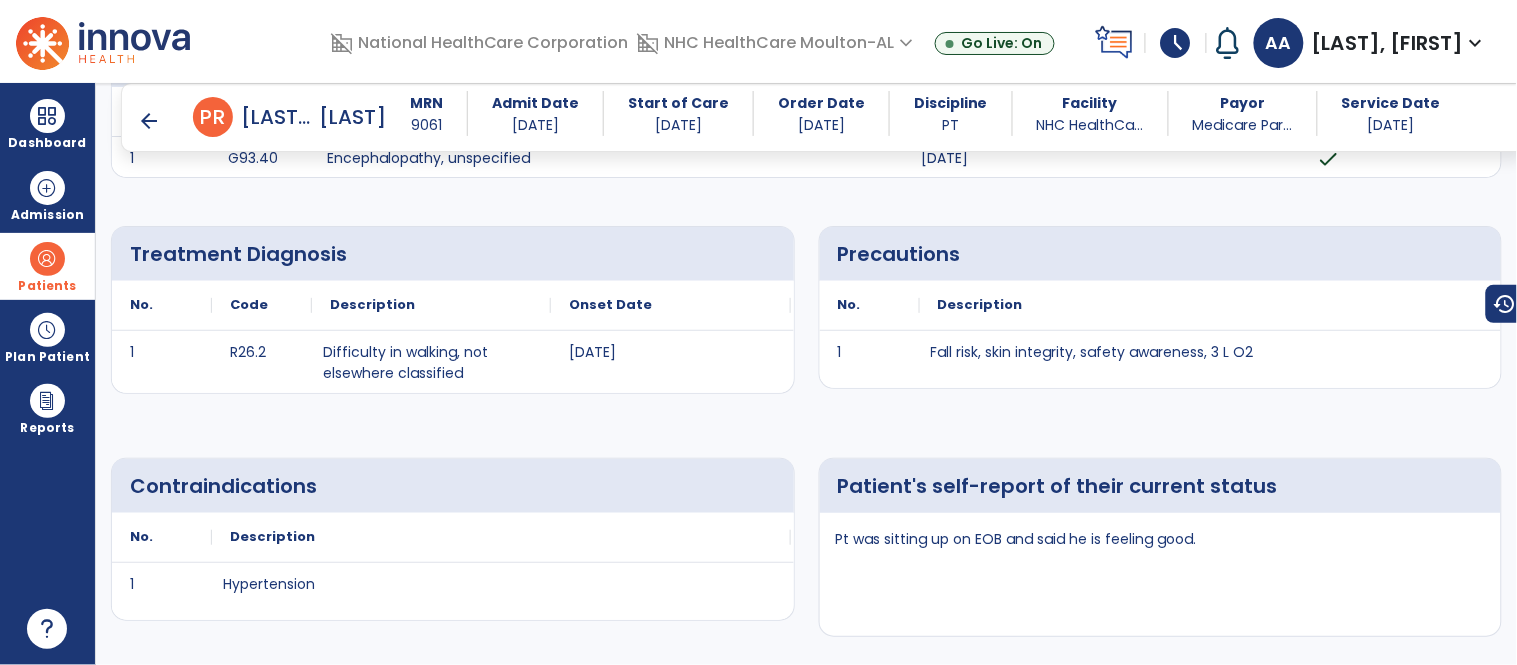 scroll, scrollTop: 0, scrollLeft: 0, axis: both 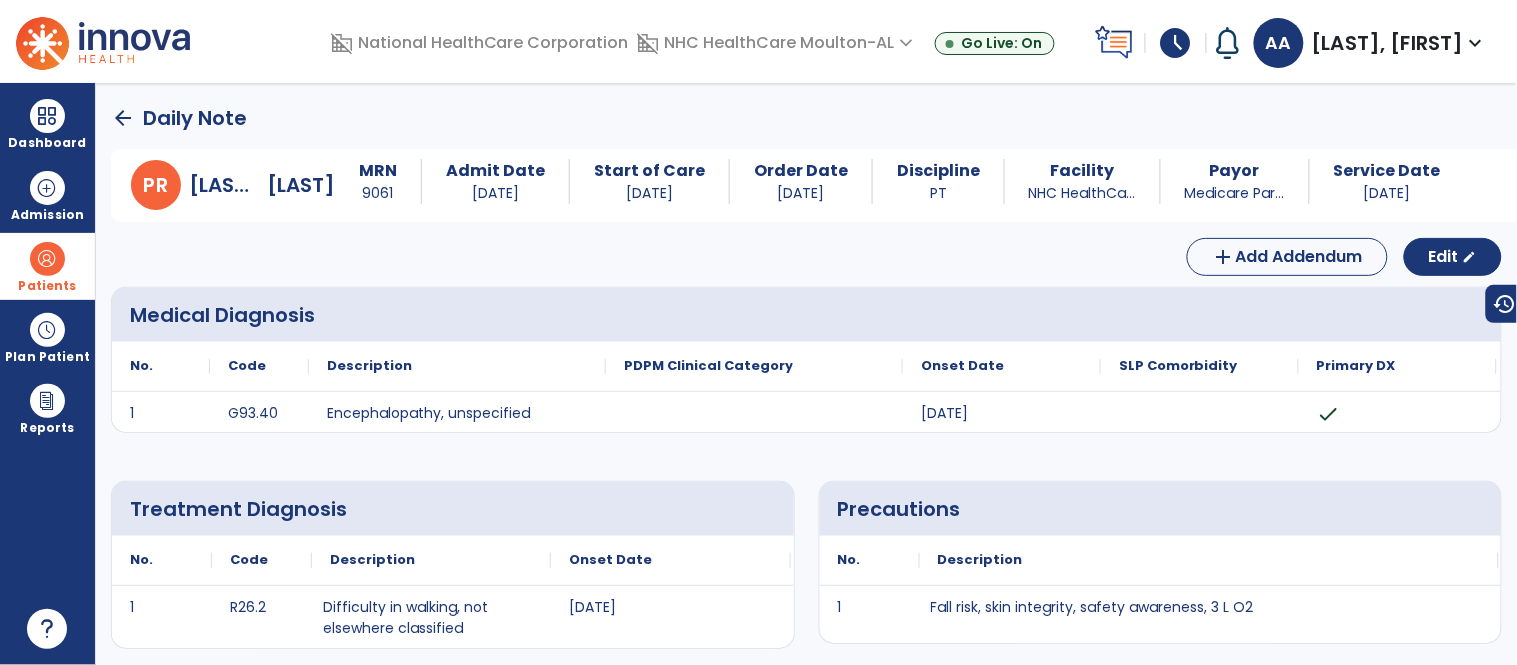 click on "arrow_back" 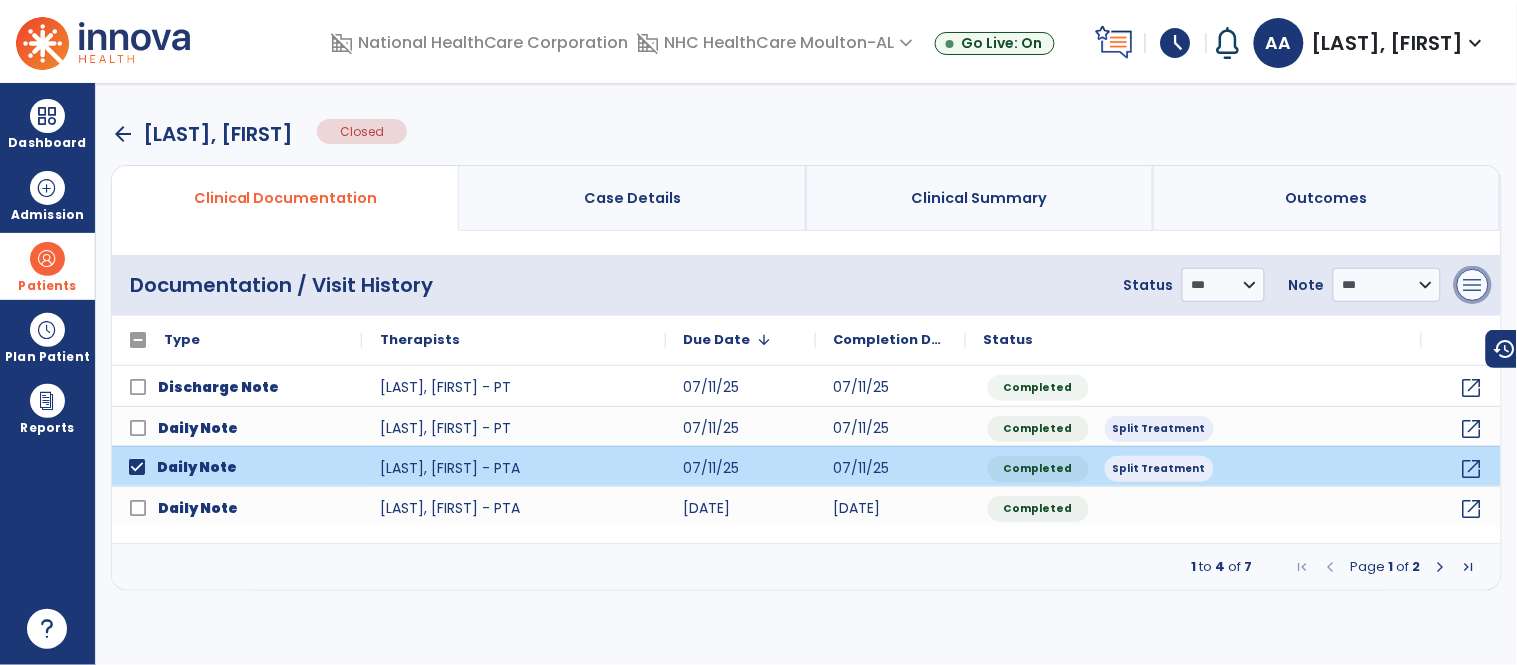 click on "menu" at bounding box center (1473, 285) 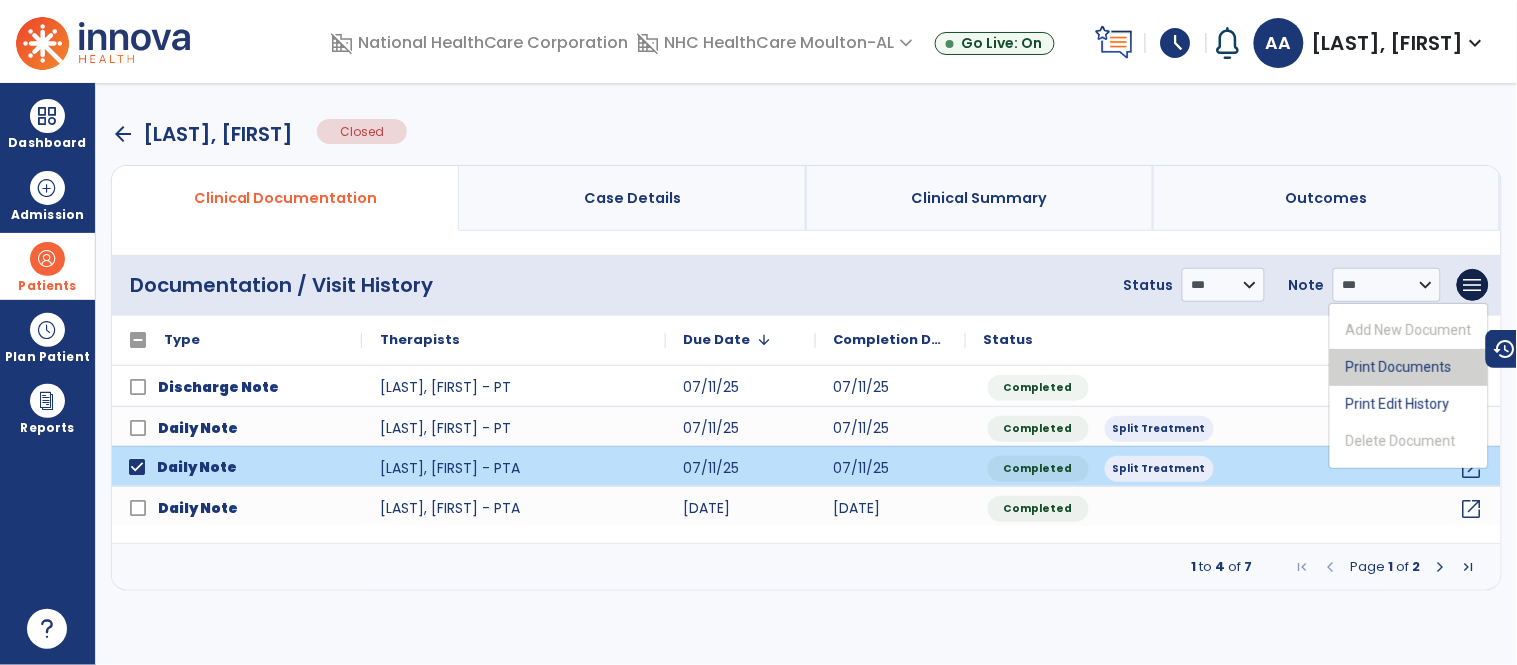 click on "Print Documents" at bounding box center (1409, 367) 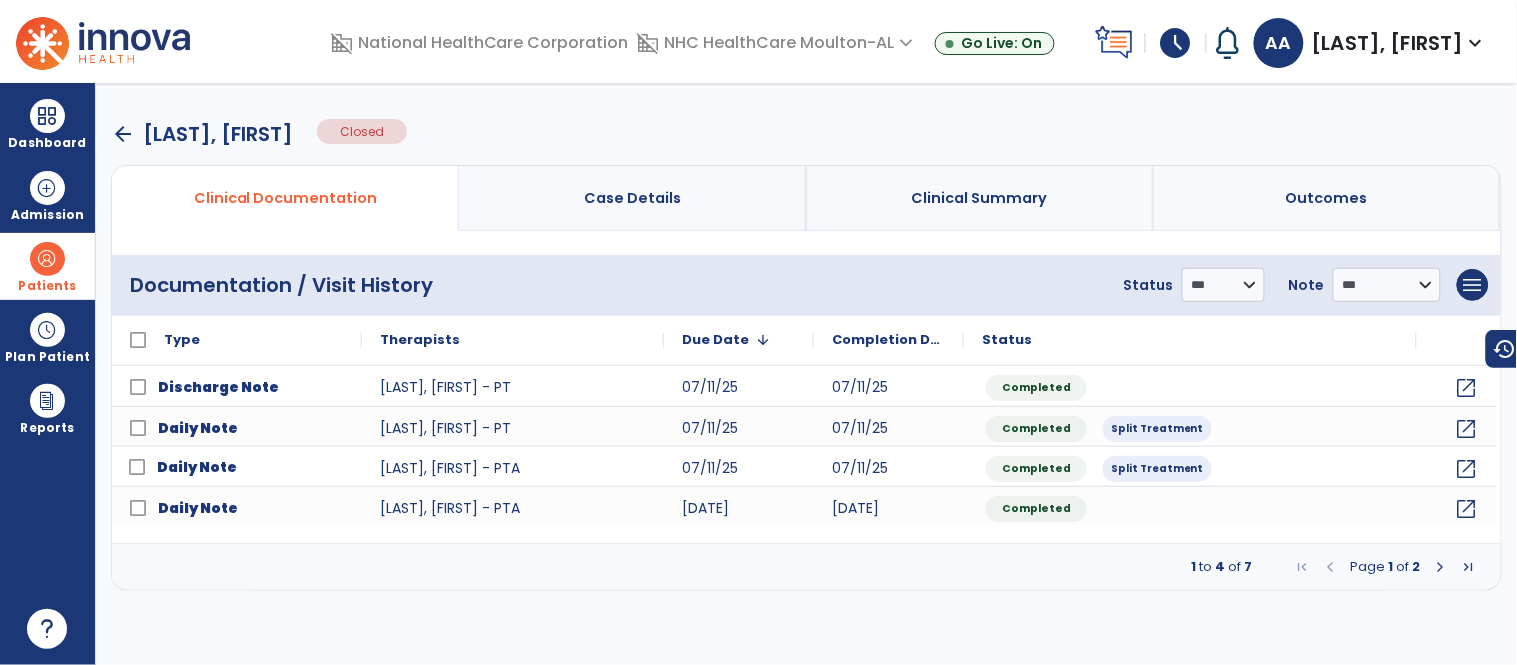 click on "arrow_back" at bounding box center [123, 134] 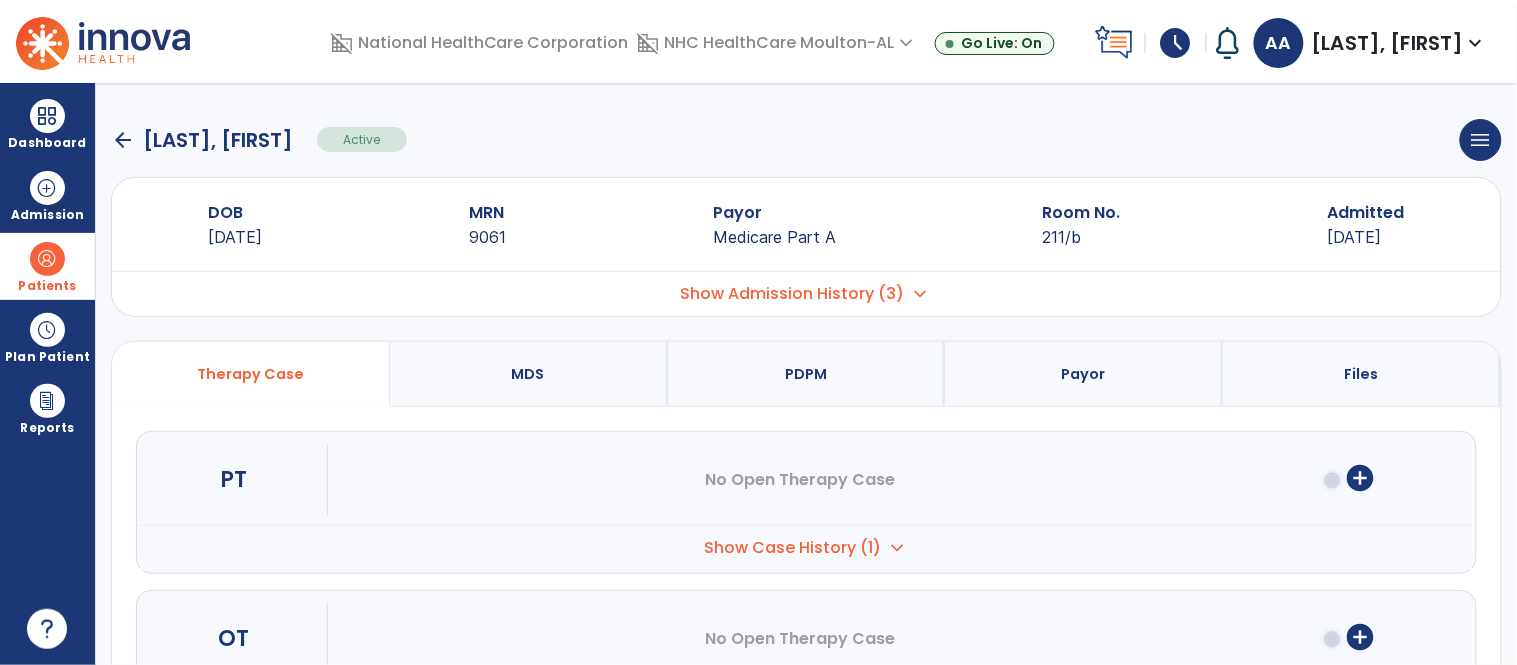 click on "expand_more" at bounding box center (897, 548) 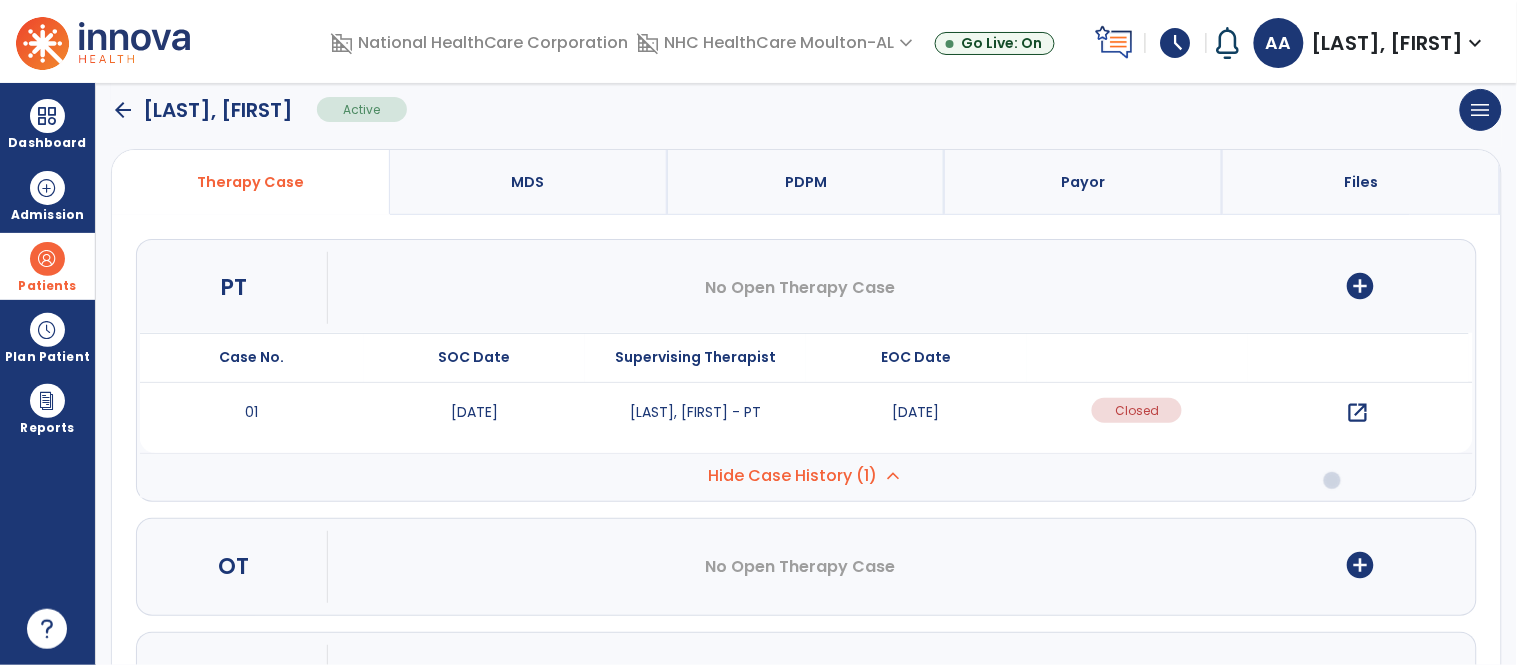 scroll, scrollTop: 222, scrollLeft: 0, axis: vertical 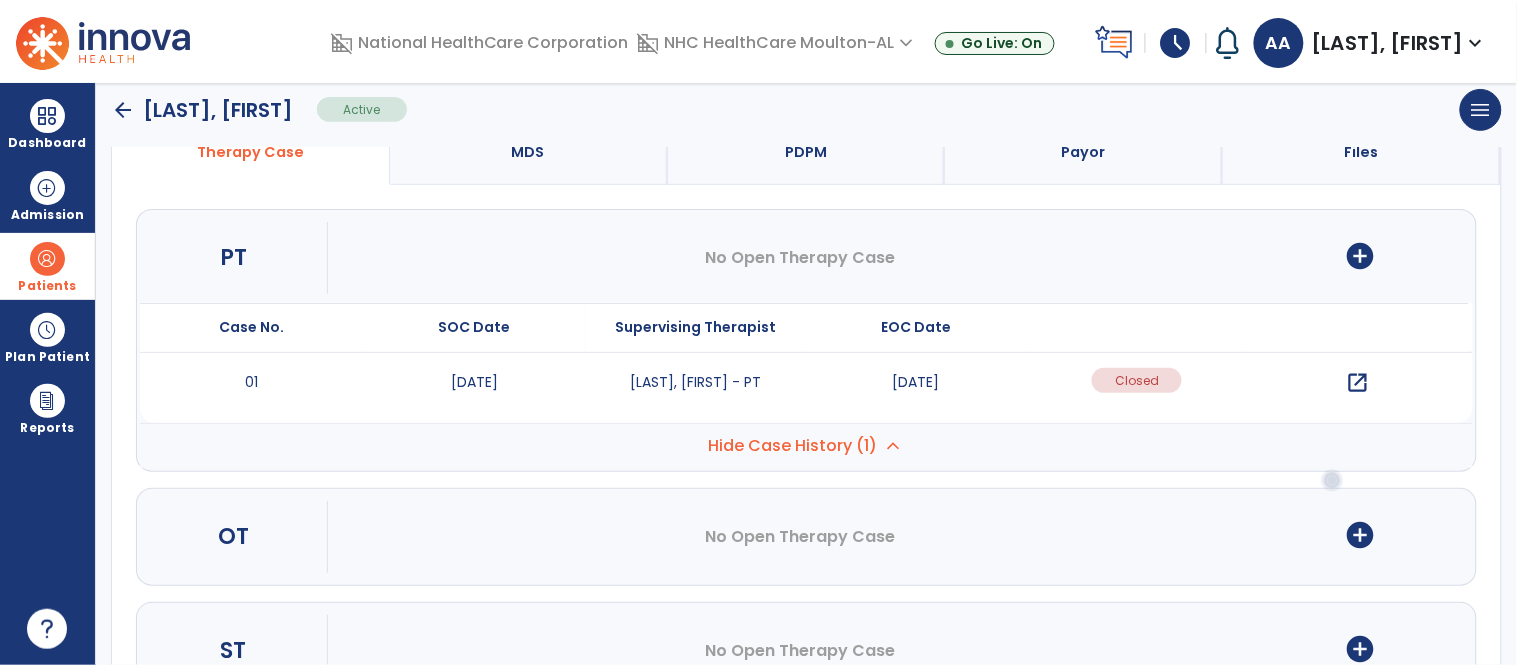 click on "open_in_new" at bounding box center [1358, 383] 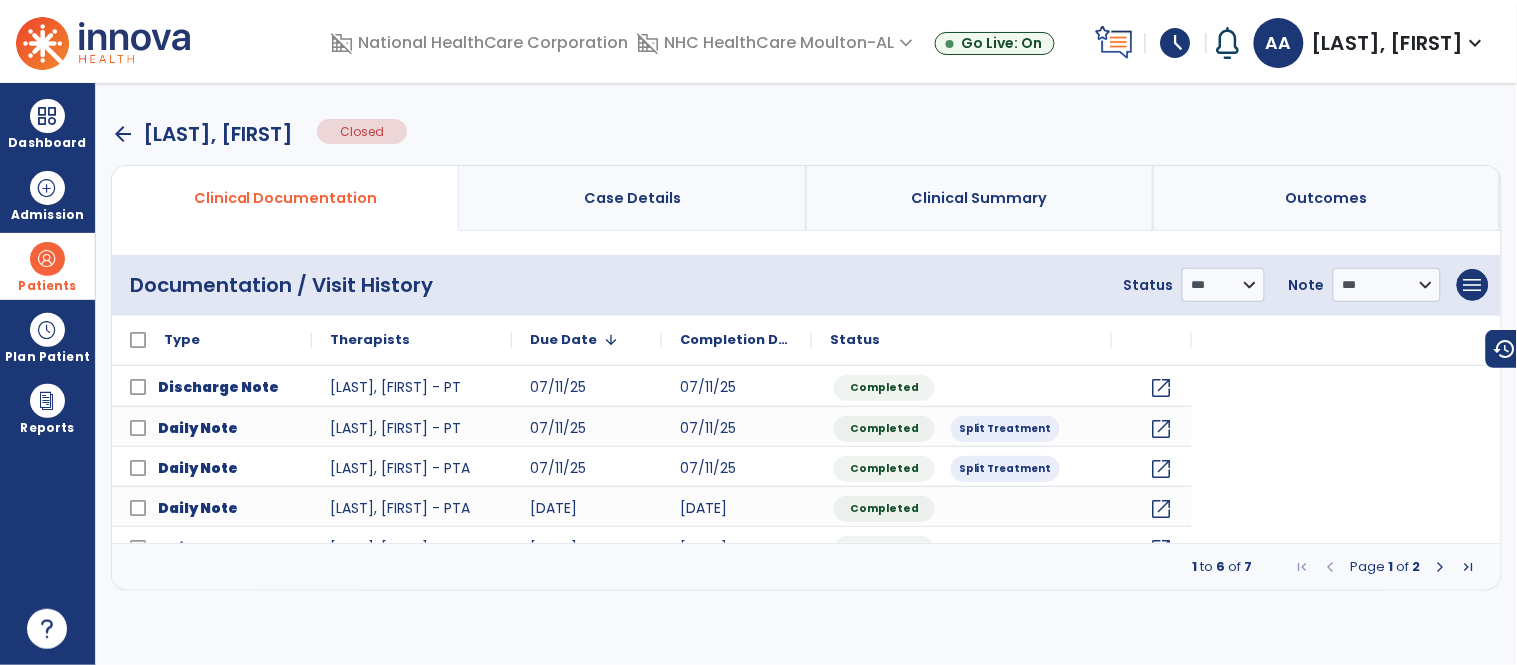 scroll, scrollTop: 0, scrollLeft: 0, axis: both 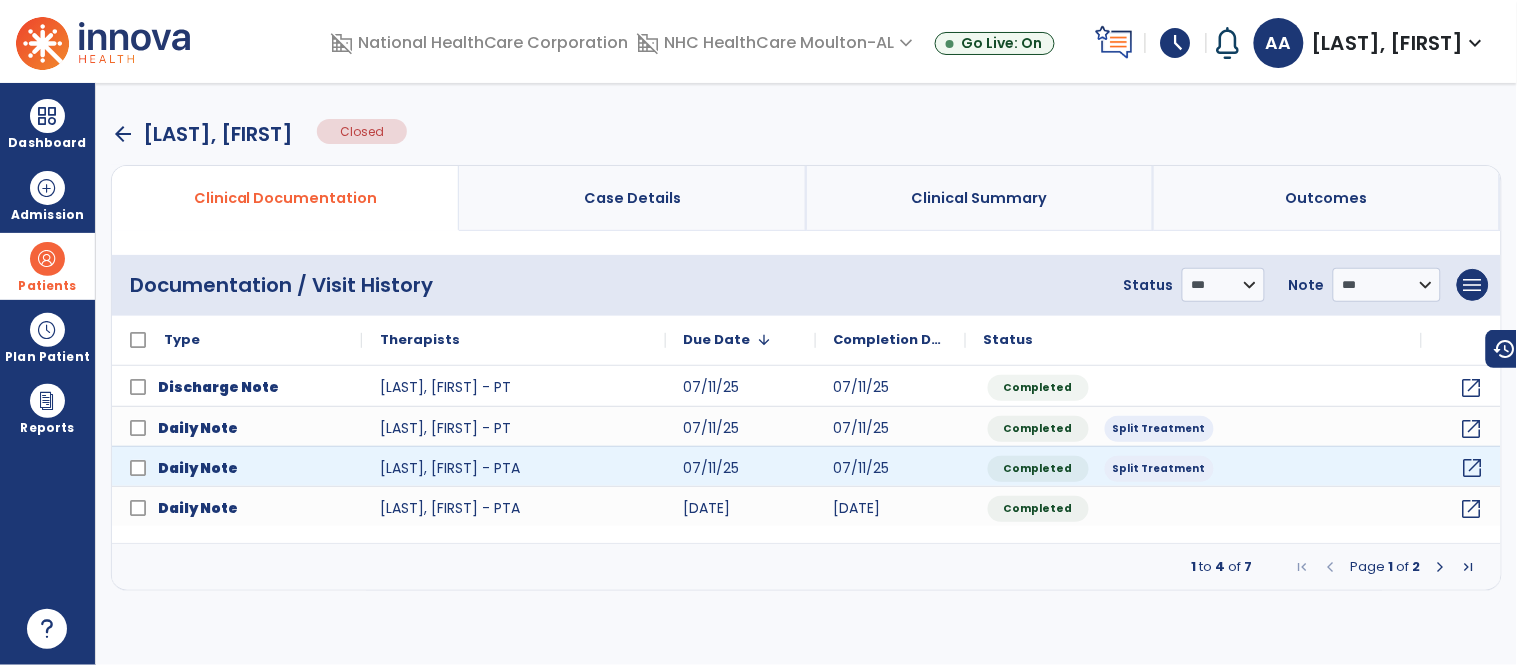 click on "open_in_new" 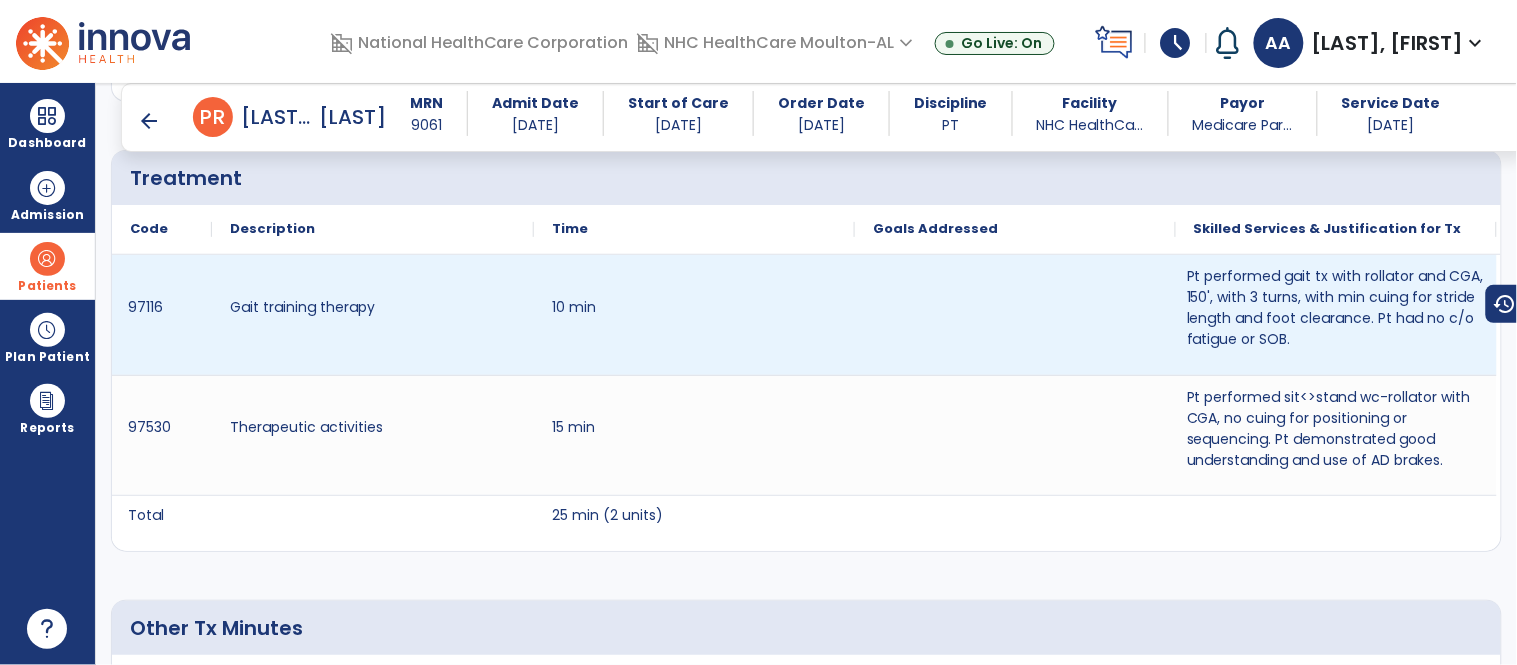 scroll, scrollTop: 1111, scrollLeft: 0, axis: vertical 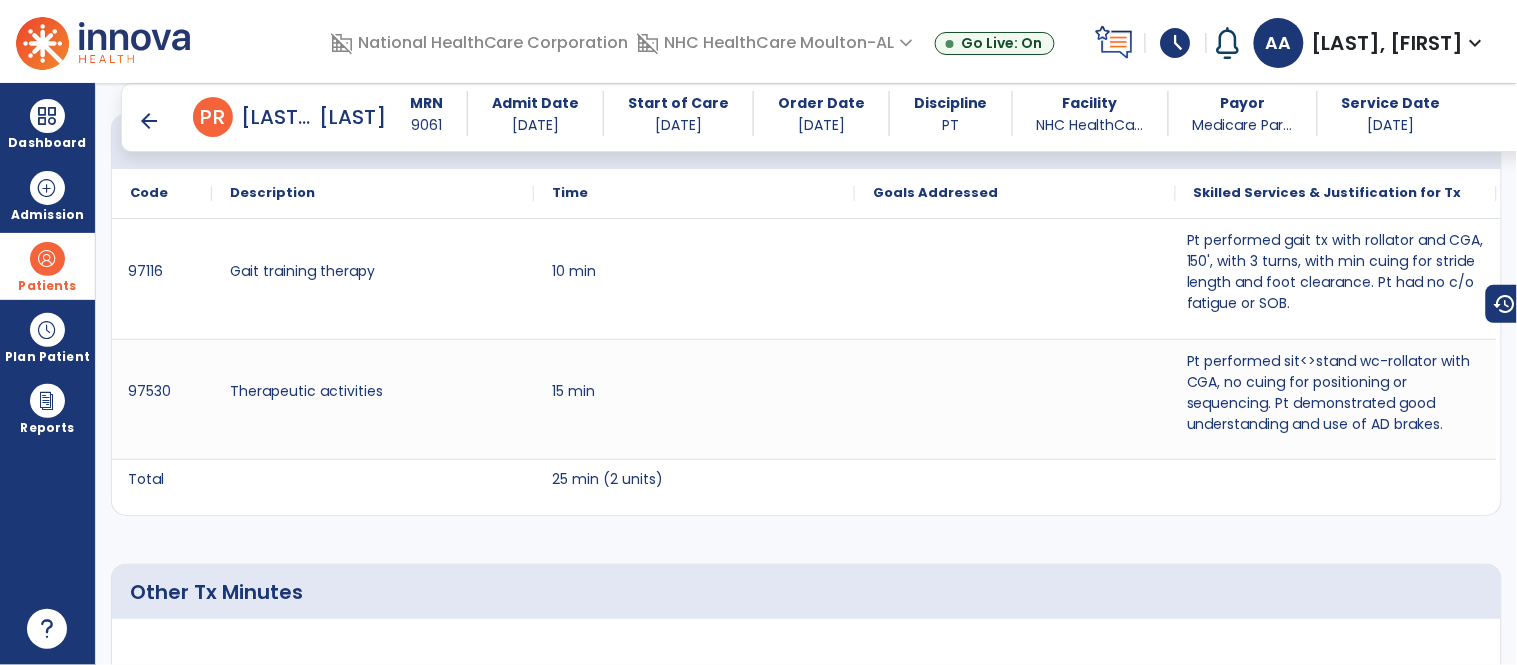 click on "arrow_back" at bounding box center [149, 121] 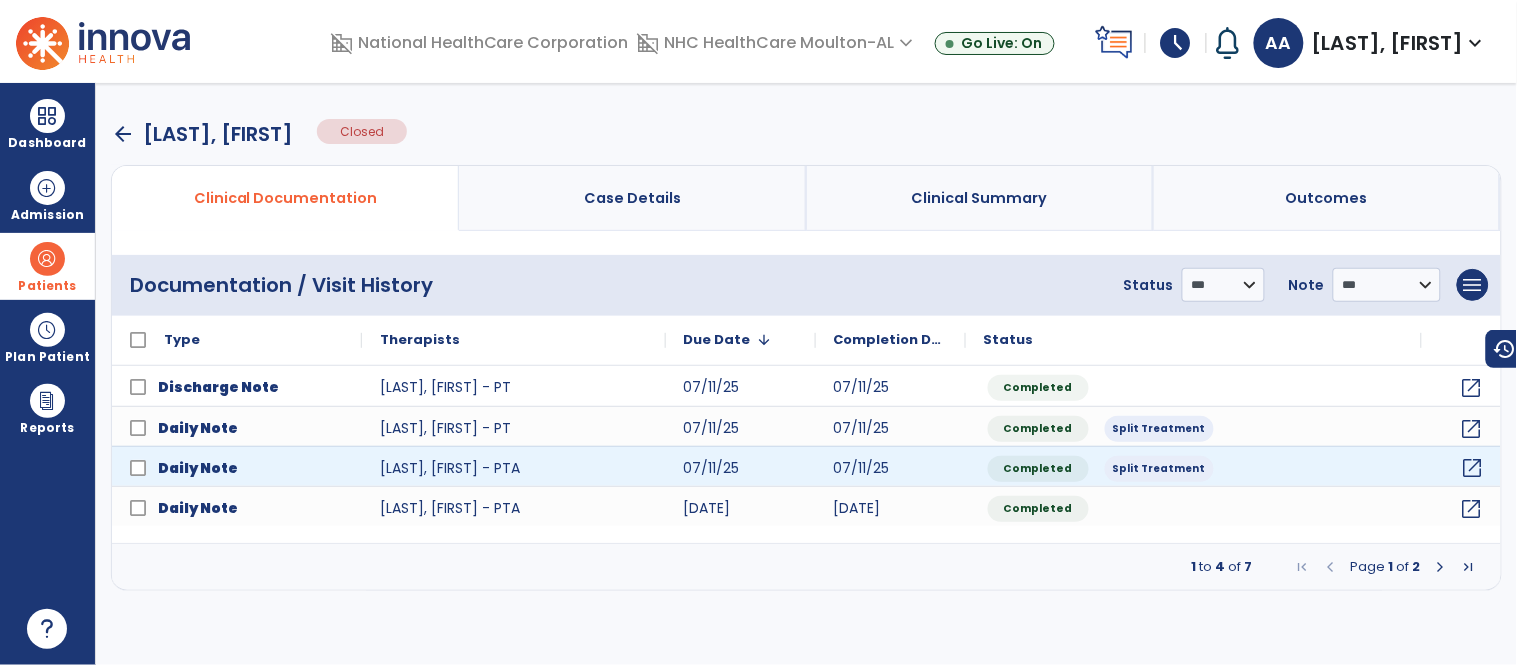 click on "open_in_new" 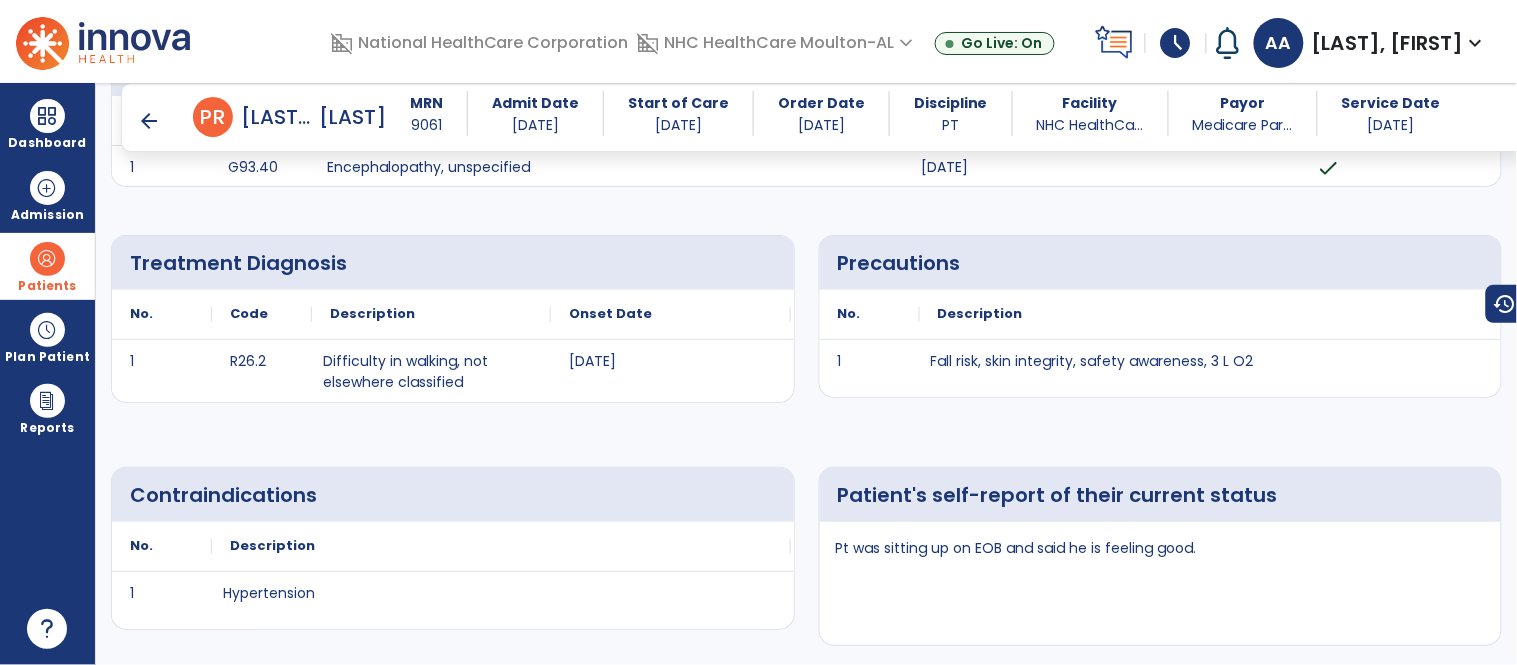 scroll, scrollTop: 172, scrollLeft: 0, axis: vertical 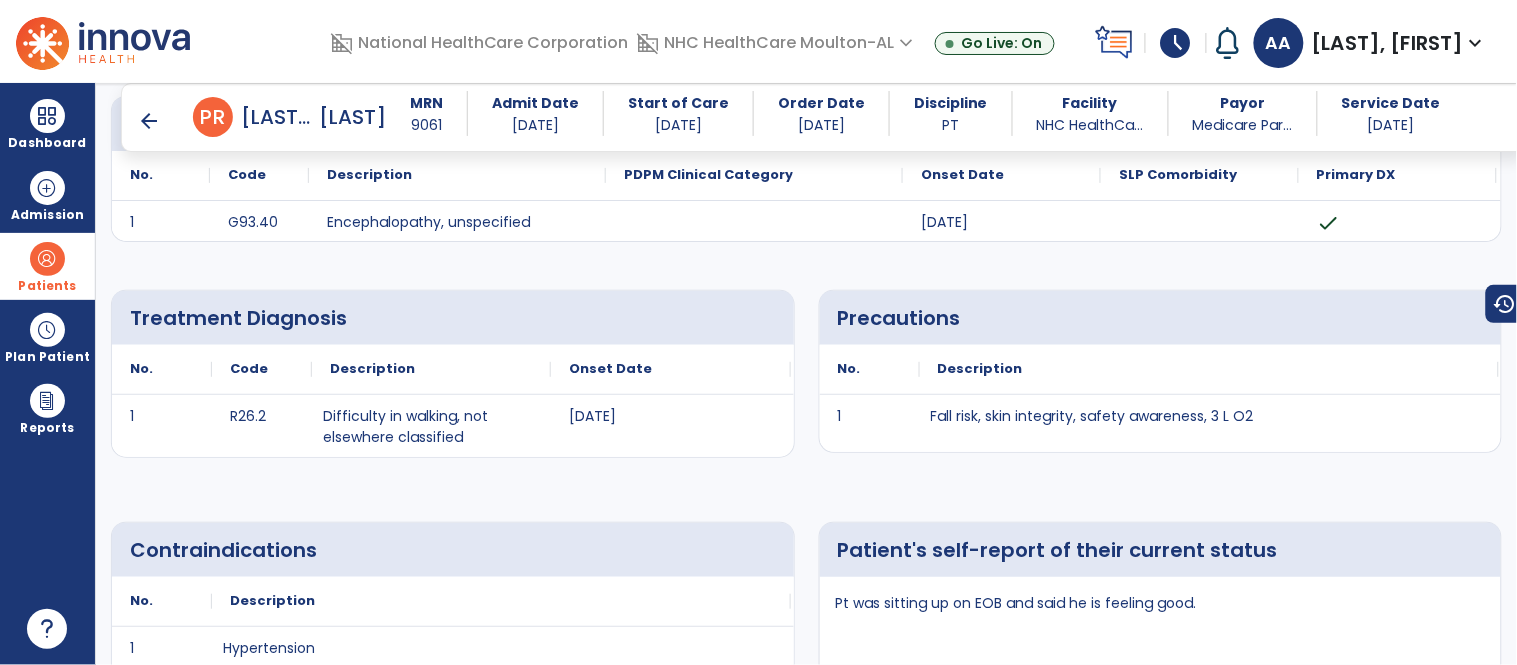 click on "arrow_back" at bounding box center (149, 121) 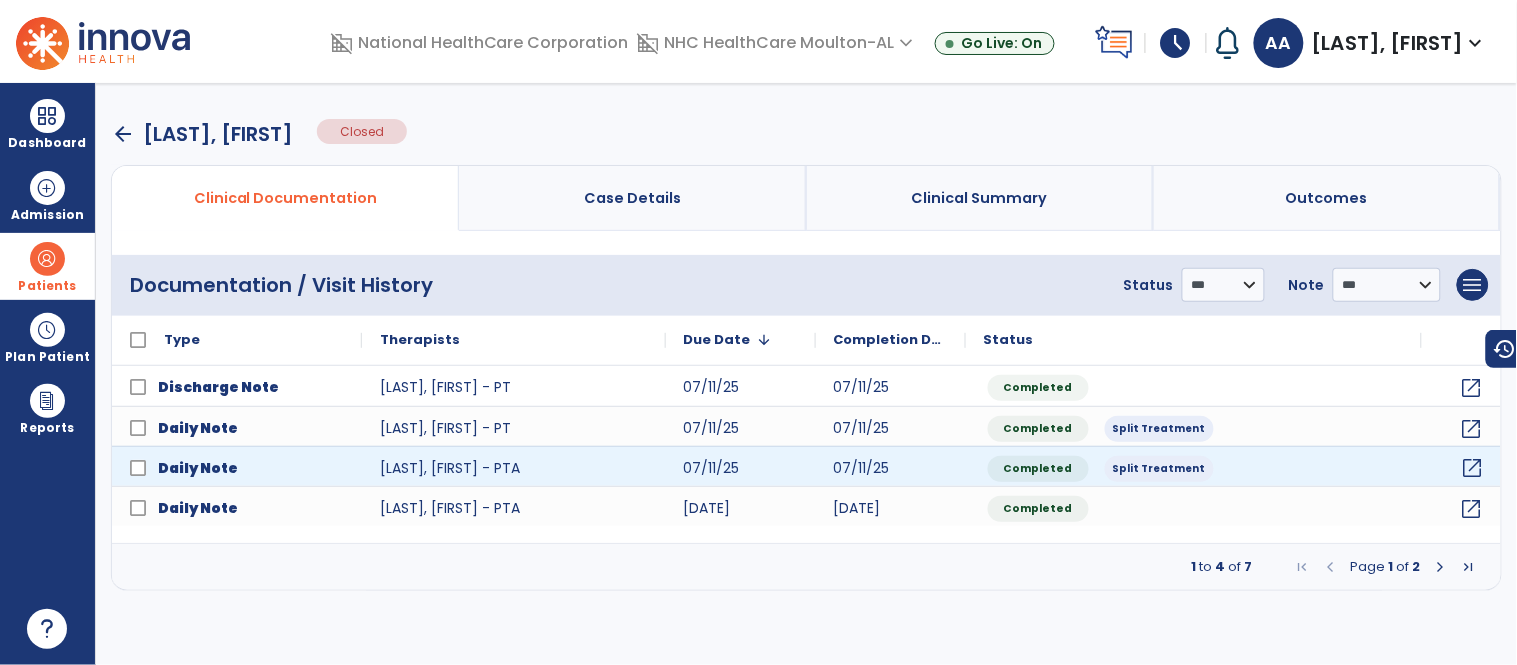 click on "open_in_new" 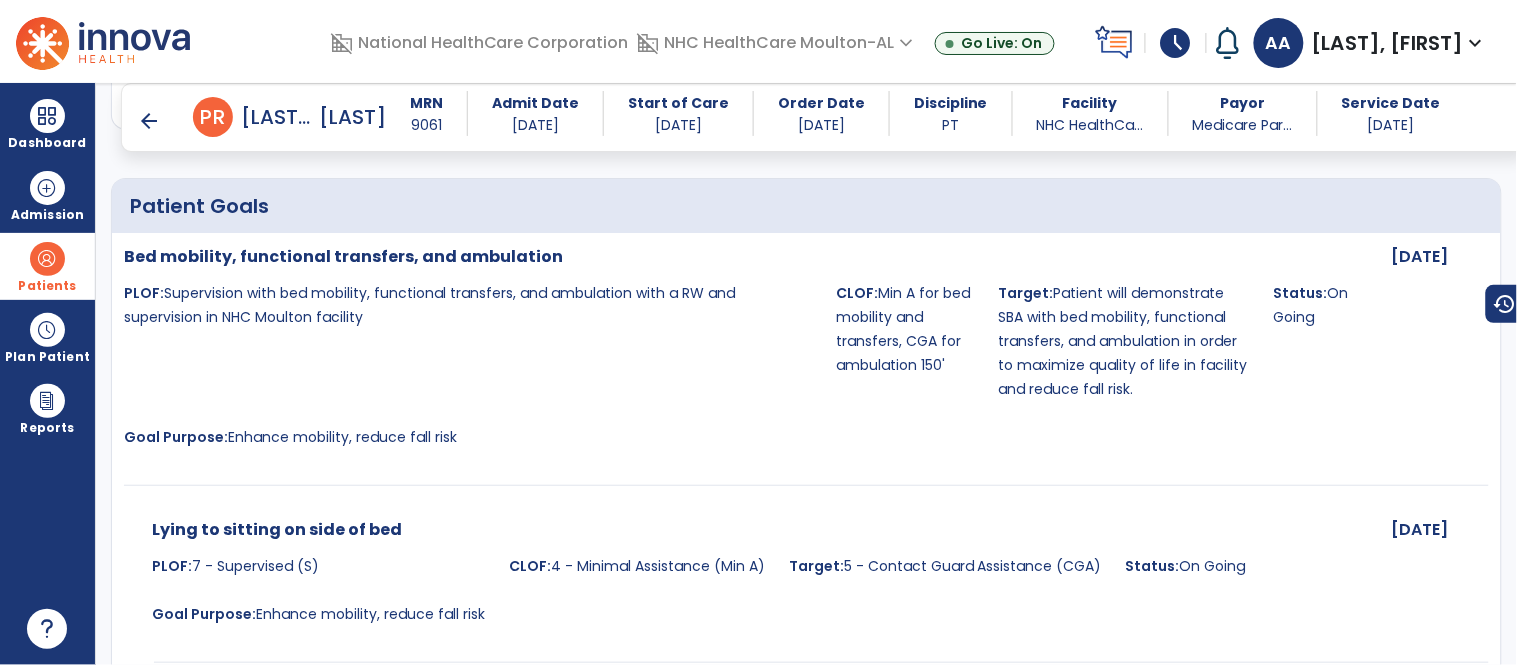 scroll, scrollTop: 1777, scrollLeft: 0, axis: vertical 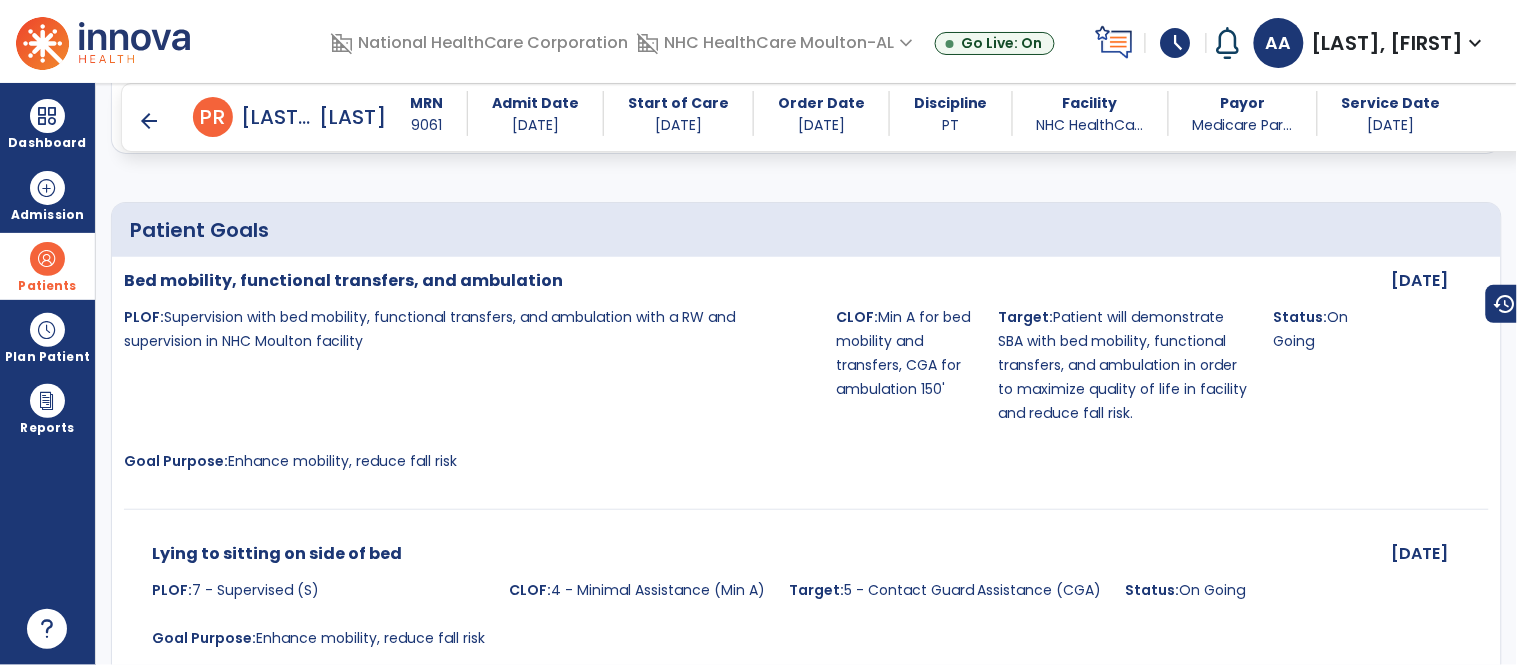 click at bounding box center (47, 259) 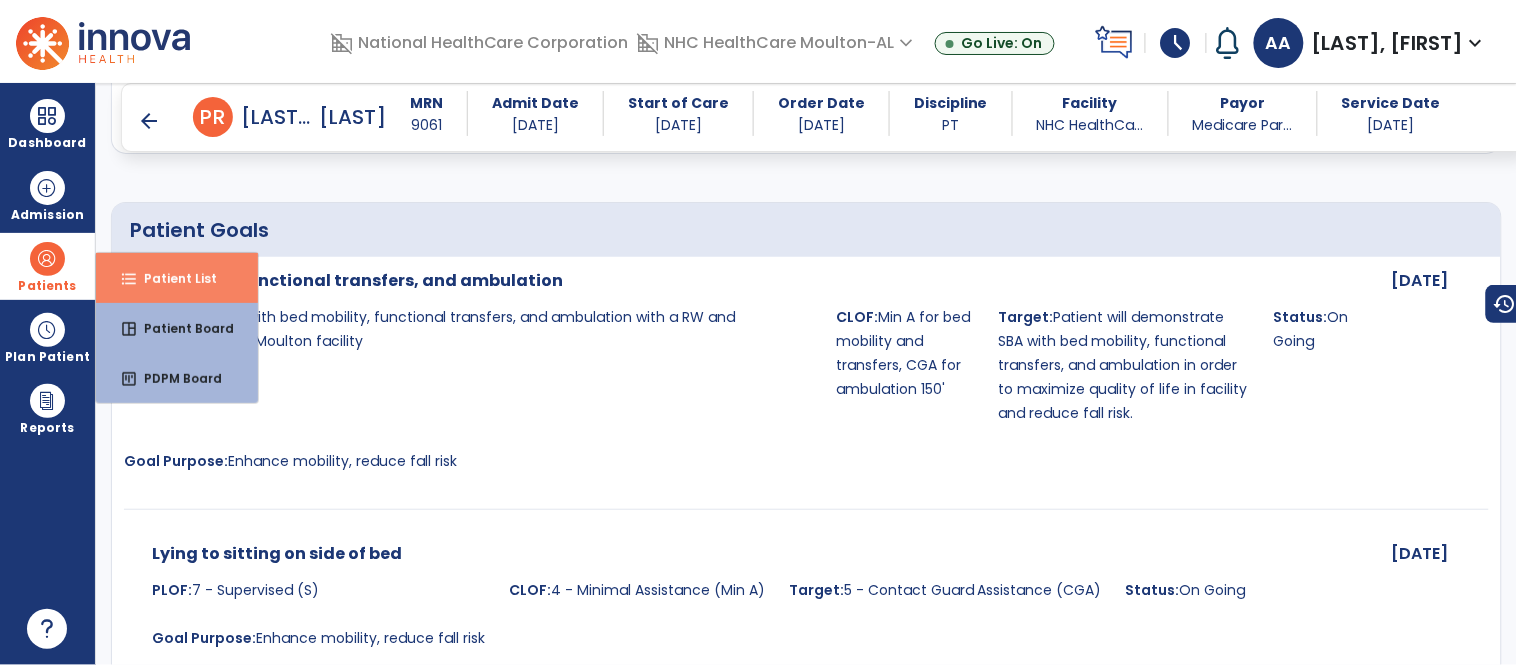 click on "format_list_bulleted  Patient List" at bounding box center (177, 278) 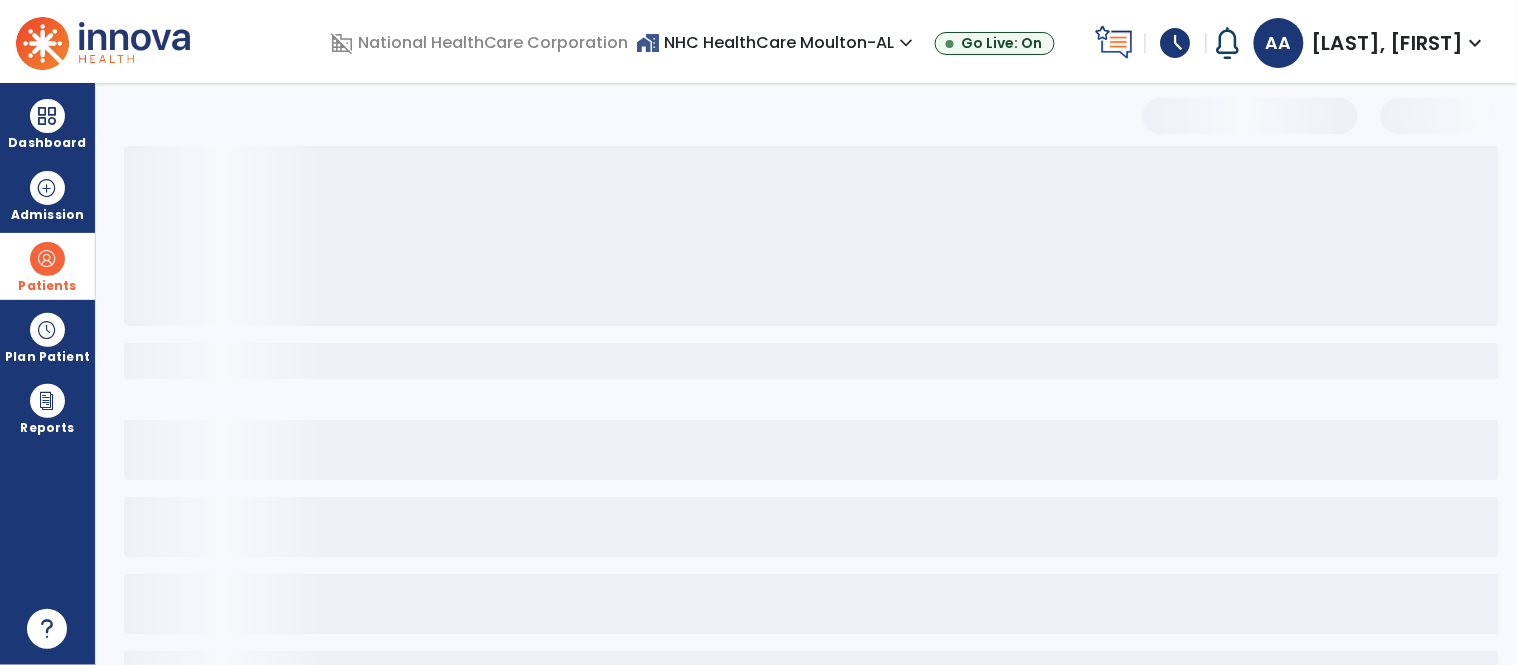 scroll, scrollTop: 77, scrollLeft: 0, axis: vertical 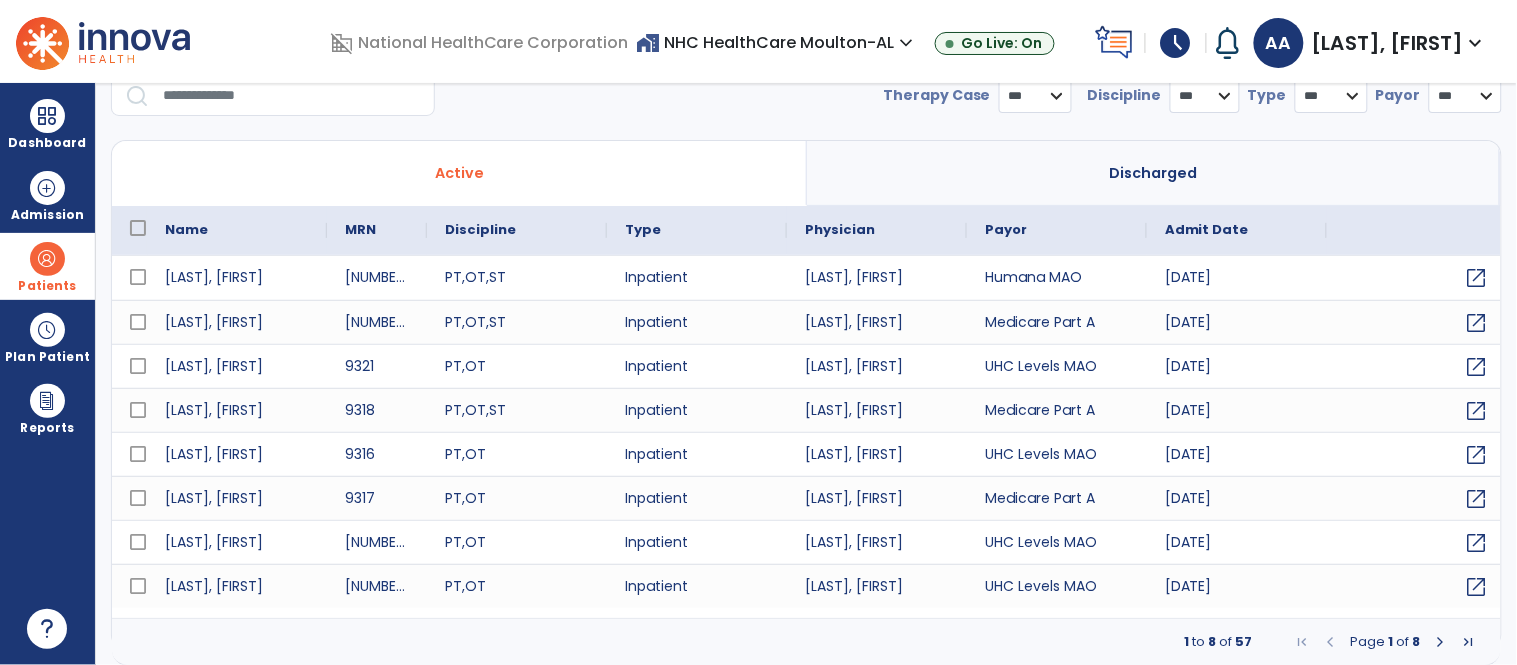 select on "***" 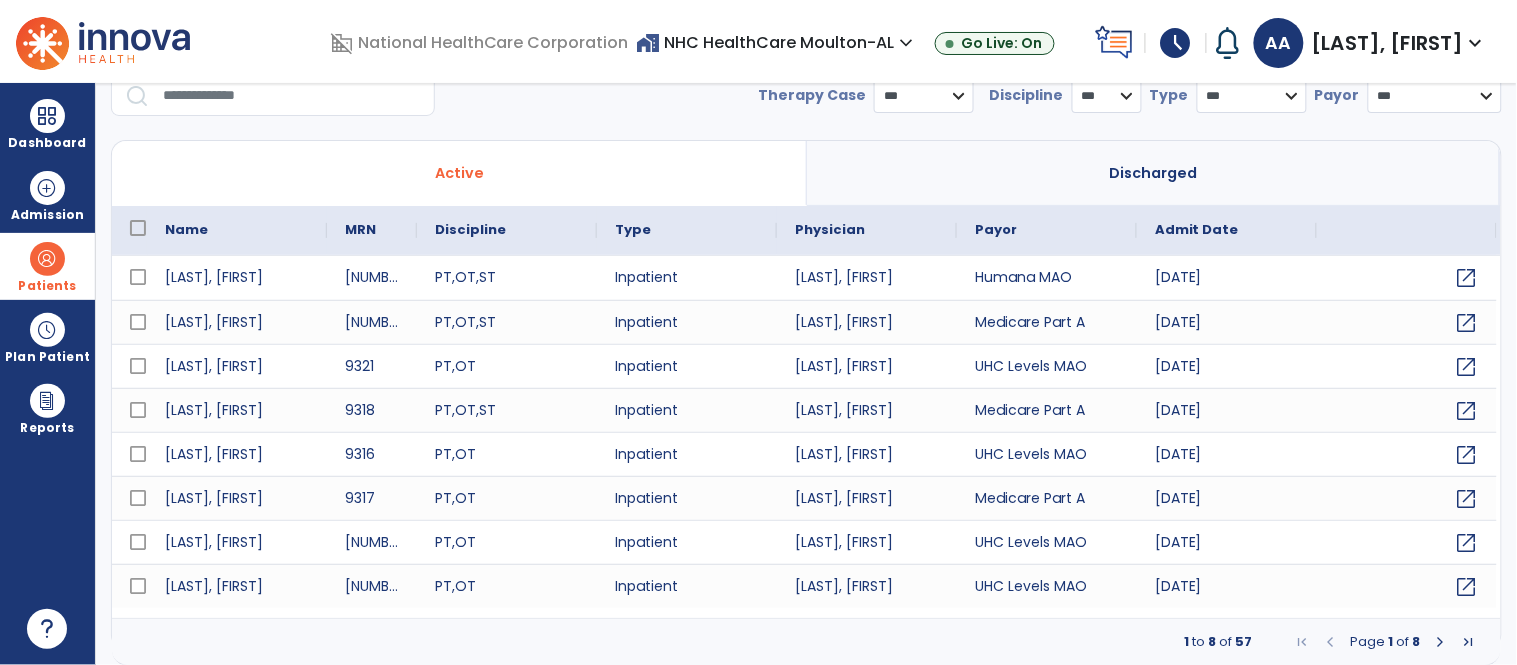 click at bounding box center (292, 96) 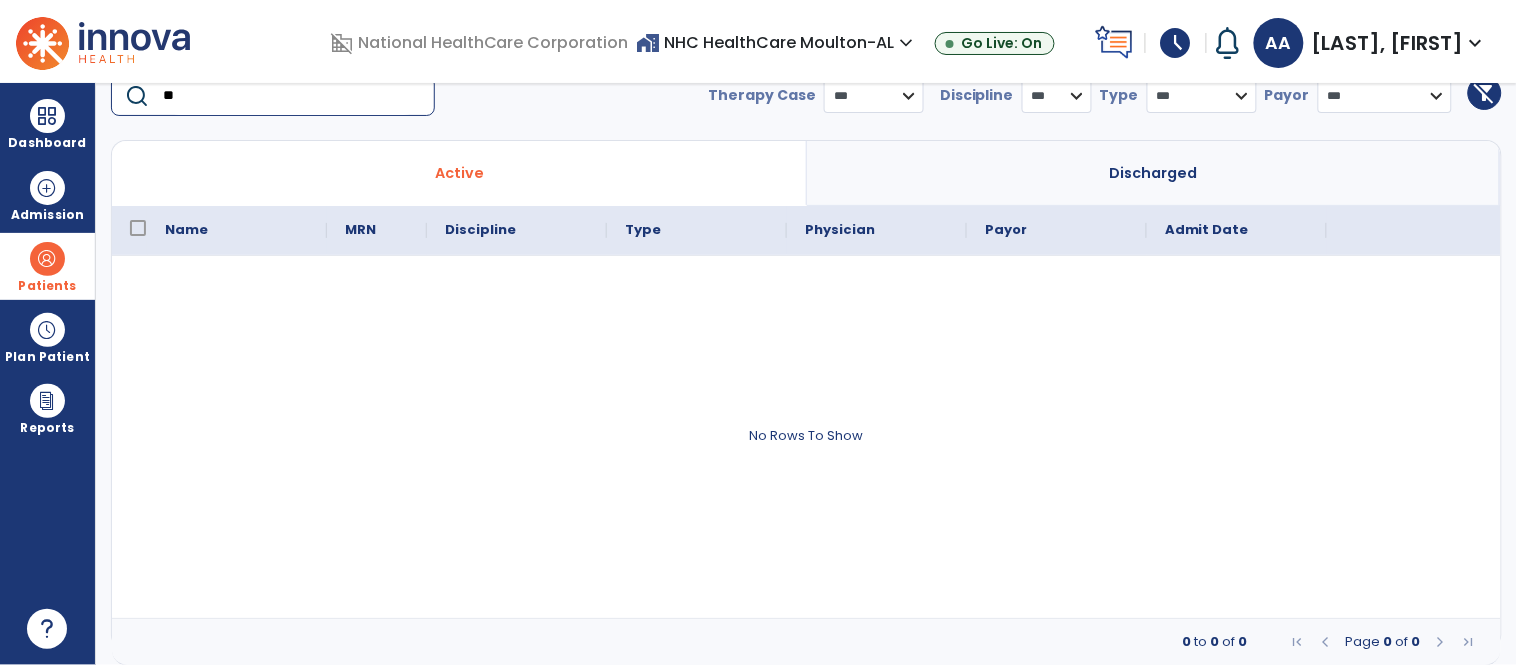 type on "*" 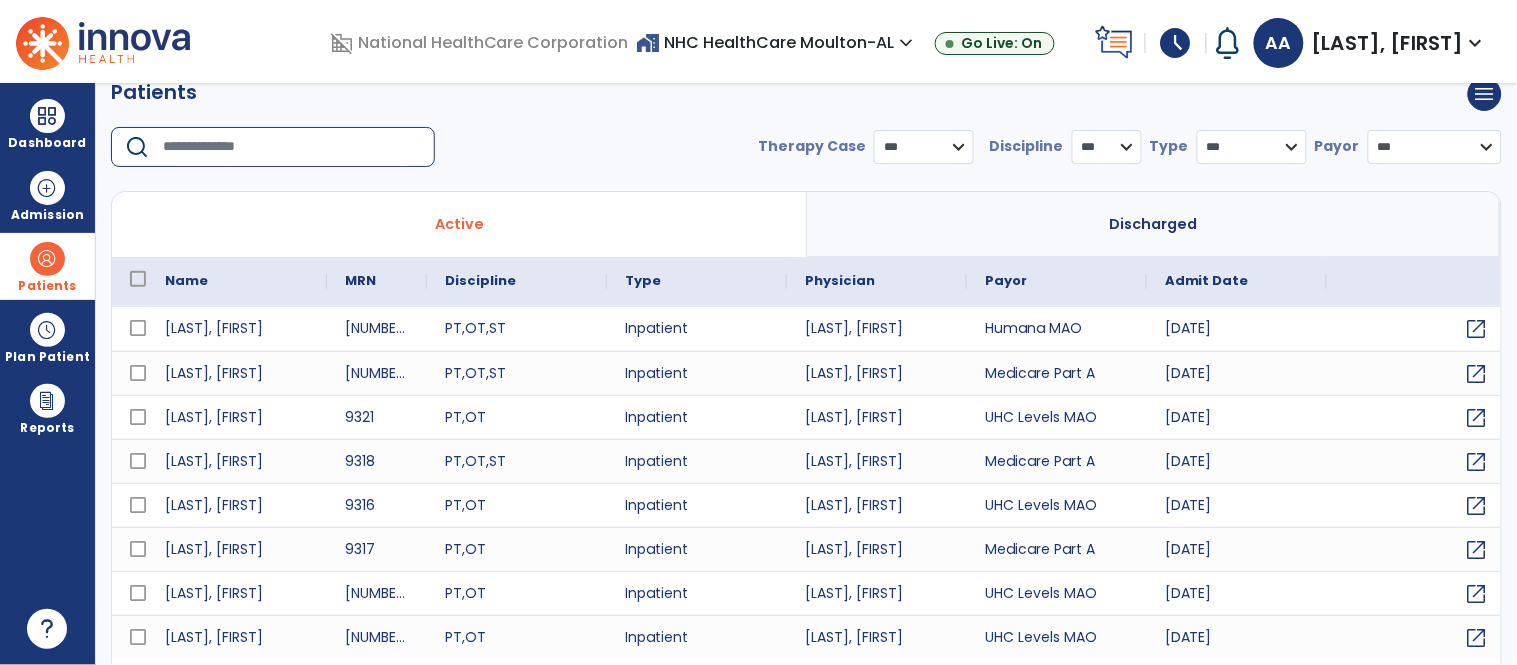 scroll, scrollTop: 0, scrollLeft: 0, axis: both 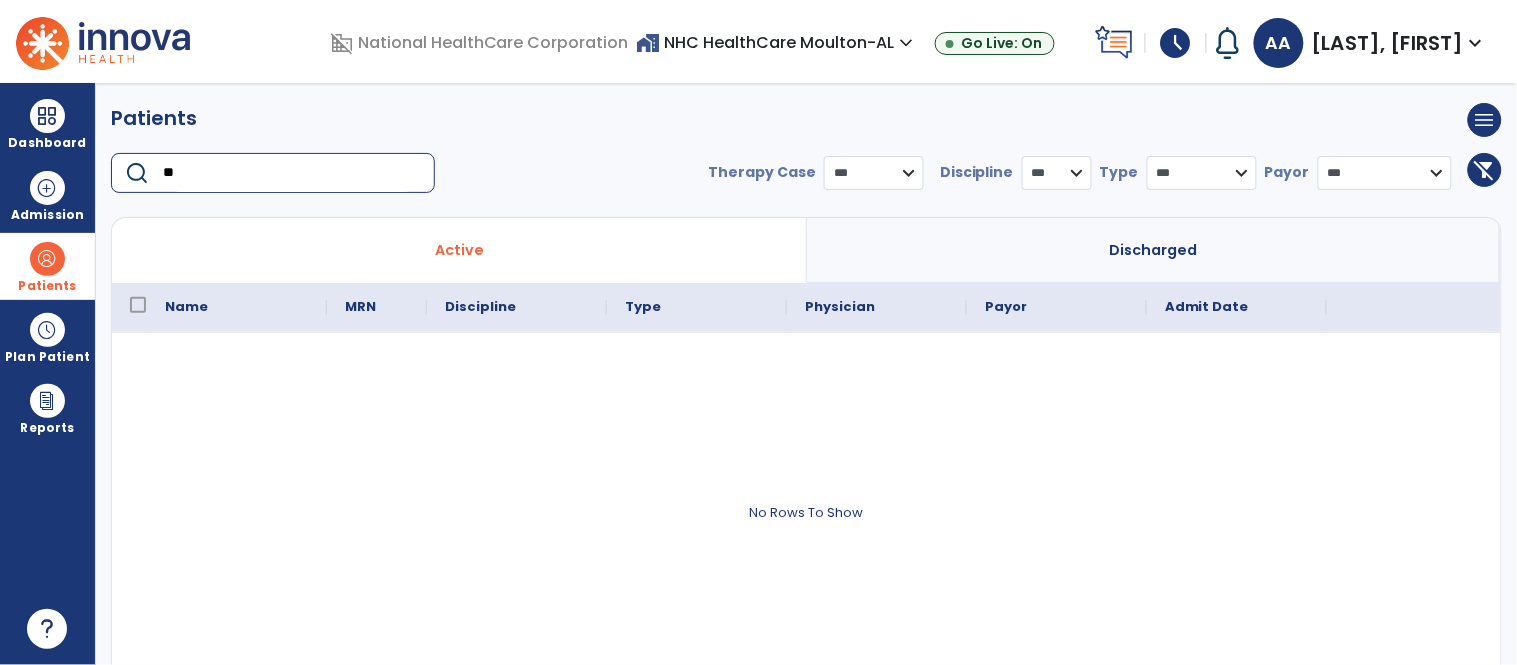 type on "*" 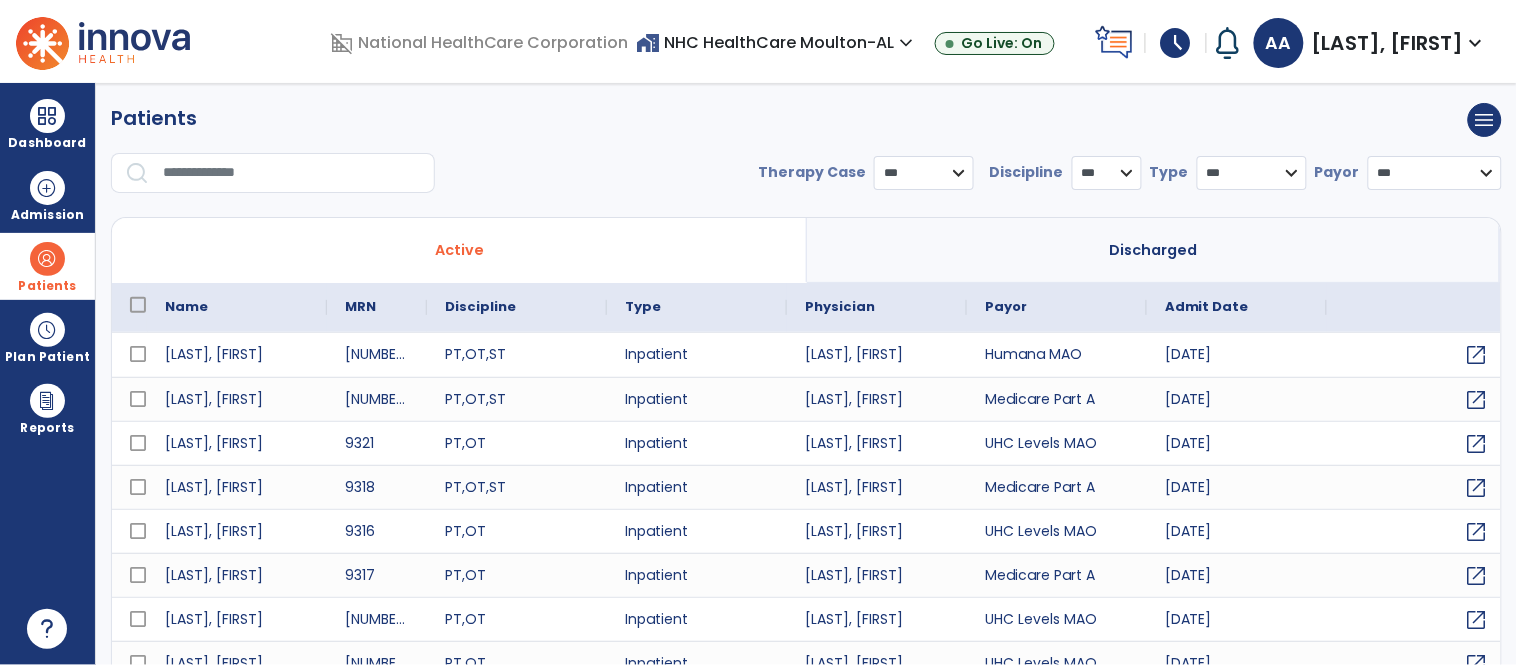 click on "Discharged" at bounding box center [1153, 250] 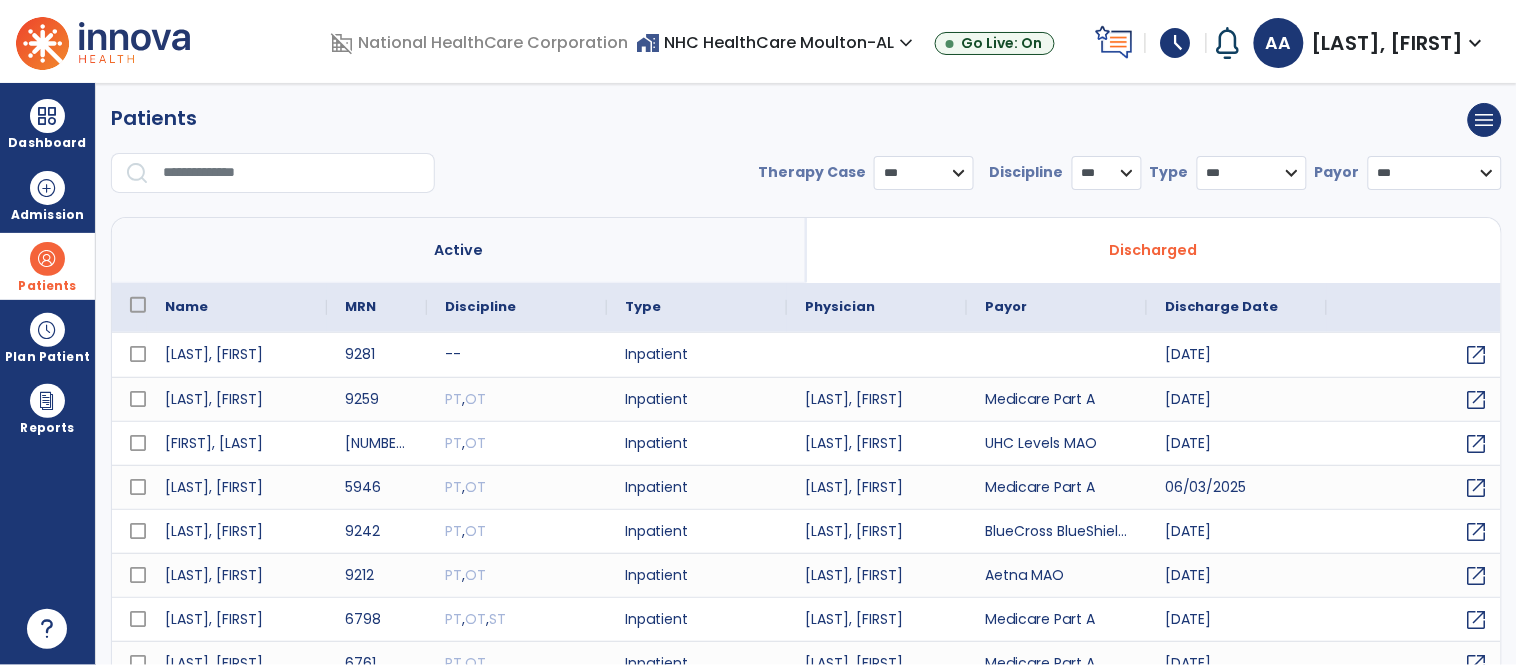 click at bounding box center (292, 173) 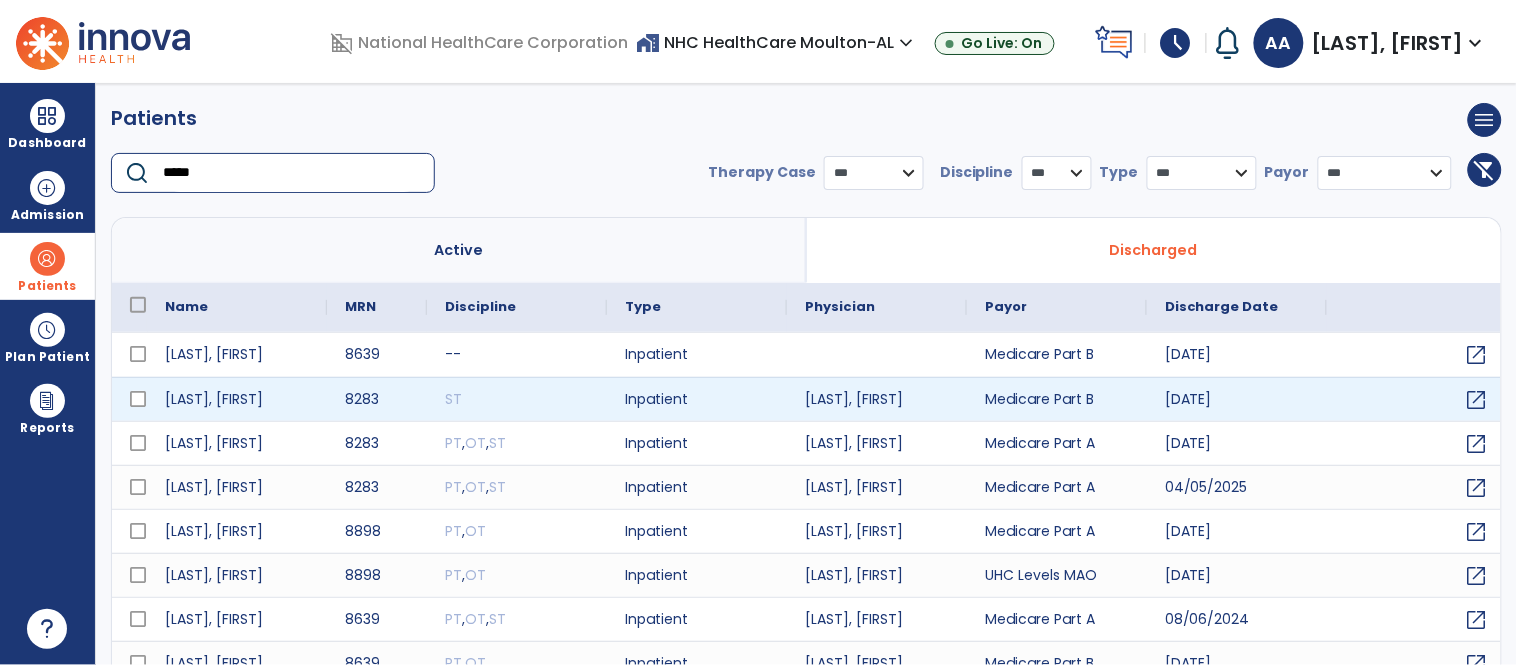 type on "*****" 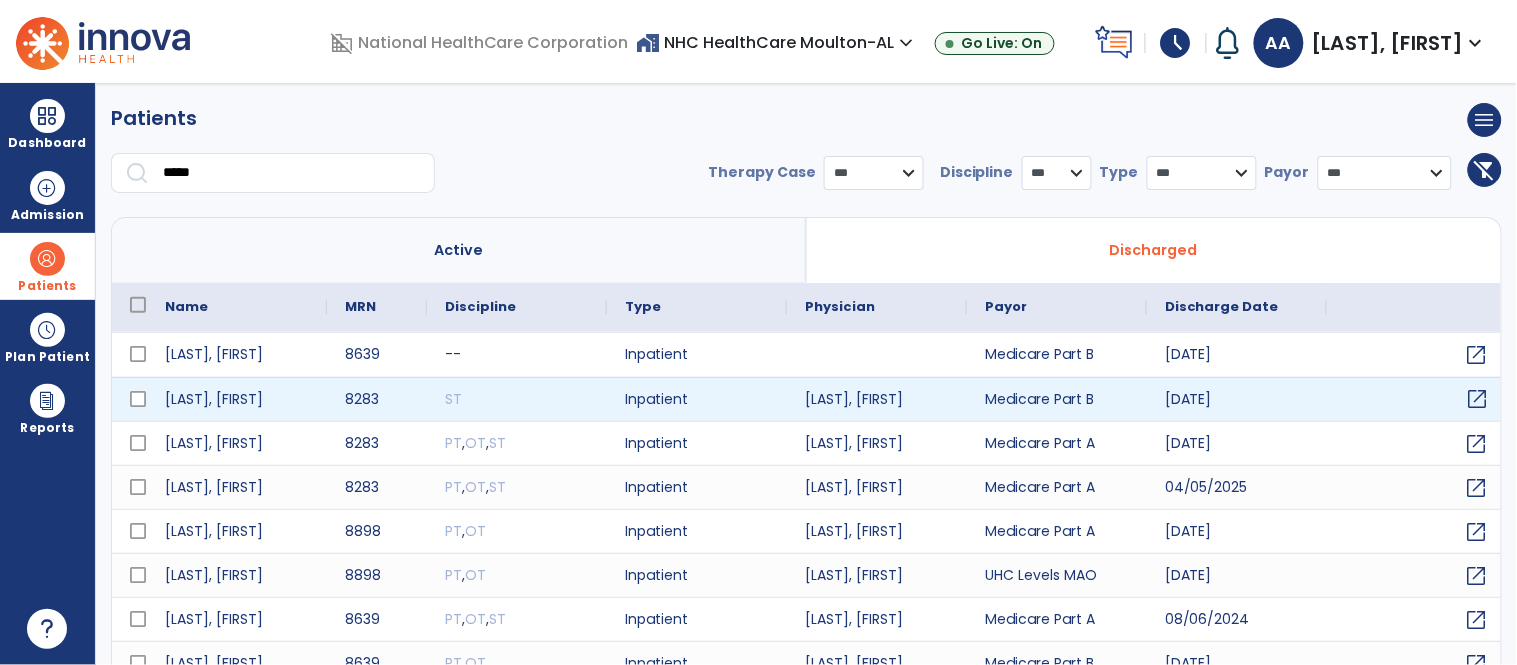 click on "open_in_new" at bounding box center (1478, 399) 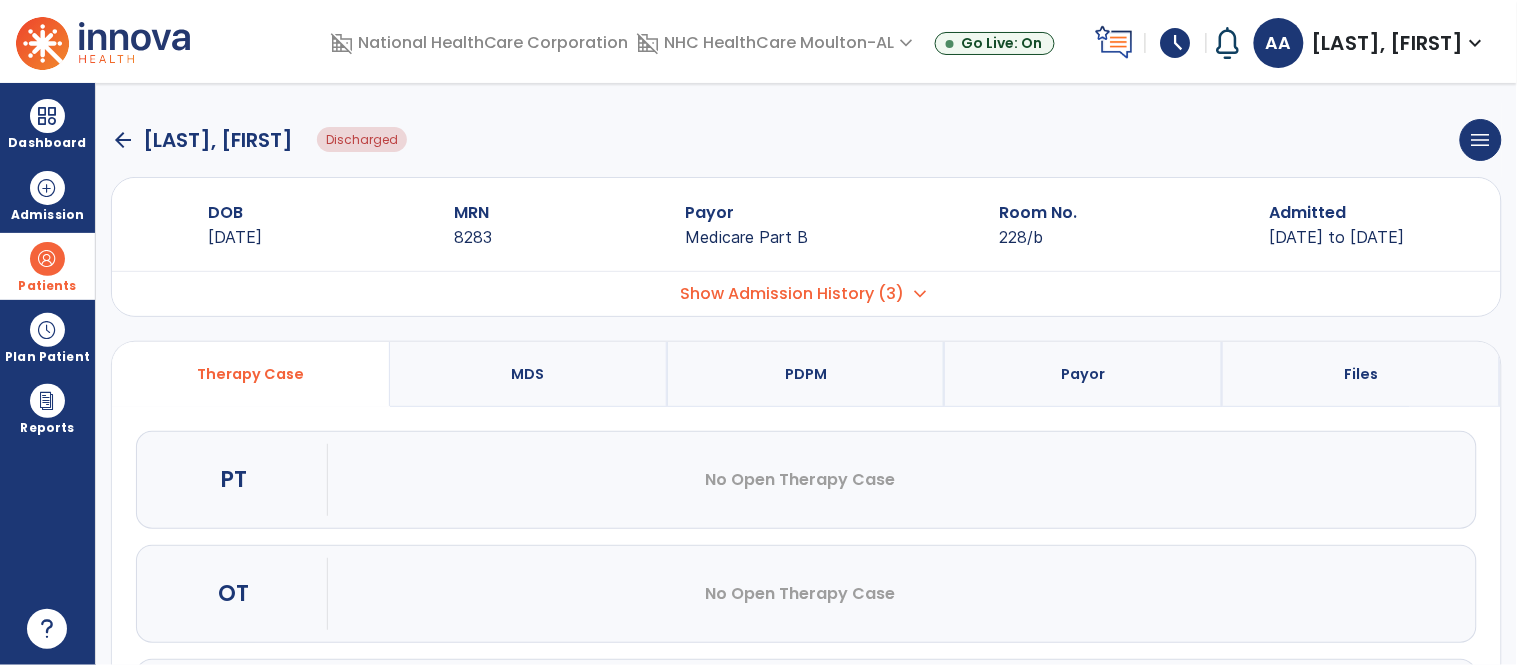 click on "expand_more" at bounding box center [921, 294] 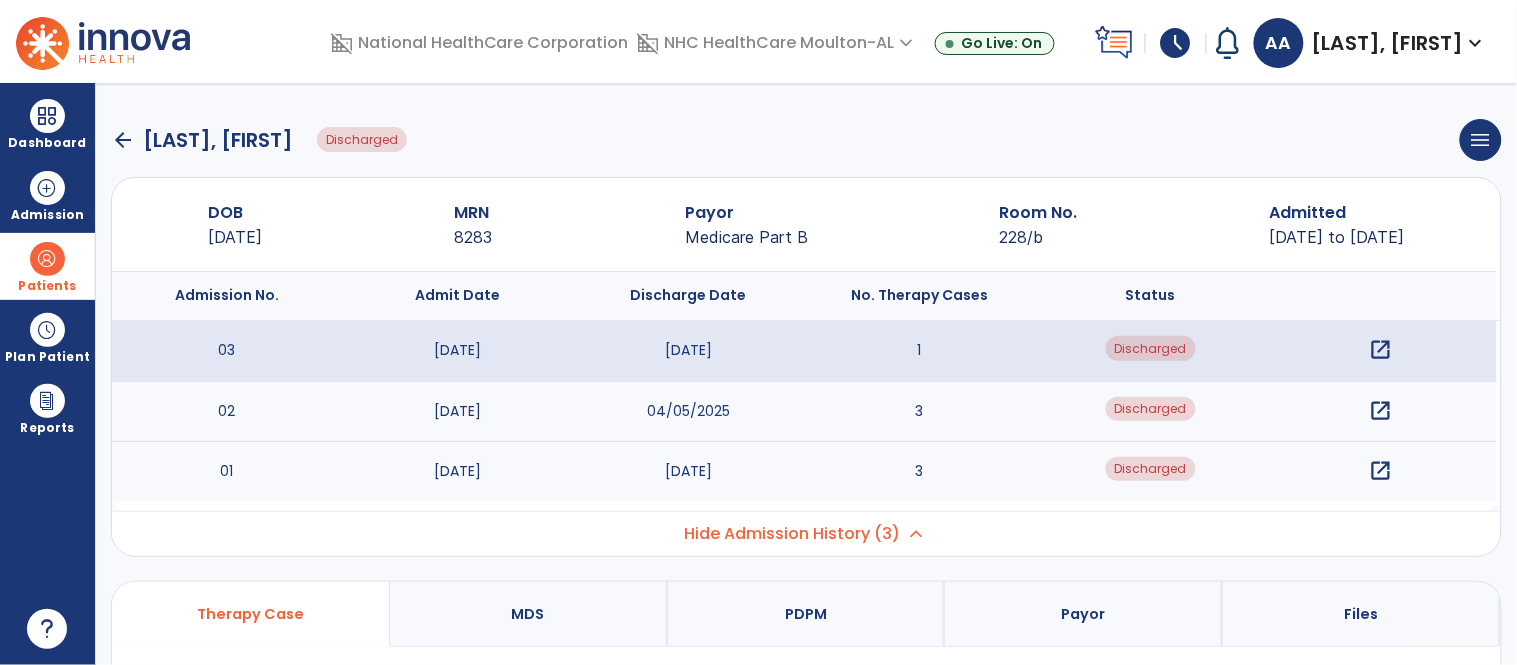 click at bounding box center [47, 259] 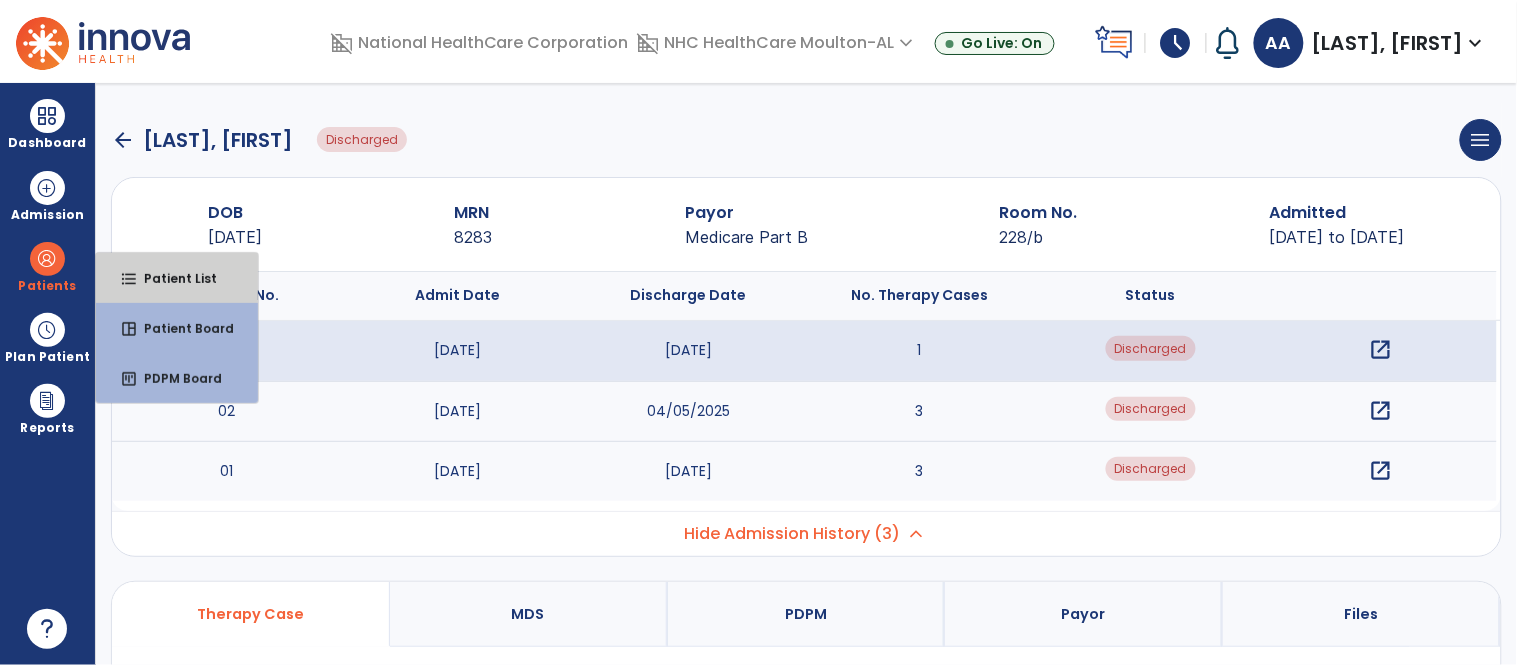 click on "Patient List" at bounding box center [172, 278] 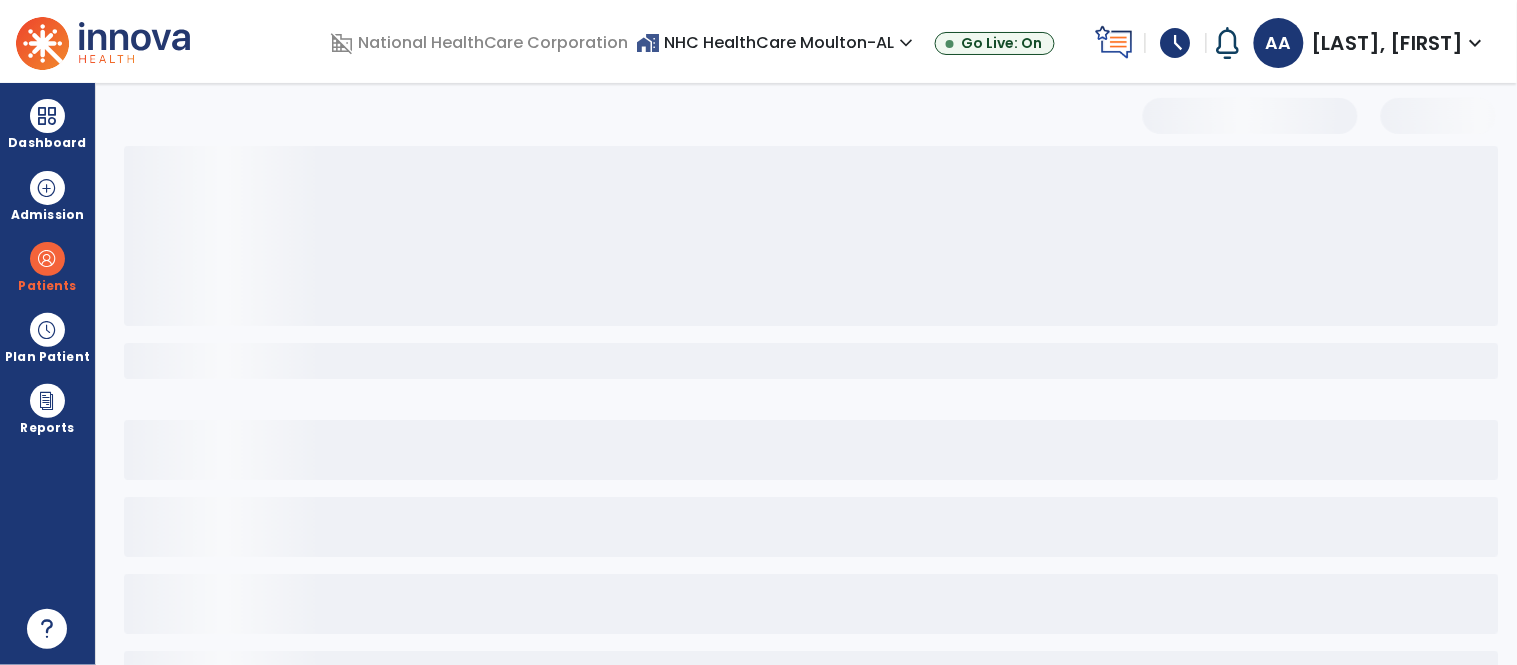 select on "***" 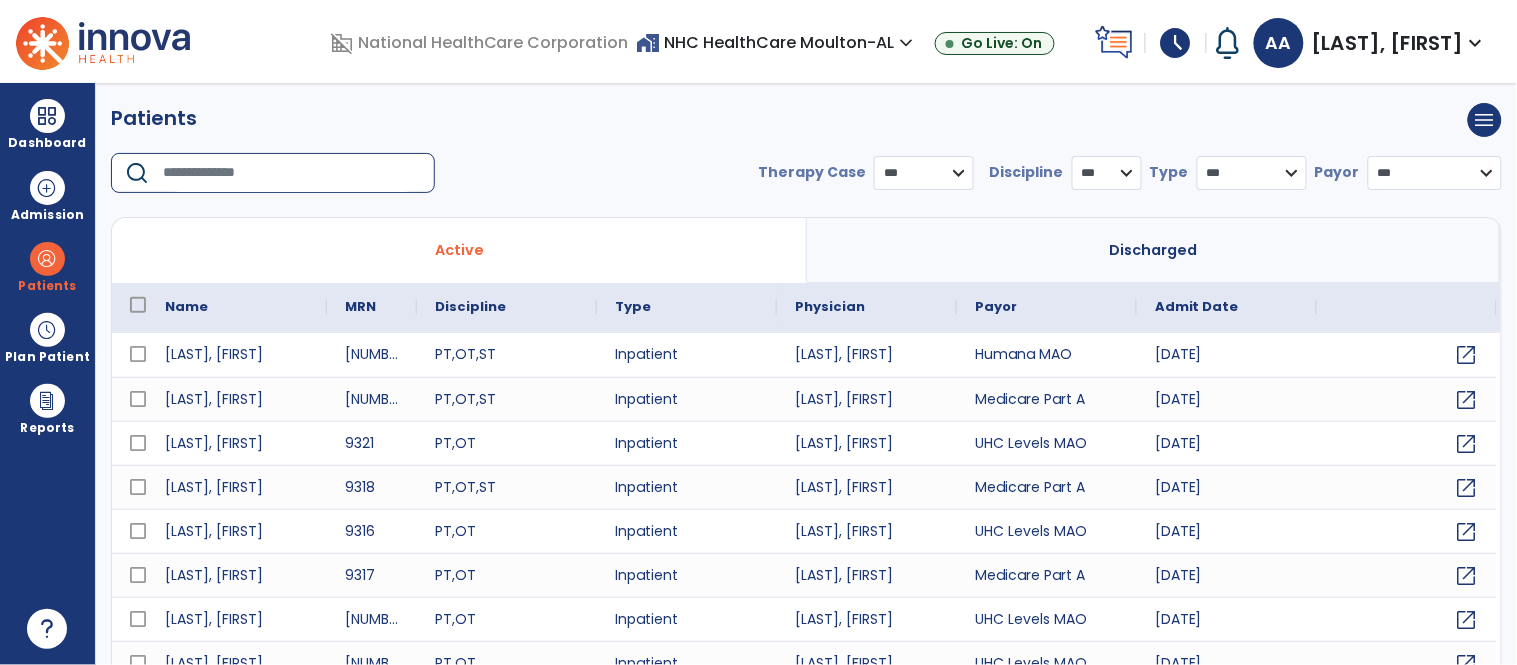click at bounding box center (292, 173) 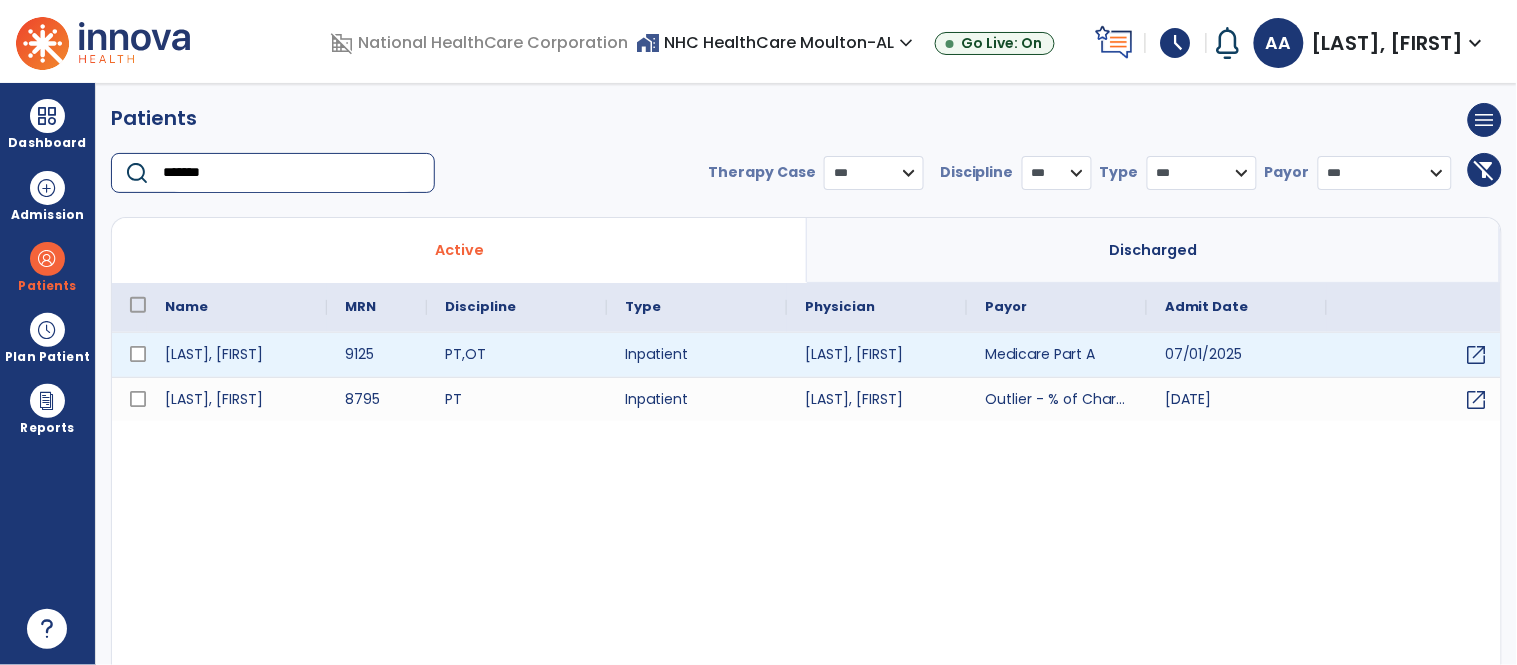 type on "*******" 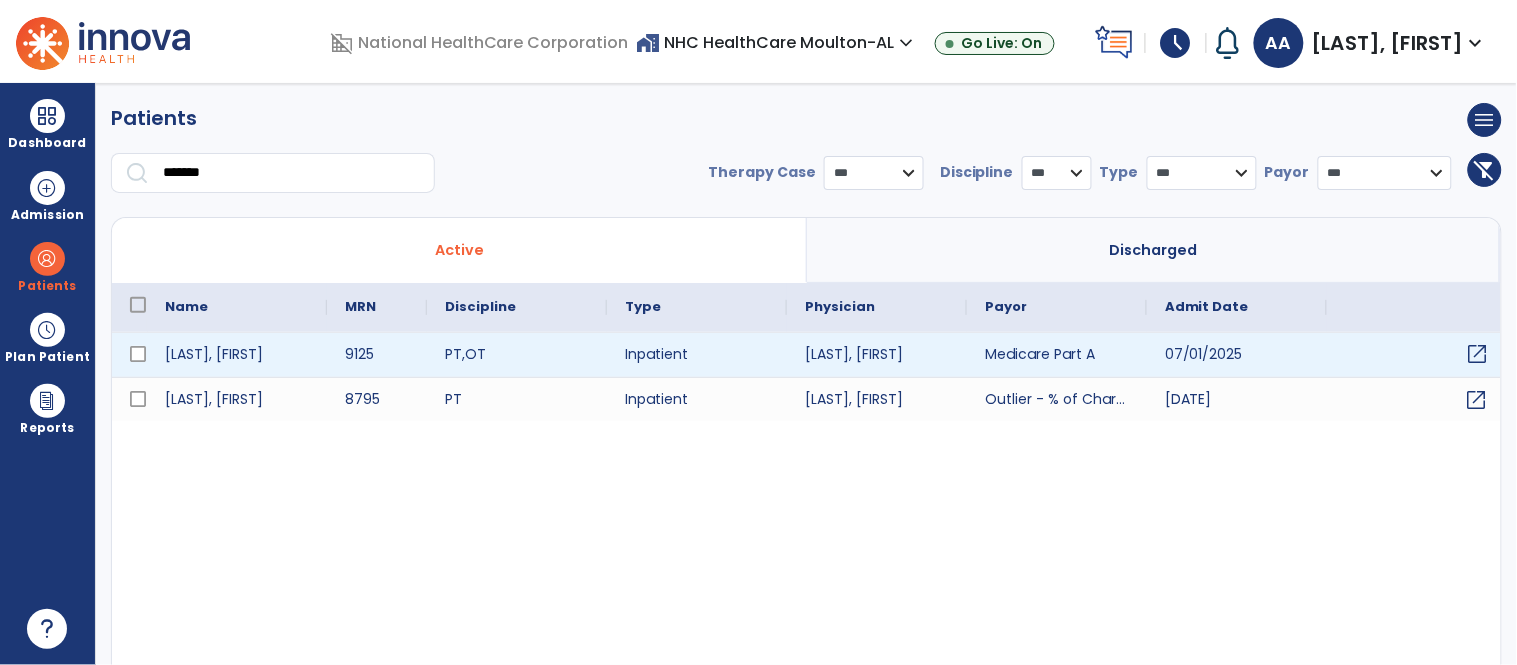 click on "open_in_new" at bounding box center (1478, 354) 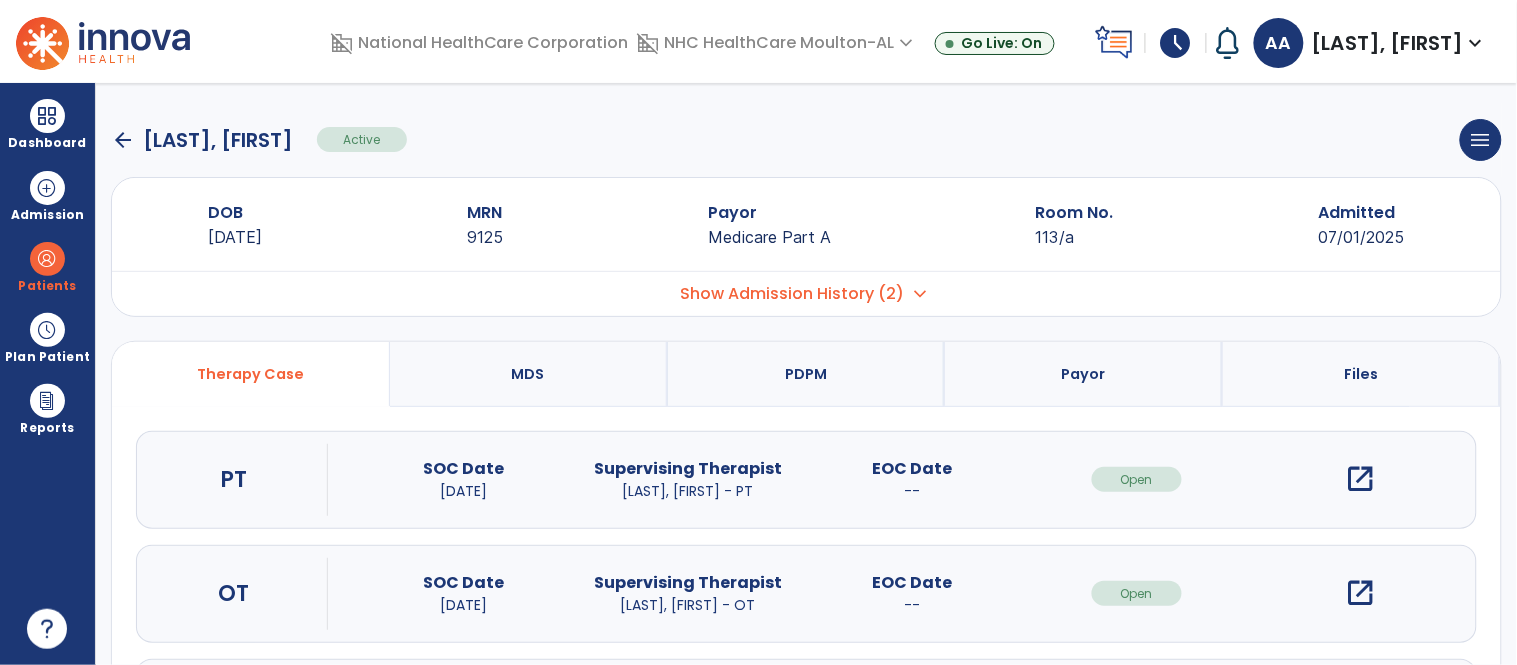 click on "open_in_new" at bounding box center (1361, 479) 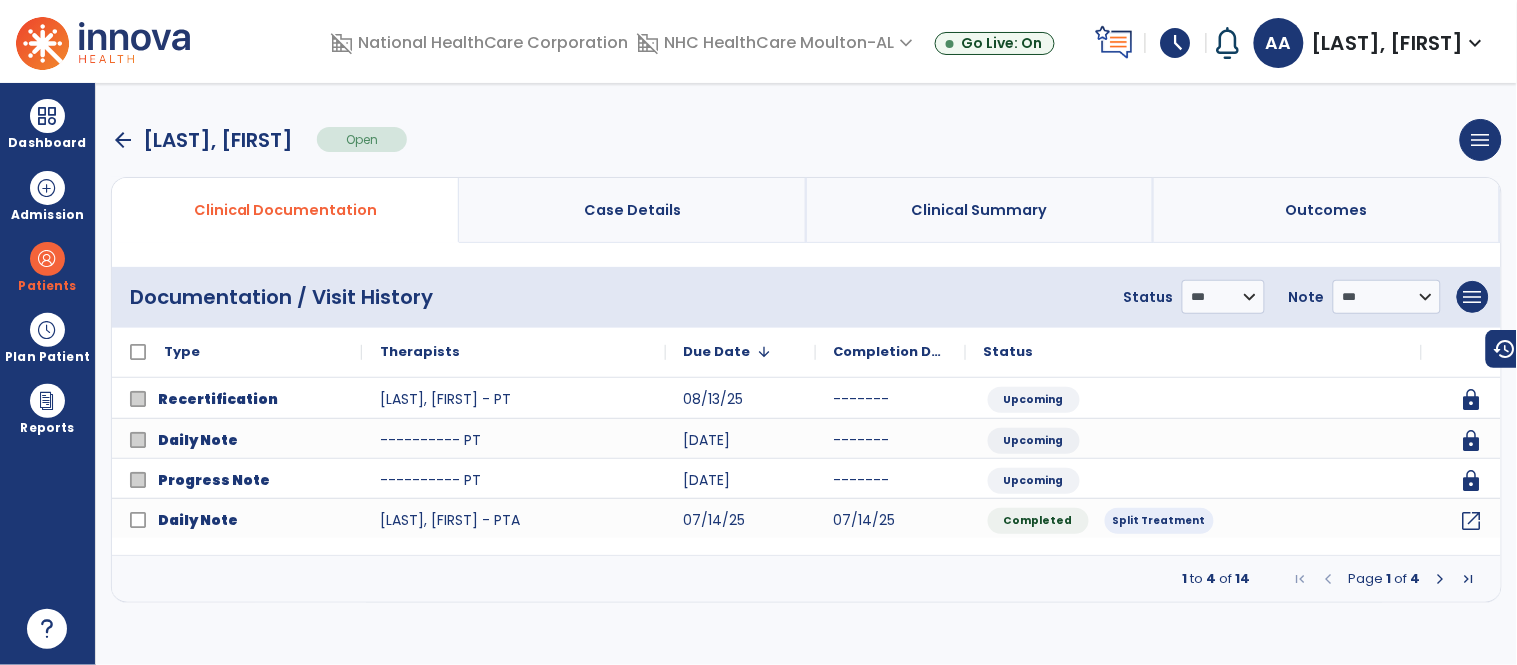 click at bounding box center [1441, 579] 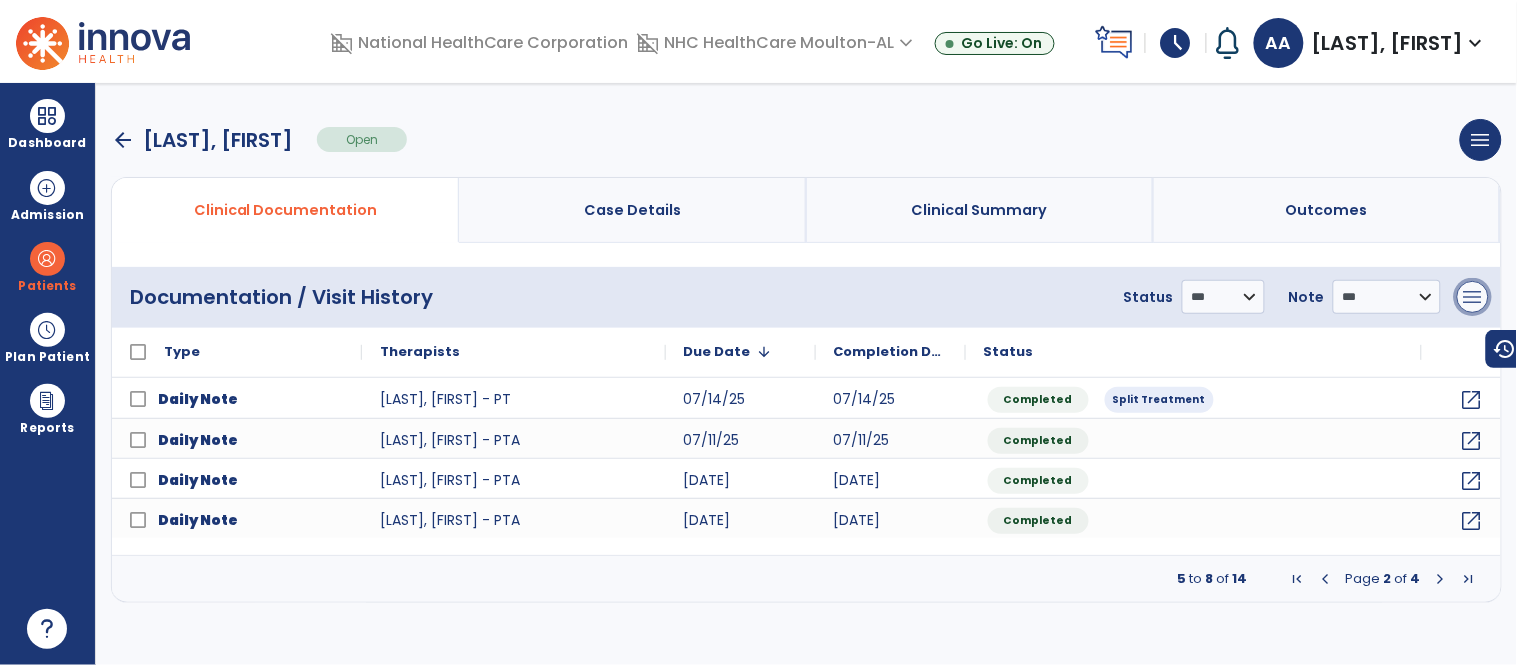 click on "menu" at bounding box center [1473, 297] 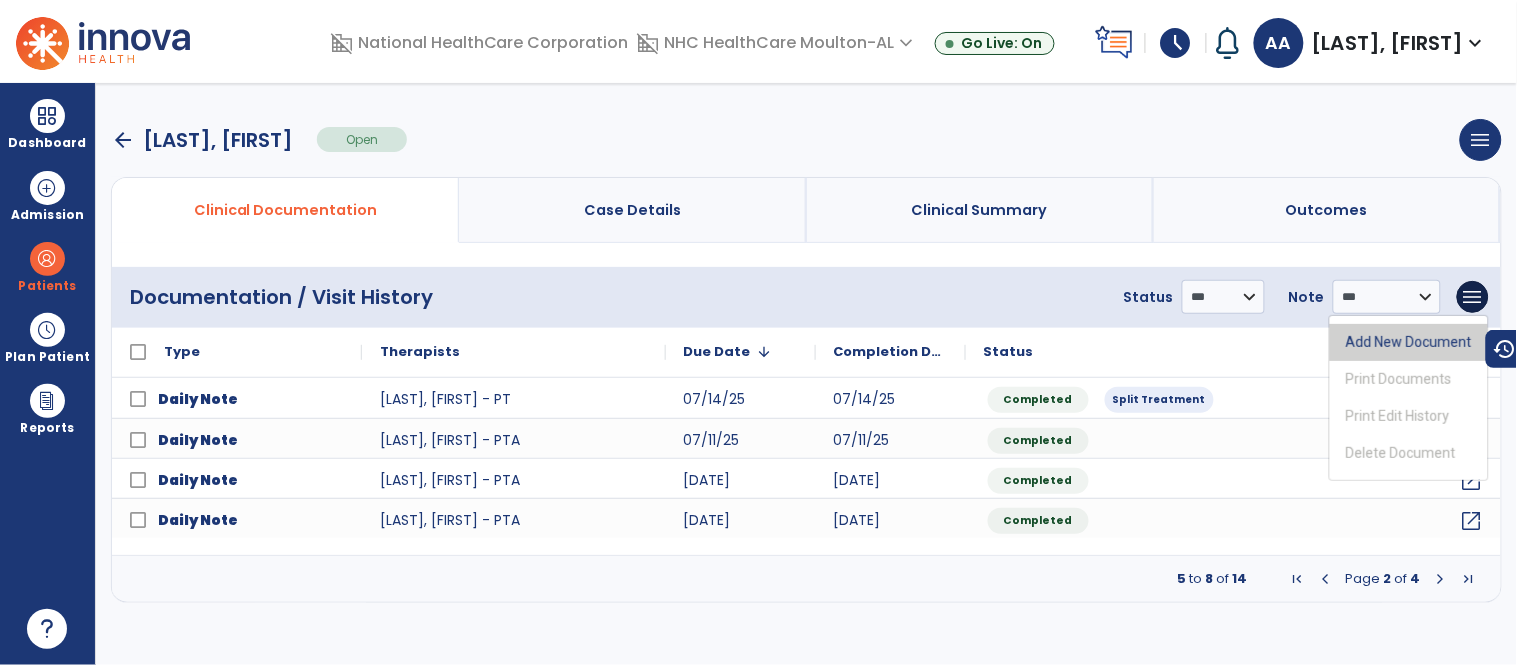 click on "Add New Document" at bounding box center (1409, 342) 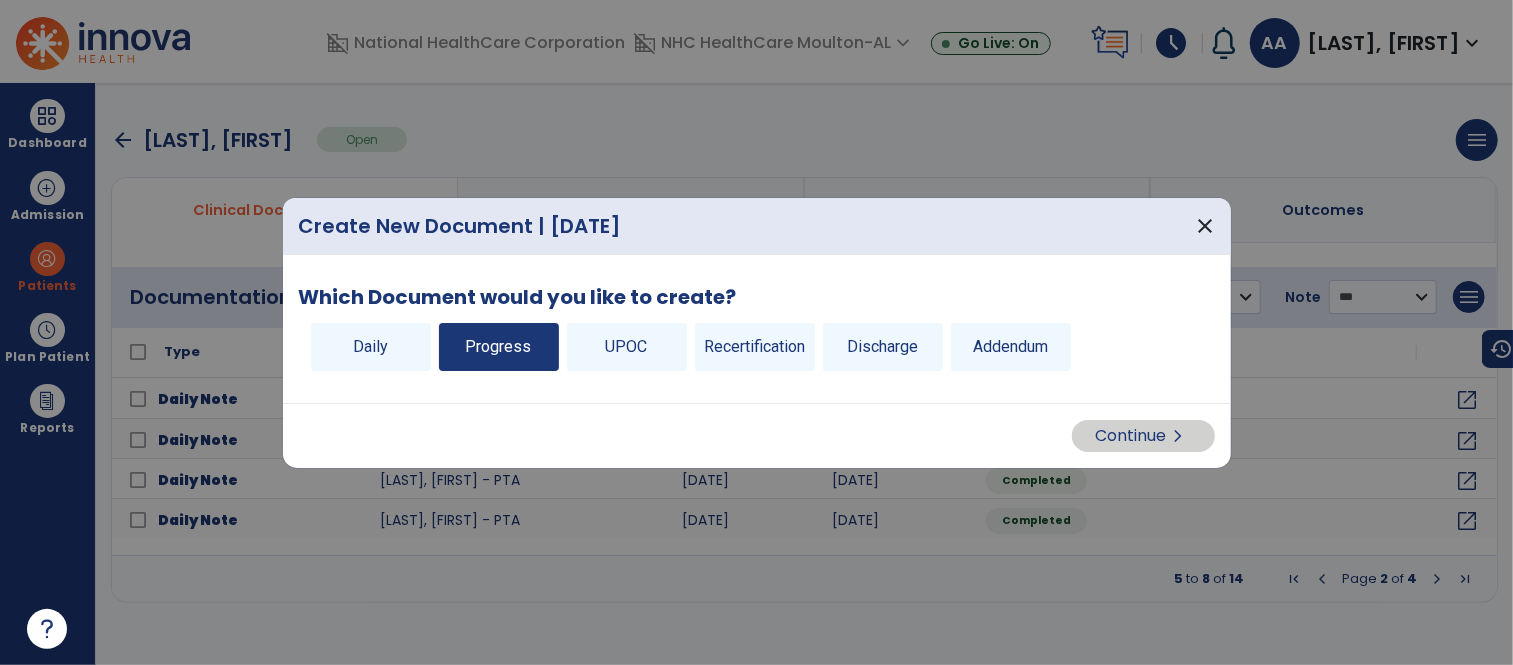 click on "Progress" at bounding box center [499, 347] 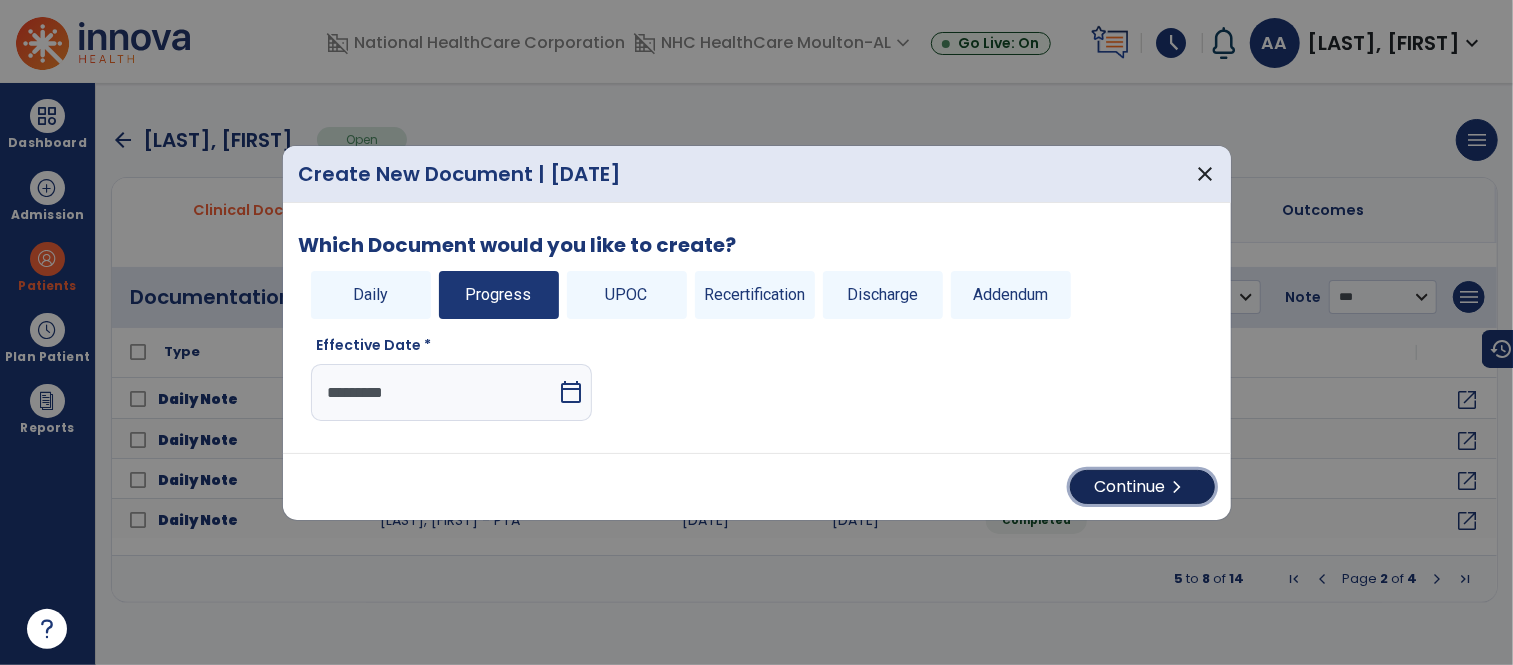 click on "Continue   chevron_right" at bounding box center (1142, 487) 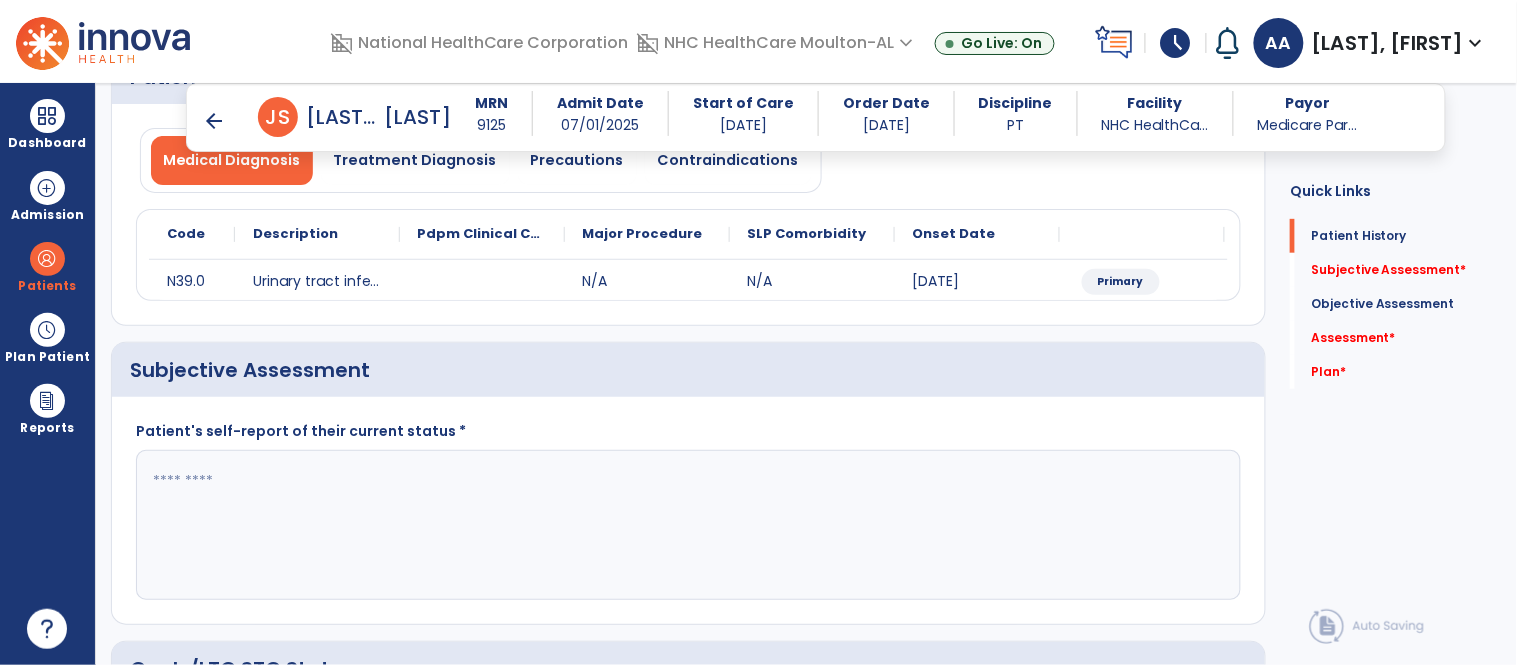 scroll, scrollTop: 222, scrollLeft: 0, axis: vertical 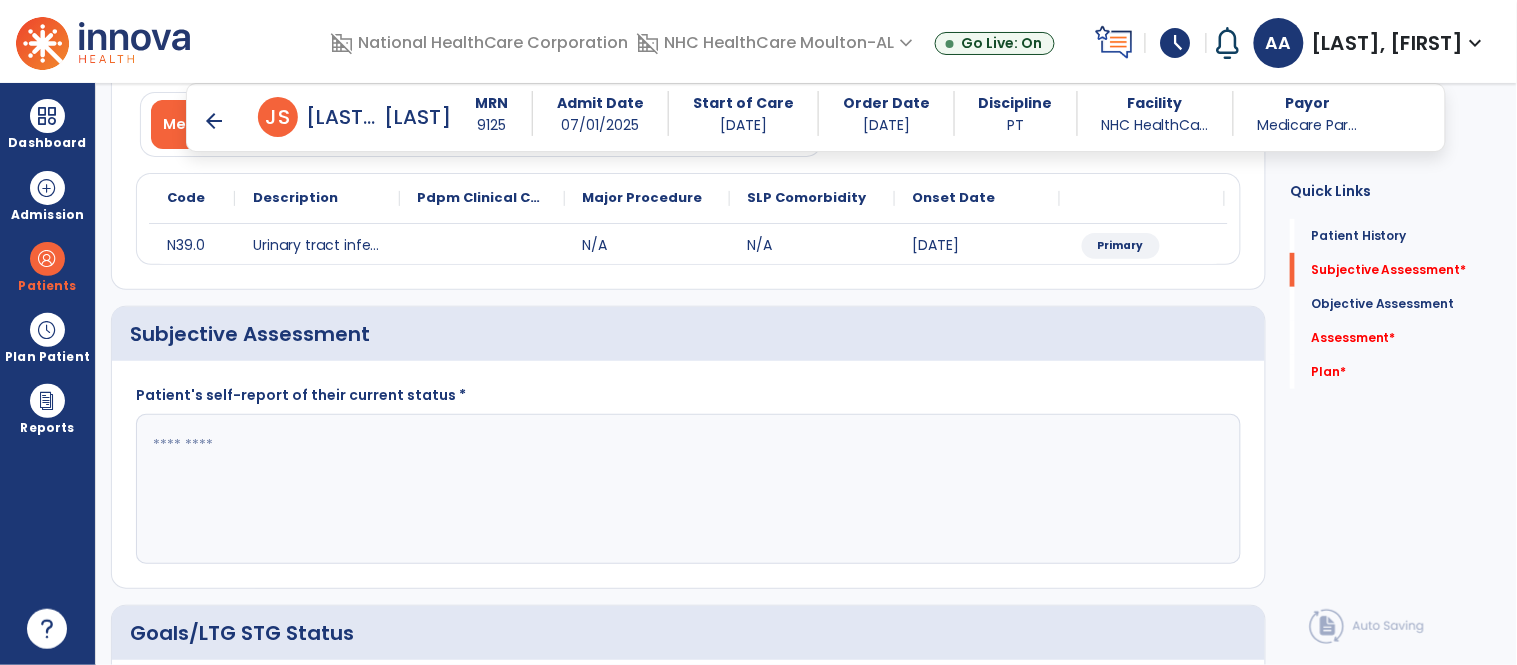 click 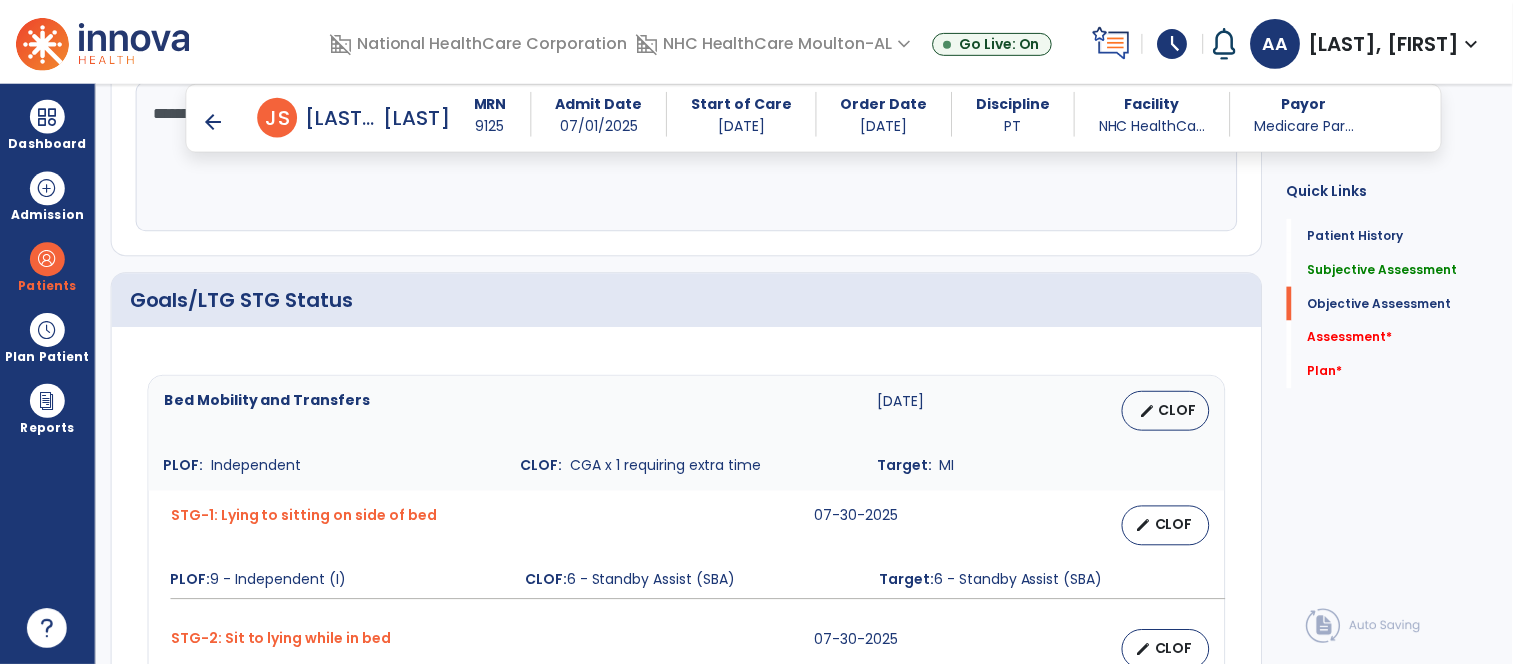 scroll, scrollTop: 666, scrollLeft: 0, axis: vertical 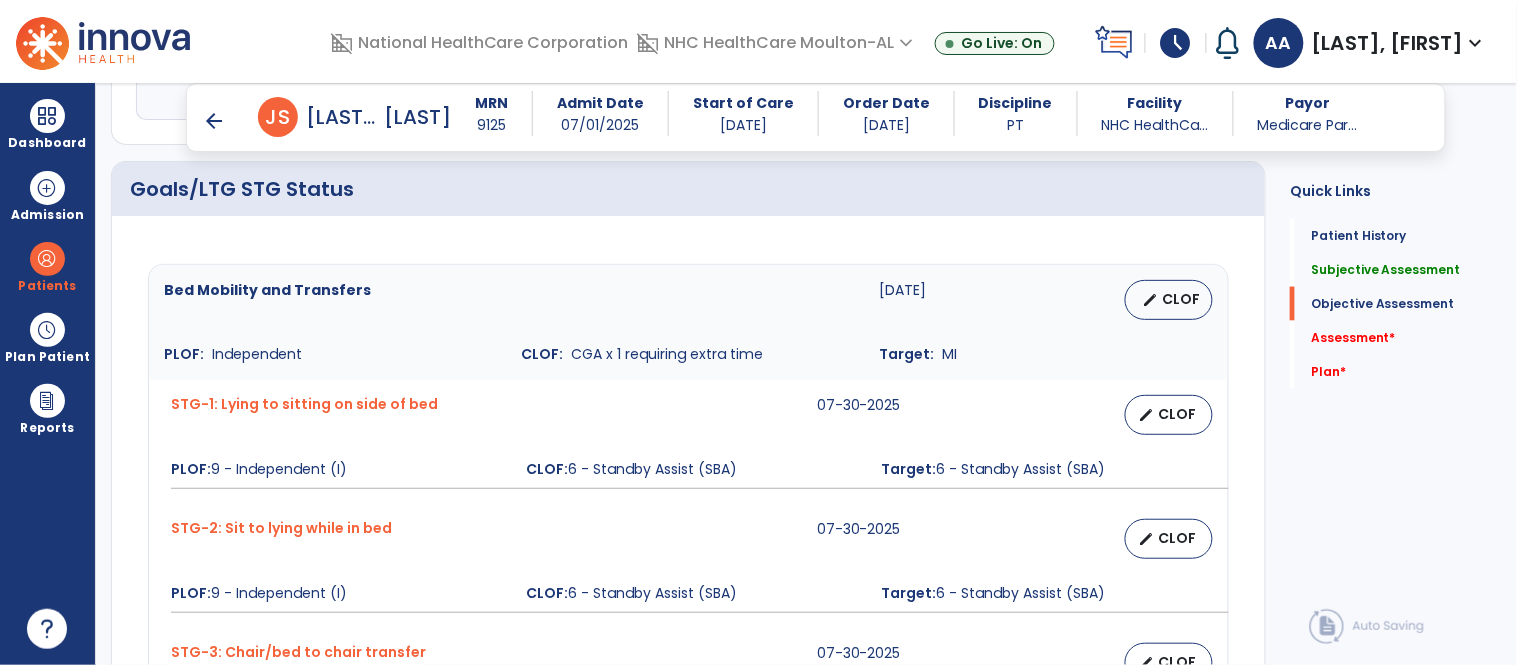 type on "**********" 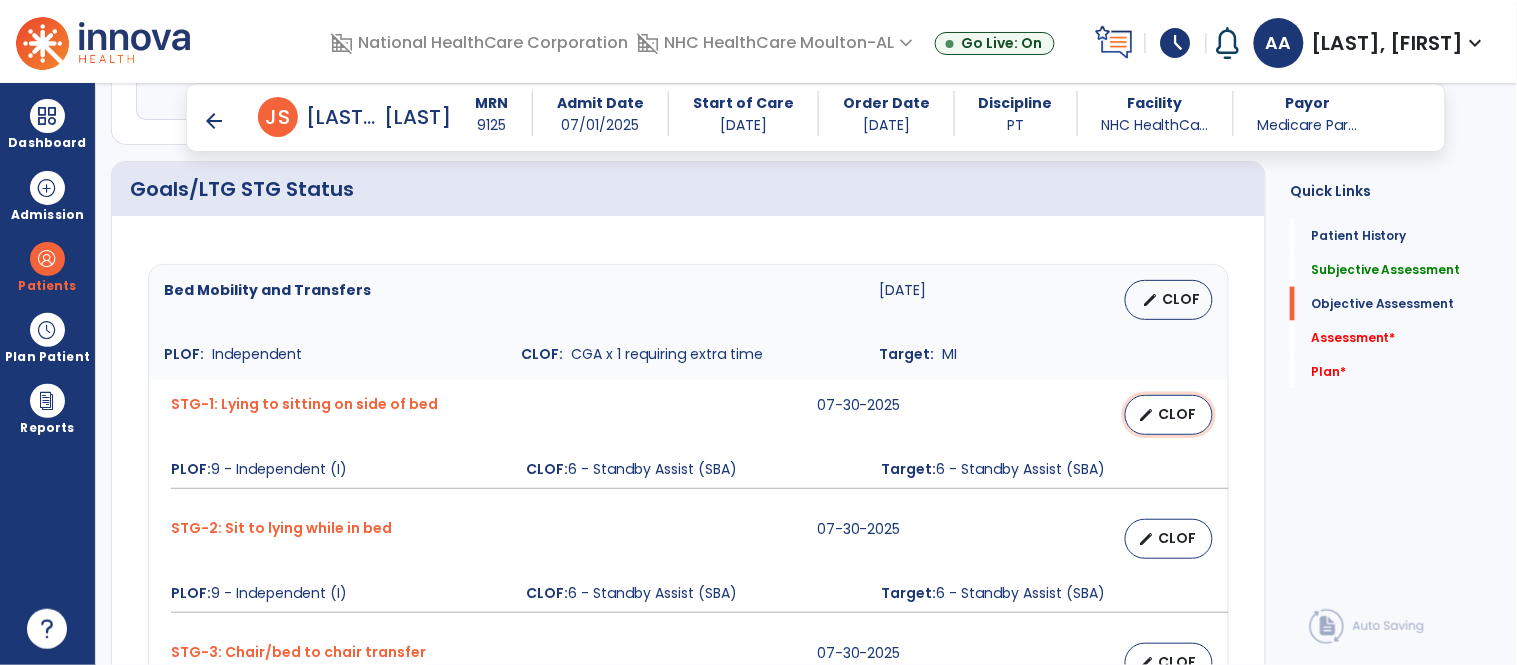 click on "CLOF" at bounding box center (1177, 414) 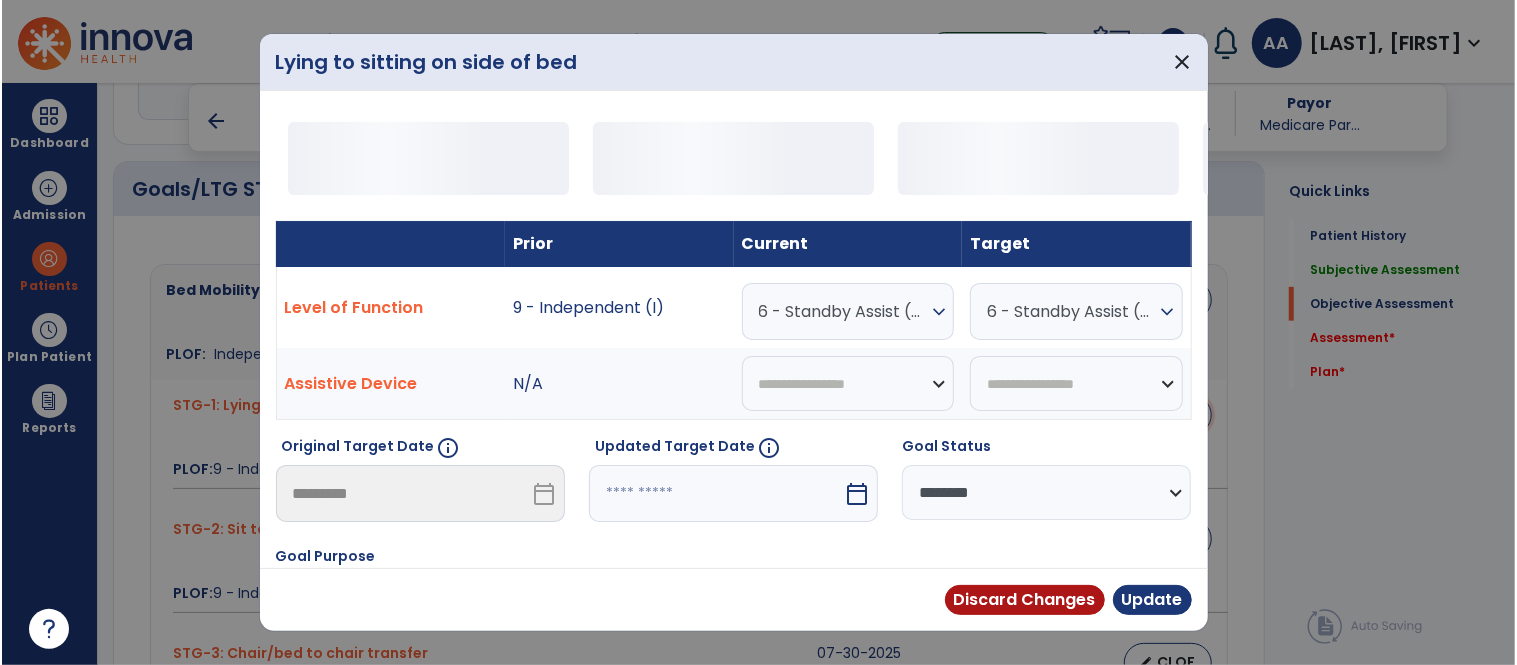 scroll, scrollTop: 666, scrollLeft: 0, axis: vertical 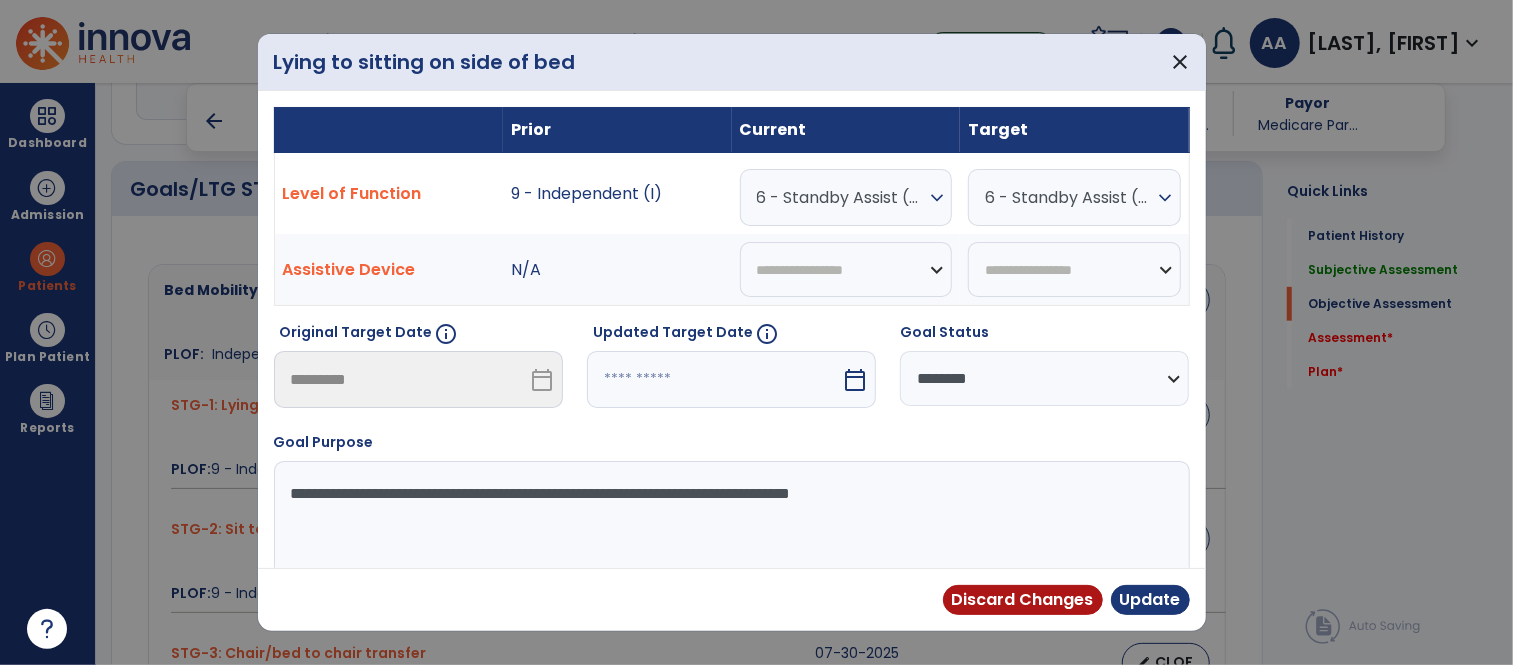 click on "**********" at bounding box center (1044, 378) 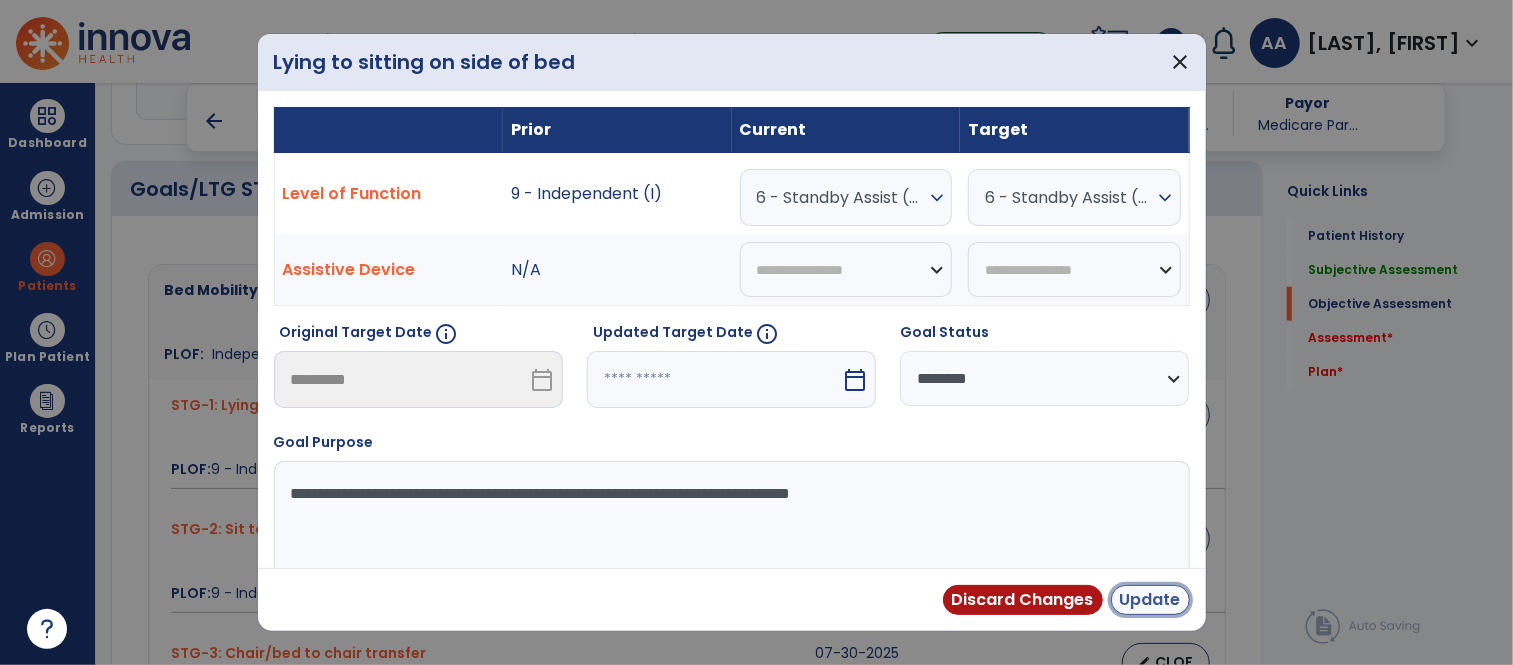 click on "Update" at bounding box center [1150, 600] 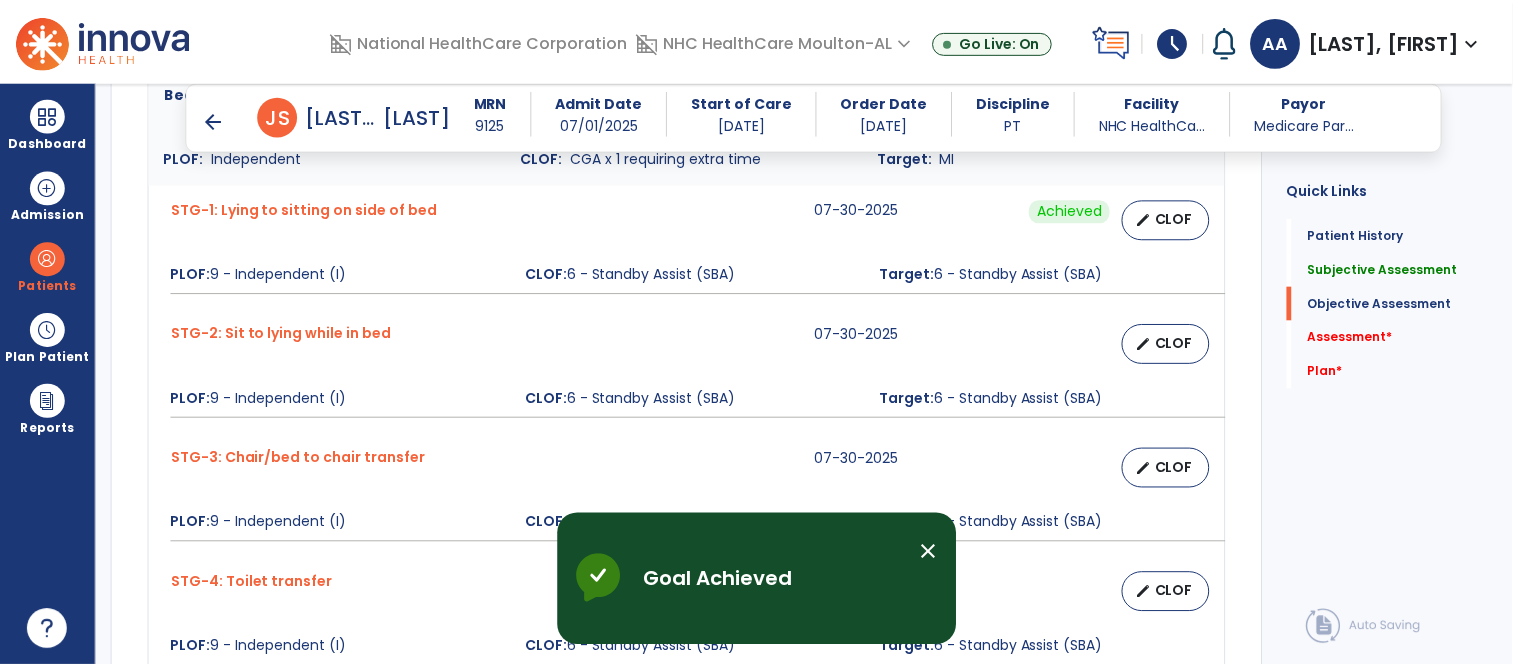 scroll, scrollTop: 888, scrollLeft: 0, axis: vertical 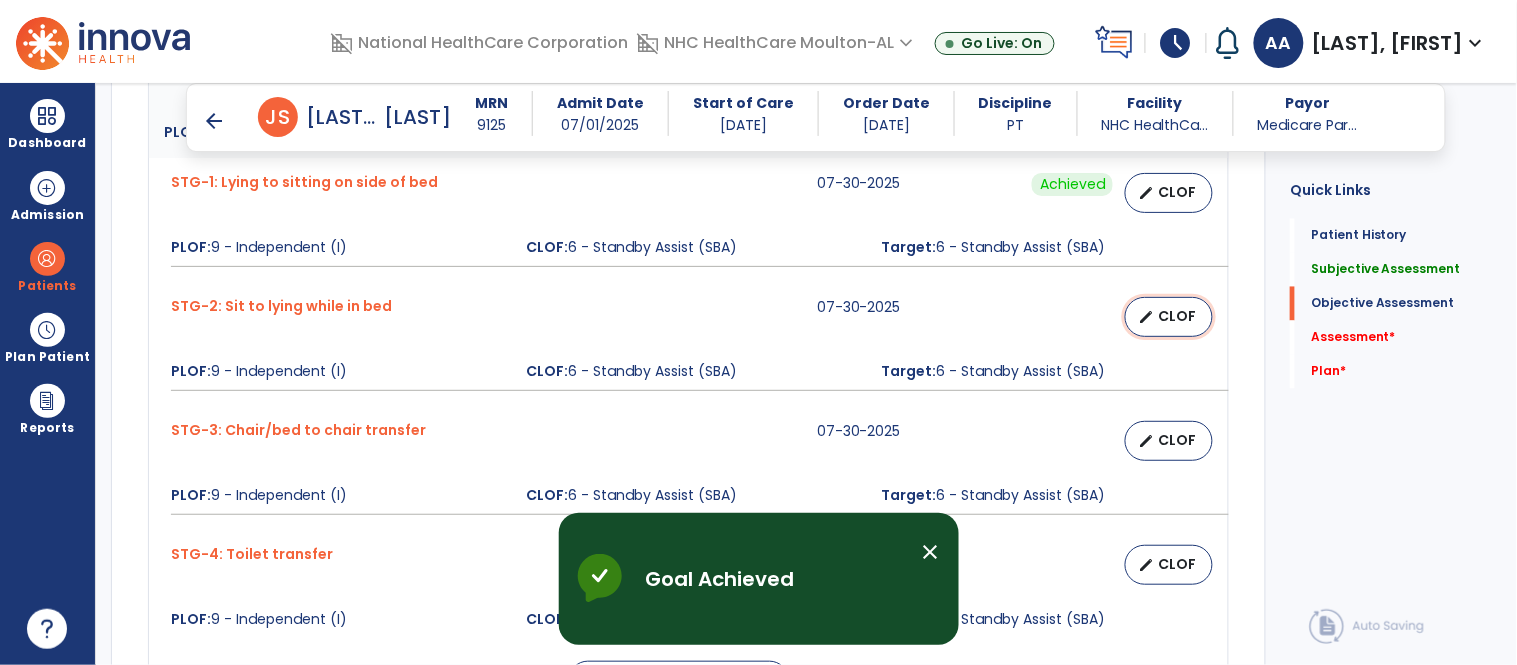 click on "CLOF" at bounding box center [1177, 316] 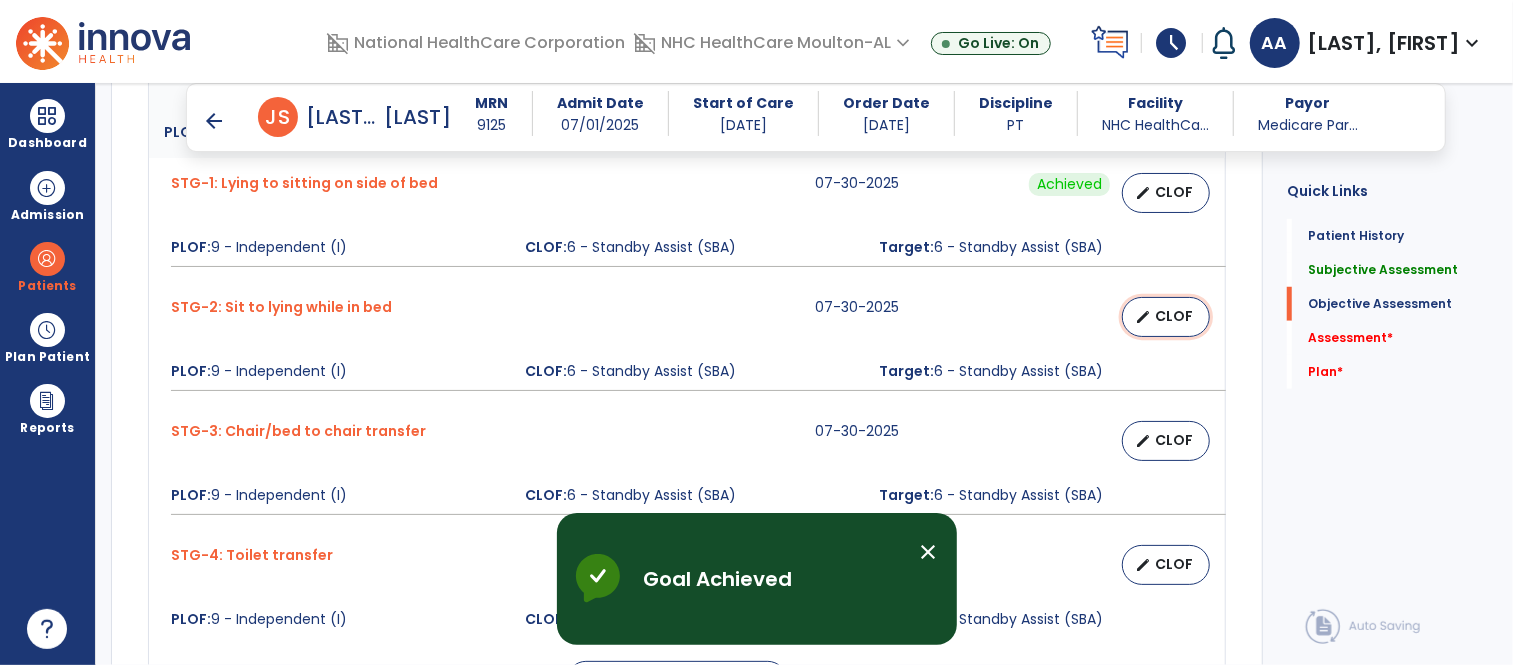 scroll, scrollTop: 888, scrollLeft: 0, axis: vertical 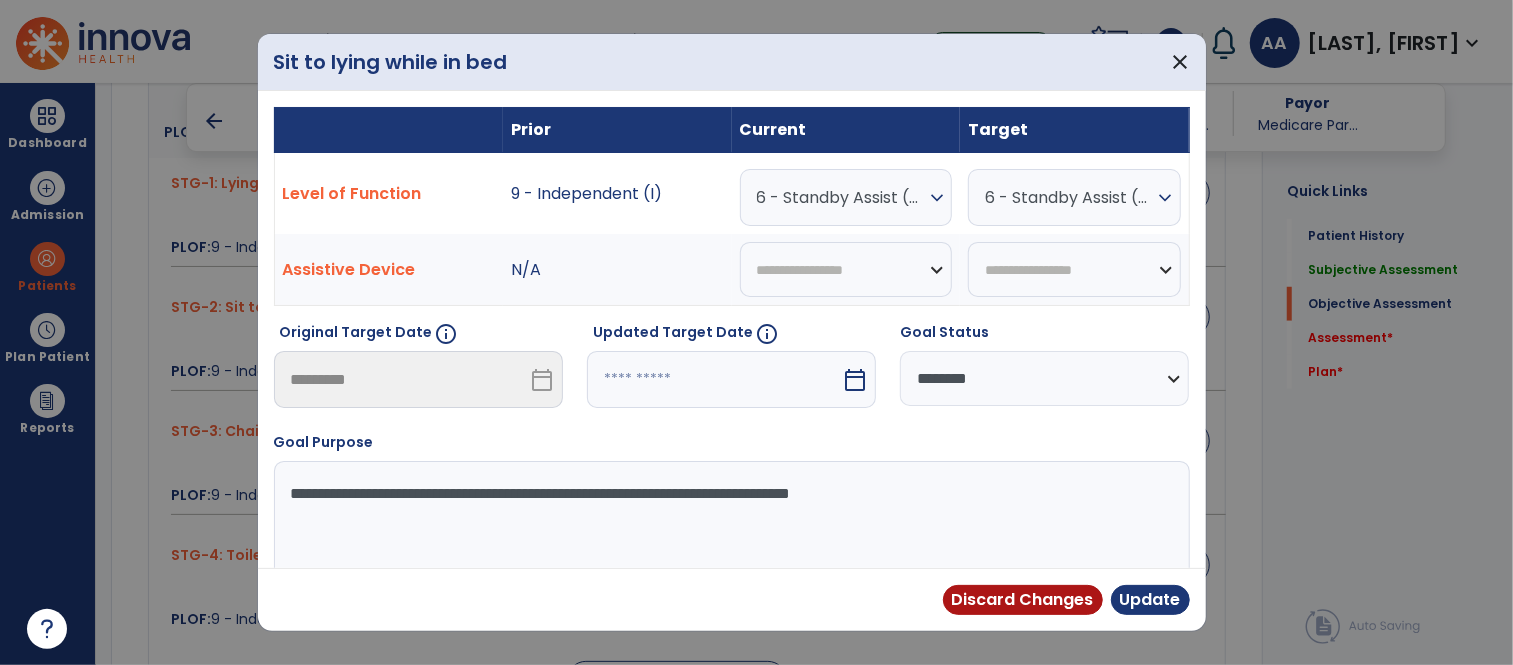 click on "**********" at bounding box center [1044, 378] 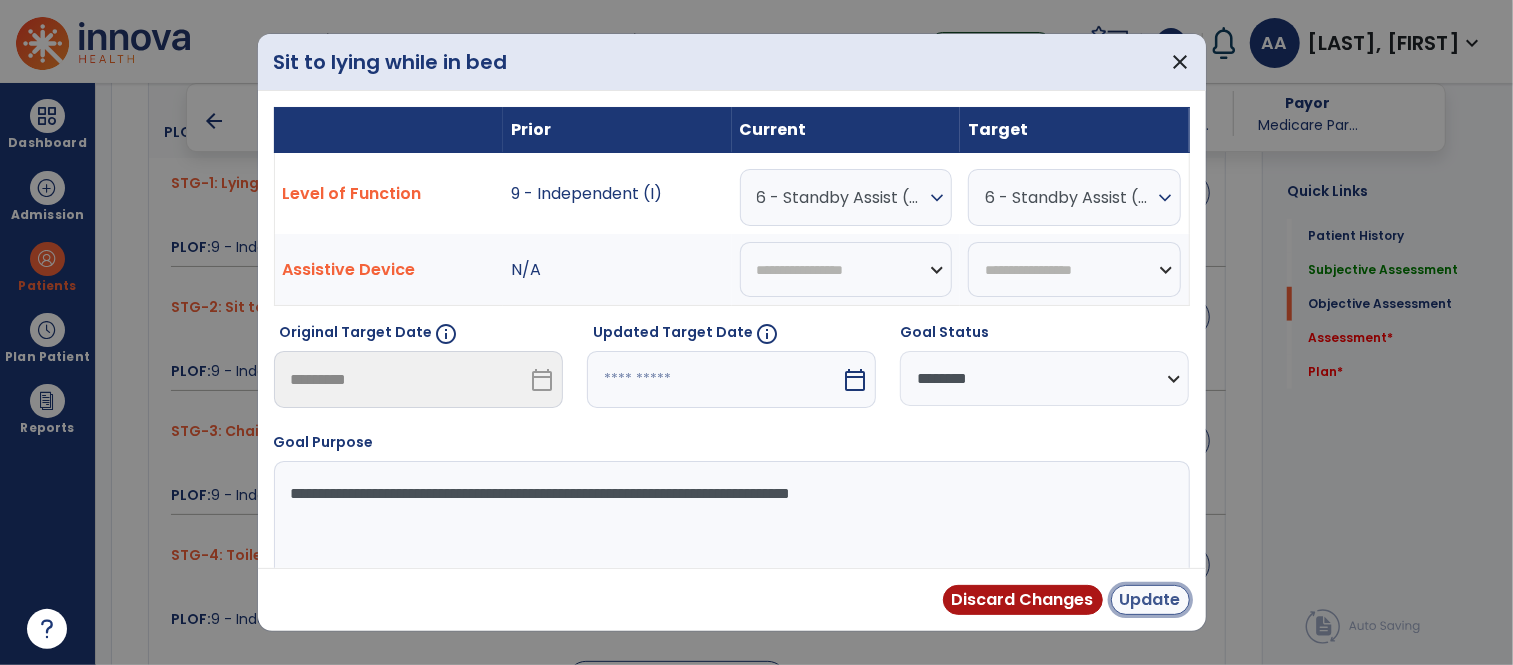 click on "Update" at bounding box center (1150, 600) 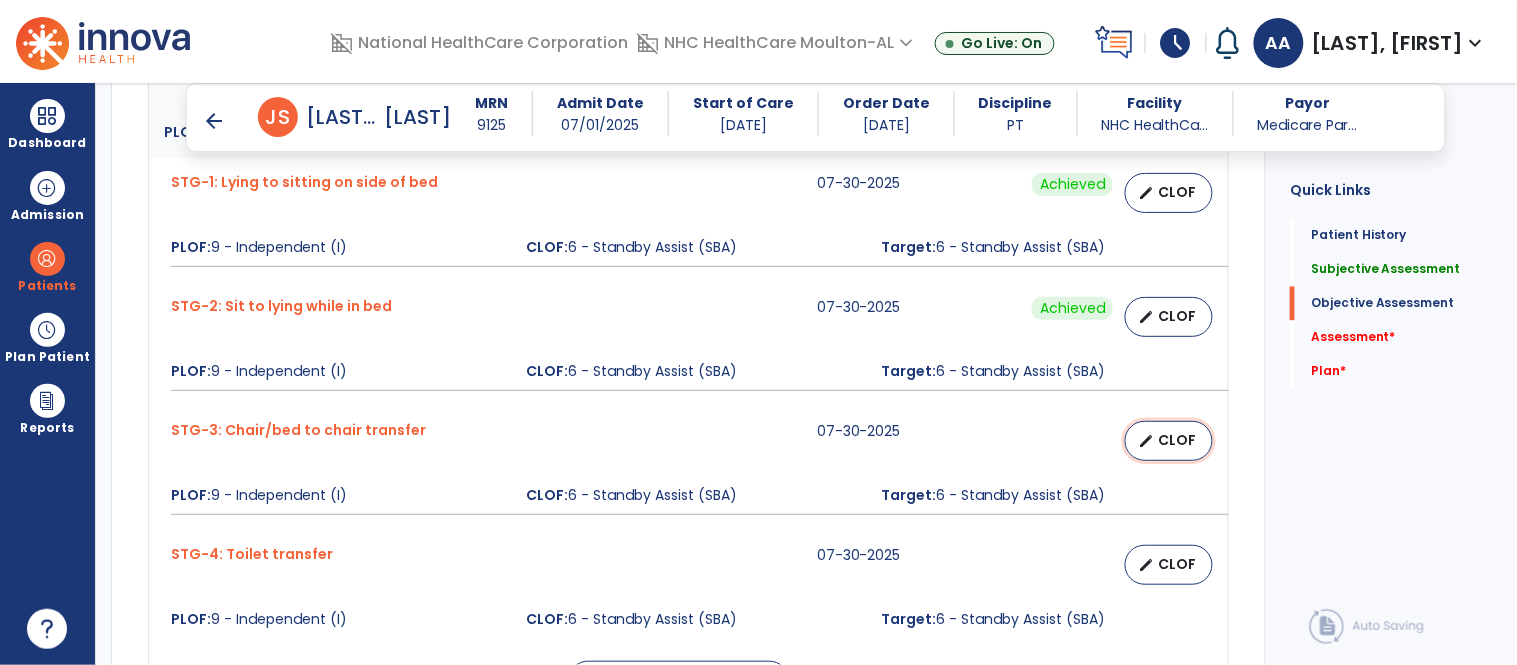 click on "CLOF" at bounding box center (1177, 440) 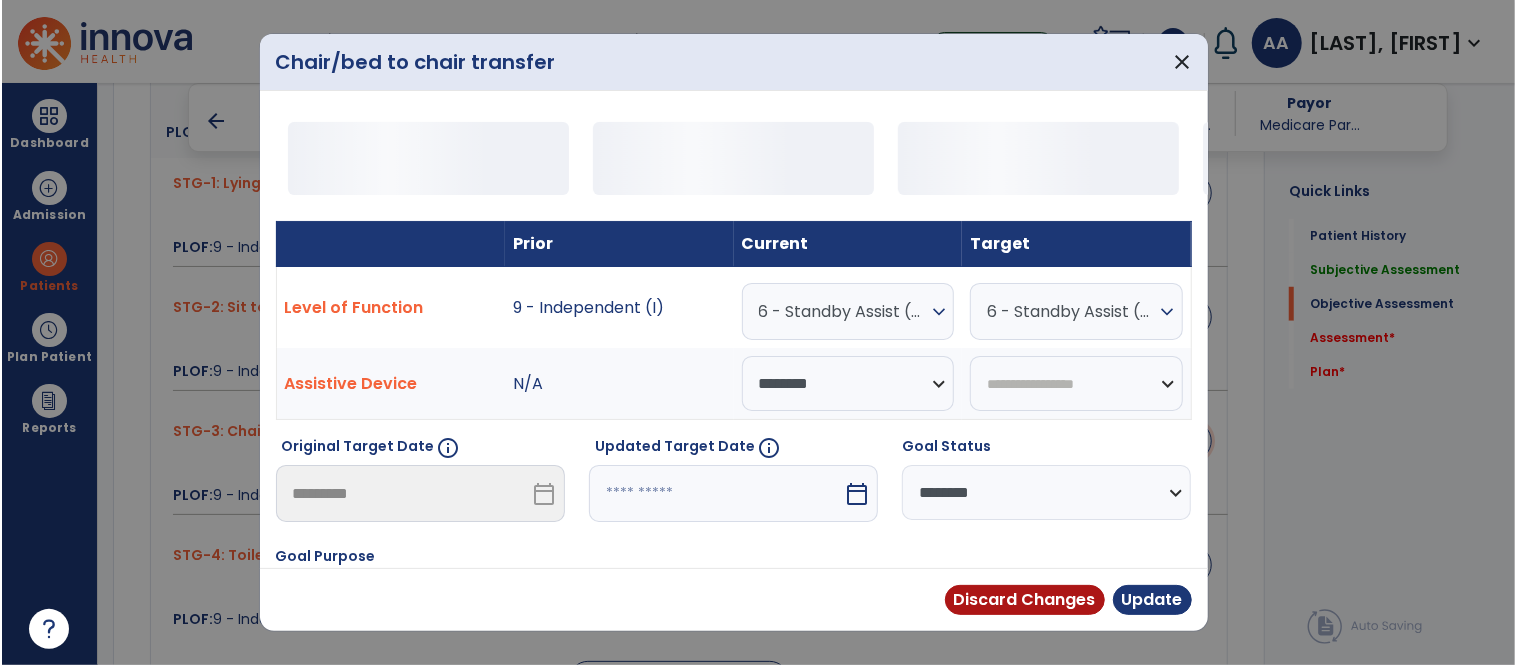 scroll, scrollTop: 888, scrollLeft: 0, axis: vertical 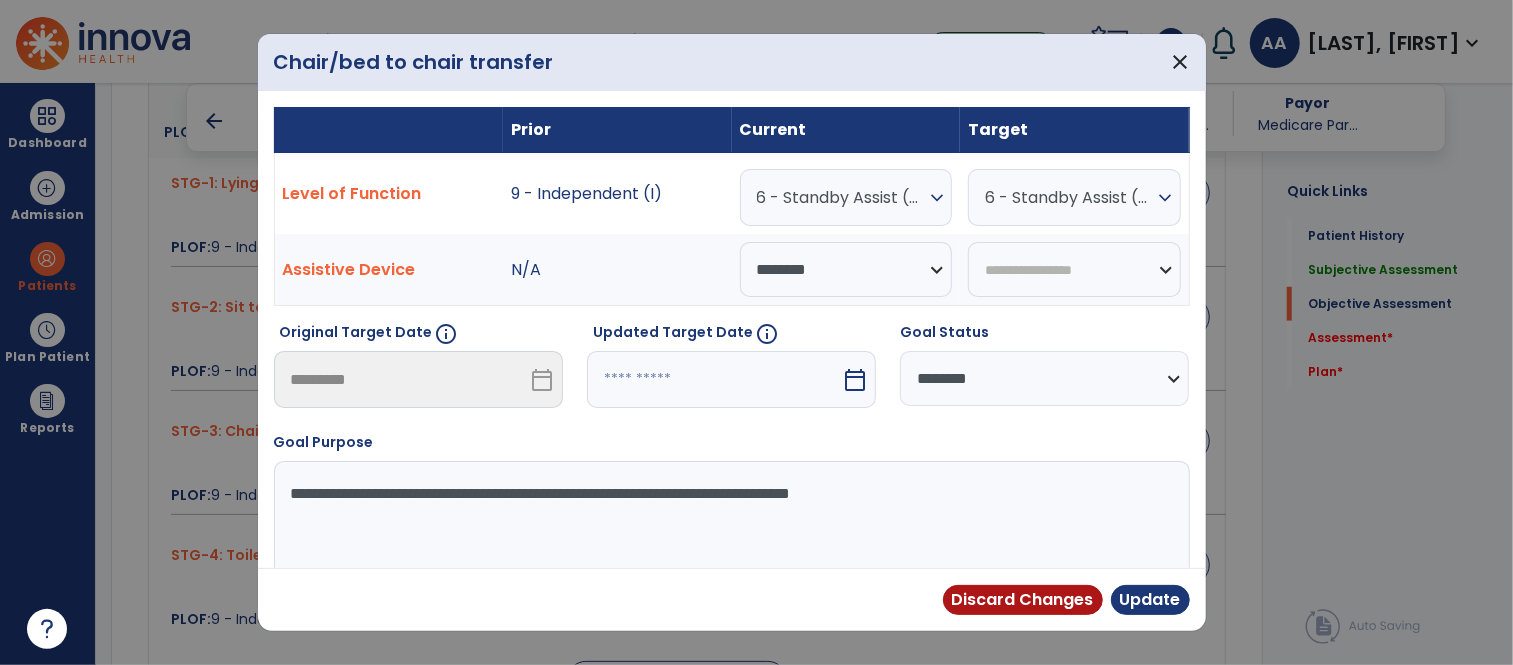 drag, startPoint x: 1171, startPoint y: 371, endPoint x: 1166, endPoint y: 390, distance: 19.646883 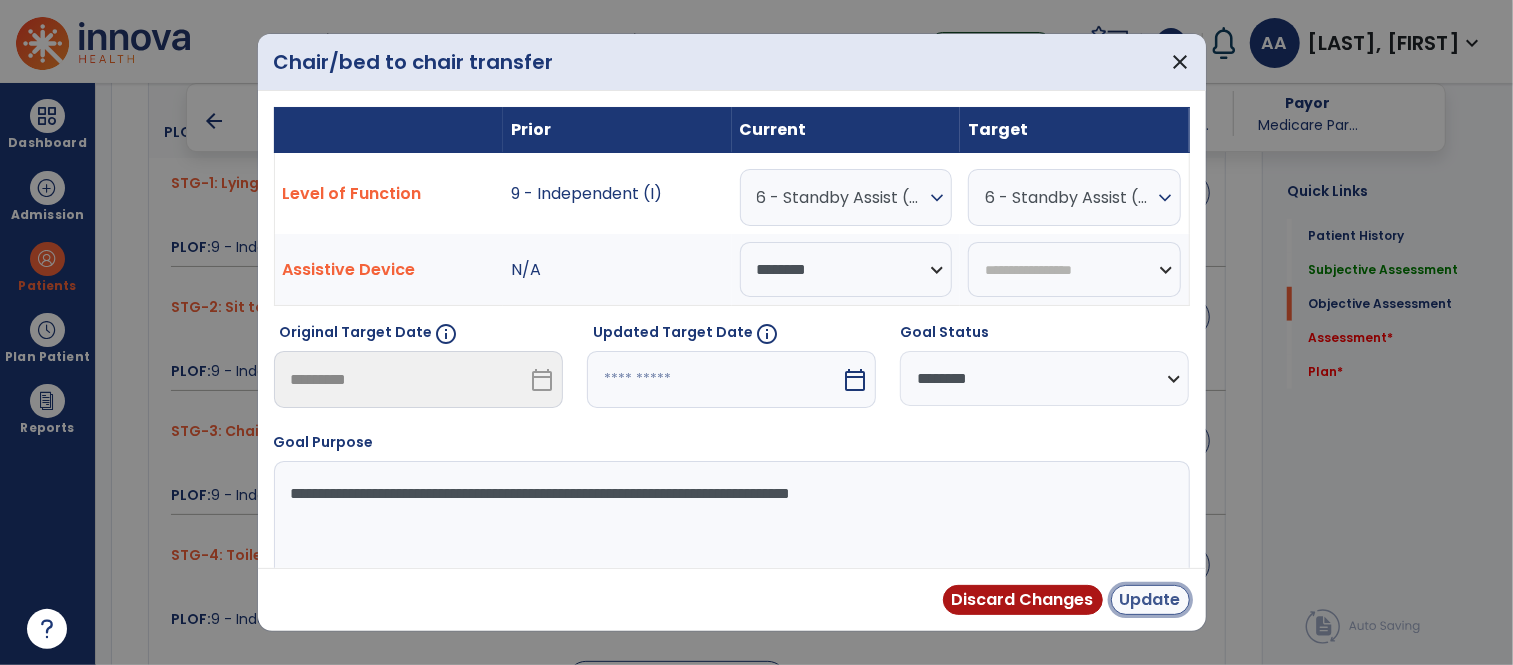 click on "Update" at bounding box center [1150, 600] 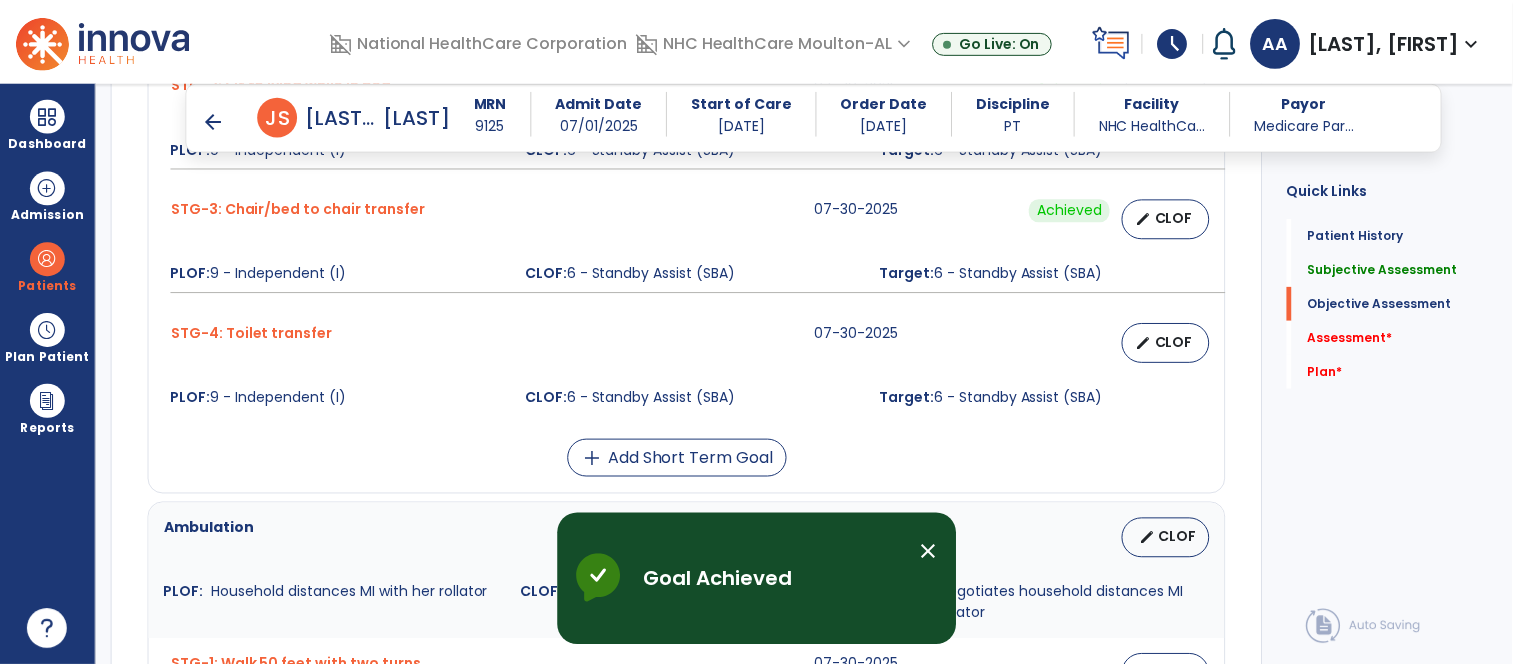 scroll, scrollTop: 1111, scrollLeft: 0, axis: vertical 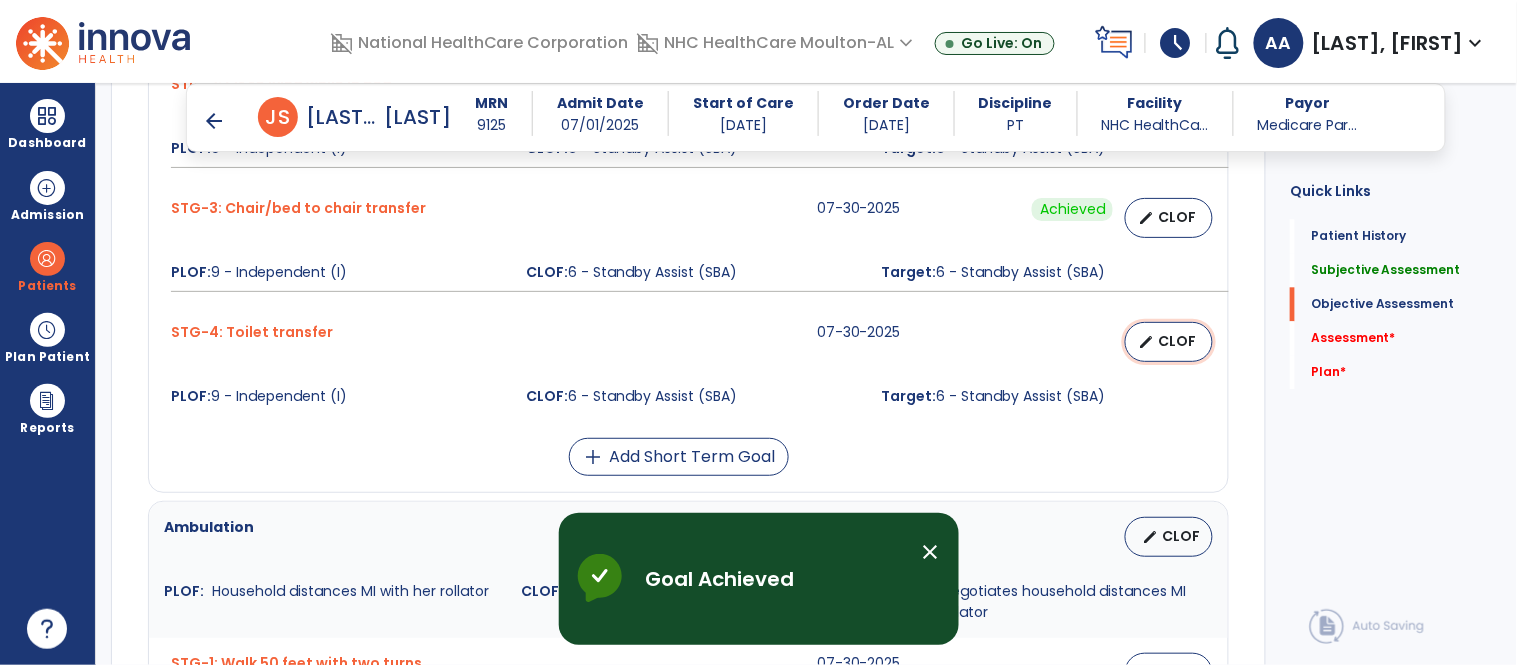 click on "CLOF" at bounding box center [1177, 341] 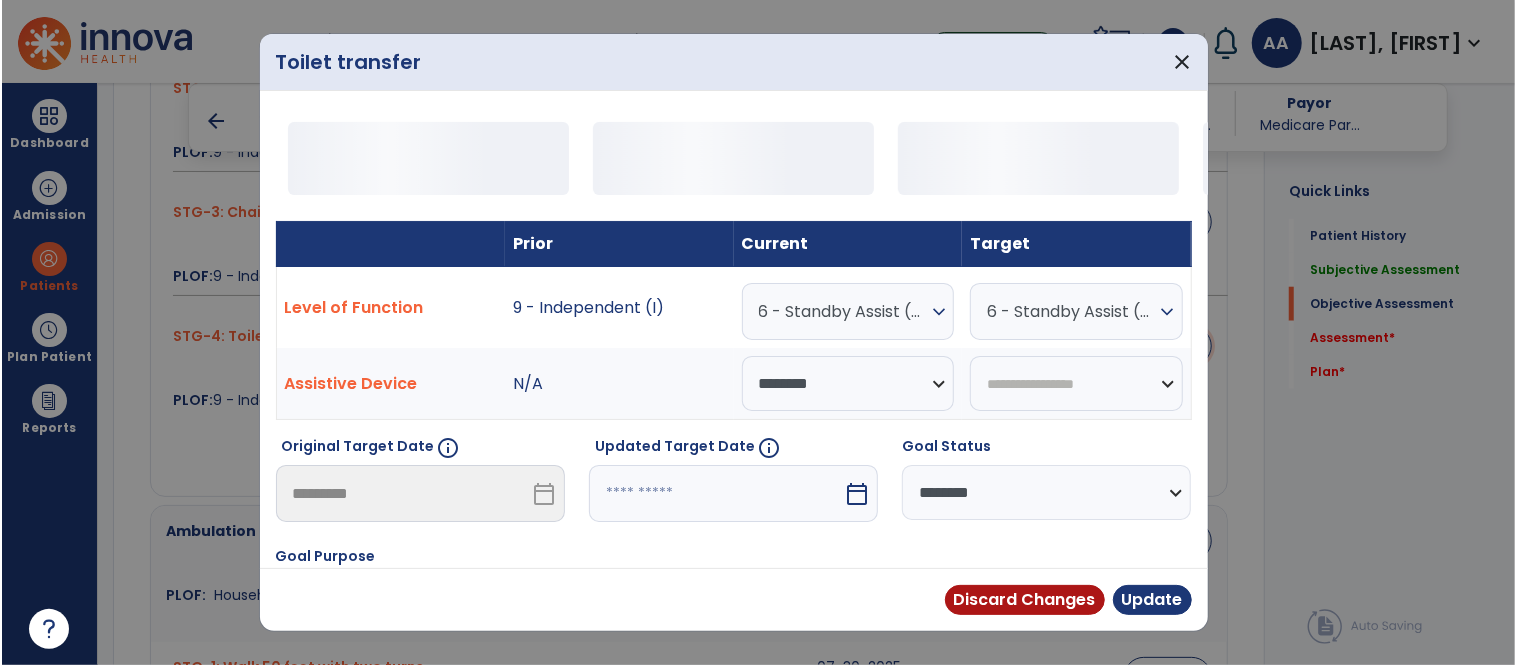scroll, scrollTop: 1111, scrollLeft: 0, axis: vertical 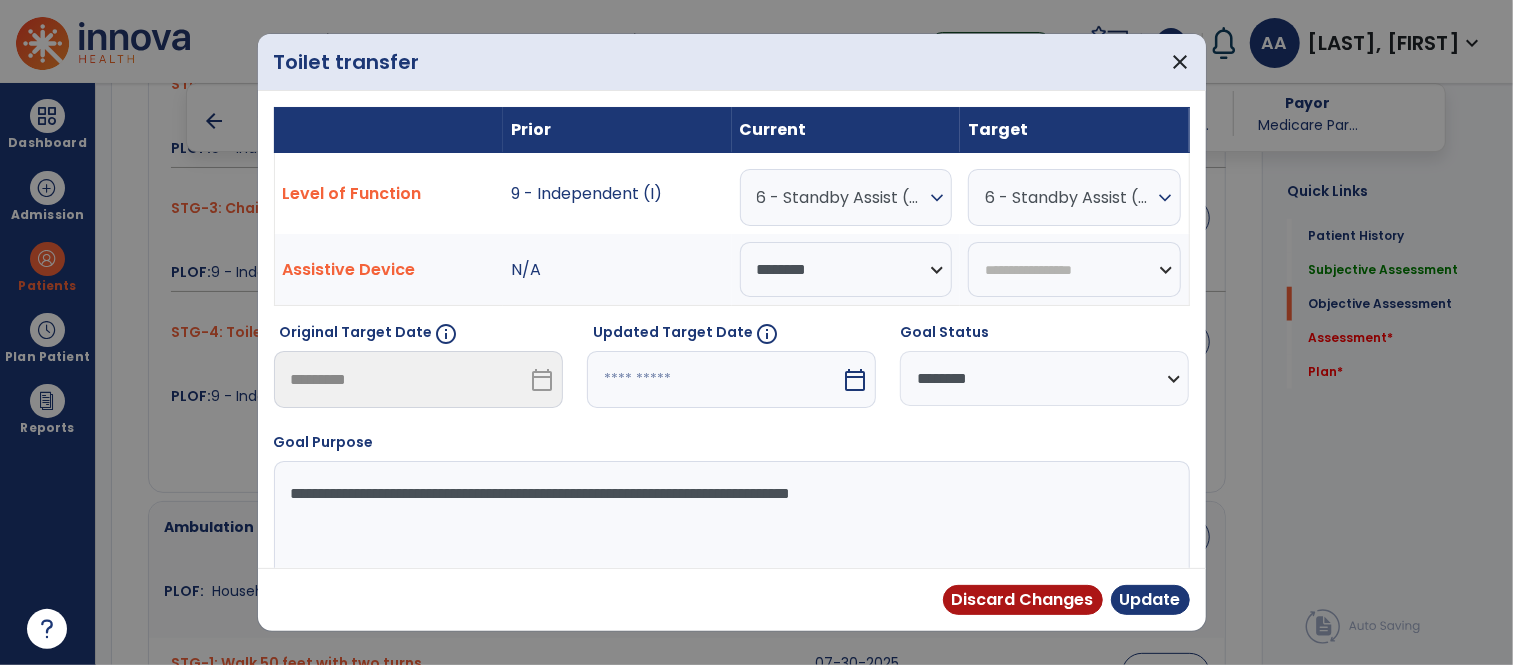 click on "**********" at bounding box center [1044, 378] 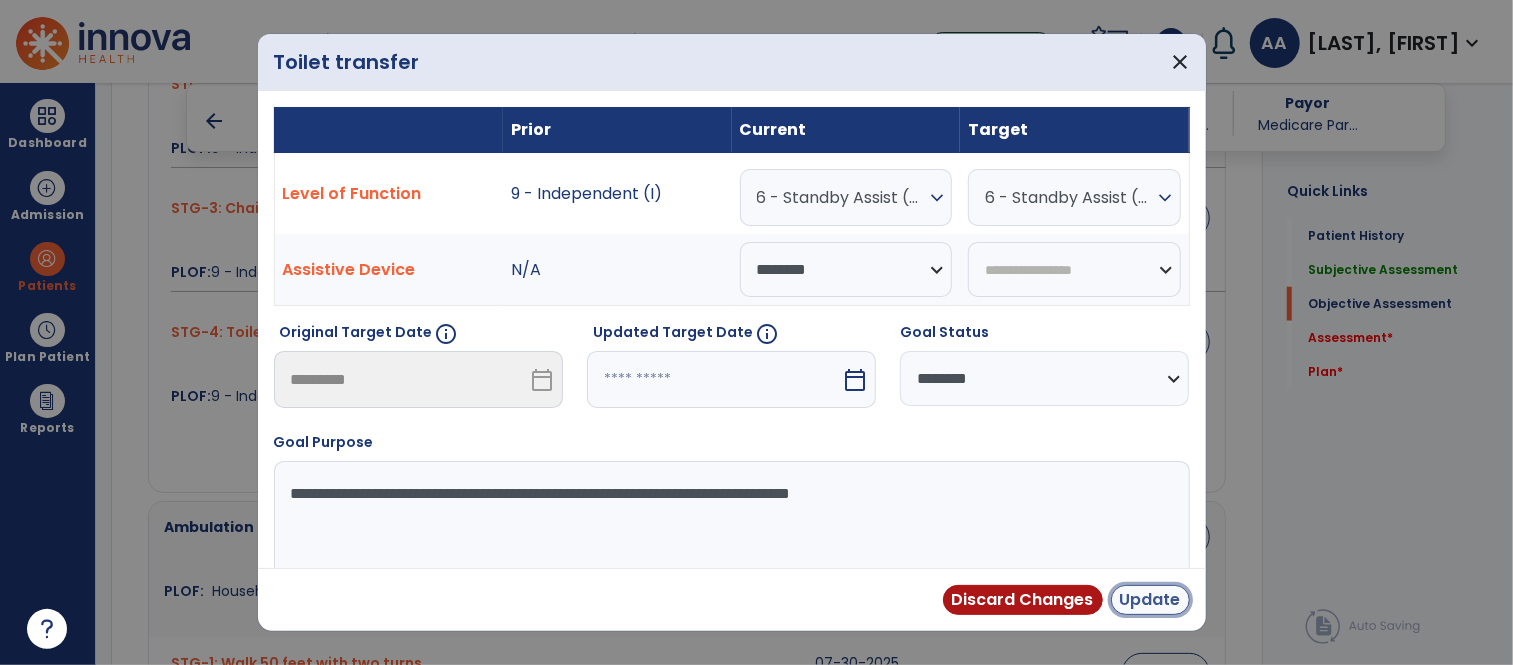 click on "Update" at bounding box center (1150, 600) 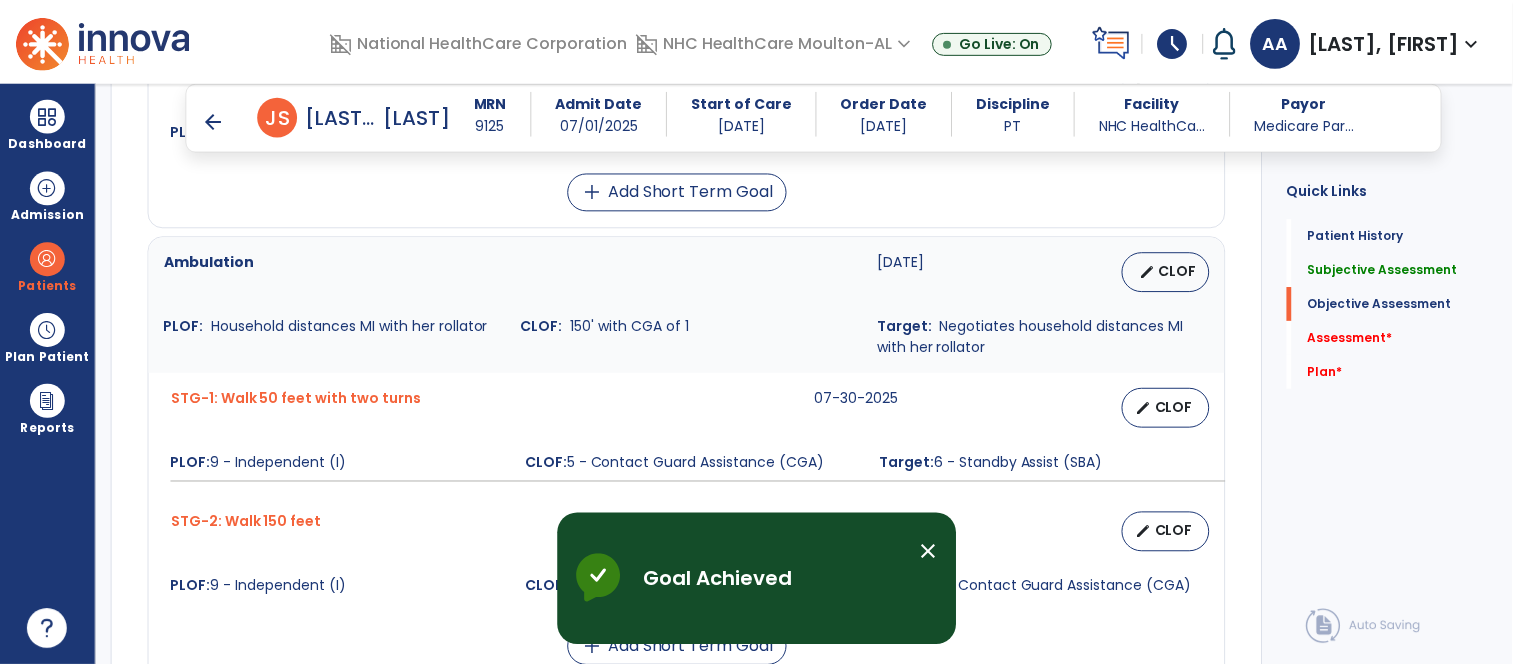 scroll, scrollTop: 1444, scrollLeft: 0, axis: vertical 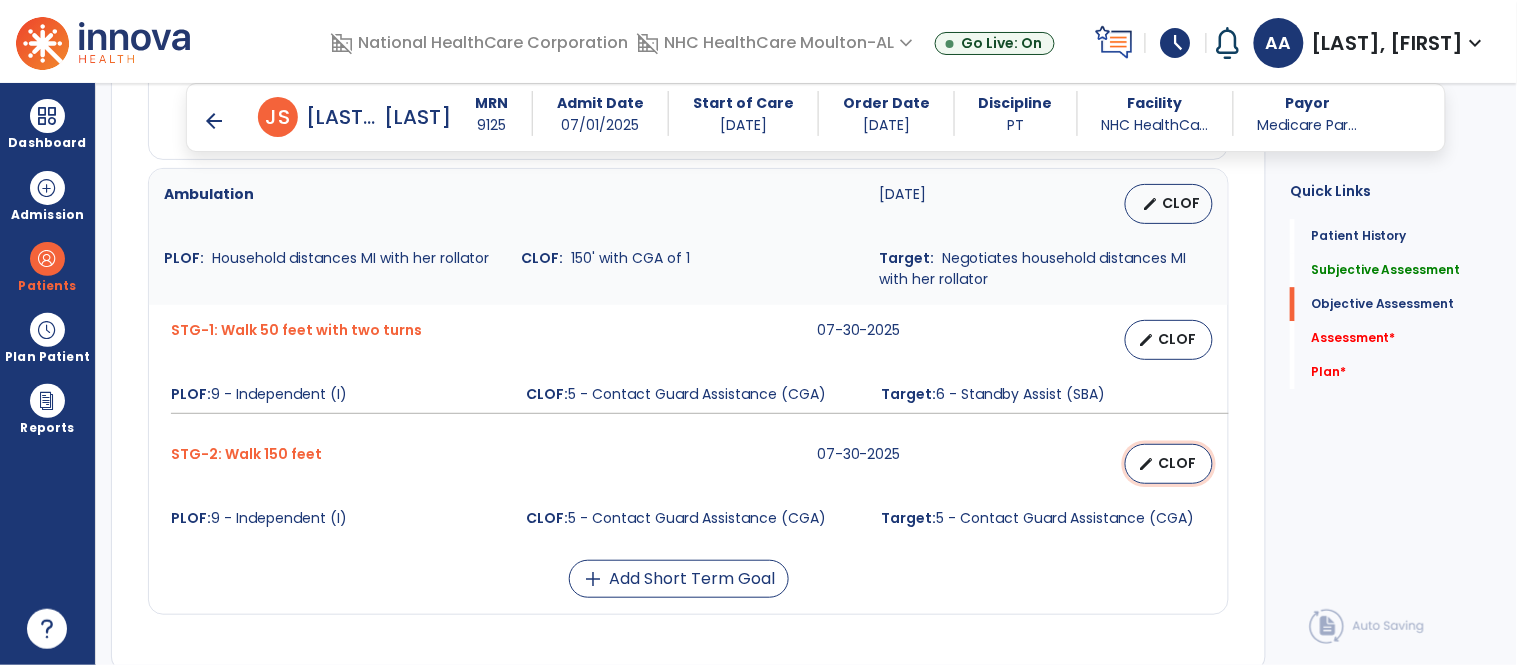 click on "edit   CLOF" at bounding box center [1169, 464] 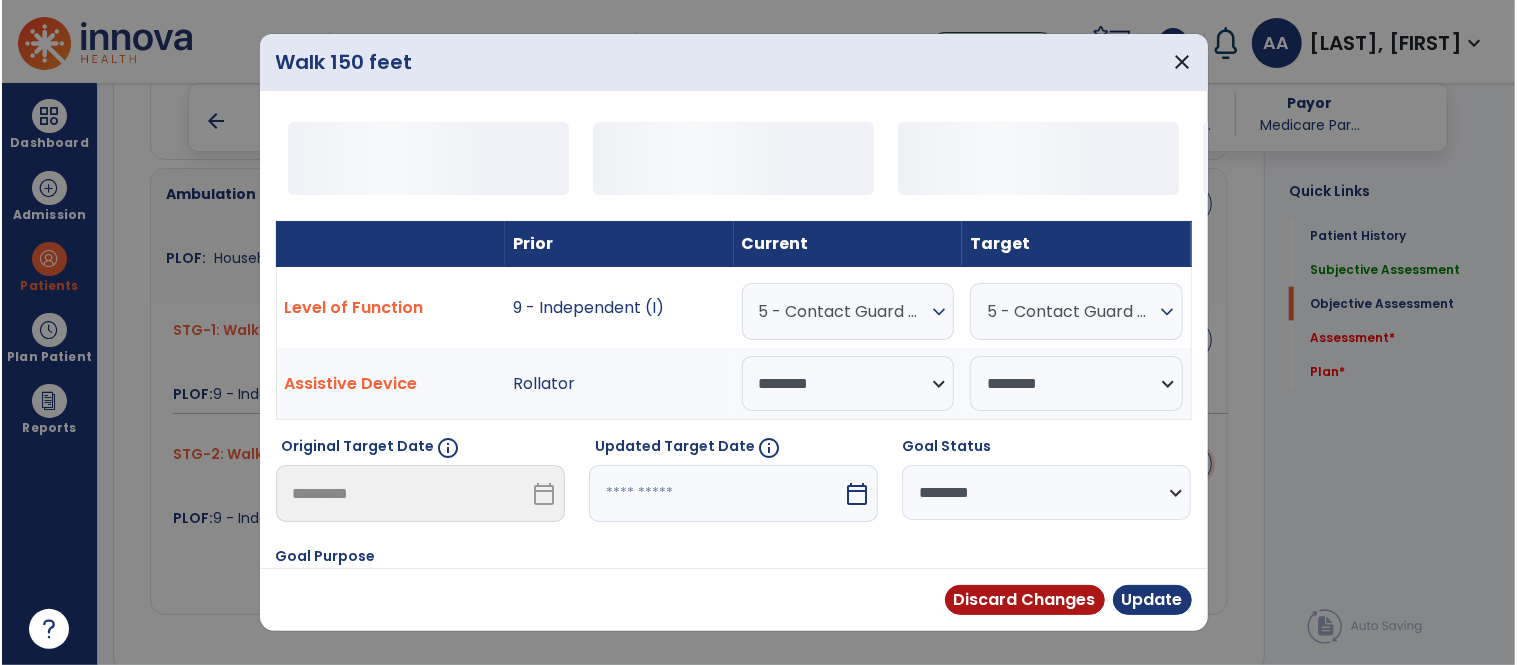 scroll, scrollTop: 1444, scrollLeft: 0, axis: vertical 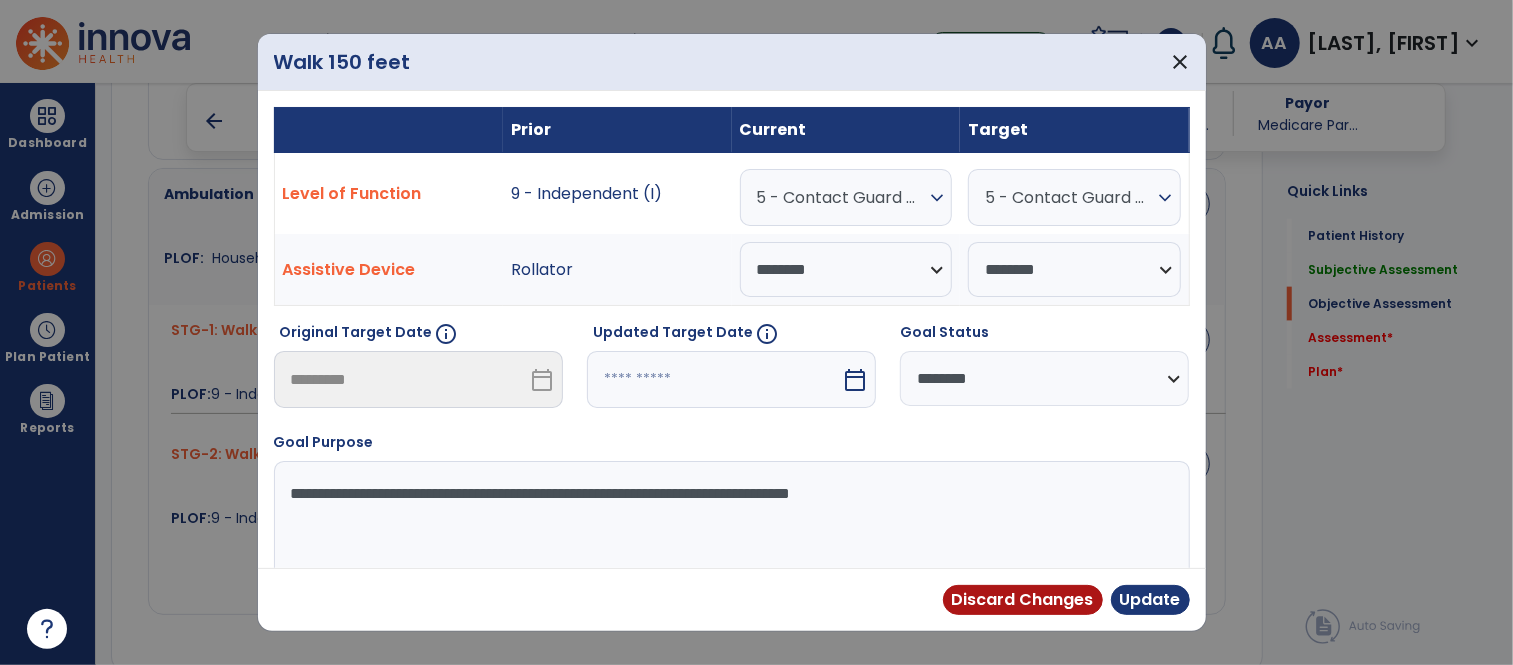 click on "**********" at bounding box center [1044, 378] 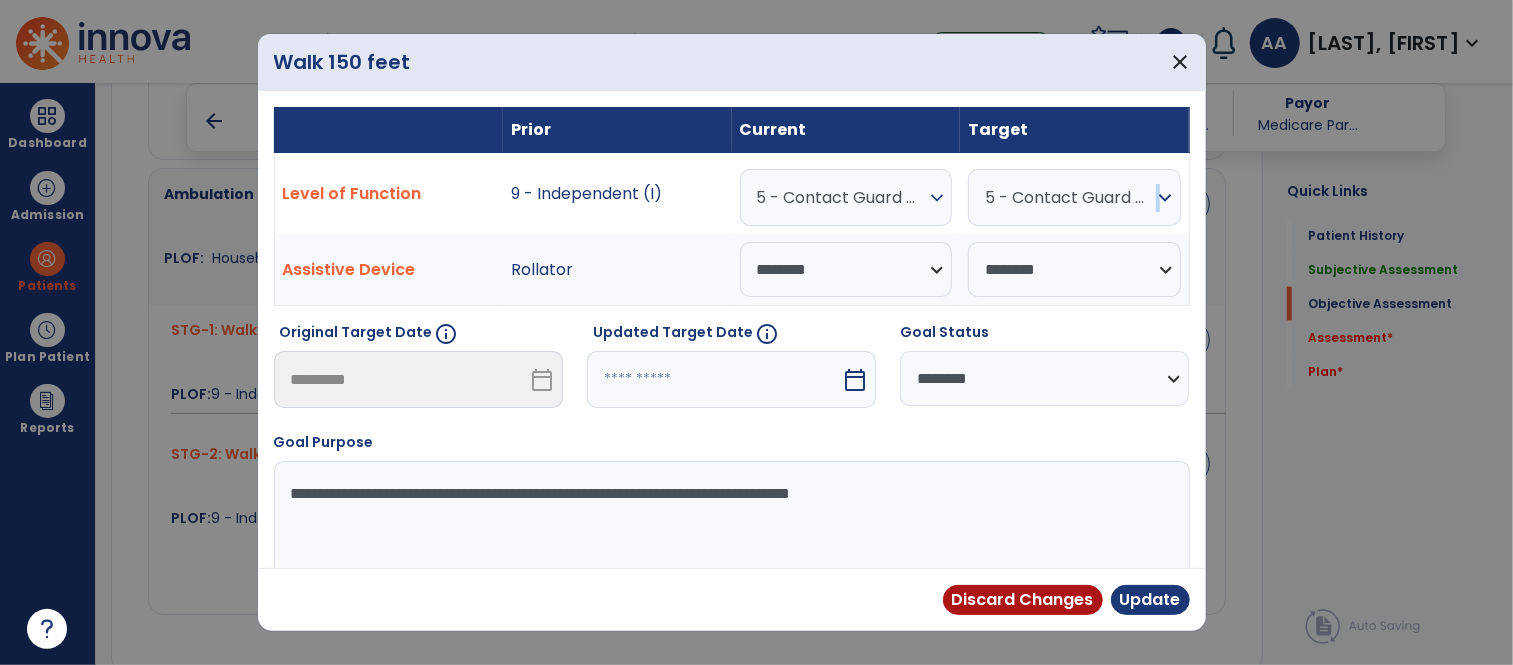 click on "expand_more" at bounding box center (937, 198) 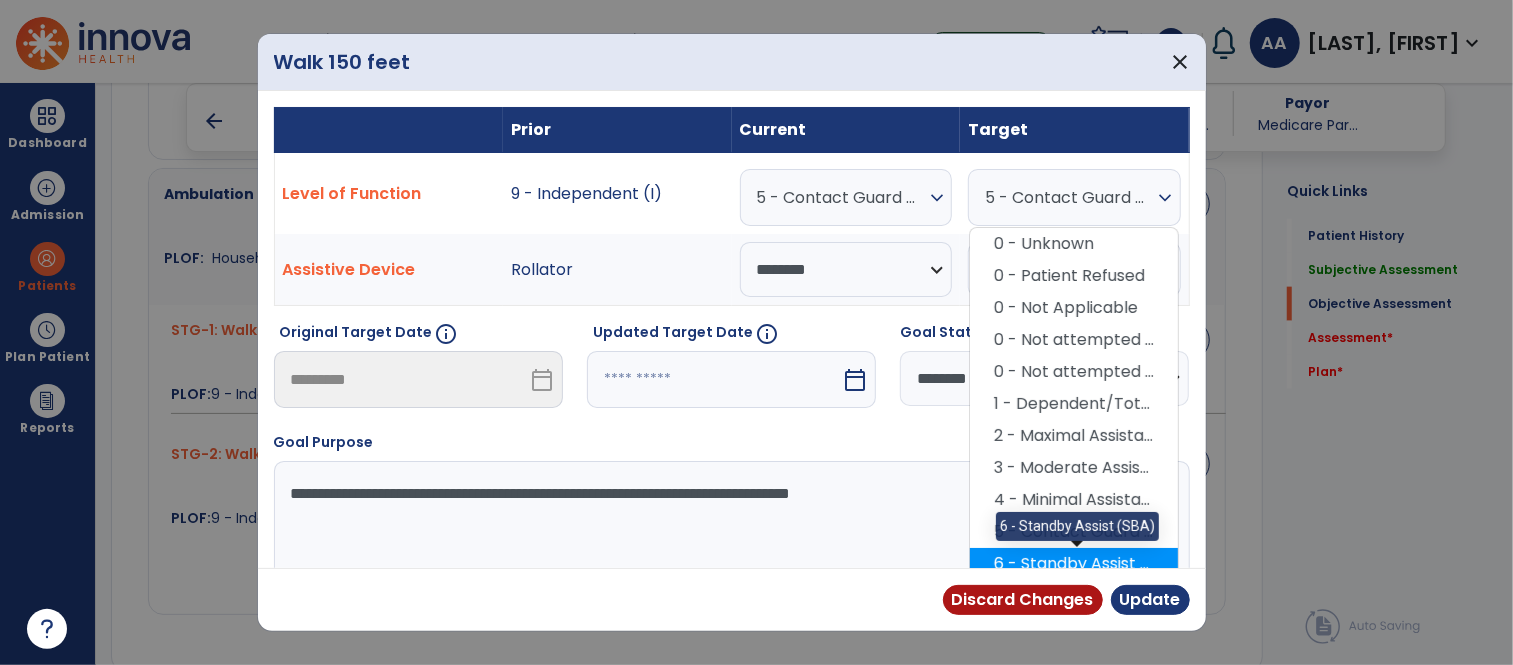 click on "6 - Standby Assist (SBA)" at bounding box center [1074, 564] 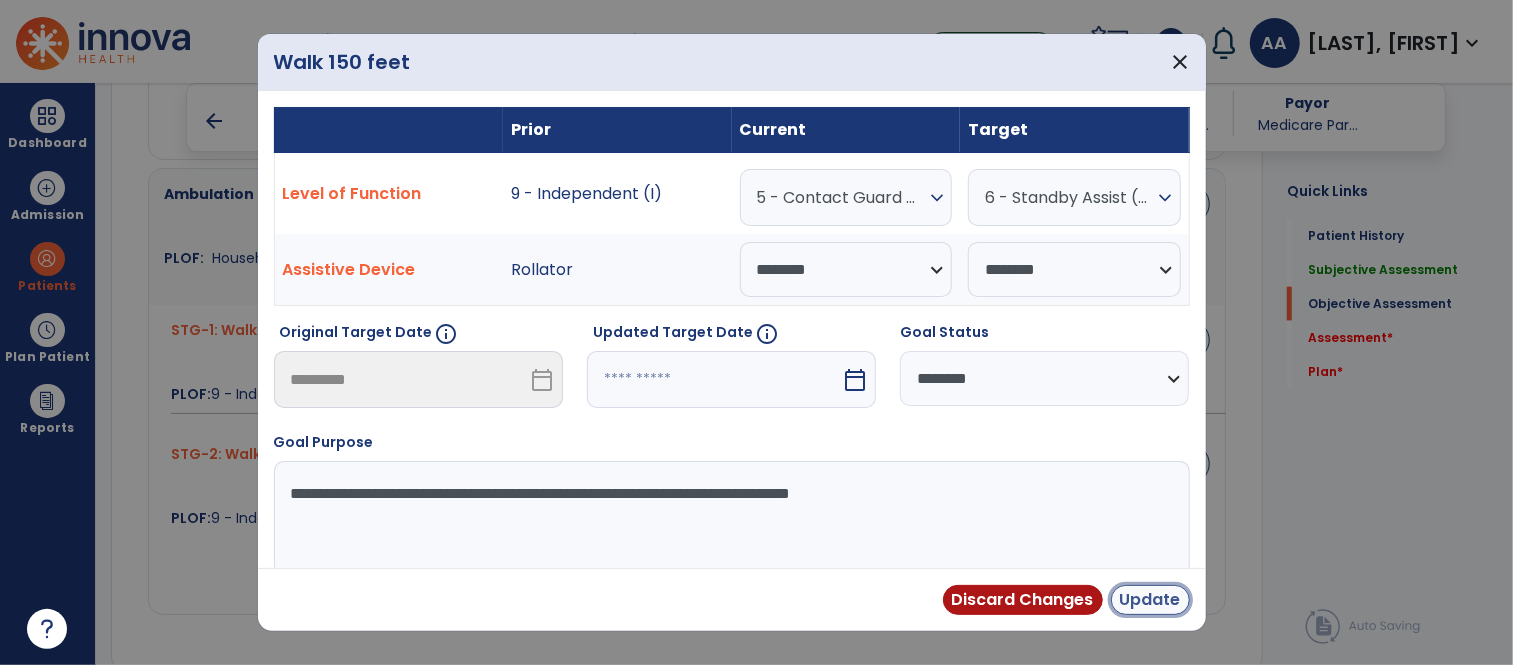 click on "Update" at bounding box center [1150, 600] 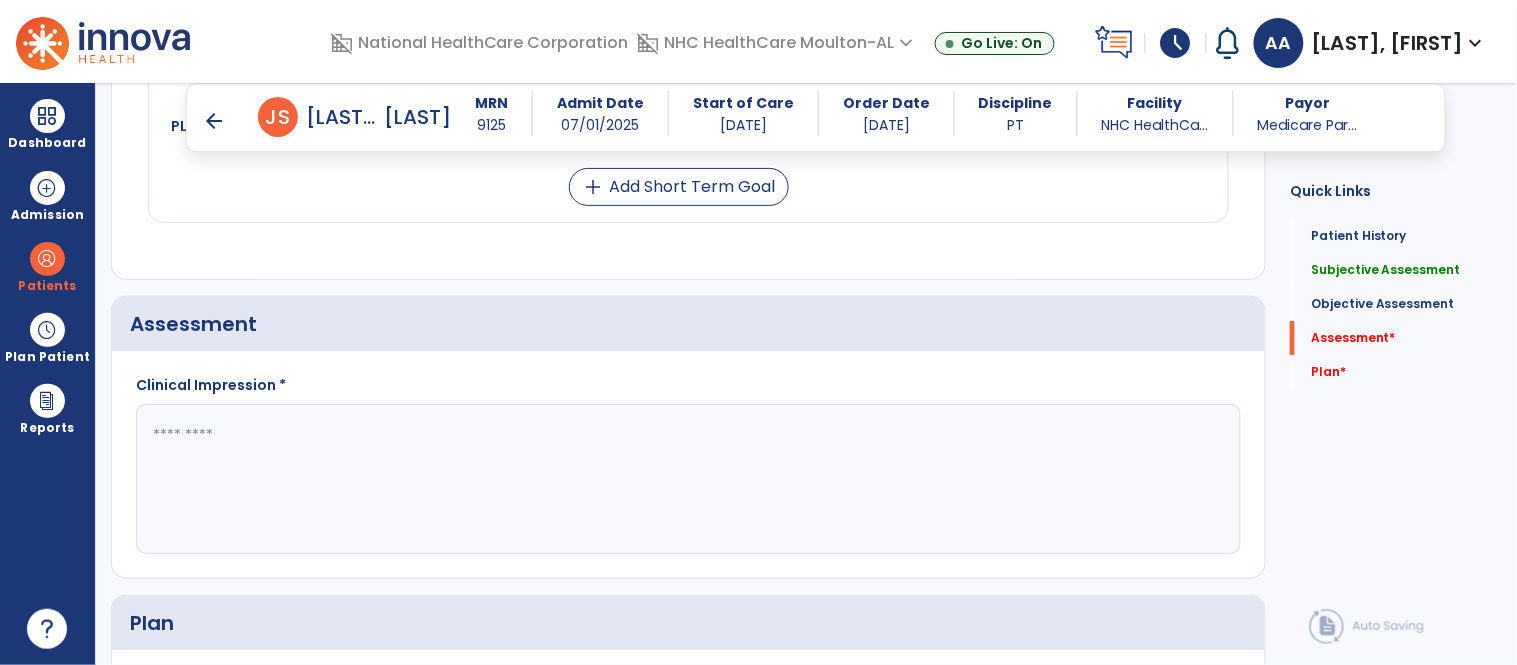 scroll, scrollTop: 1888, scrollLeft: 0, axis: vertical 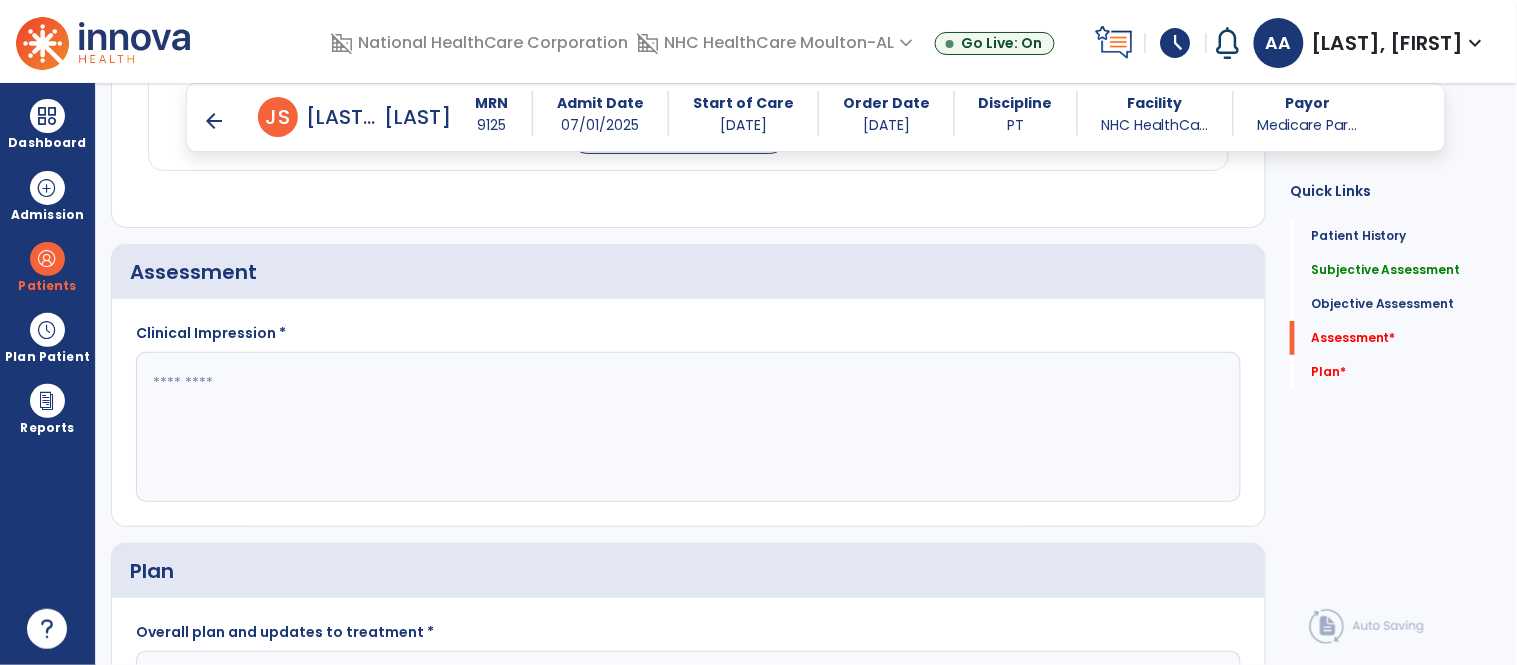 click 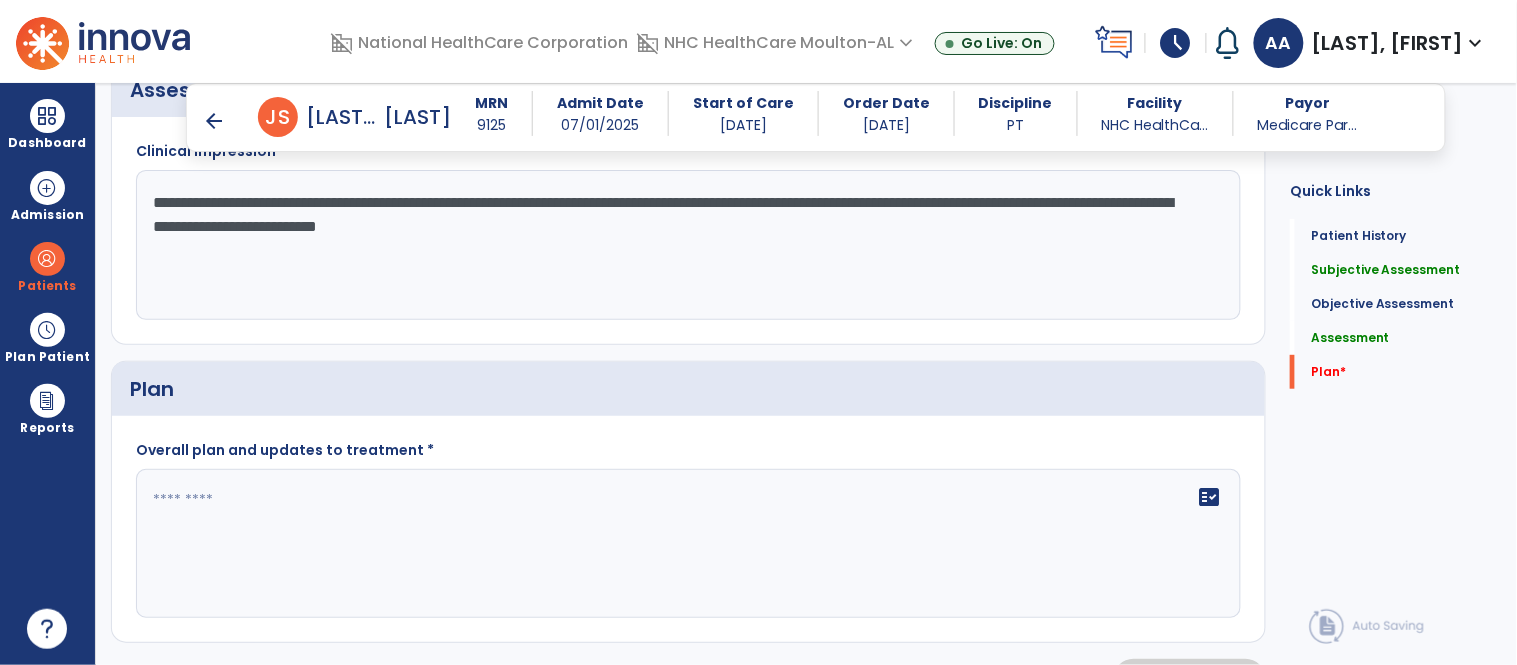scroll, scrollTop: 2122, scrollLeft: 0, axis: vertical 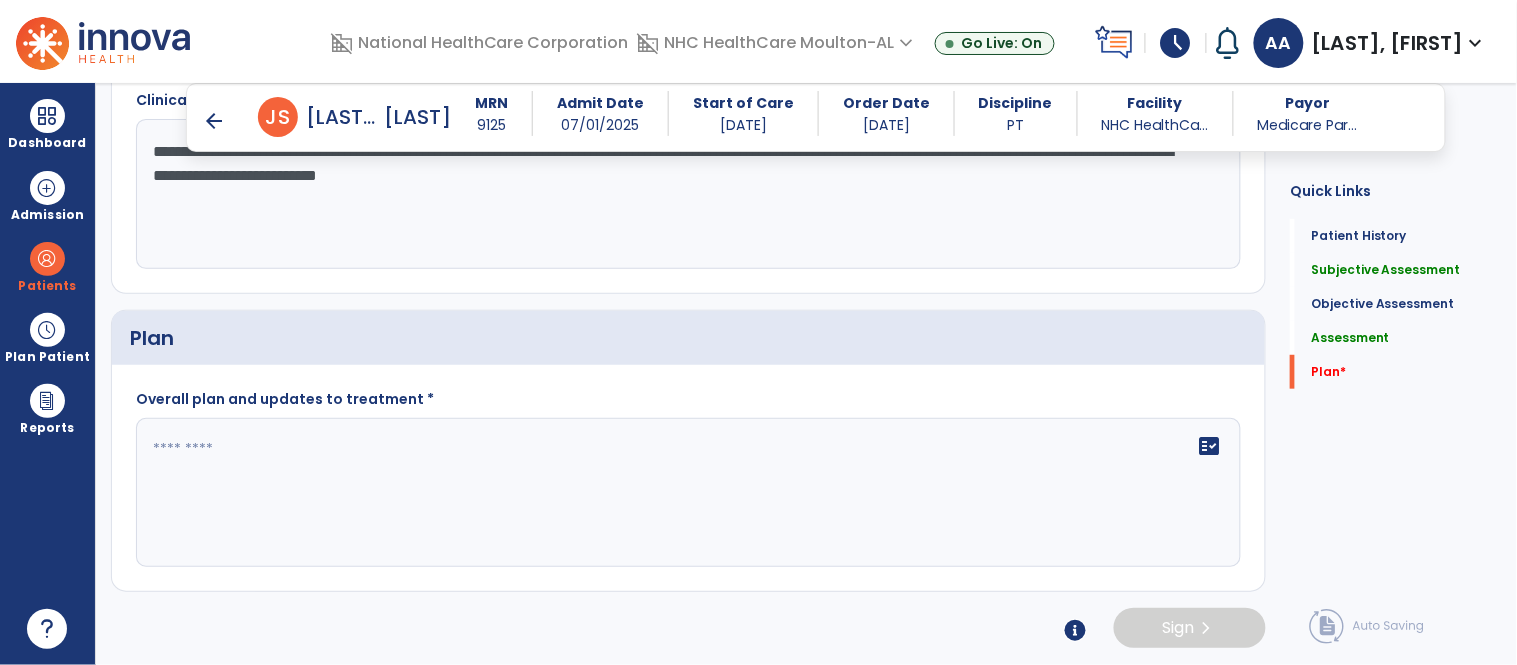 type on "**********" 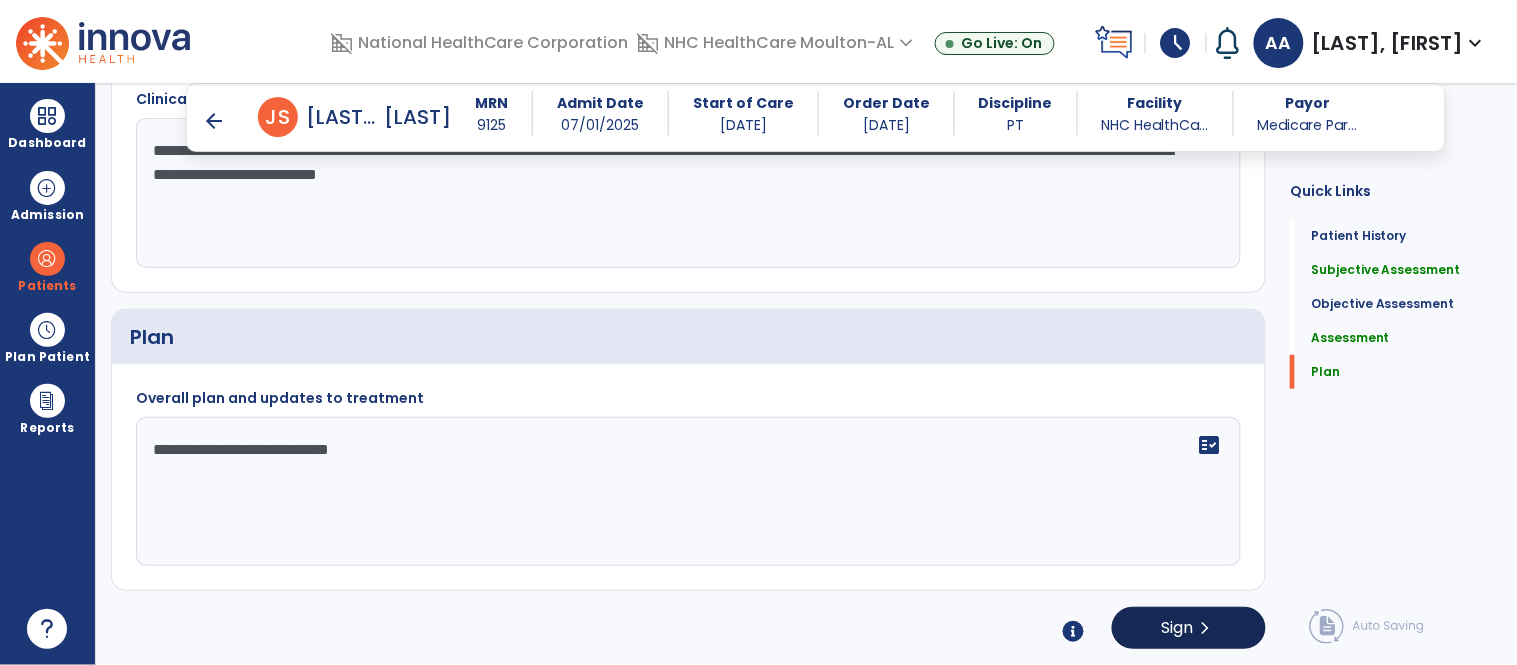 type on "**********" 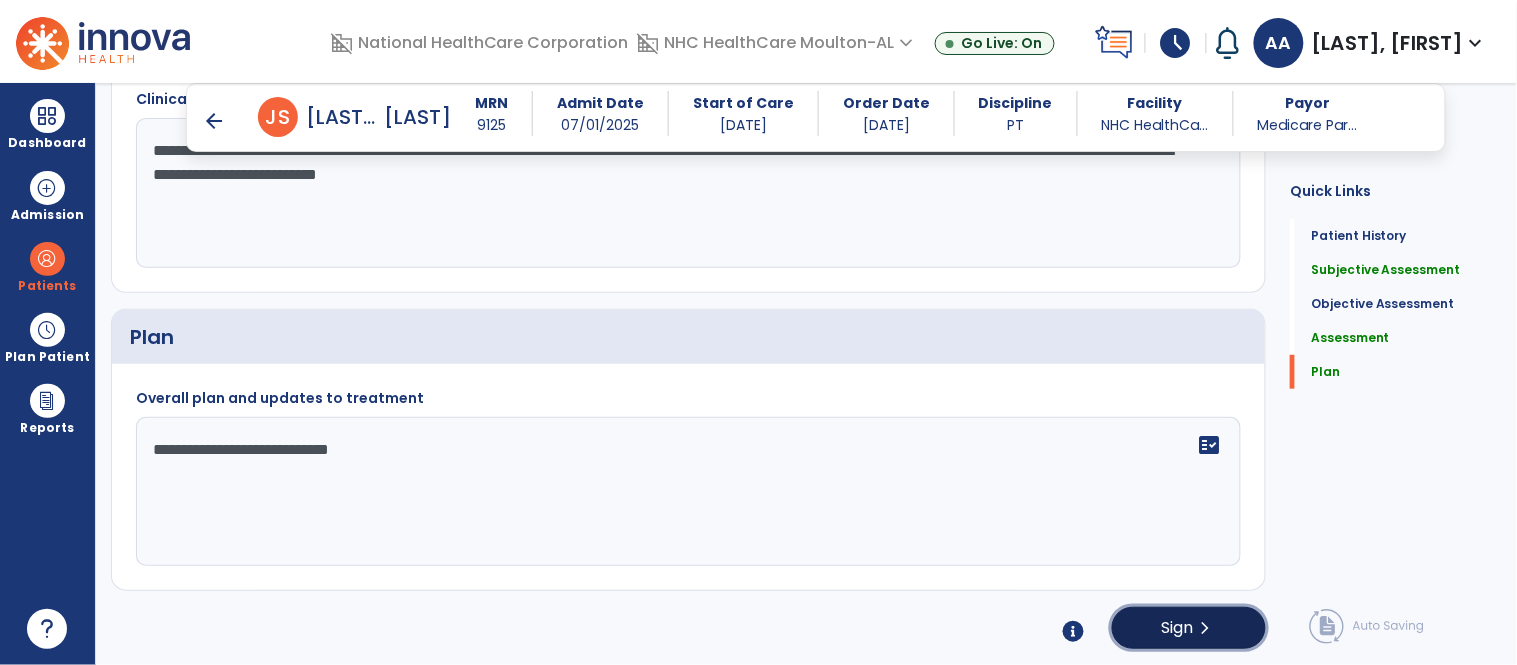 click on "Sign  chevron_right" 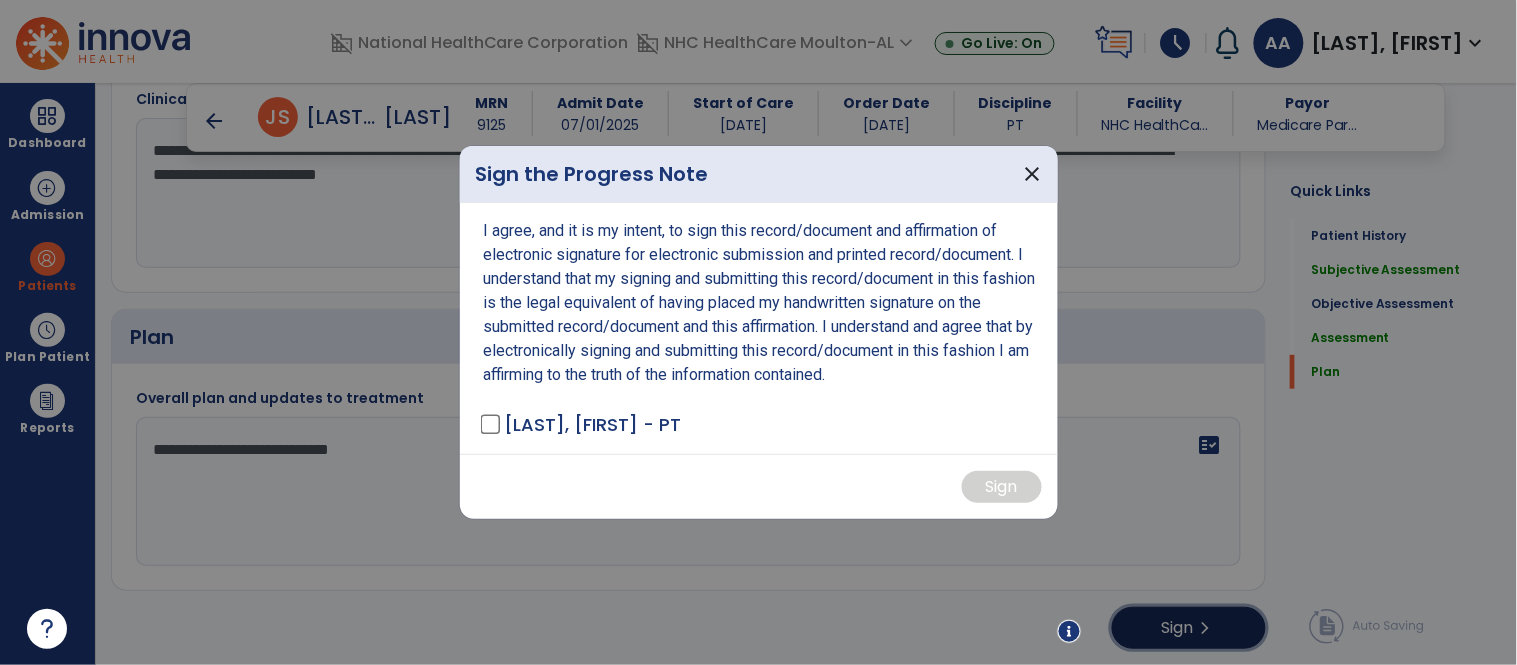 scroll, scrollTop: 2122, scrollLeft: 0, axis: vertical 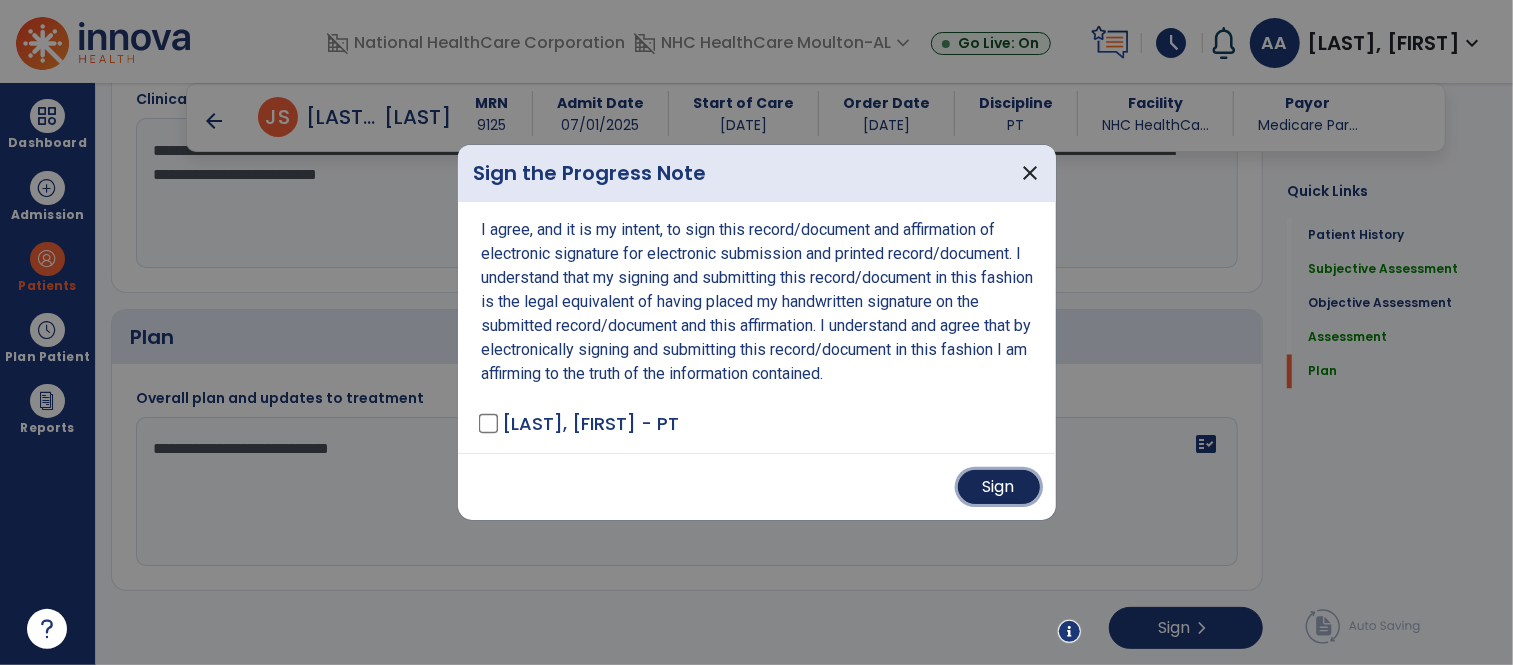 click on "Sign" at bounding box center (999, 487) 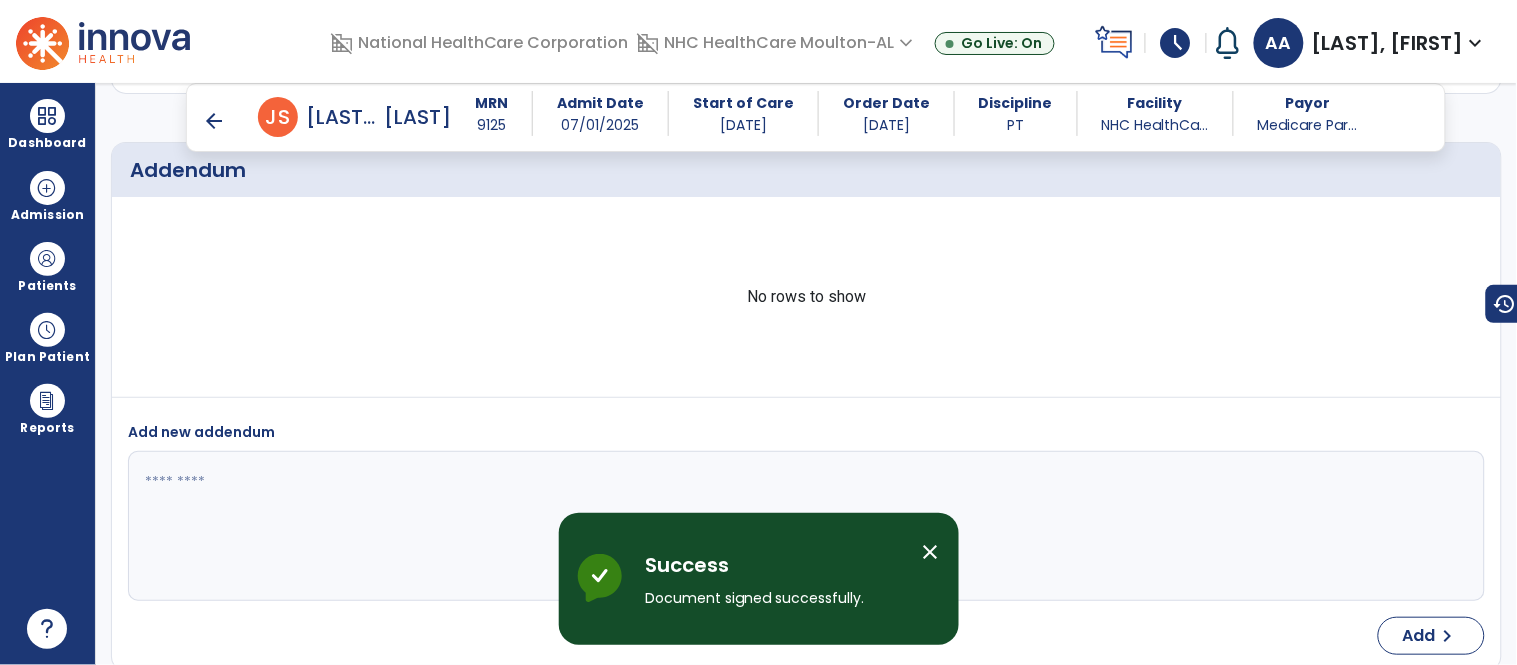 scroll, scrollTop: 3120, scrollLeft: 0, axis: vertical 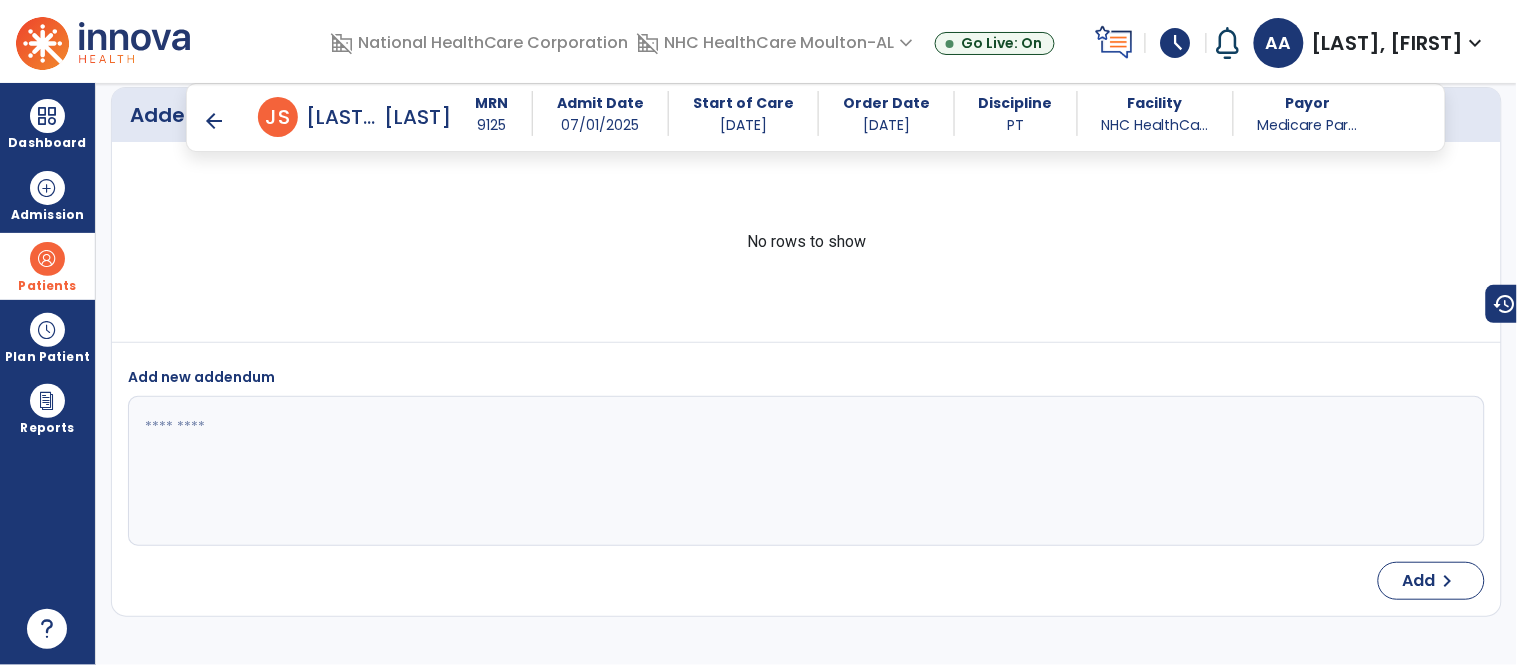 click on "Patients" at bounding box center [47, 266] 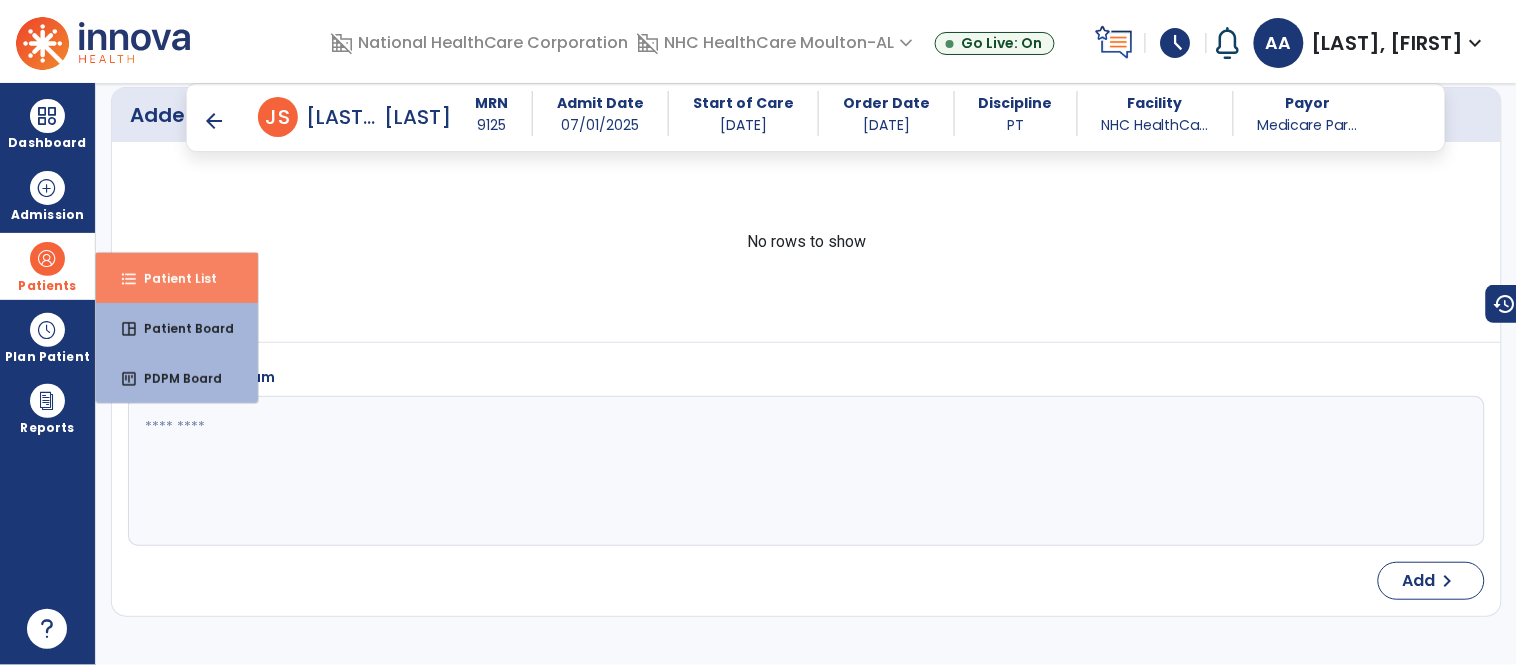 click on "format_list_bulleted  Patient List" at bounding box center (177, 278) 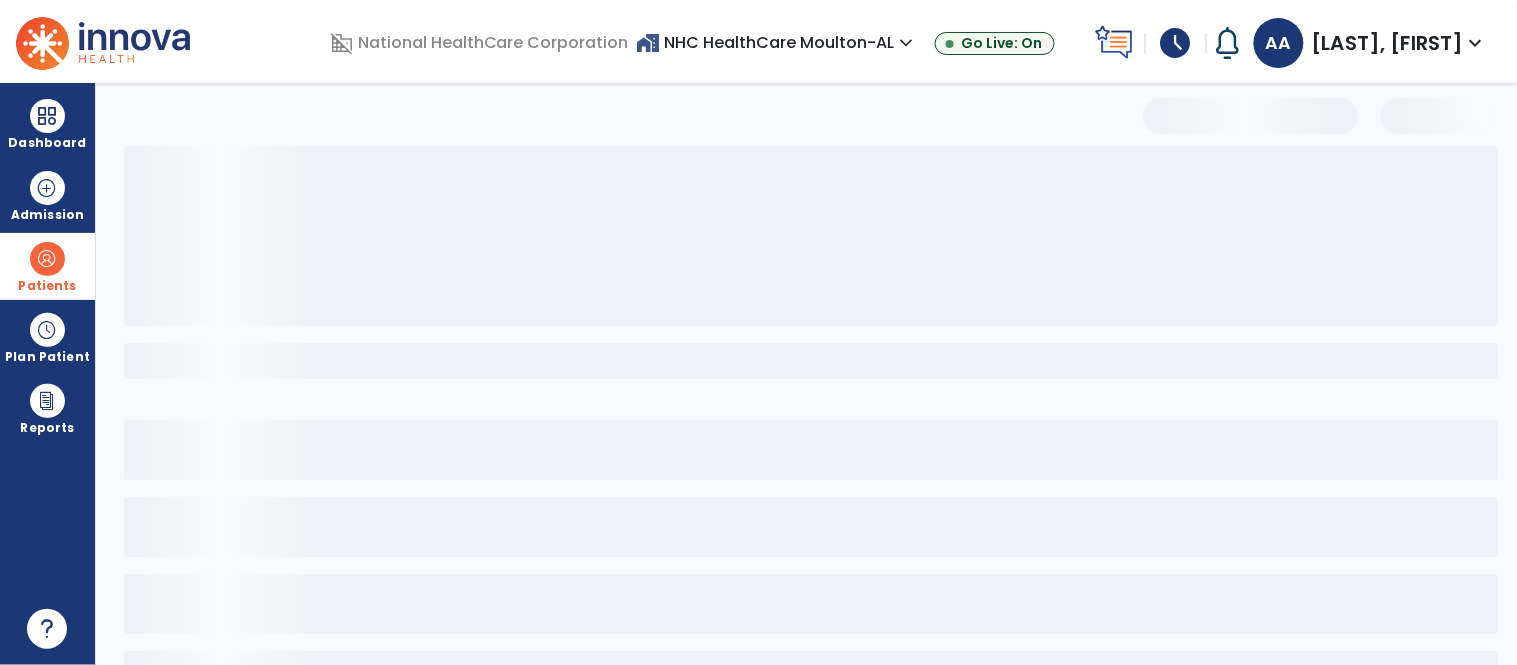 scroll, scrollTop: 77, scrollLeft: 0, axis: vertical 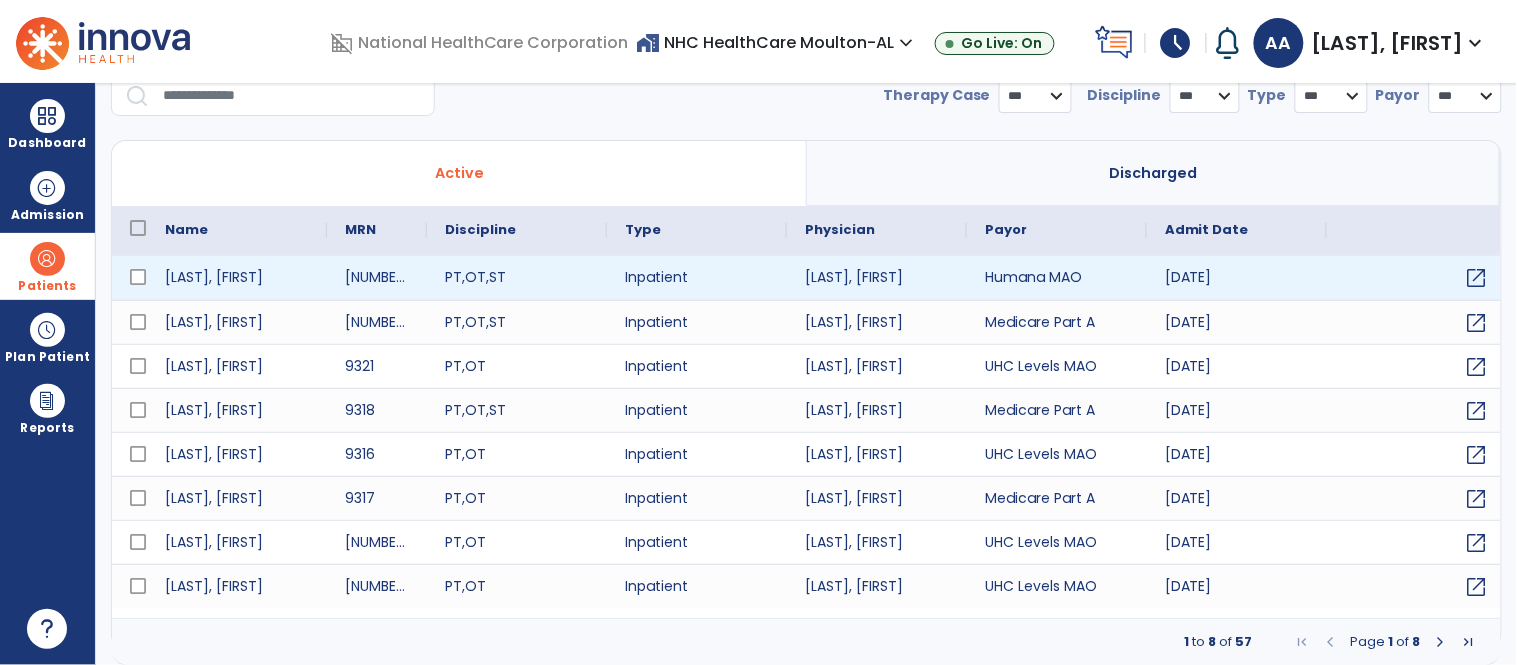 select on "***" 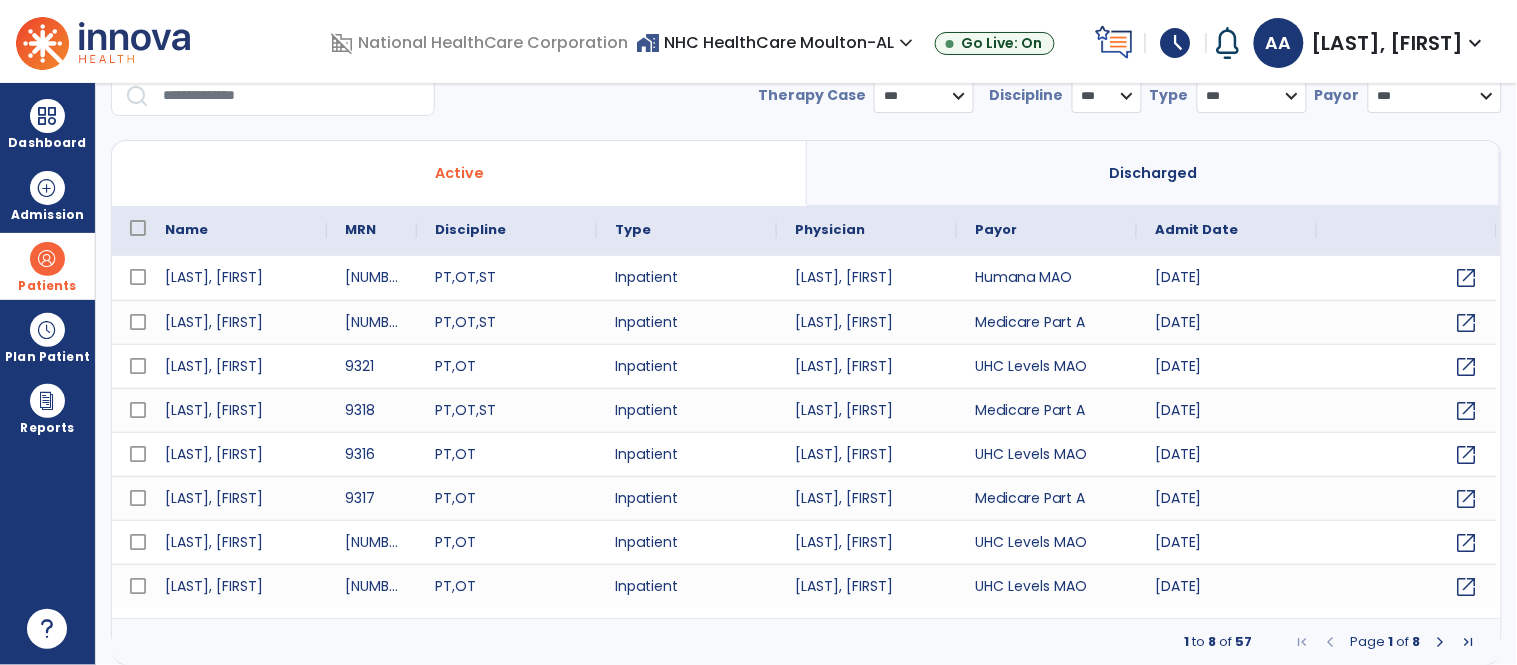 click at bounding box center (292, 96) 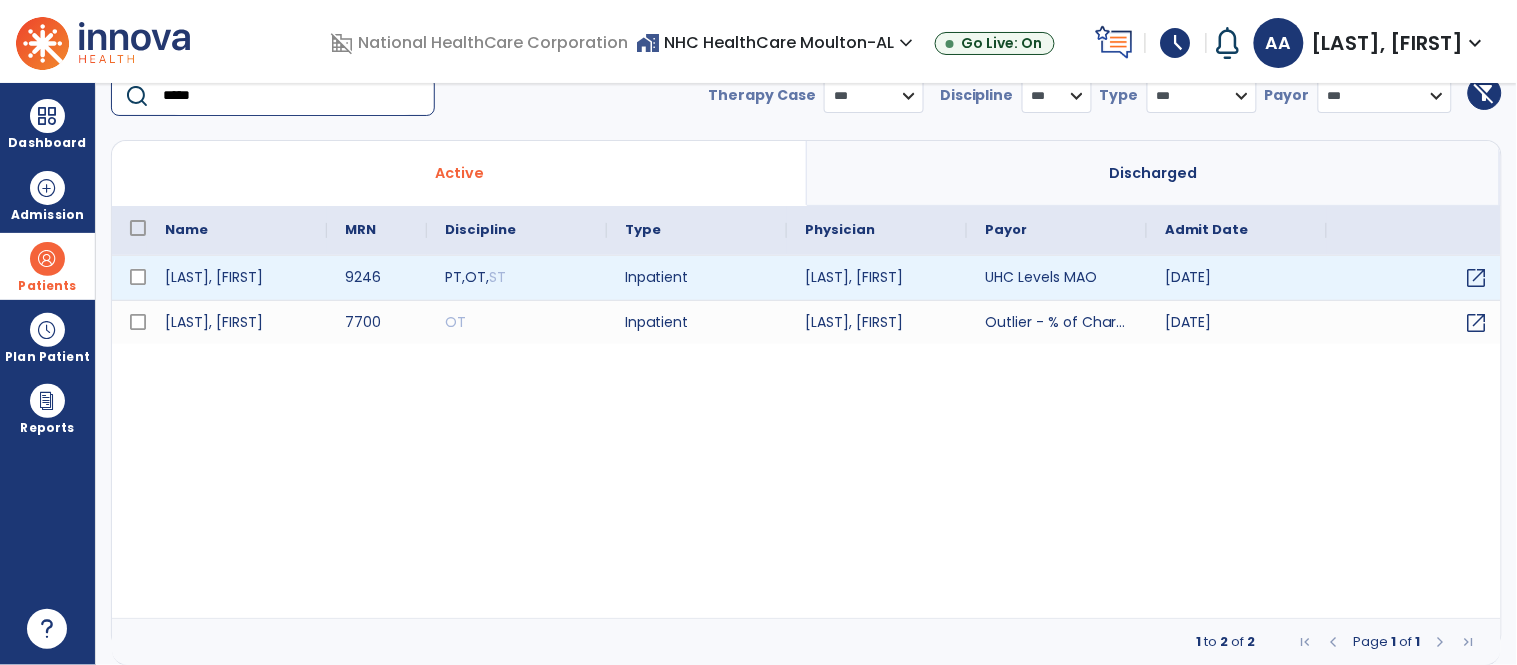 type on "*****" 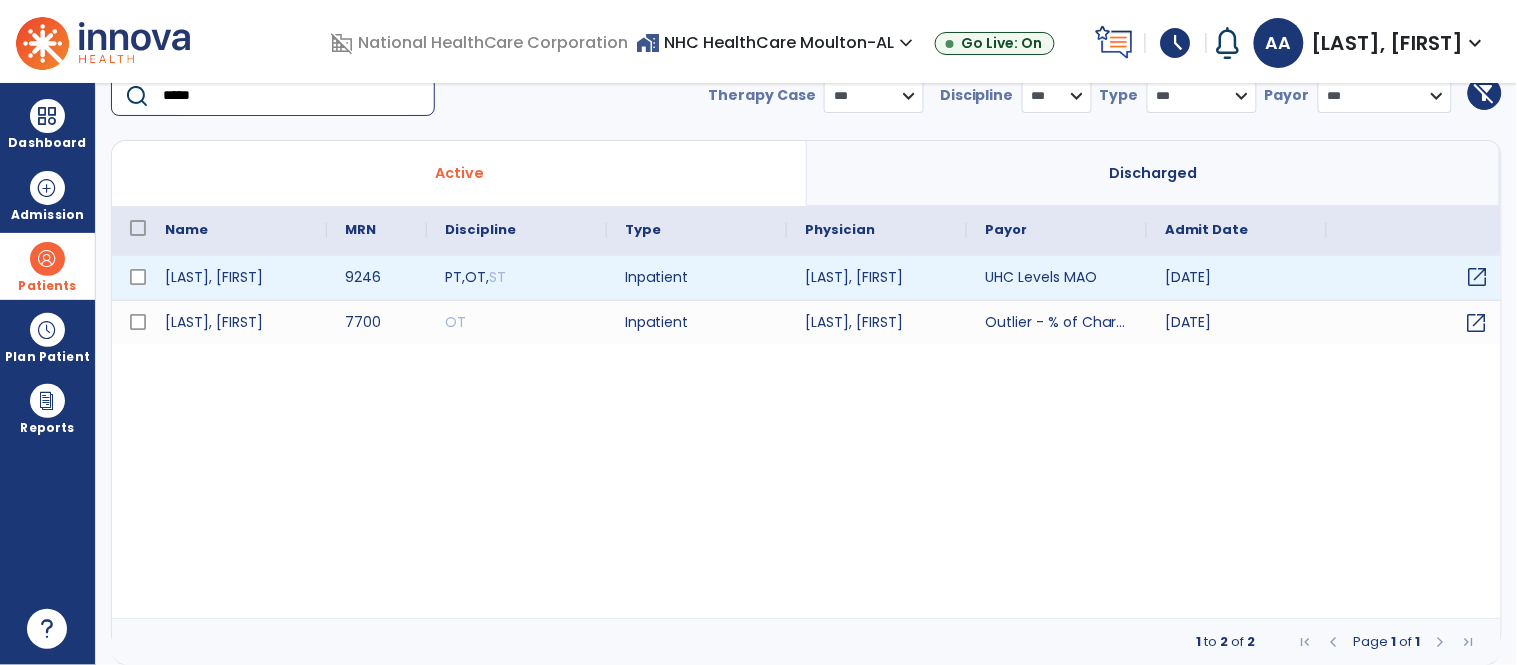 click on "open_in_new" at bounding box center [1478, 277] 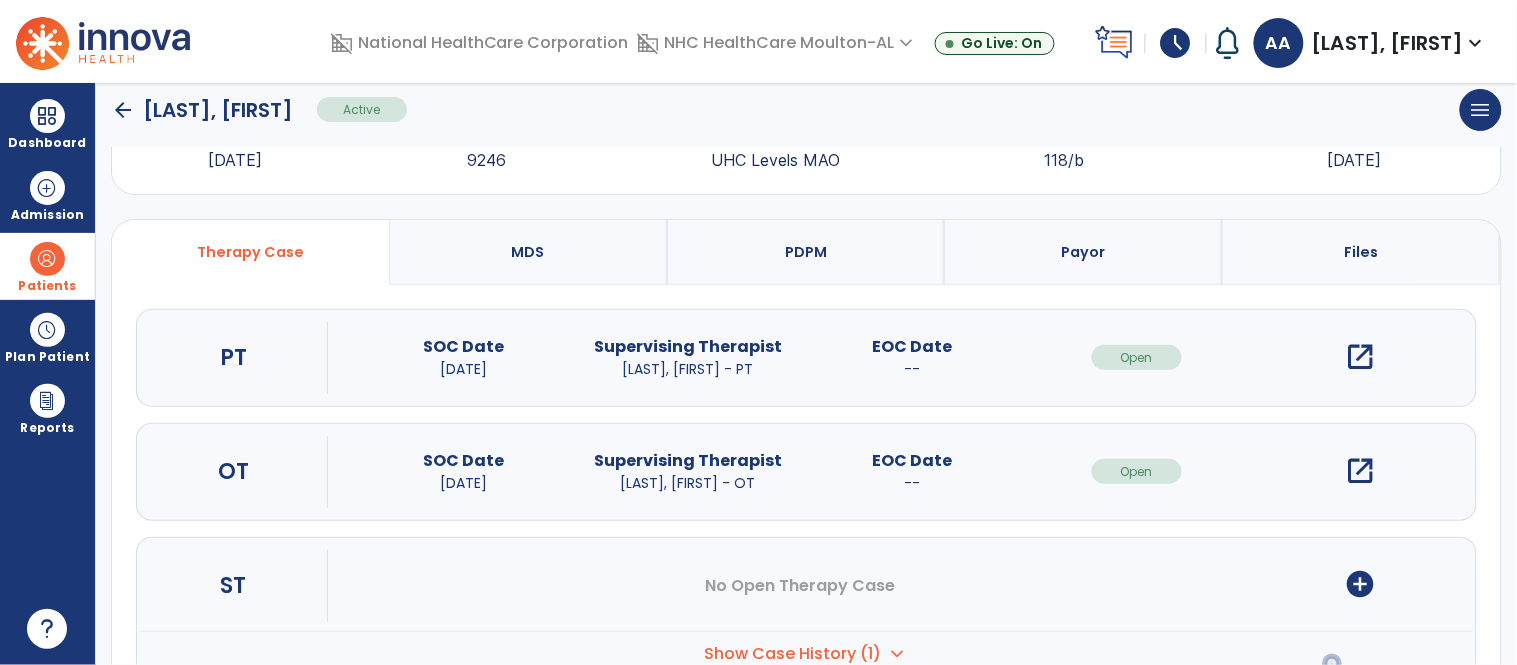 scroll, scrollTop: 0, scrollLeft: 0, axis: both 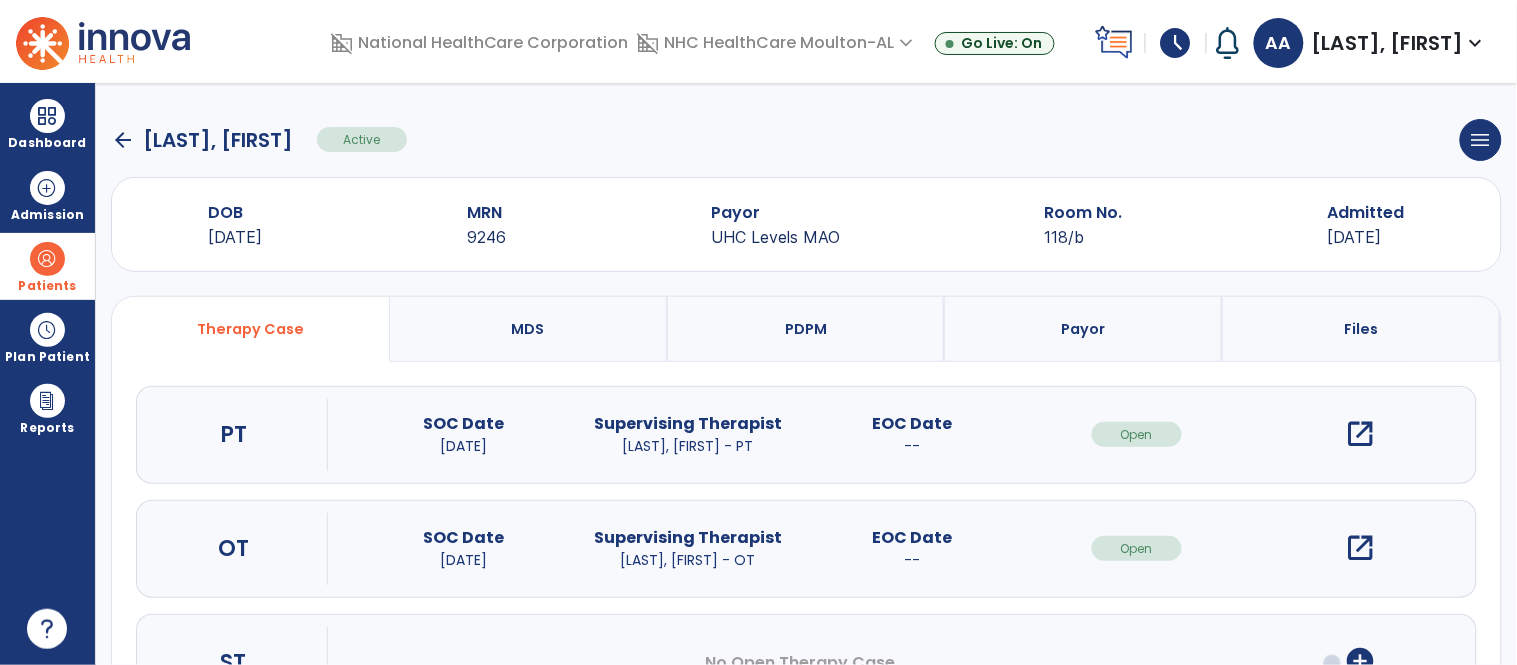 click on "open_in_new" at bounding box center (1361, 434) 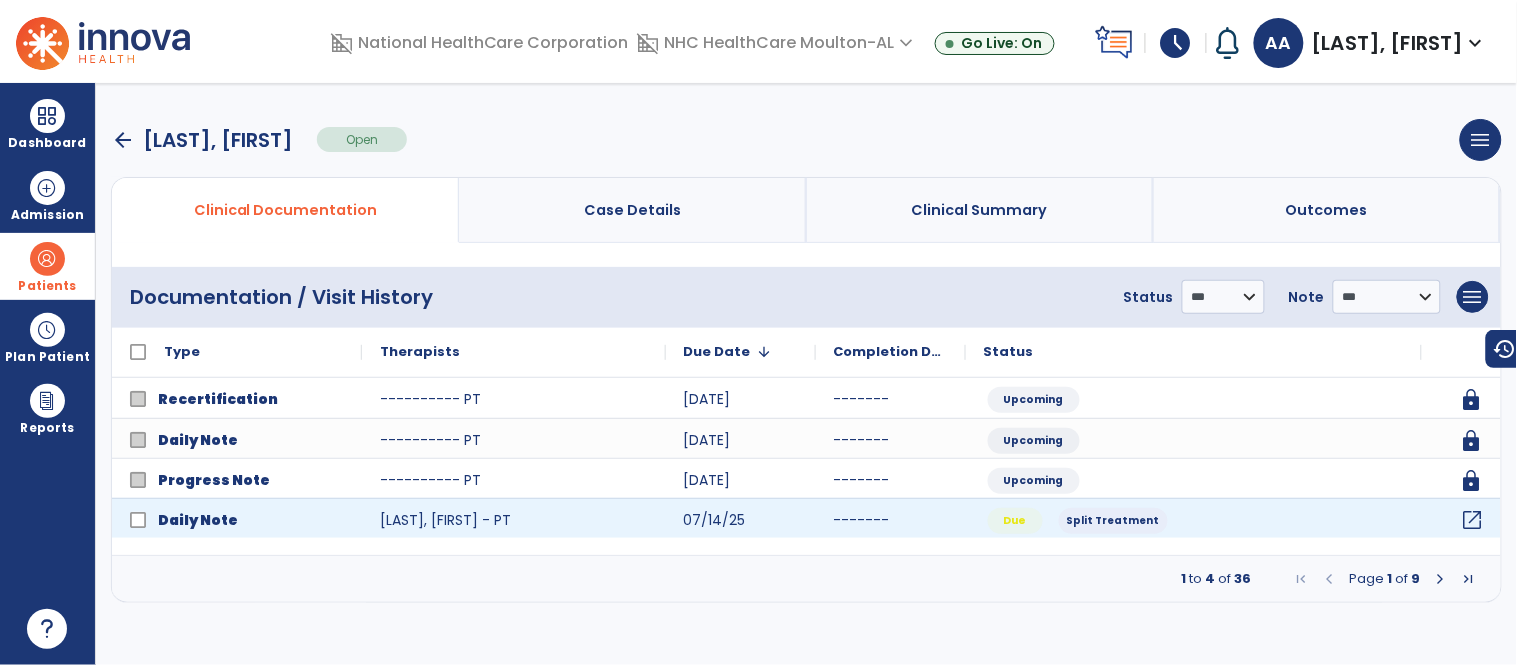 click on "open_in_new" 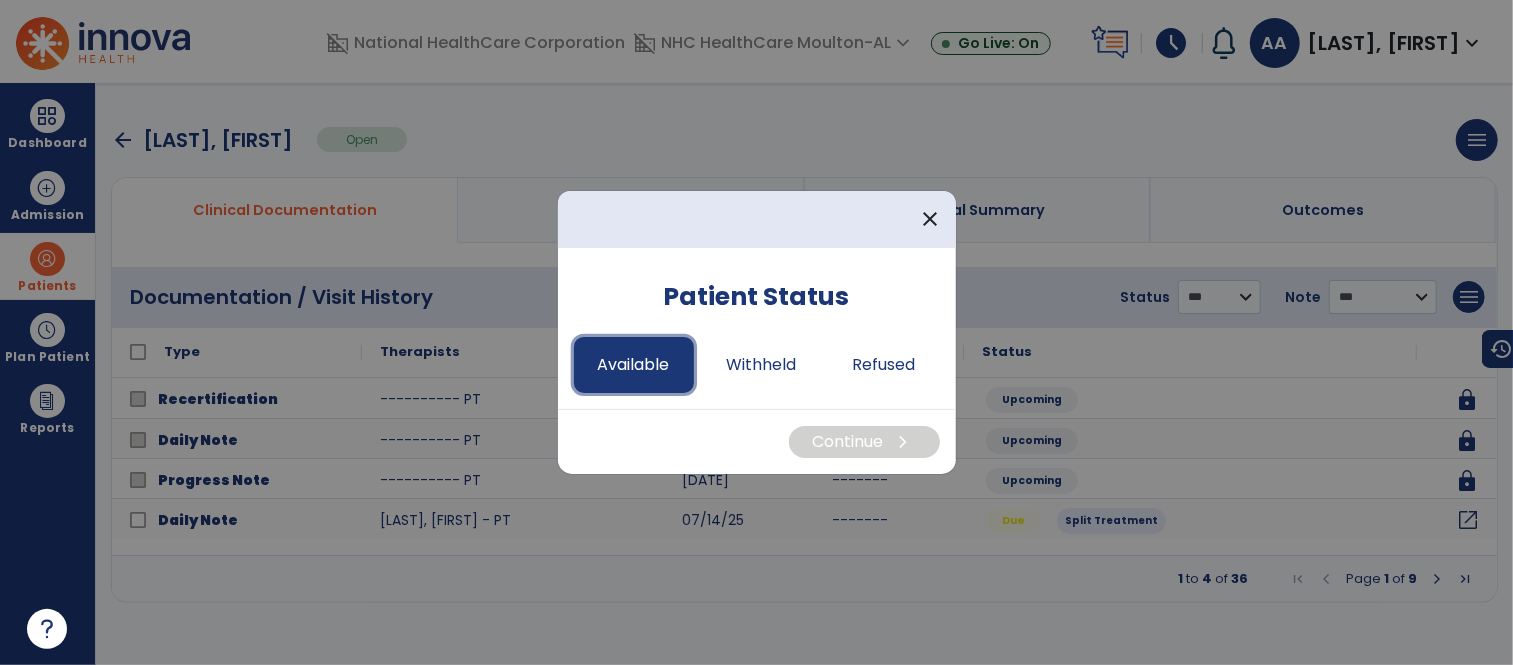 click on "Available" at bounding box center (634, 365) 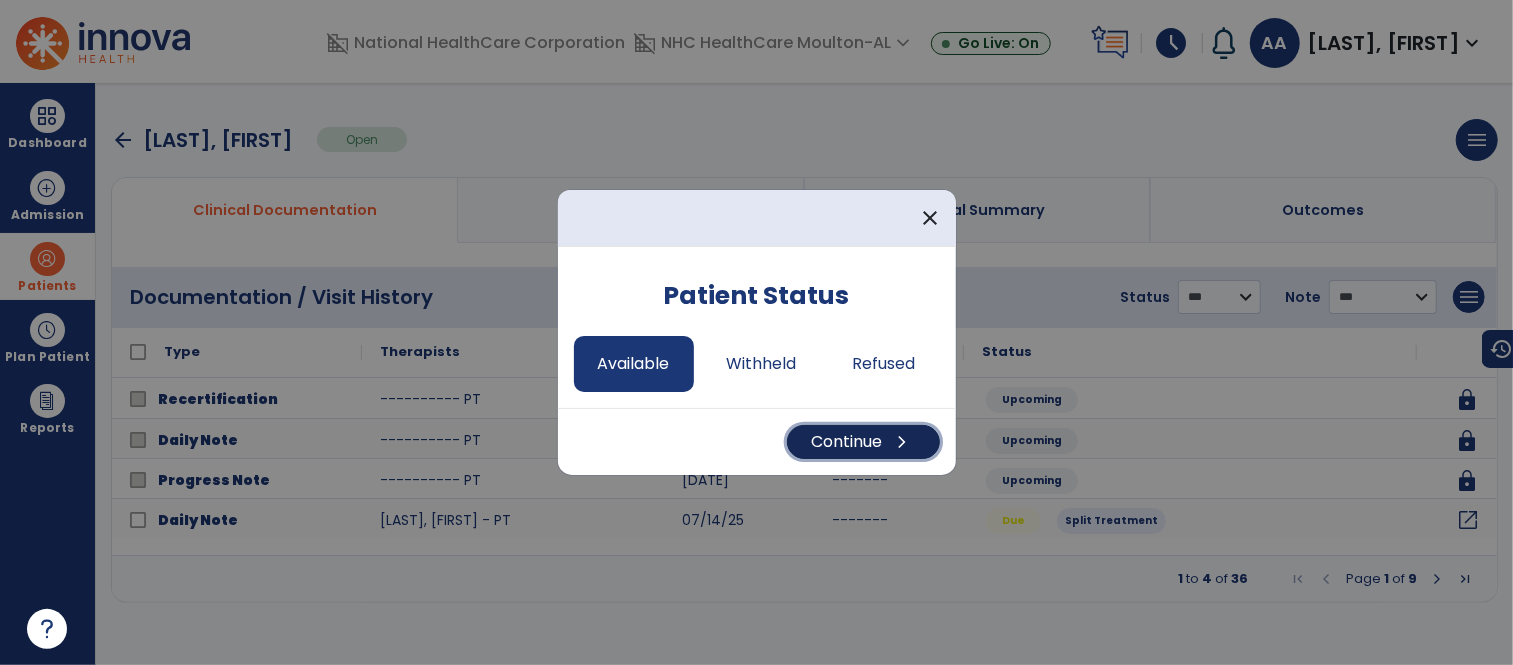 click on "Continue   chevron_right" at bounding box center (863, 442) 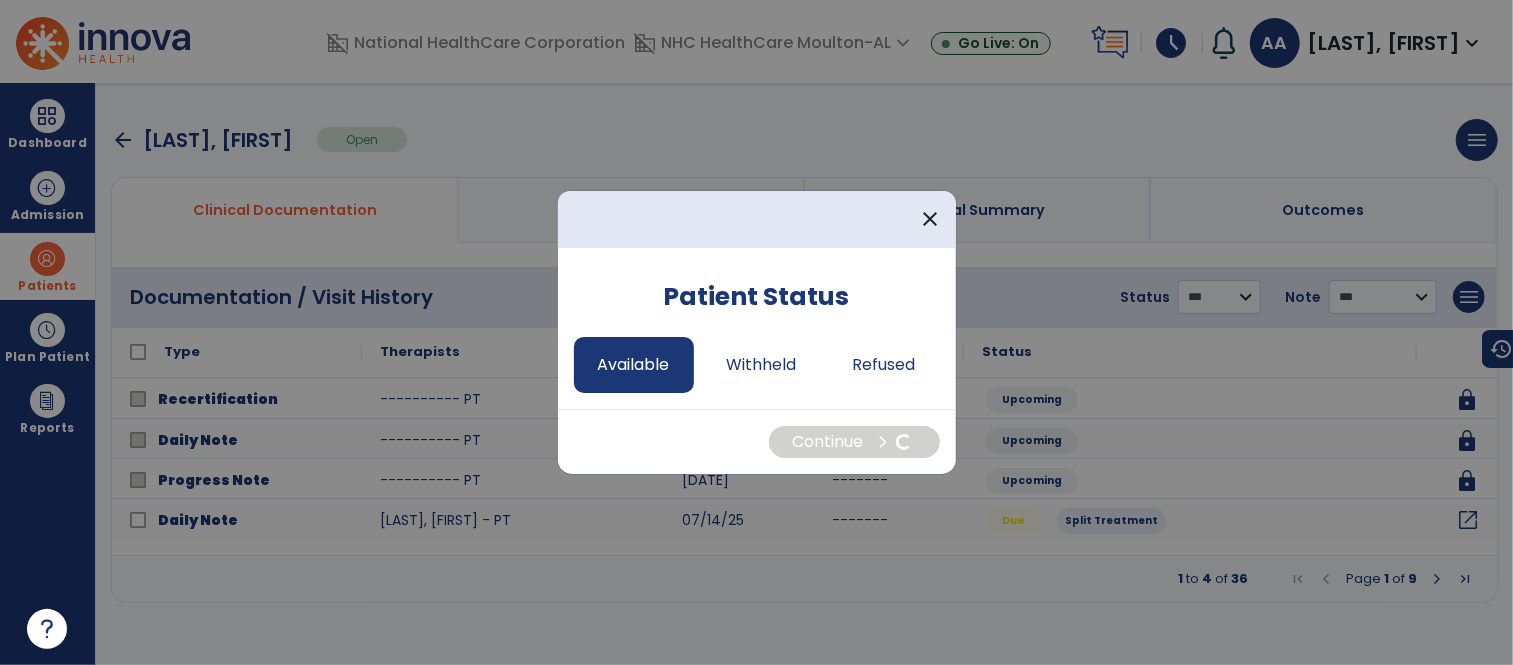 select on "*" 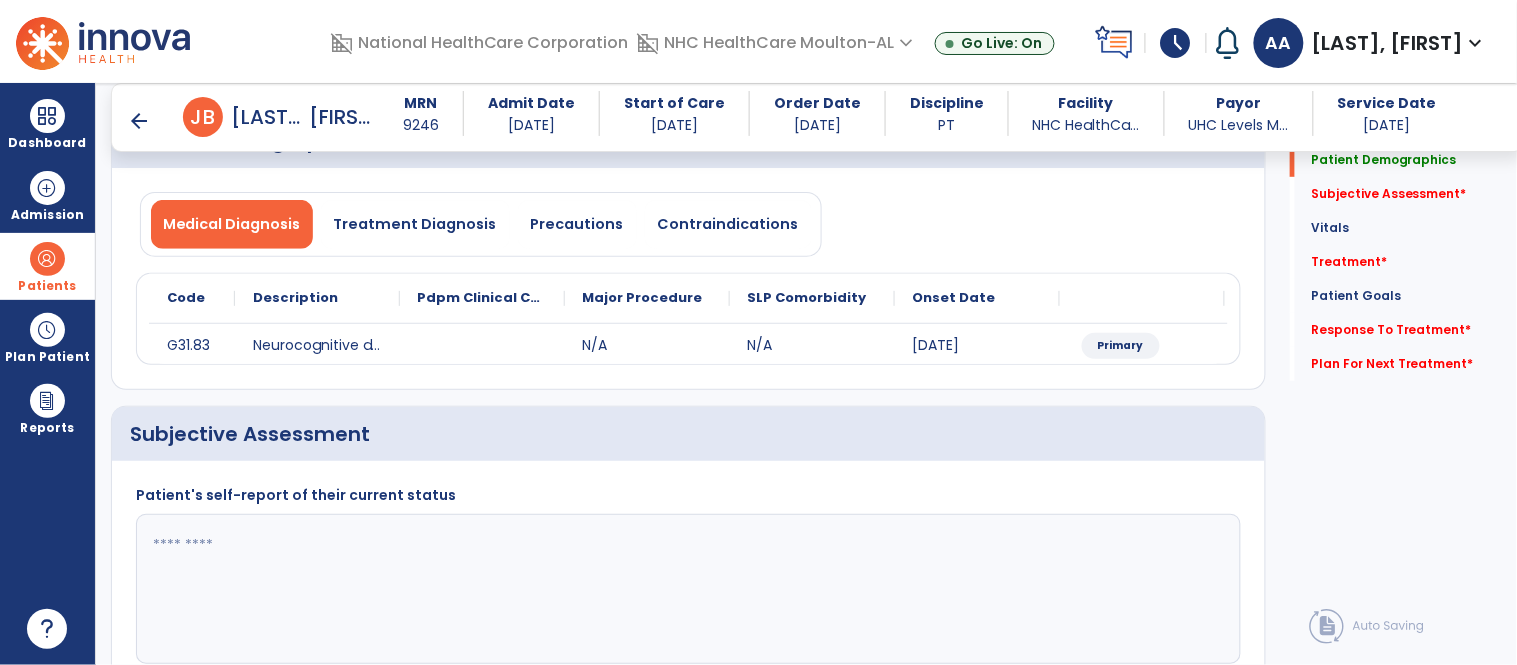 scroll, scrollTop: 222, scrollLeft: 0, axis: vertical 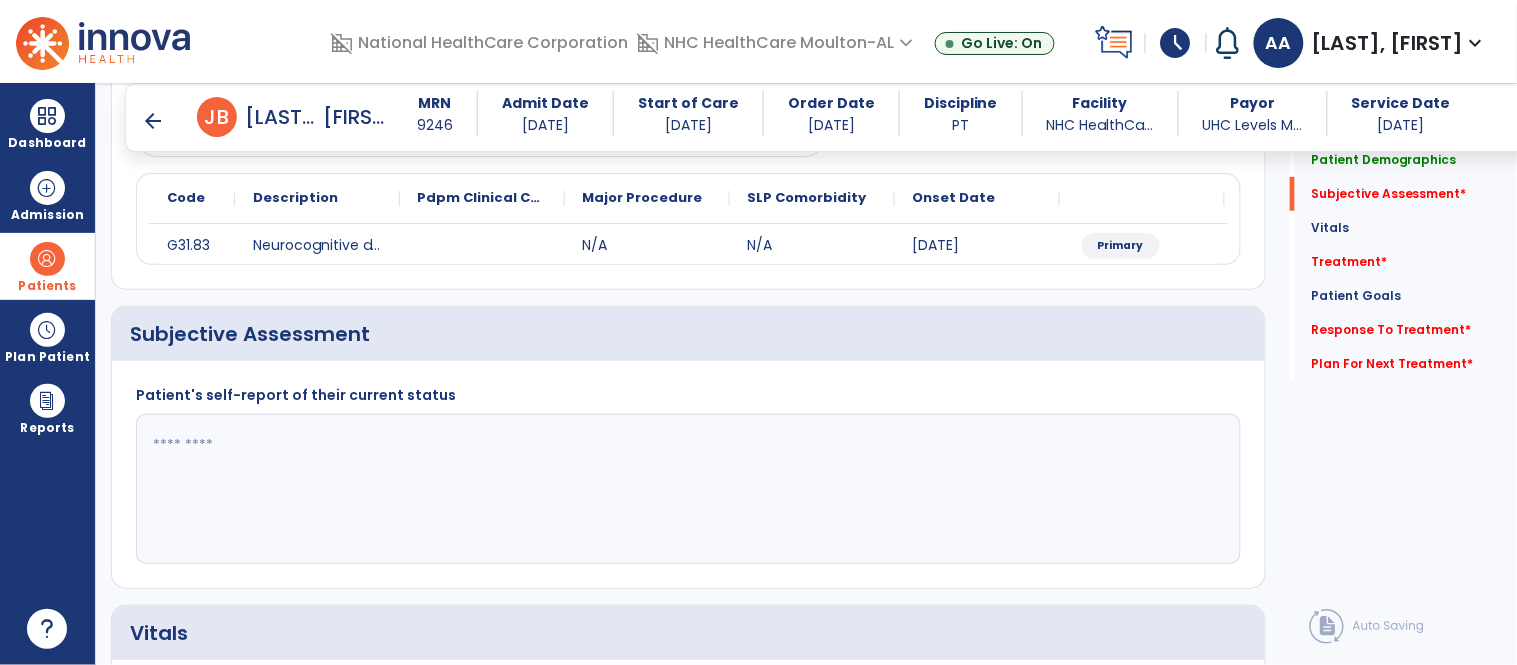 click 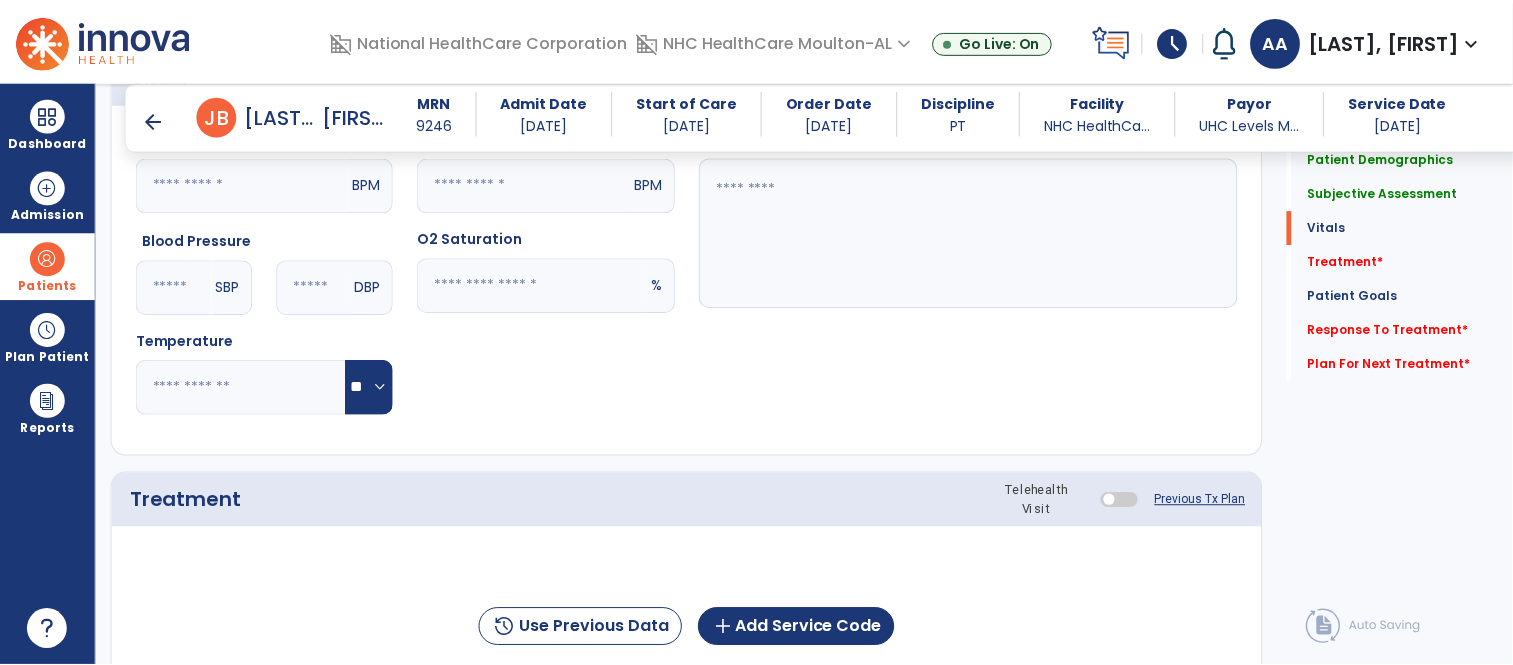 scroll, scrollTop: 888, scrollLeft: 0, axis: vertical 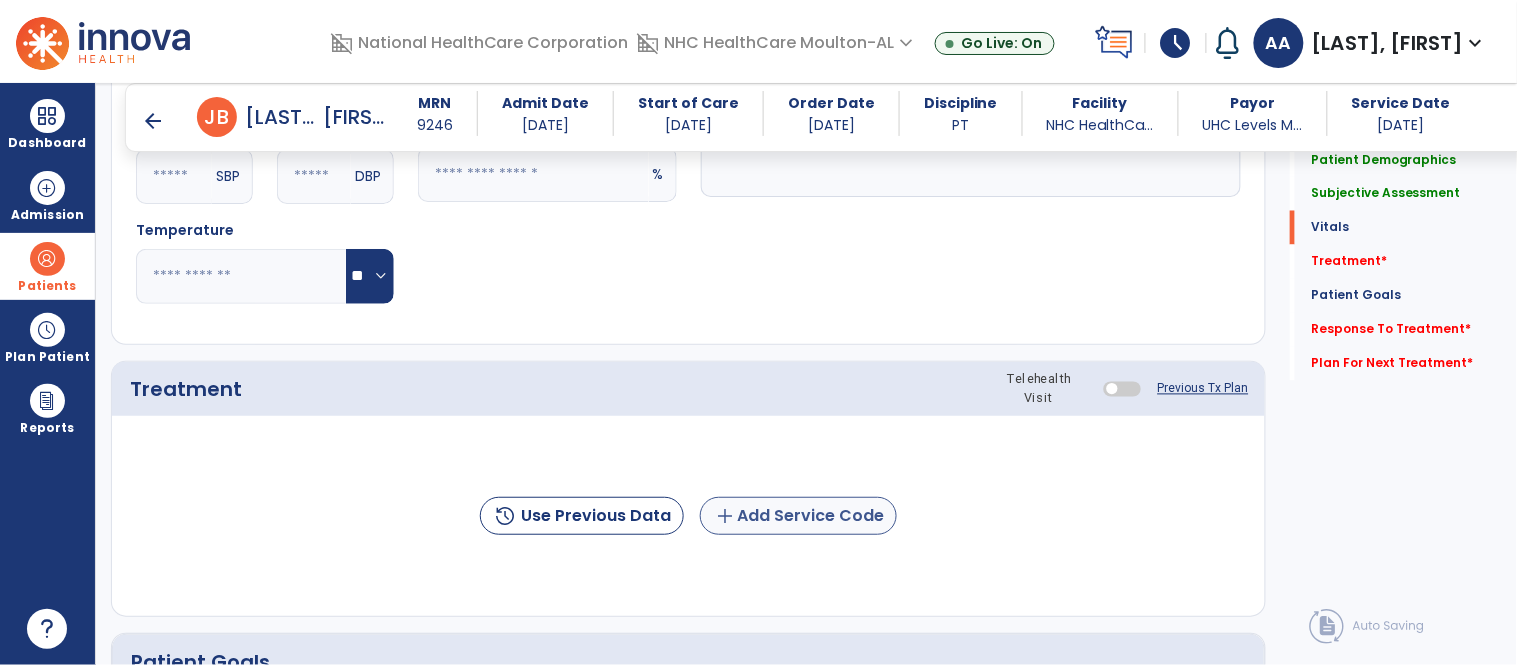 type on "**********" 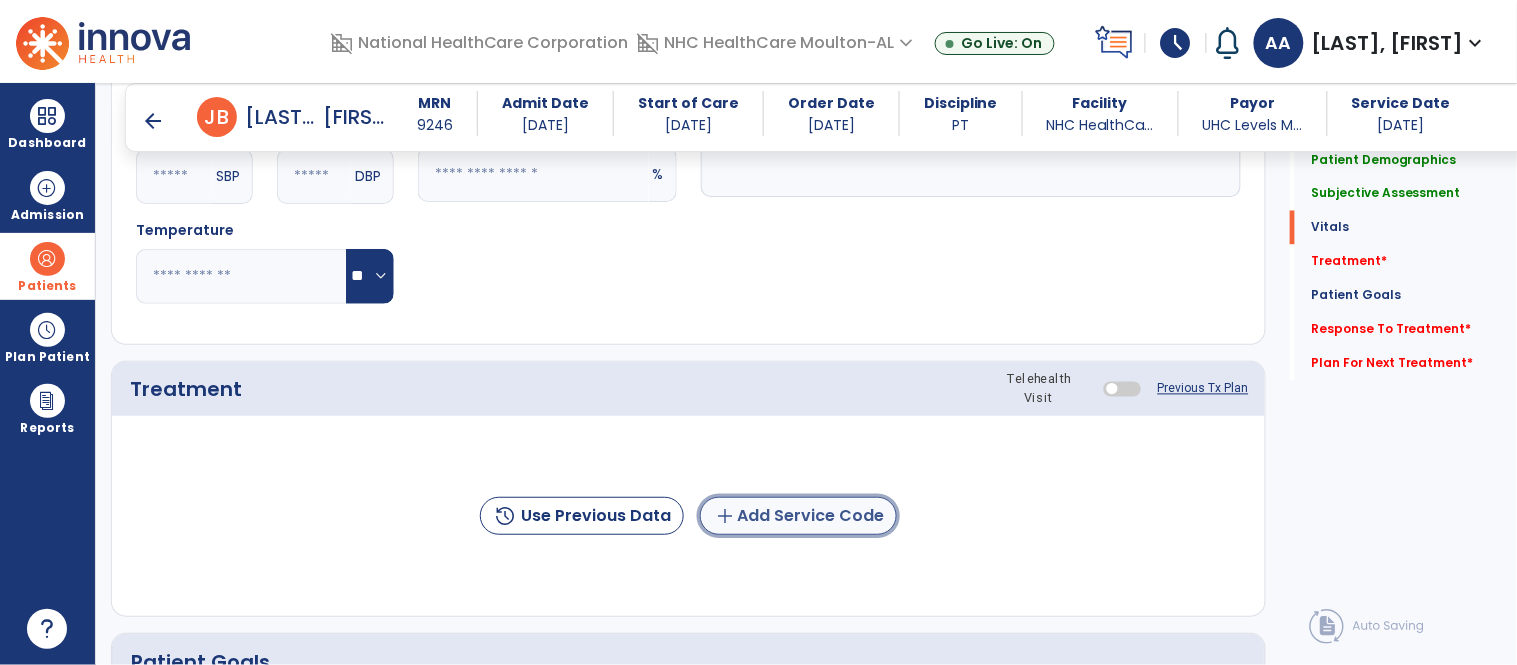 click on "add  Add Service Code" 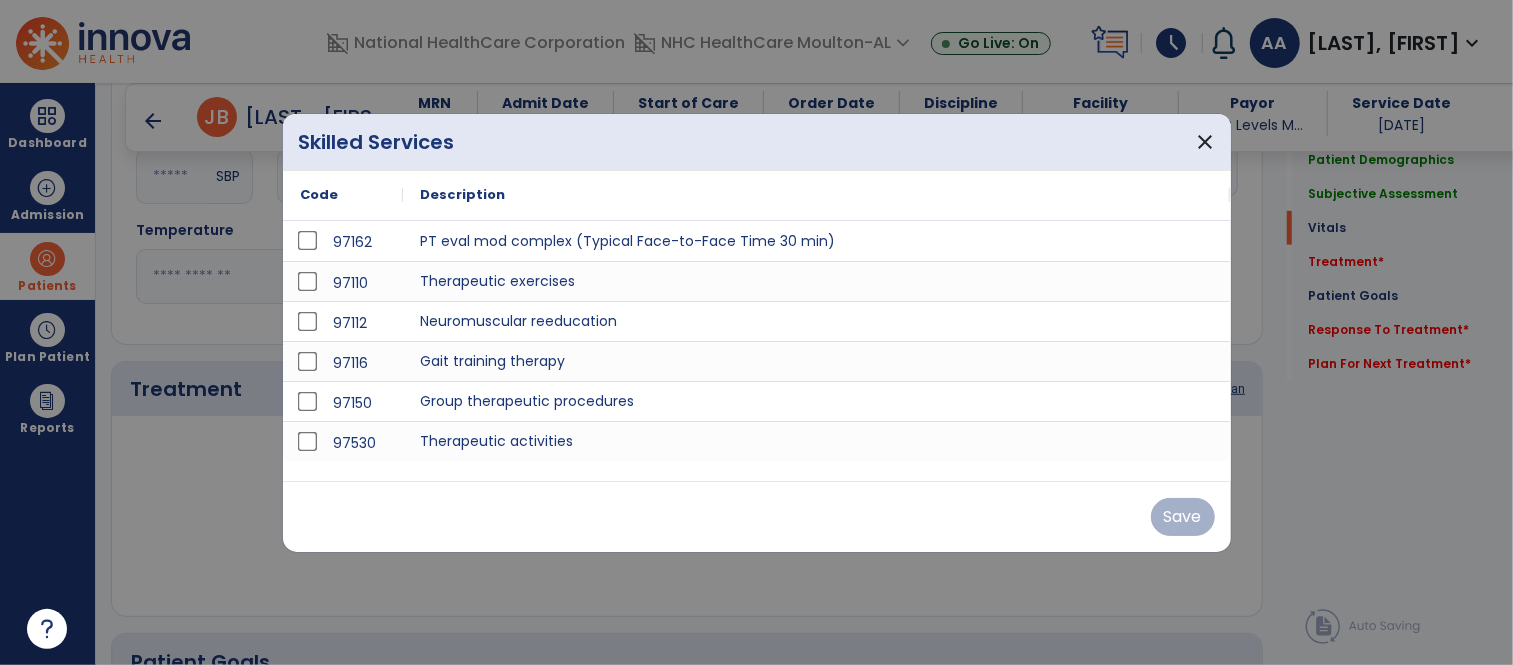 scroll, scrollTop: 888, scrollLeft: 0, axis: vertical 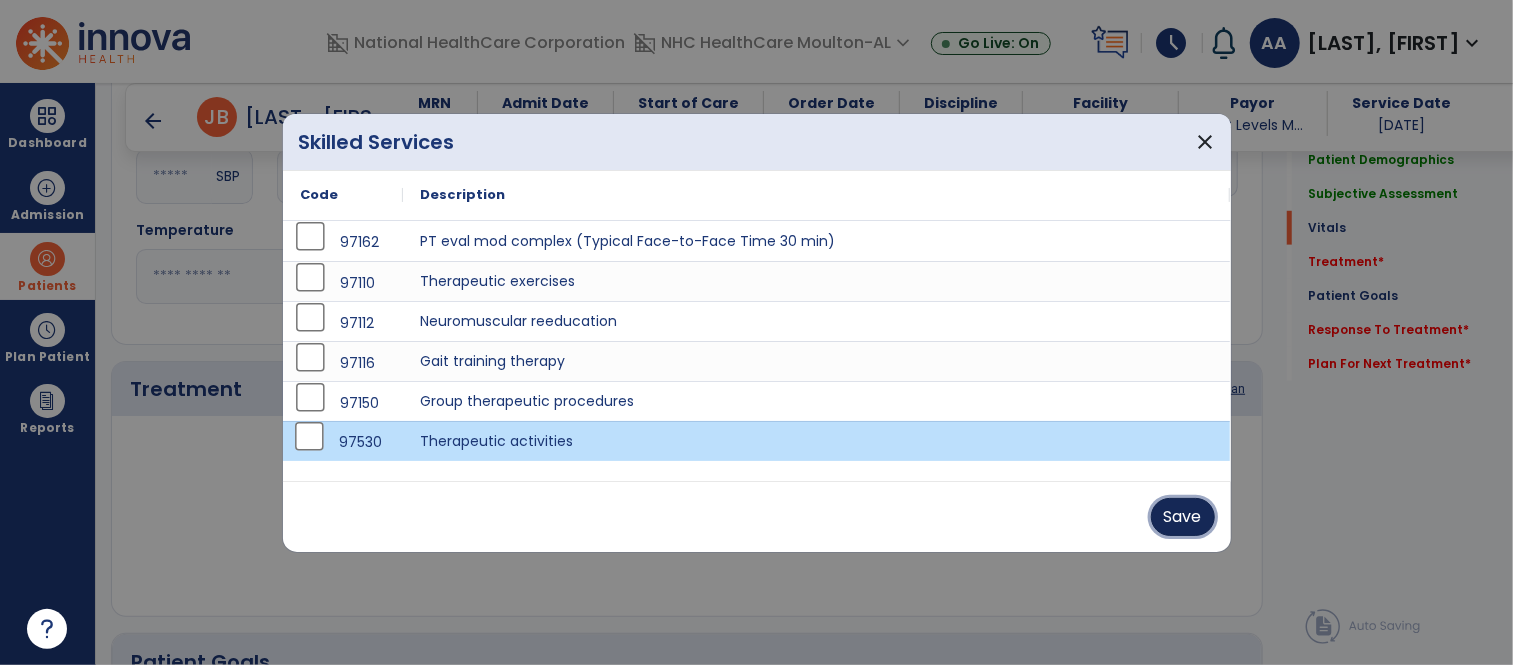 click on "Save" at bounding box center [1183, 517] 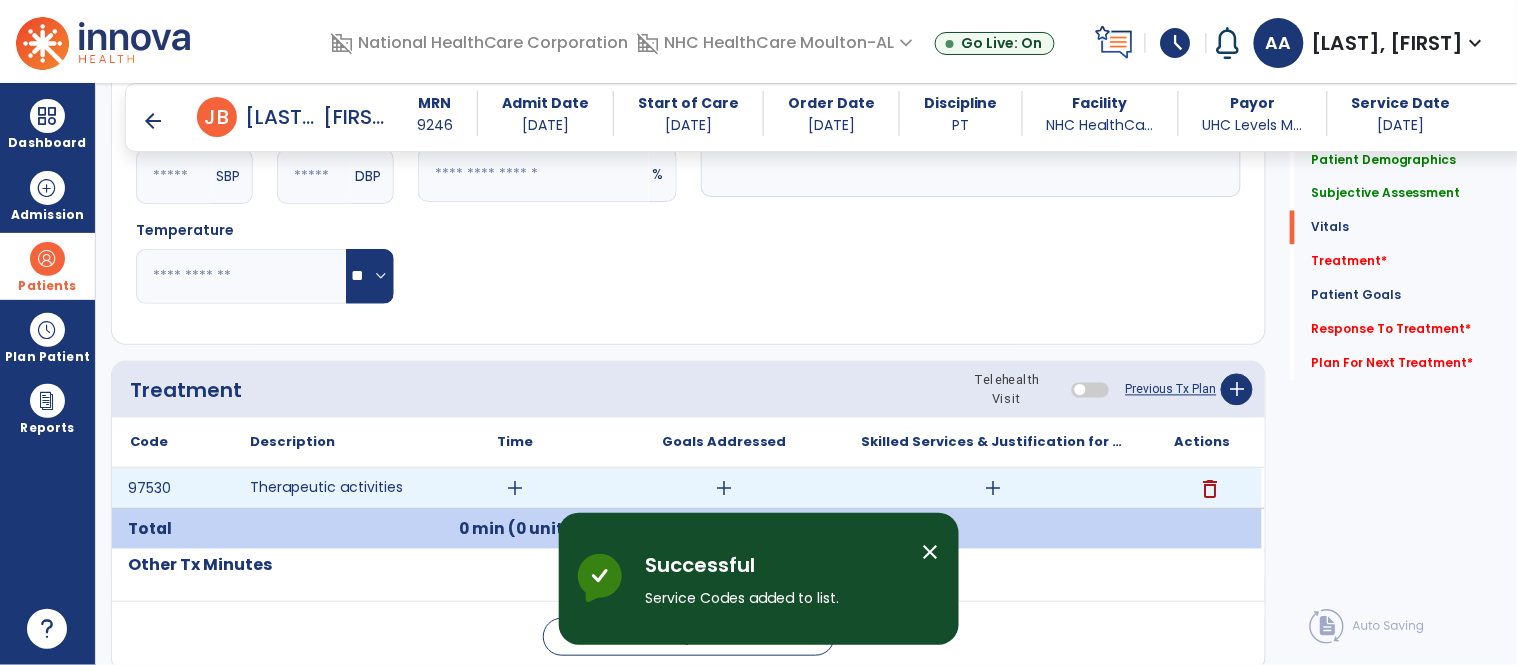 click on "add" at bounding box center [515, 488] 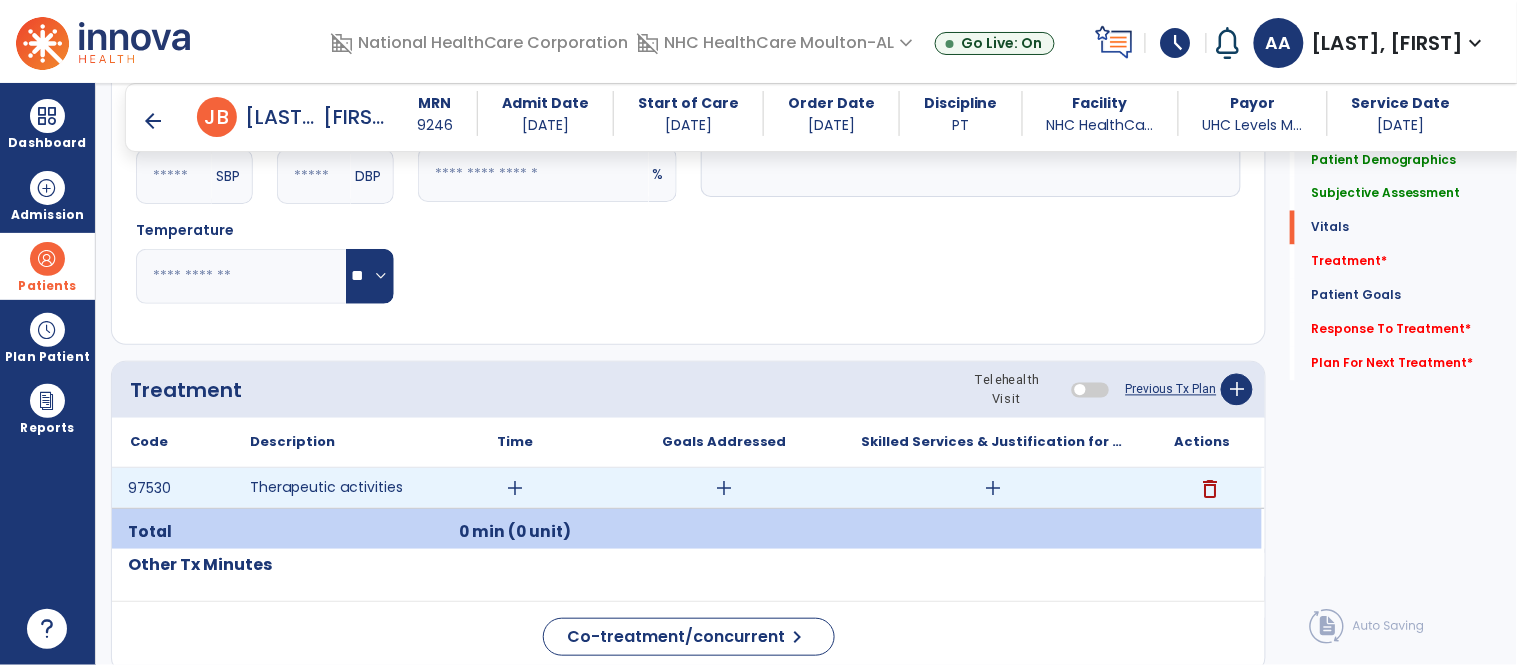 click on "add" at bounding box center (515, 488) 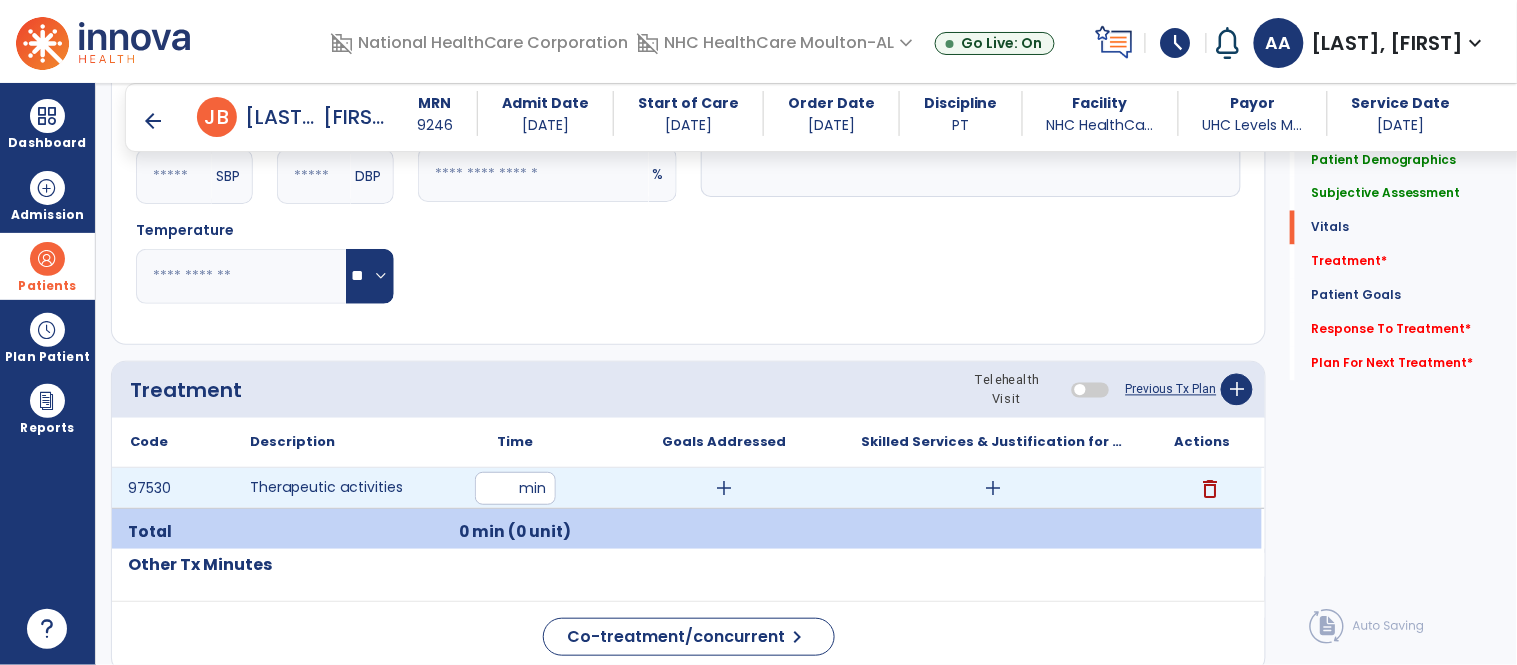 type on "**" 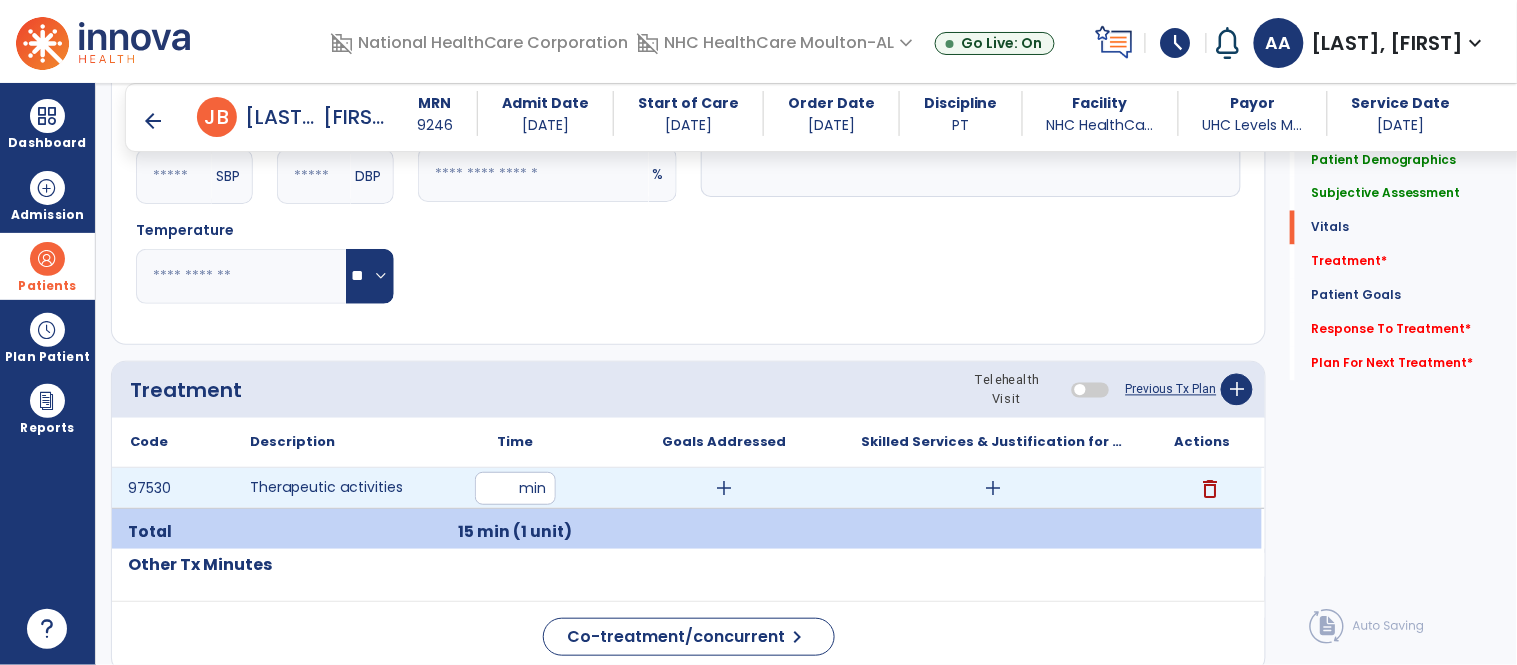 click on "add" at bounding box center (724, 488) 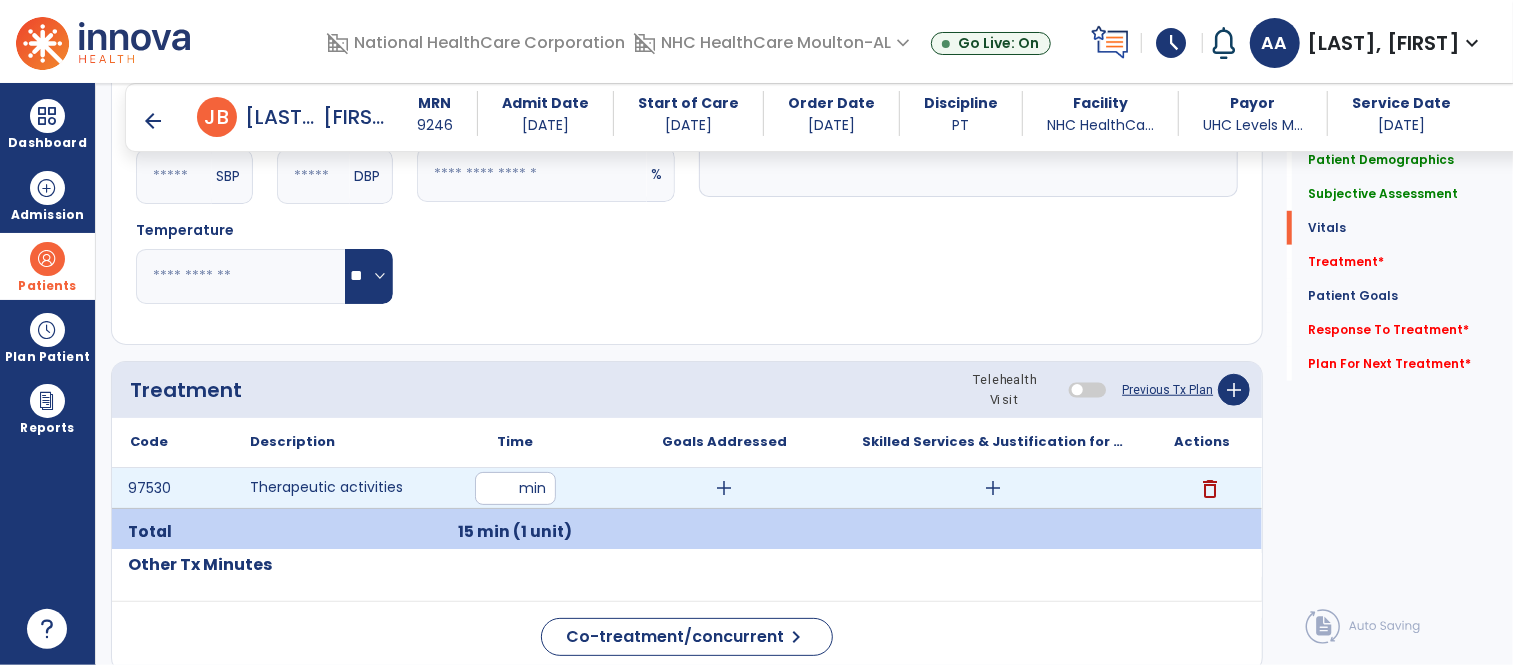 scroll, scrollTop: 888, scrollLeft: 0, axis: vertical 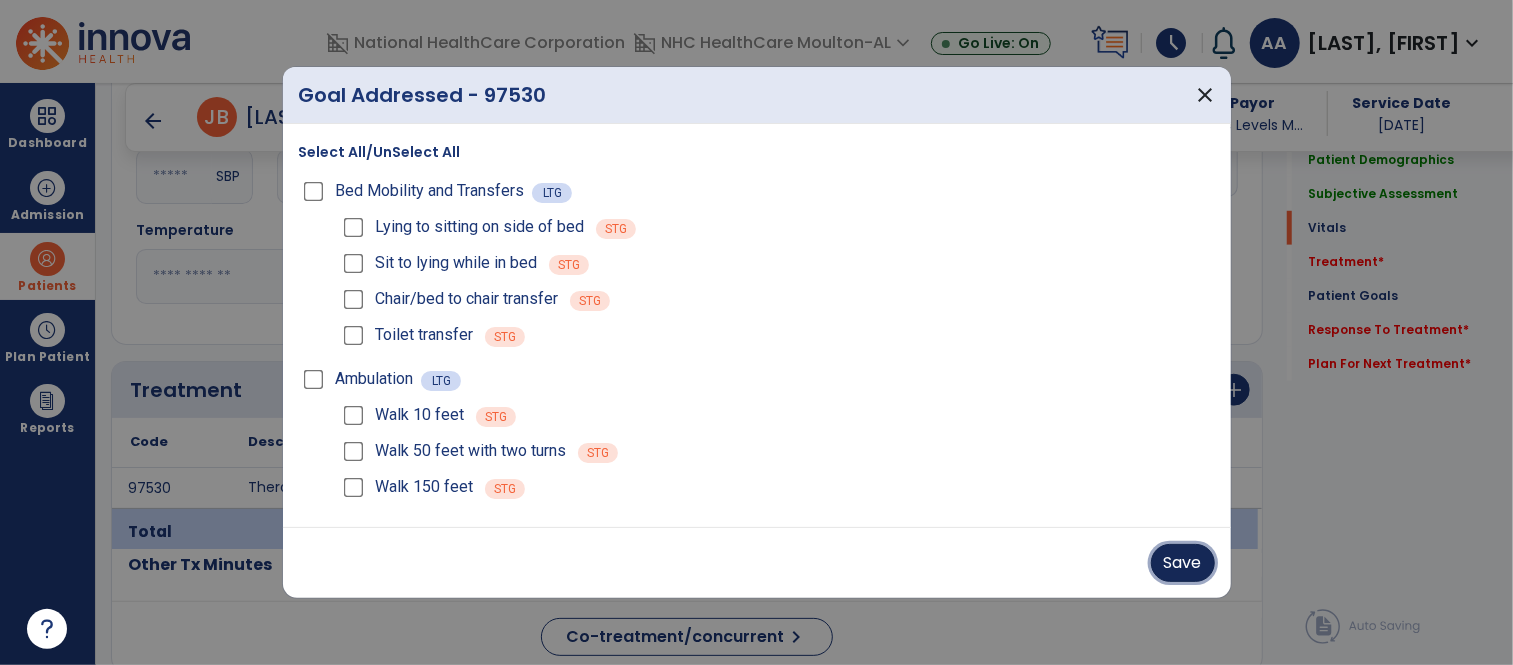 click on "Save" at bounding box center (1183, 563) 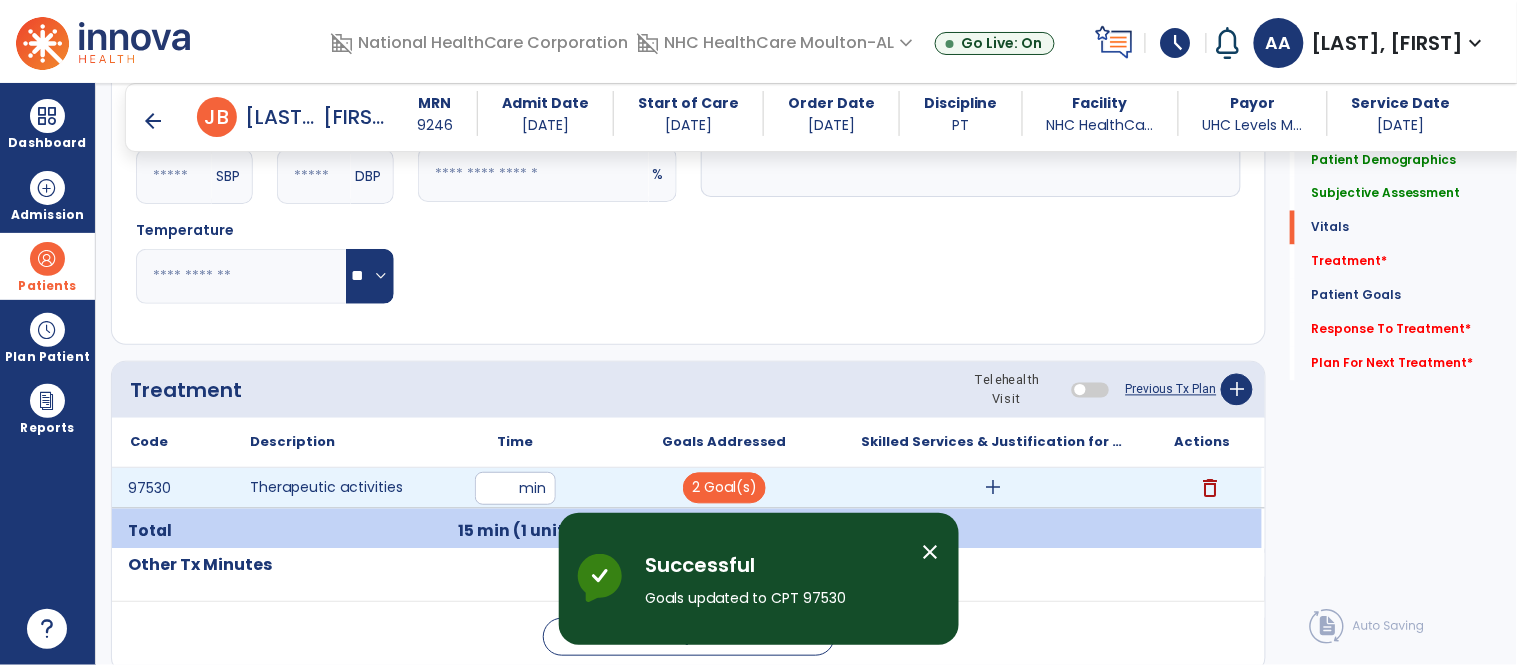 click on "add" at bounding box center [993, 488] 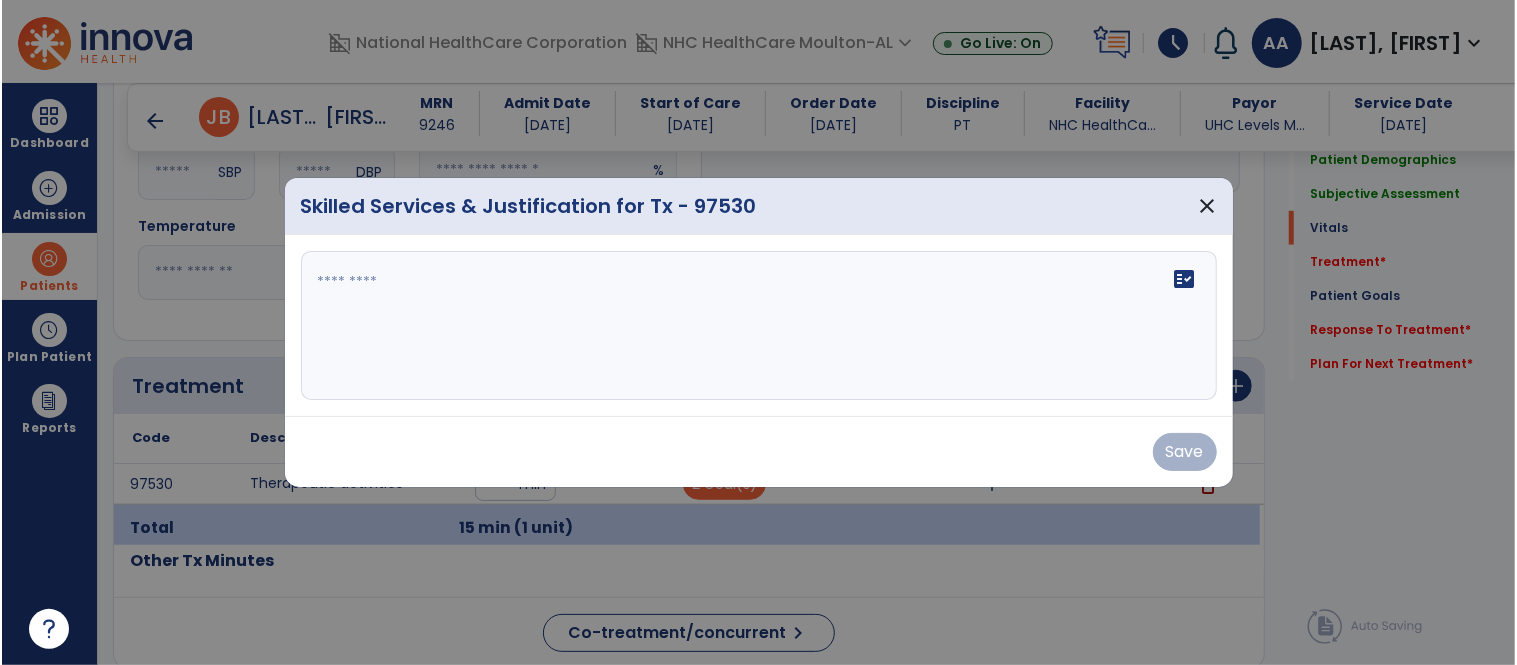 scroll, scrollTop: 888, scrollLeft: 0, axis: vertical 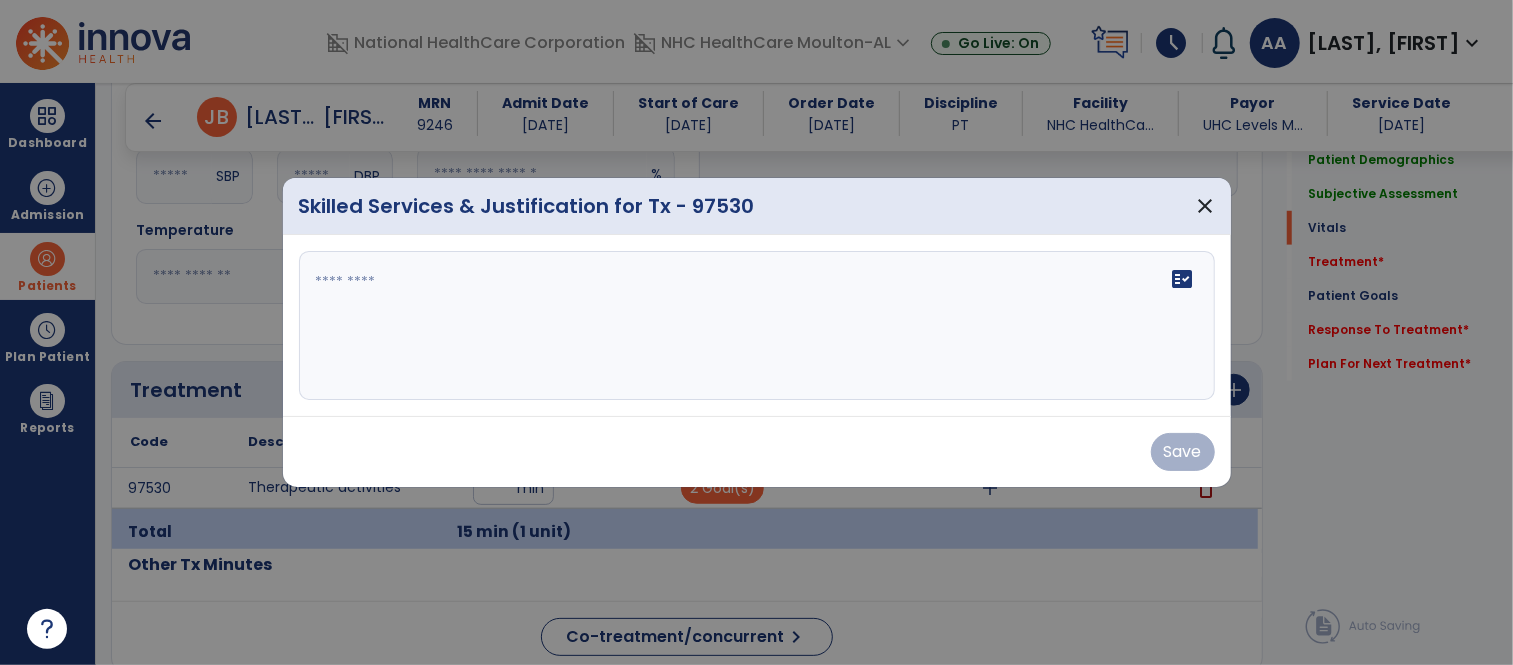 click on "fact_check" at bounding box center (757, 326) 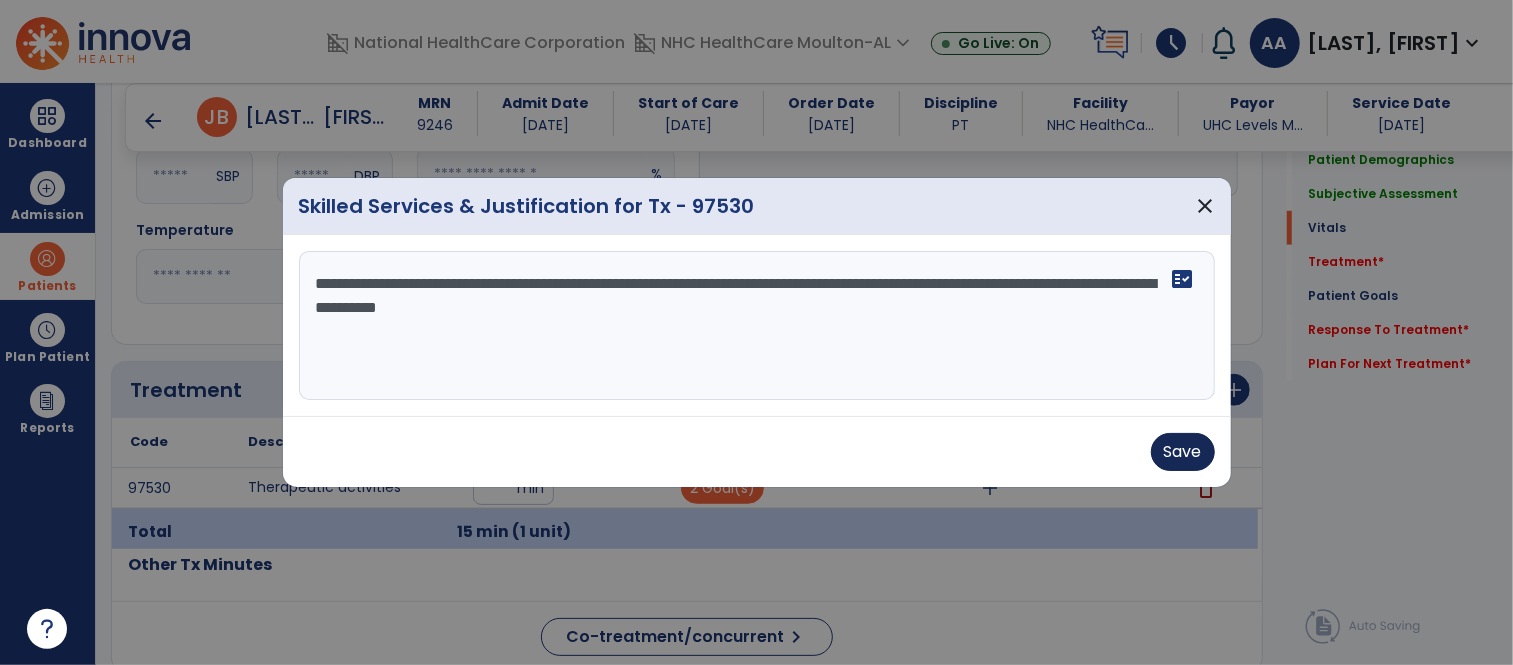 type on "**********" 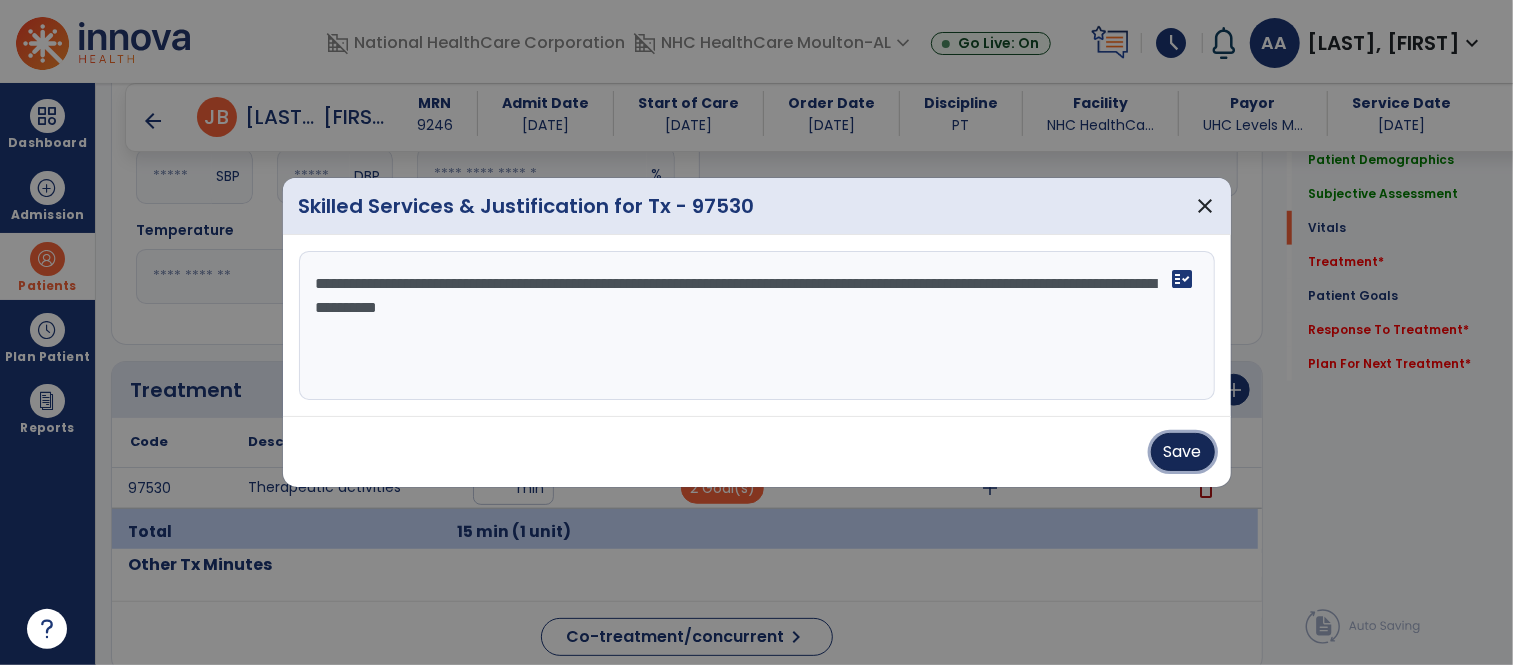 click on "Save" at bounding box center (1183, 452) 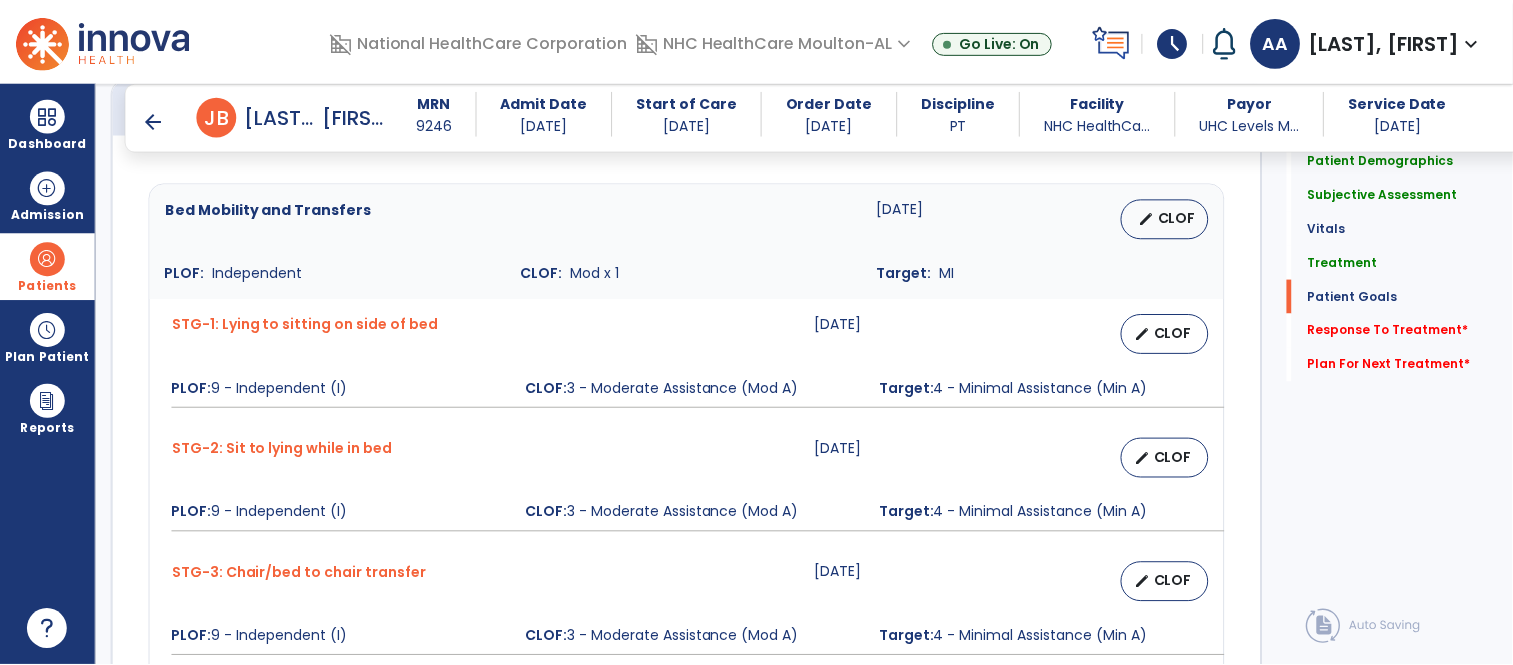 scroll, scrollTop: 1555, scrollLeft: 0, axis: vertical 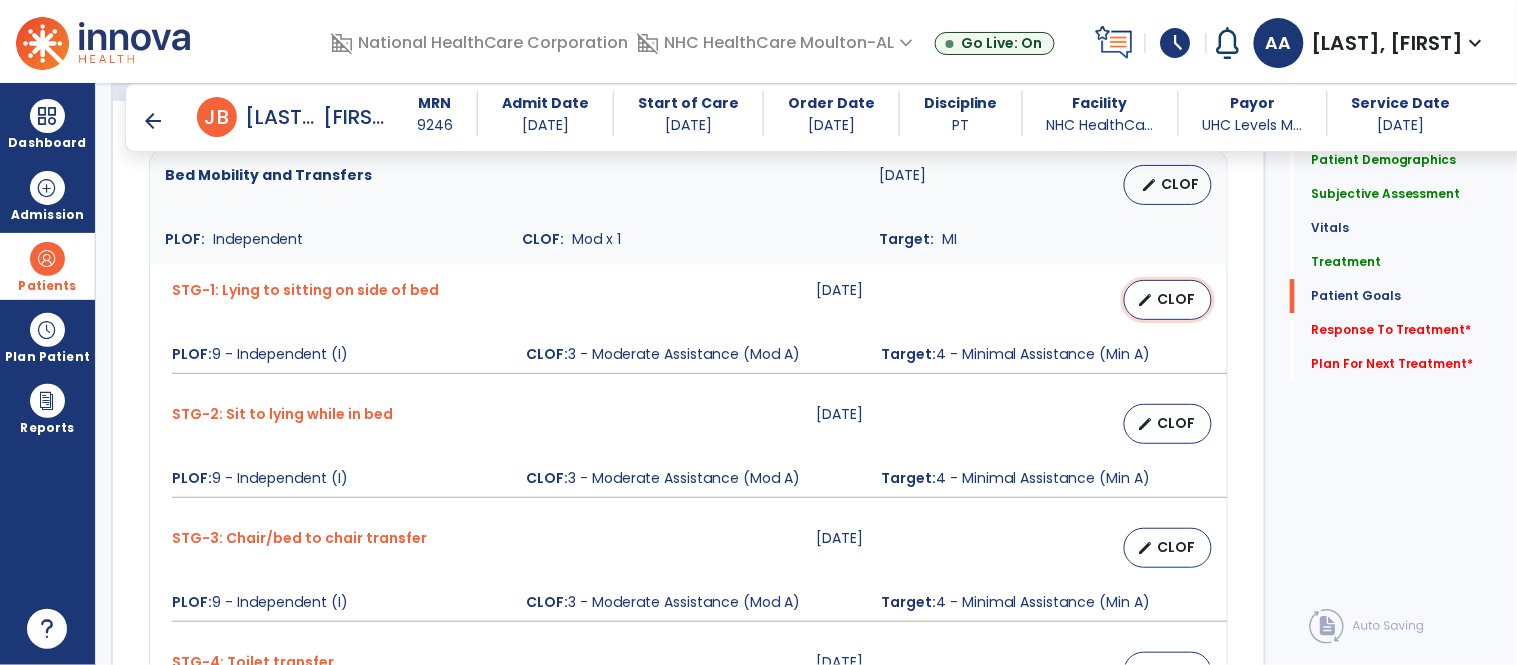 click on "CLOF" at bounding box center (1176, 299) 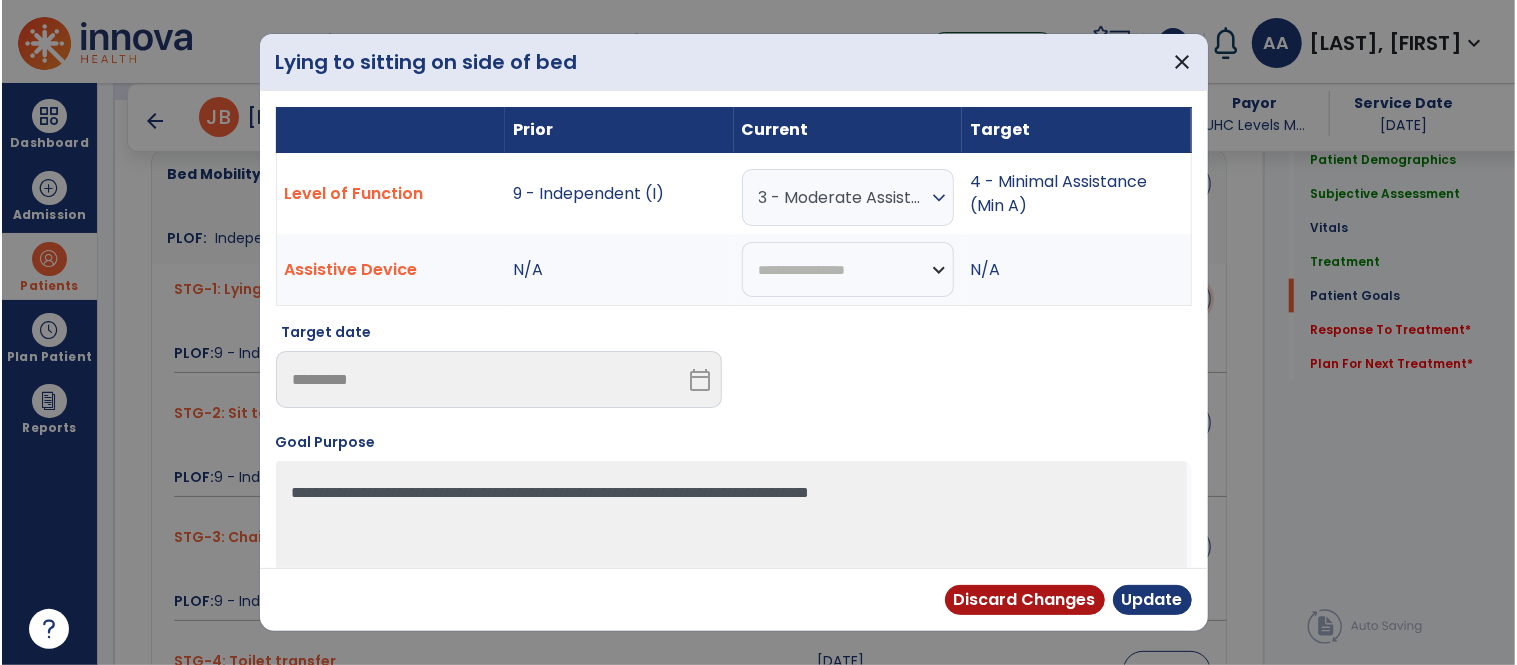 scroll, scrollTop: 1555, scrollLeft: 0, axis: vertical 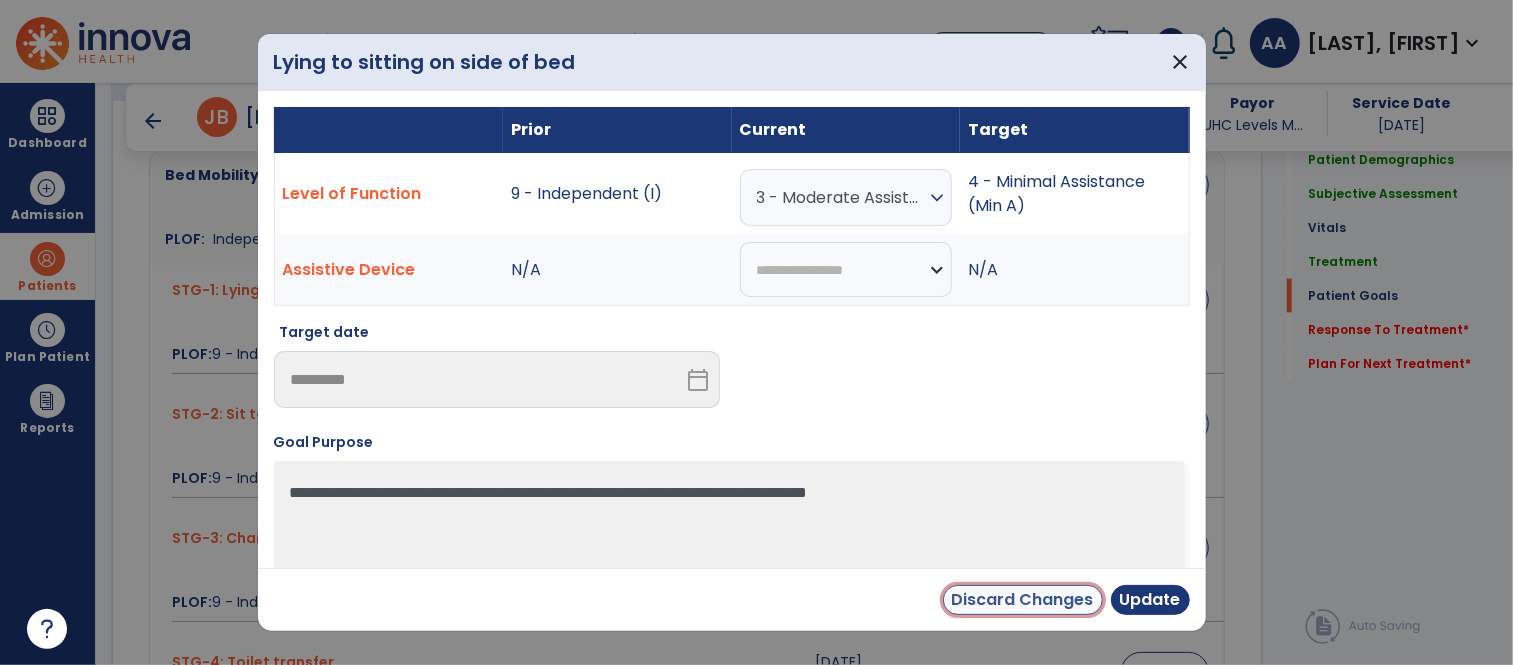 click on "Discard Changes" at bounding box center [1023, 600] 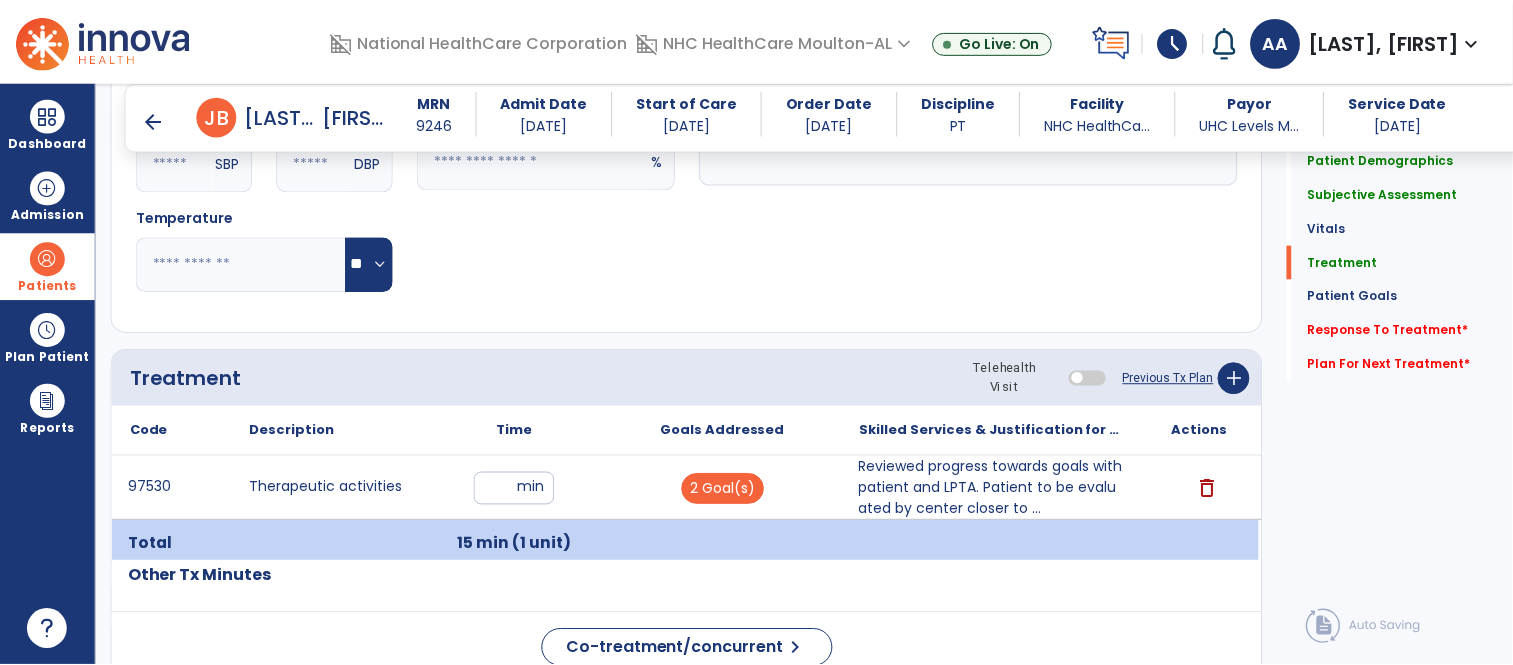 scroll, scrollTop: 1000, scrollLeft: 0, axis: vertical 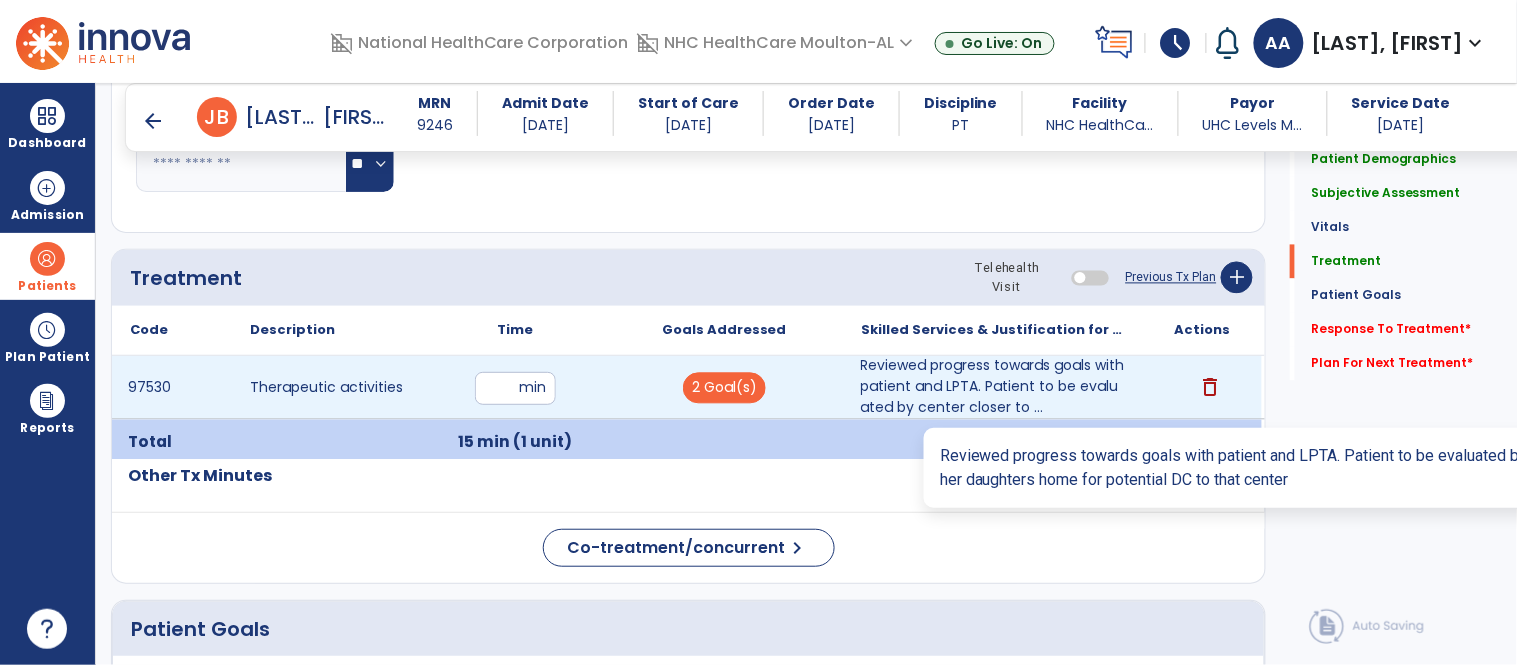 click on "Reviewed progress towards goals with patient and LPTA.  Patient to be evaluated by center closer to ..." at bounding box center [993, 387] 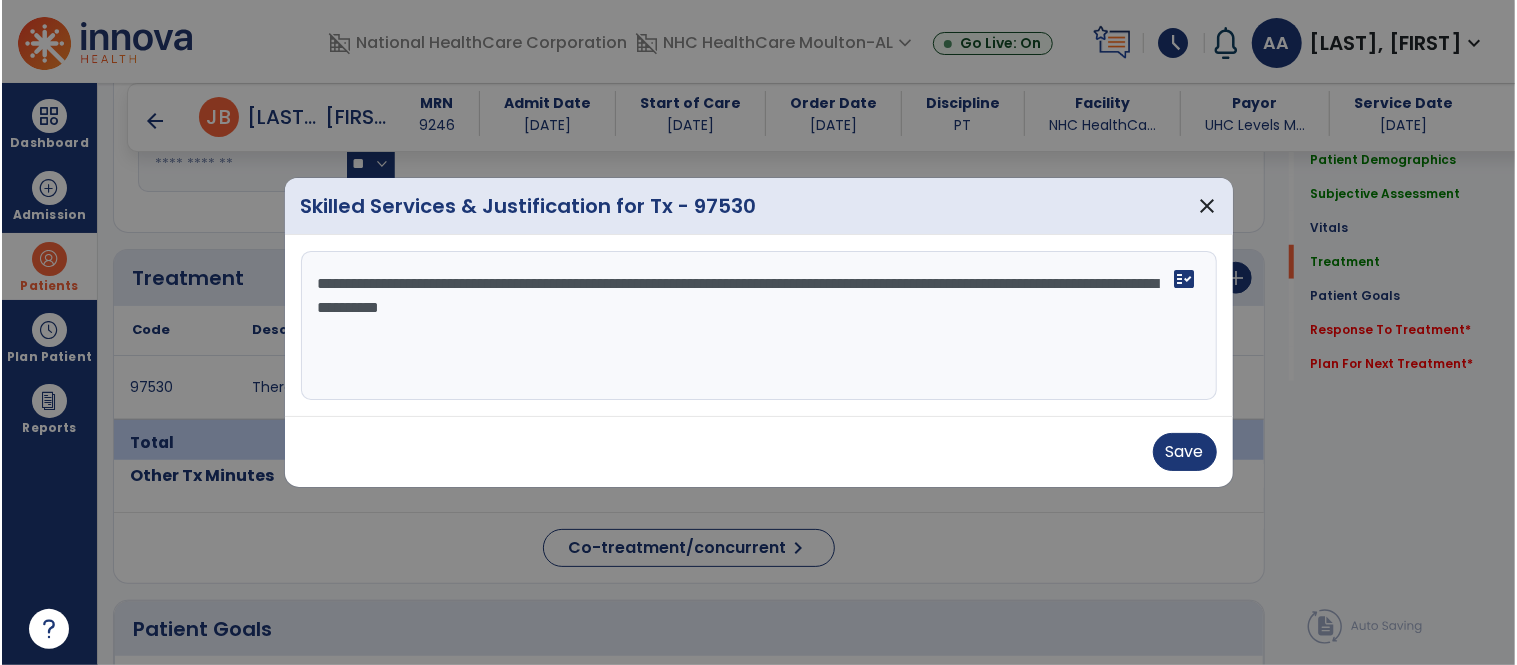 scroll, scrollTop: 1000, scrollLeft: 0, axis: vertical 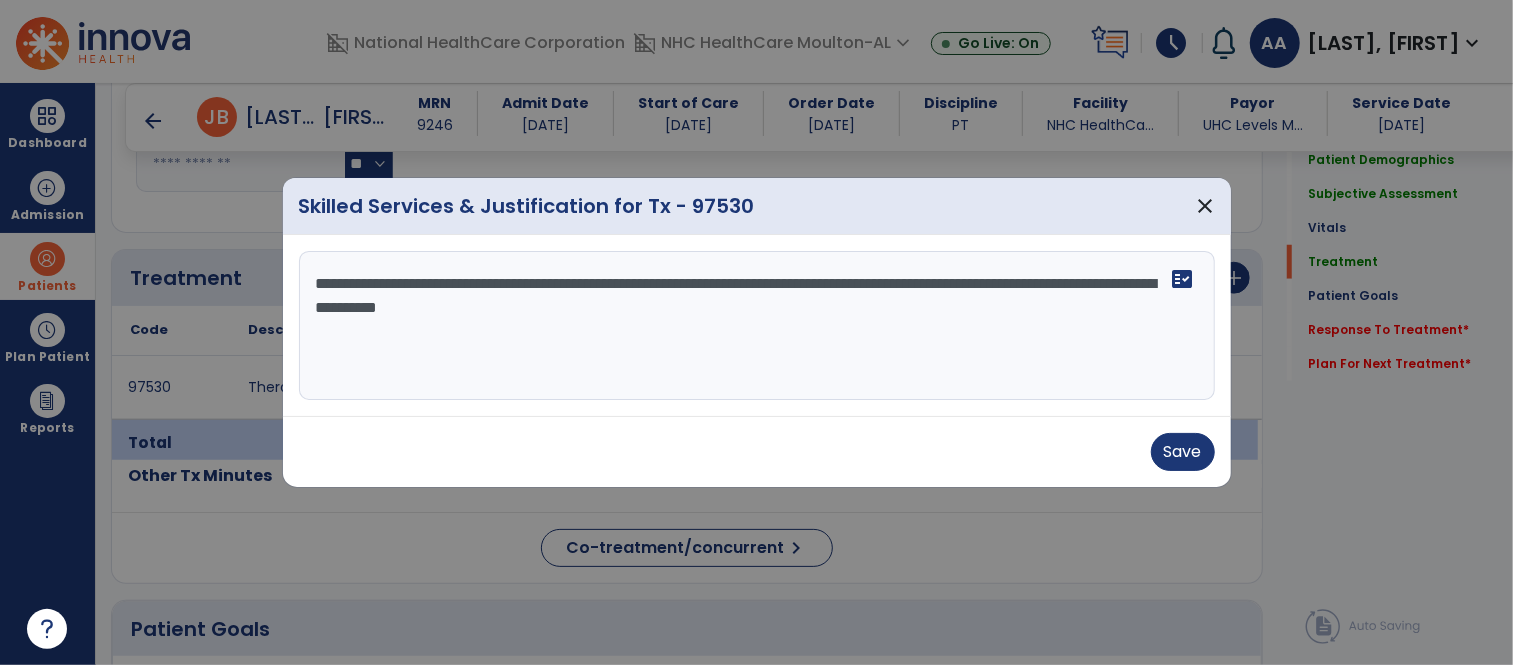 drag, startPoint x: 310, startPoint y: 277, endPoint x: 821, endPoint y: 313, distance: 512.26654 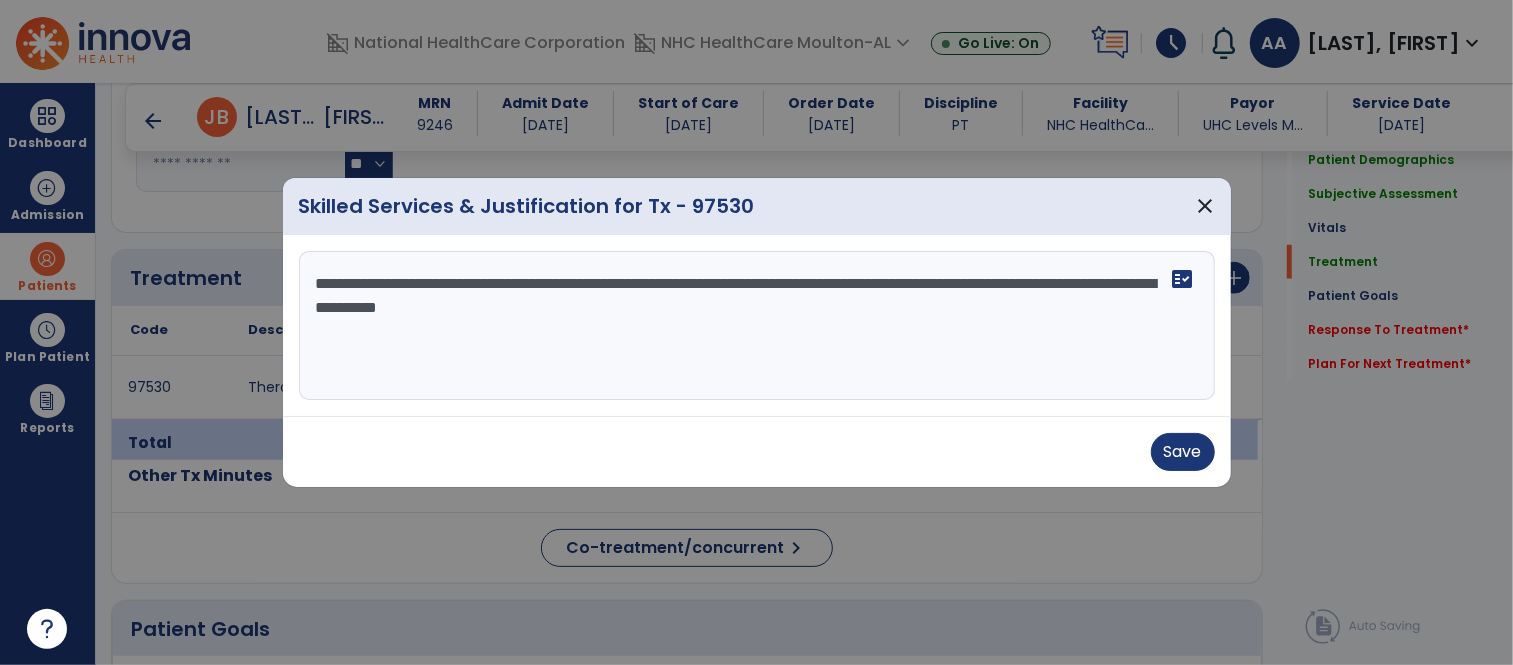 click on "**********" at bounding box center [757, 326] 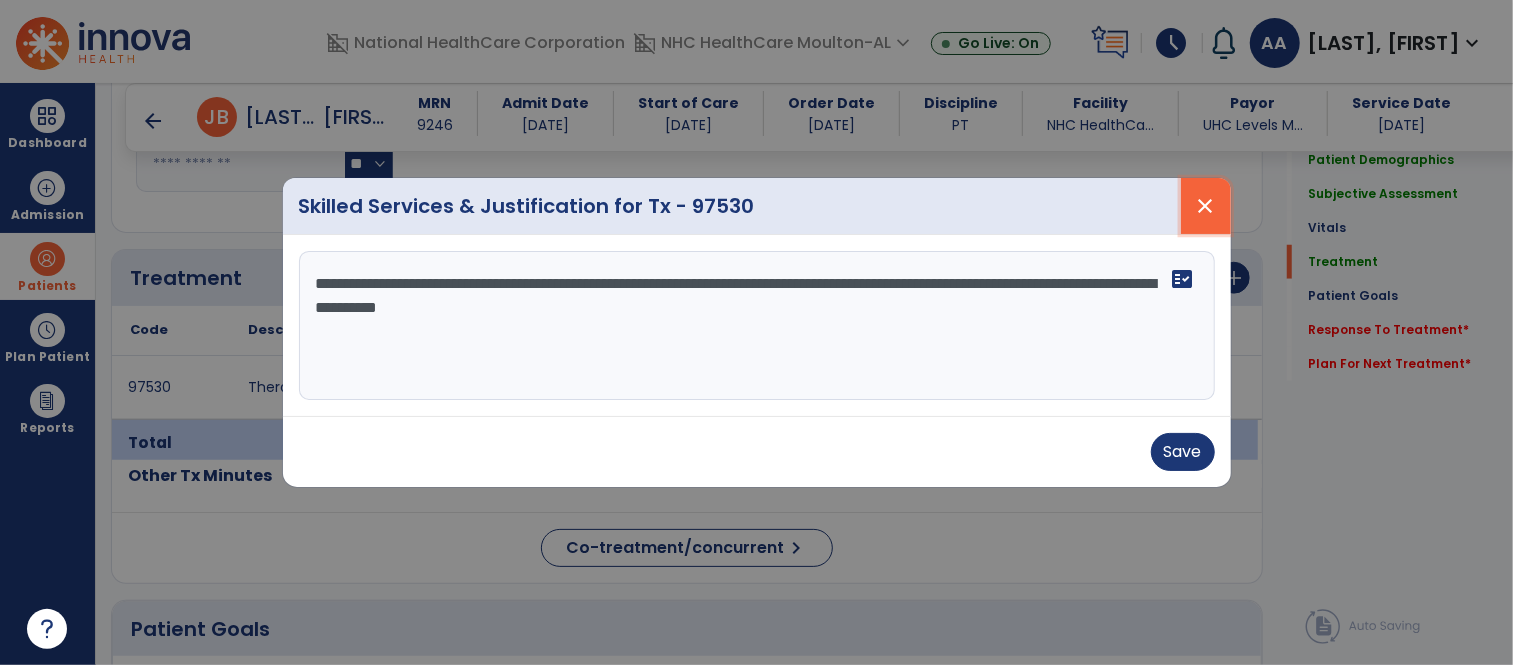 click on "close" at bounding box center [1206, 206] 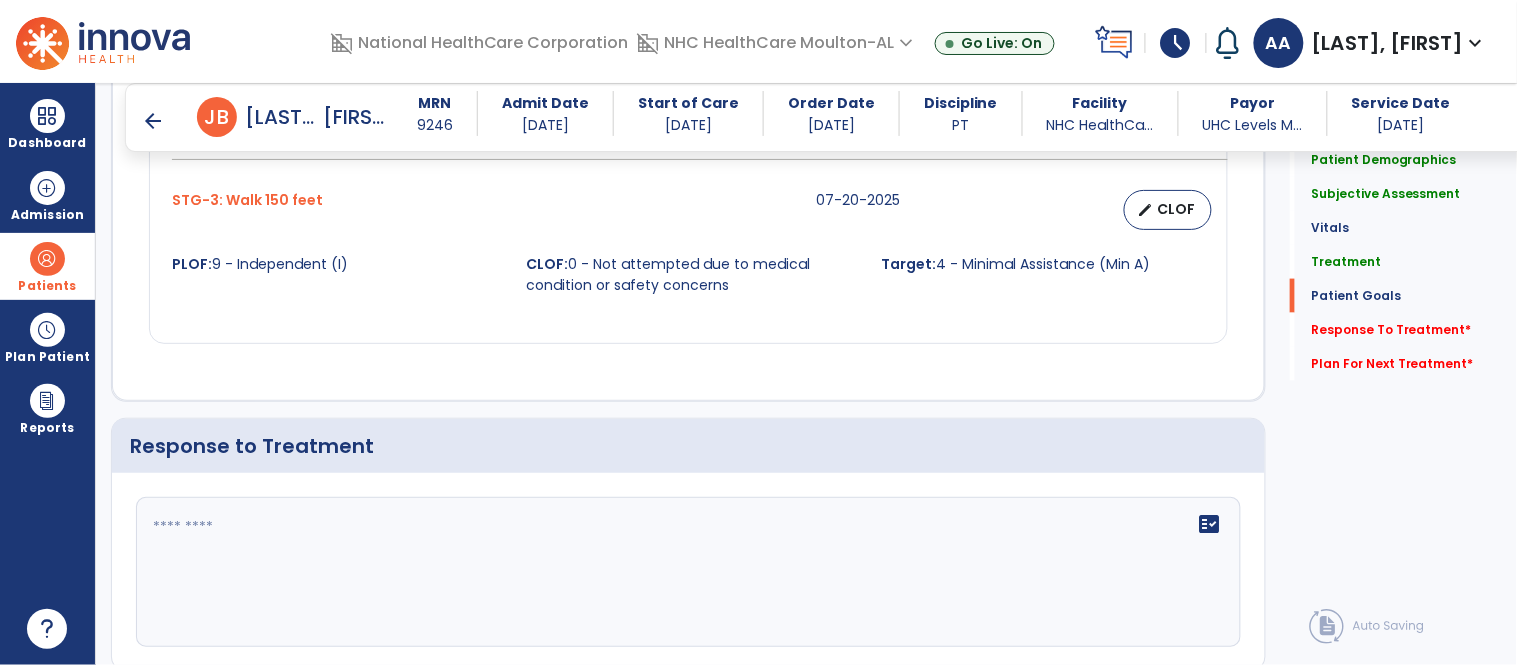 scroll, scrollTop: 2666, scrollLeft: 0, axis: vertical 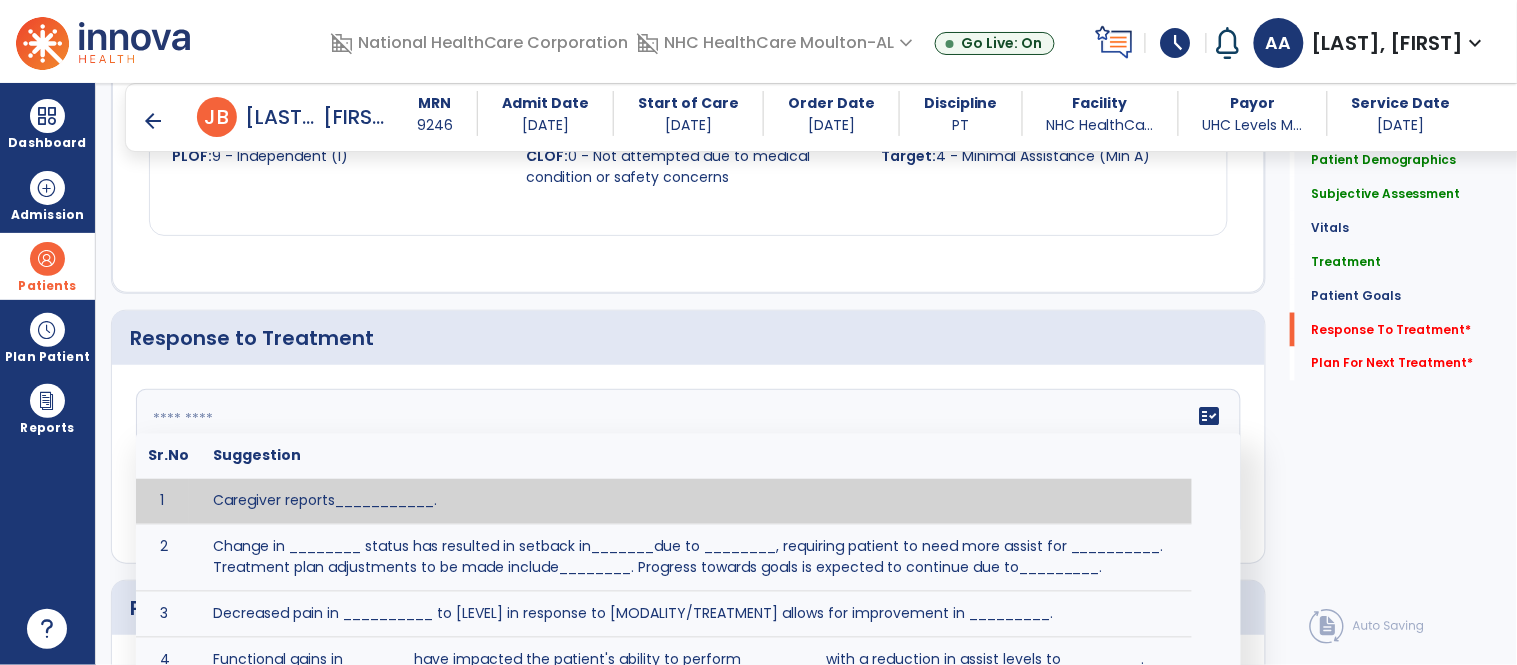 click on "fact_check Sr.No Suggestion 1 Caregiver reports___________. 2 Change in ________ status has resulted in setback in_______due to ________, requiring patient to need more assist for __________. Treatment plan adjustments to be made include________. Progress towards goals is expected to continue due to_________. 3 Decreased pain in __________ to [LEVEL] in response to [MODALITY/TREATMENT] allows for improvement in _________. 4 Functional gains in _______ have impacted the patient's ability to perform_________ with a reduction in assist levels to_________. 5 Functional progress this week has been significant due to__________. 6 Gains in ________ have improved the patient's ability to perform ______with decreased levels of assist to___________. 7 Improvement in ________allows patient to tolerate higher levels of challenges in_________. 8 Pain in [AREA] has decreased to [LEVEL] in response to [TREATMENT/MODALITY], allowing fore ease in completing__________. 9 10 11 12 13 14 15 16 17 18 19 20 21" 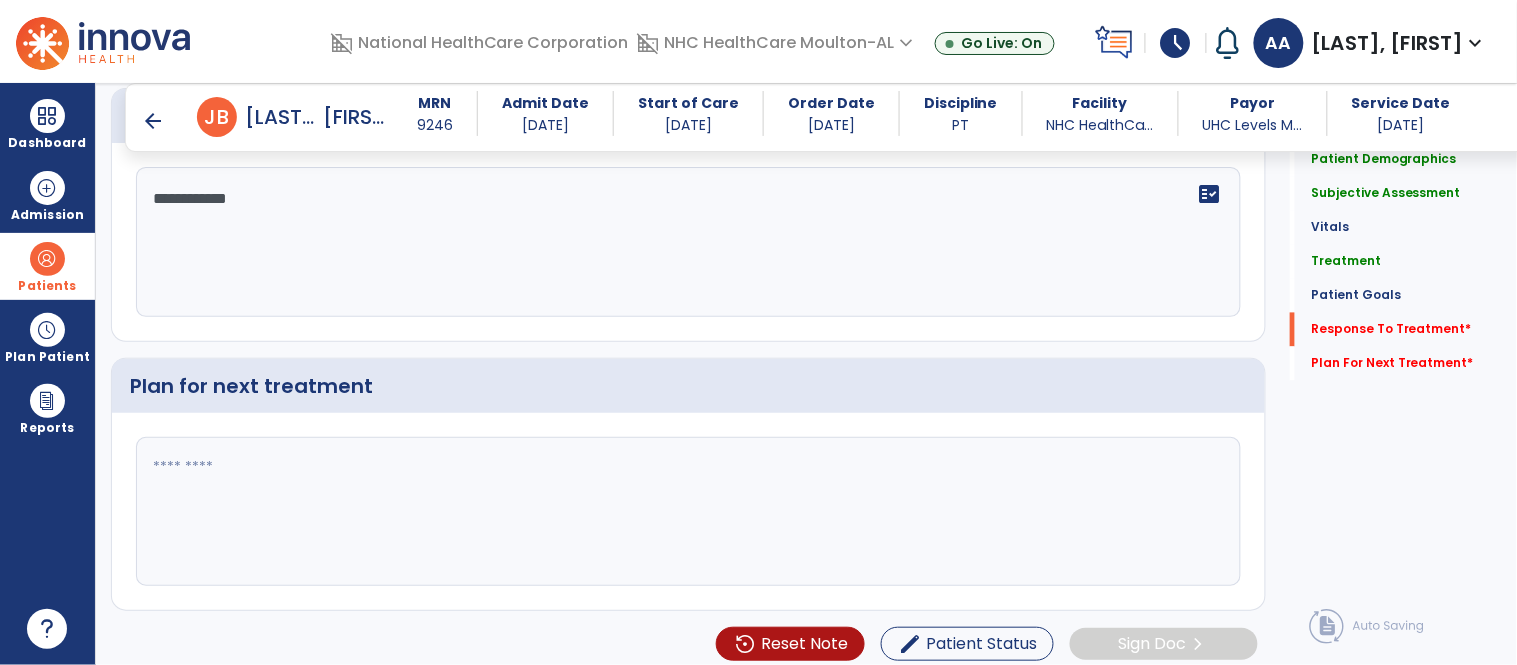 type on "**********" 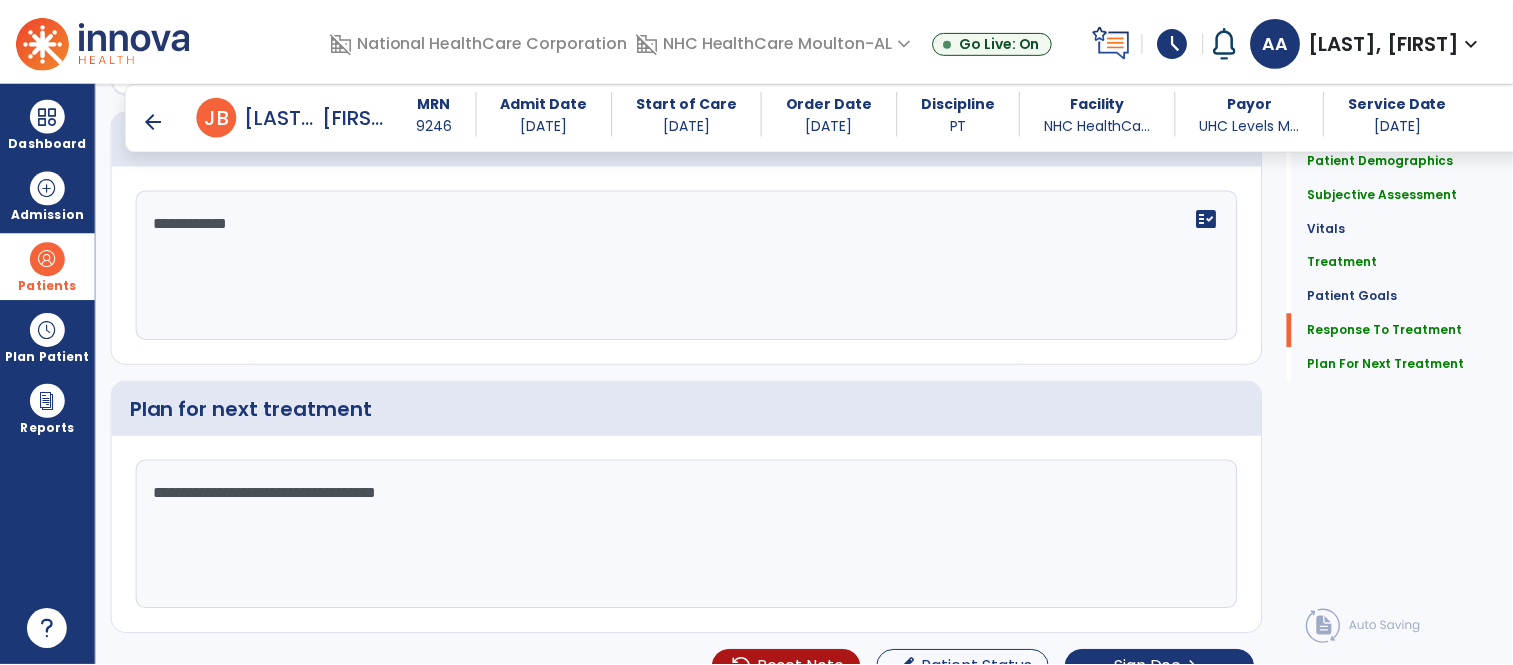 scroll, scrollTop: 2888, scrollLeft: 0, axis: vertical 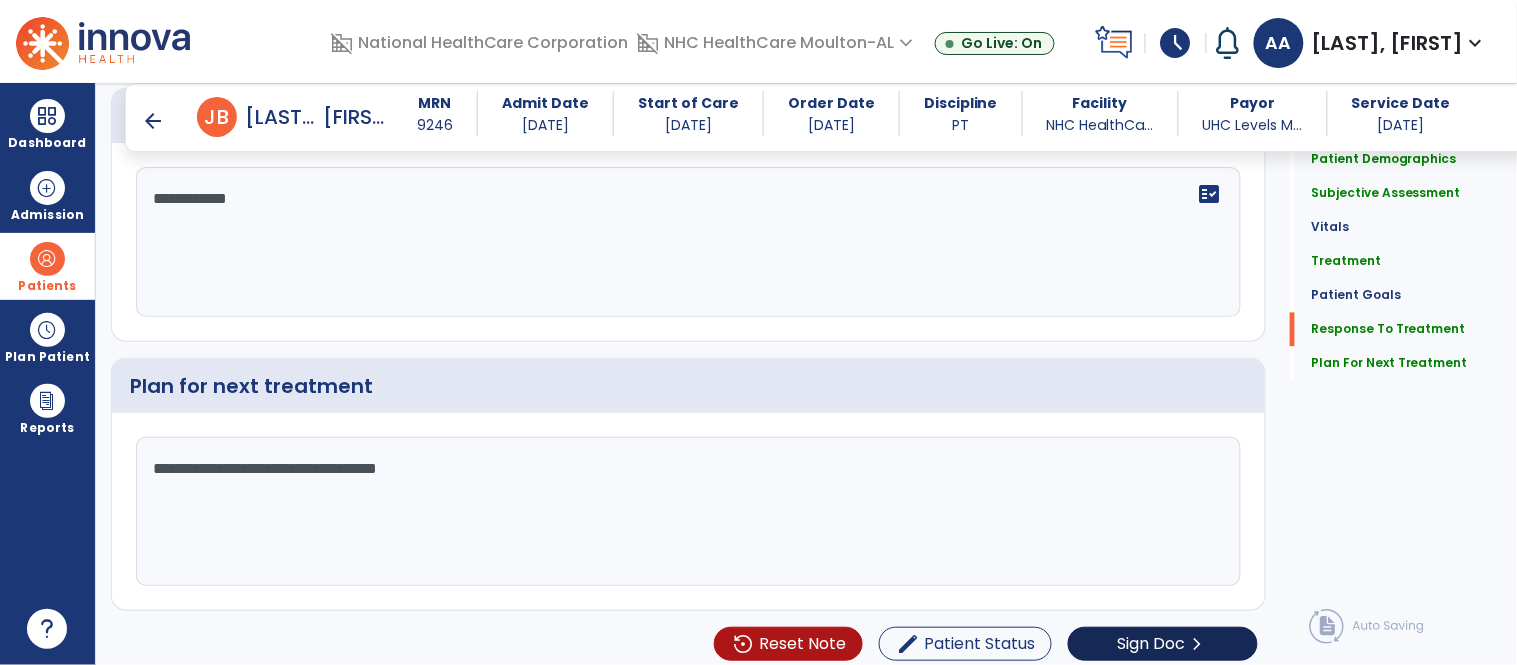 type on "**********" 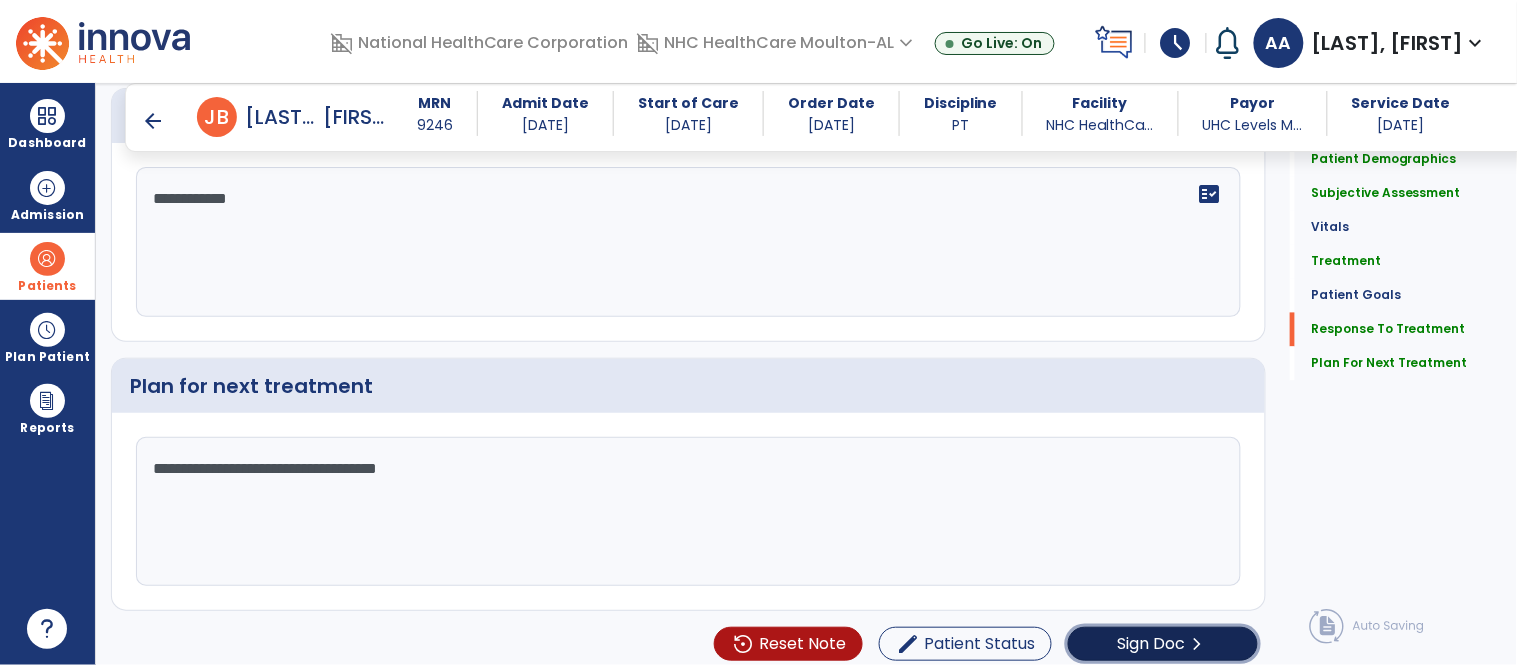 click on "Sign Doc  chevron_right" 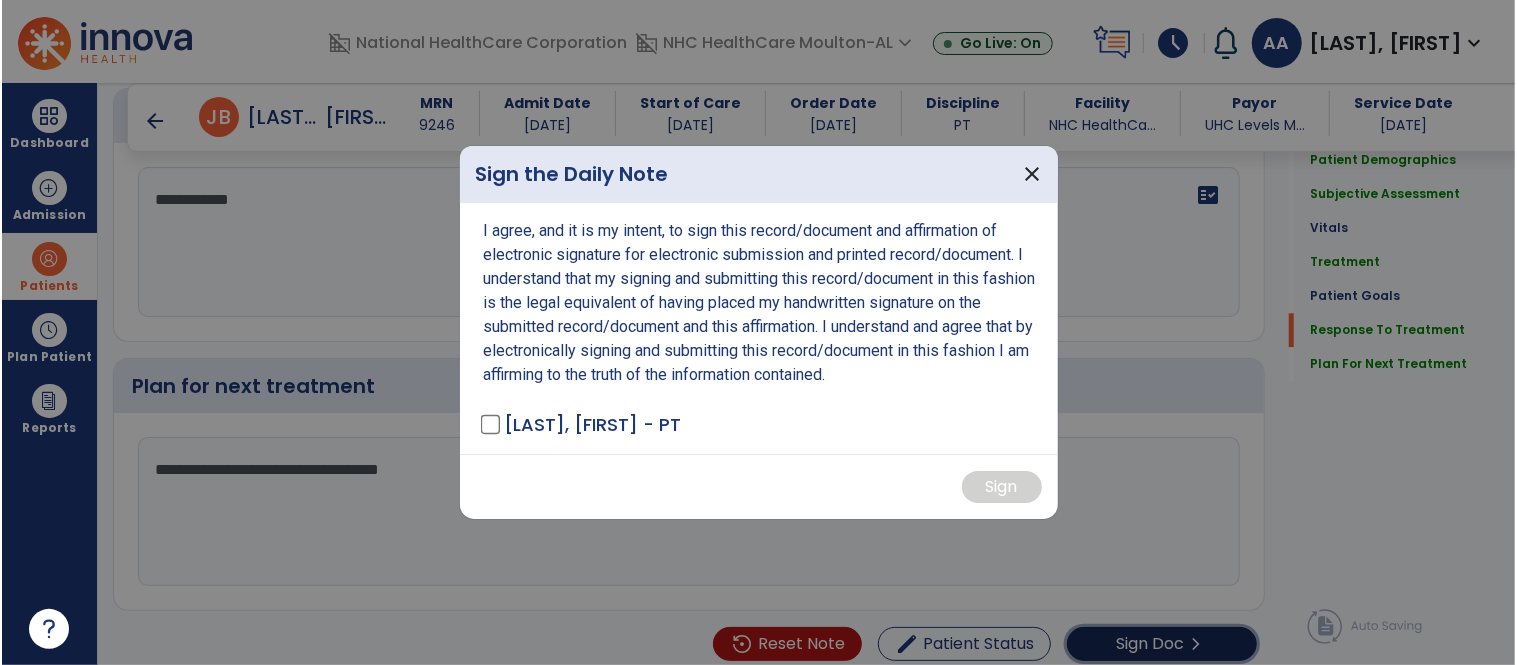 scroll, scrollTop: 2888, scrollLeft: 0, axis: vertical 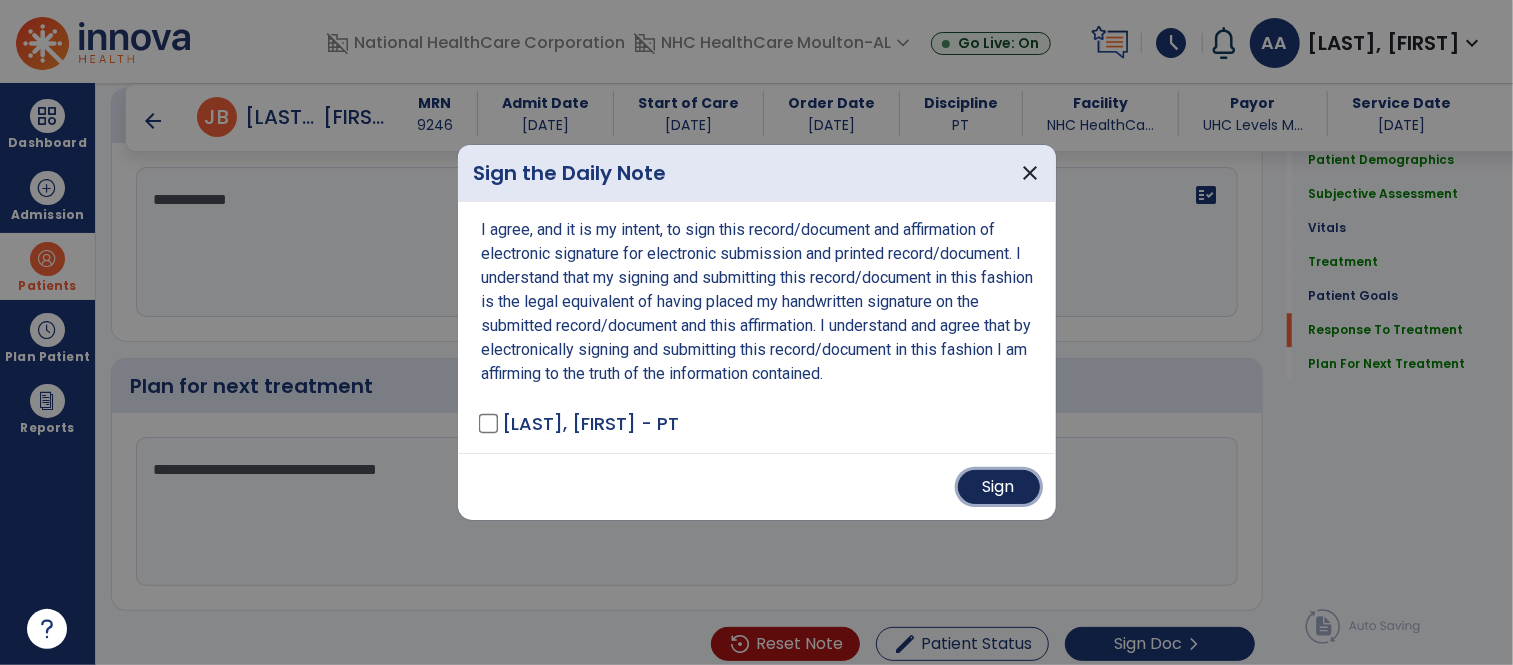 click on "Sign" at bounding box center (999, 487) 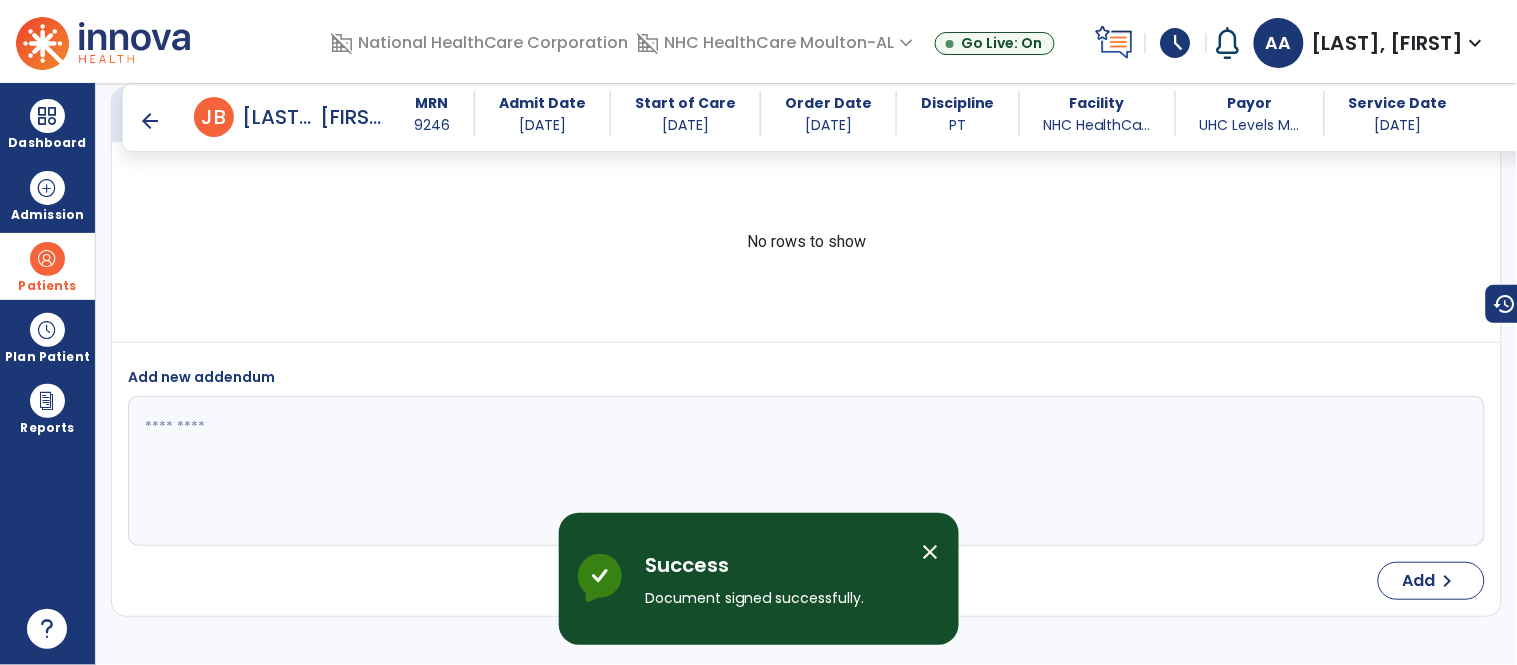 scroll, scrollTop: 4305, scrollLeft: 0, axis: vertical 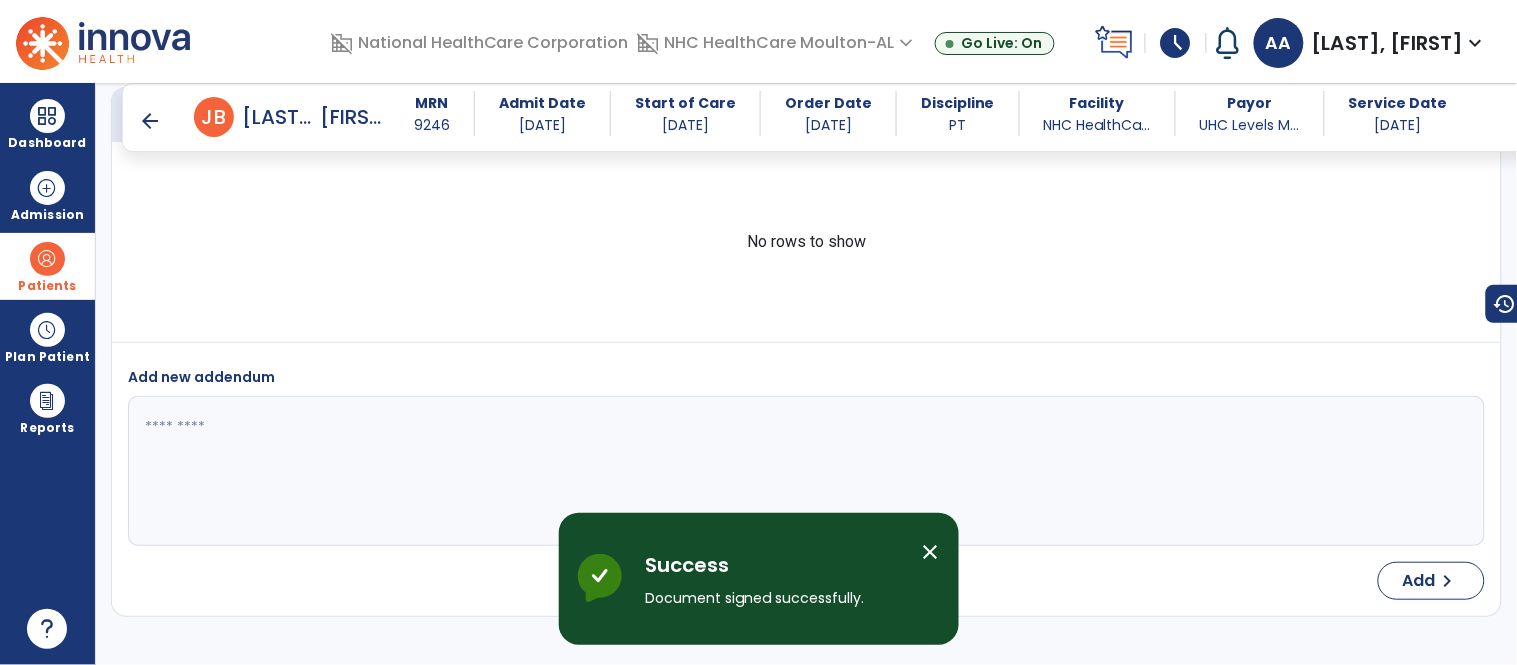 click on "arrow_back" at bounding box center (150, 121) 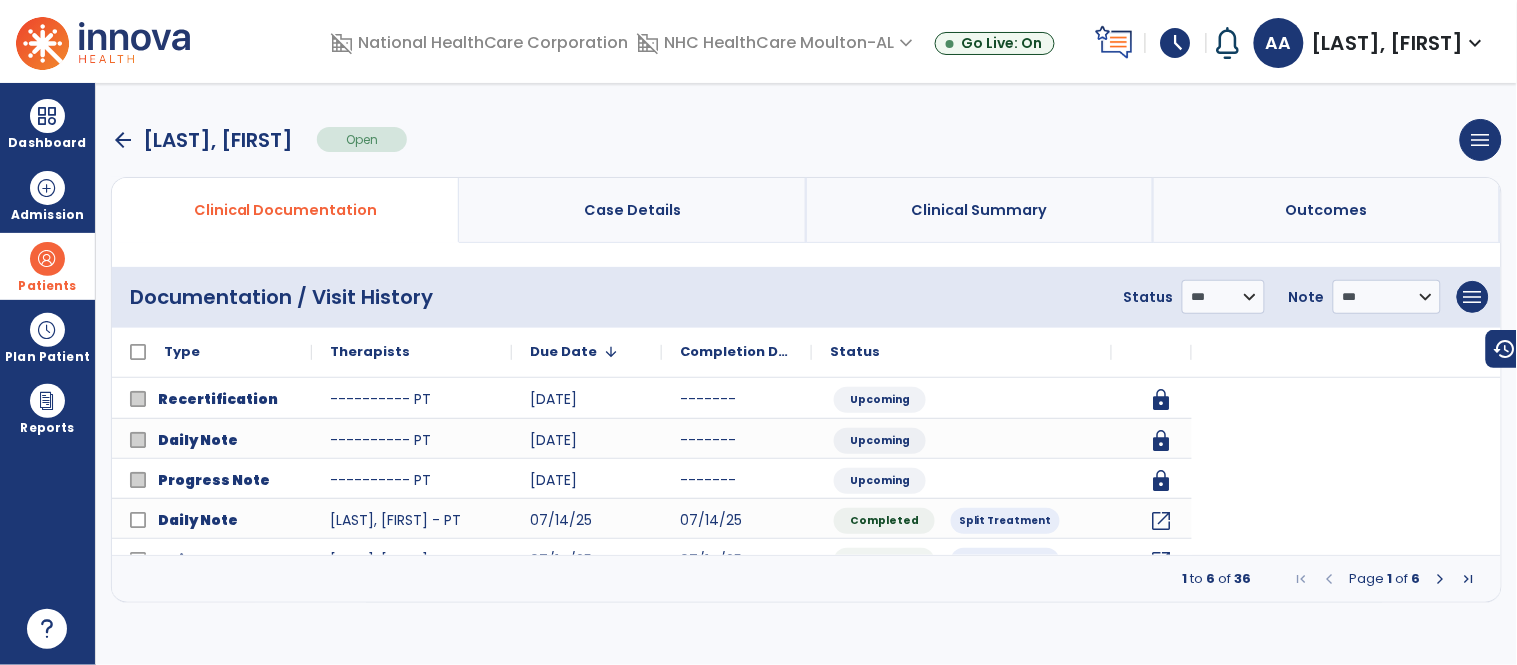 scroll, scrollTop: 0, scrollLeft: 0, axis: both 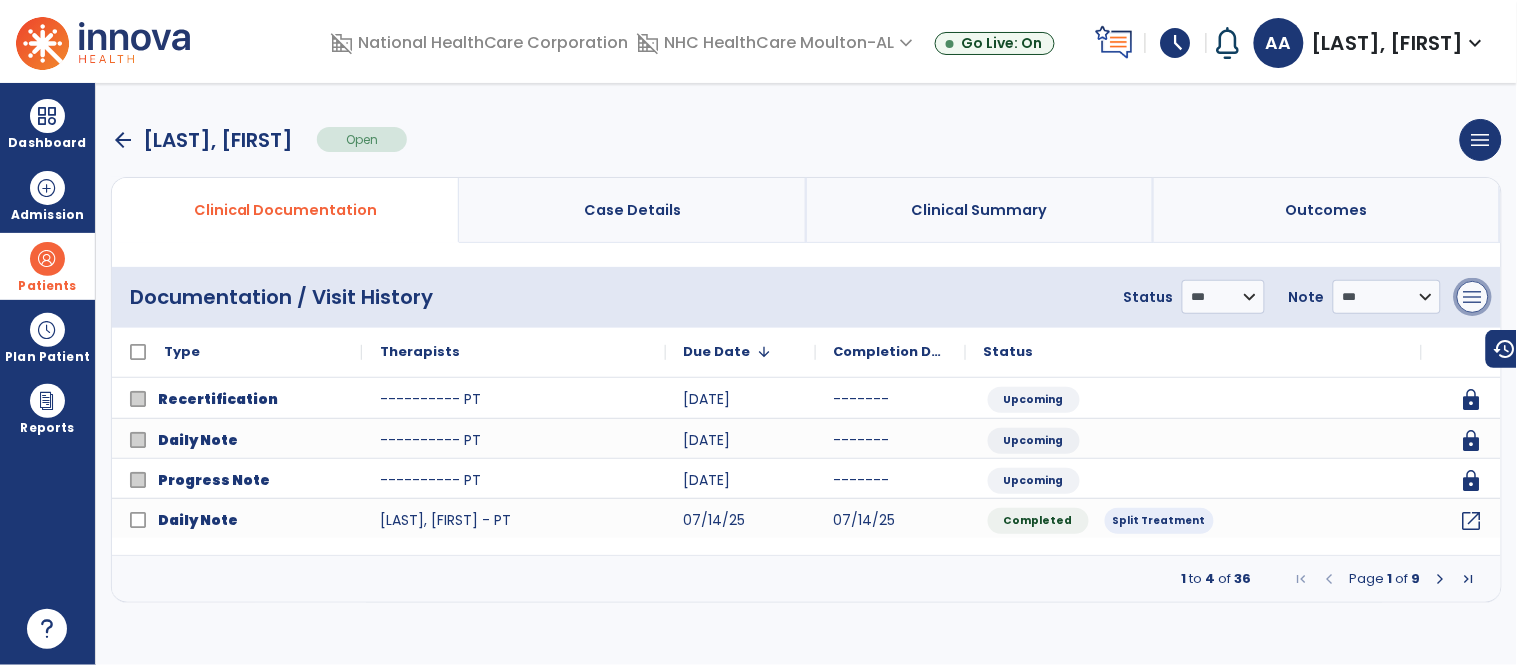 click on "menu" at bounding box center (1473, 297) 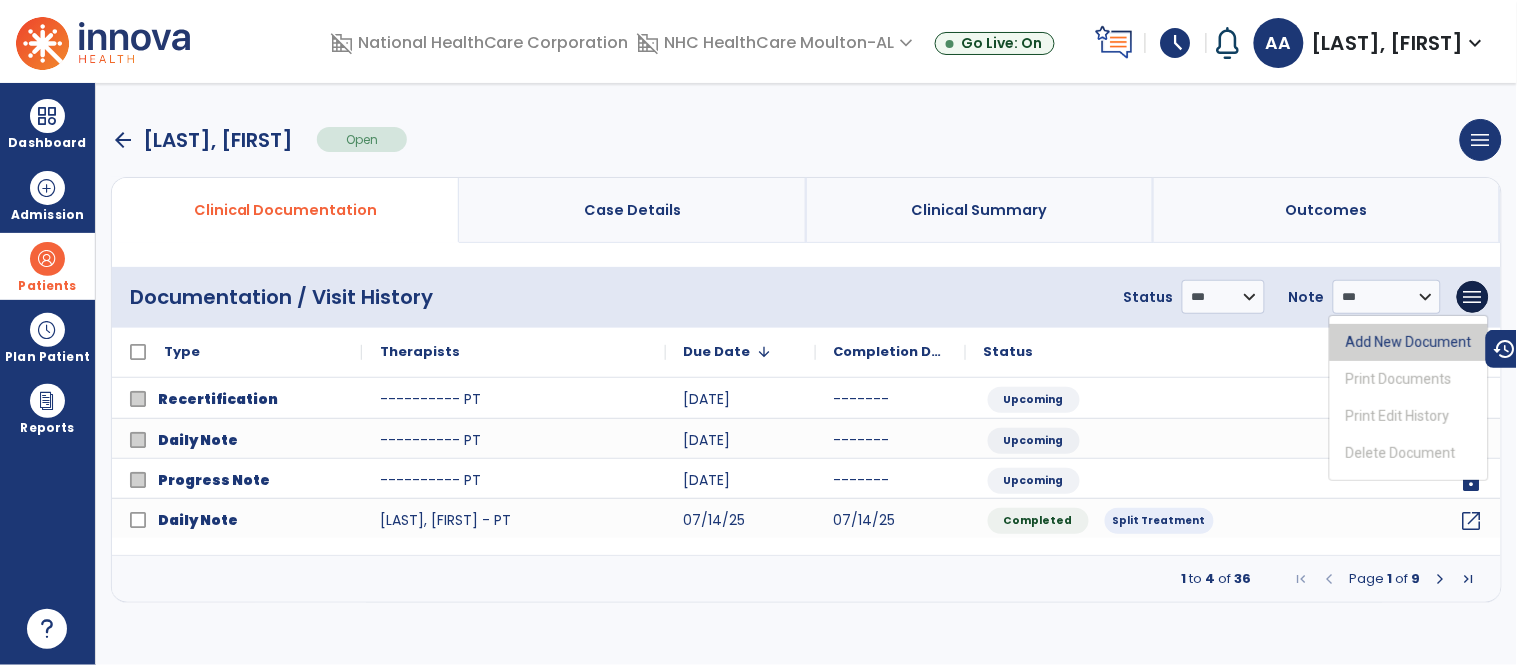 click on "Add New Document" at bounding box center [1409, 342] 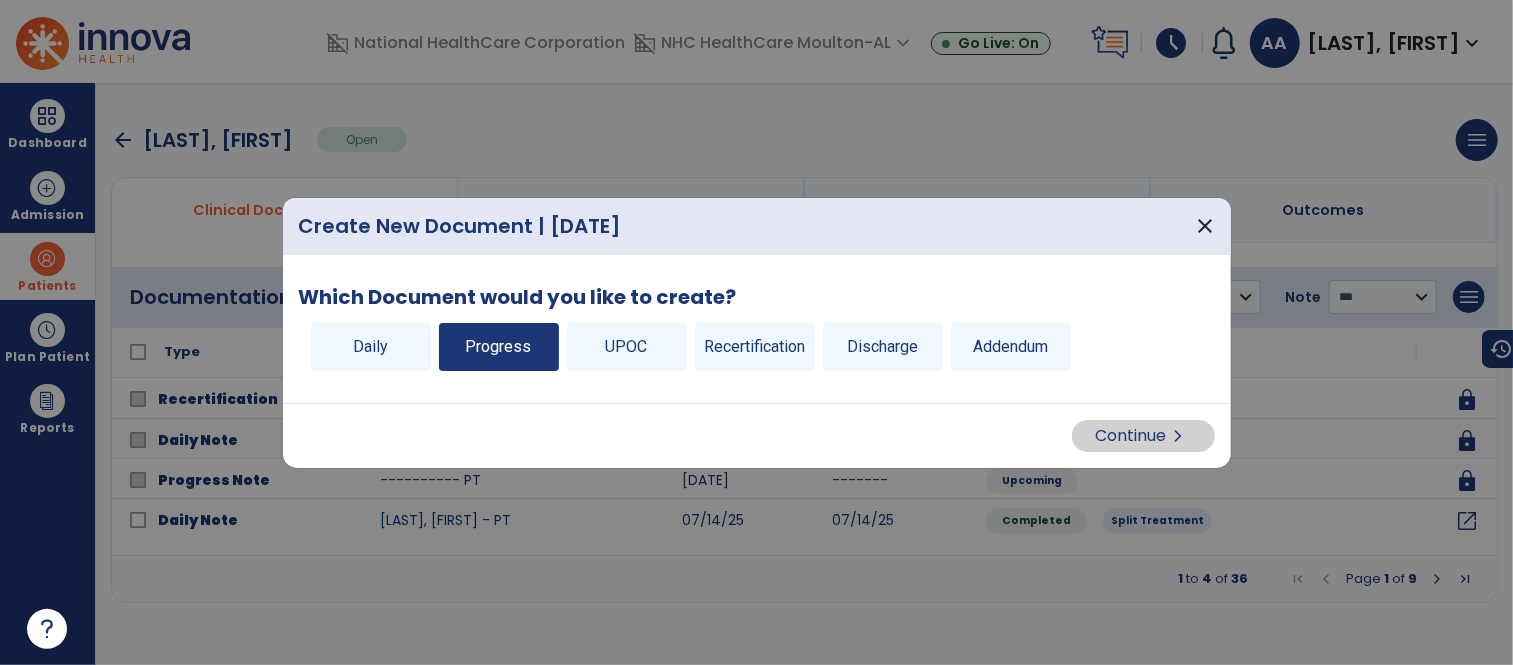 click on "Progress" at bounding box center [499, 347] 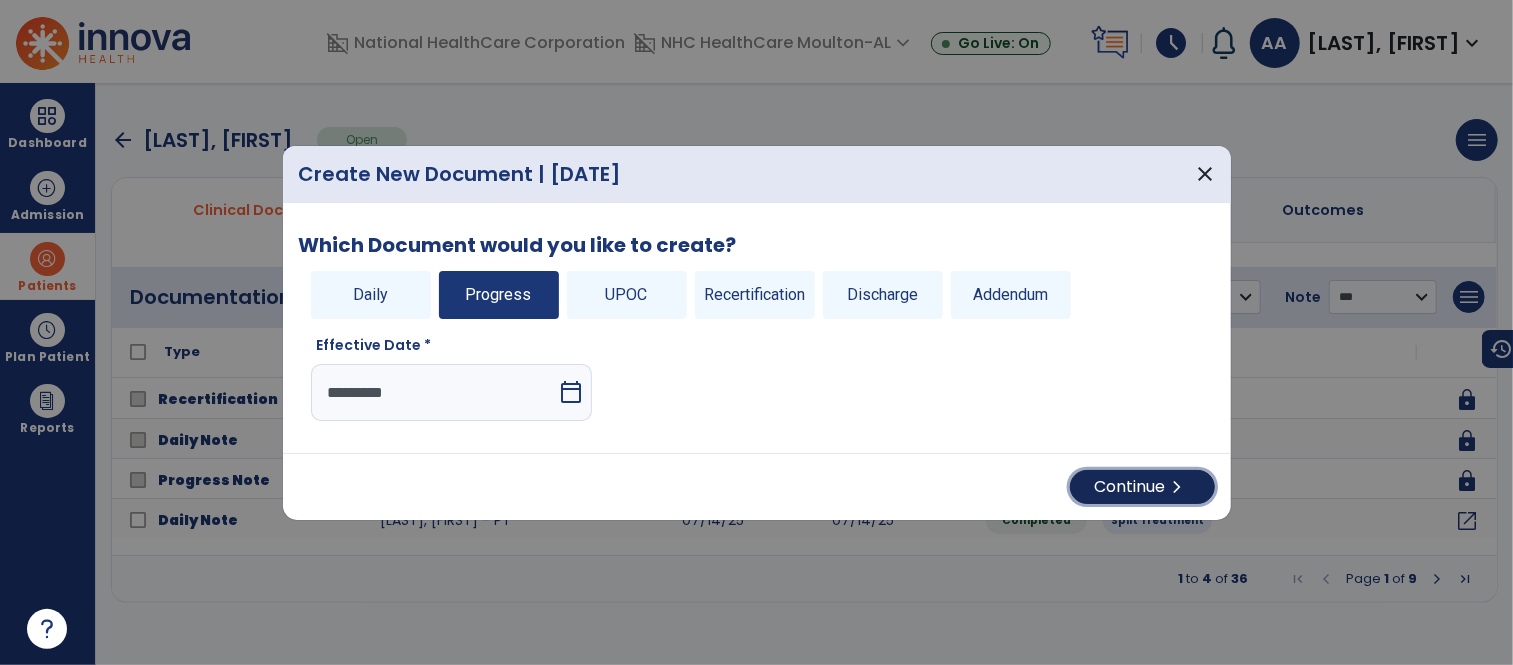 click on "Continue   chevron_right" at bounding box center (1142, 487) 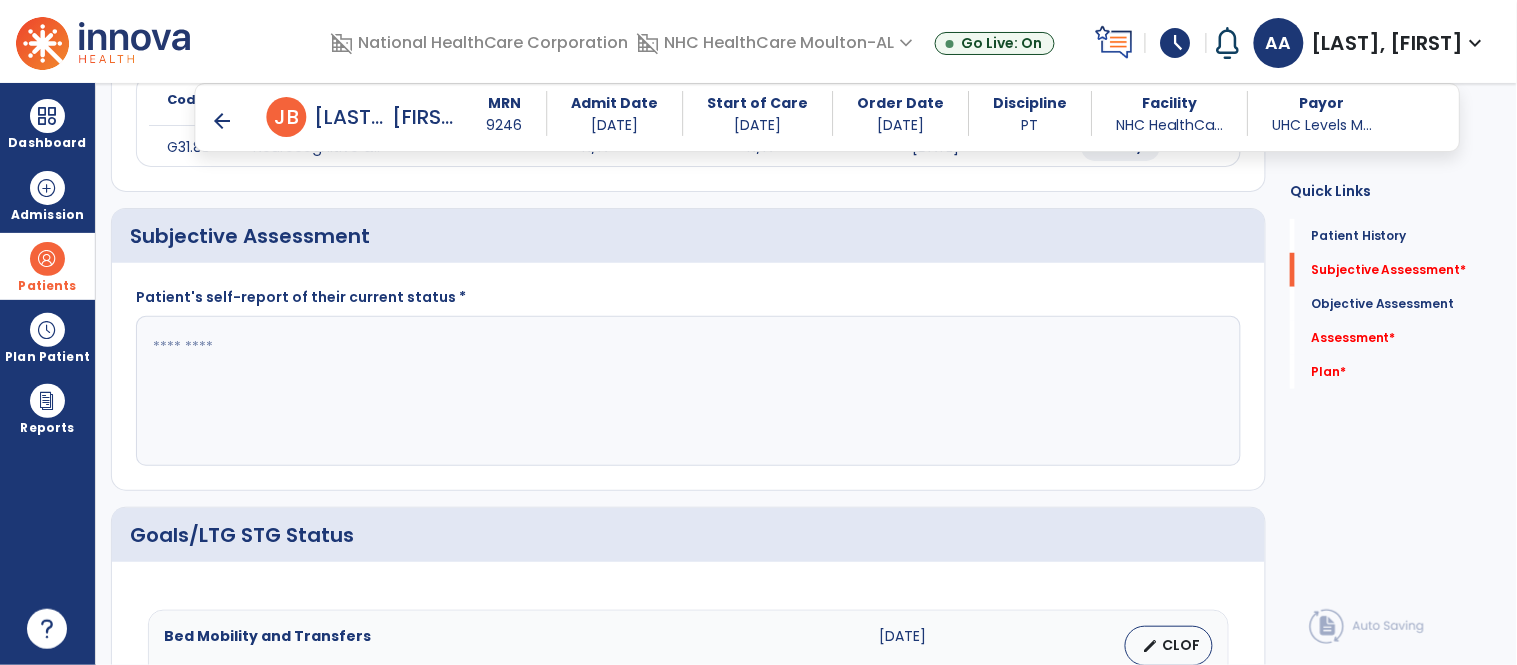 scroll, scrollTop: 333, scrollLeft: 0, axis: vertical 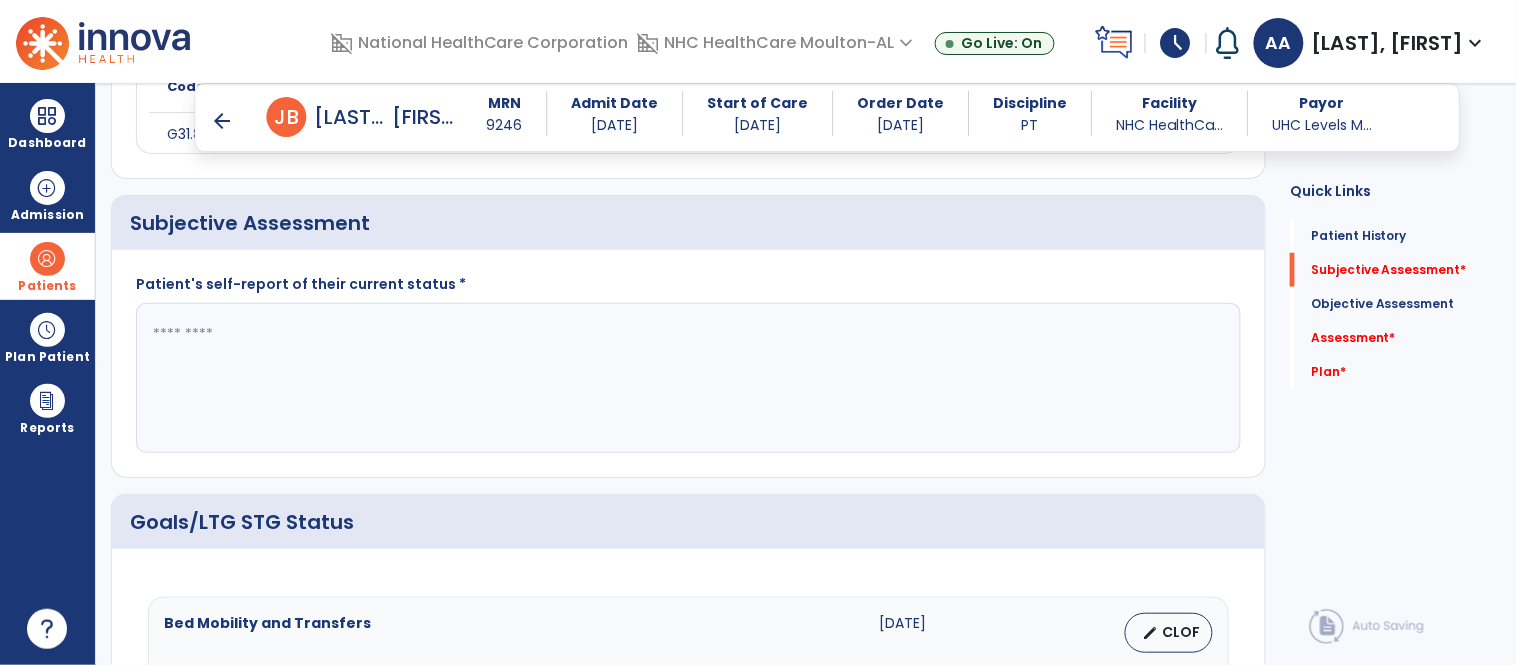 click 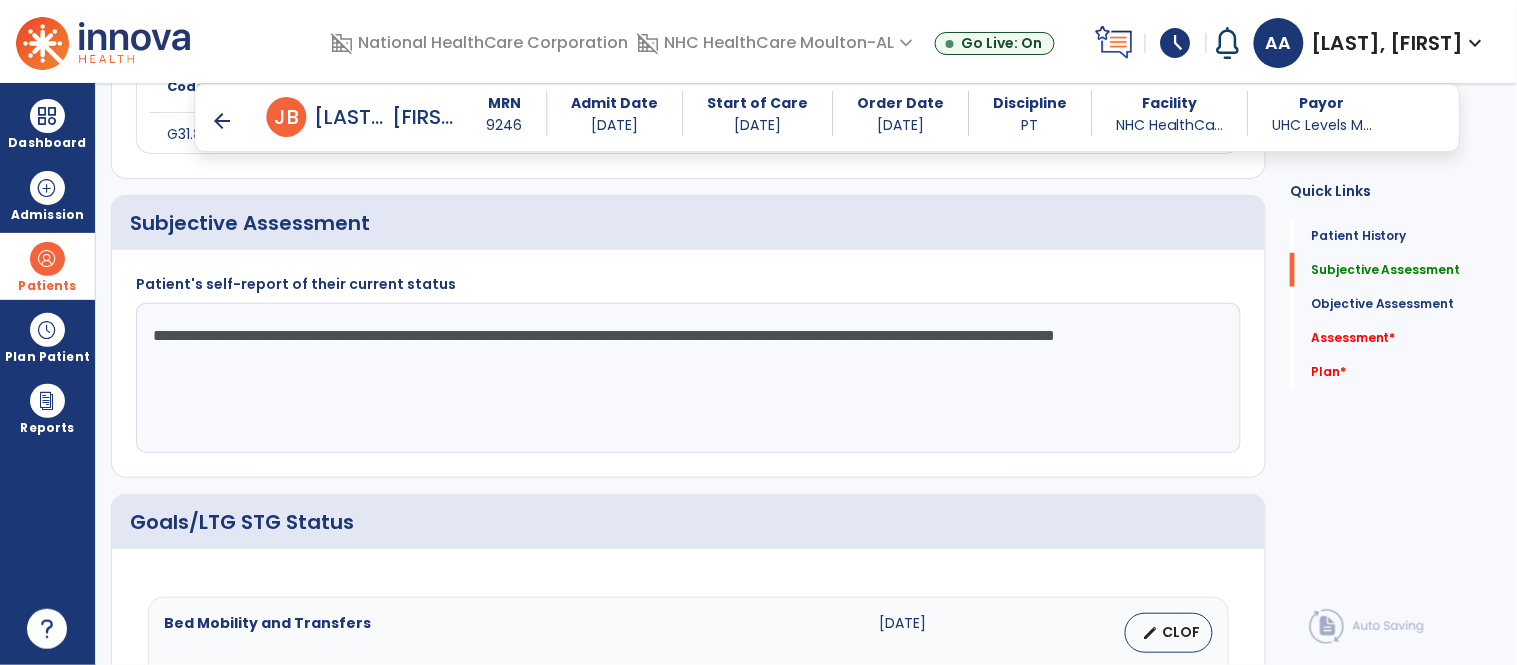 drag, startPoint x: 148, startPoint y: 325, endPoint x: 477, endPoint y: 412, distance: 340.3087 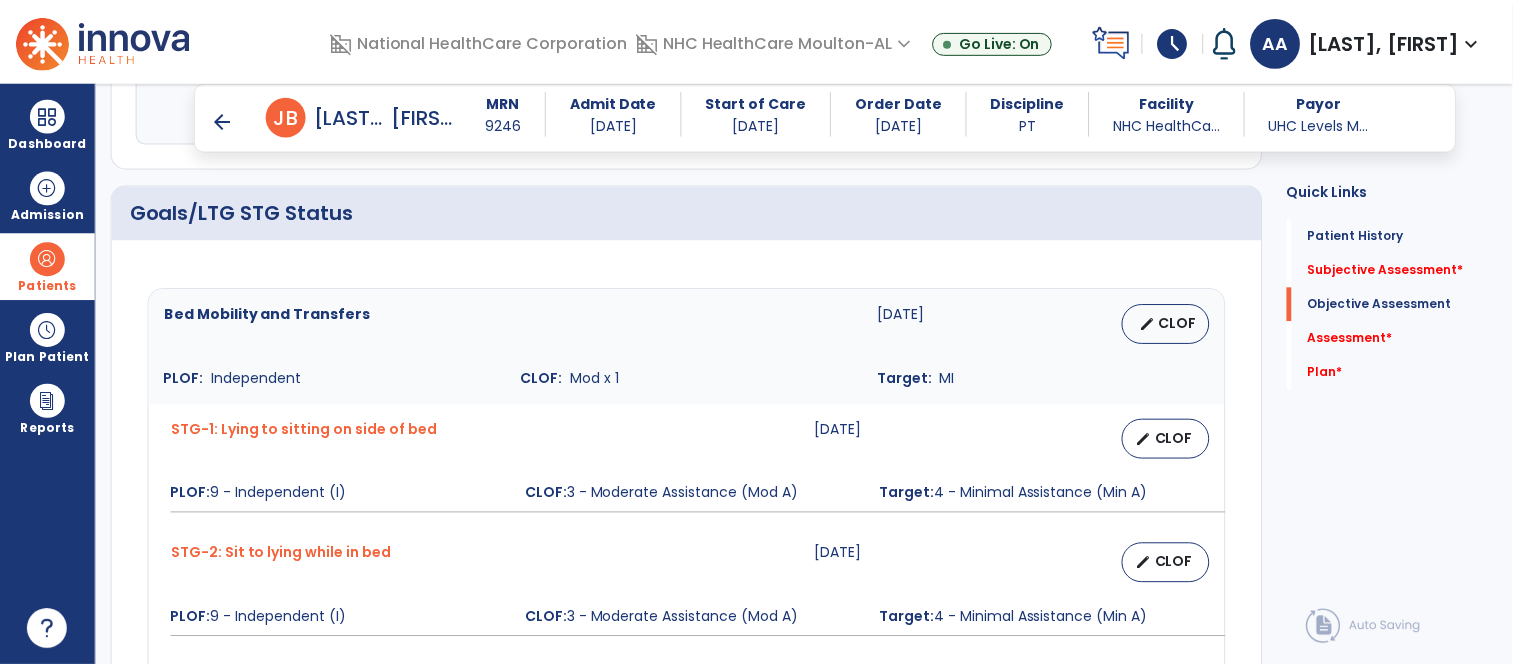 scroll, scrollTop: 666, scrollLeft: 0, axis: vertical 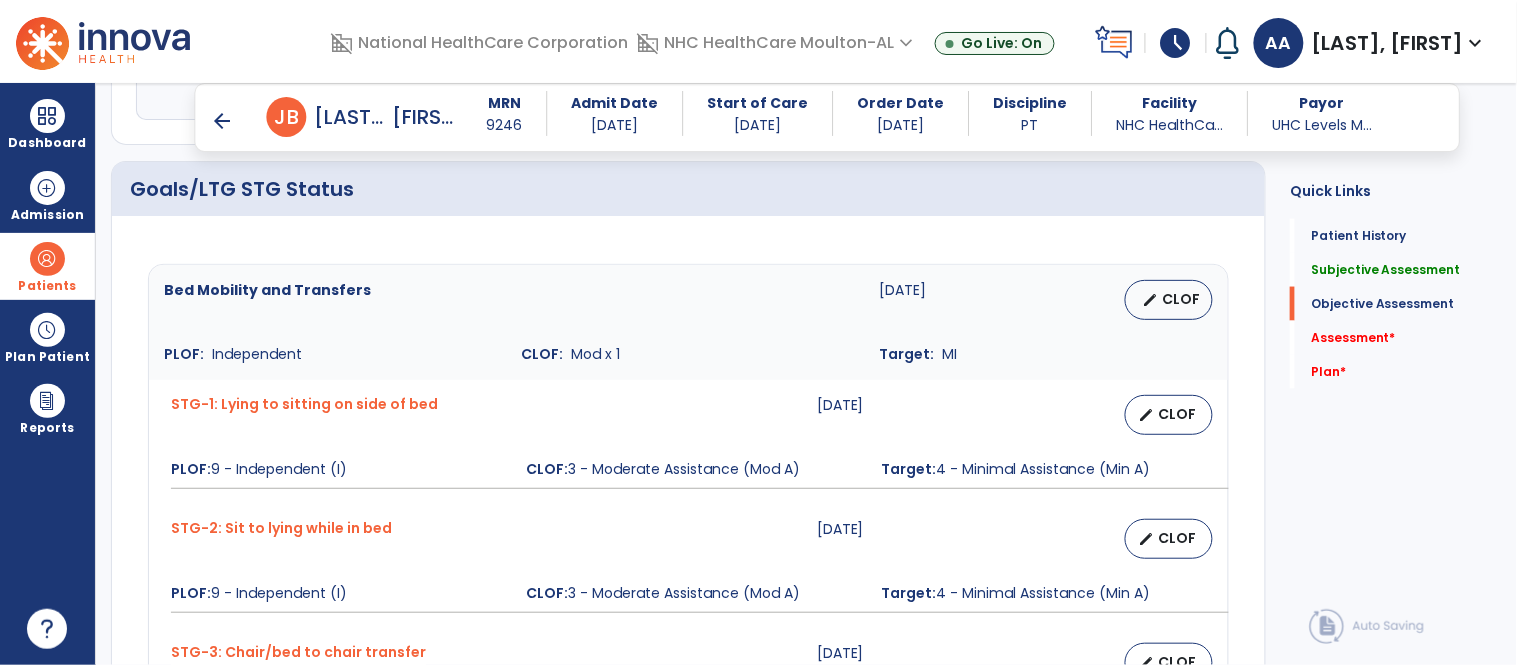 type on "**********" 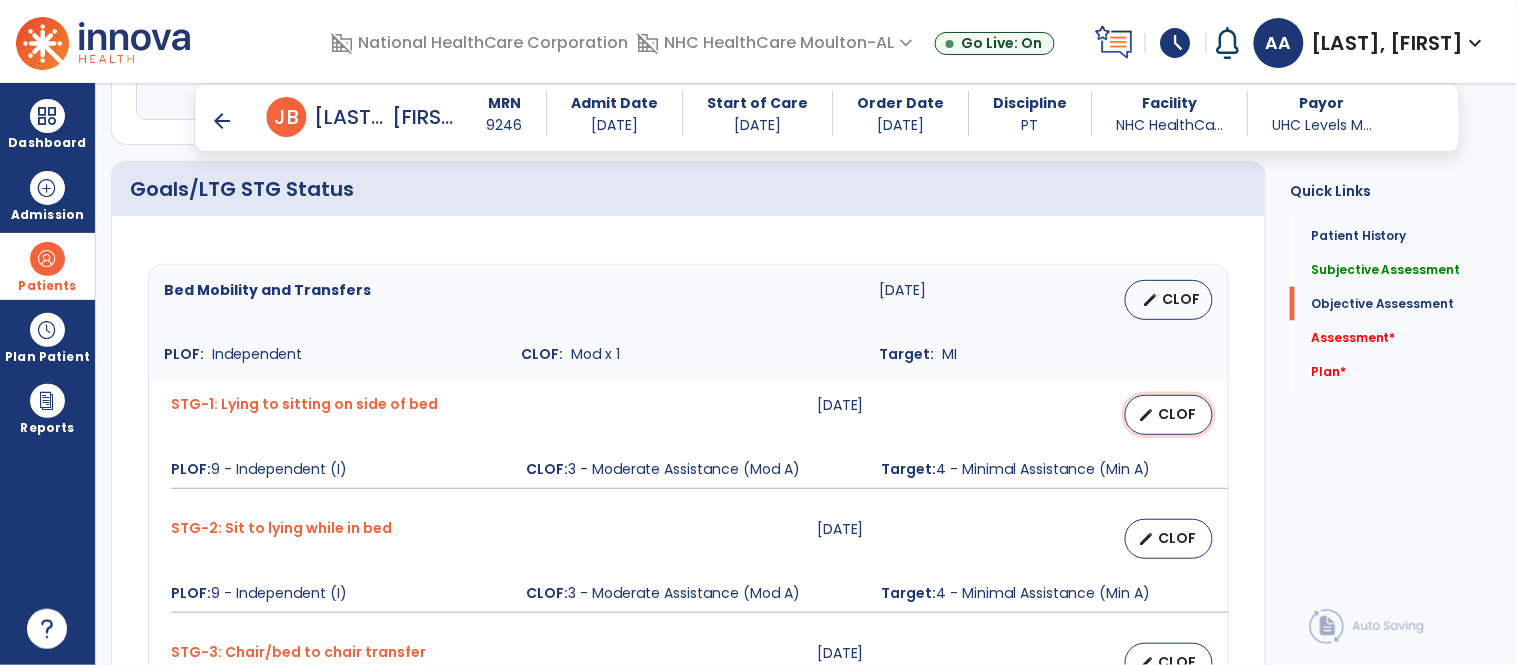 click on "CLOF" at bounding box center (1177, 414) 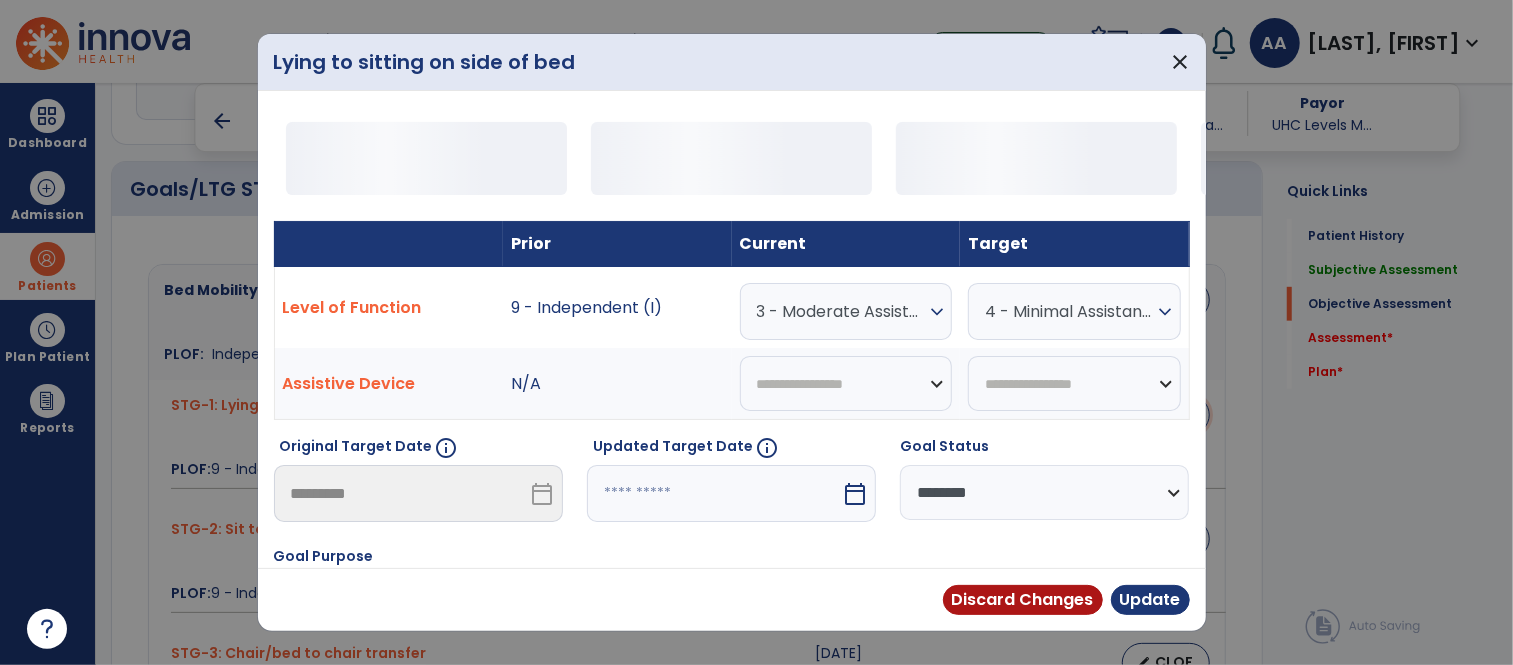 scroll, scrollTop: 666, scrollLeft: 0, axis: vertical 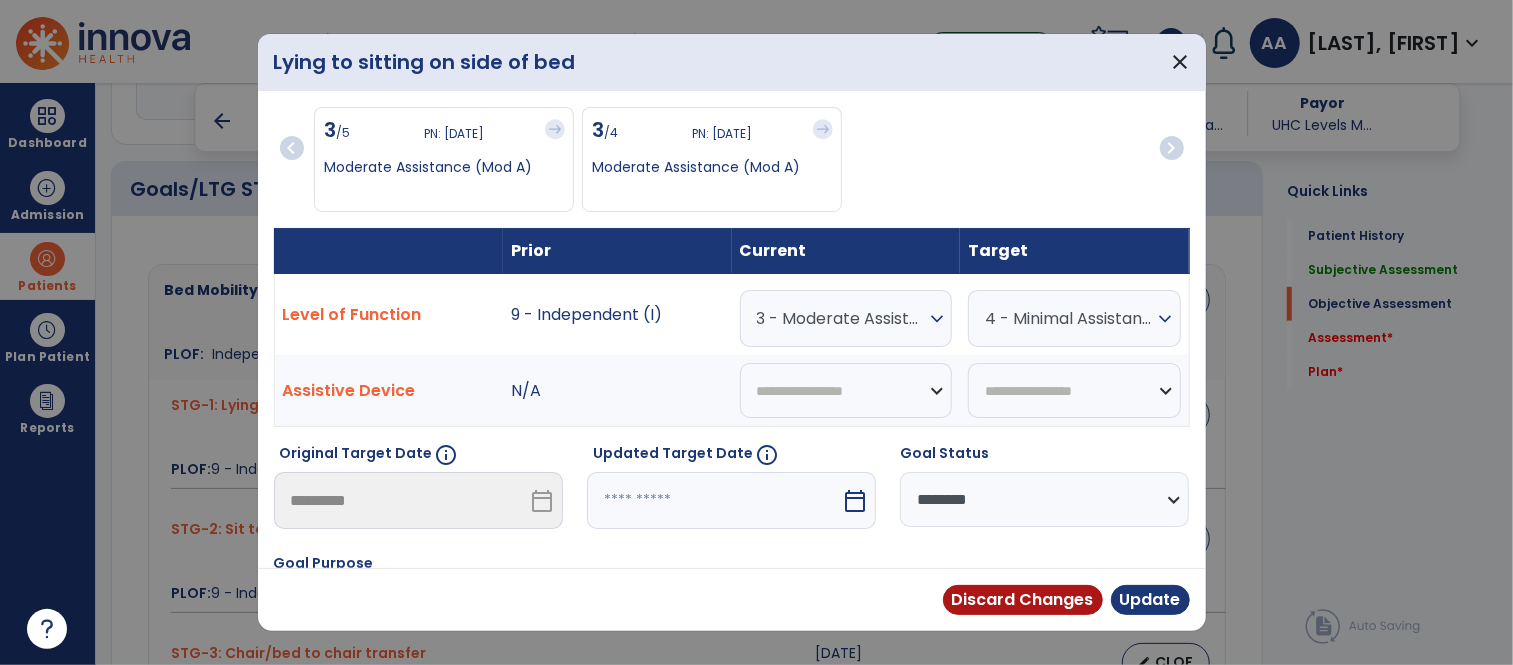 click on "calendar_today" at bounding box center [855, 501] 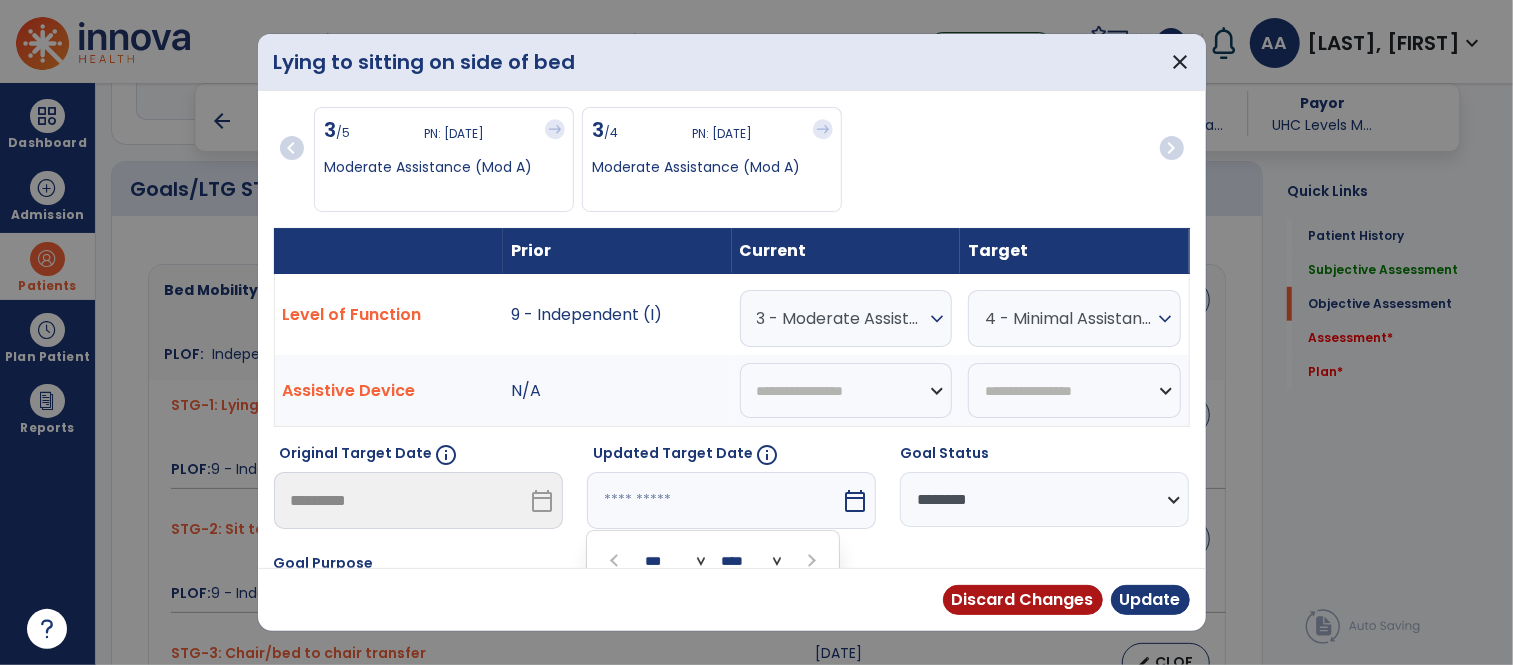 scroll, scrollTop: 258, scrollLeft: 0, axis: vertical 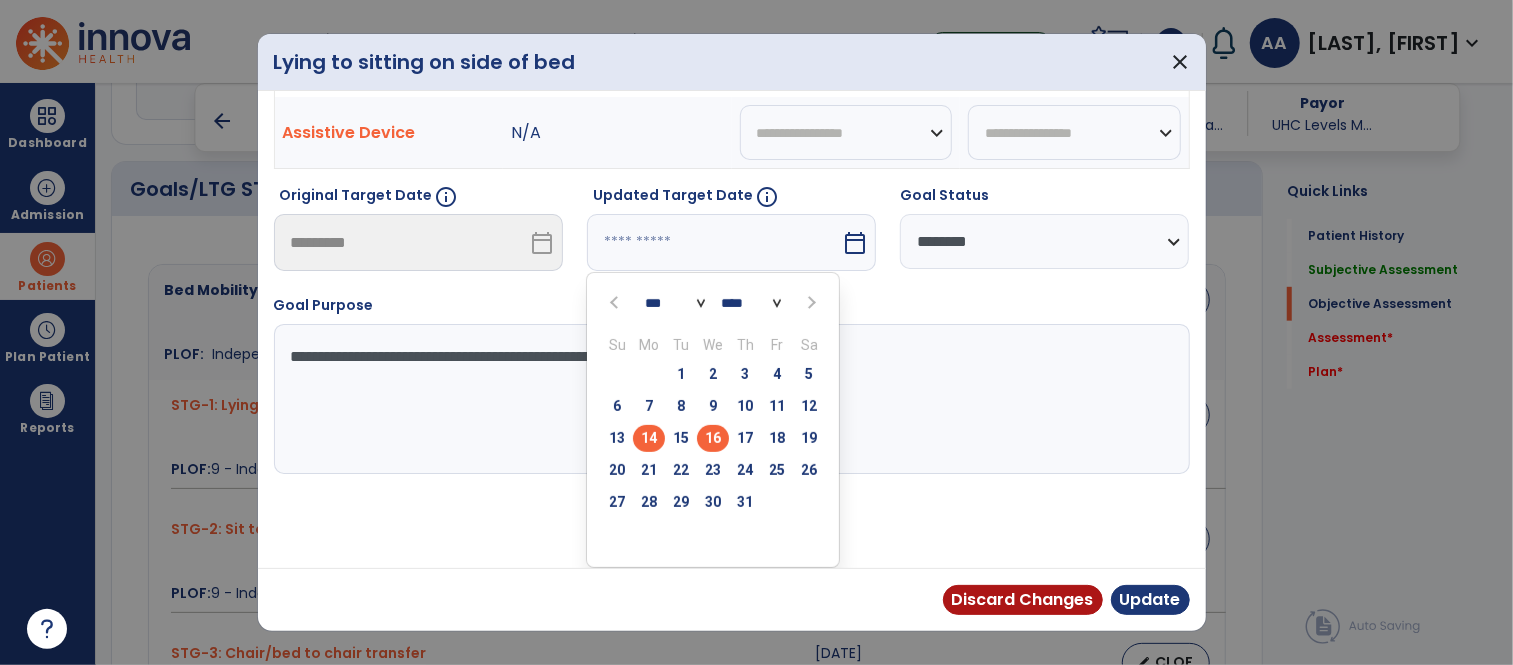 click on "16" at bounding box center [713, 438] 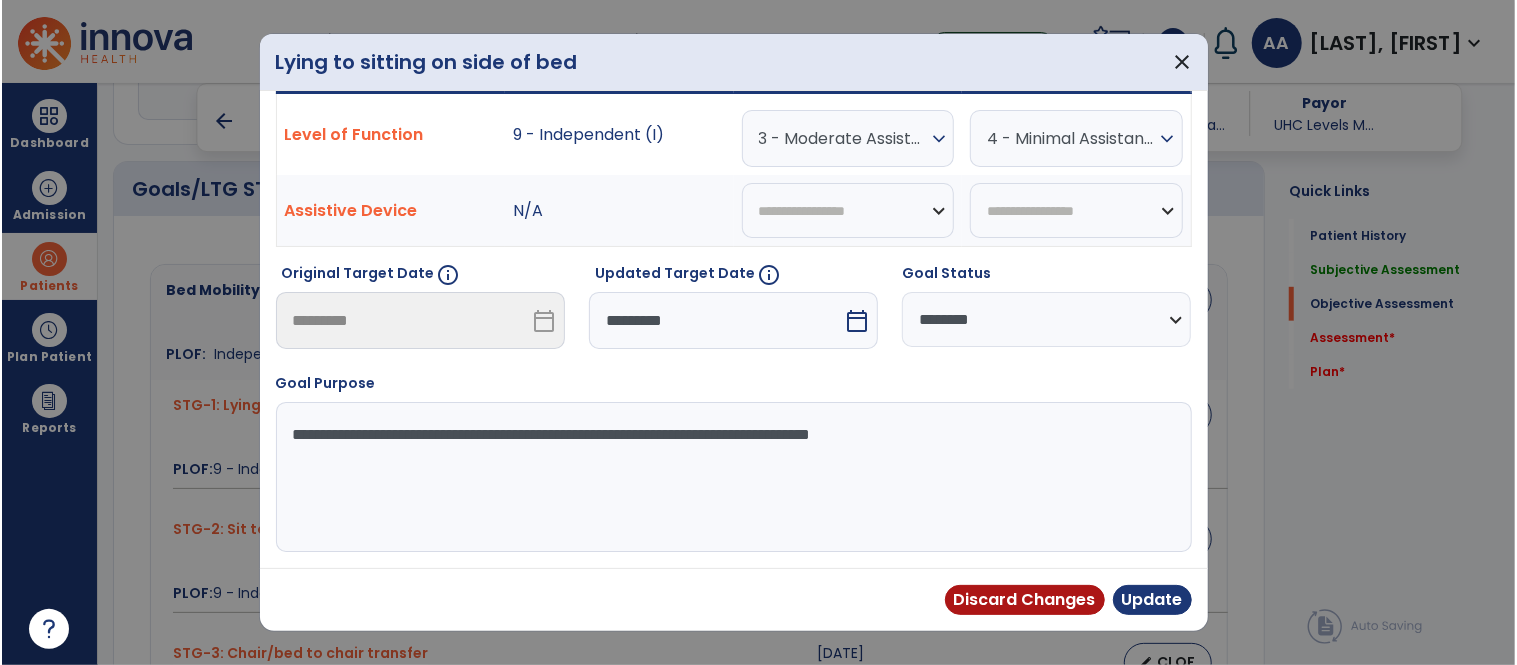 scroll, scrollTop: 181, scrollLeft: 0, axis: vertical 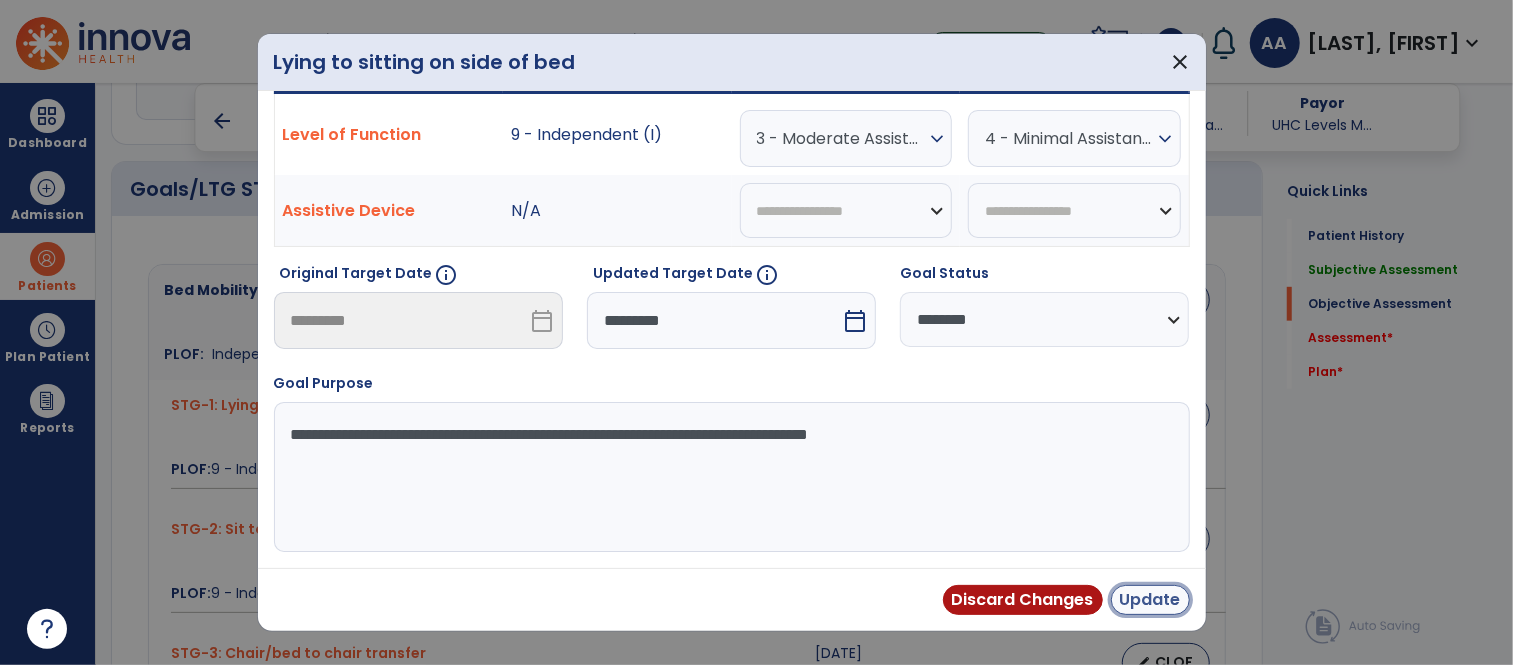 click on "Update" at bounding box center [1150, 600] 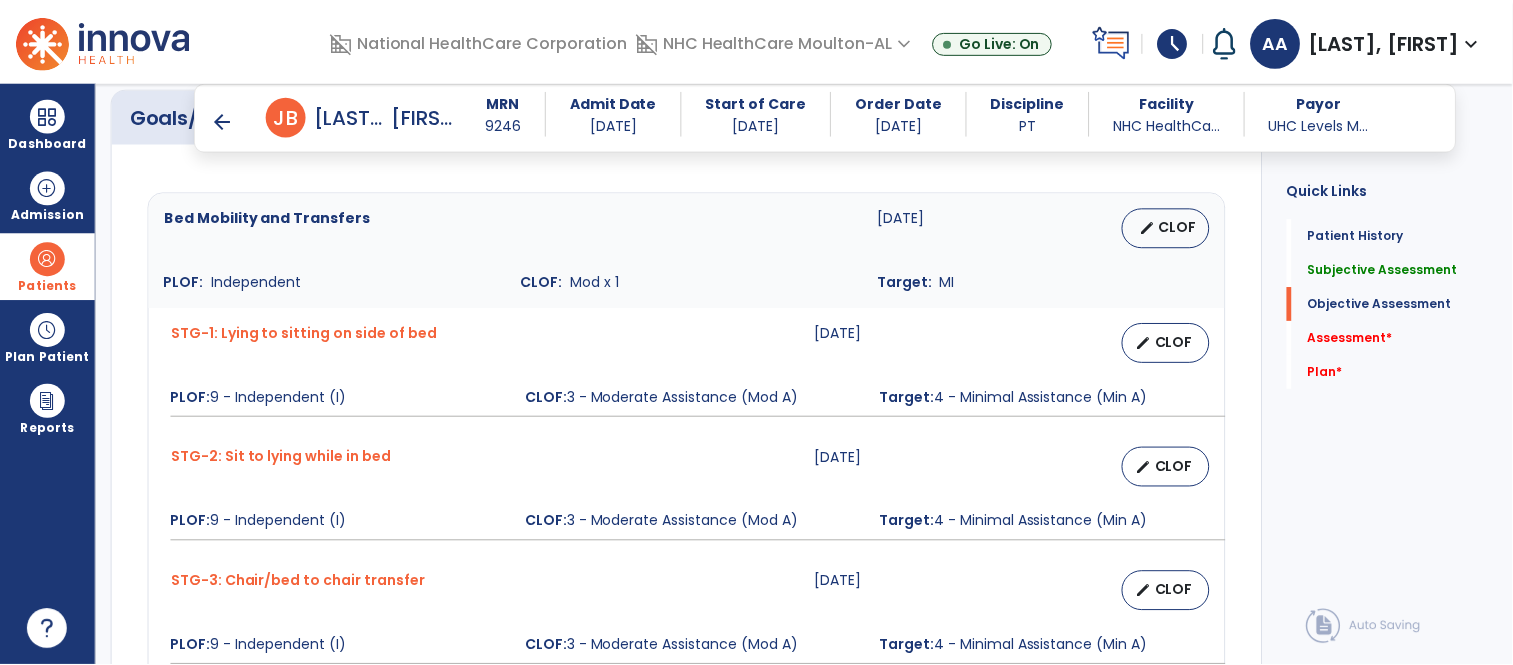 scroll, scrollTop: 777, scrollLeft: 0, axis: vertical 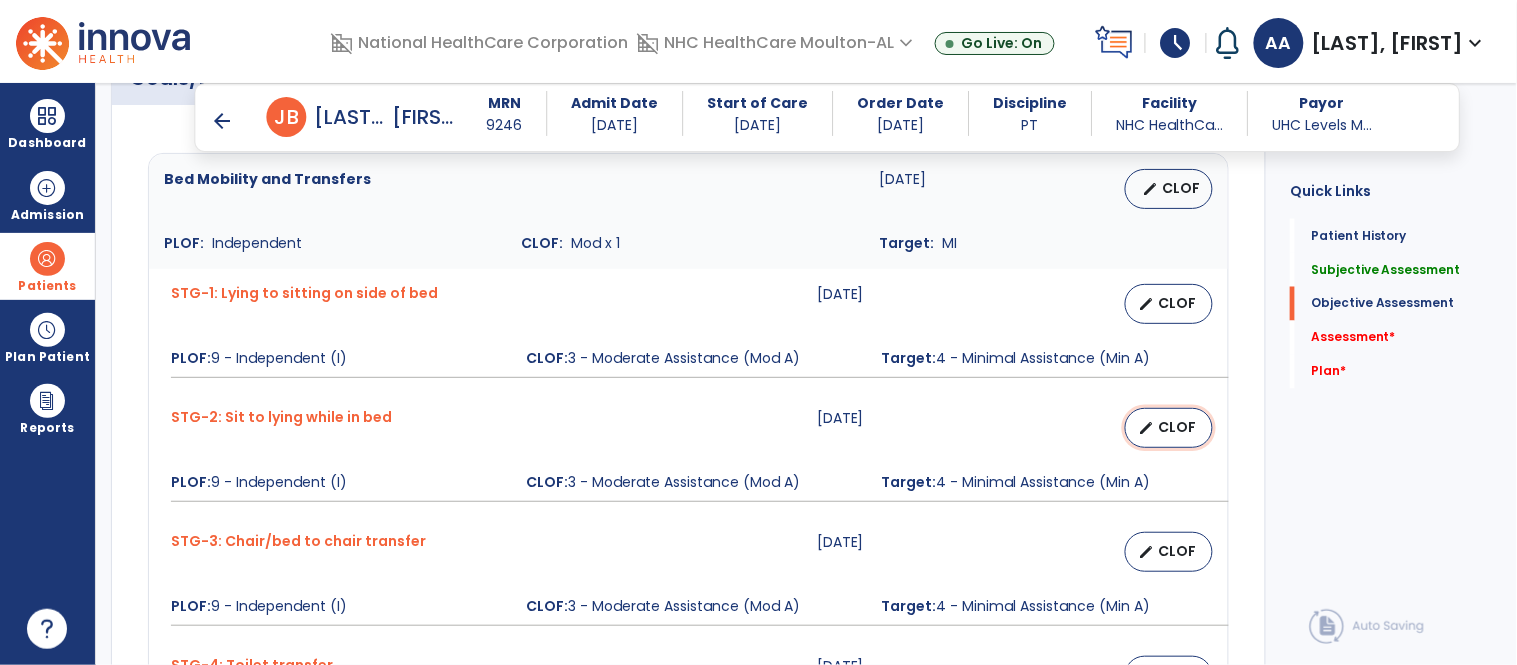 click on "edit   CLOF" at bounding box center (1169, 428) 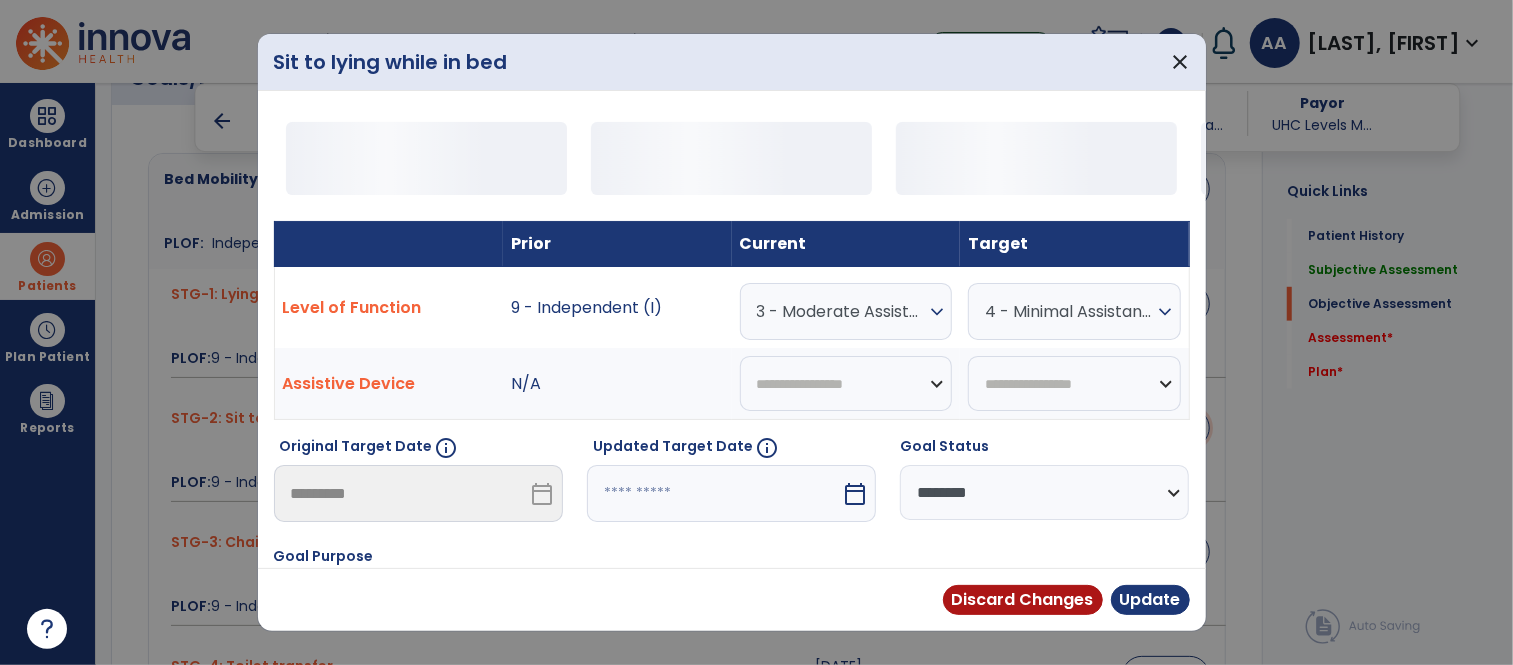 scroll, scrollTop: 777, scrollLeft: 0, axis: vertical 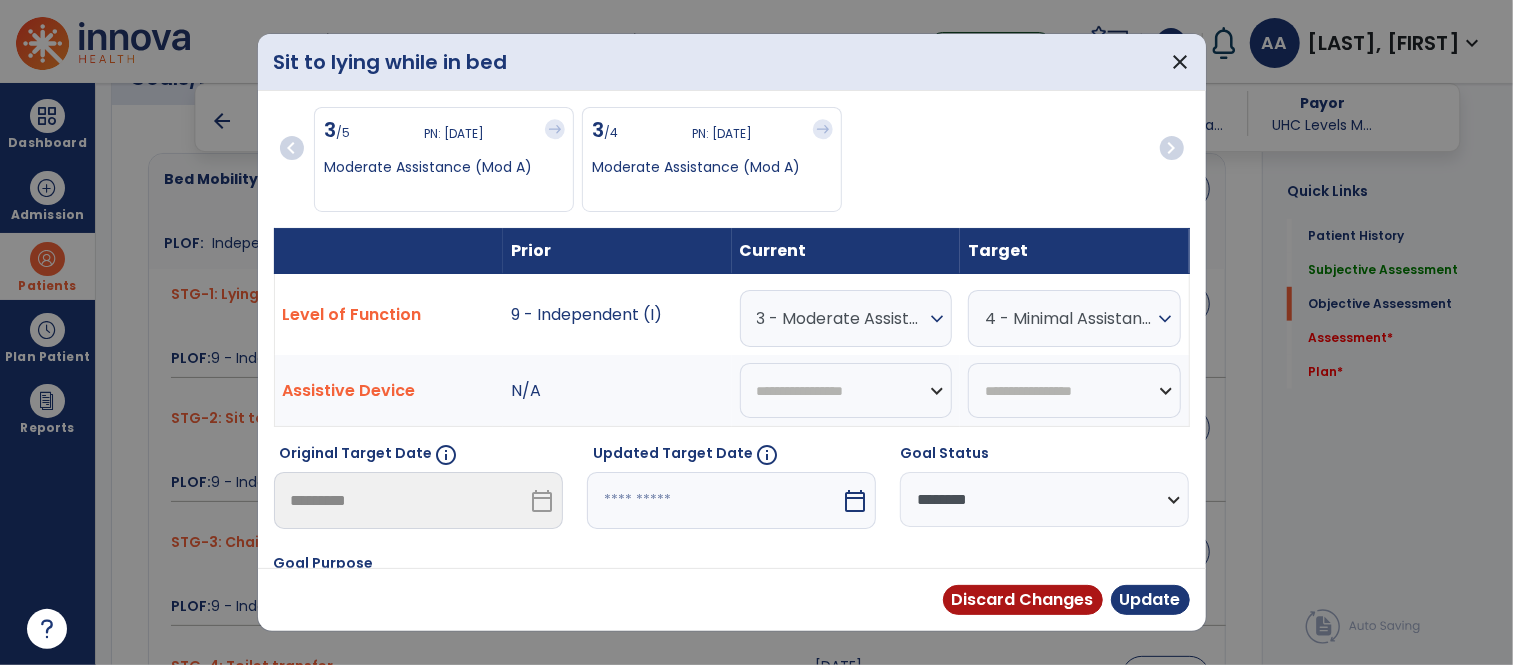 click on "calendar_today" at bounding box center (855, 501) 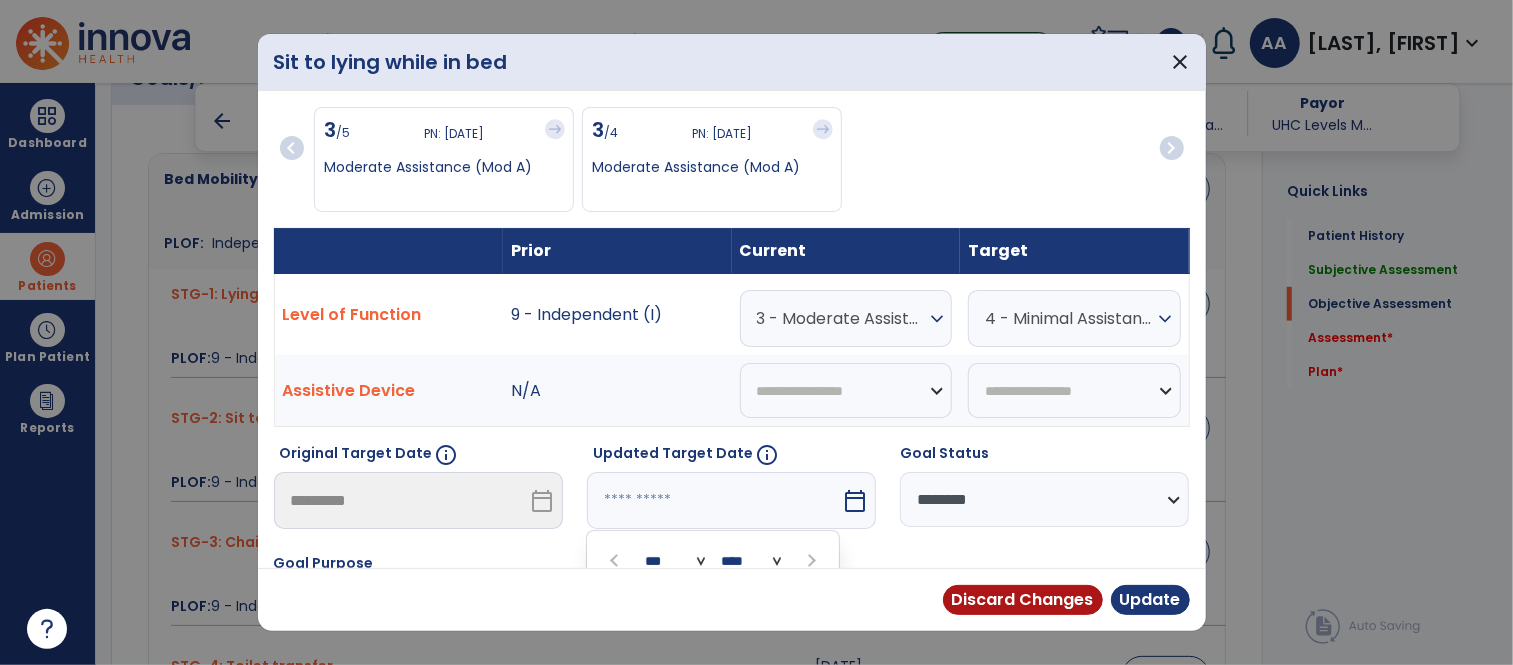 scroll, scrollTop: 258, scrollLeft: 0, axis: vertical 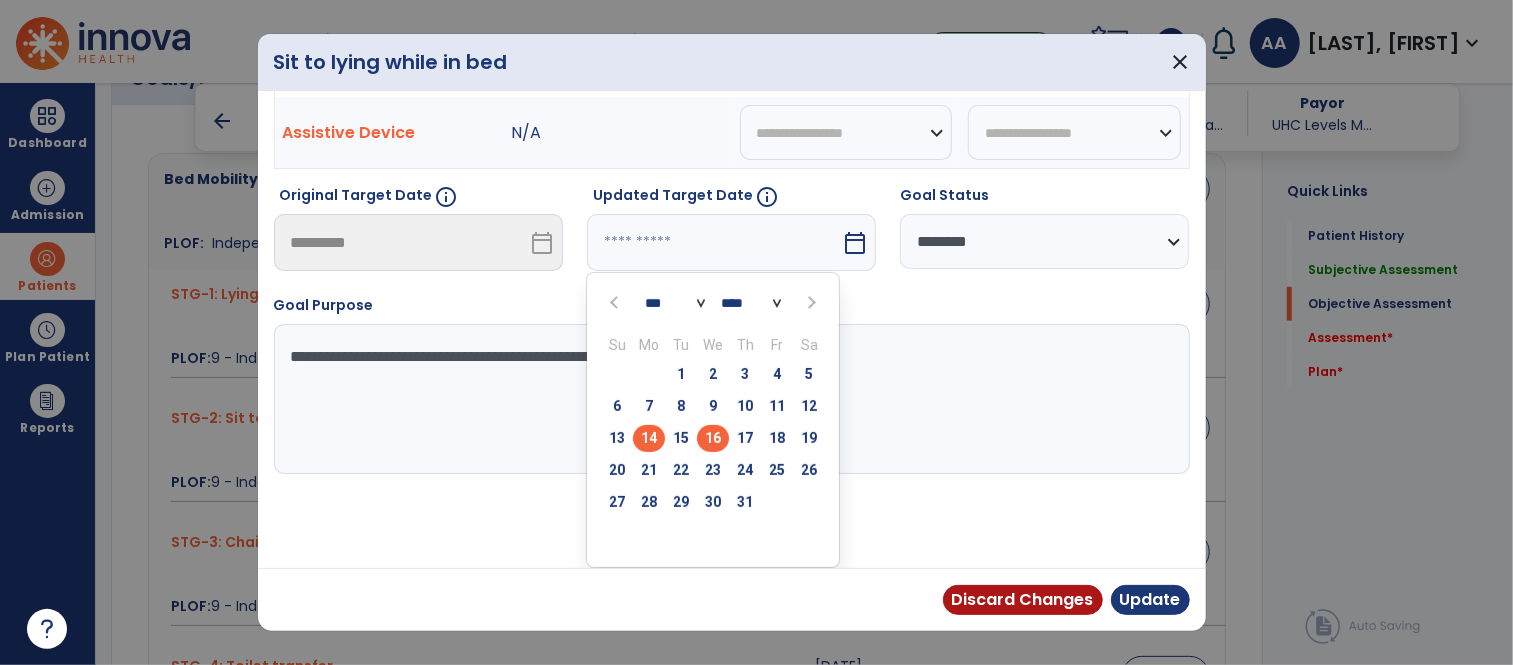 click on "16" at bounding box center (713, 438) 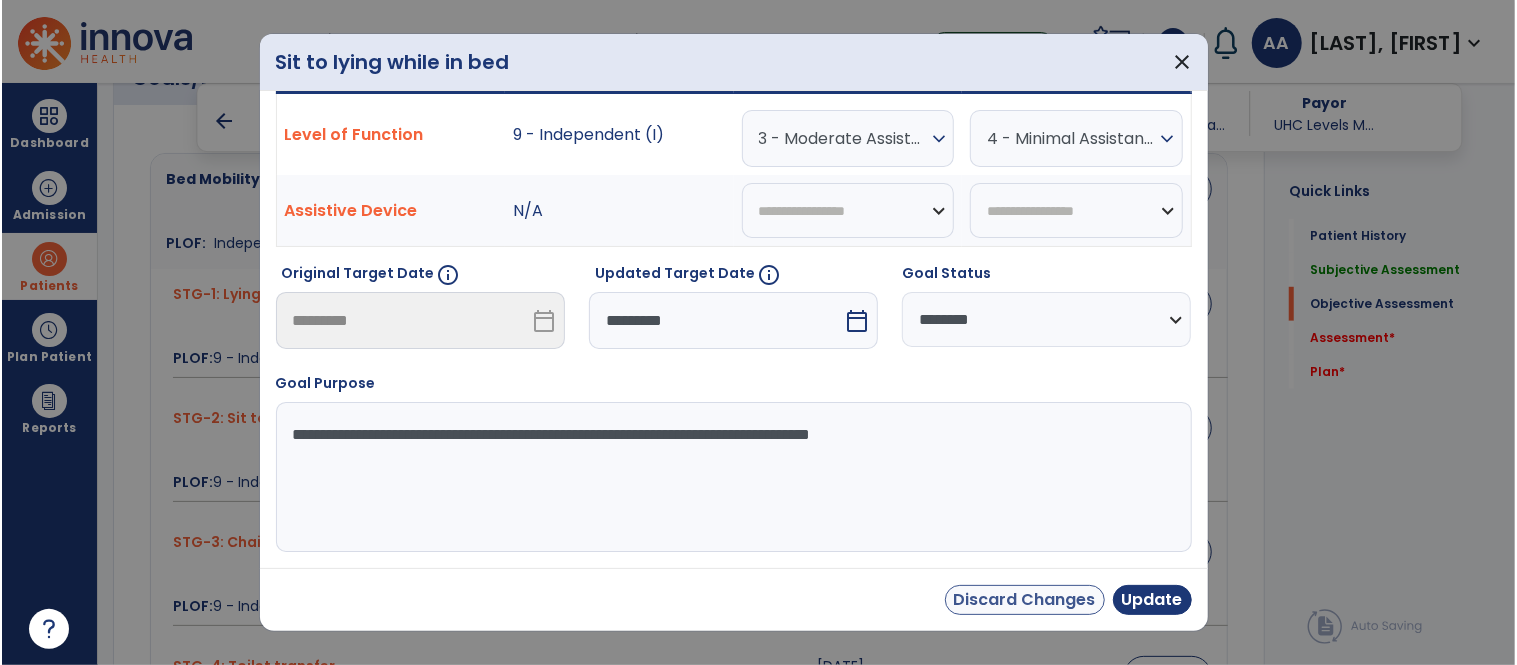 scroll, scrollTop: 181, scrollLeft: 0, axis: vertical 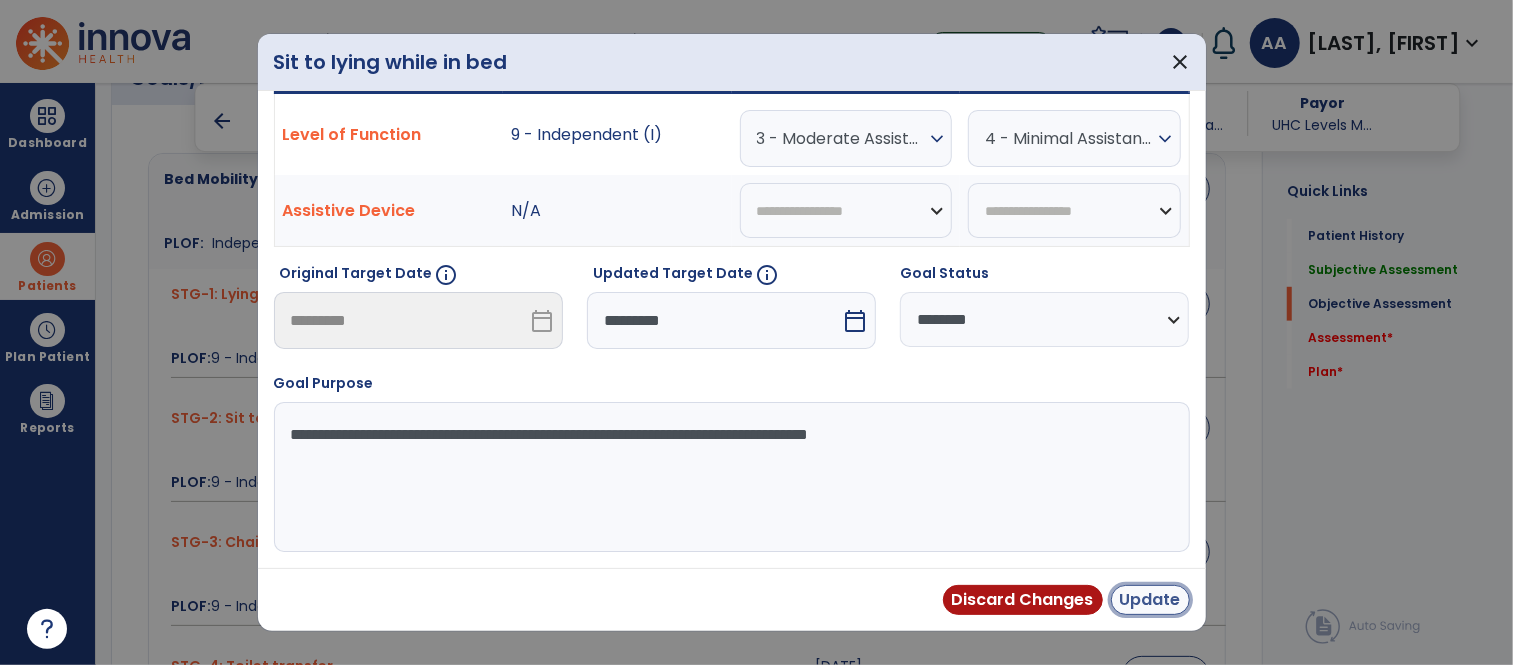 click on "Update" at bounding box center (1150, 600) 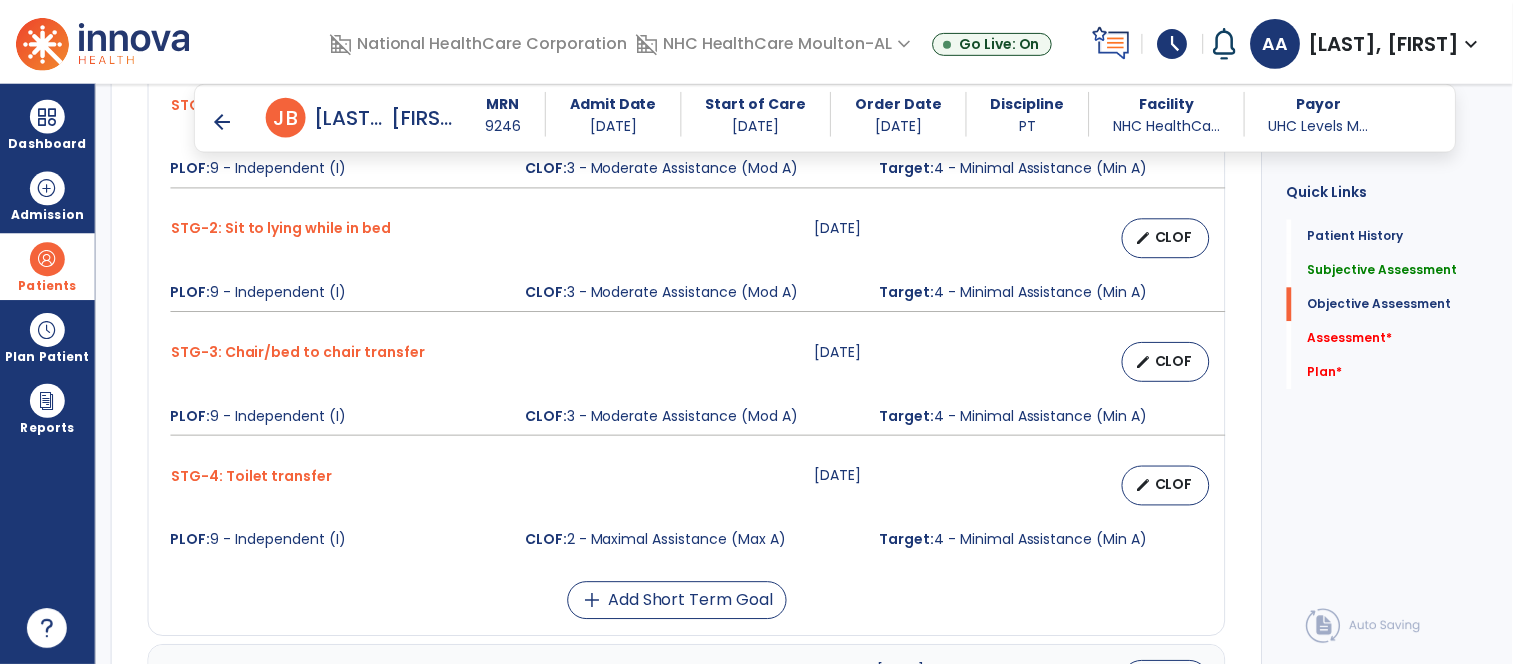 scroll, scrollTop: 1000, scrollLeft: 0, axis: vertical 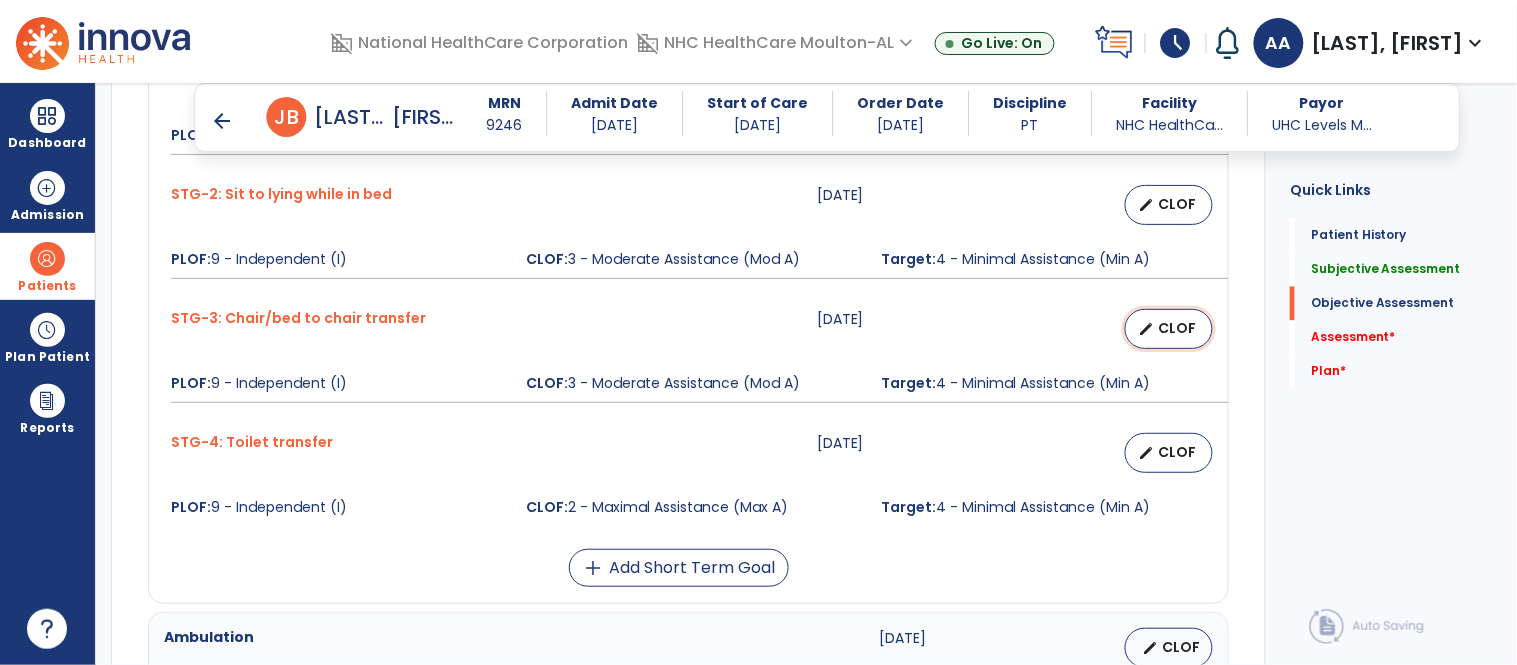 click on "CLOF" at bounding box center [1177, 328] 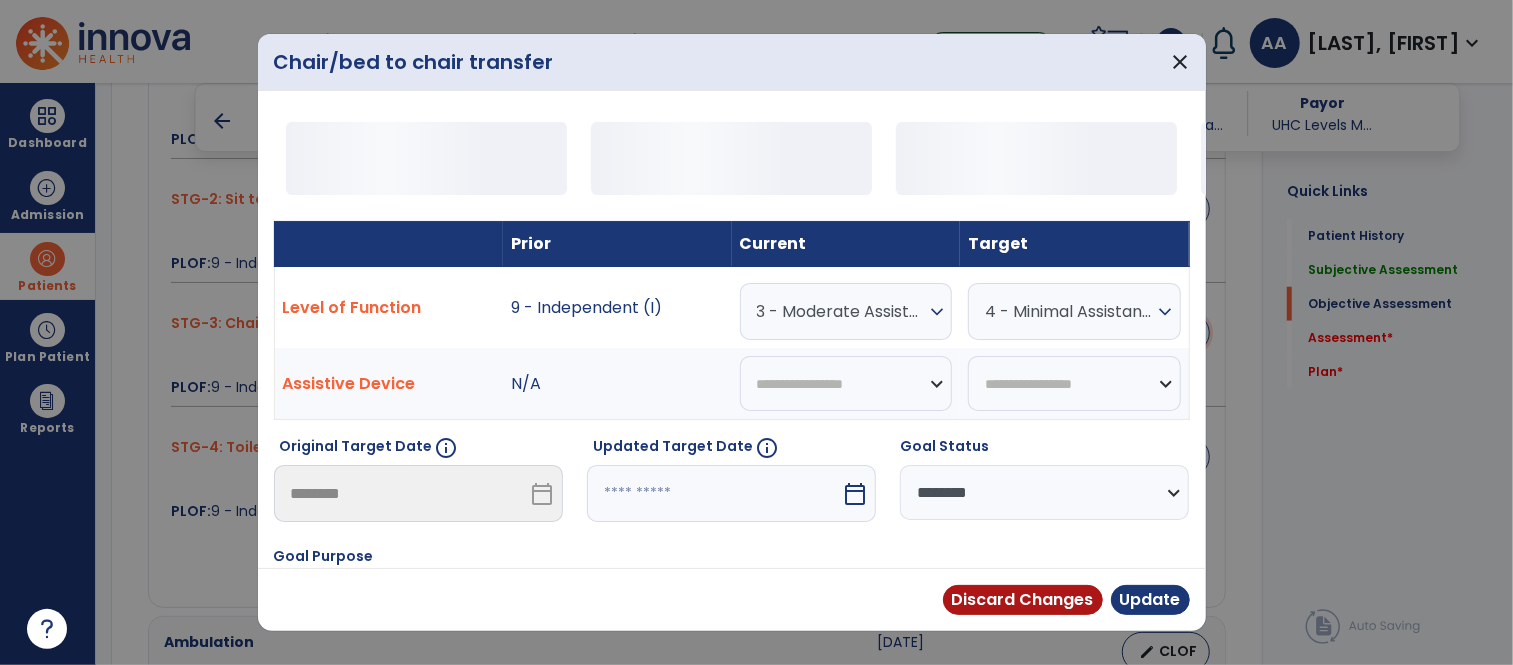 scroll, scrollTop: 1000, scrollLeft: 0, axis: vertical 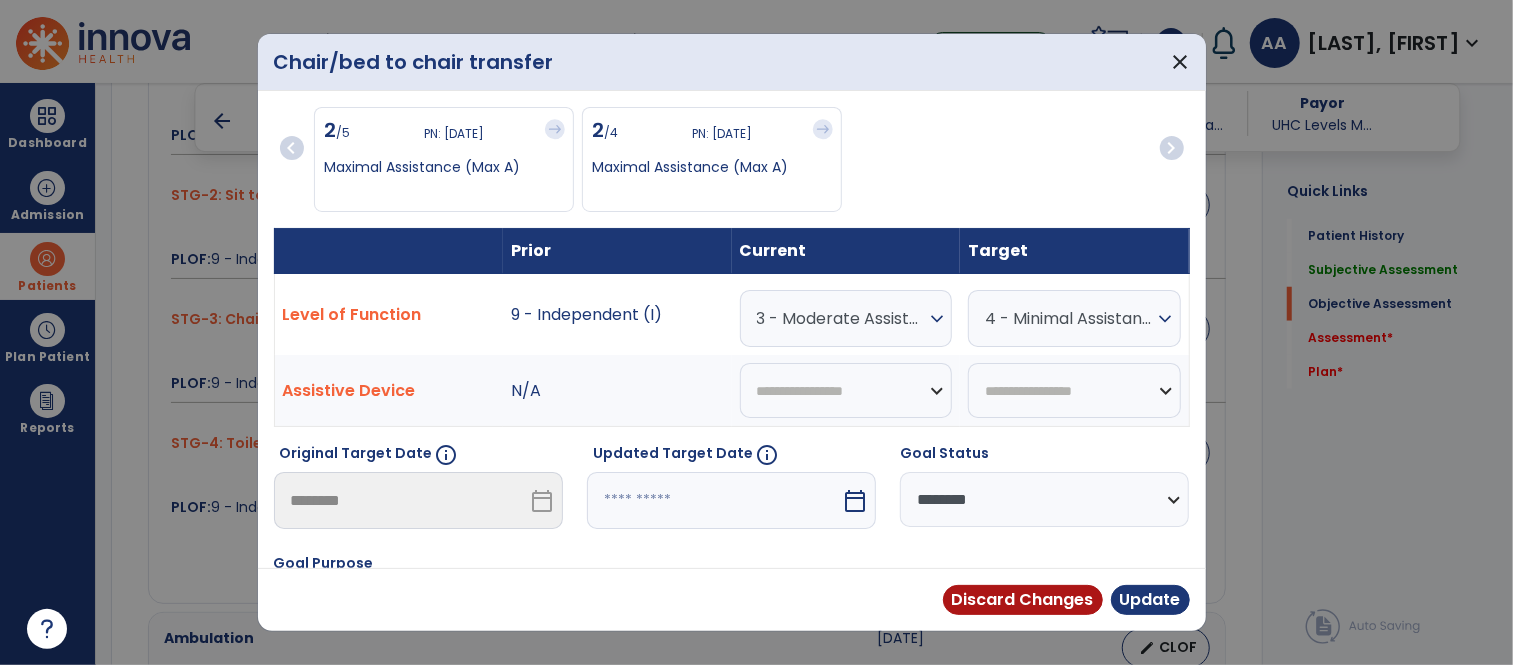 click on "calendar_today" at bounding box center [855, 501] 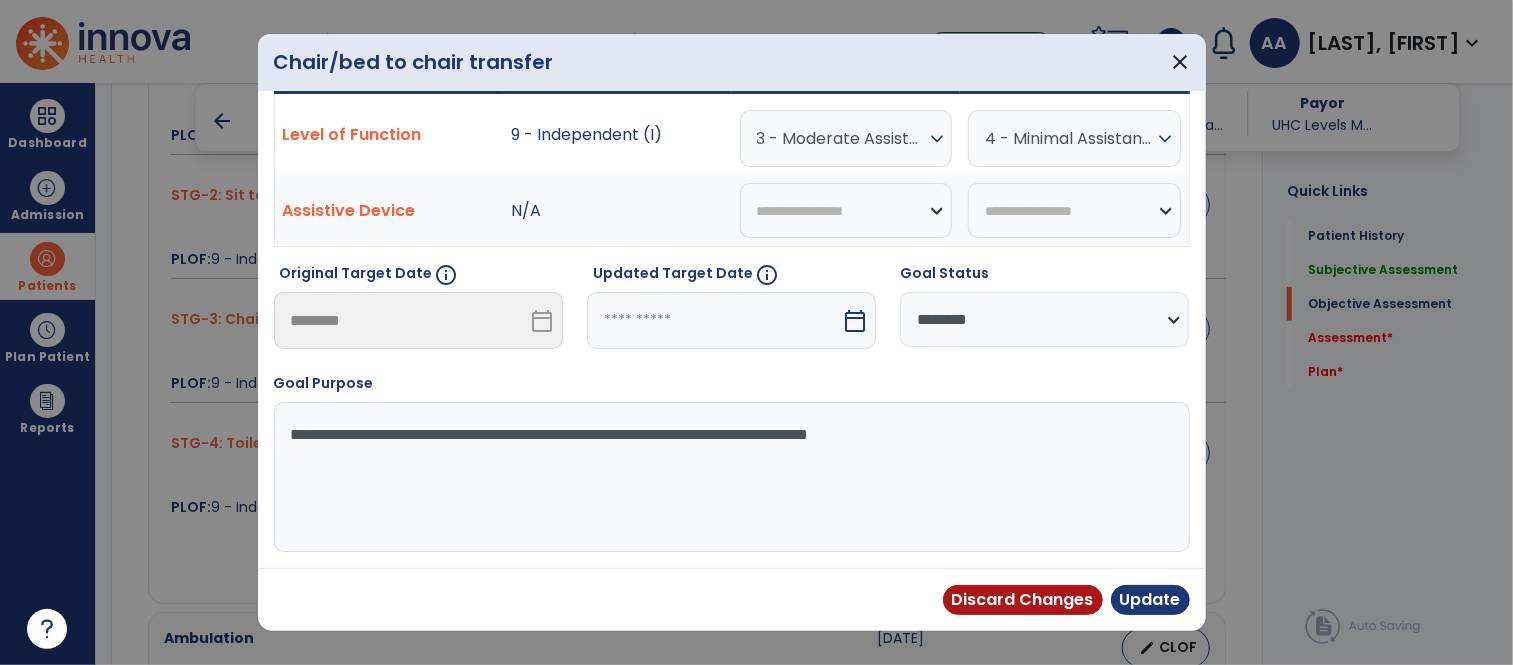 select on "*" 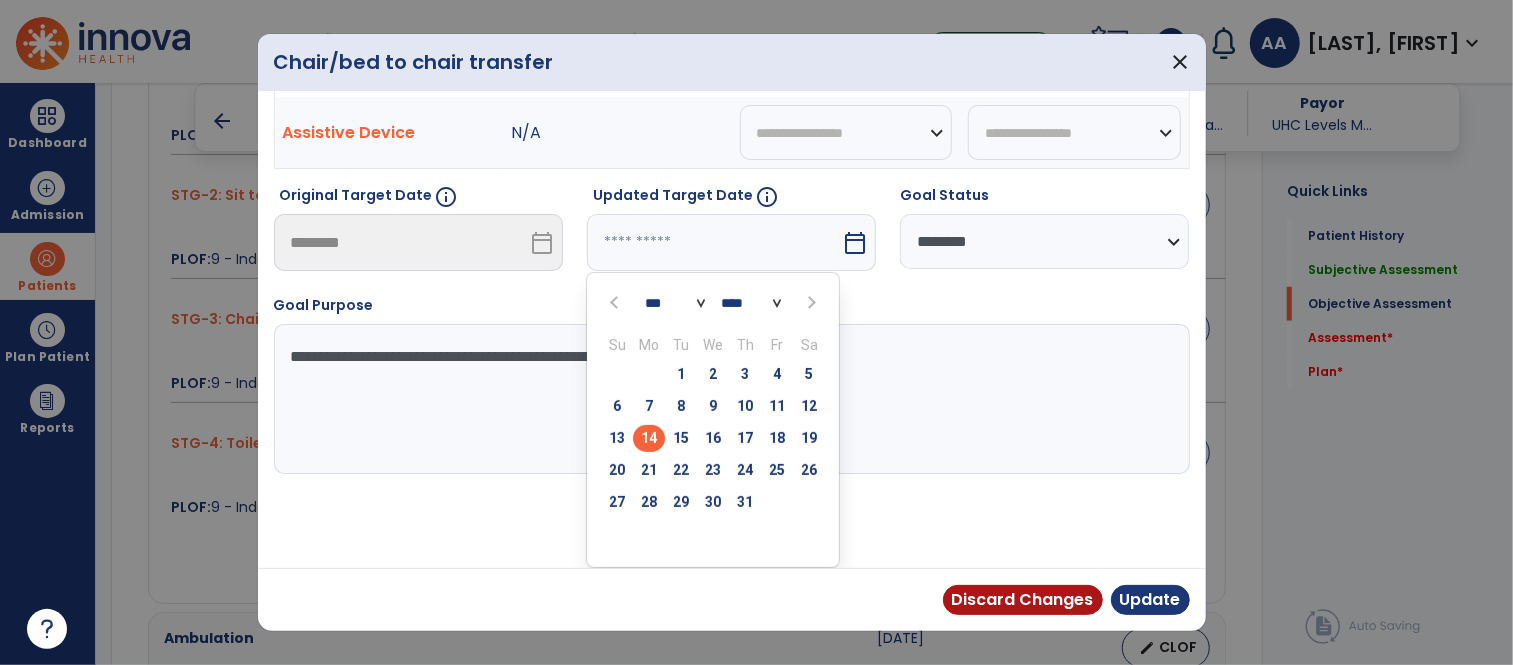 drag, startPoint x: 710, startPoint y: 434, endPoint x: 748, endPoint y: 450, distance: 41.231056 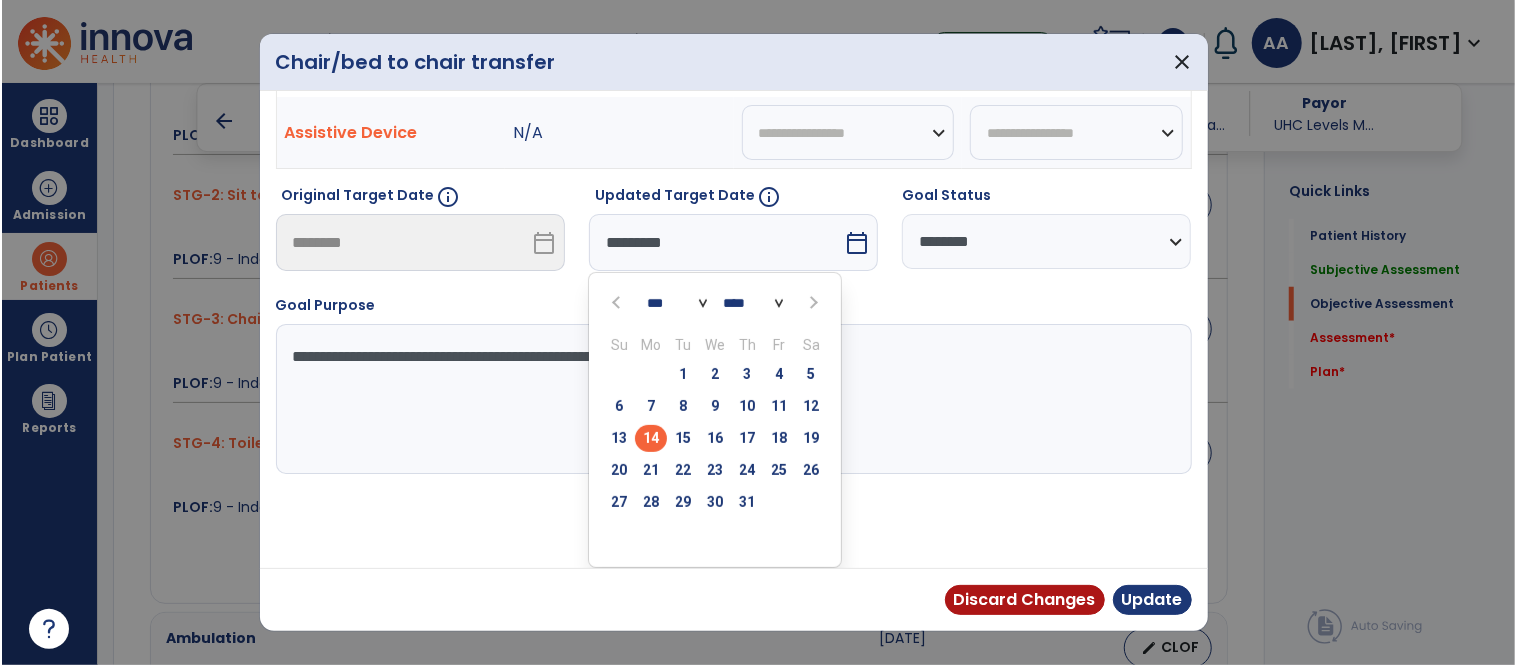 scroll, scrollTop: 181, scrollLeft: 0, axis: vertical 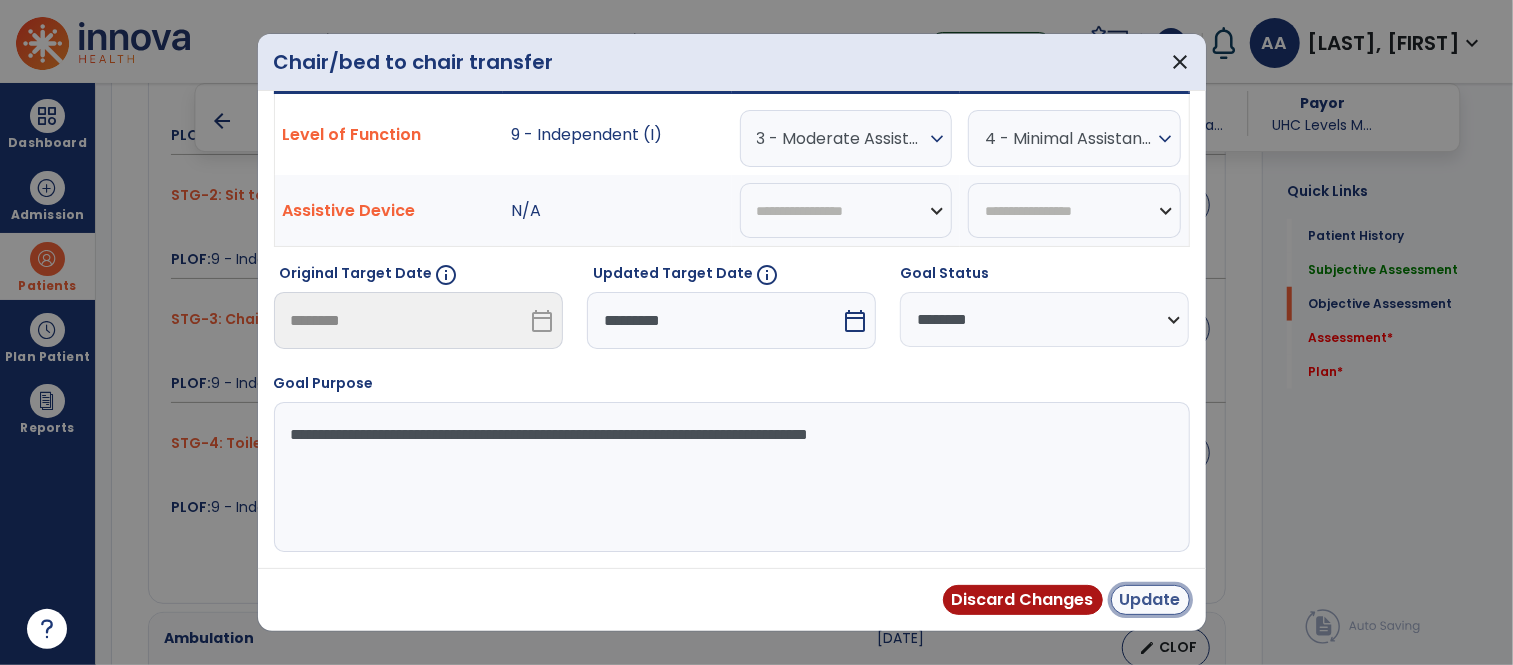 click on "Update" at bounding box center [1150, 600] 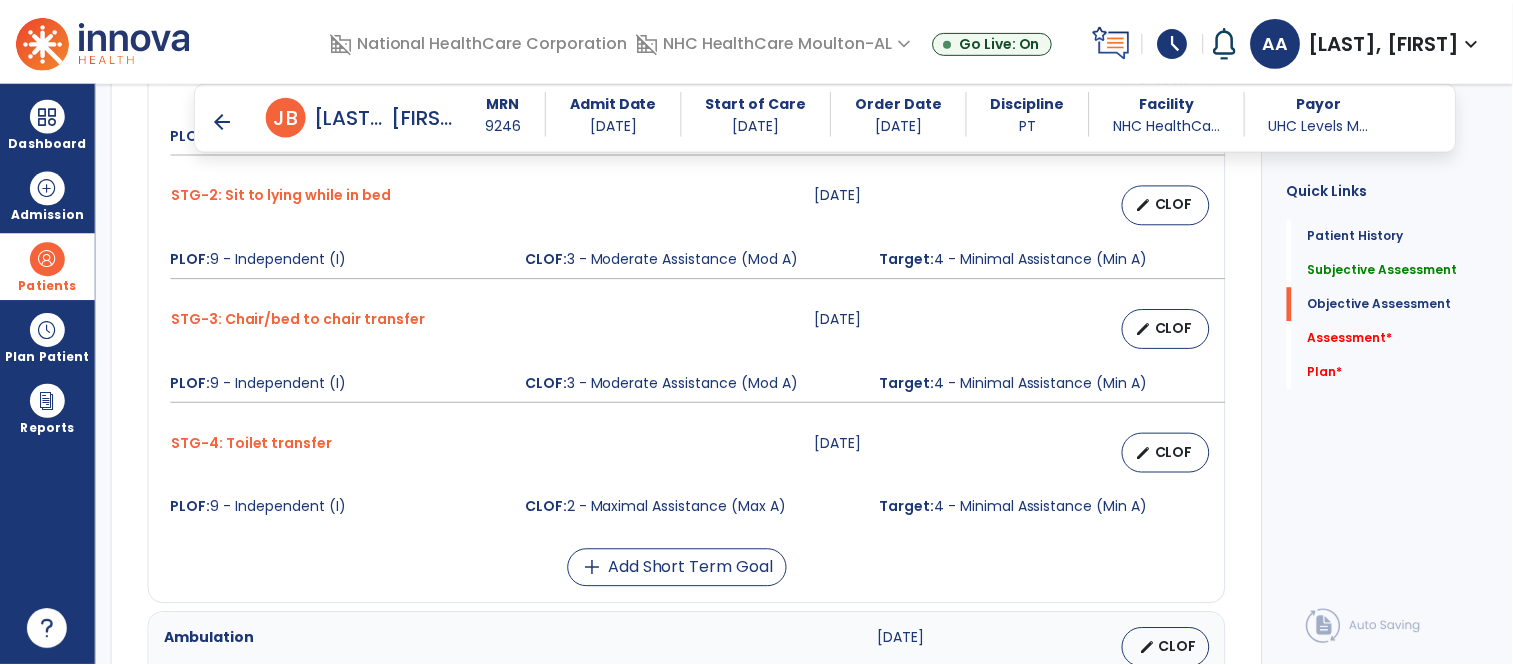 scroll, scrollTop: 1111, scrollLeft: 0, axis: vertical 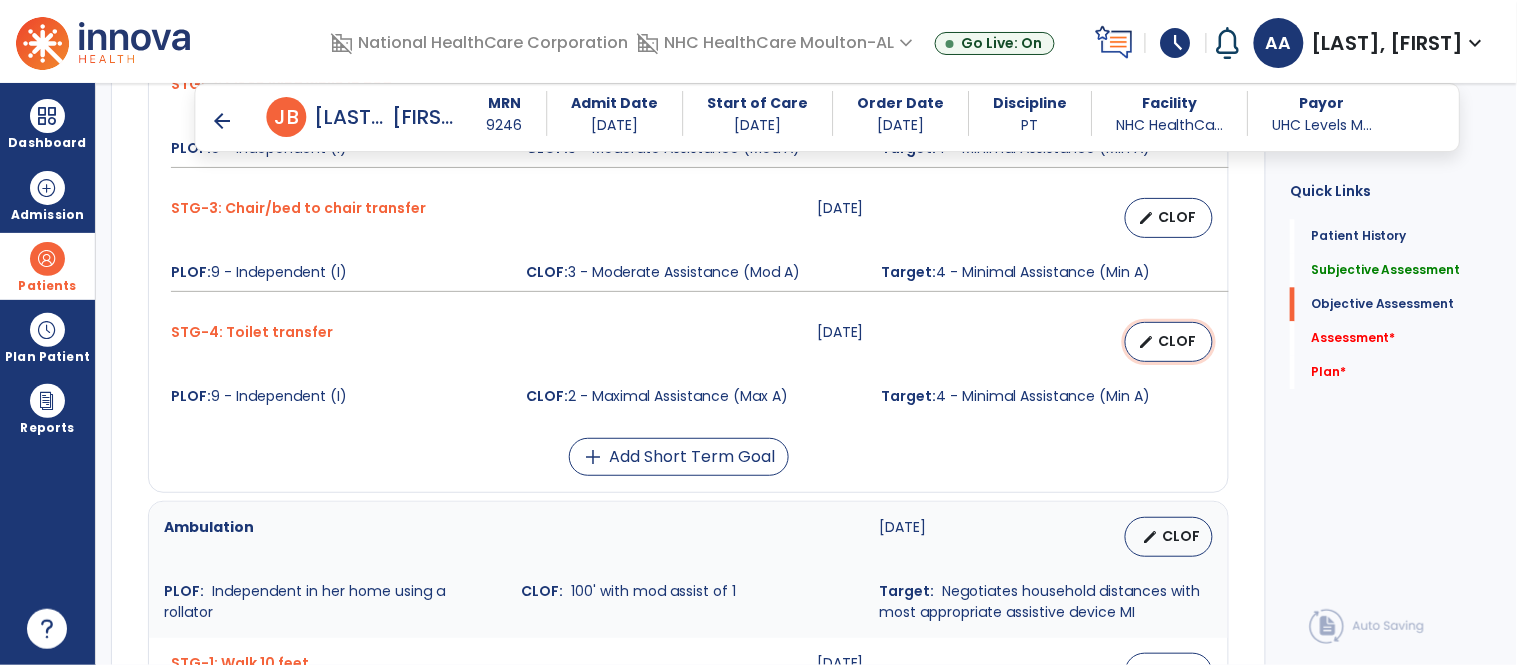 click on "CLOF" at bounding box center (1177, 341) 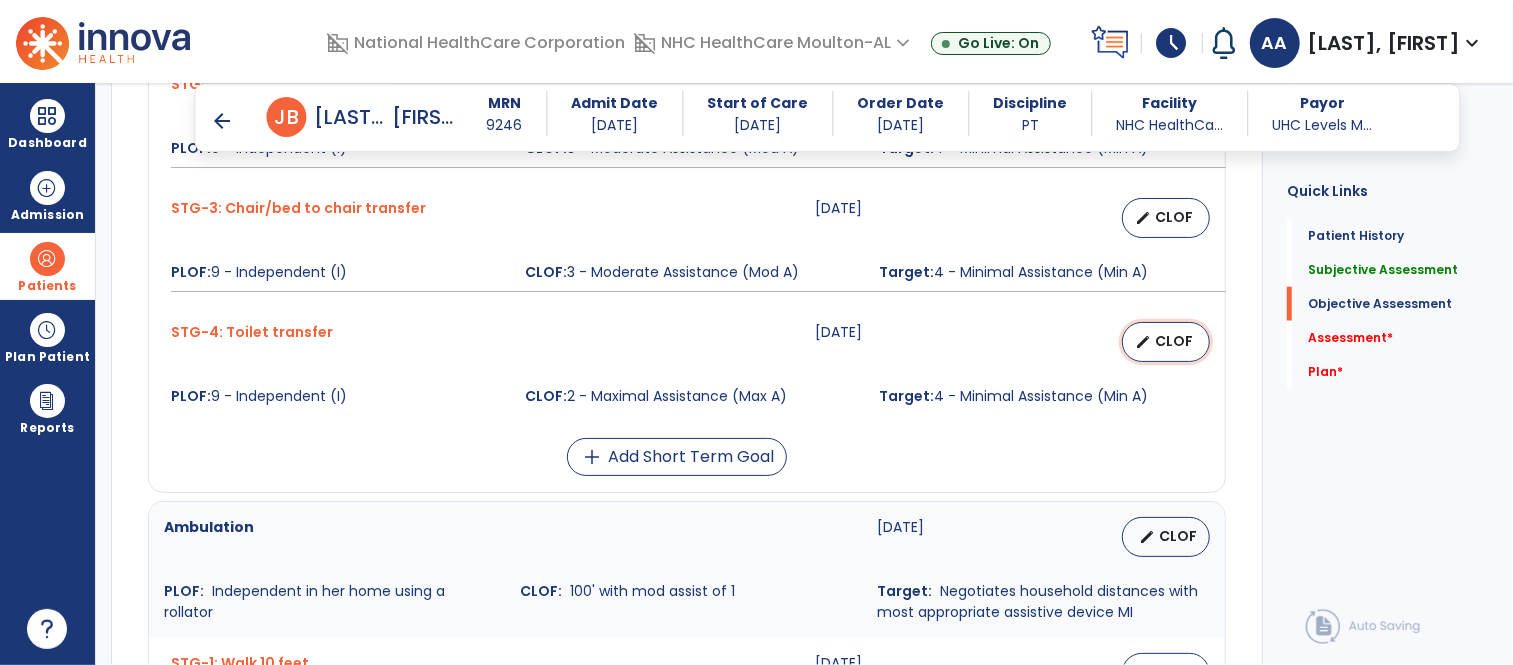 select on "********" 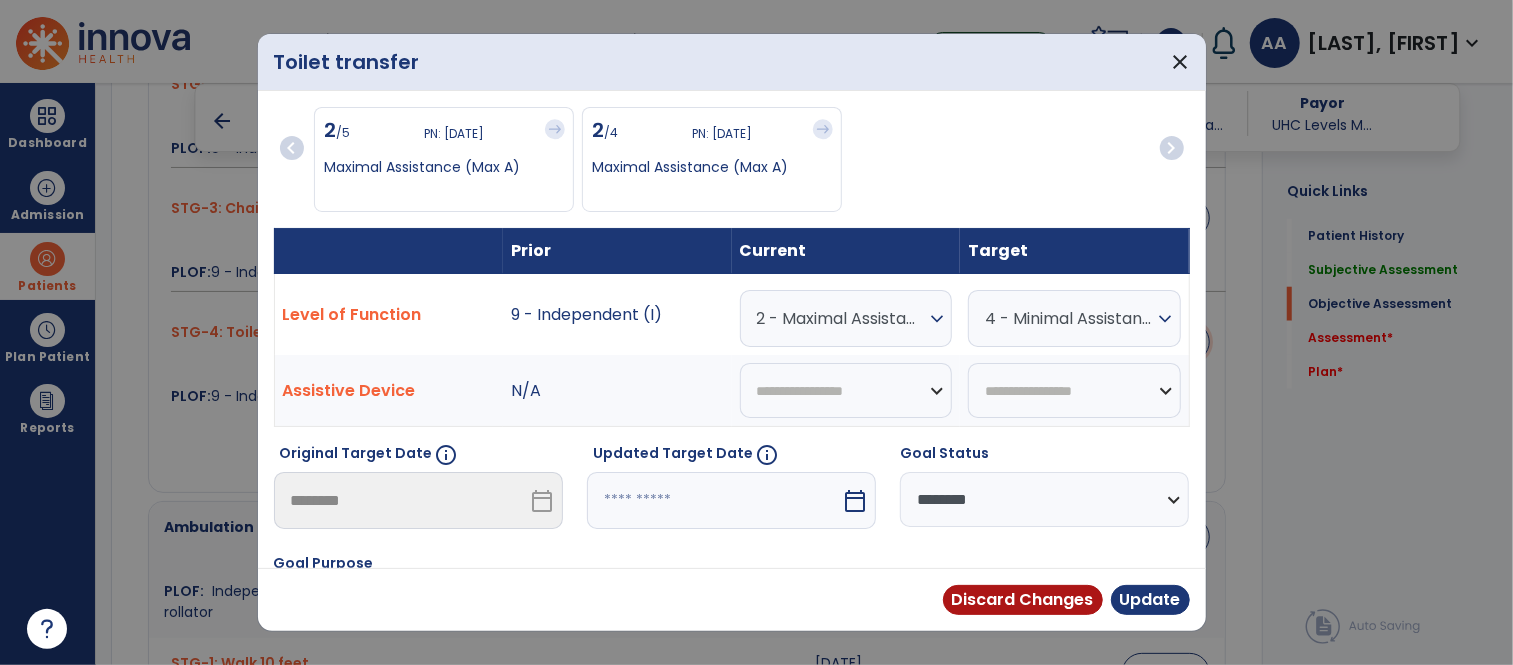 scroll, scrollTop: 1111, scrollLeft: 0, axis: vertical 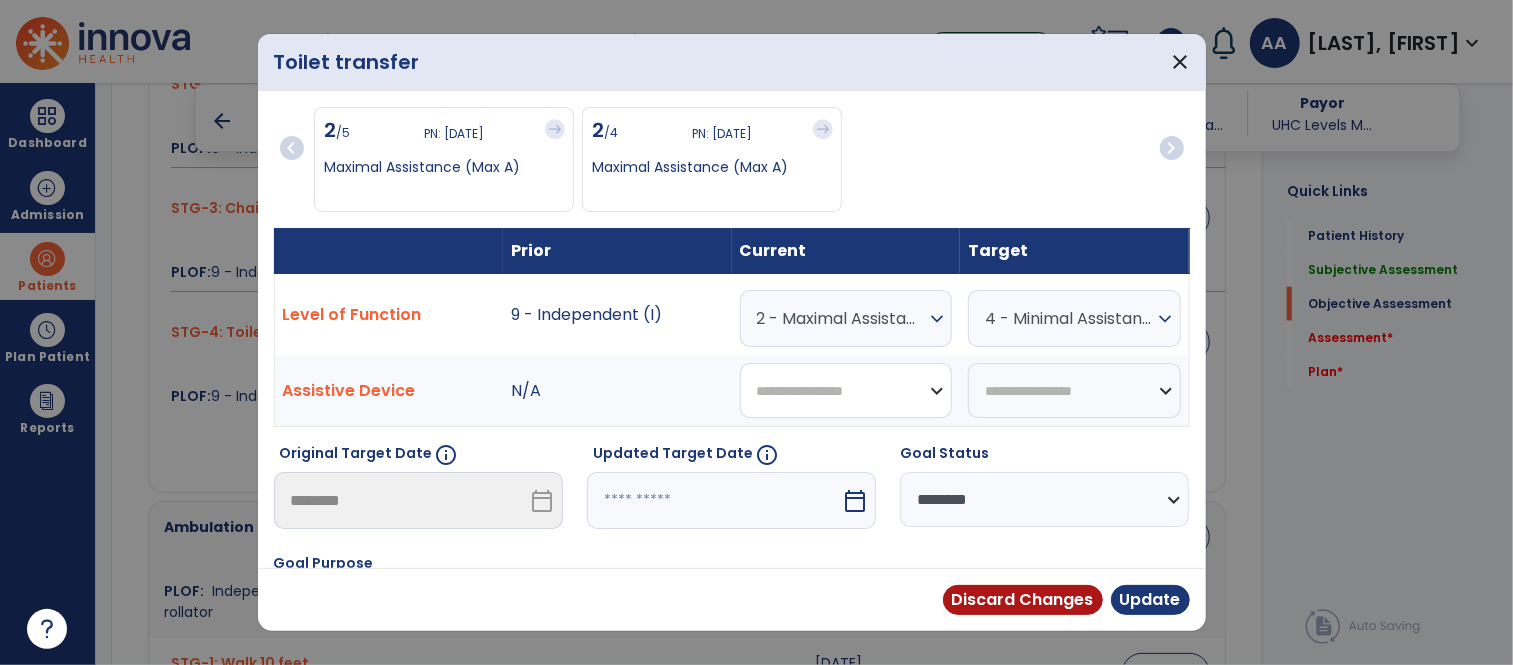 click on "**********" at bounding box center [846, 390] 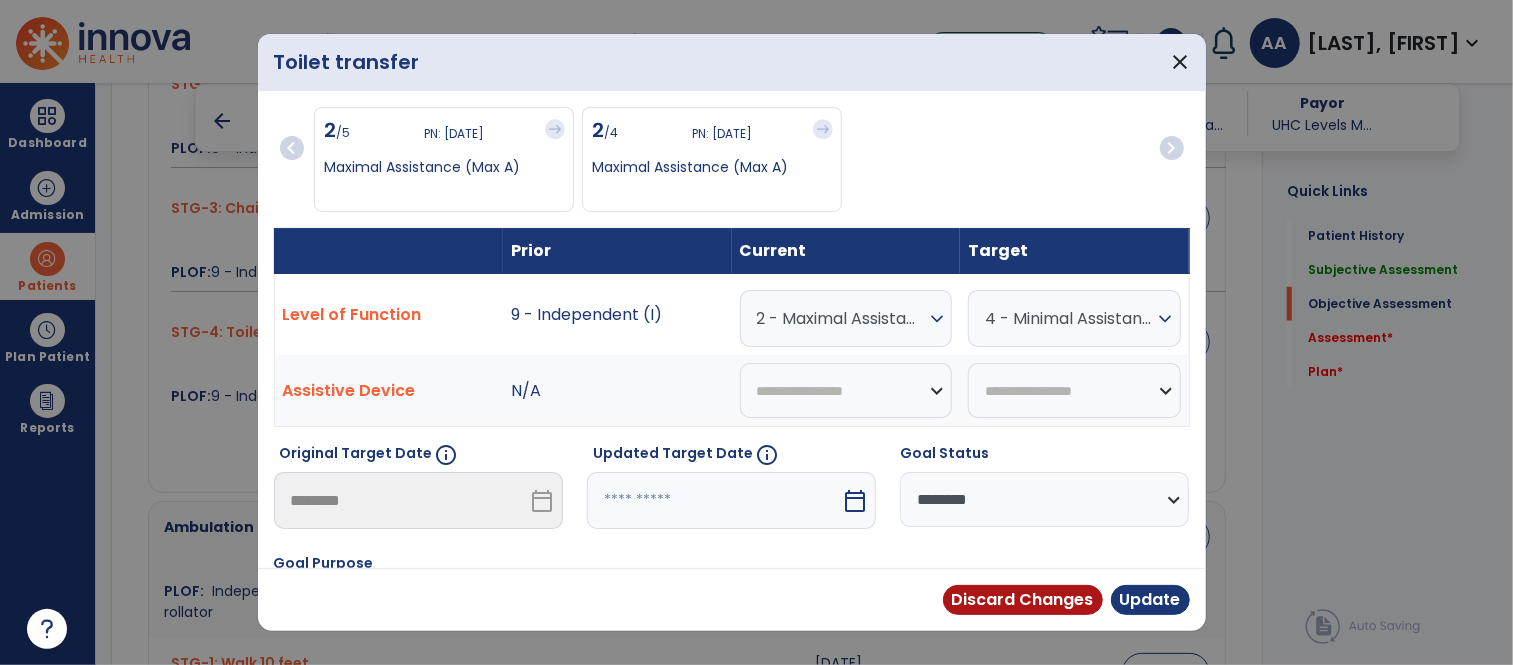click on "chevron_left 2 /5 PN: [DATE] Maximal Assistance (Max A) 2 /4 PN: [DATE] Maximal Assistance (Max A) chevron_right Prior Current Target Level of Function 9 - Independent (I) 2 - Maximal Assistance (Max A) expand_more 0 - Unknown 0 - Patient Refused 0 - Not Applicable 0 - Not attempted due to environmental limitation 0 - Not attempted due to medical condition or safety concerns 1 - Dependent/Total Assistance (D) 2 - Maximal Assistance (Max A) 3 - Moderate Assistance (Mod A) 4 - Minimal Assistance (Min A) 5 - Contact Guard Assistance (CGA) 6 - Standby Assist (SBA) 7 - Set-up or clean-up assistance 8 - Supervised (S) 9 - Modified Independent (Mod I) 10 - Independent (I) 4 - Minimal Assistance (Min A) expand_more 0 - Unknown 0 - Patient Refused 0 - Not Applicable 0 - Not attempted due to environmental limitation 0 - Not attempted due to medical condition or safety concerns 1 - Dependent/Total Assistance (D) 8 - Supervised (S)" at bounding box center [732, 419] 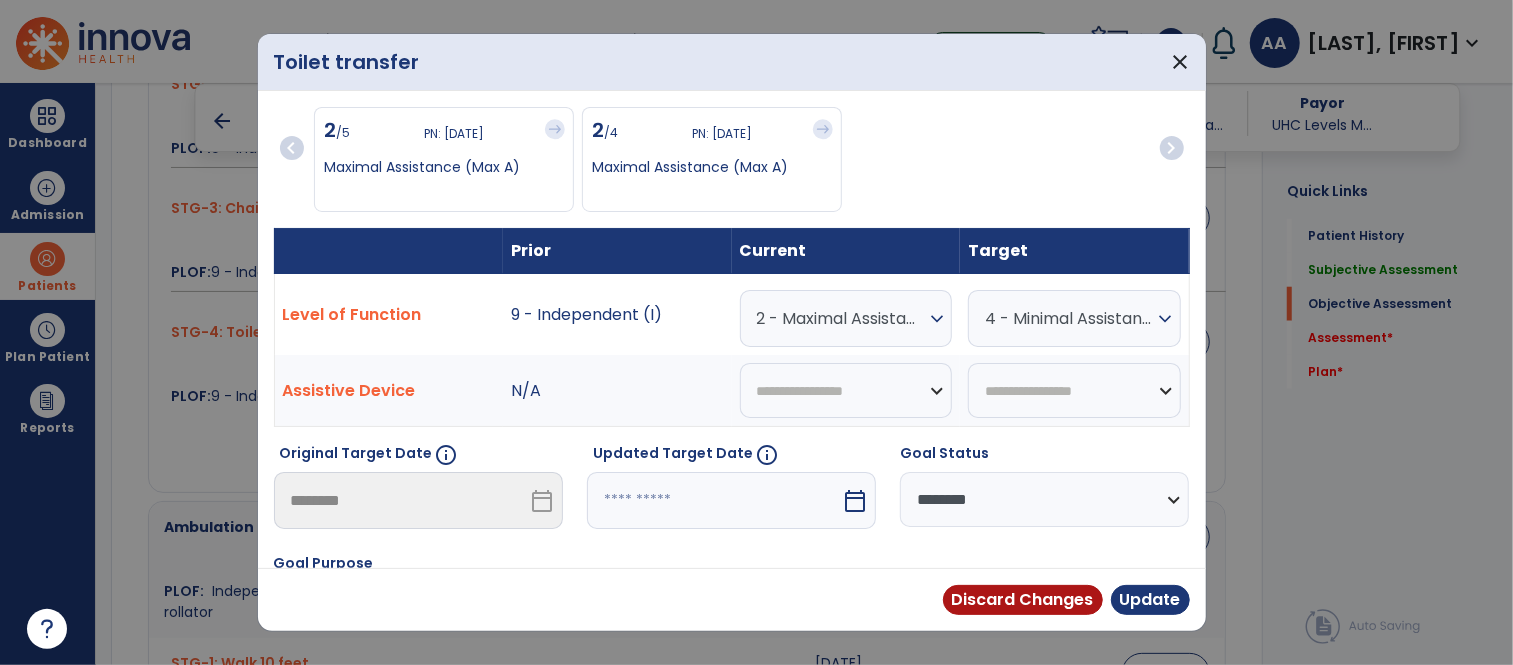 click on "calendar_today" at bounding box center (855, 501) 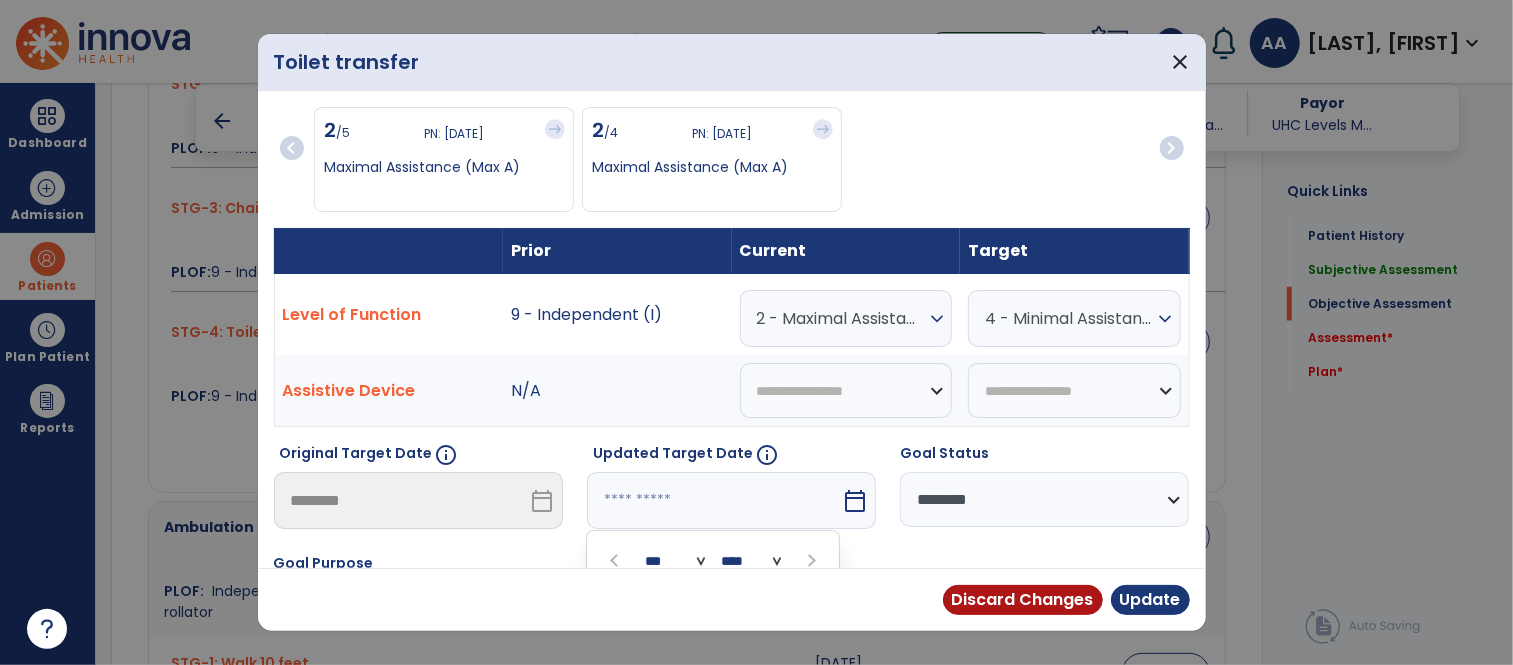 scroll, scrollTop: 258, scrollLeft: 0, axis: vertical 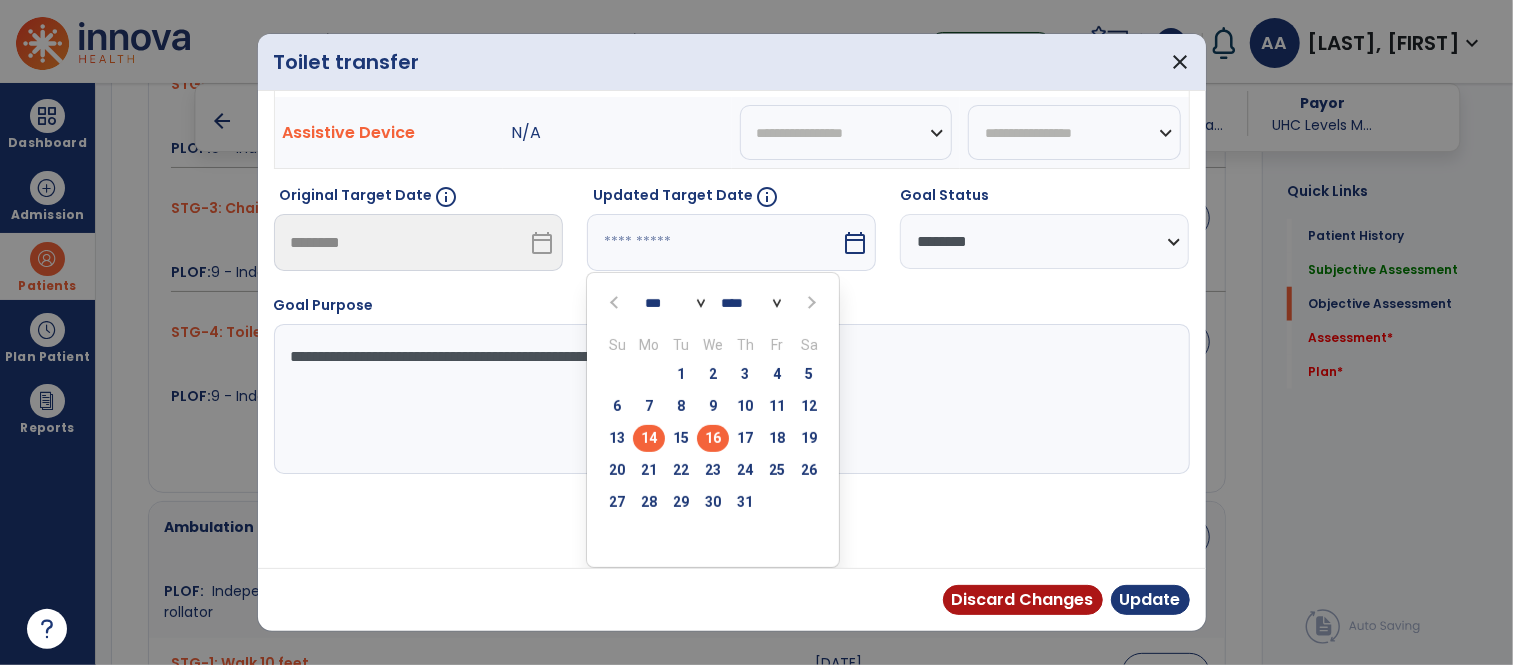 click on "16" at bounding box center (713, 438) 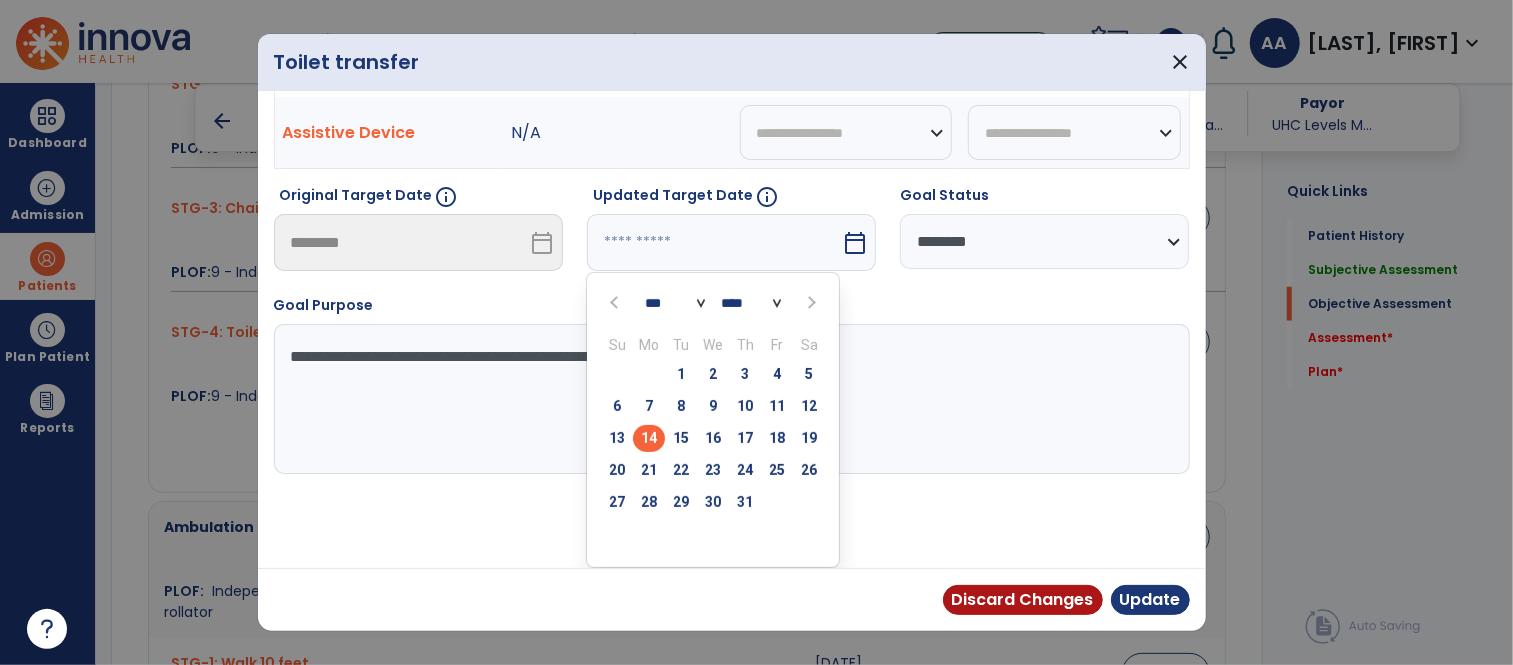 type on "*********" 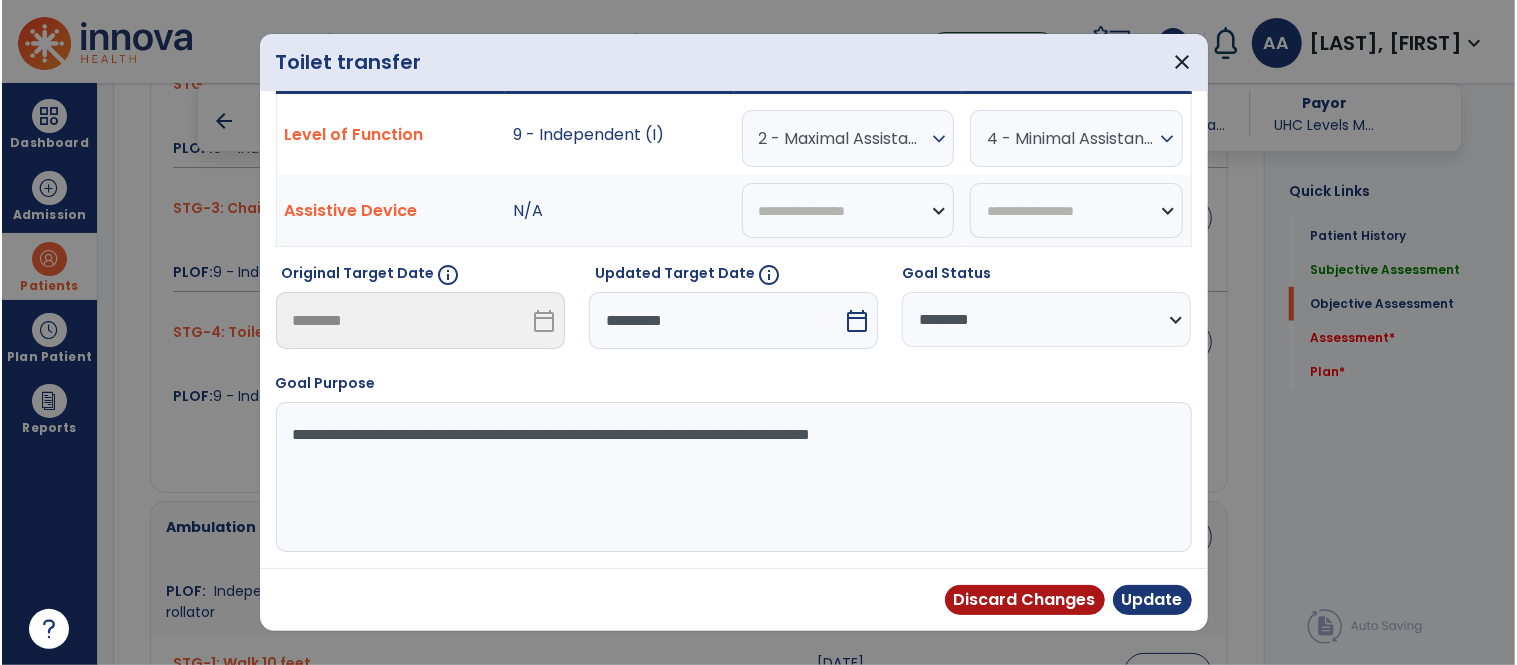 scroll, scrollTop: 181, scrollLeft: 0, axis: vertical 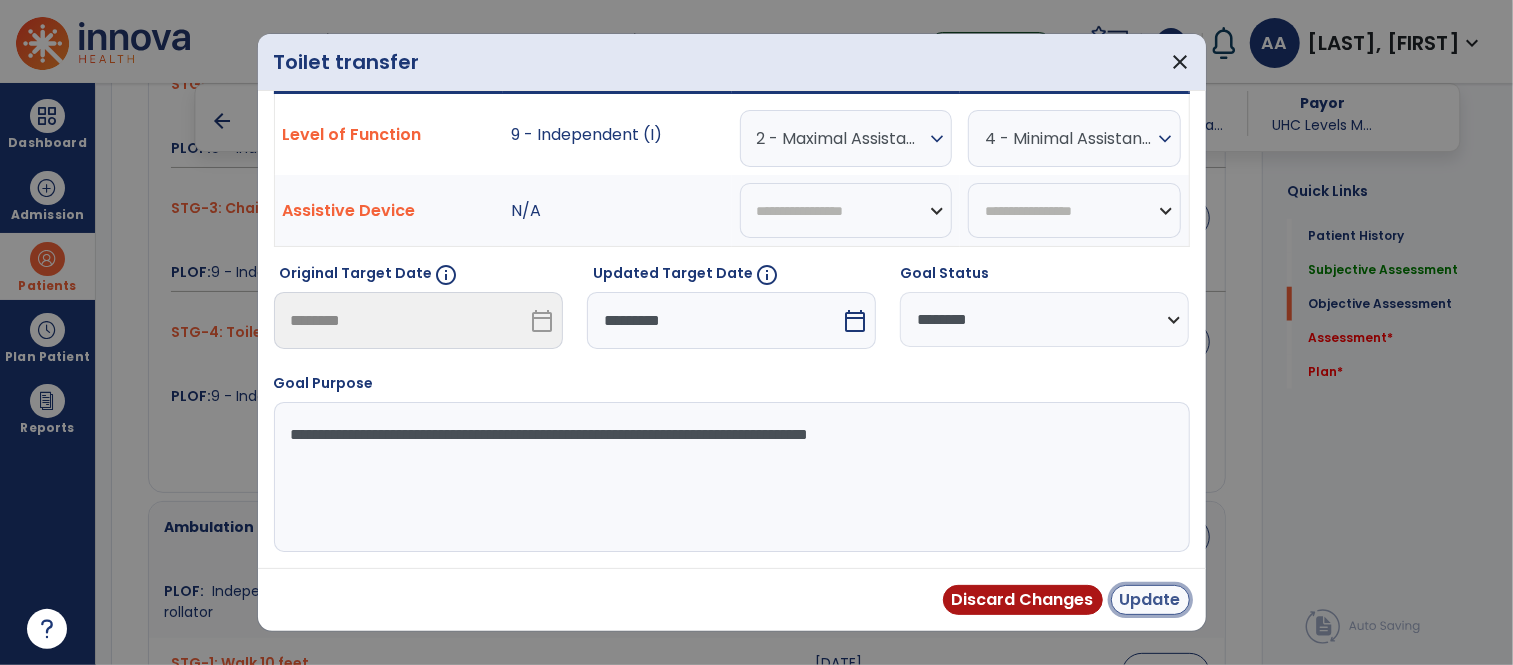 click on "Update" at bounding box center (1150, 600) 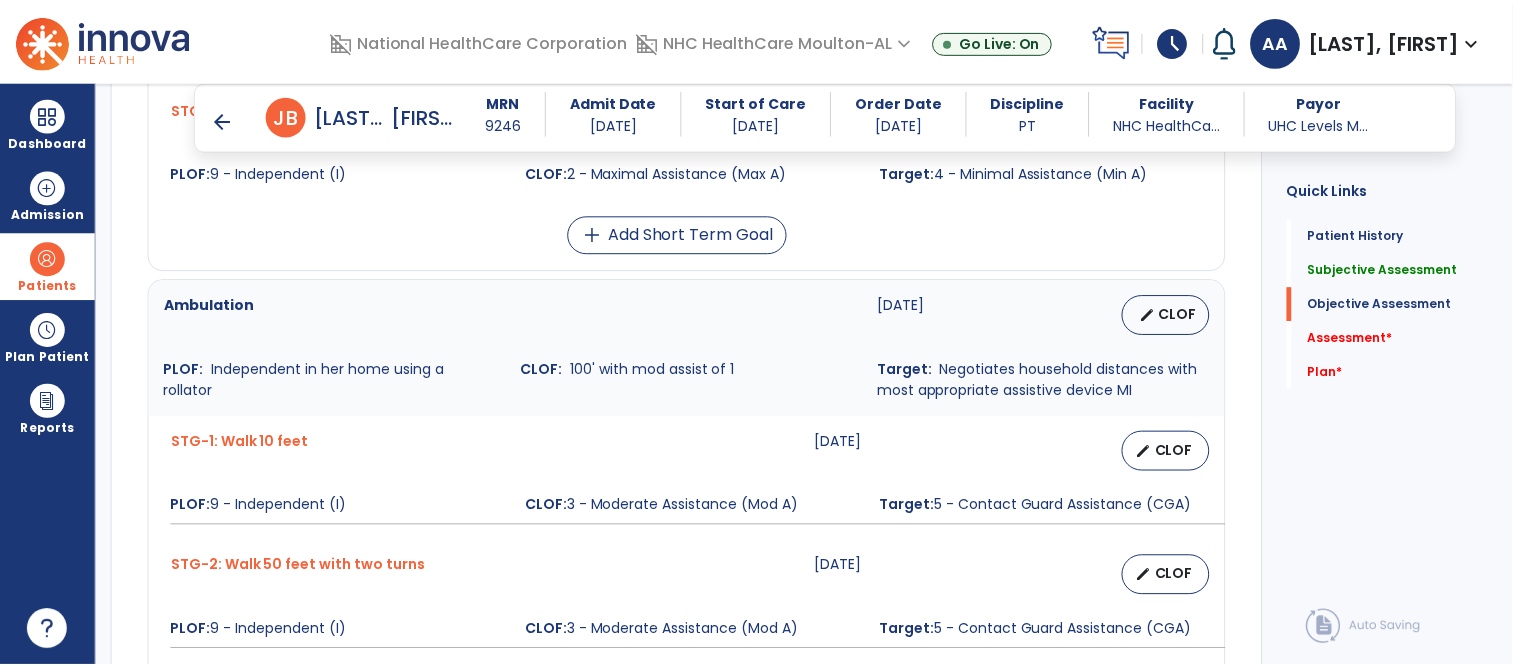 scroll, scrollTop: 1444, scrollLeft: 0, axis: vertical 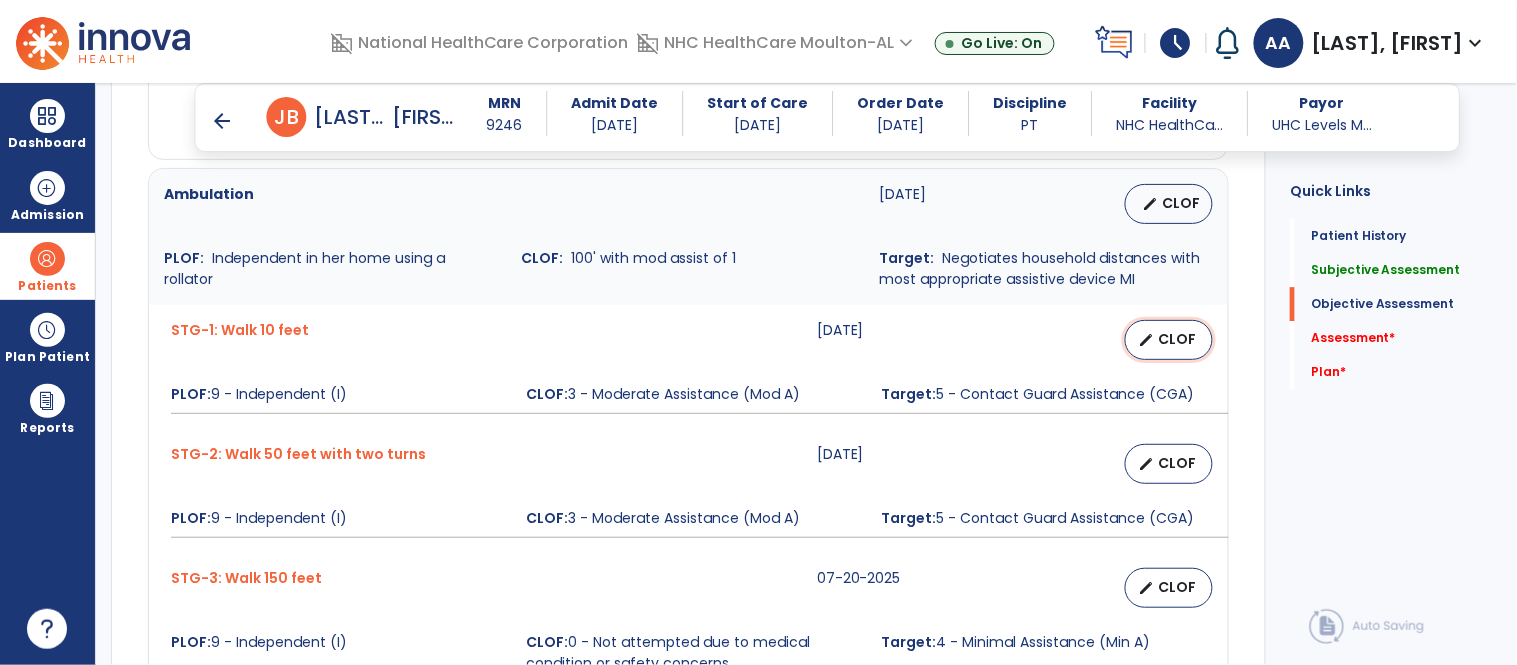 click on "CLOF" at bounding box center (1177, 339) 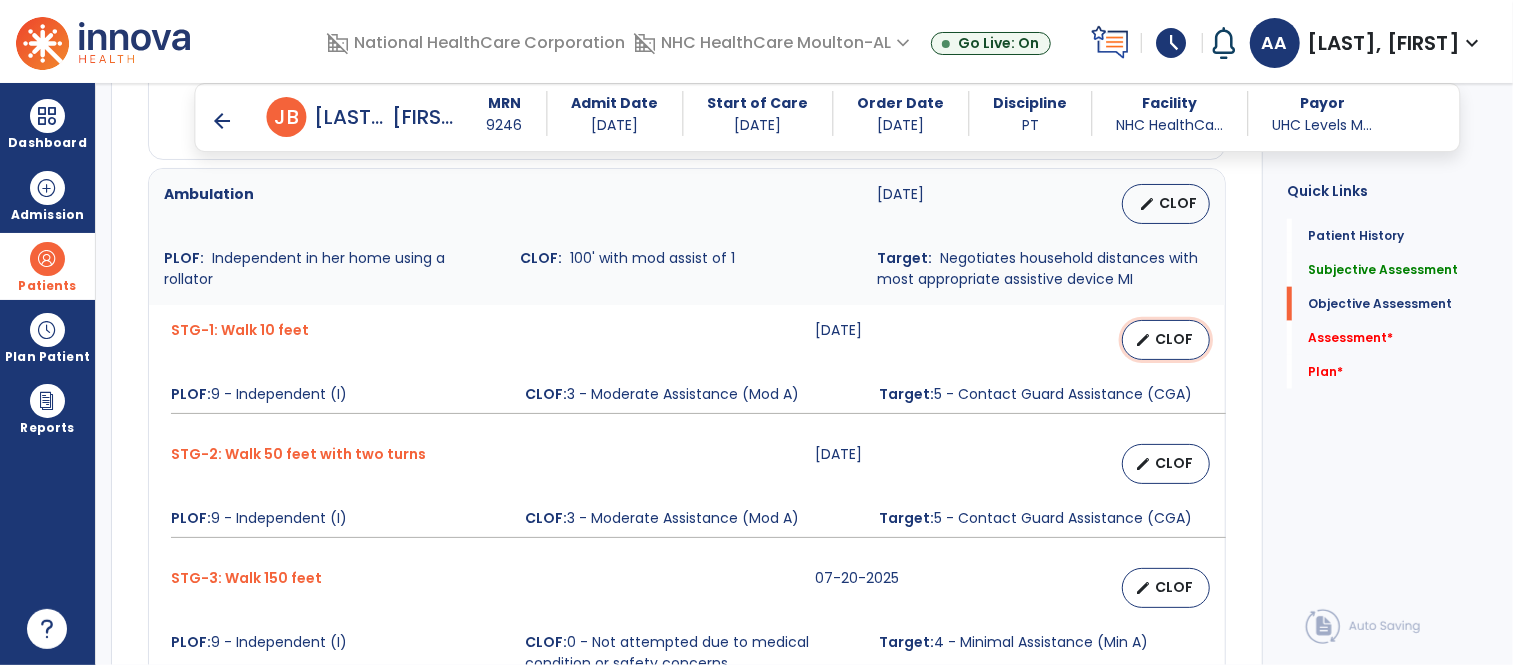 select on "**********" 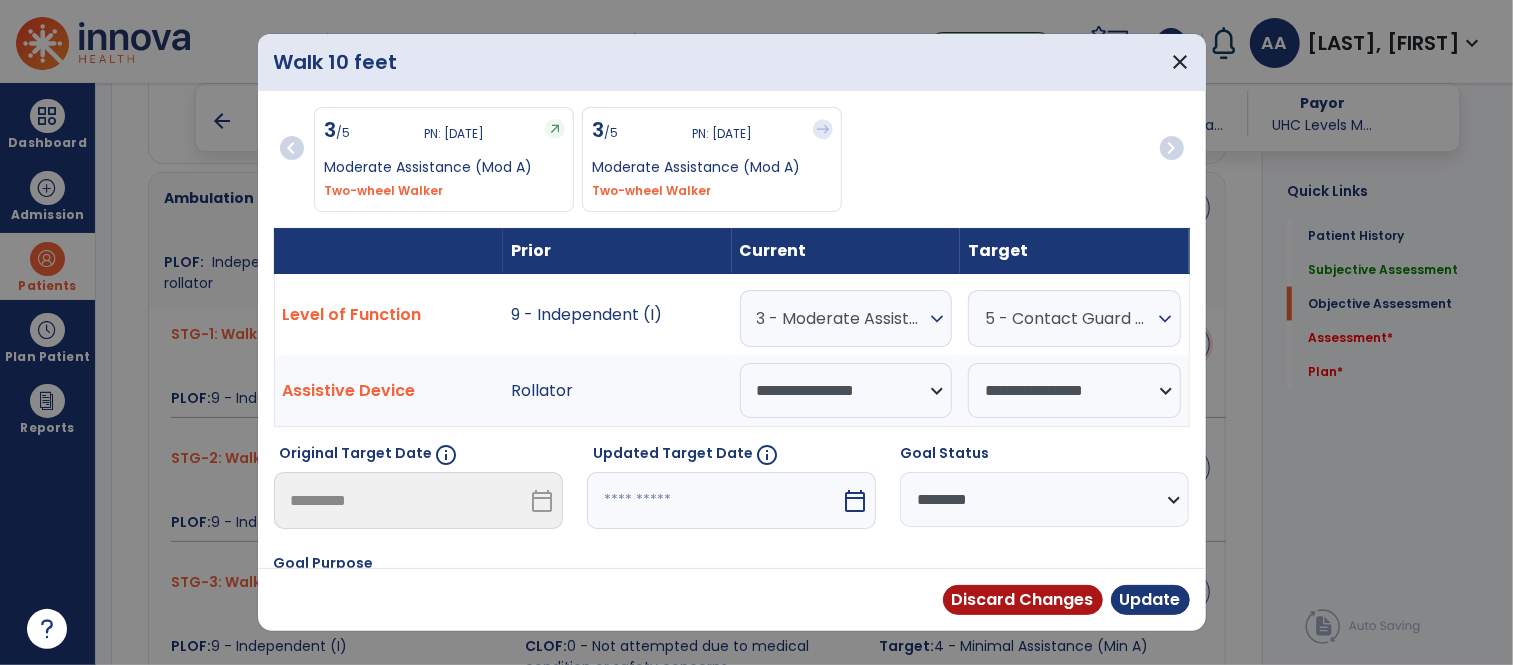 scroll, scrollTop: 1444, scrollLeft: 0, axis: vertical 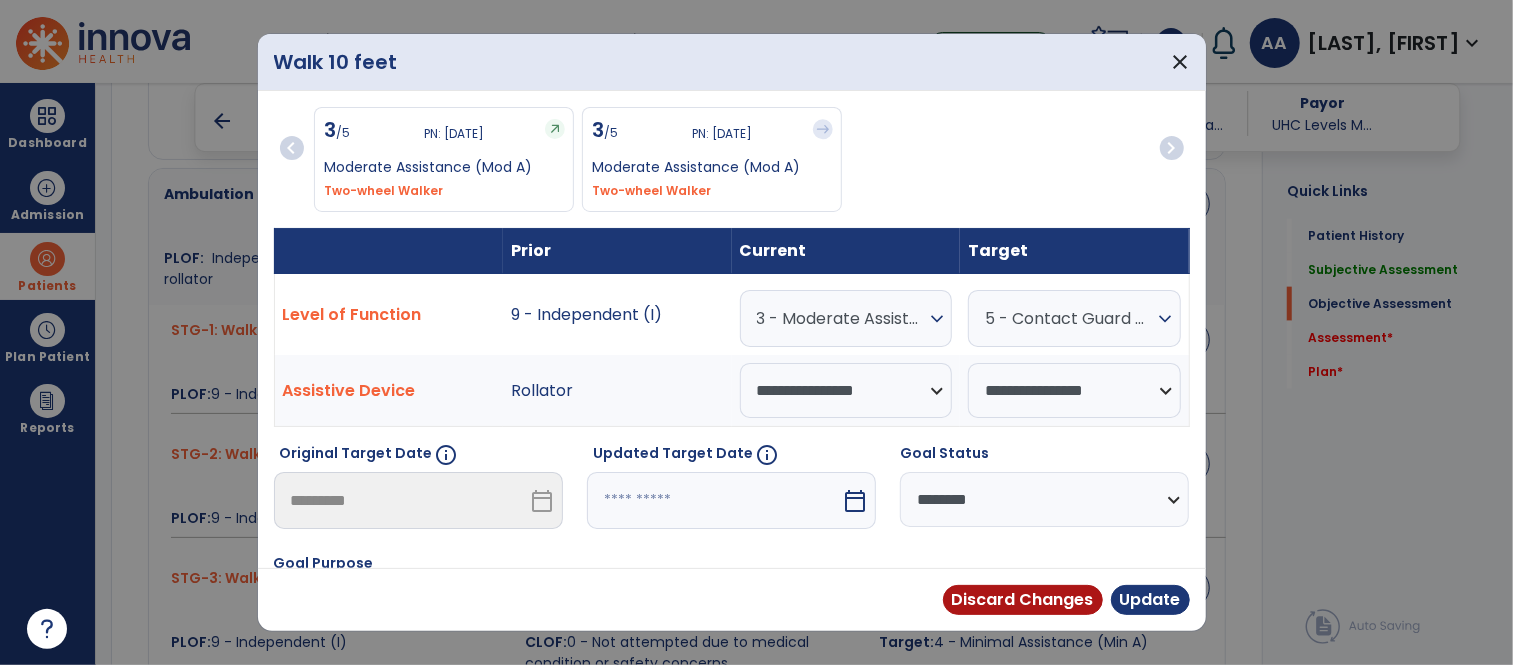 click at bounding box center [714, 500] 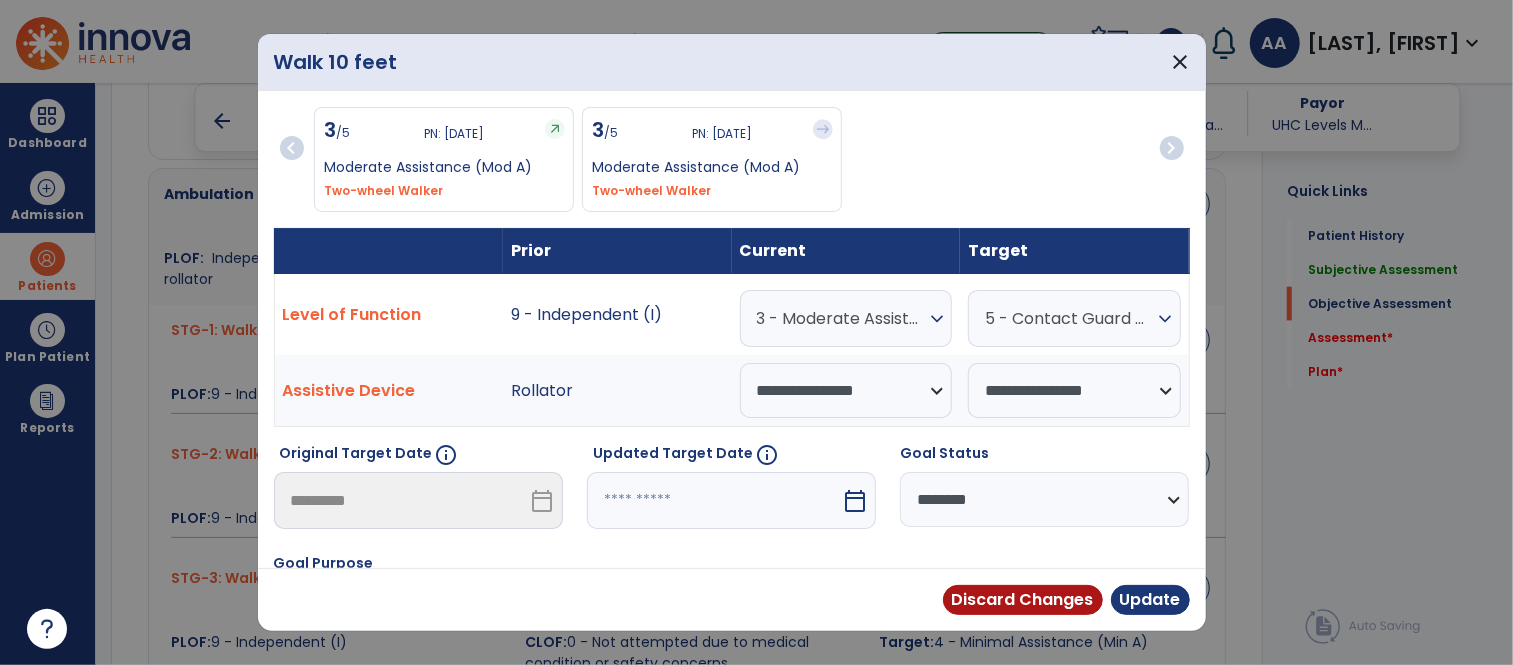 scroll, scrollTop: 258, scrollLeft: 0, axis: vertical 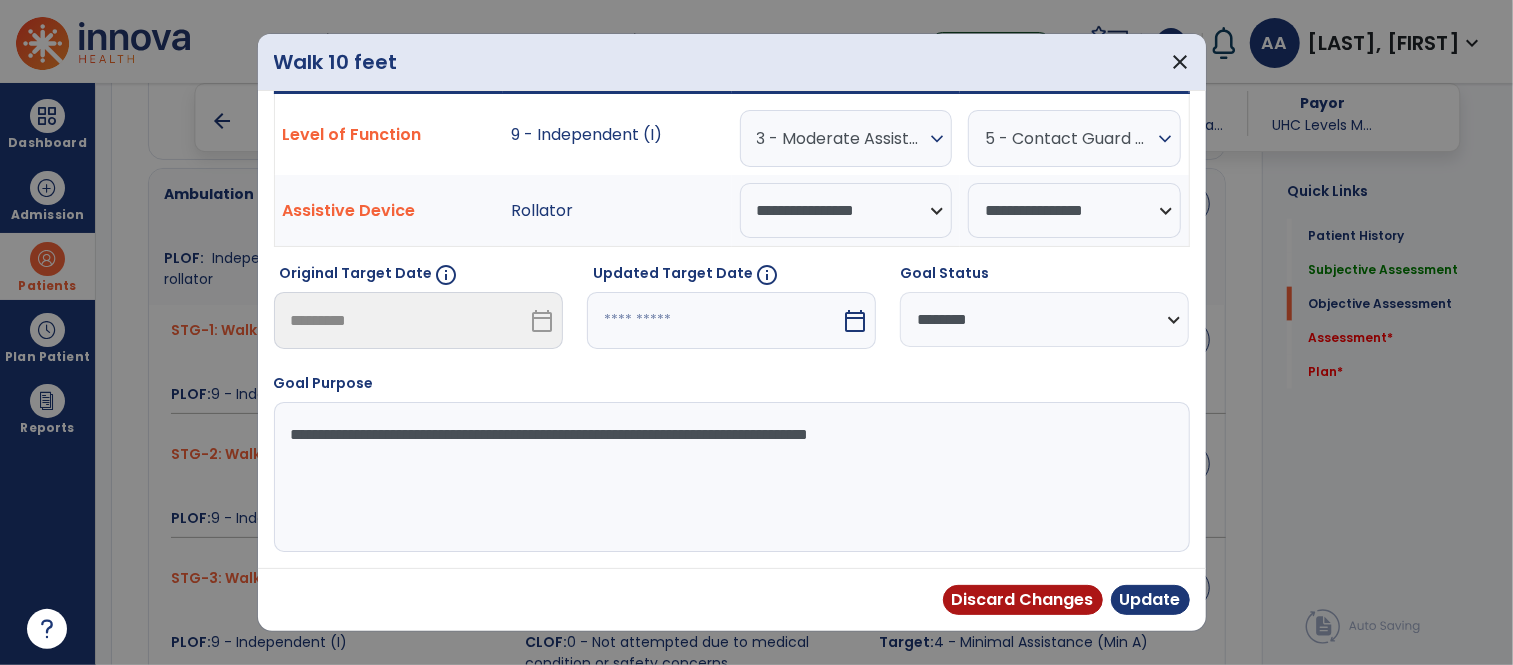 select on "*" 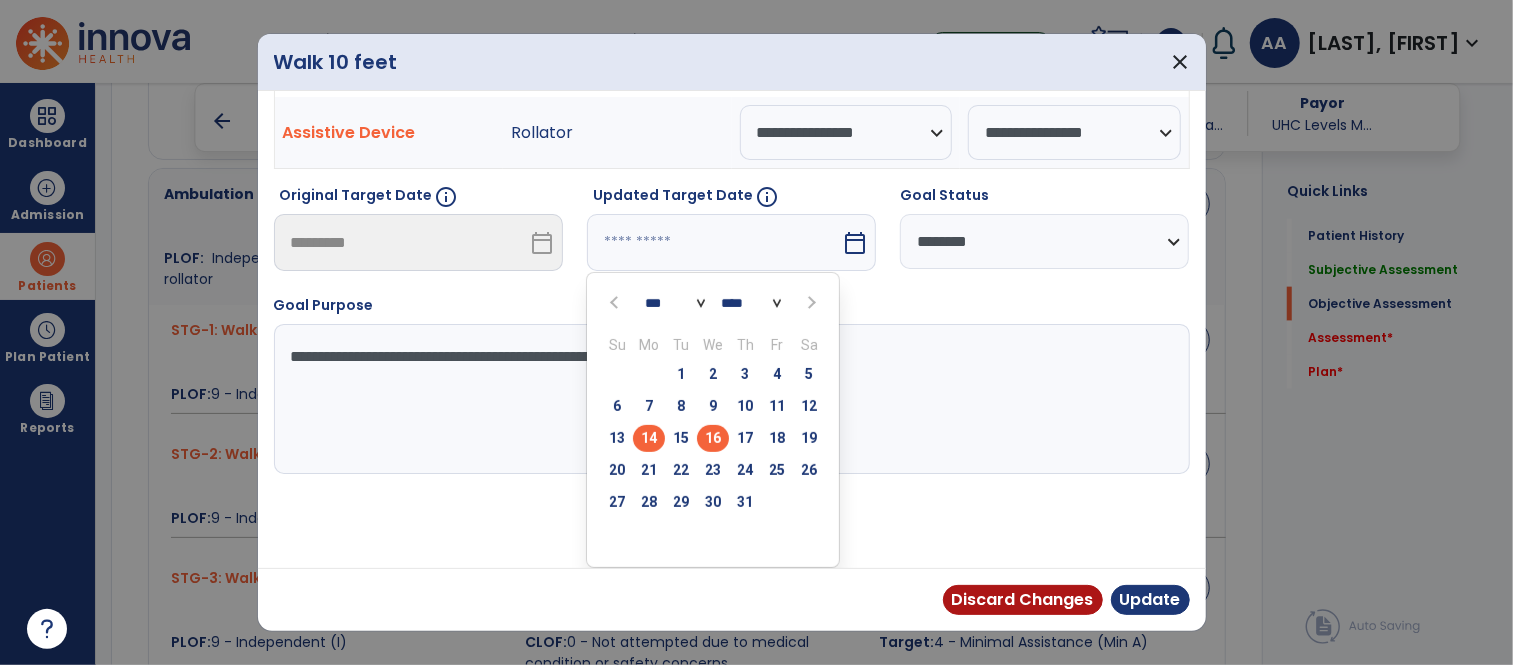 click on "16" at bounding box center (713, 438) 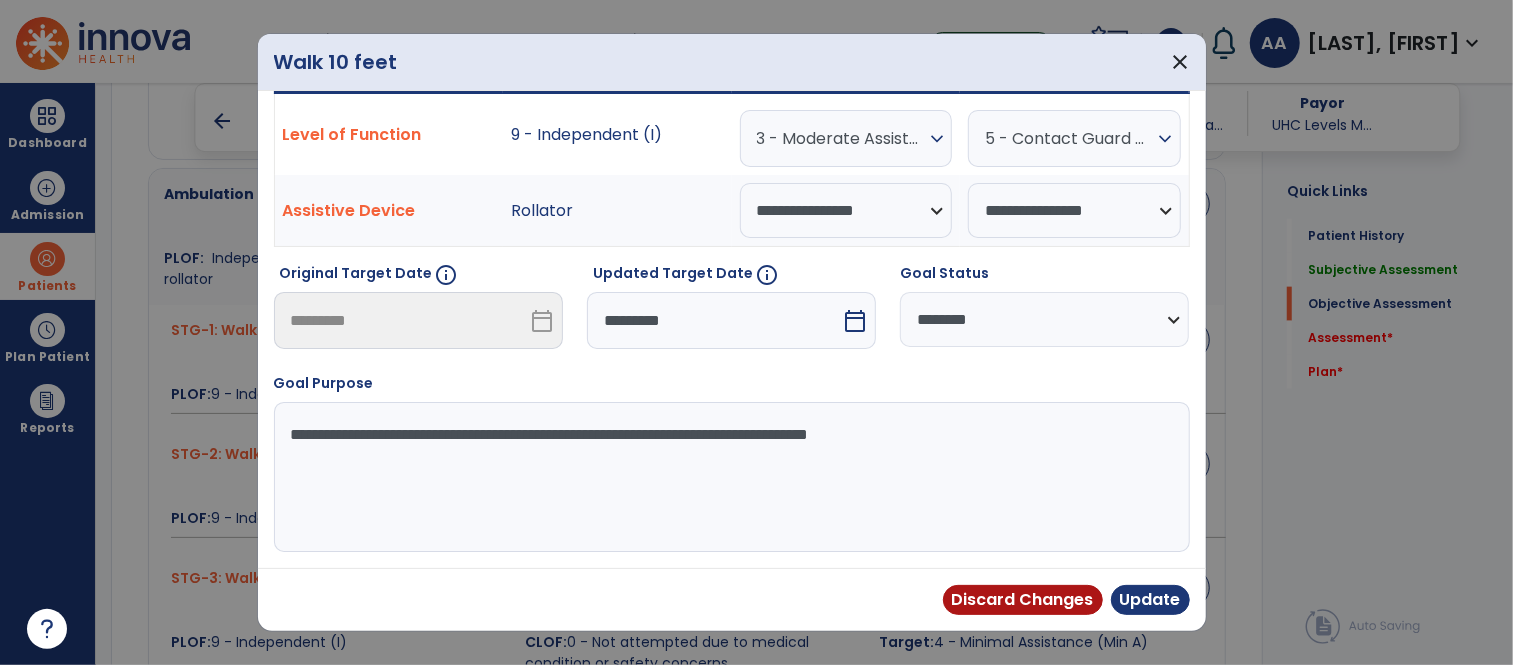 scroll, scrollTop: 181, scrollLeft: 0, axis: vertical 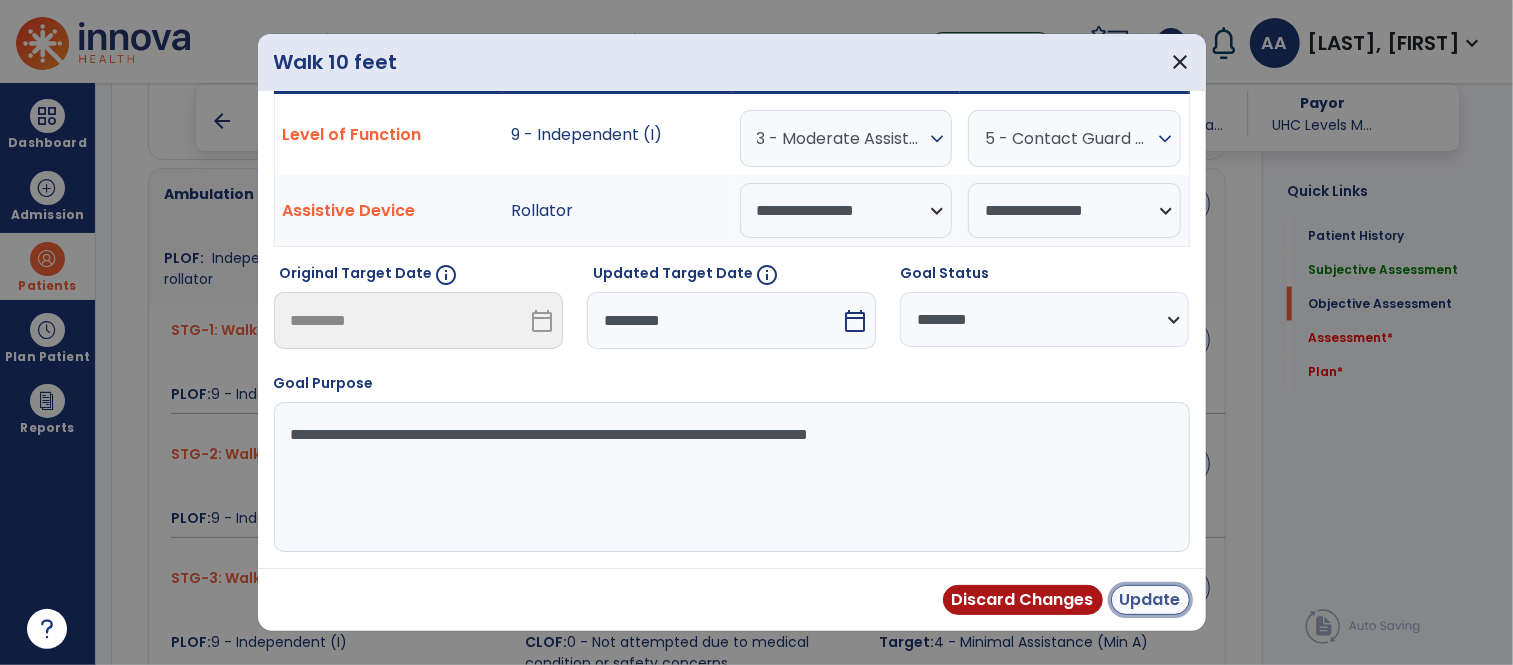click on "Update" at bounding box center [1150, 600] 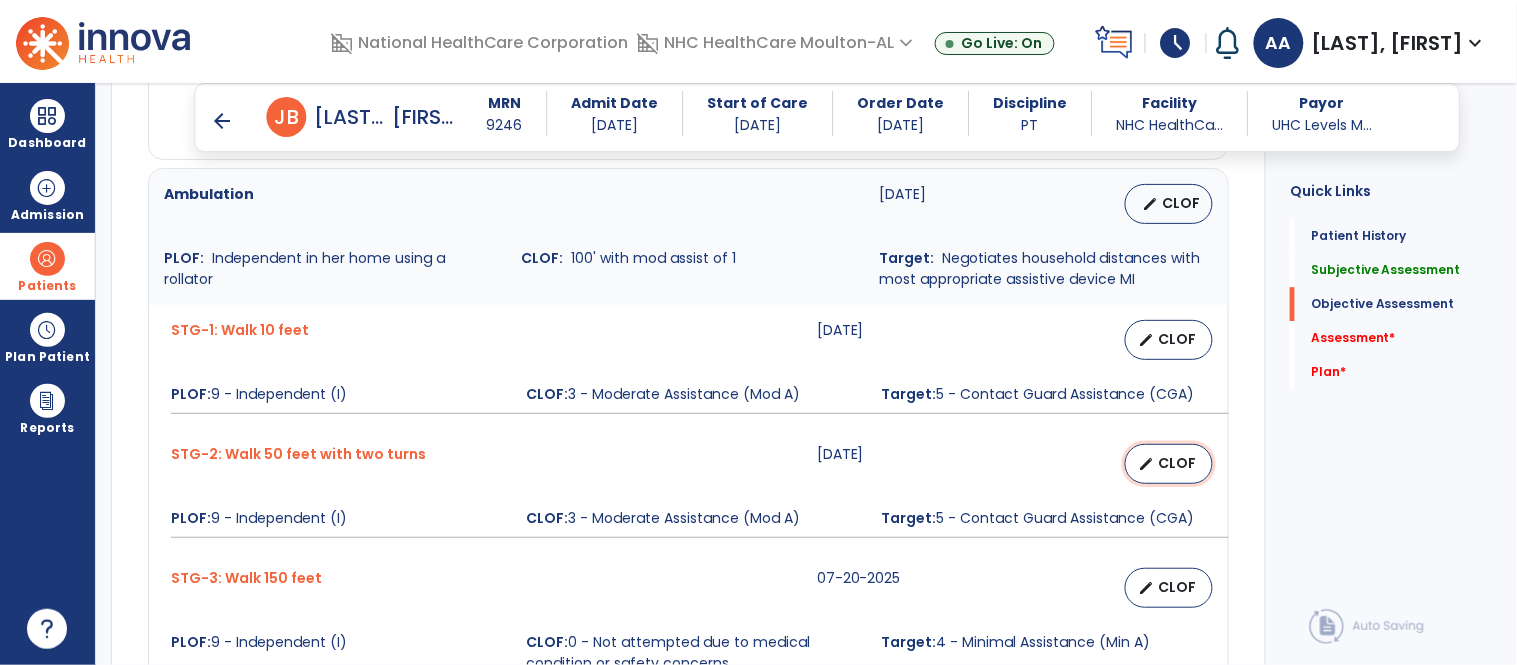 click on "CLOF" at bounding box center [1177, 463] 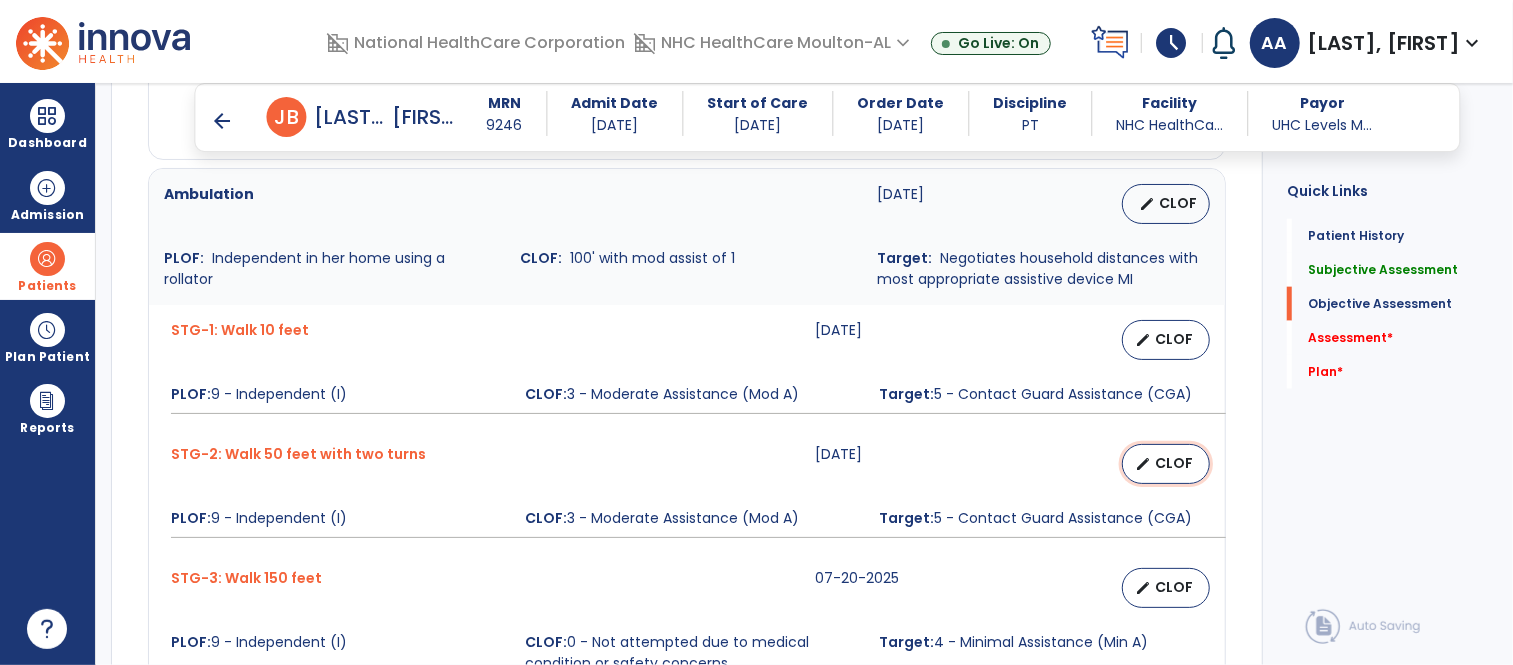 select on "**********" 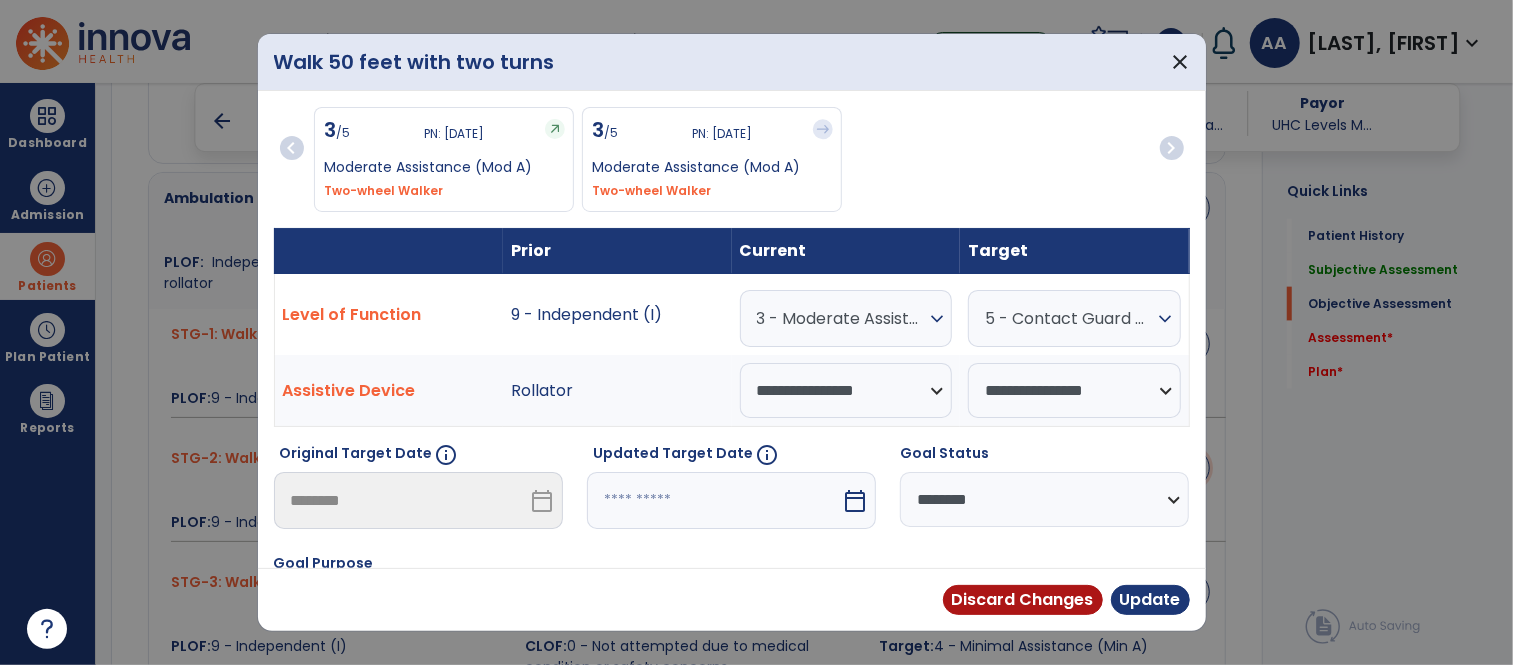 scroll, scrollTop: 1444, scrollLeft: 0, axis: vertical 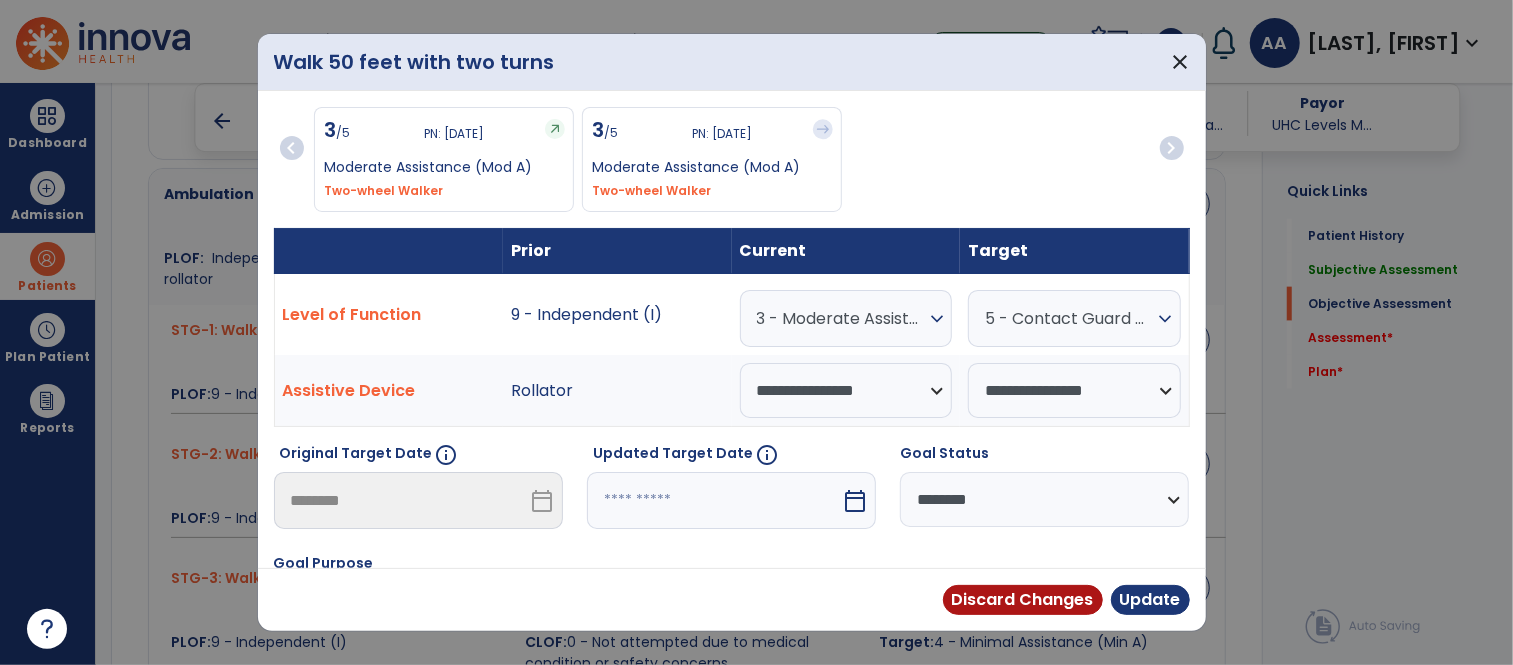 click on "calendar_today" at bounding box center (855, 501) 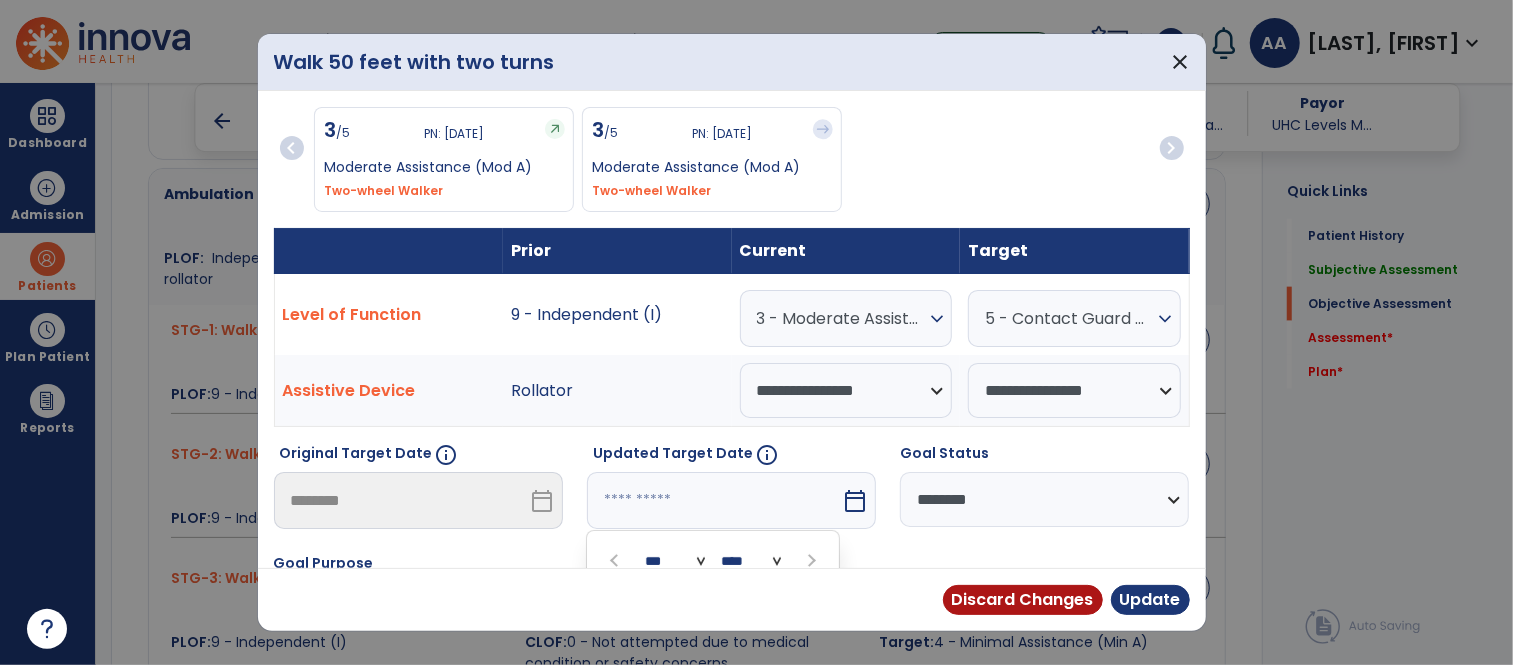 scroll, scrollTop: 258, scrollLeft: 0, axis: vertical 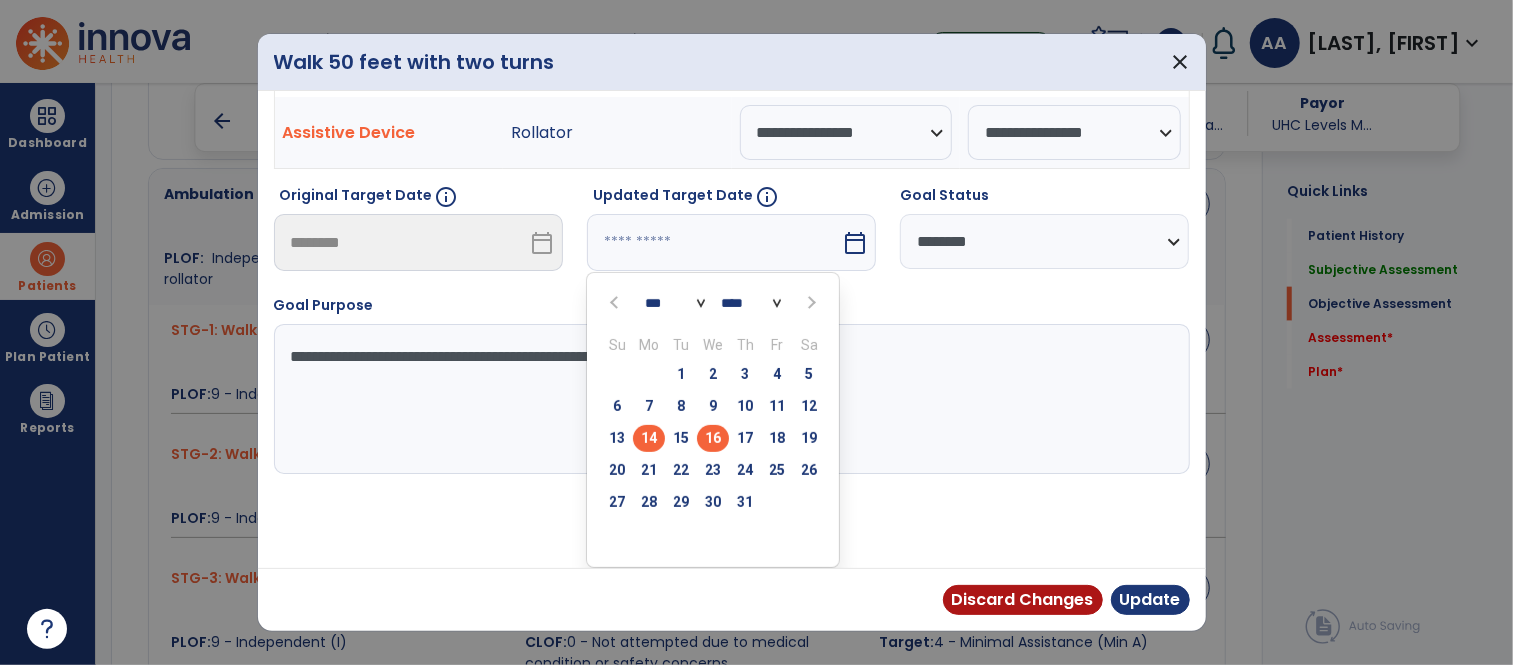 click on "16" at bounding box center (713, 438) 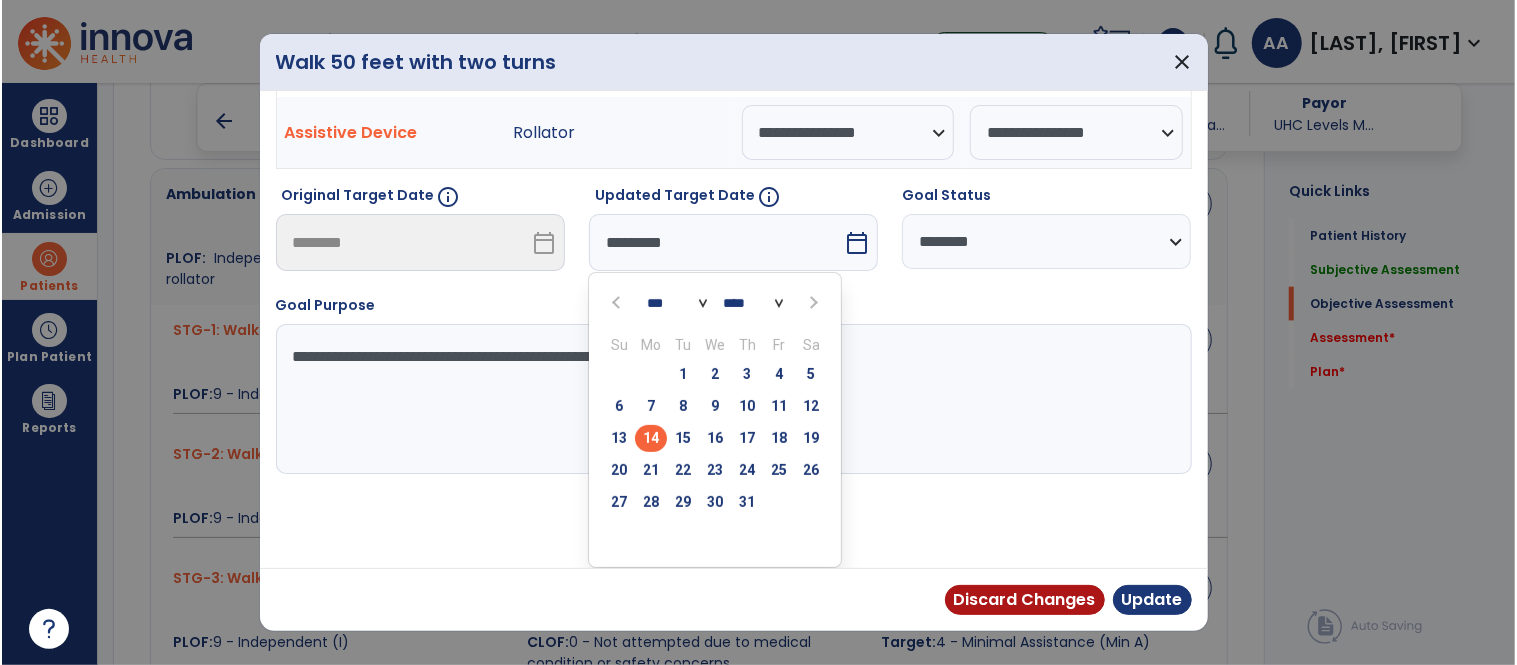 scroll, scrollTop: 181, scrollLeft: 0, axis: vertical 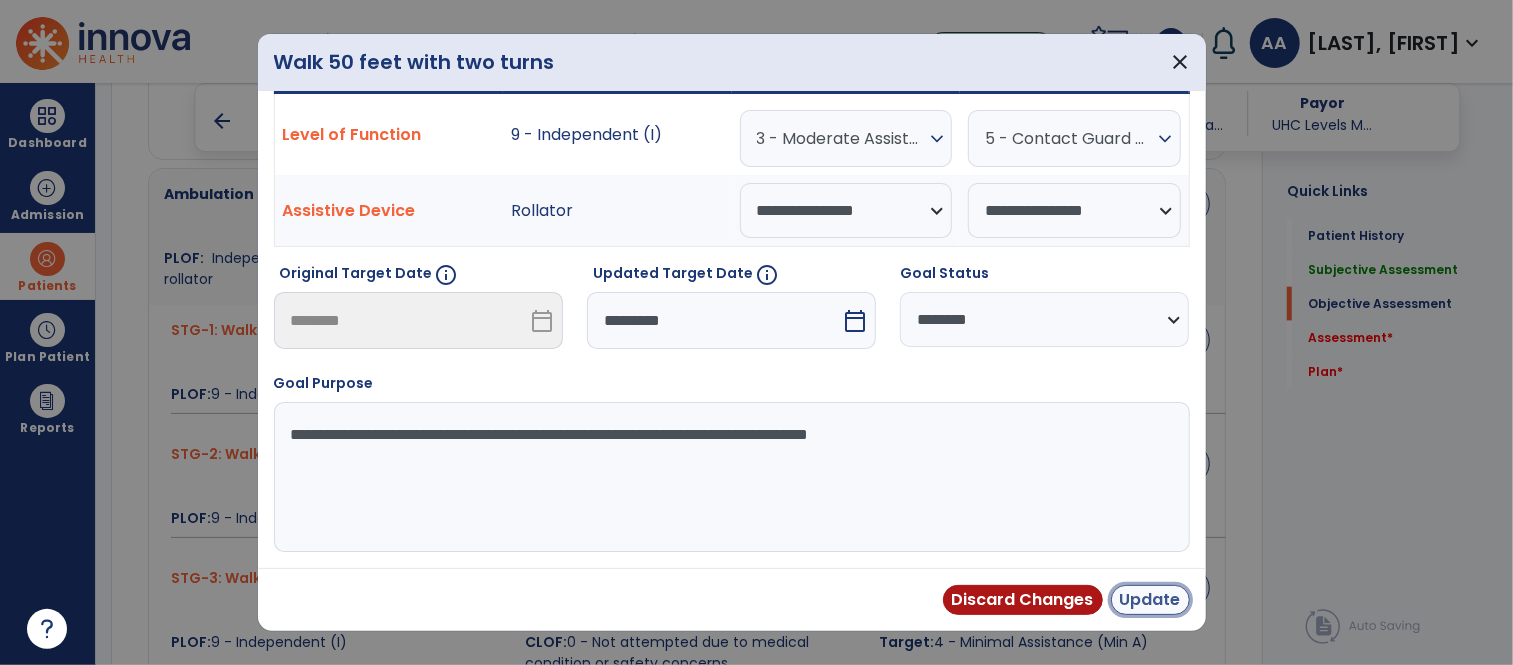 click on "Update" at bounding box center [1150, 600] 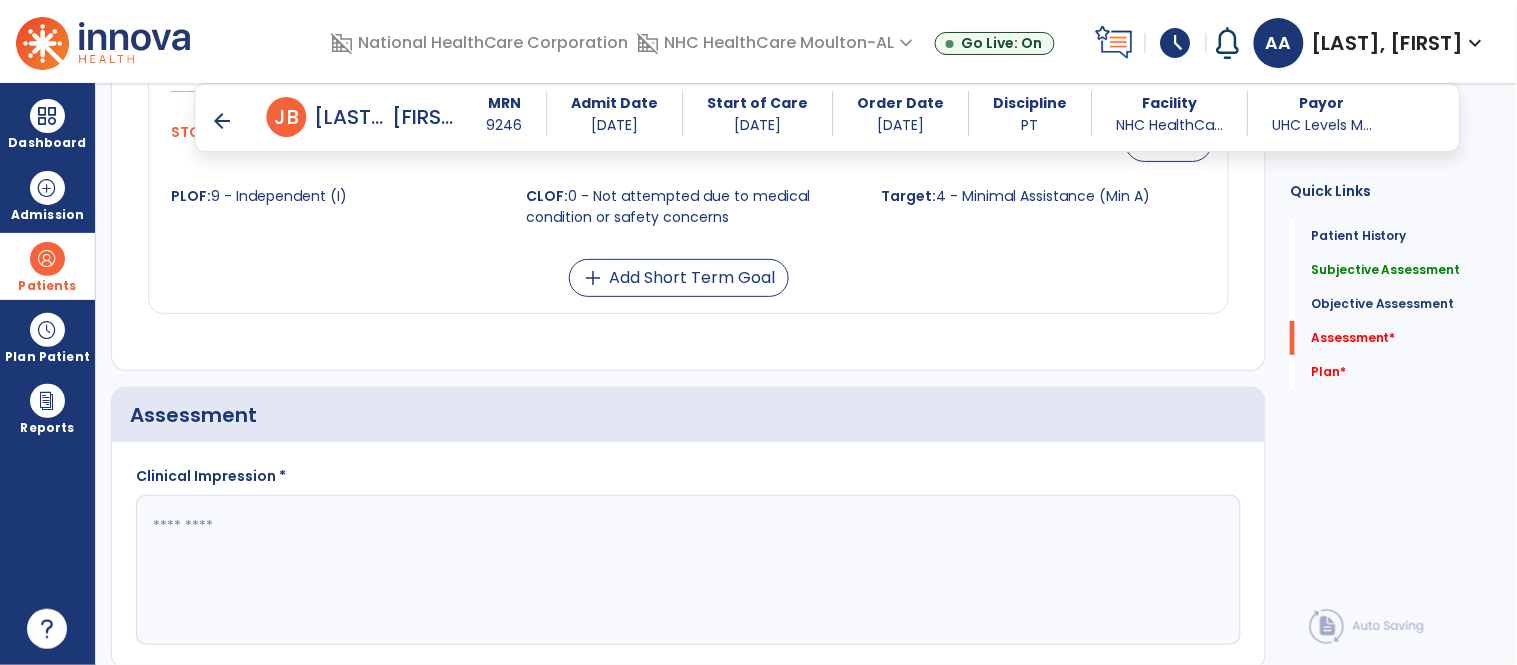scroll, scrollTop: 2000, scrollLeft: 0, axis: vertical 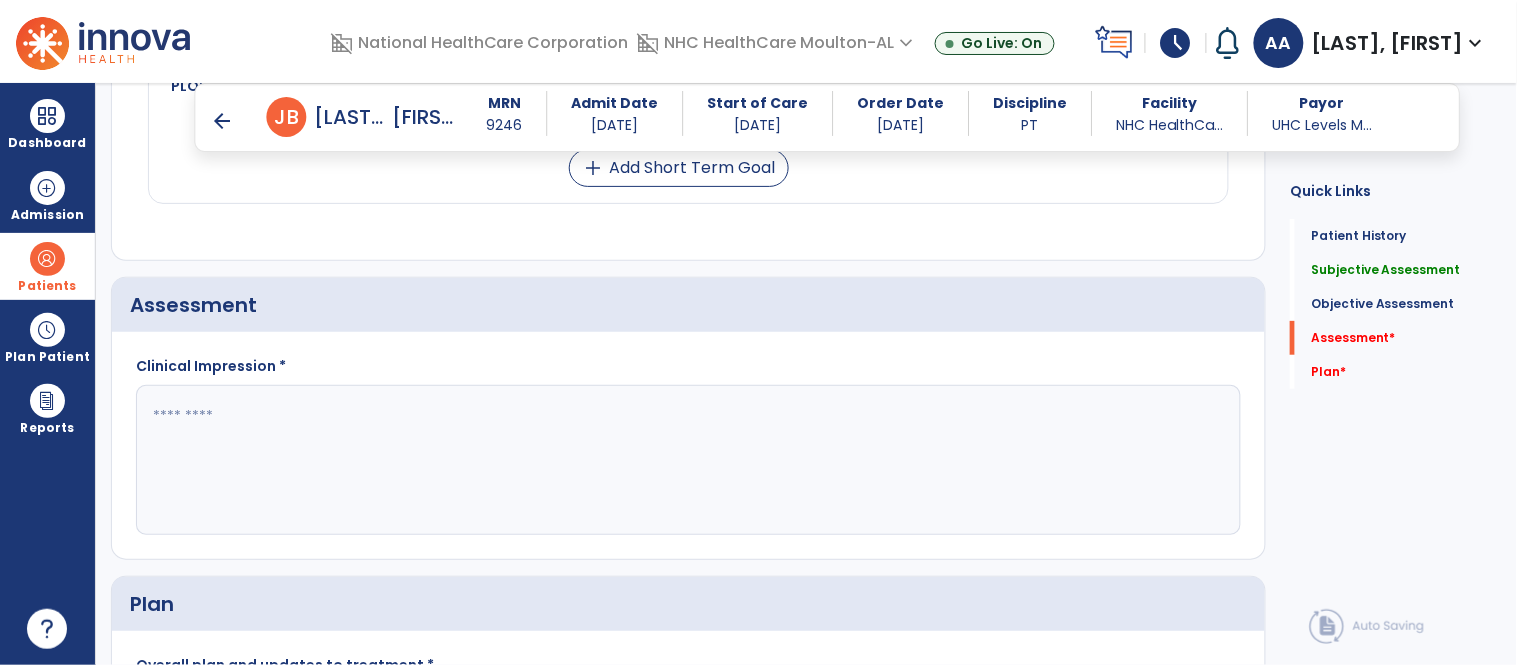 click 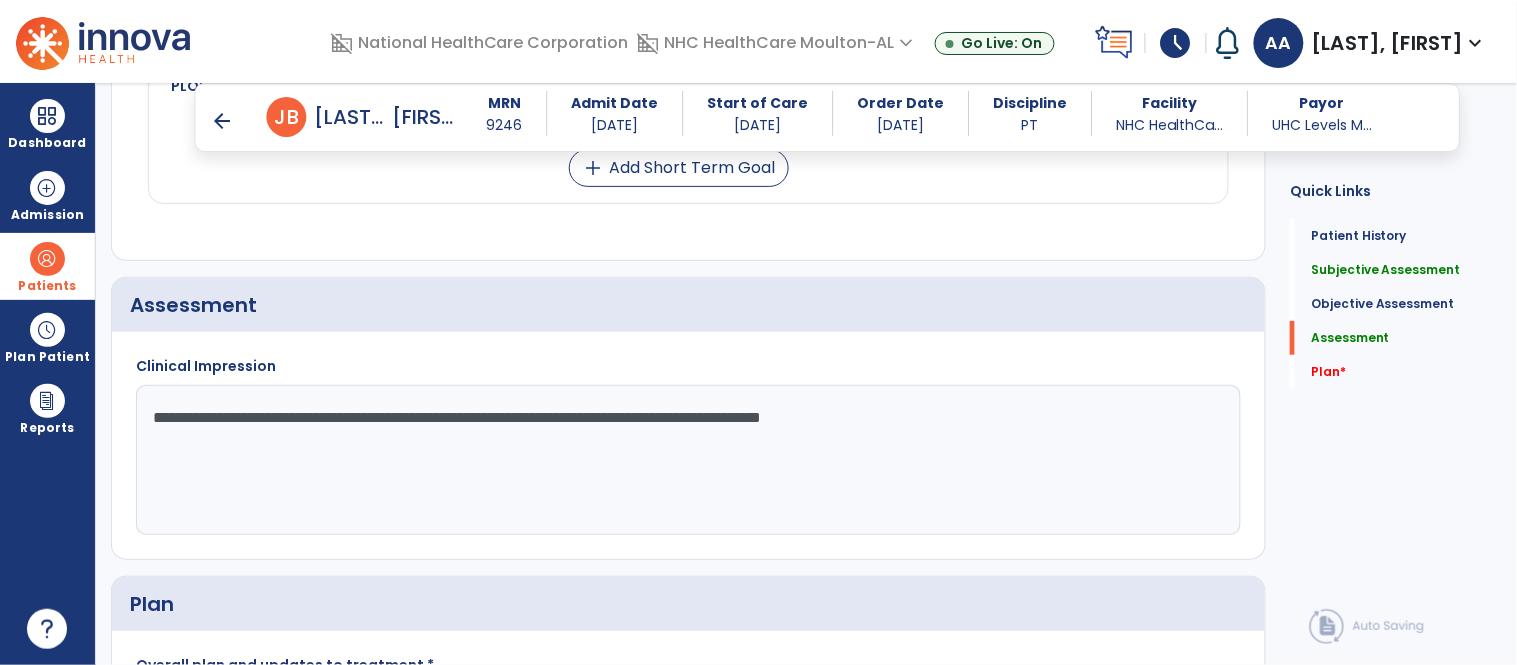 paste on "**********" 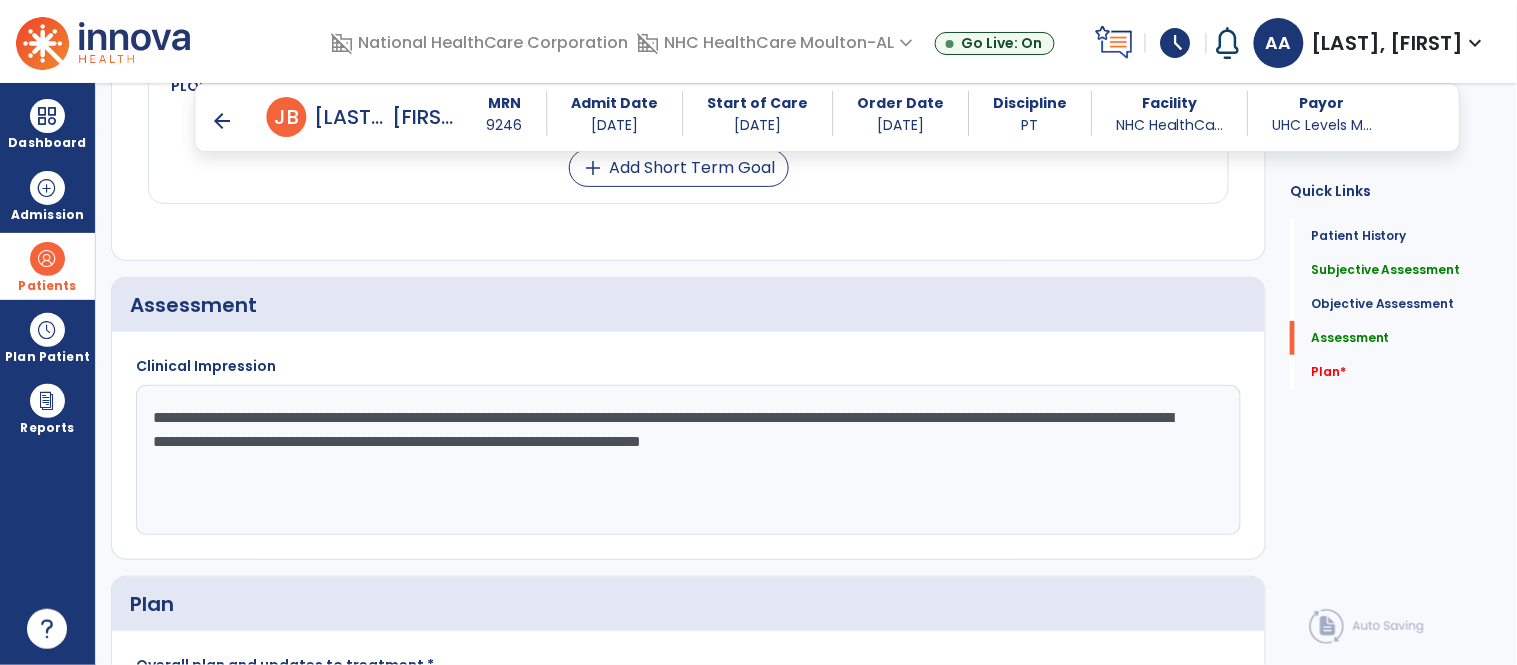 drag, startPoint x: 381, startPoint y: 443, endPoint x: 940, endPoint y: 321, distance: 572.1582 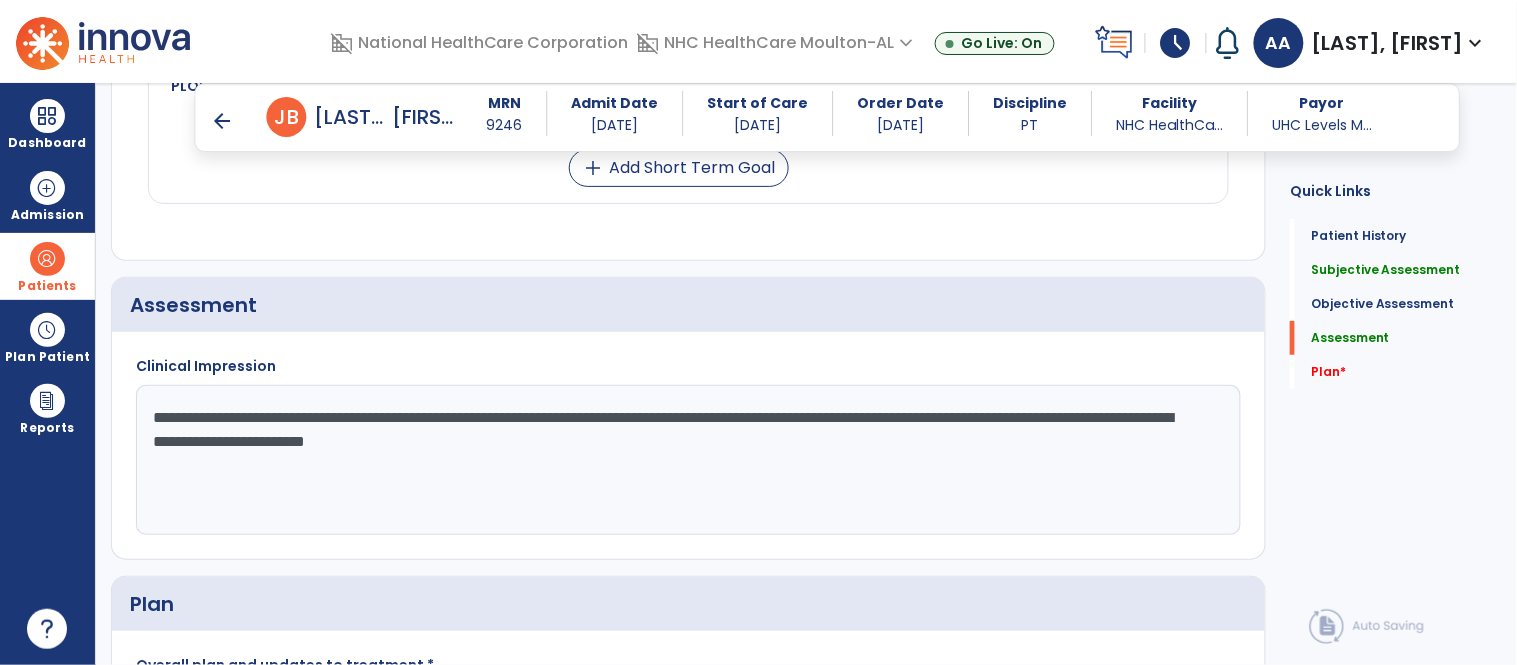 click on "**********" 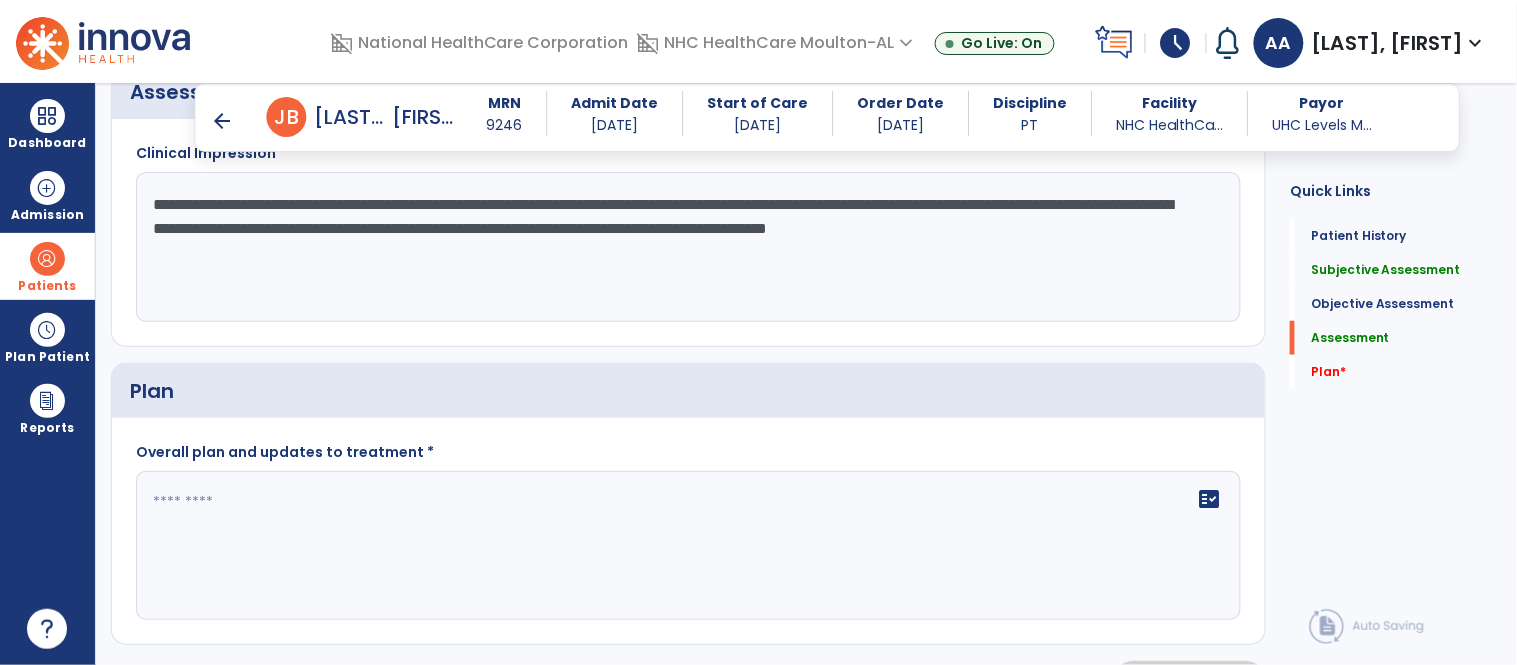 scroll, scrollTop: 2222, scrollLeft: 0, axis: vertical 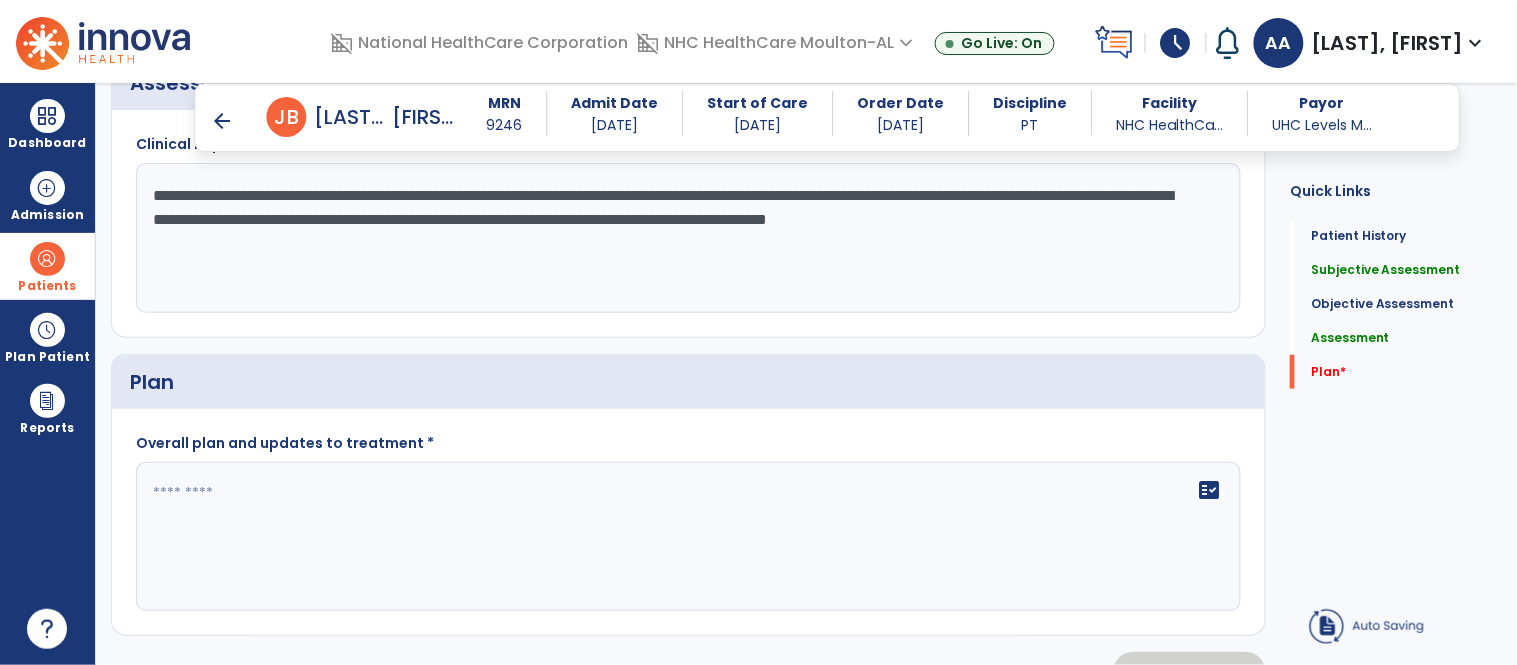 type on "**********" 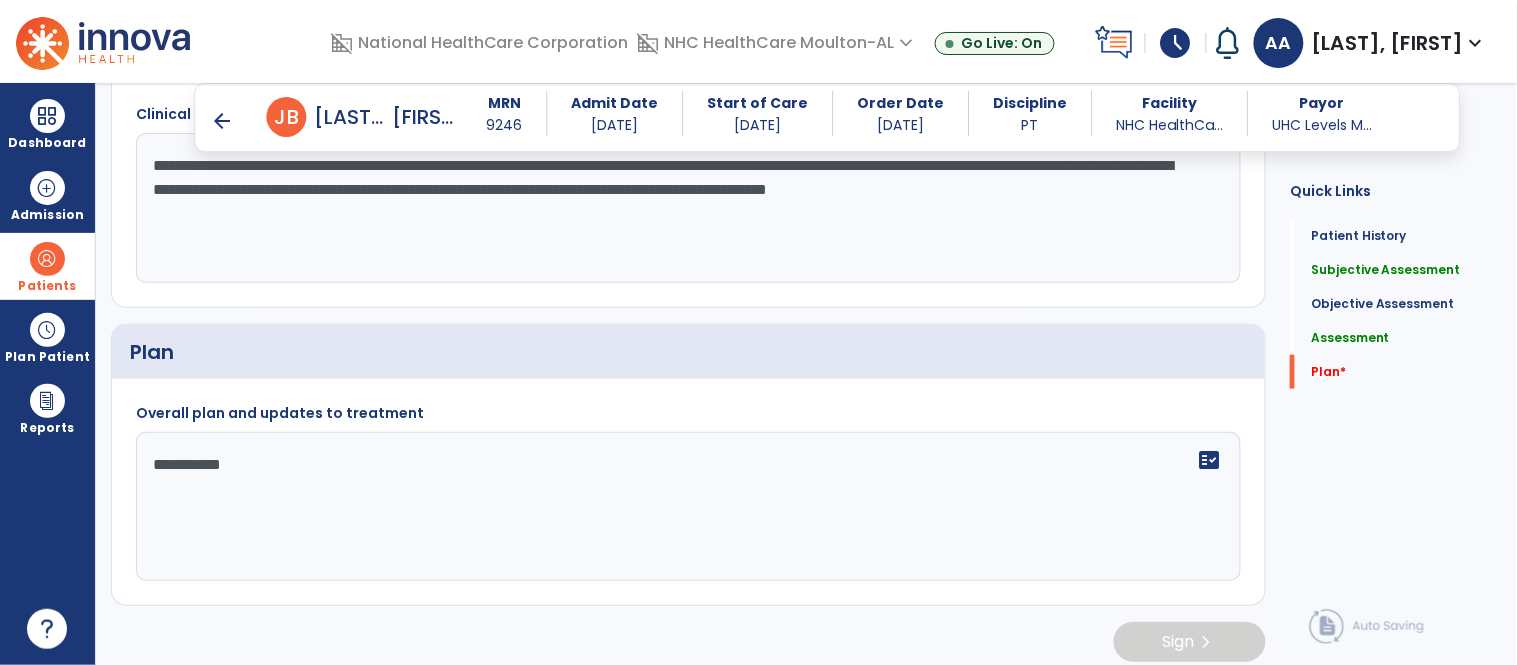 scroll, scrollTop: 2267, scrollLeft: 0, axis: vertical 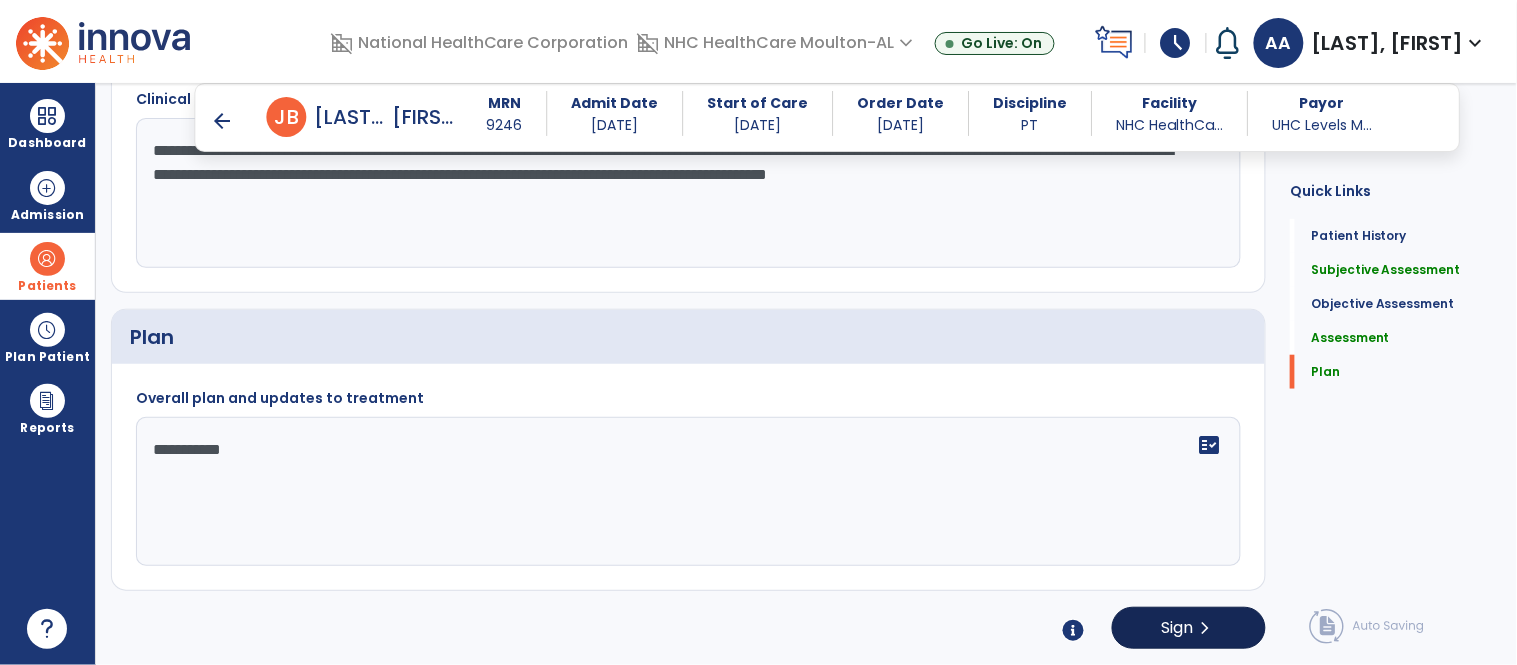 type on "**********" 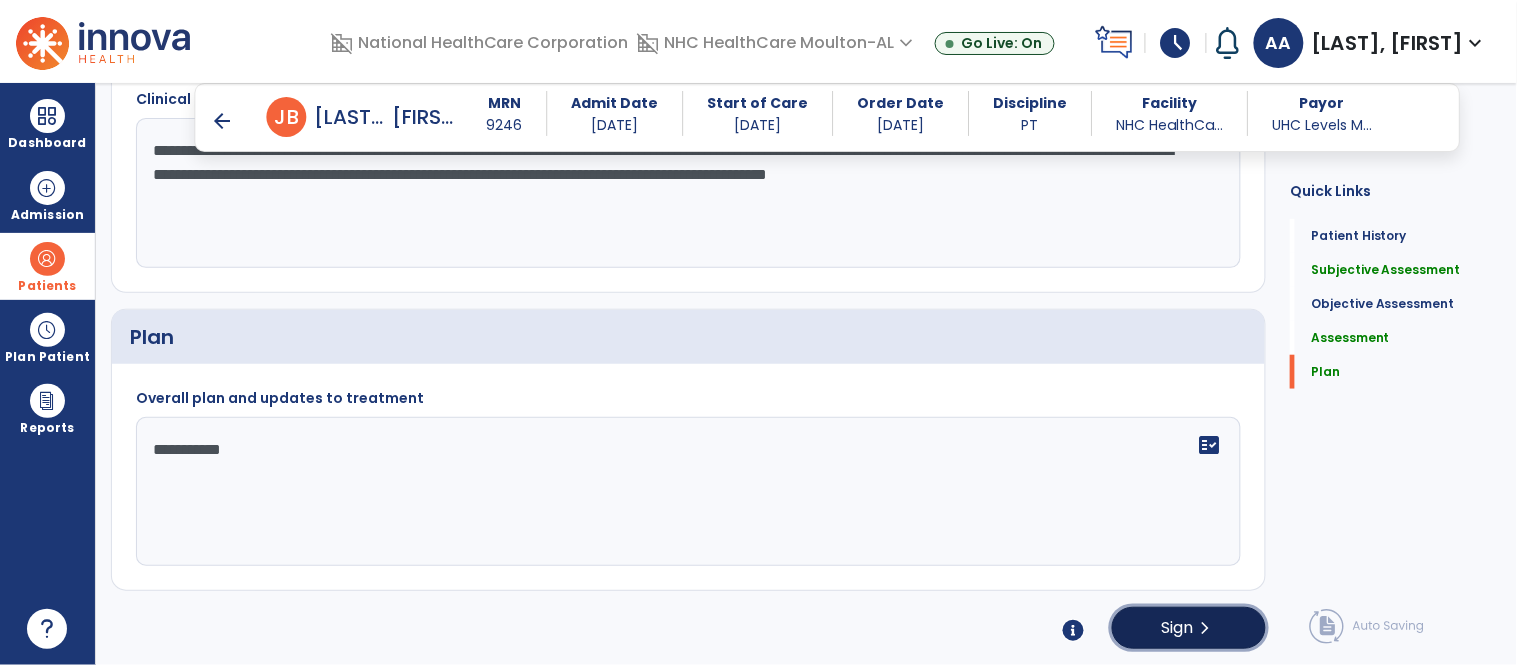 click on "chevron_right" 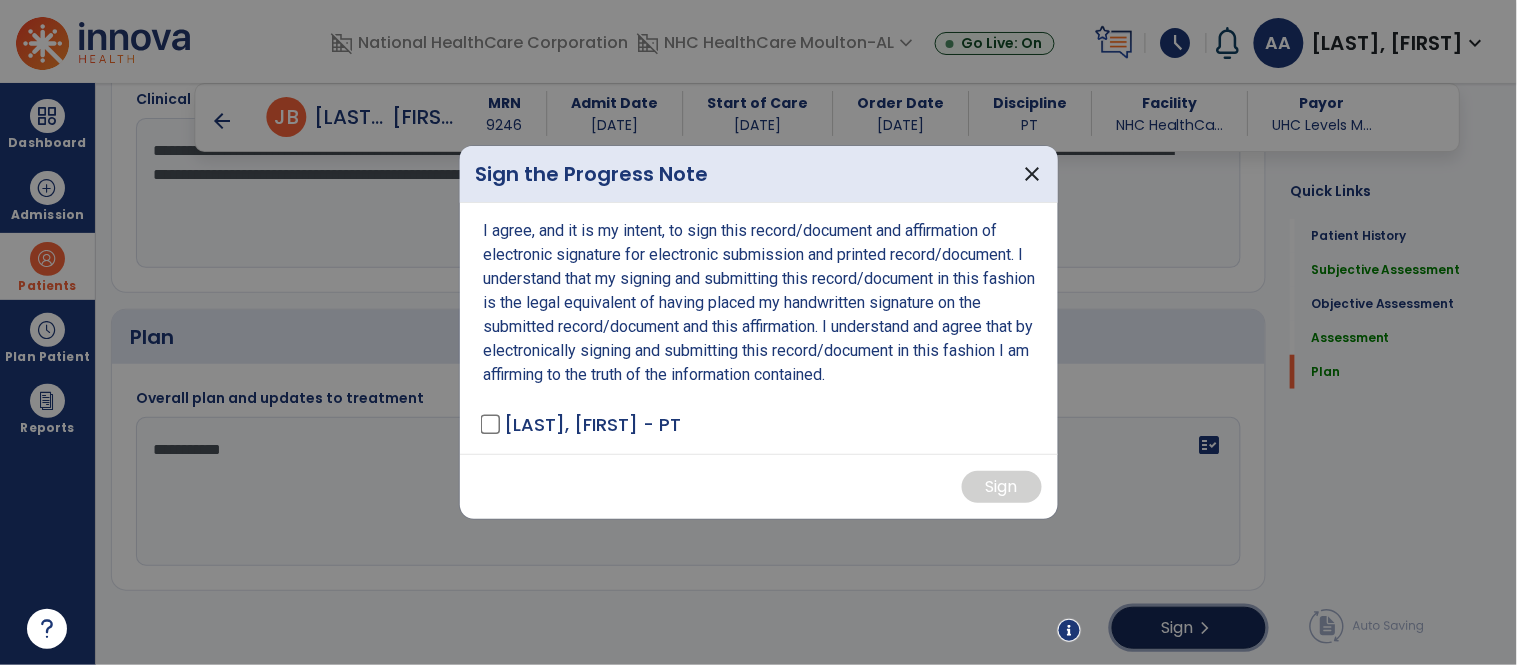 scroll, scrollTop: 2267, scrollLeft: 0, axis: vertical 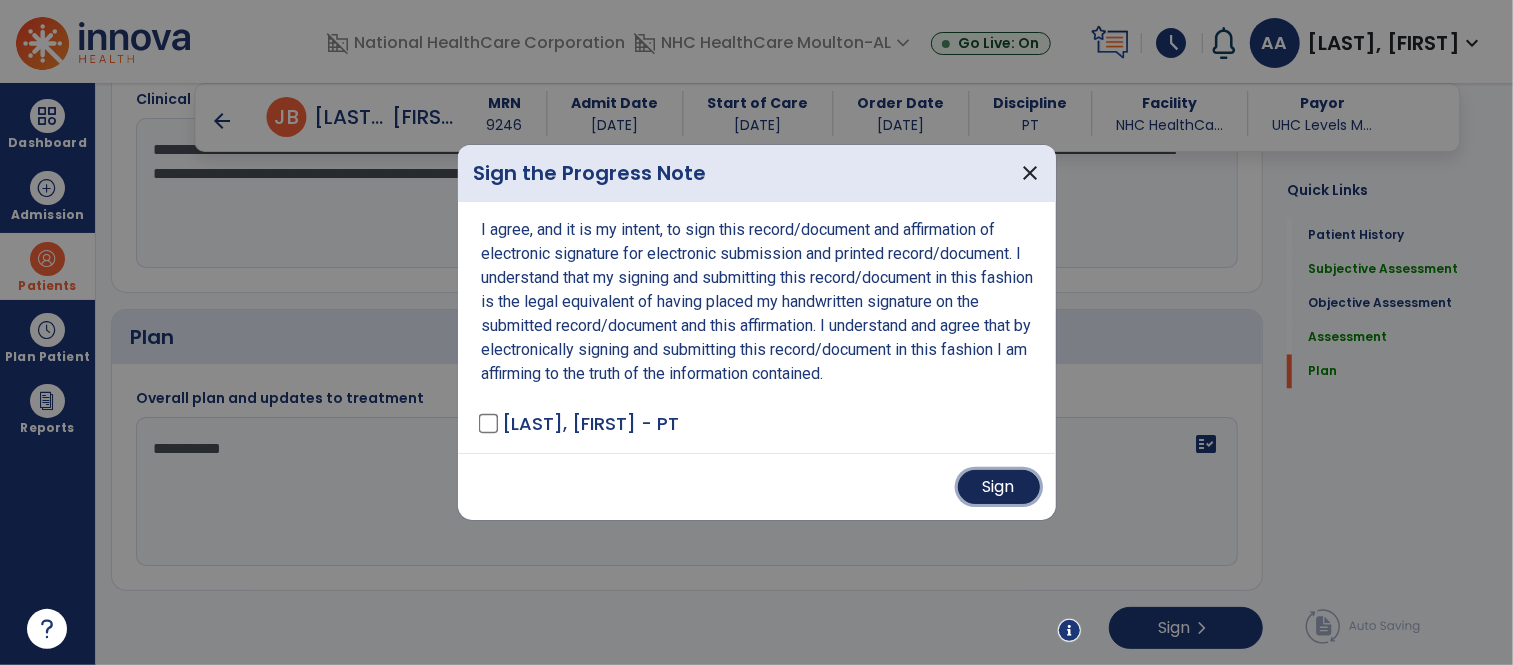 click on "Sign" at bounding box center [999, 487] 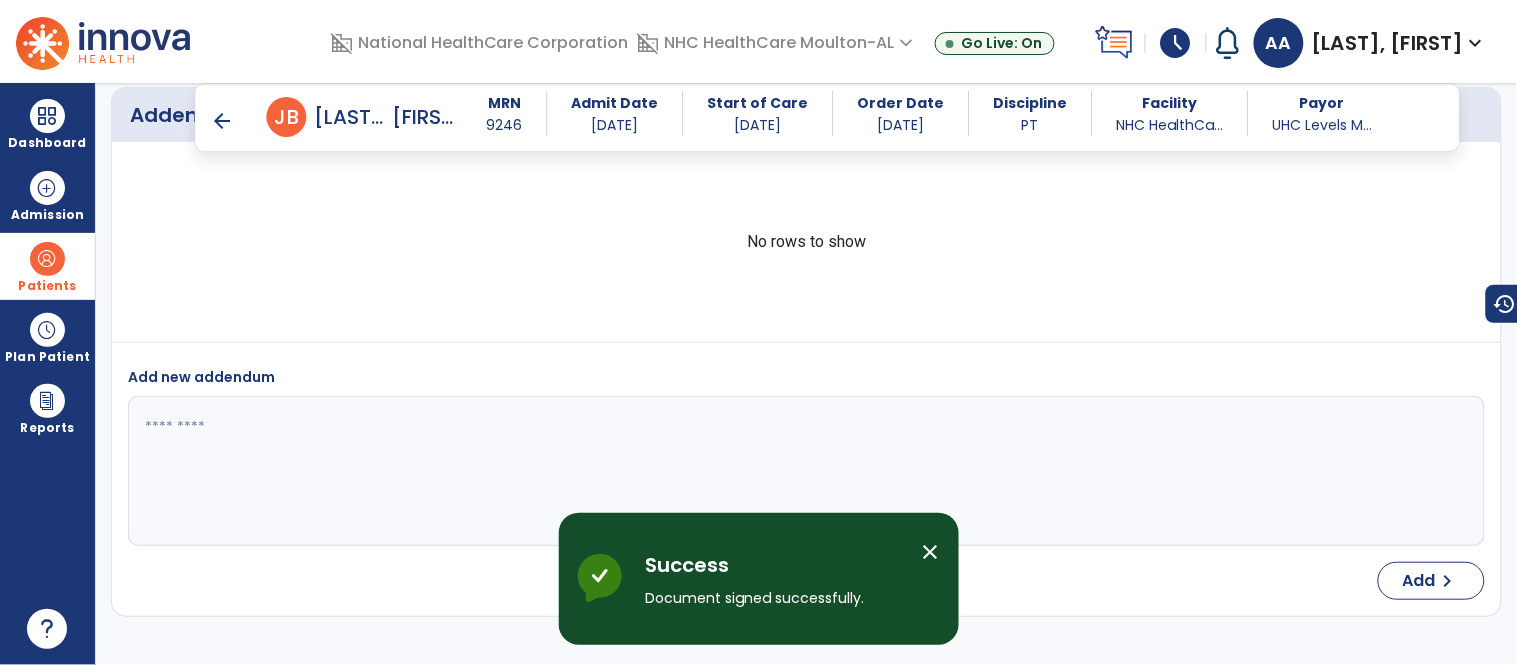 scroll, scrollTop: 3371, scrollLeft: 0, axis: vertical 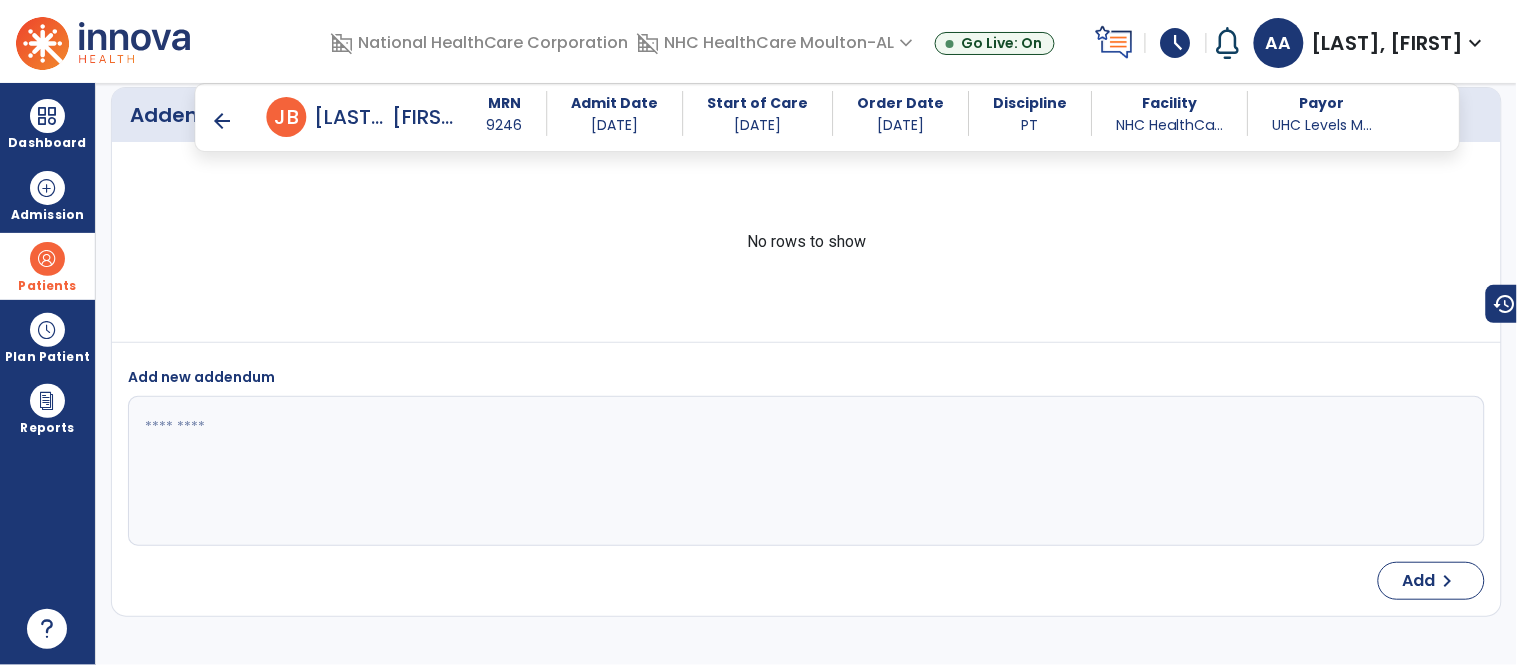 click at bounding box center [47, 259] 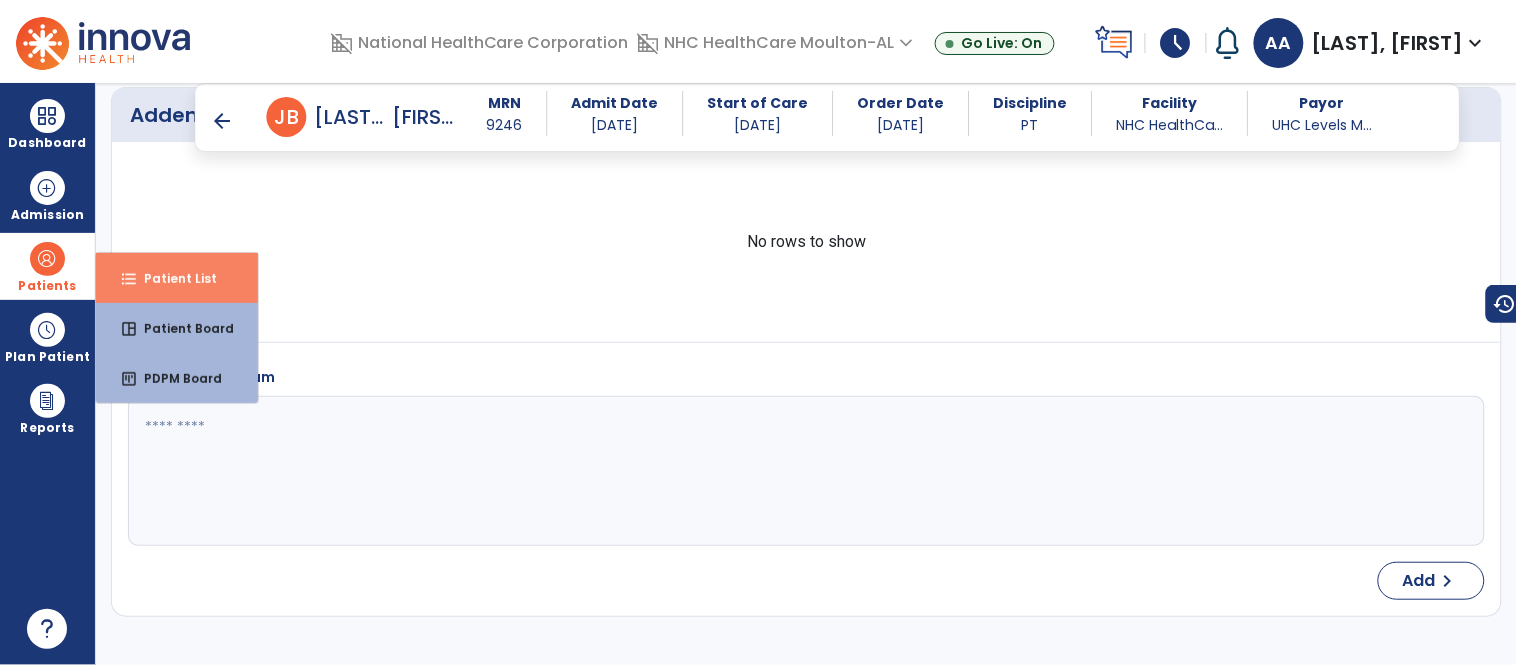 click on "format_list_bulleted  Patient List" at bounding box center (177, 278) 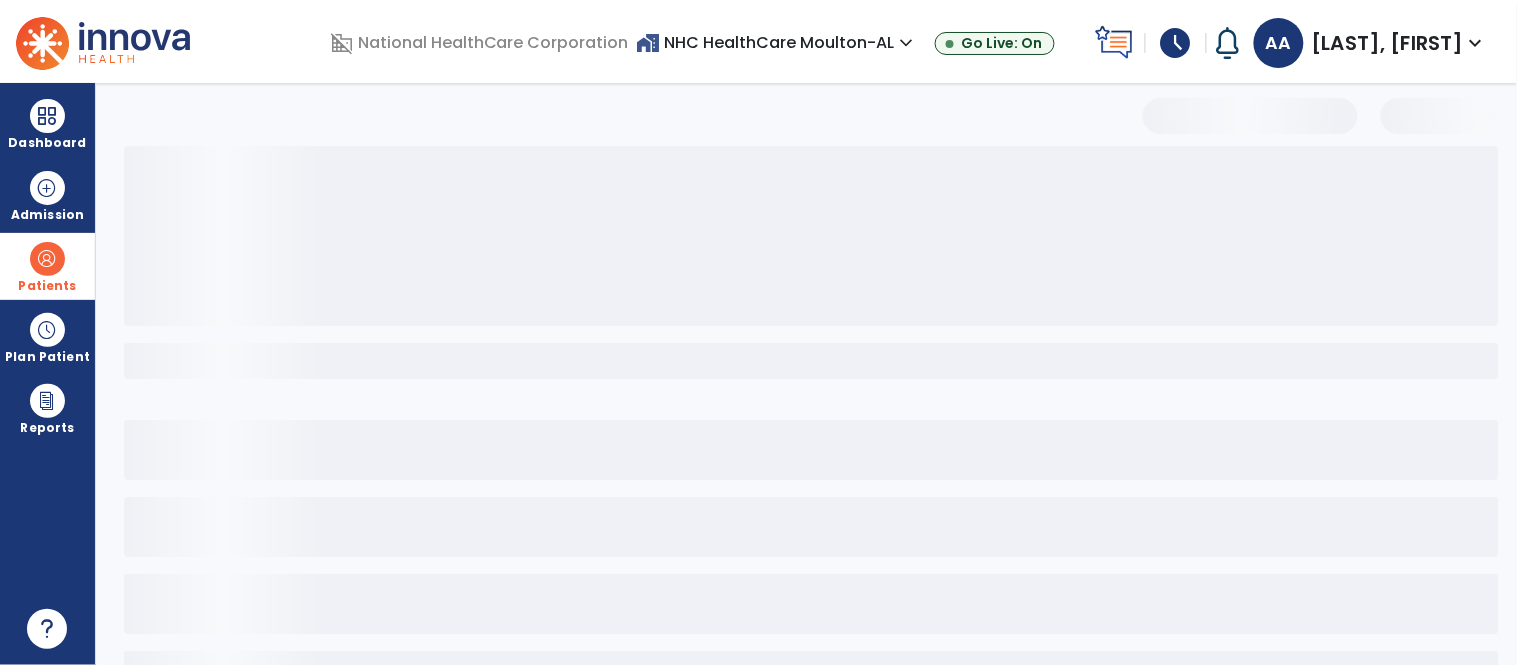 select on "***" 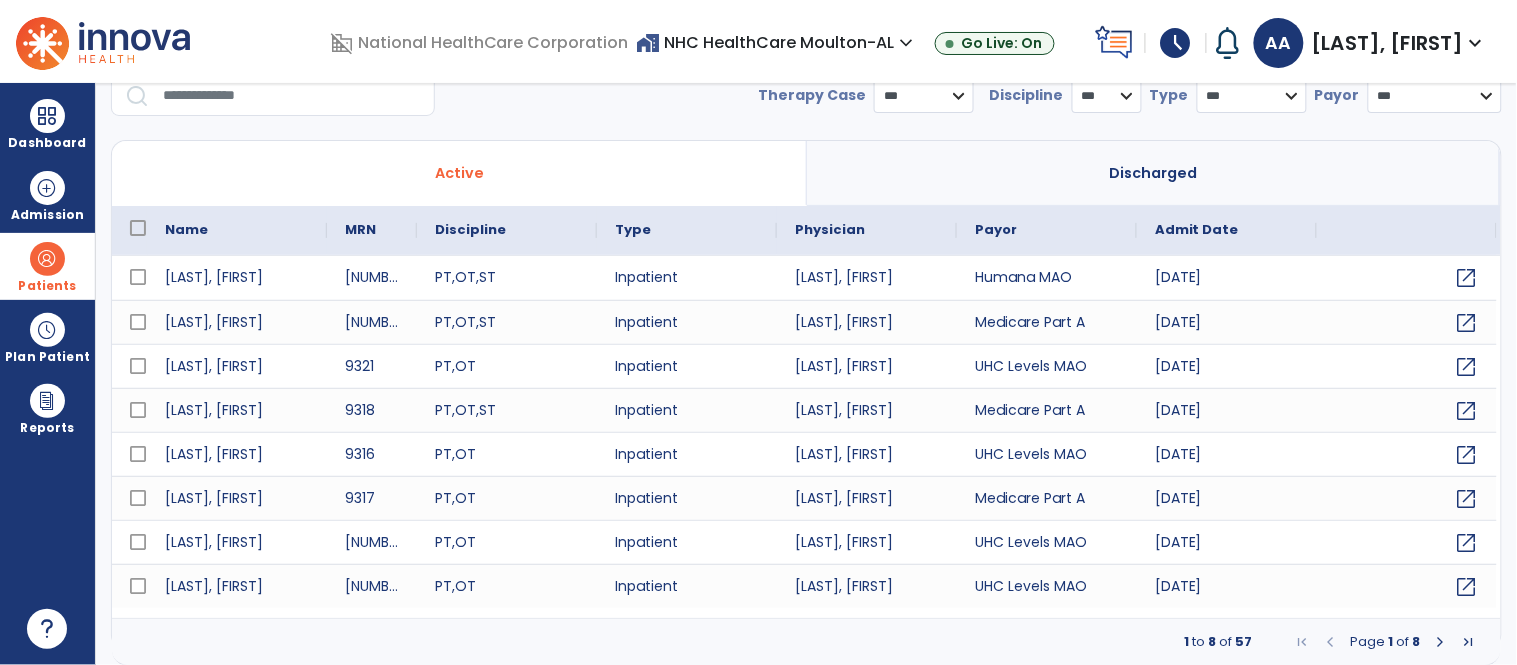 click at bounding box center [292, 96] 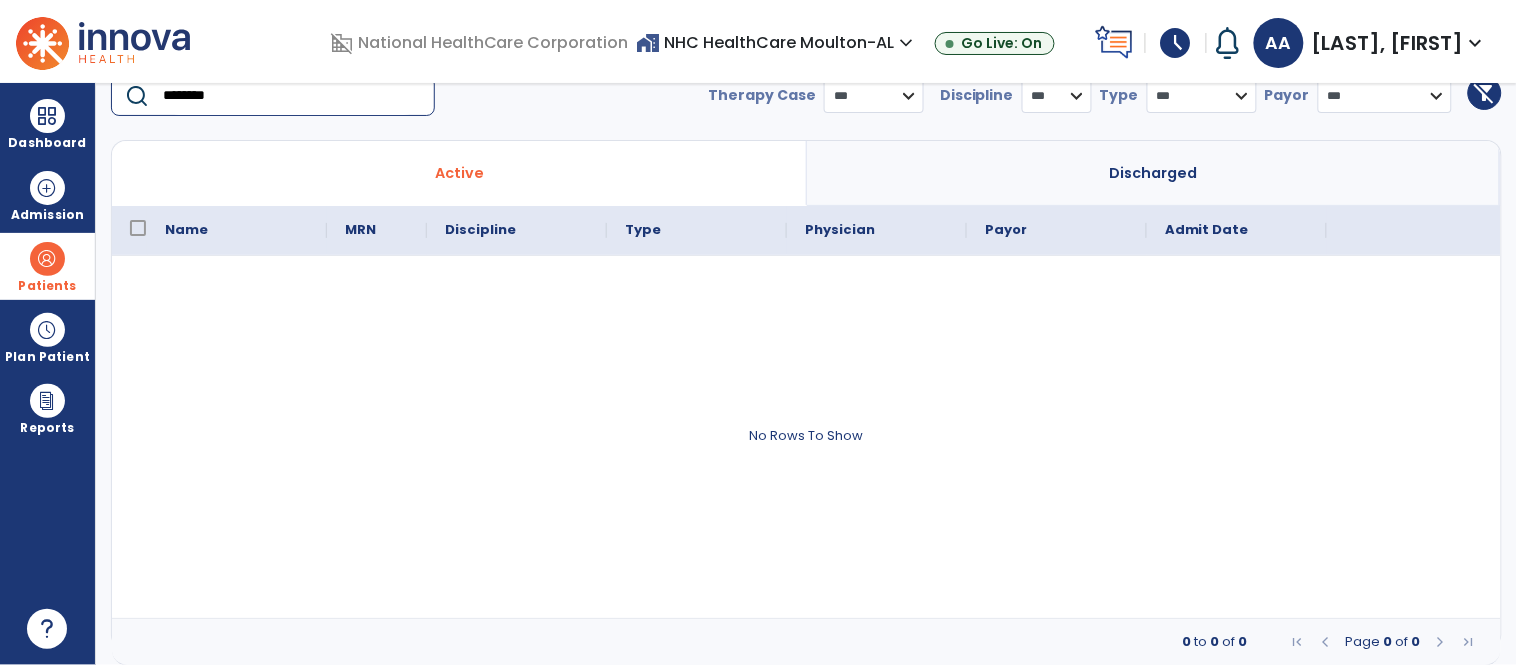 type on "********" 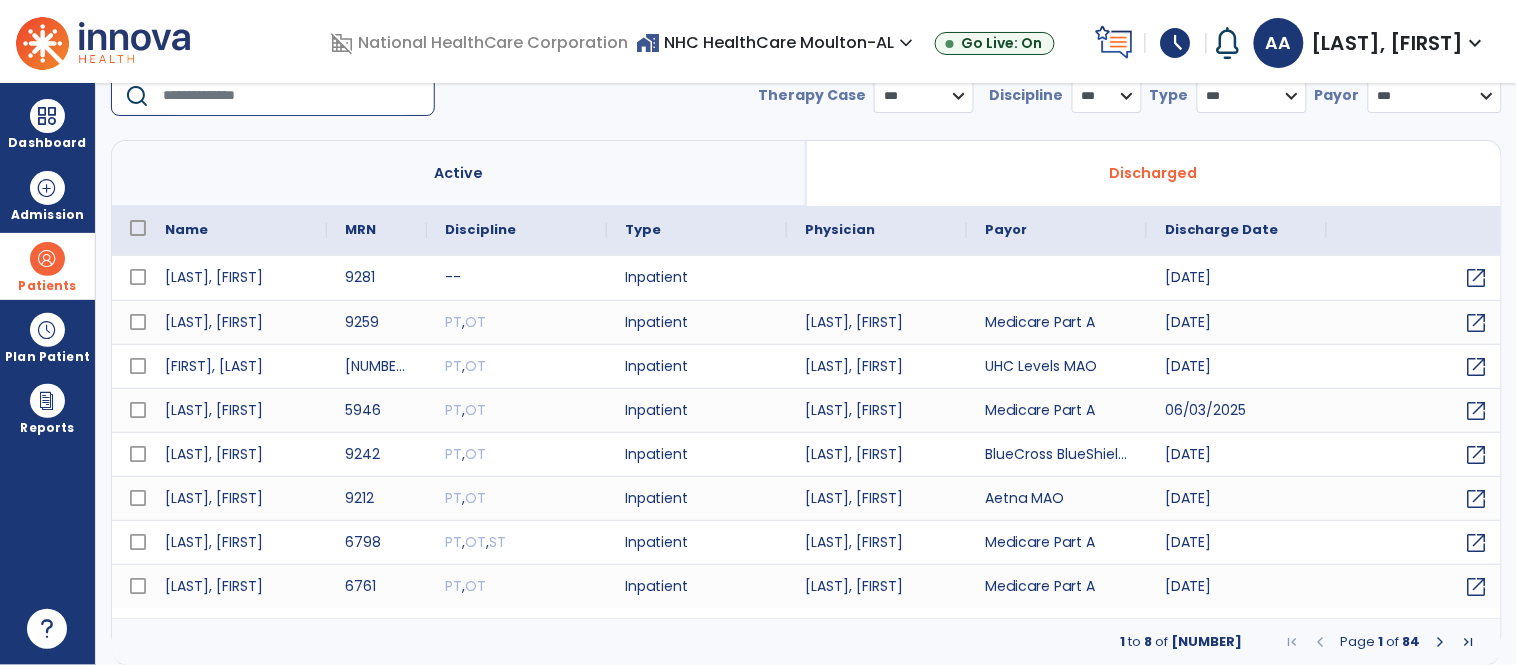 click at bounding box center (292, 96) 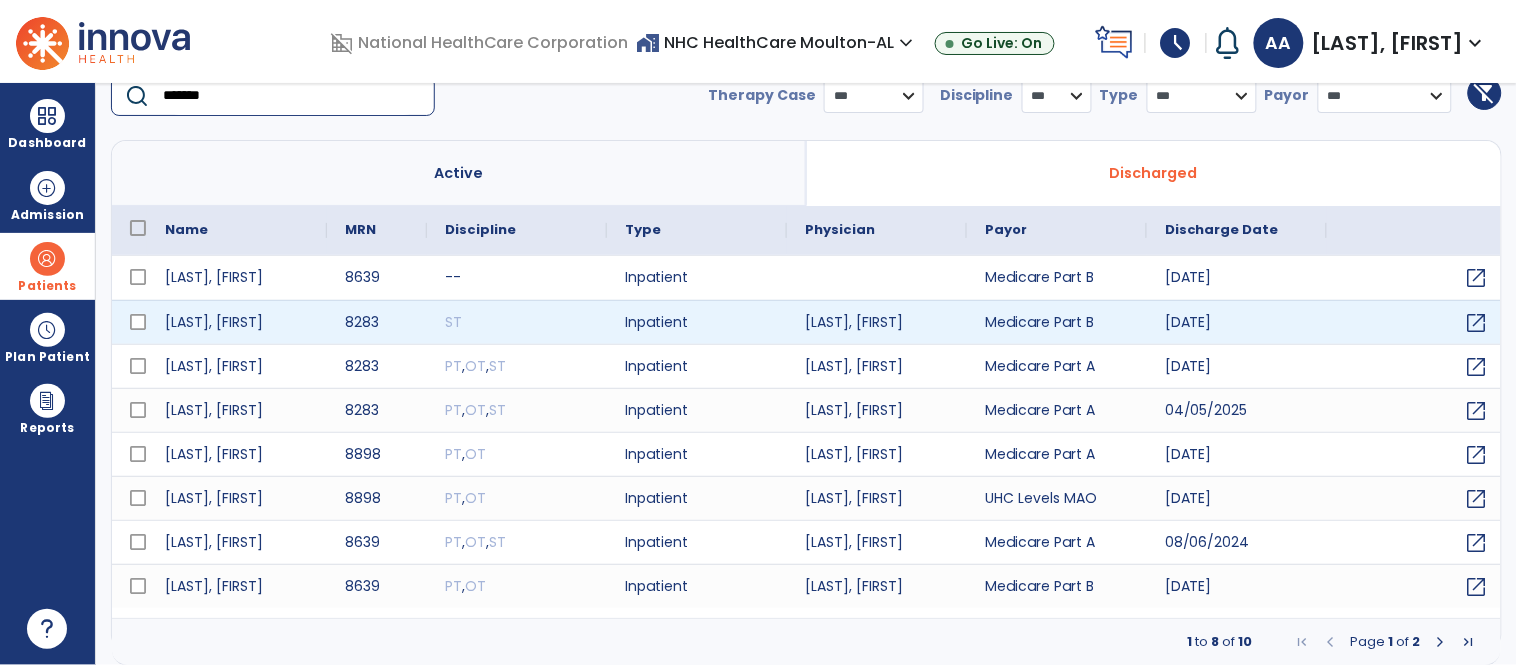 type on "*******" 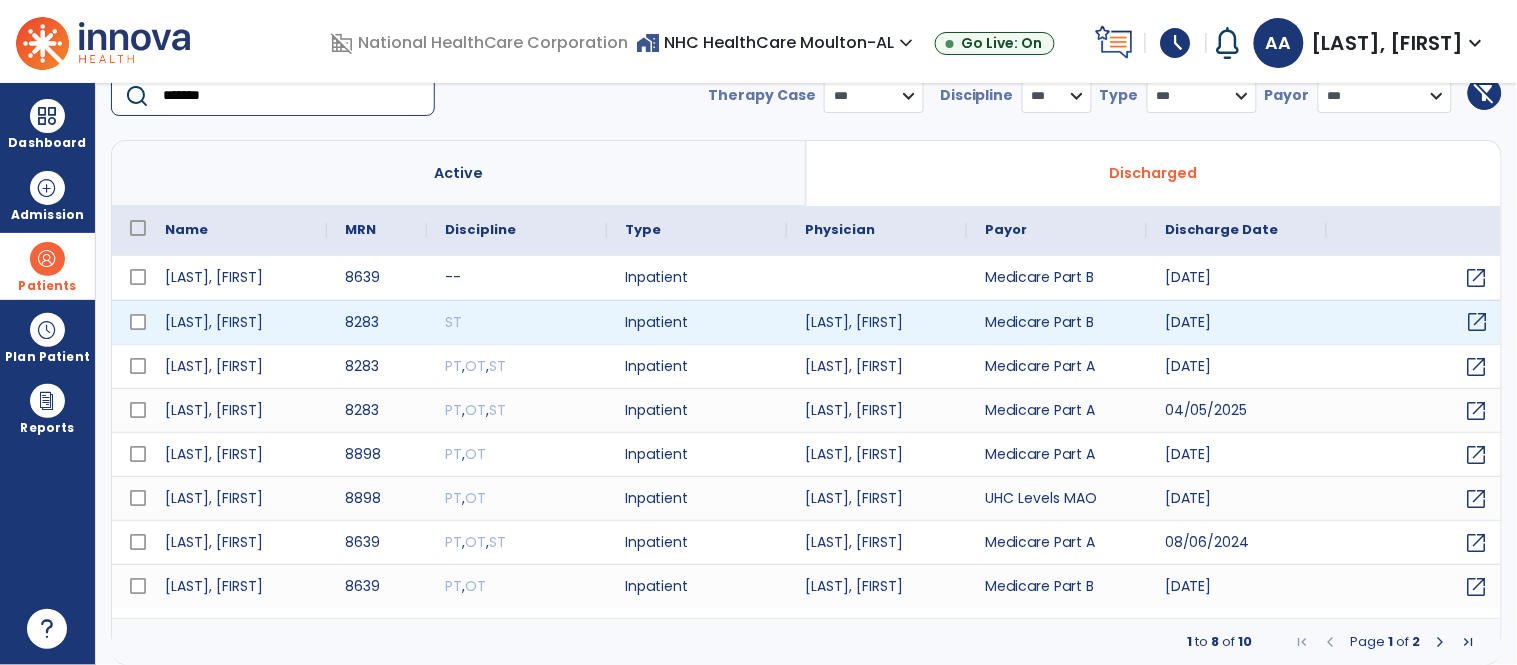 click on "open_in_new" at bounding box center [1478, 322] 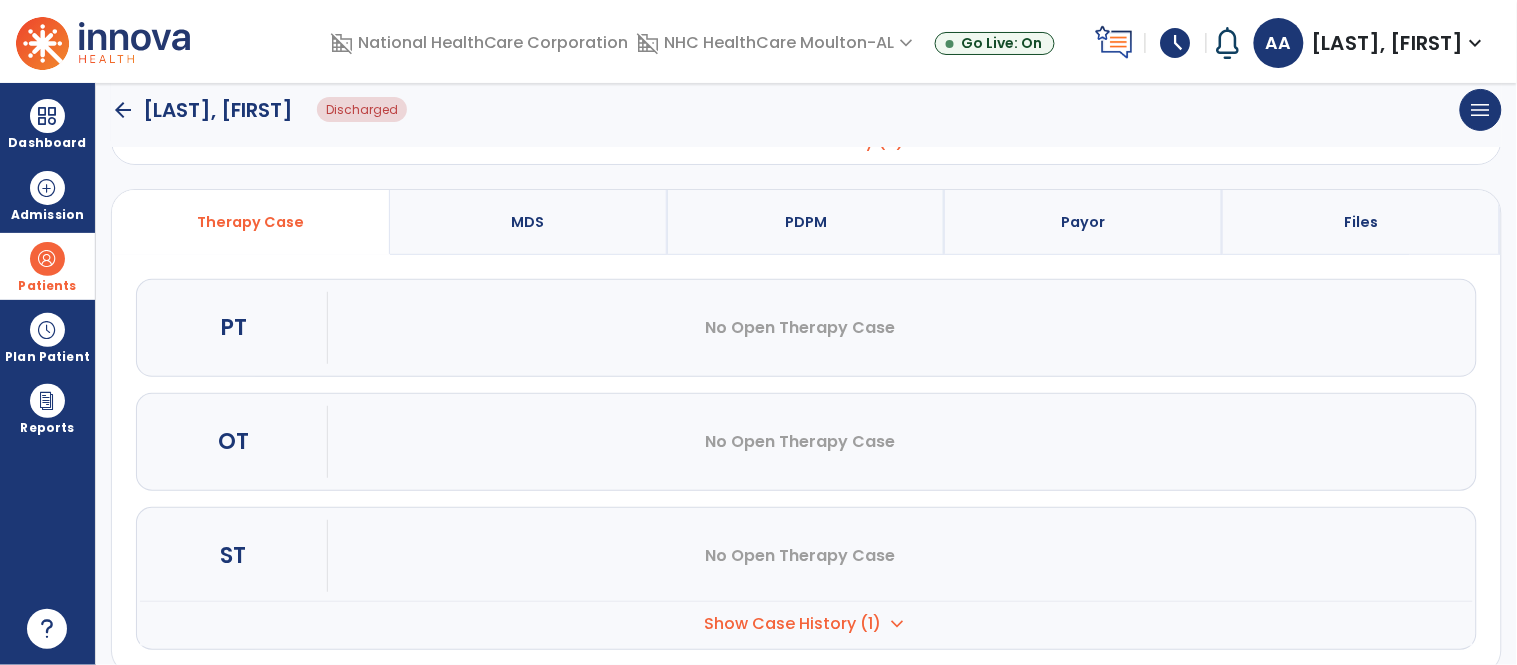 scroll, scrollTop: 186, scrollLeft: 0, axis: vertical 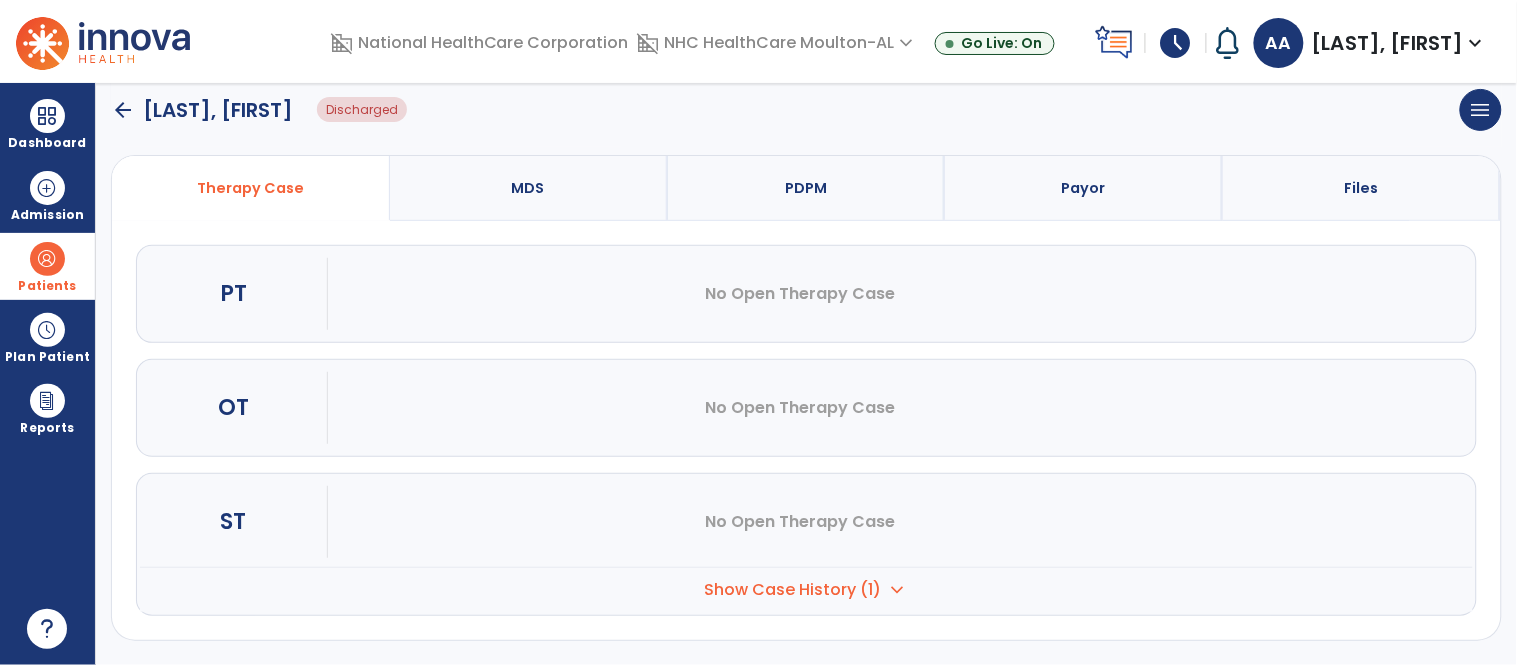 click on "Show Case History (1)" at bounding box center [792, 590] 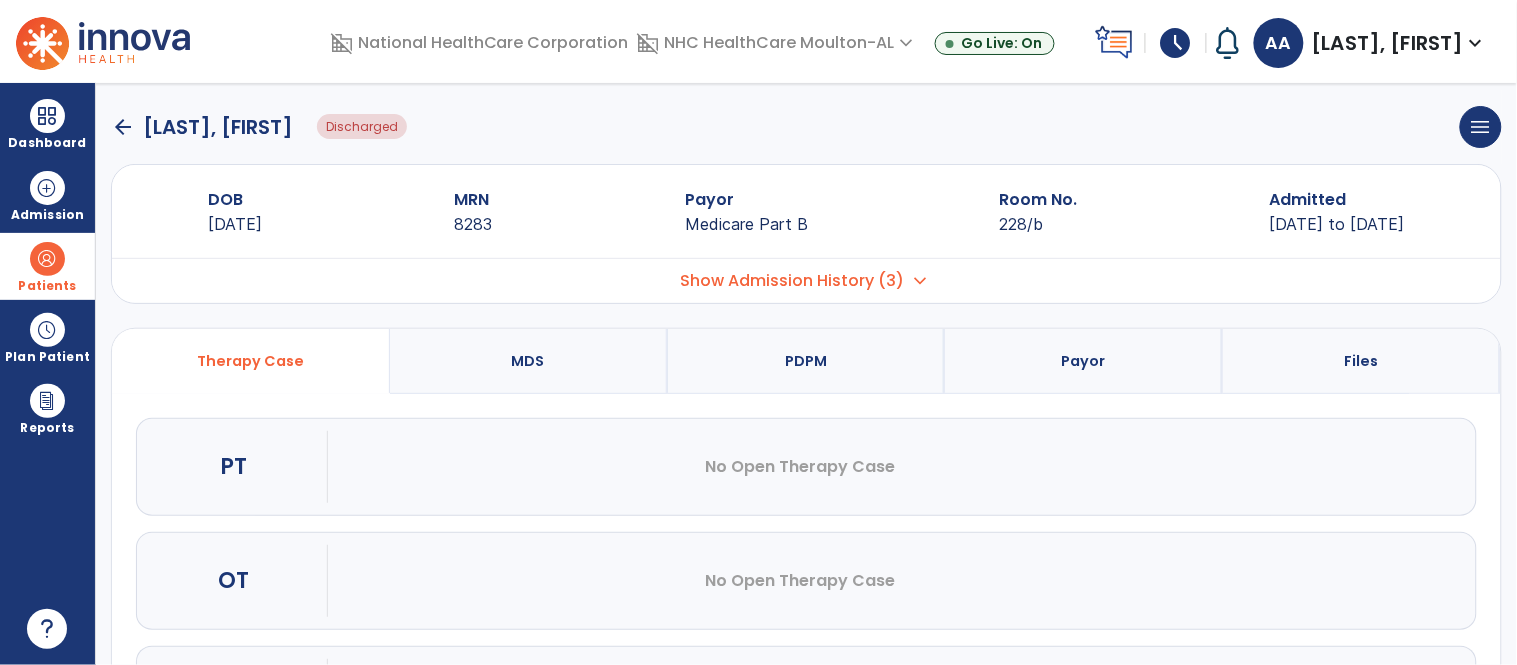 scroll, scrollTop: 0, scrollLeft: 0, axis: both 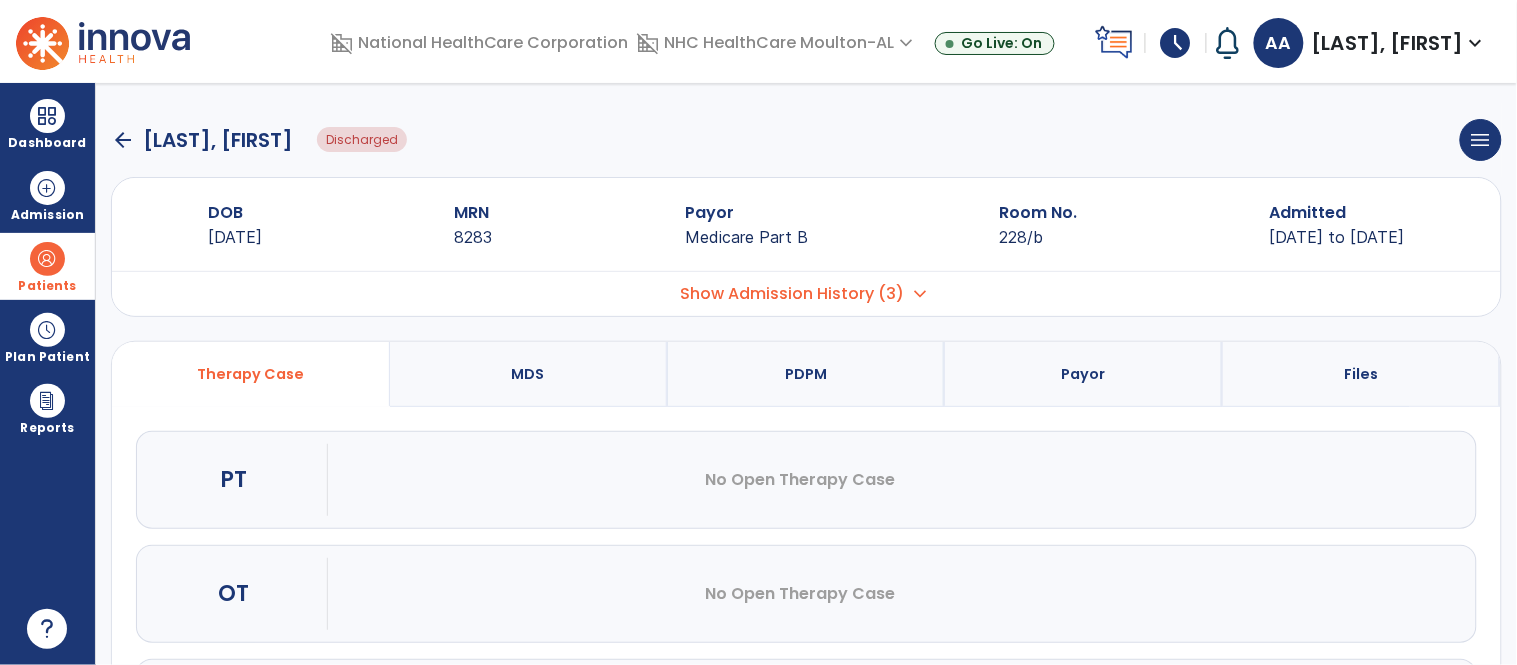 click on "Patients" at bounding box center (47, 266) 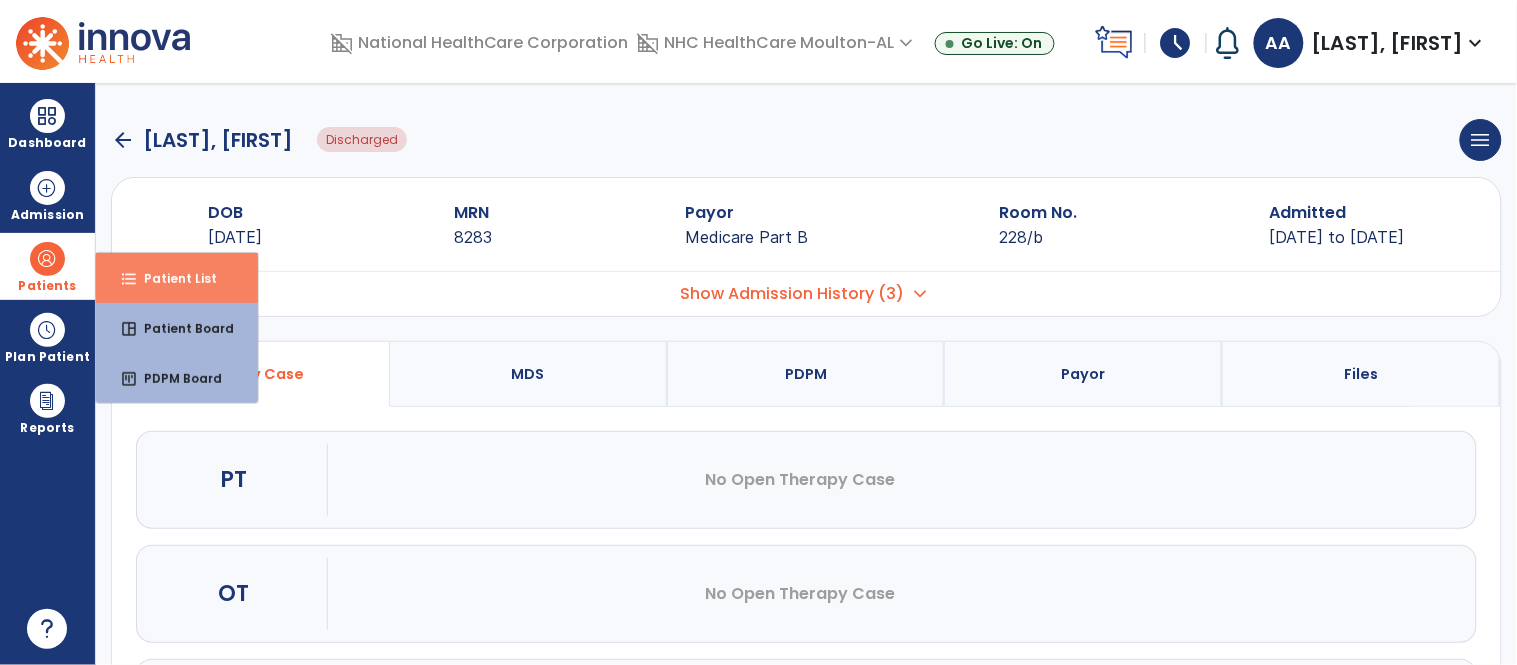 click on "Patient List" at bounding box center [172, 278] 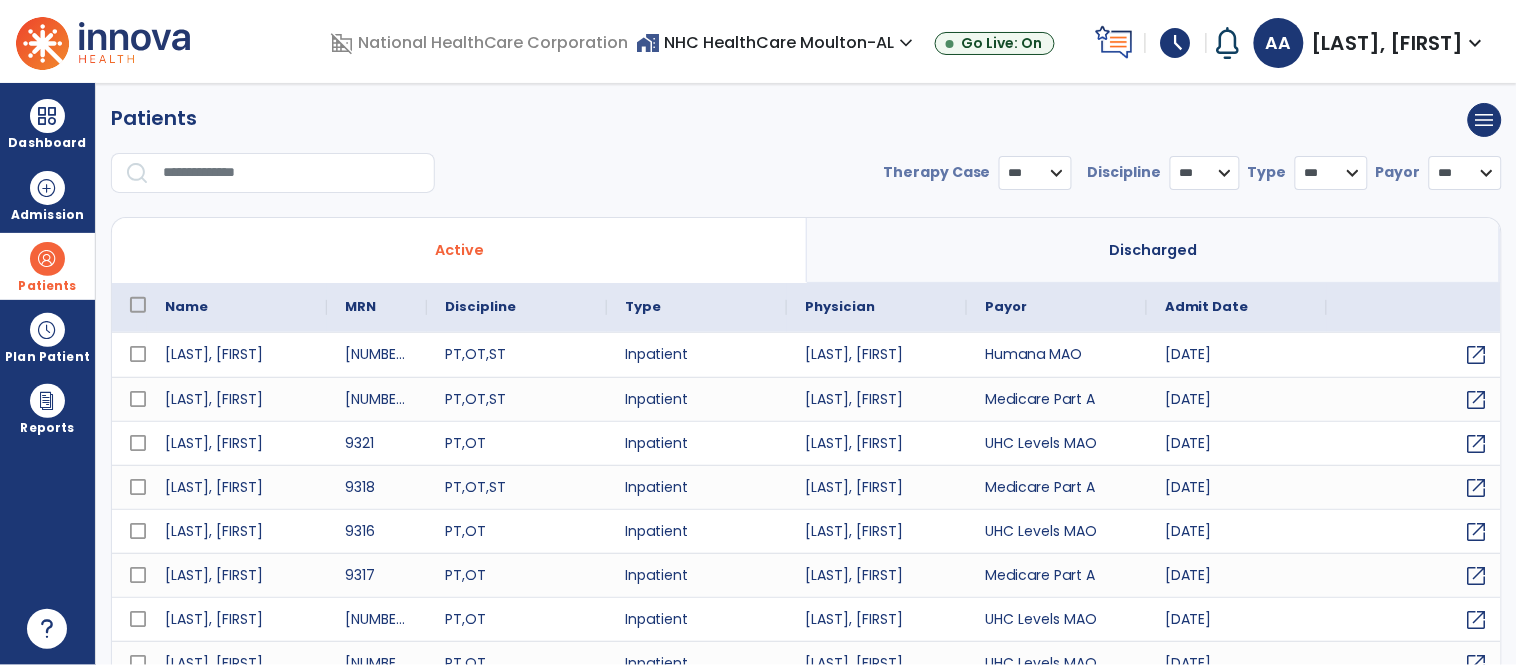 select on "***" 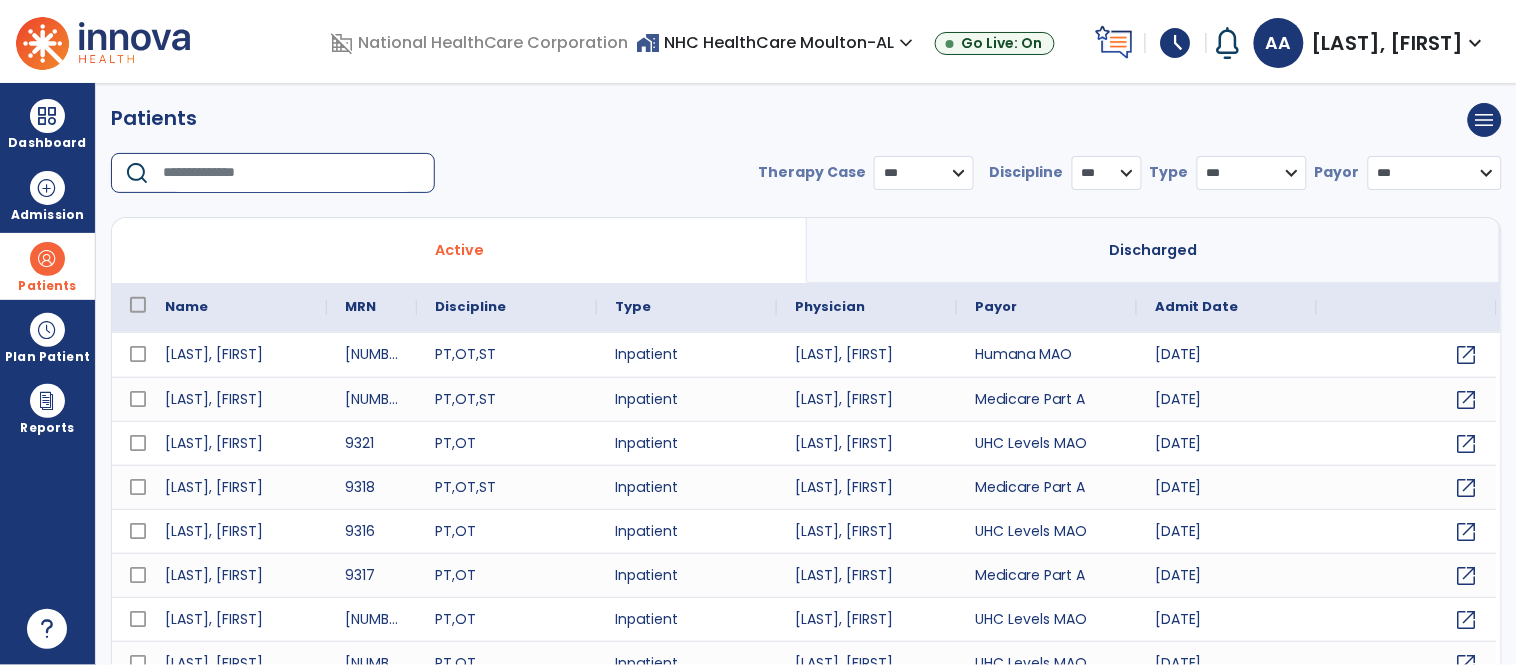 click at bounding box center [292, 173] 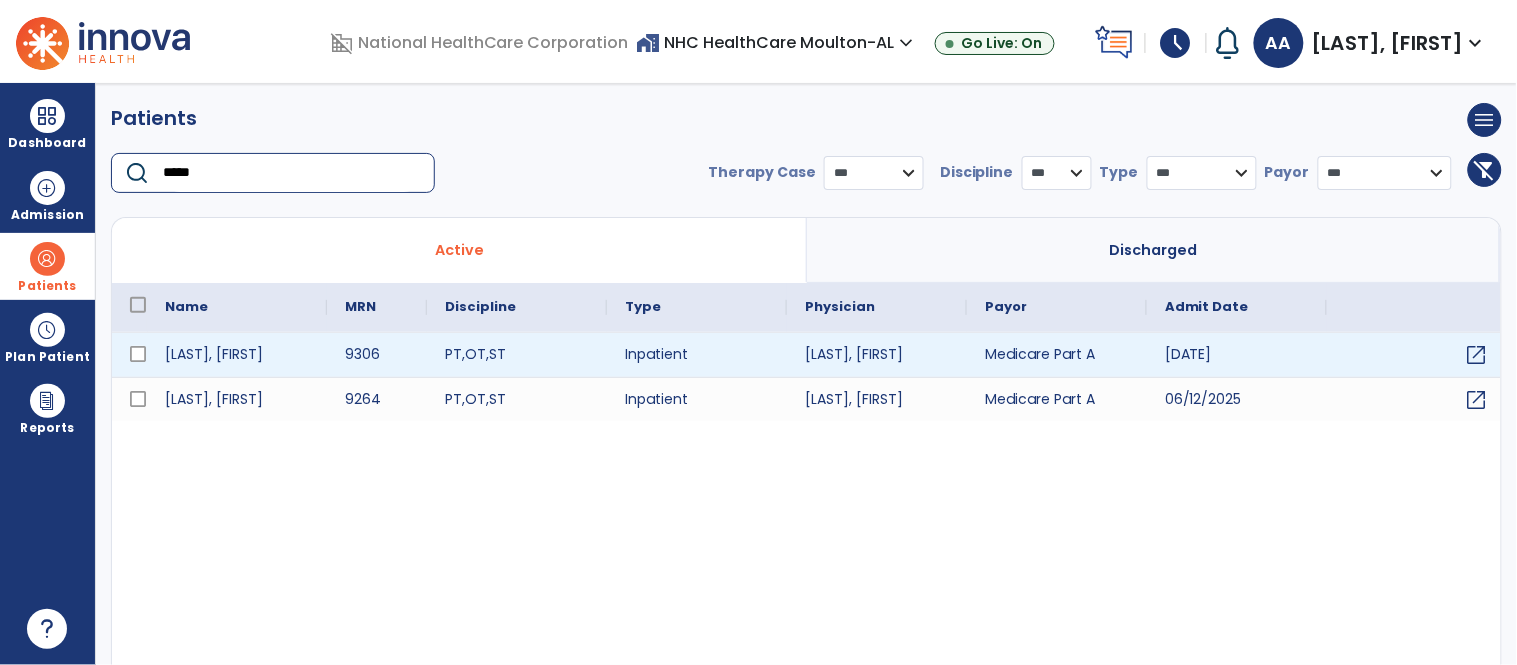 type on "*****" 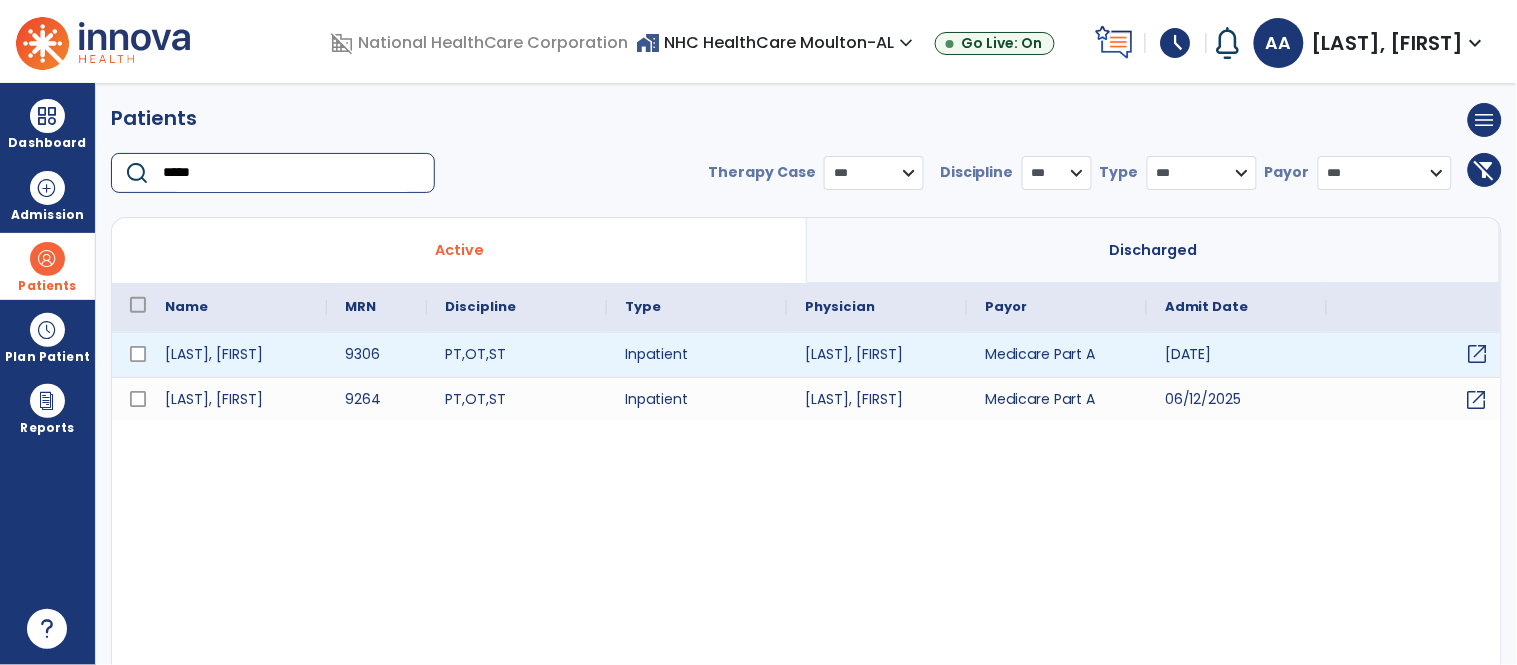 click on "open_in_new" at bounding box center (1478, 354) 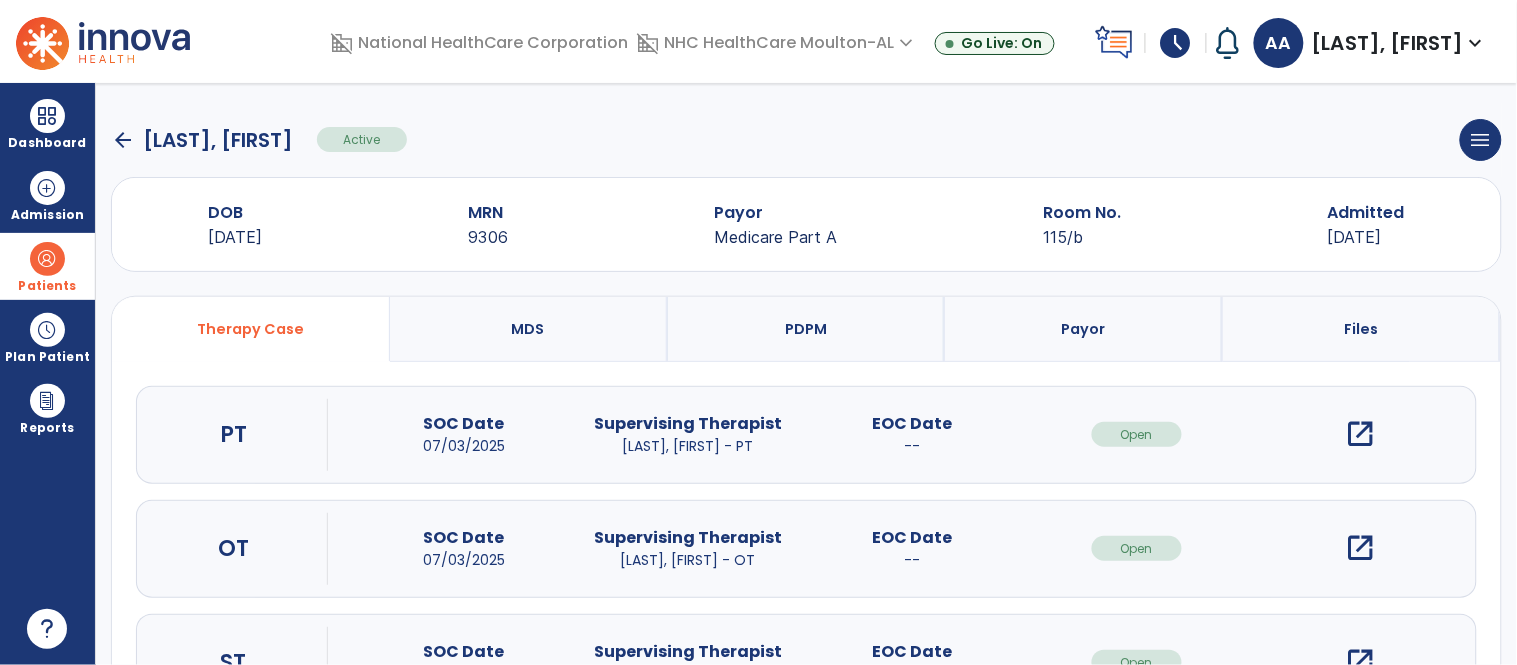 click on "open_in_new" at bounding box center (1361, 434) 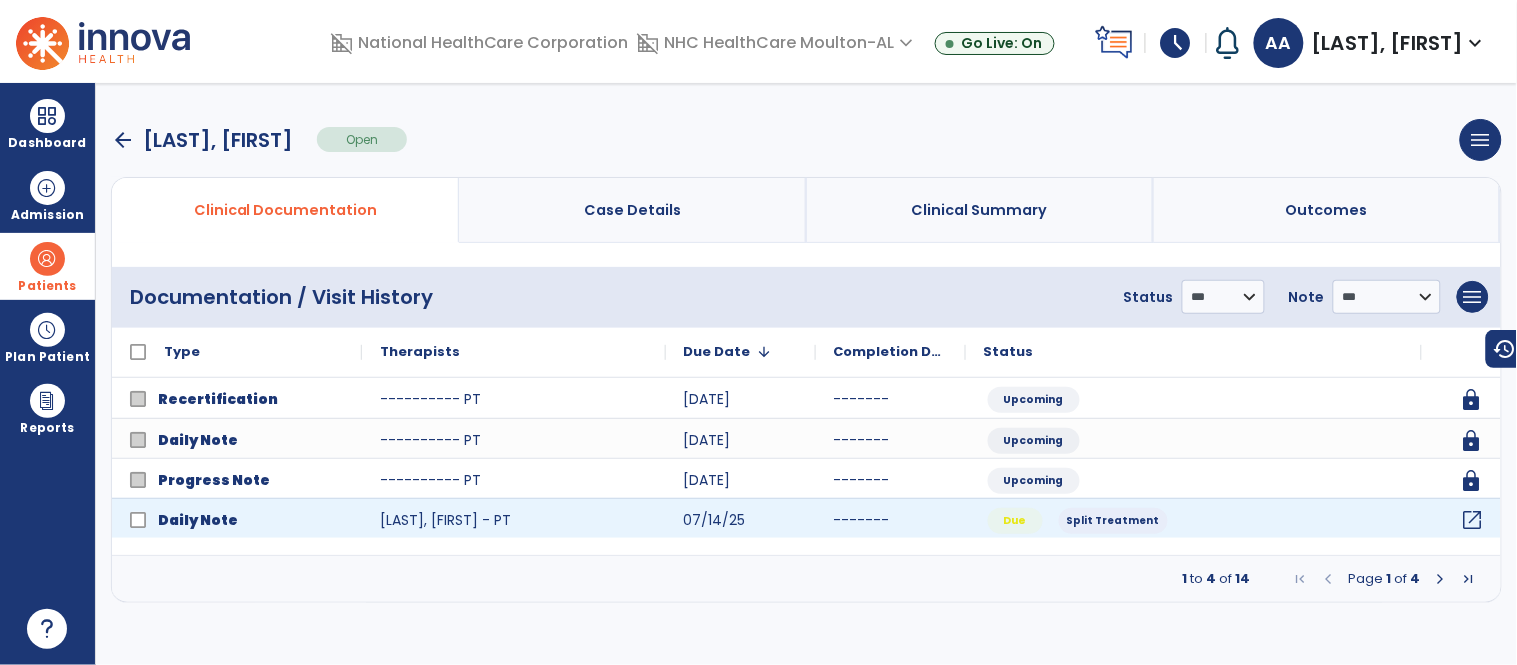 click on "open_in_new" 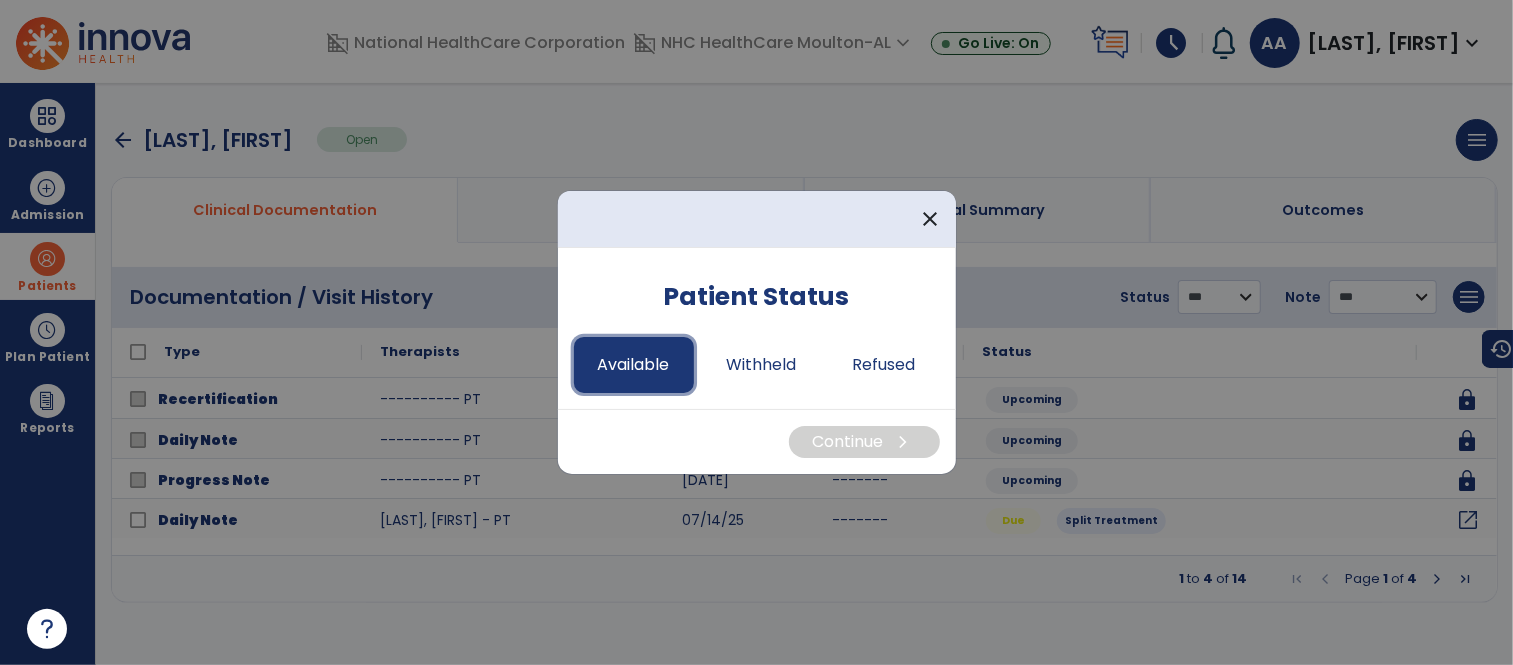 click on "Available" at bounding box center (634, 365) 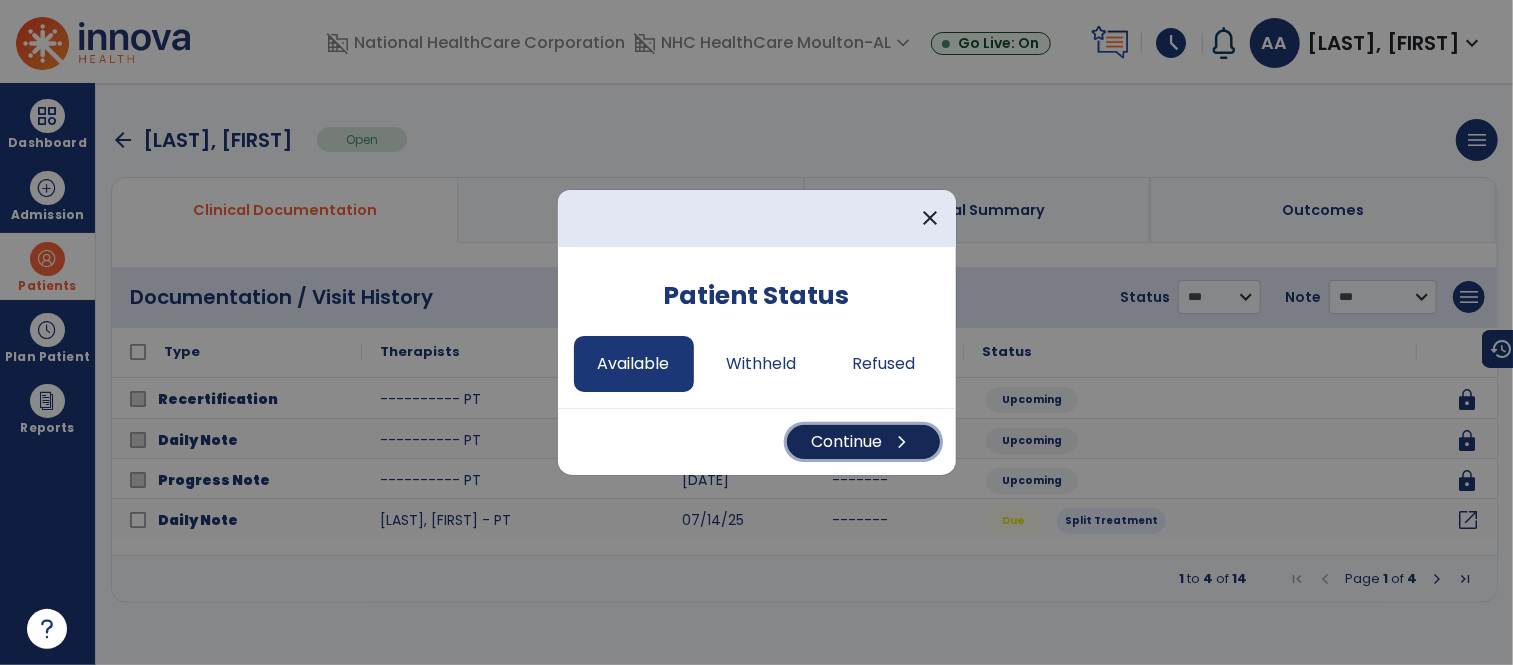 click on "chevron_right" at bounding box center [903, 442] 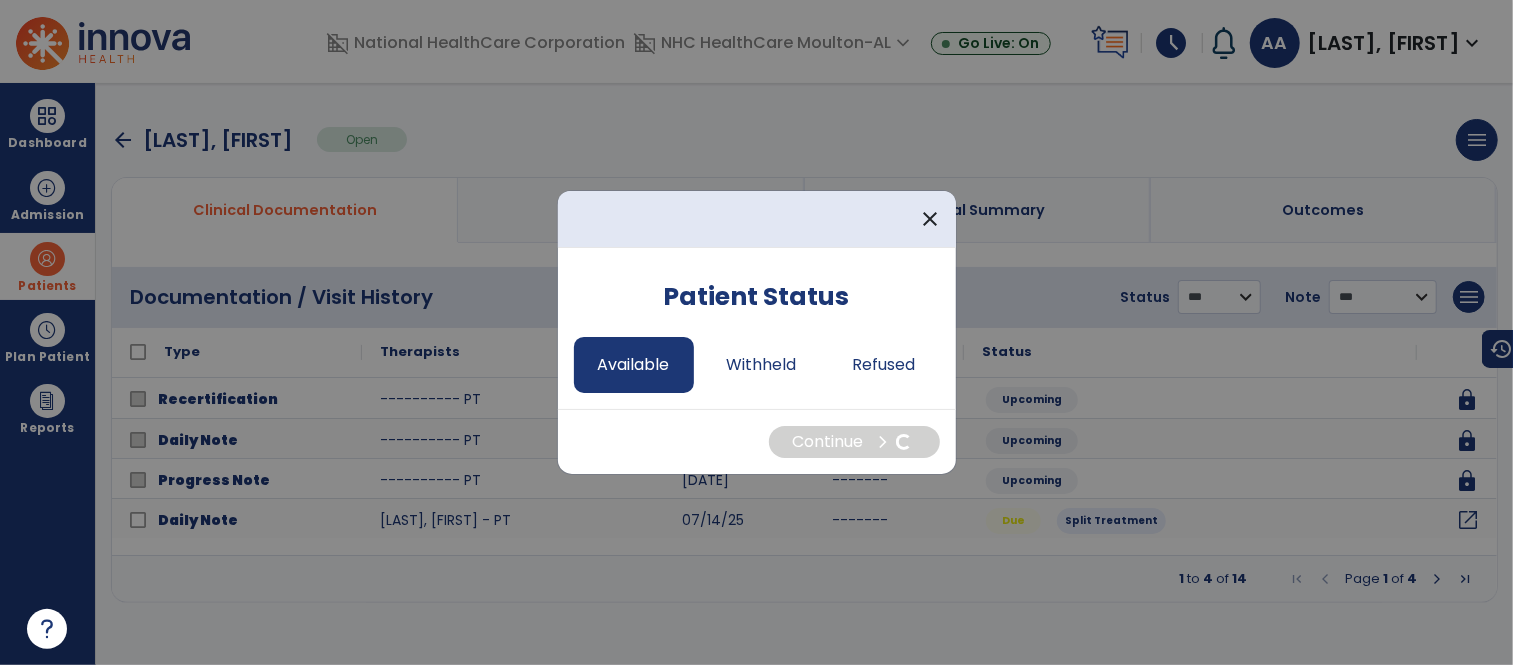 select on "*" 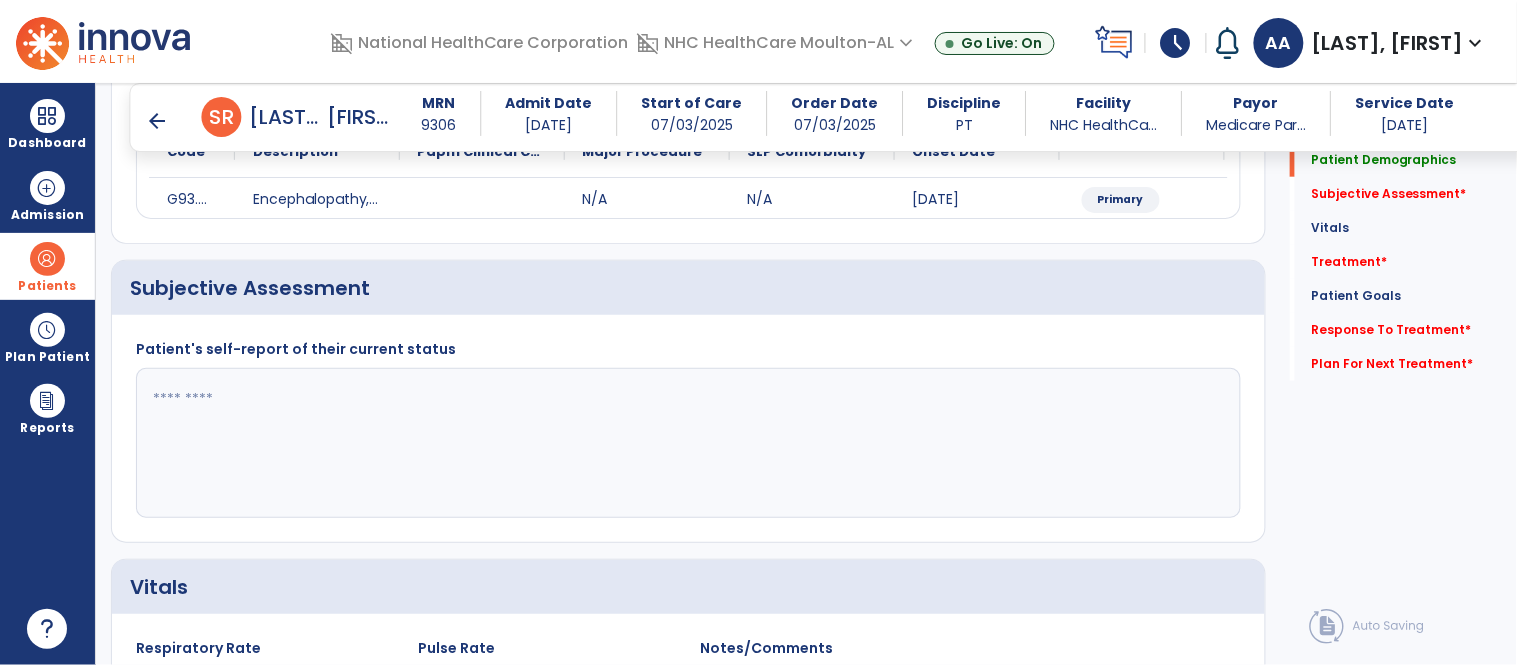 scroll, scrollTop: 333, scrollLeft: 0, axis: vertical 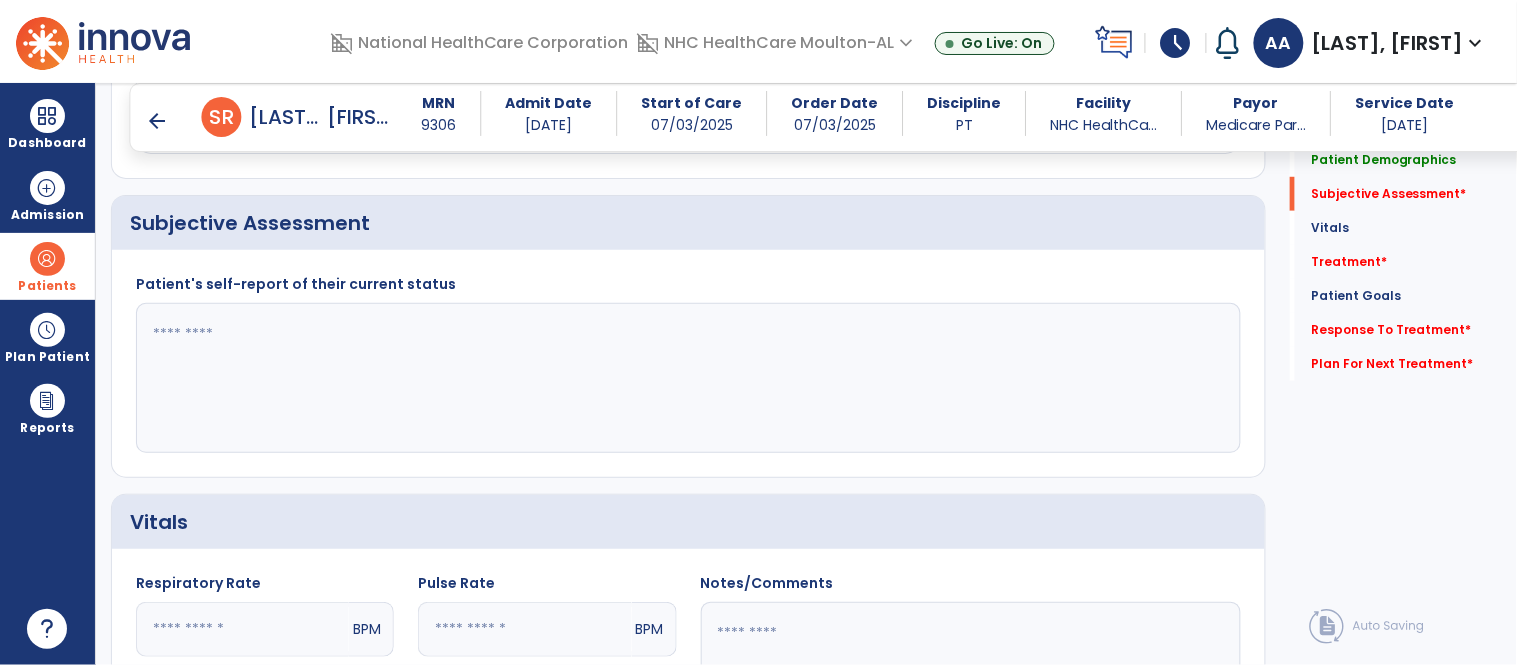 click 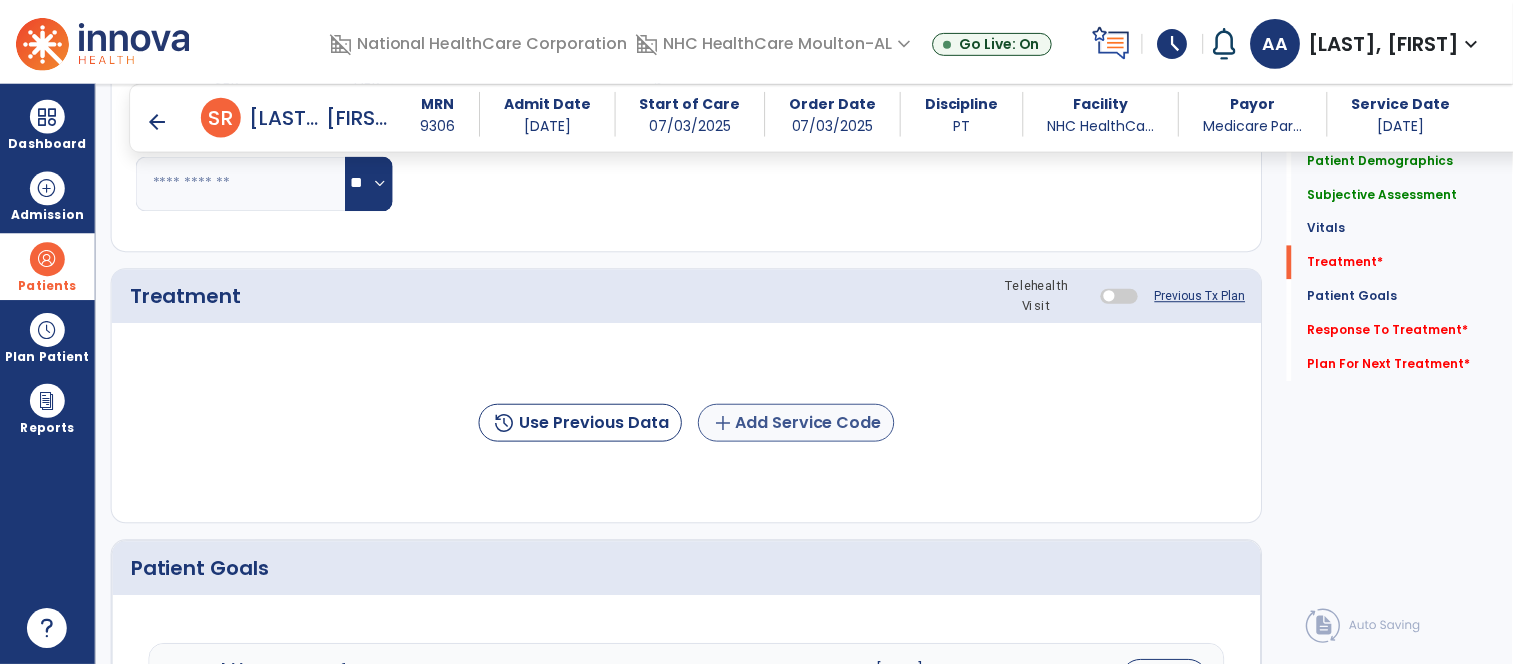 scroll, scrollTop: 1000, scrollLeft: 0, axis: vertical 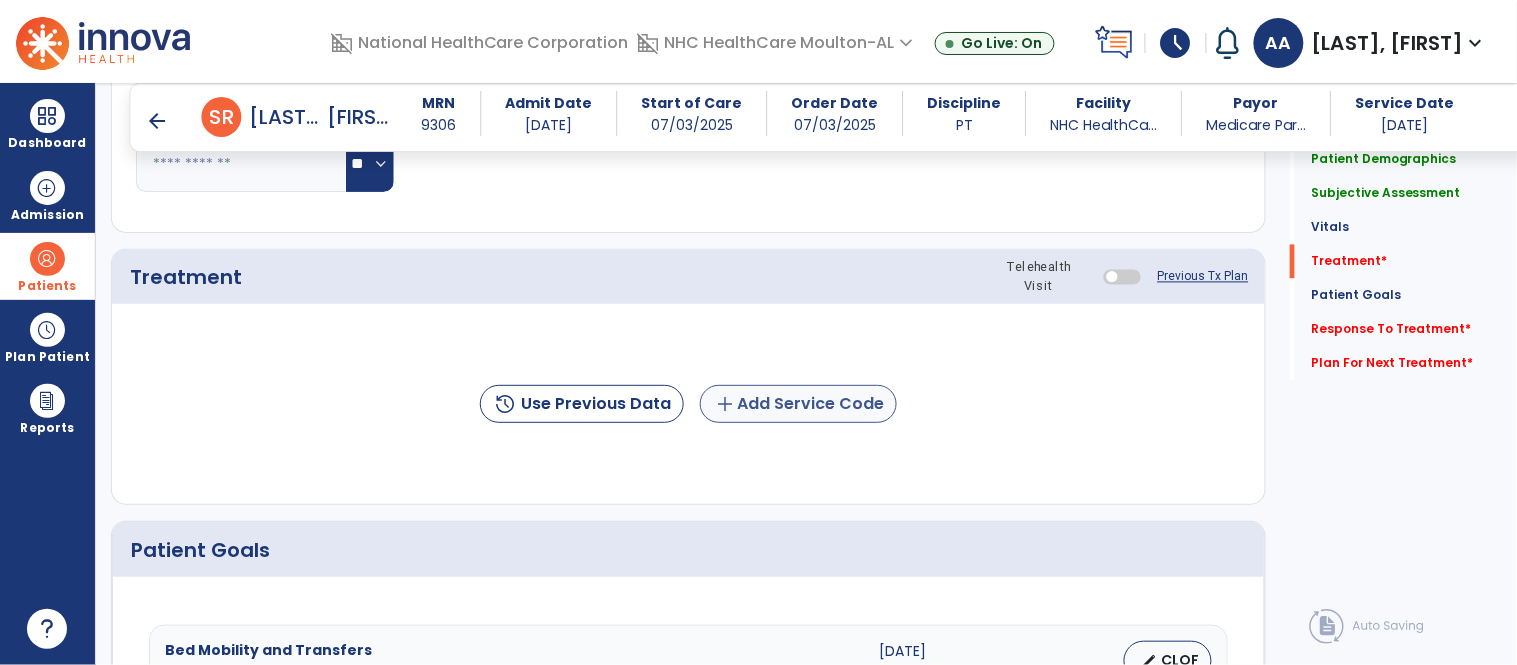 type on "**********" 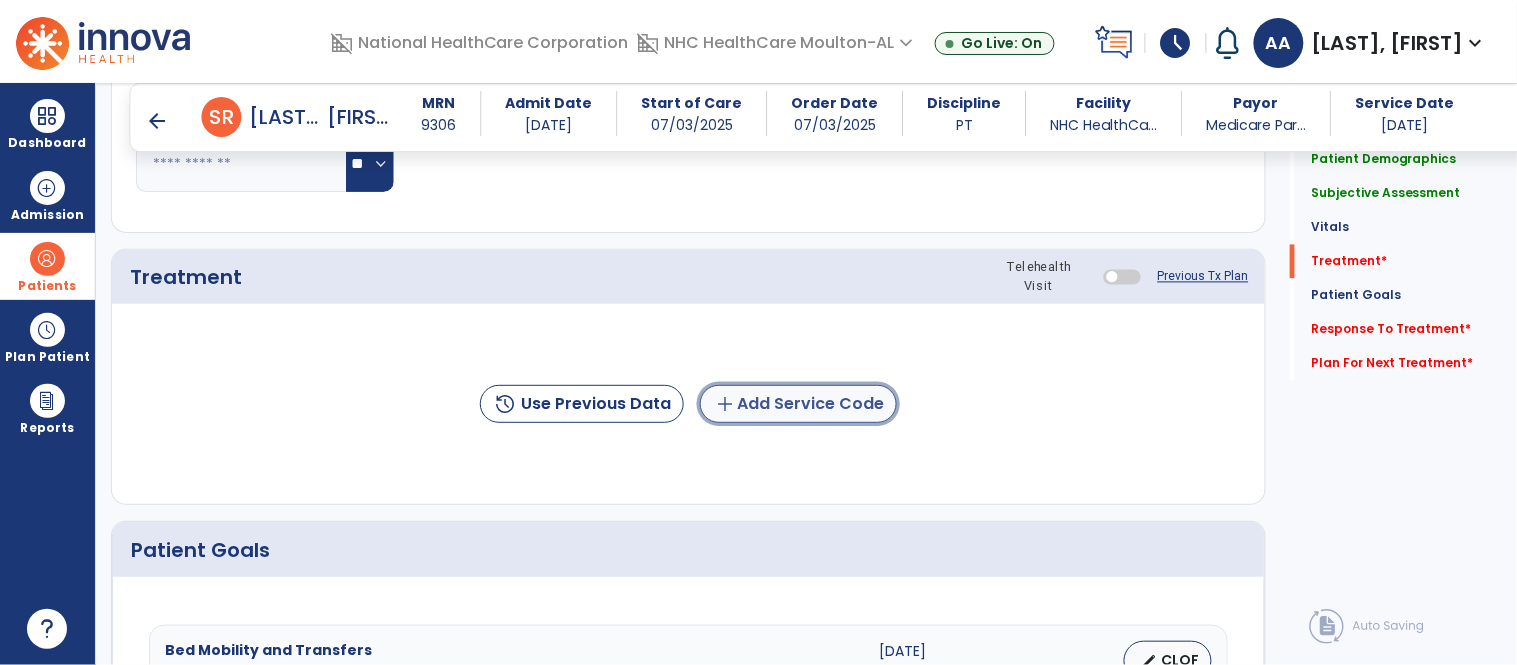 click on "add  Add Service Code" 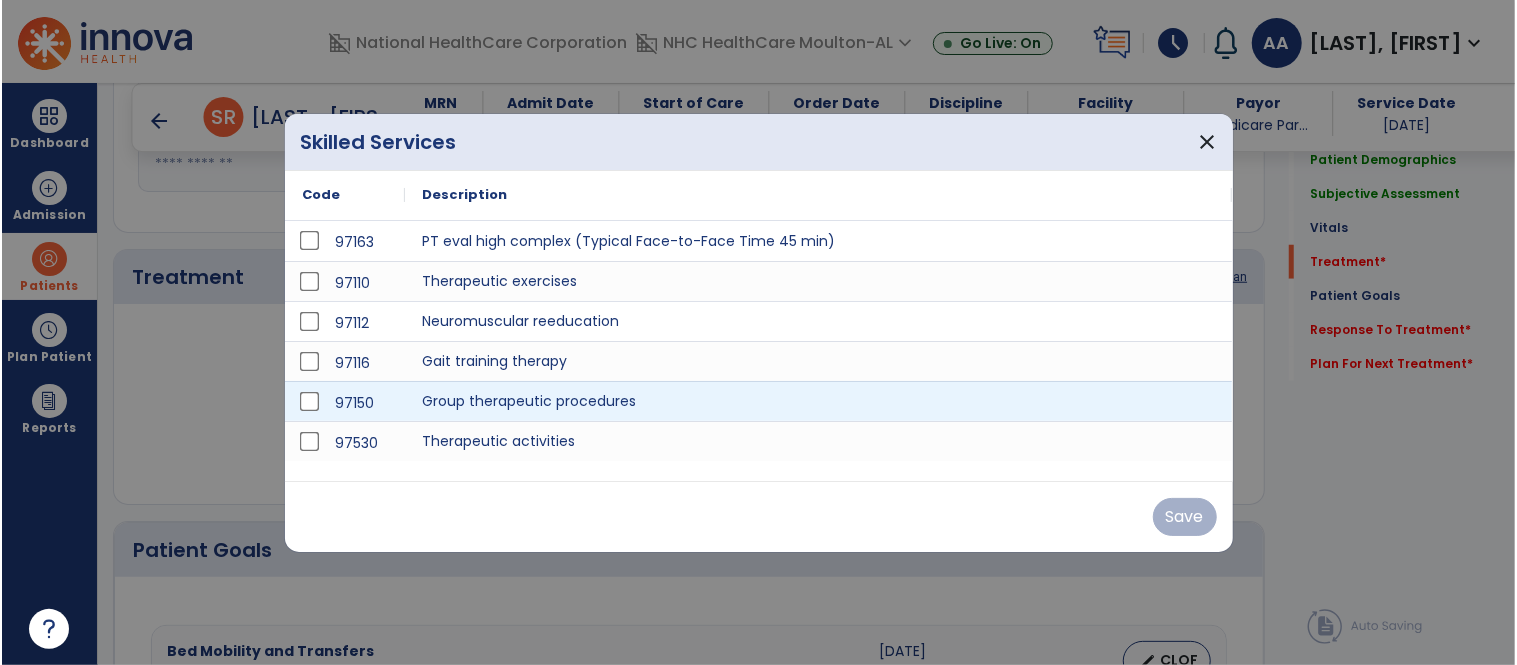 scroll, scrollTop: 1000, scrollLeft: 0, axis: vertical 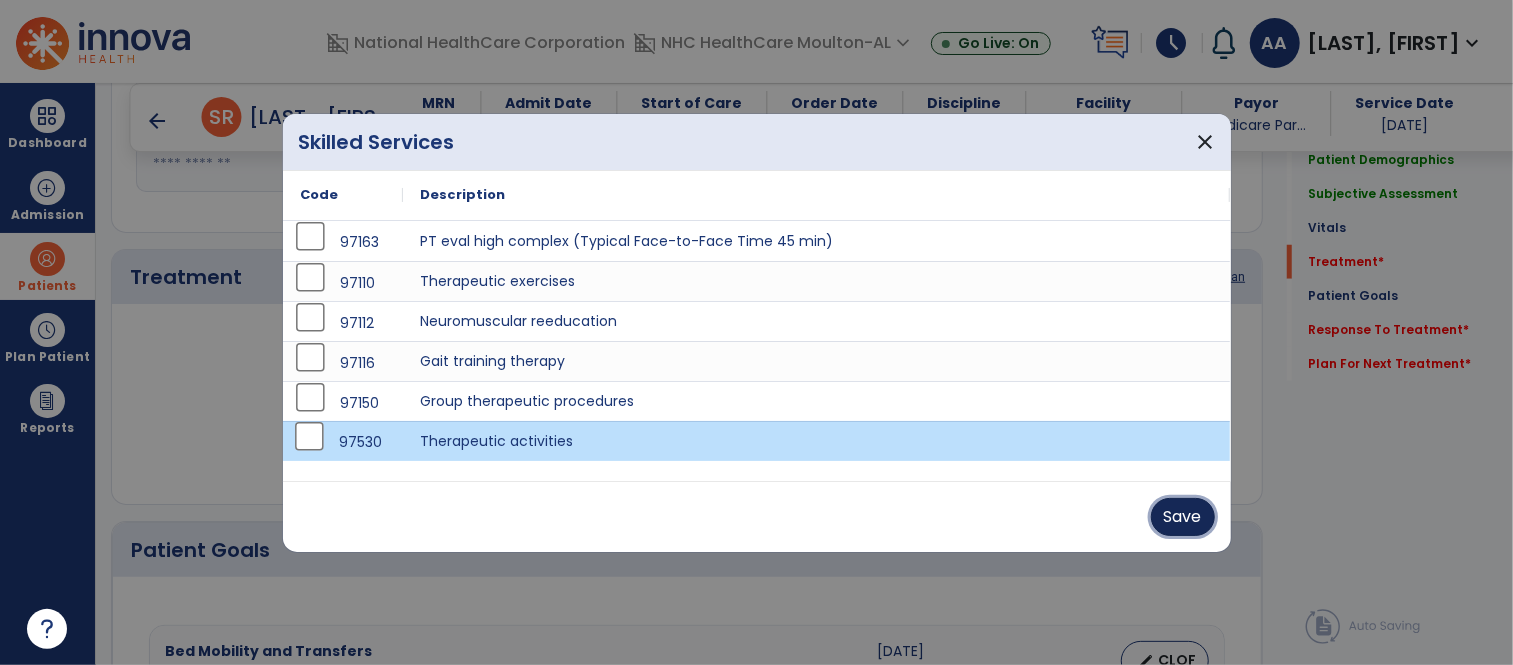 click on "Save" at bounding box center [1183, 517] 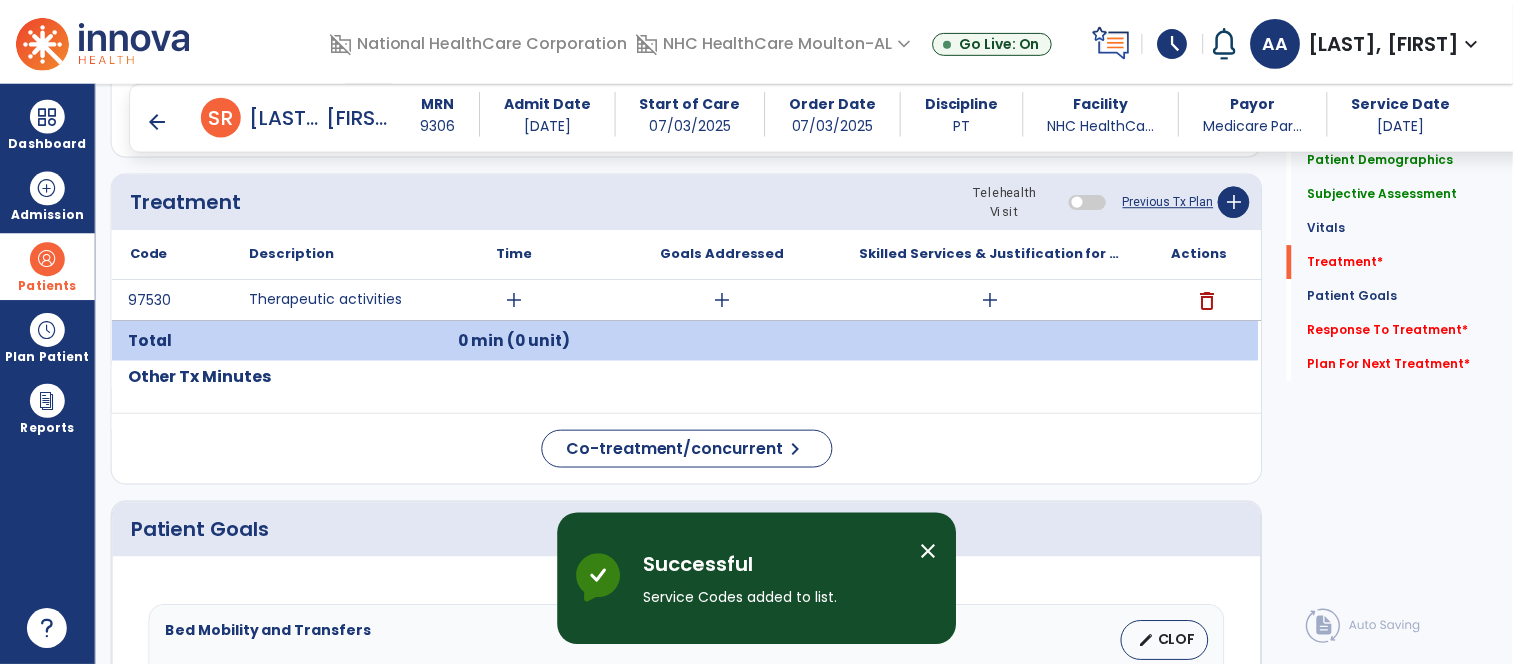 scroll, scrollTop: 1111, scrollLeft: 0, axis: vertical 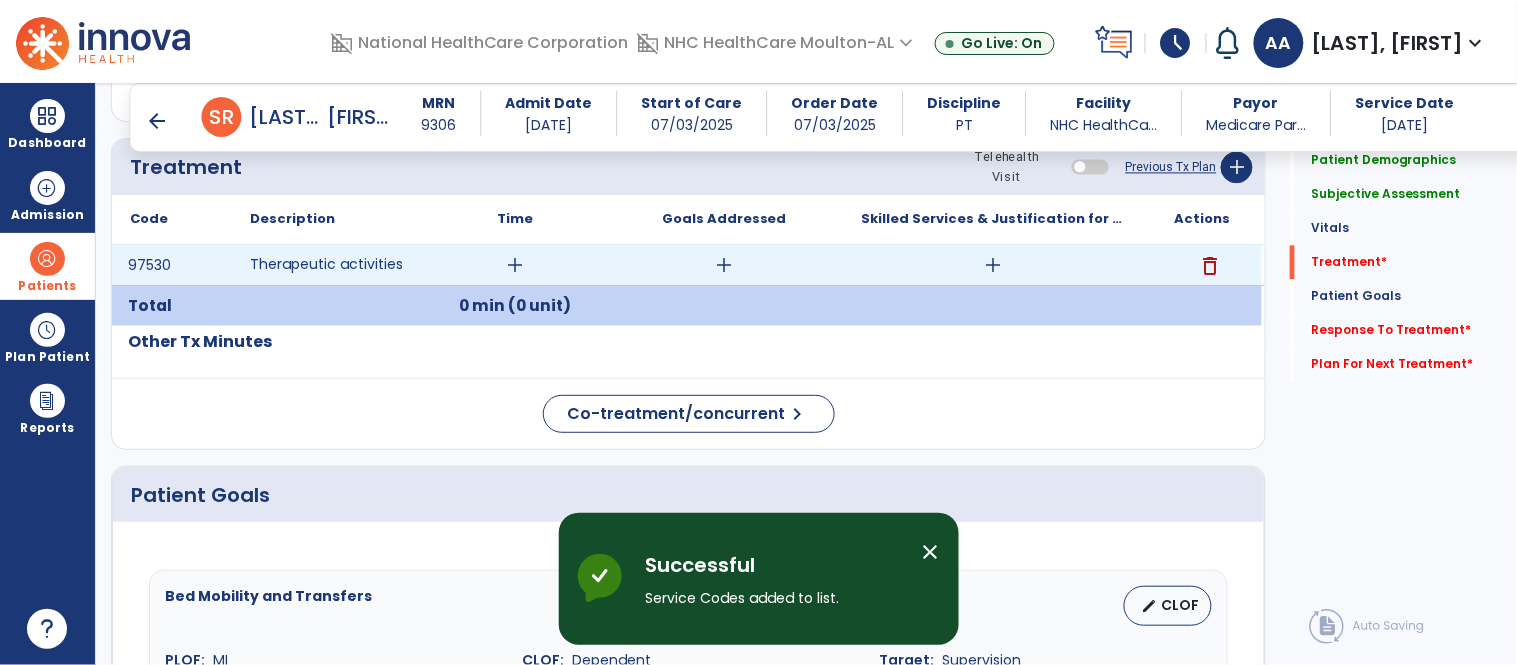 click on "add" at bounding box center (515, 265) 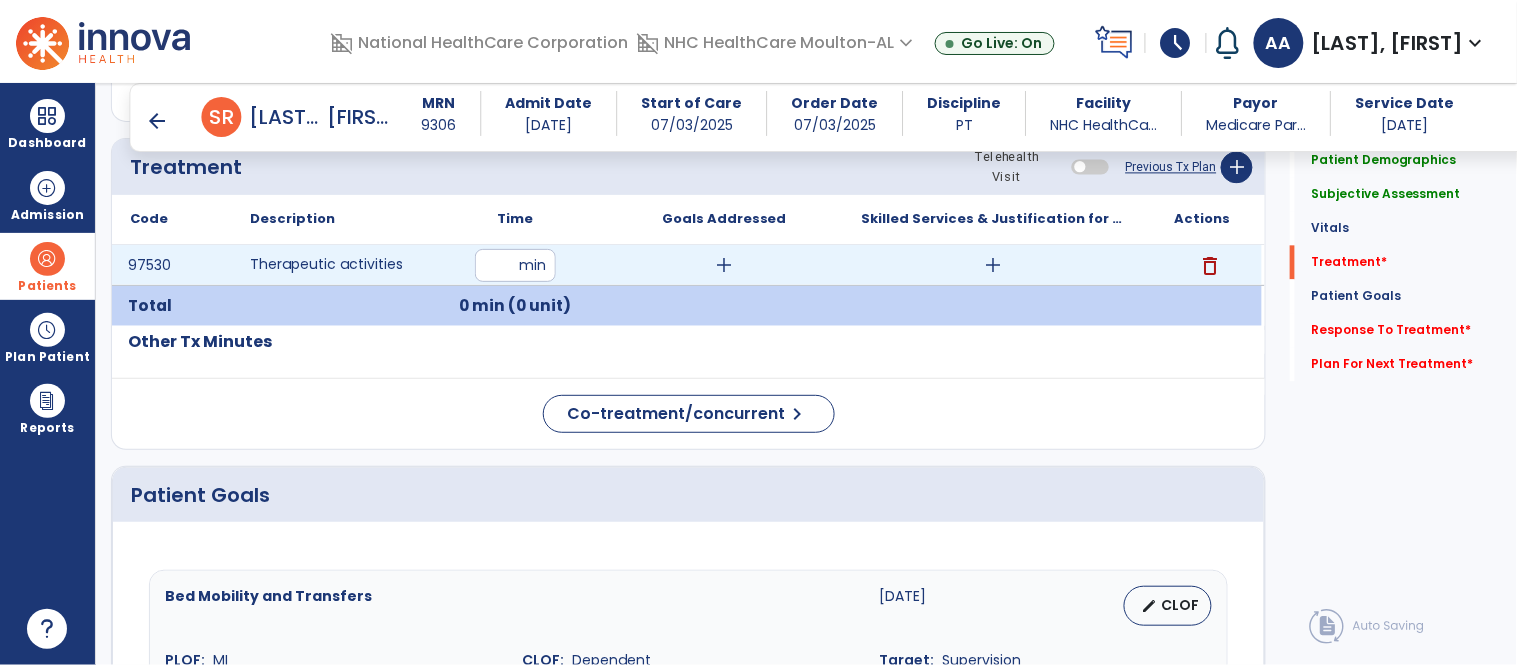 type on "**" 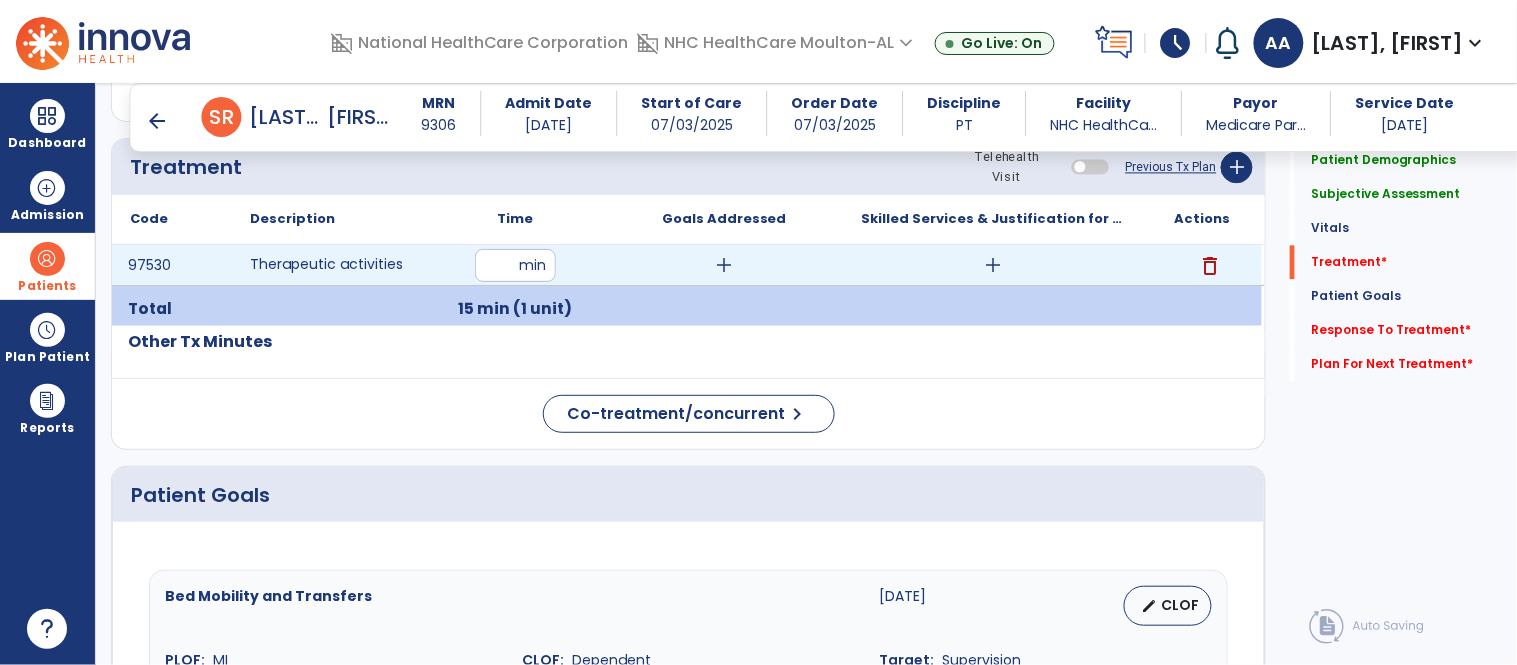 click on "add" at bounding box center [724, 265] 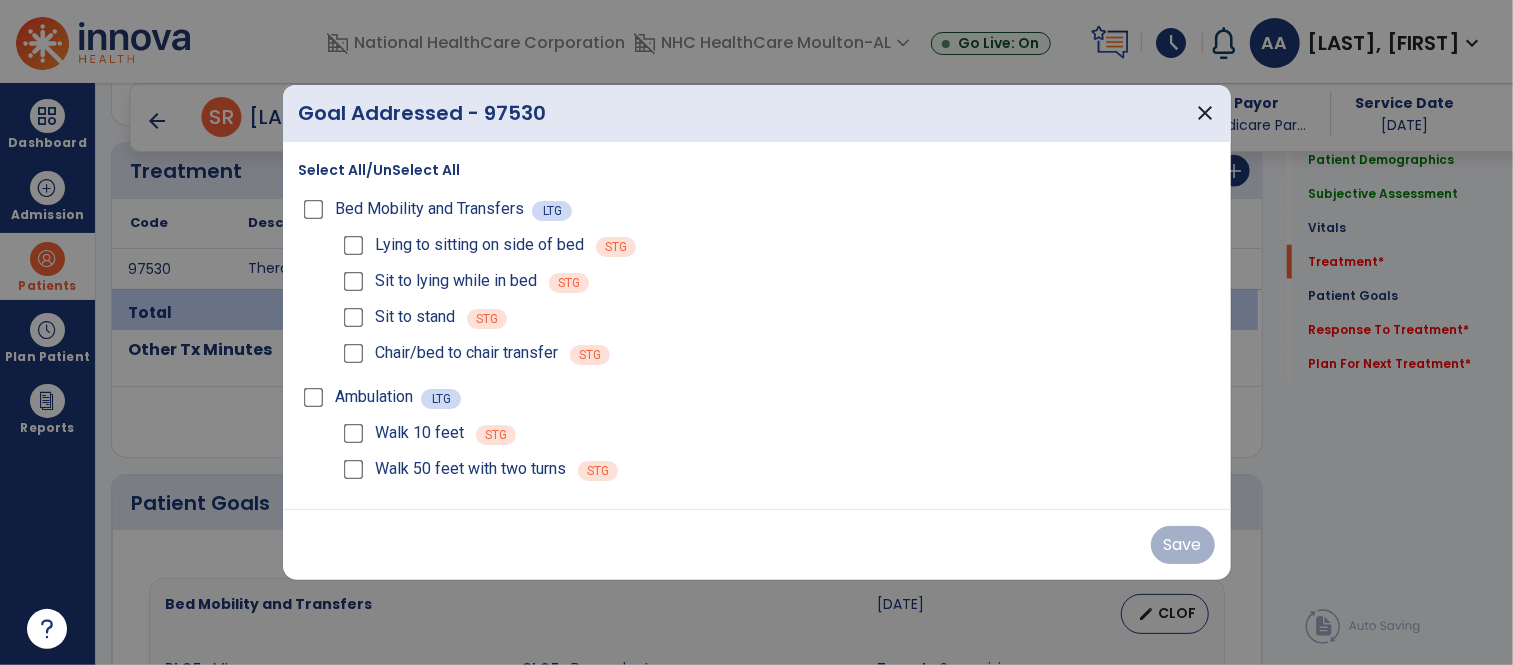 scroll, scrollTop: 1111, scrollLeft: 0, axis: vertical 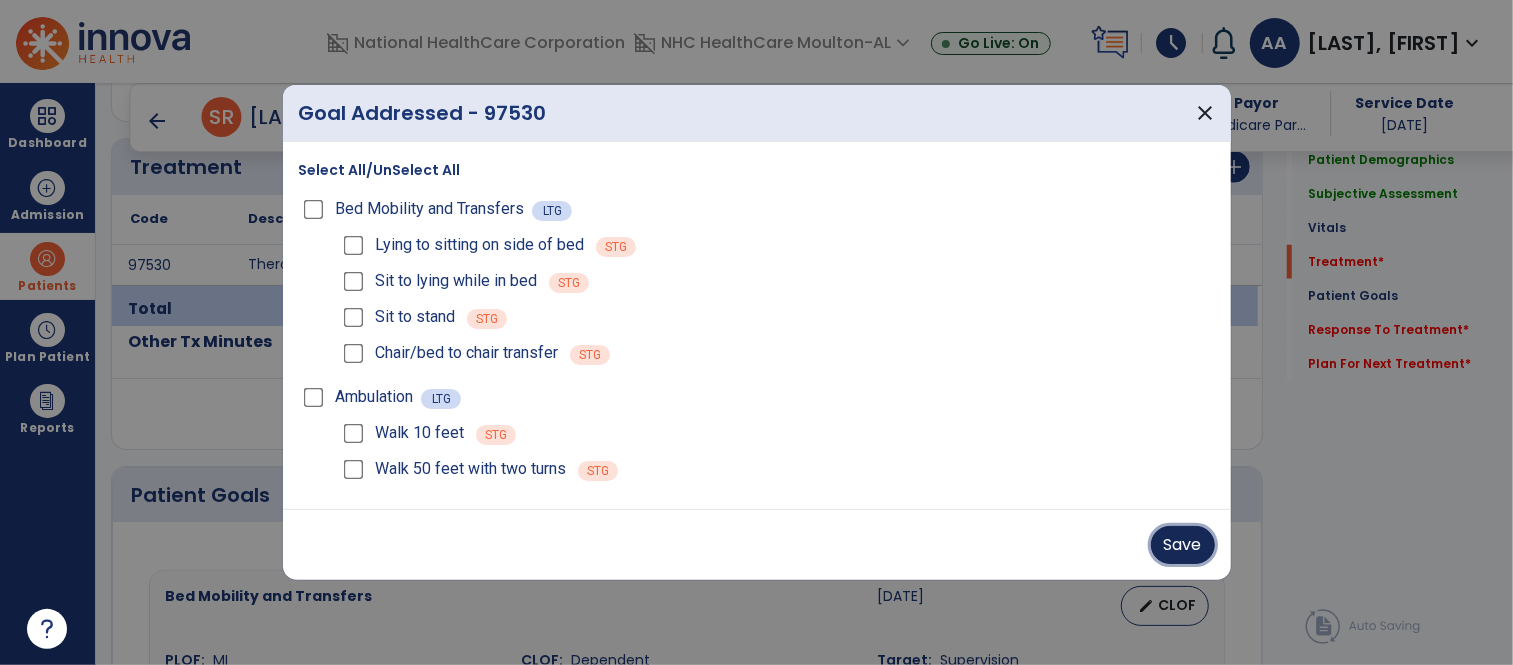click on "Save" at bounding box center (1183, 545) 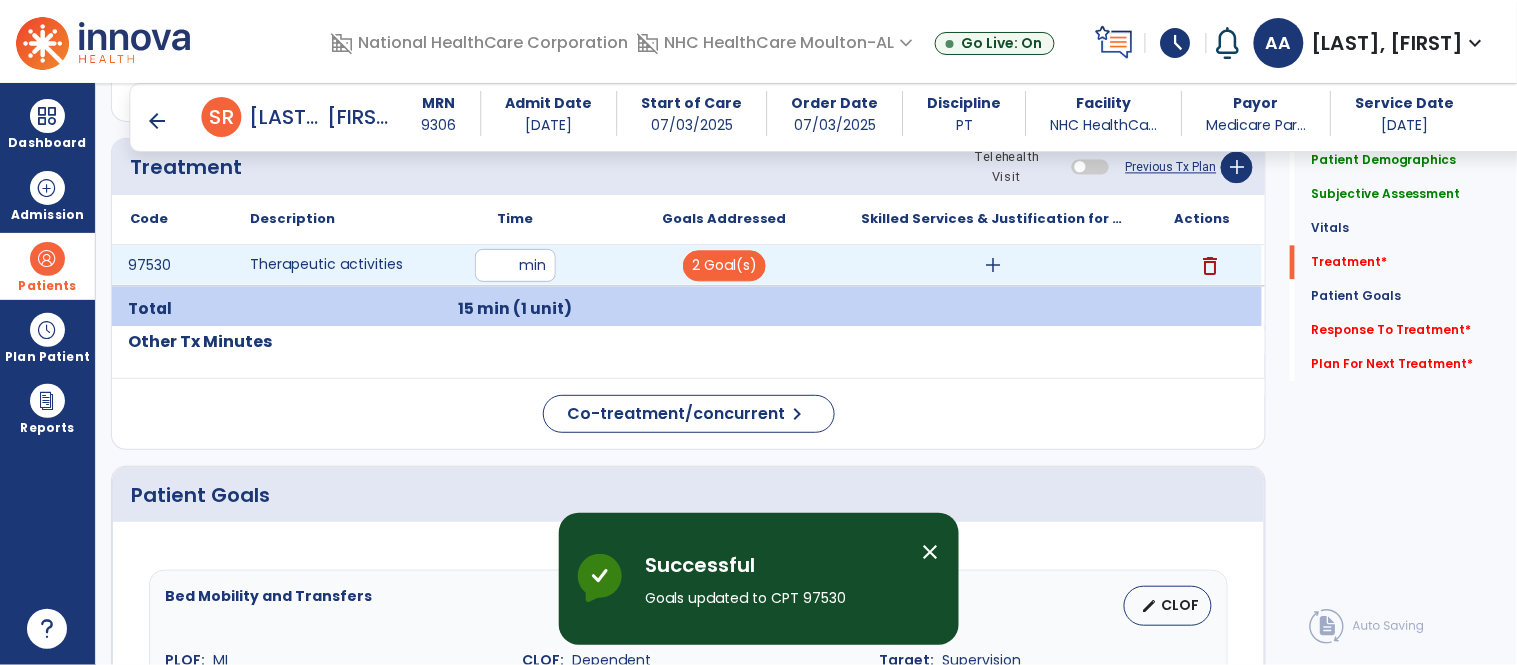click on "add" at bounding box center (993, 265) 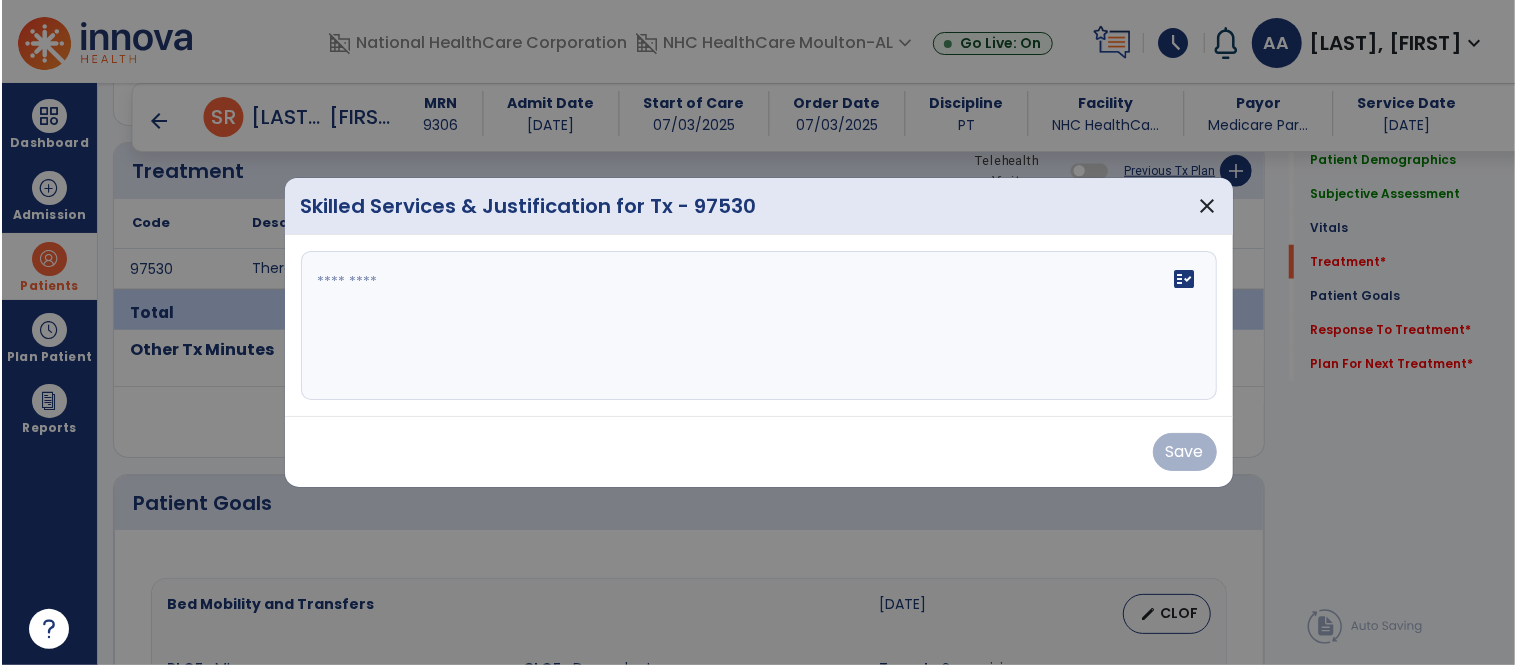 scroll, scrollTop: 1111, scrollLeft: 0, axis: vertical 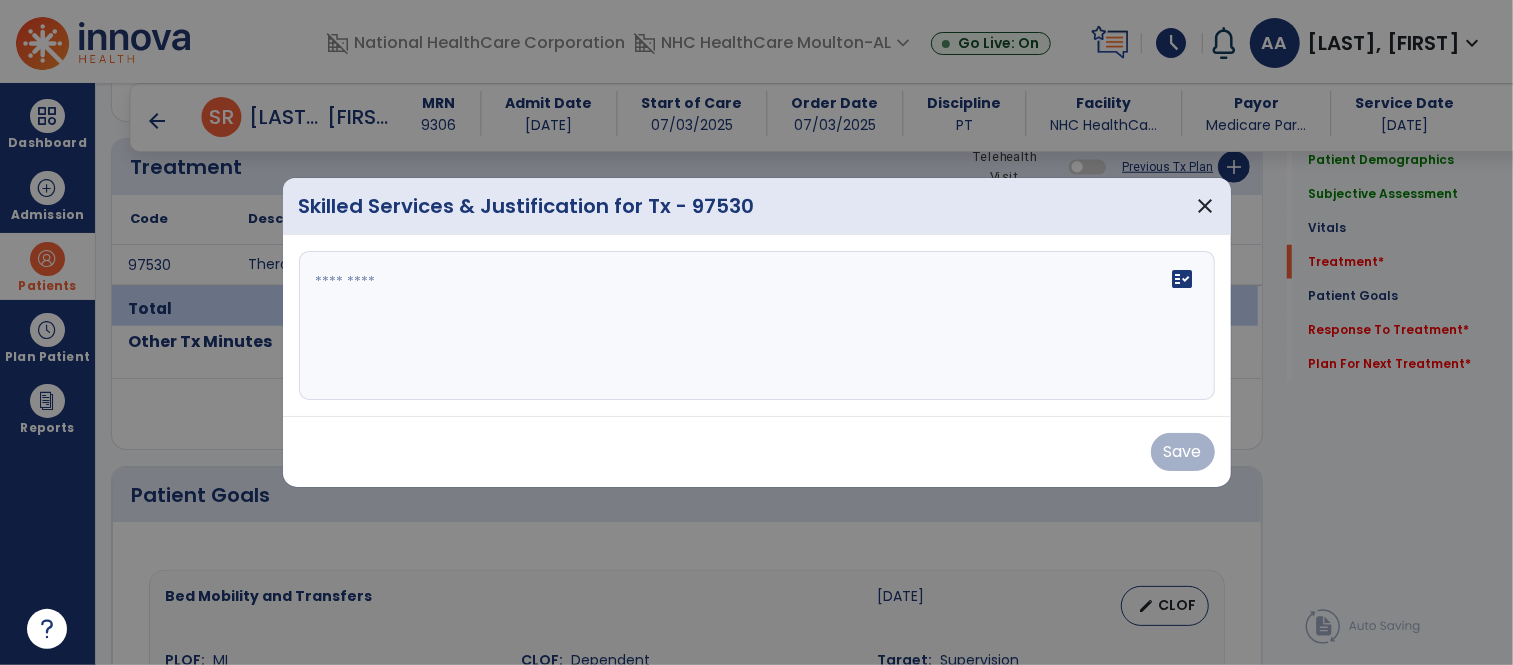 click at bounding box center [757, 326] 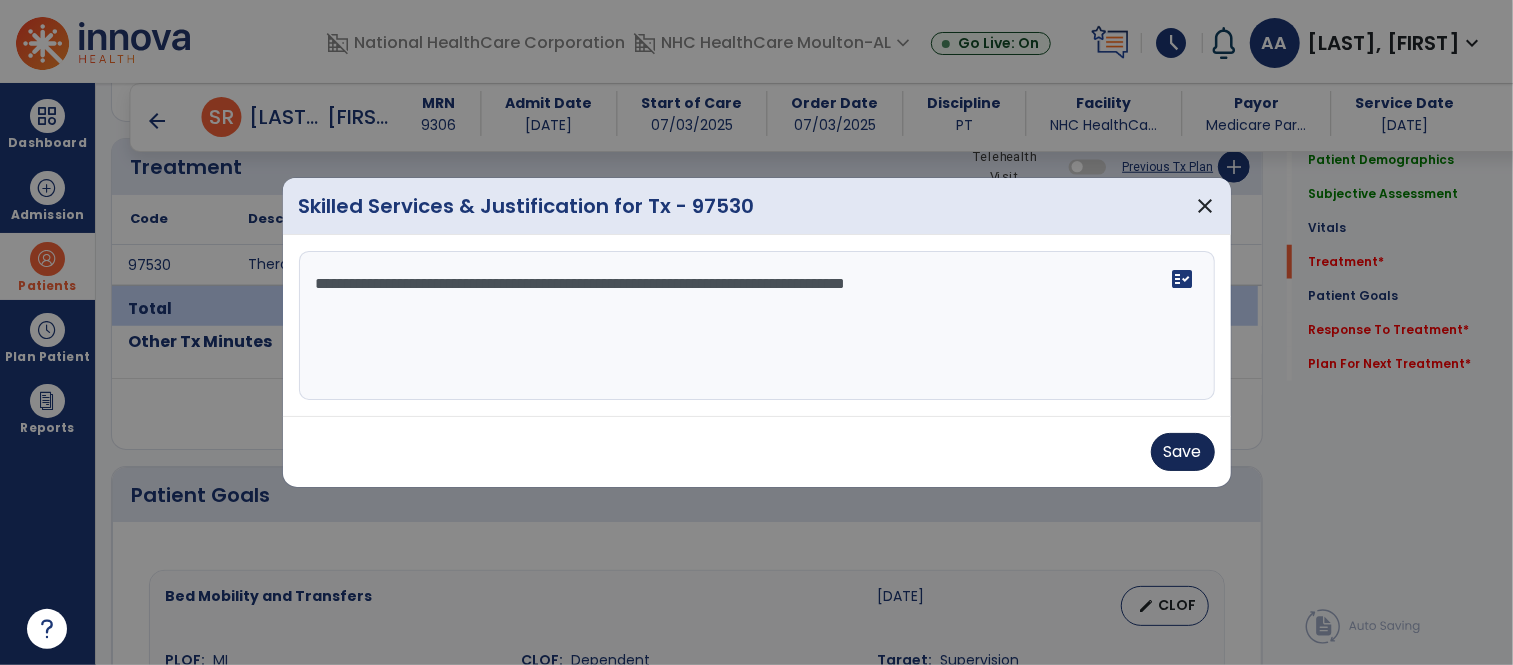 type on "**********" 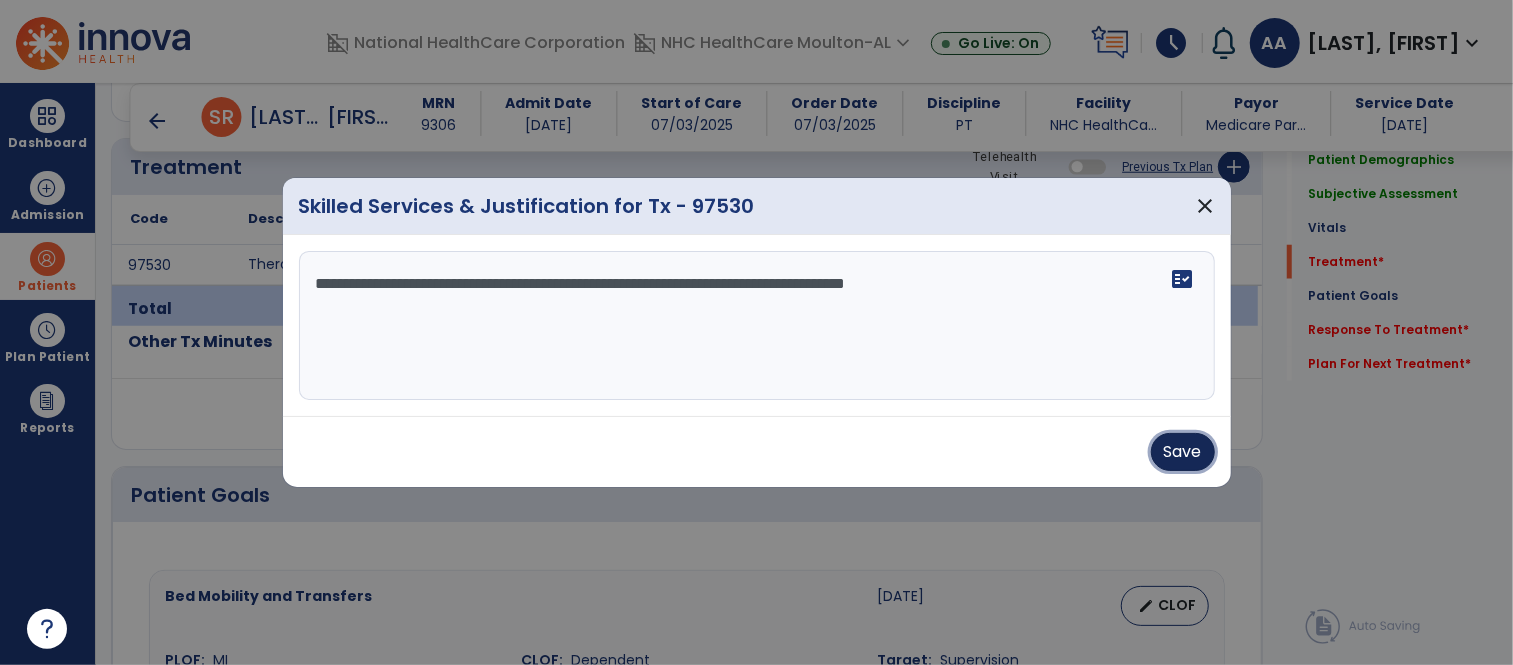 click on "Save" at bounding box center [1183, 452] 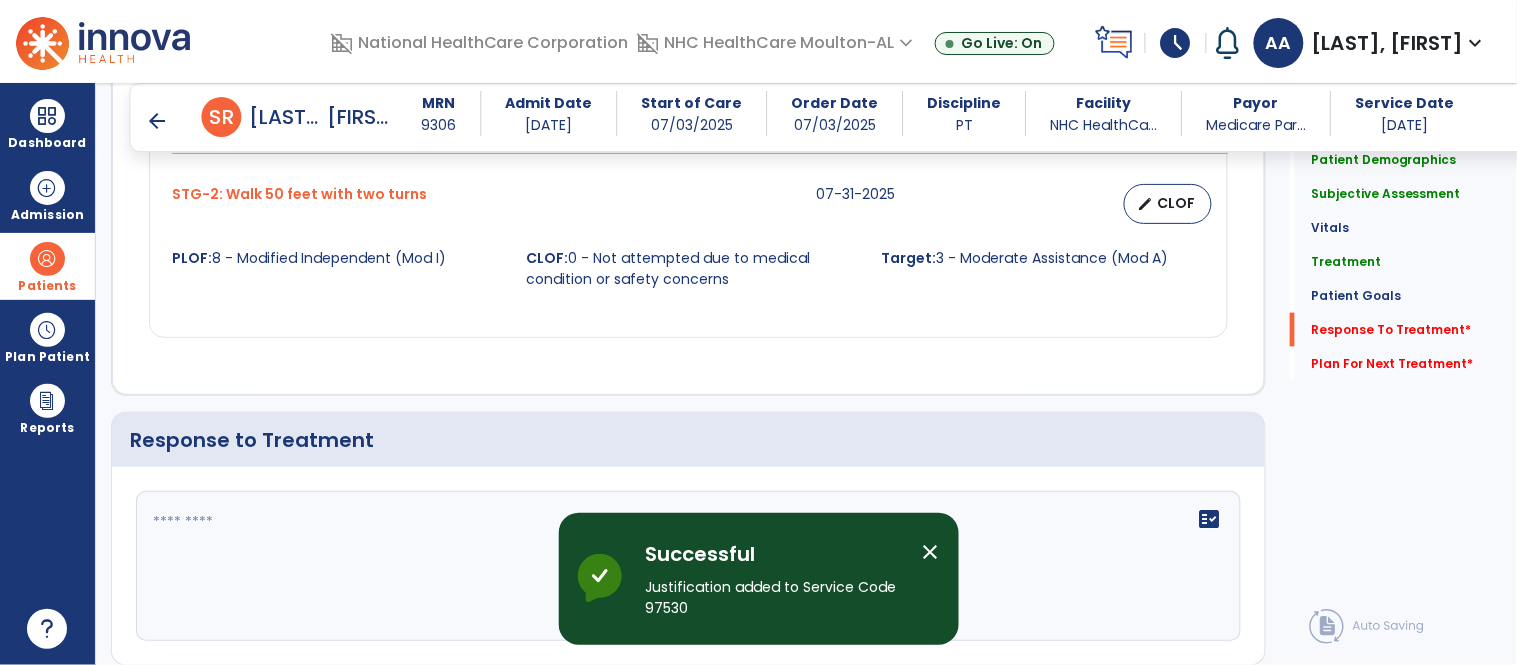 scroll, scrollTop: 2444, scrollLeft: 0, axis: vertical 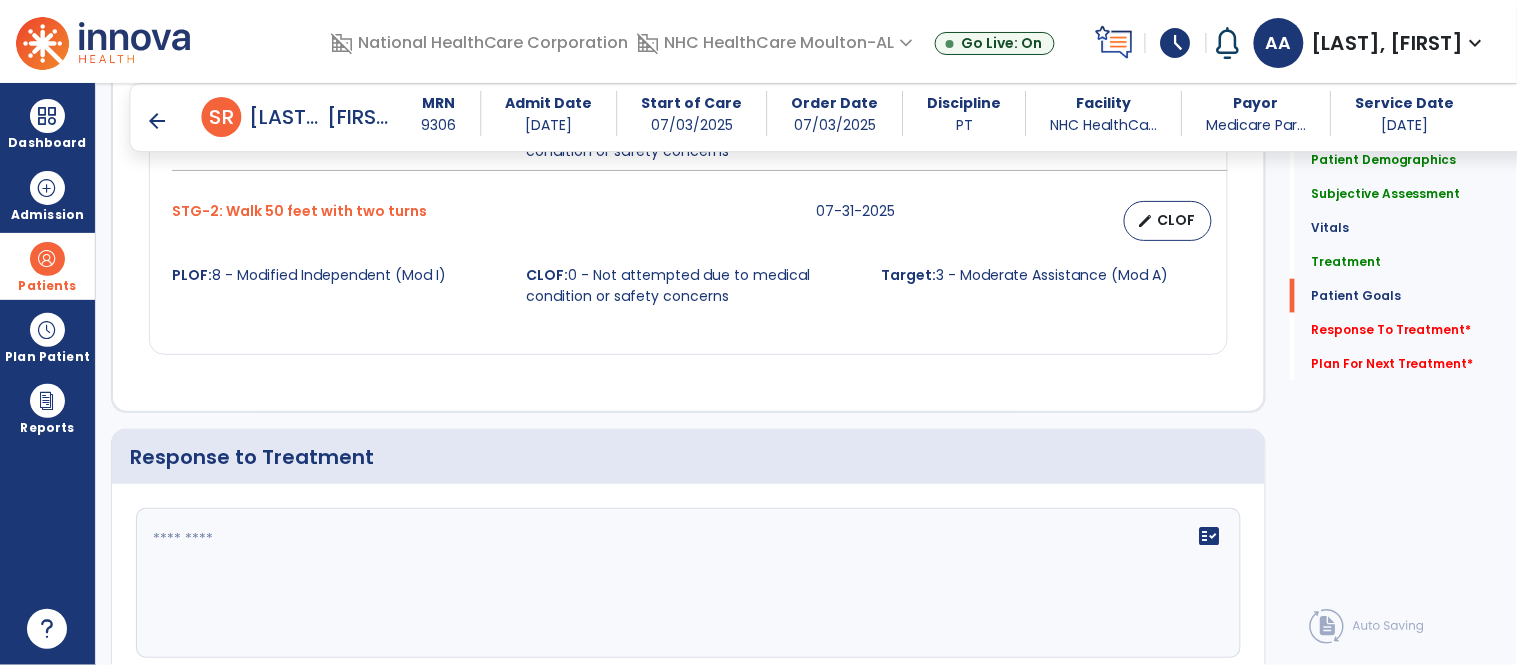 click on "fact_check" 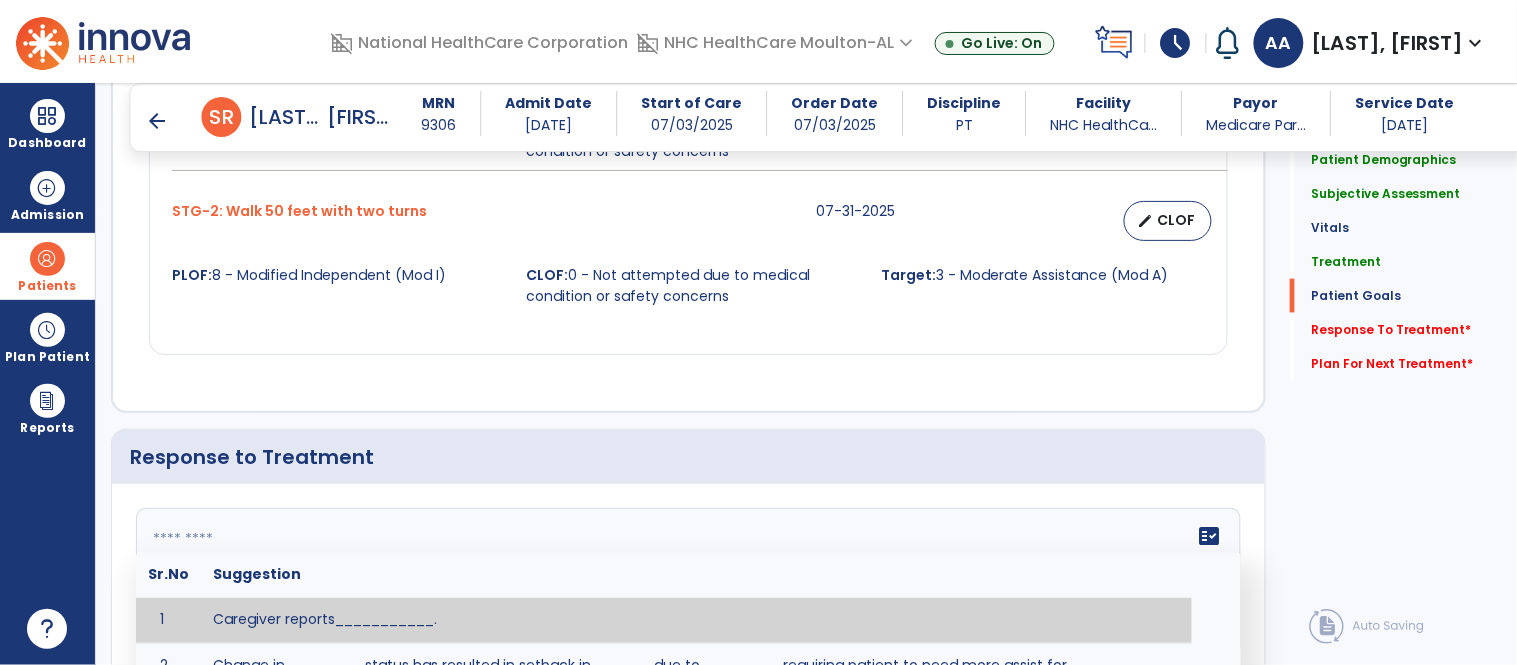 click 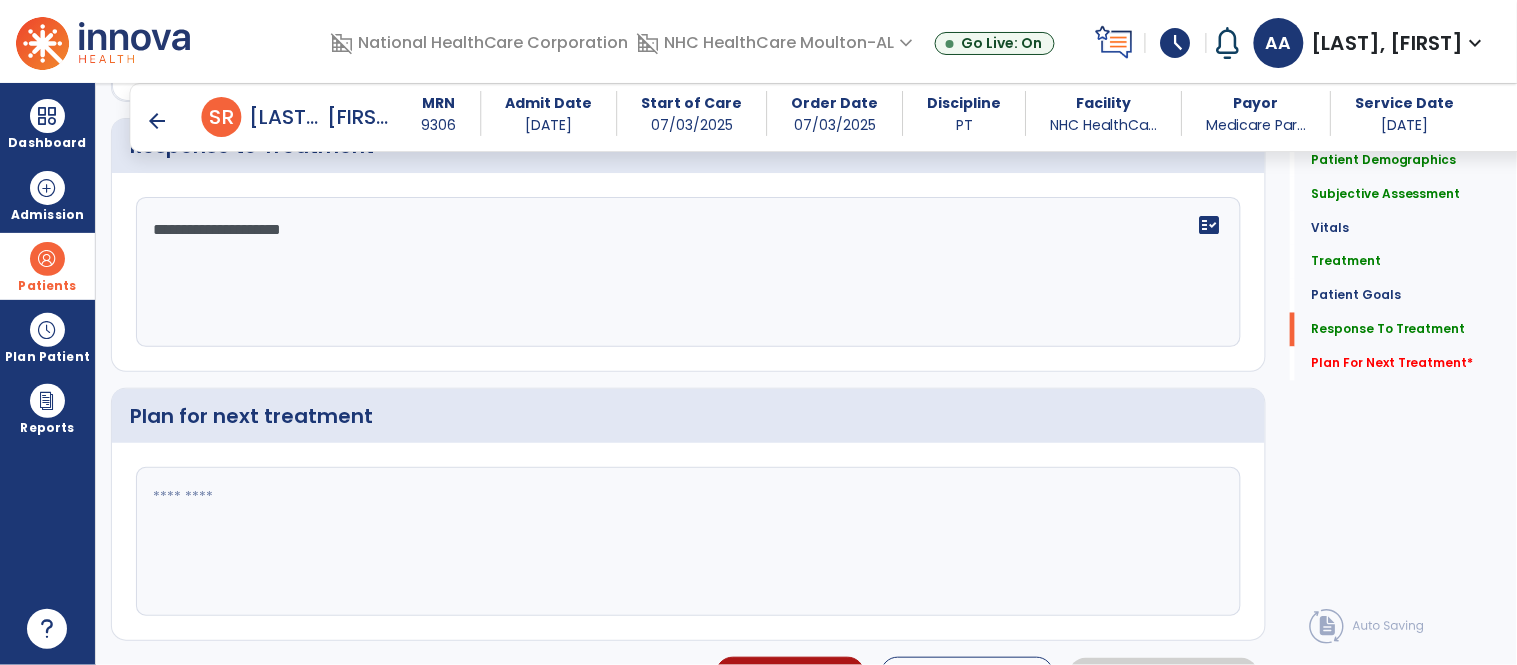 scroll, scrollTop: 2777, scrollLeft: 0, axis: vertical 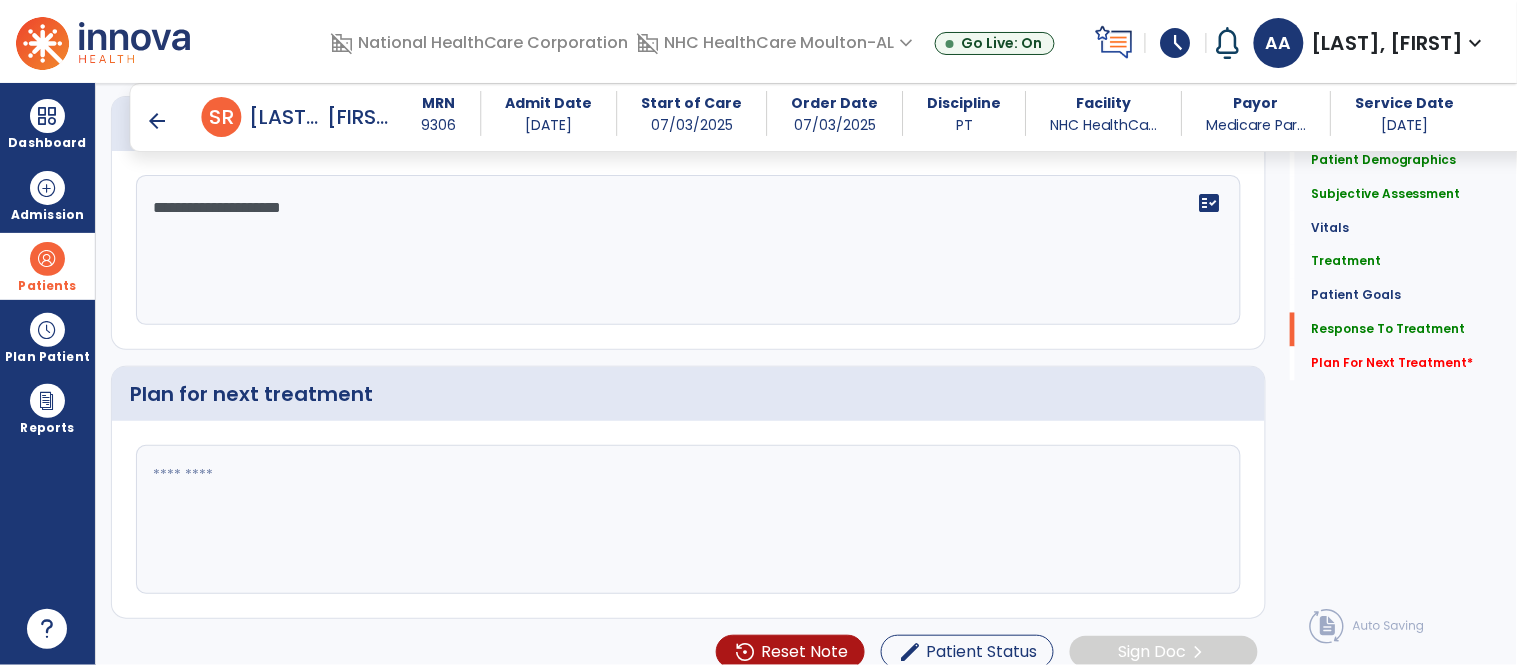 type on "**********" 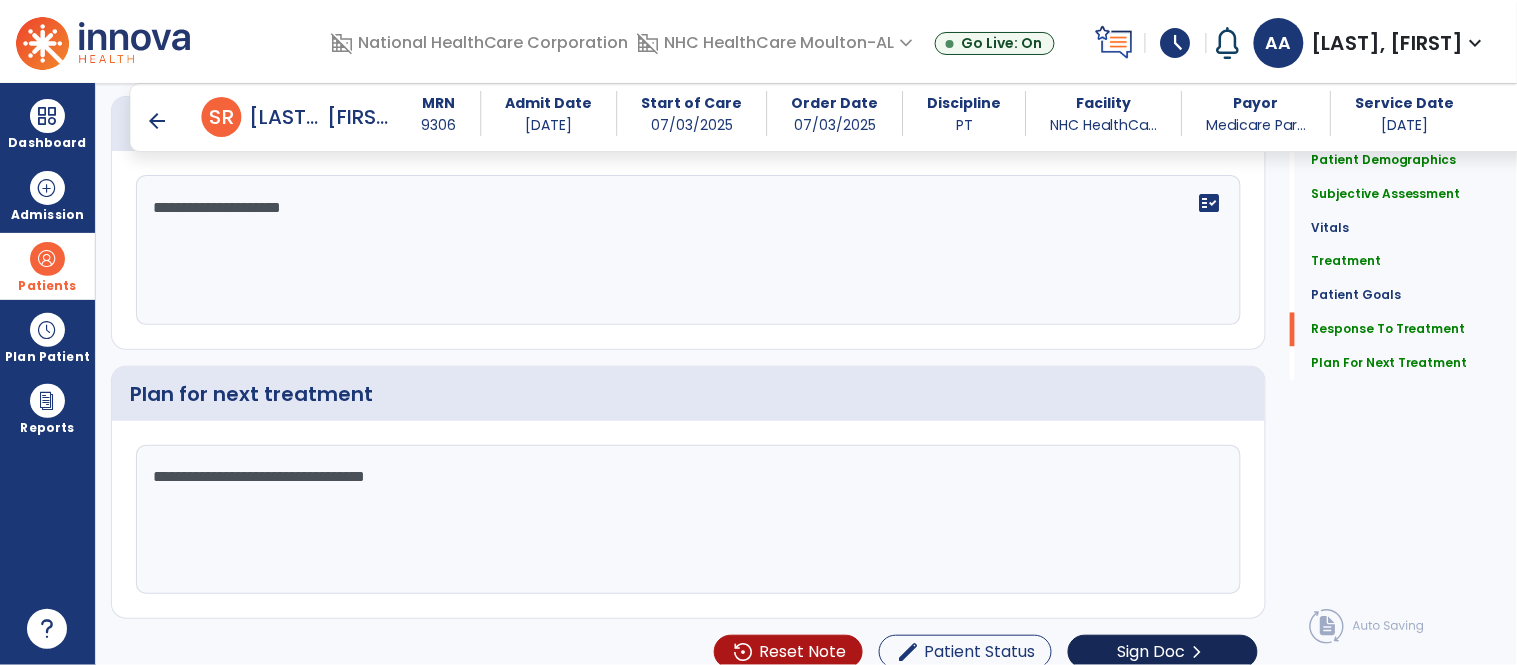 type on "**********" 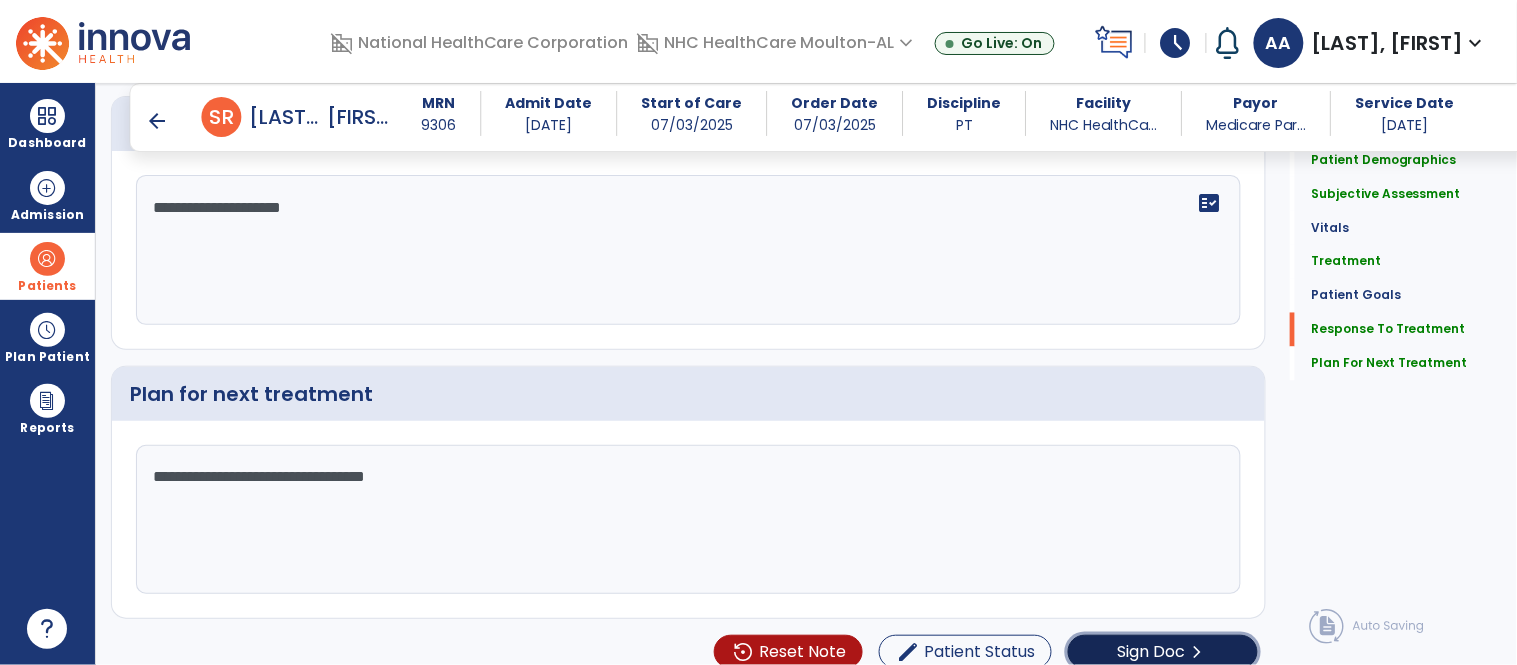 click on "Sign Doc" 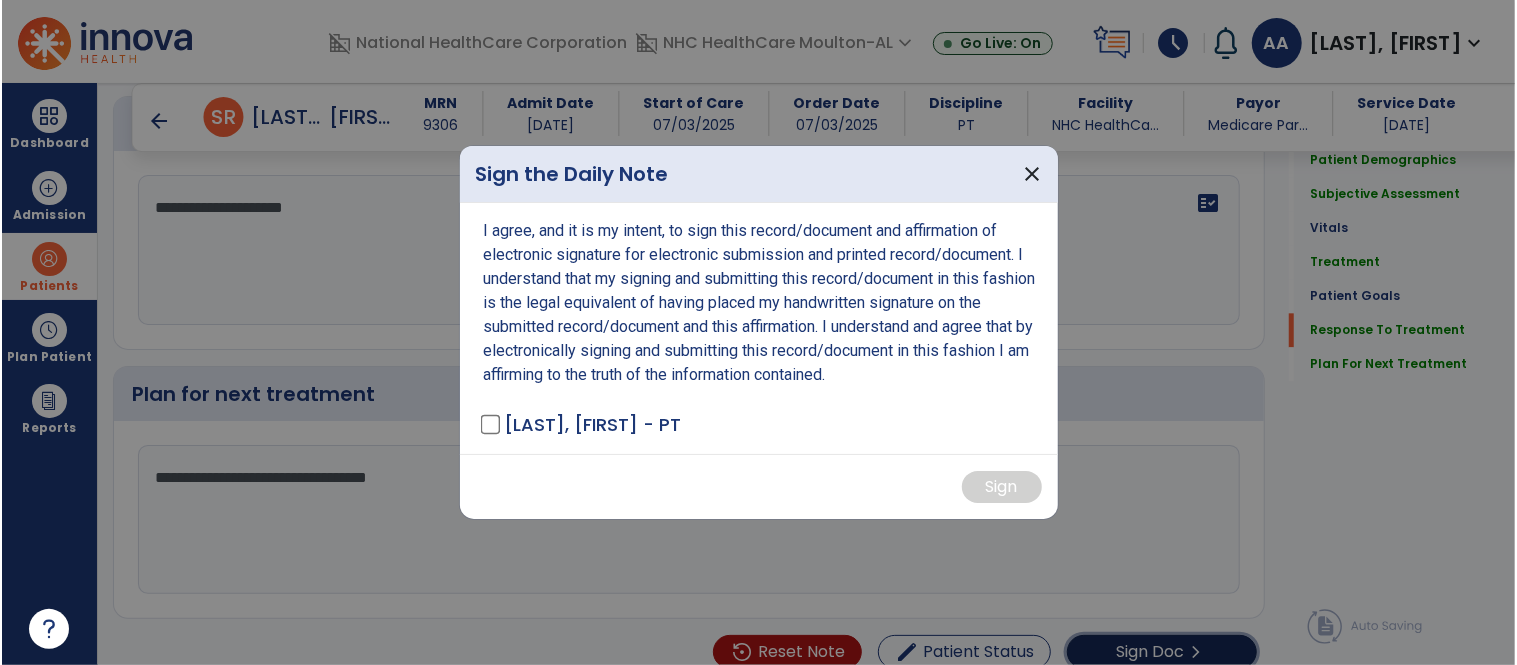 scroll, scrollTop: 2777, scrollLeft: 0, axis: vertical 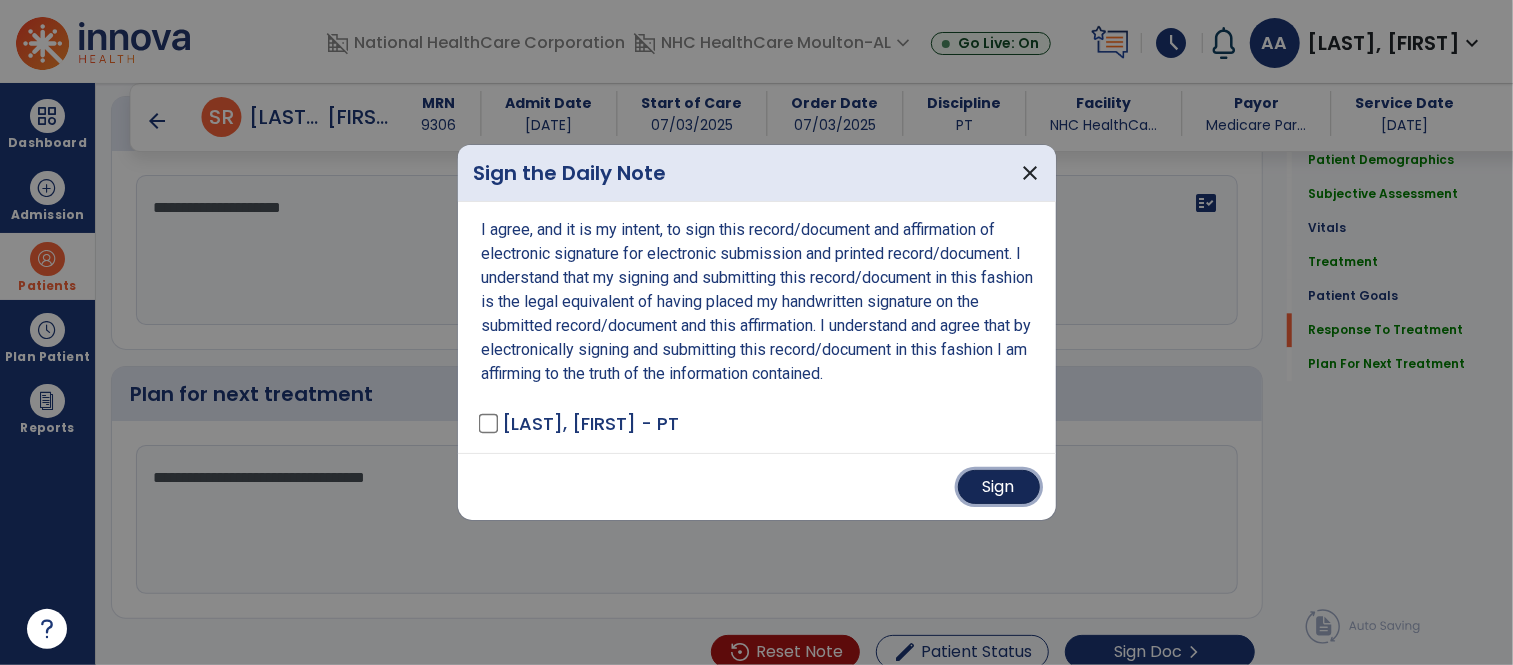 click on "Sign" at bounding box center [999, 487] 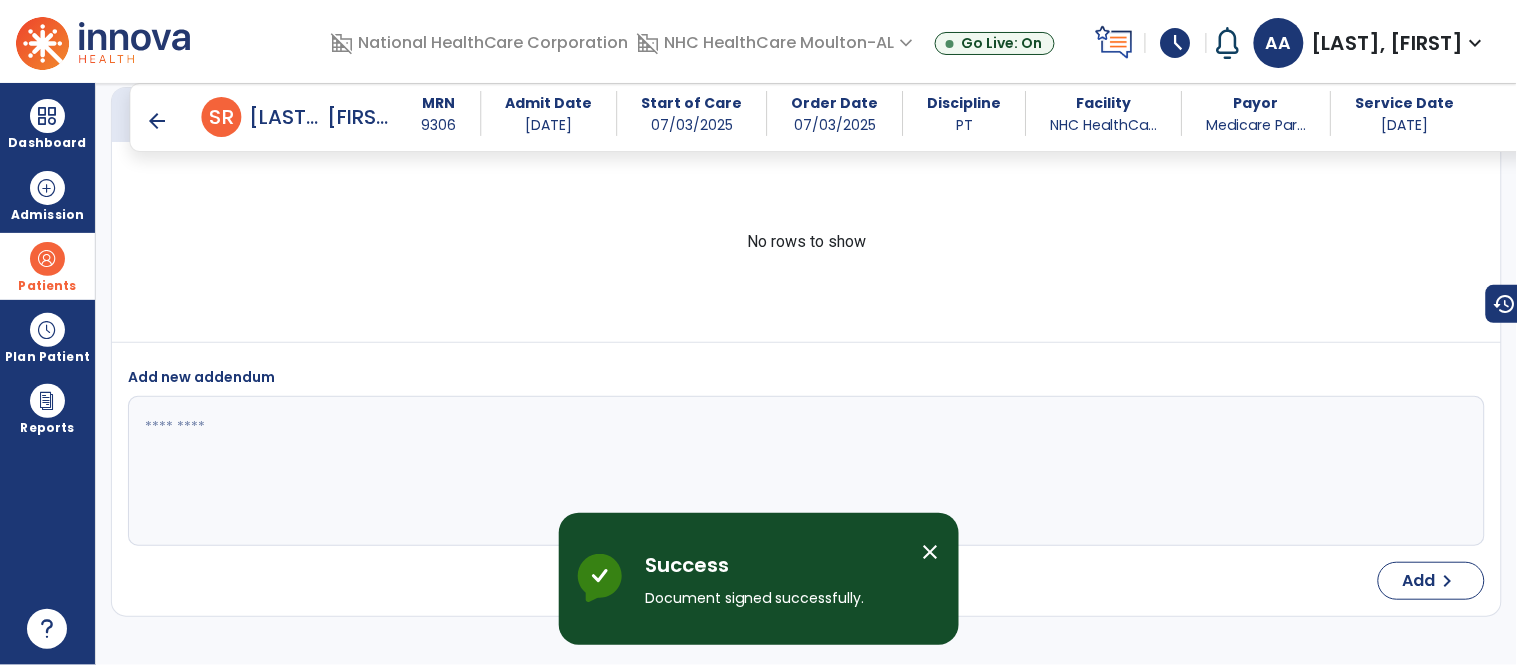 scroll, scrollTop: 4035, scrollLeft: 0, axis: vertical 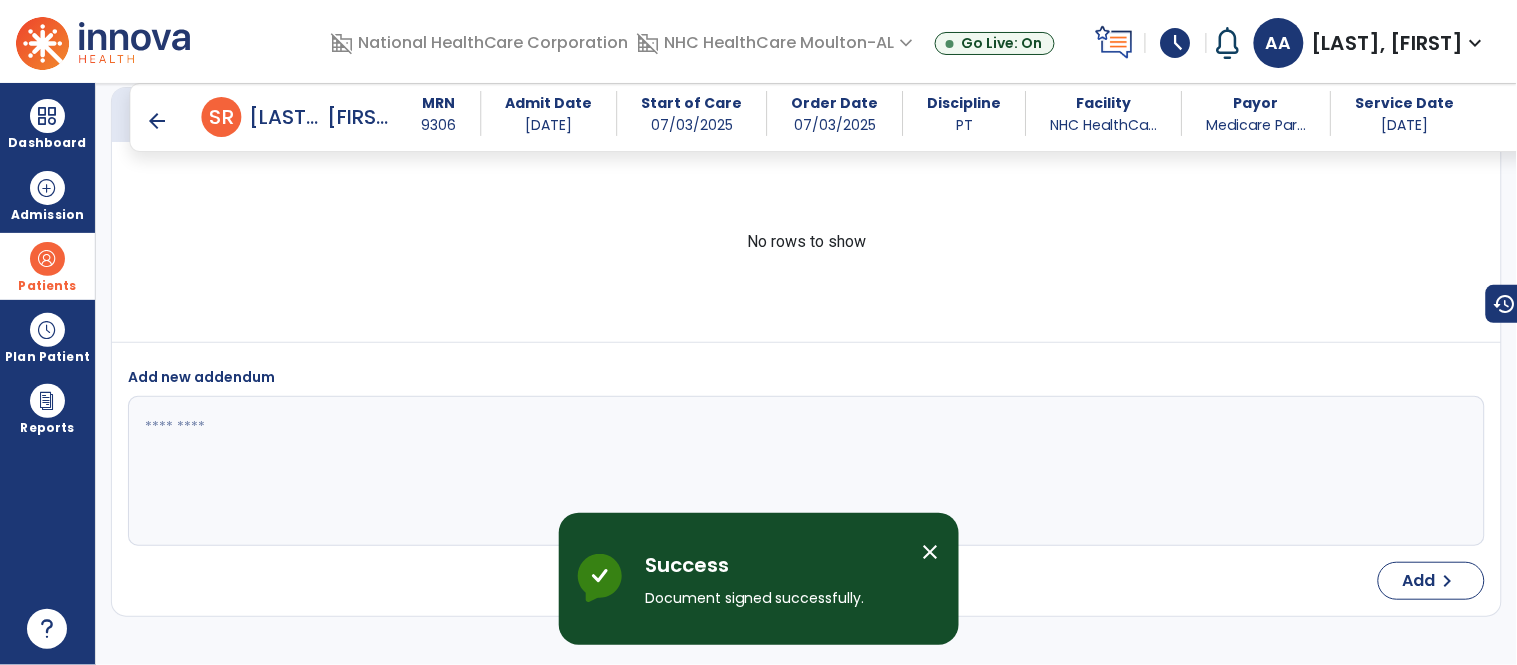 click on "arrow_back" at bounding box center [158, 121] 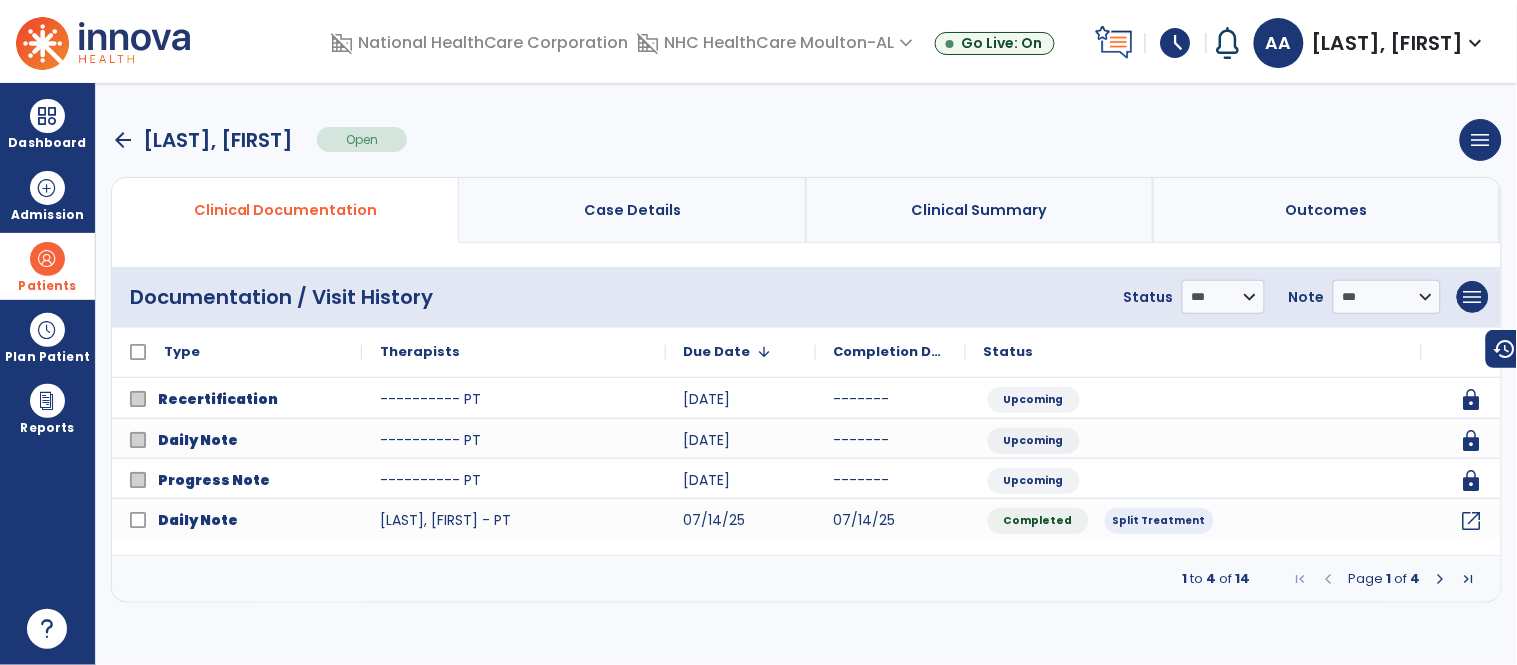 click at bounding box center [1441, 579] 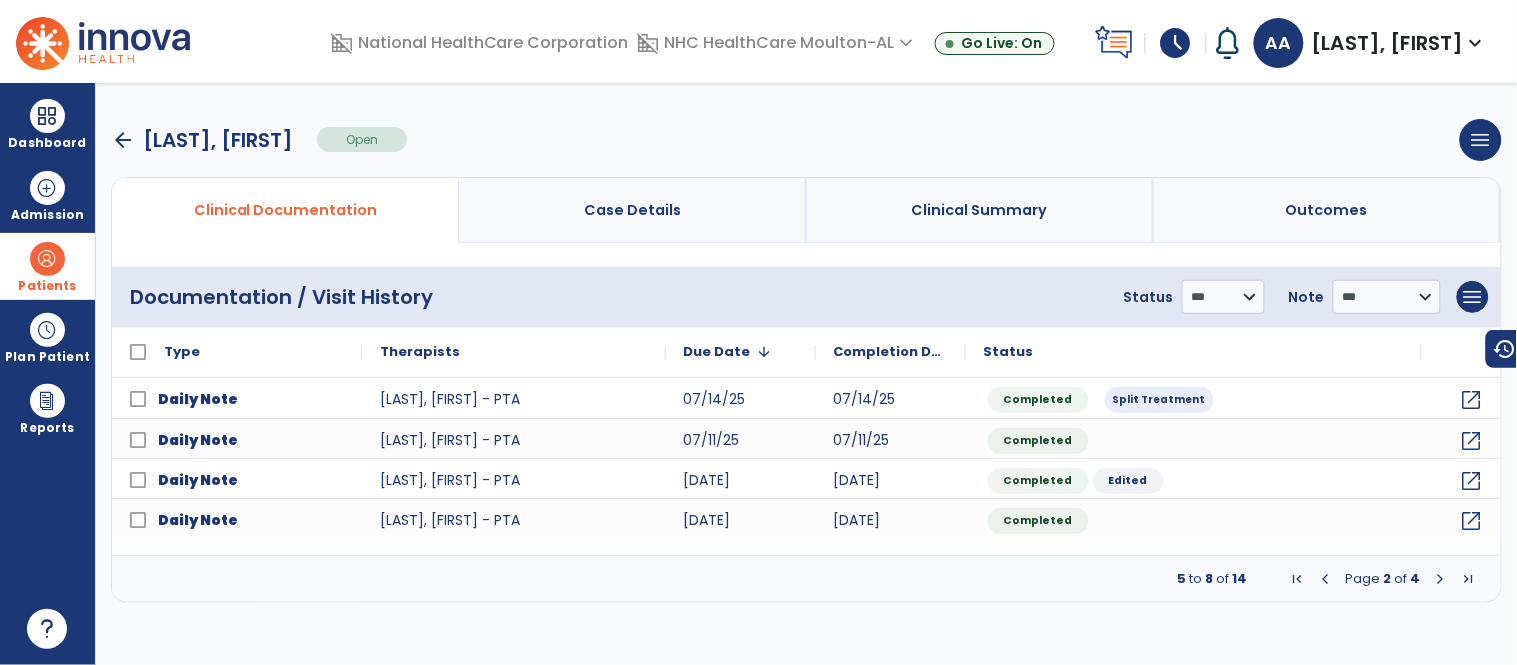 click at bounding box center (1326, 579) 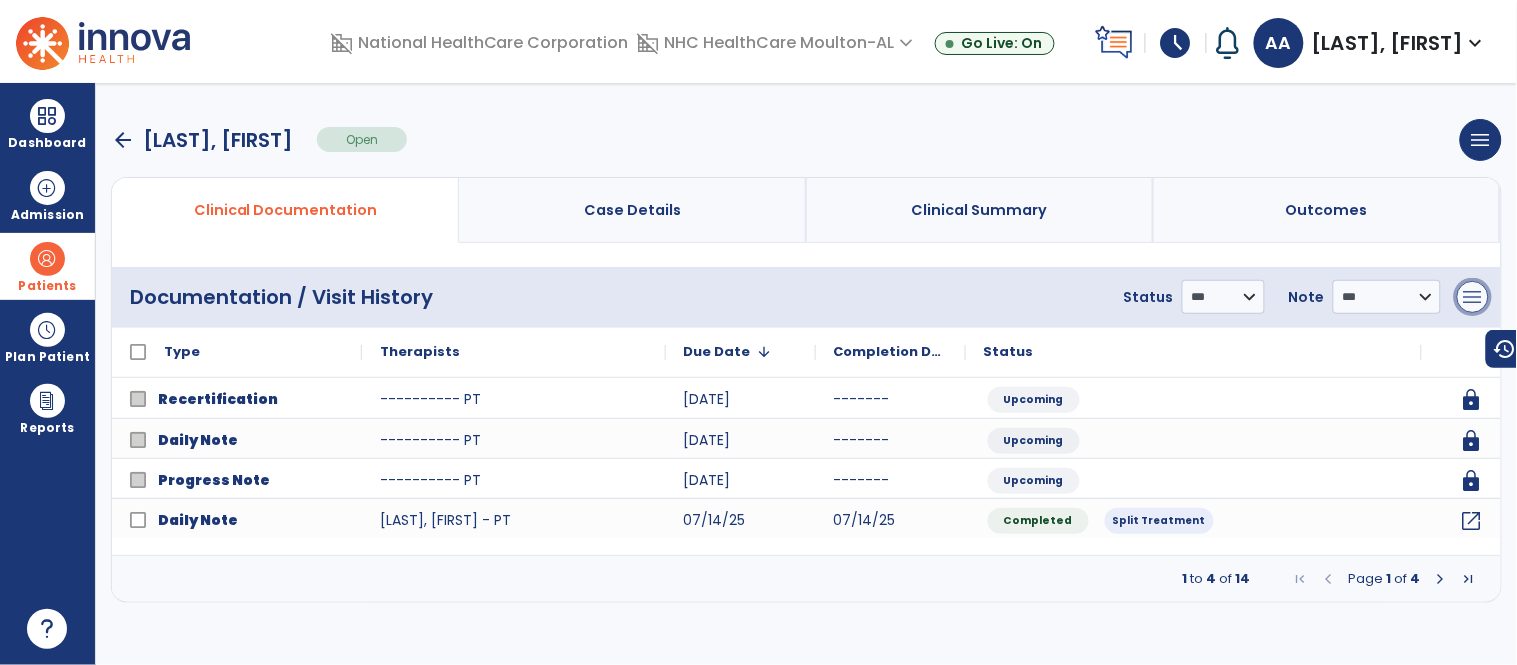 click on "menu" at bounding box center [1473, 297] 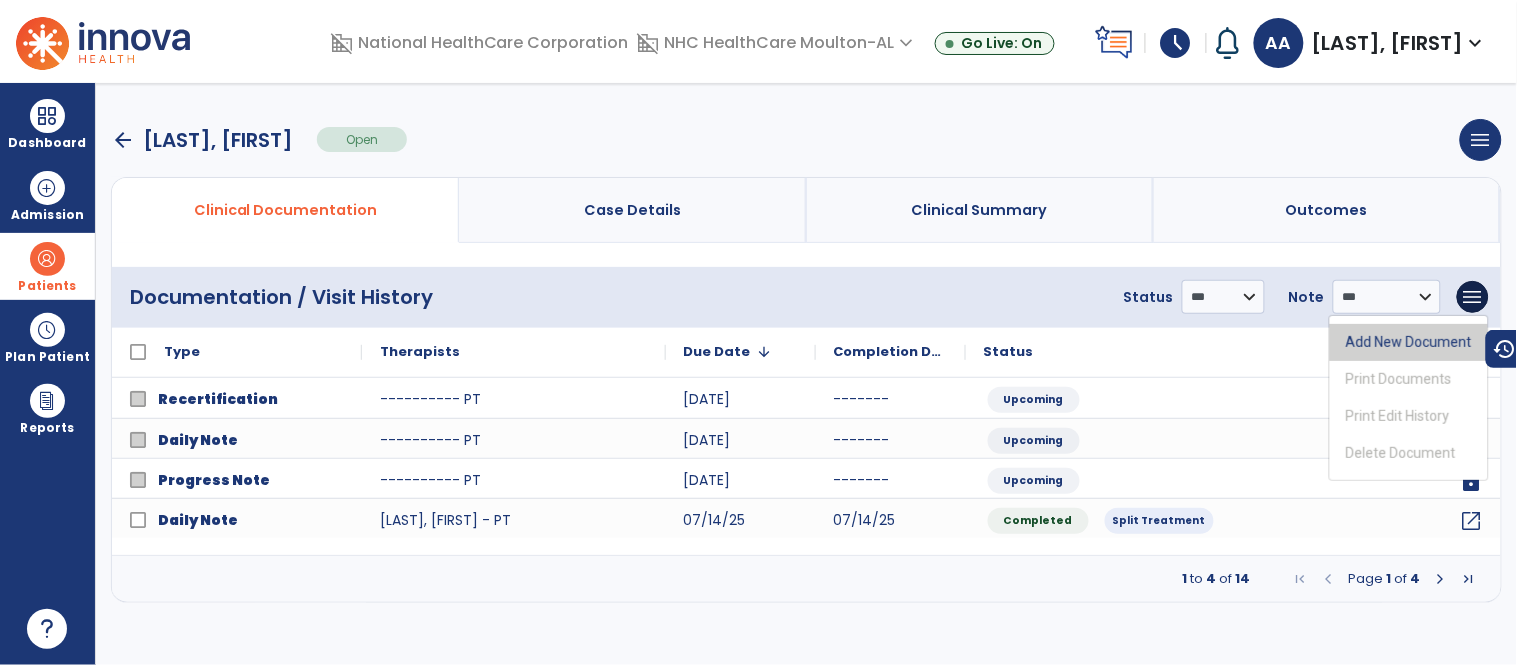 click on "Add New Document" at bounding box center [1409, 342] 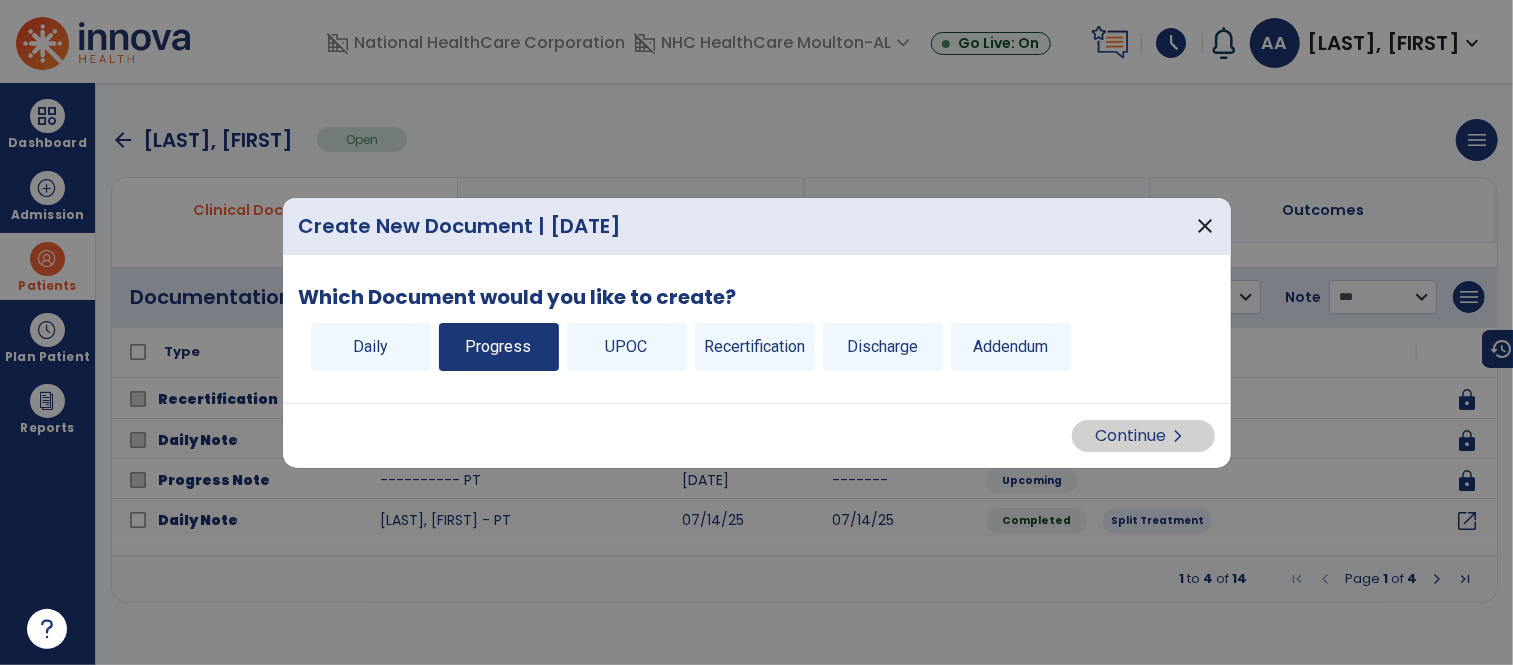 click on "Progress" at bounding box center [499, 347] 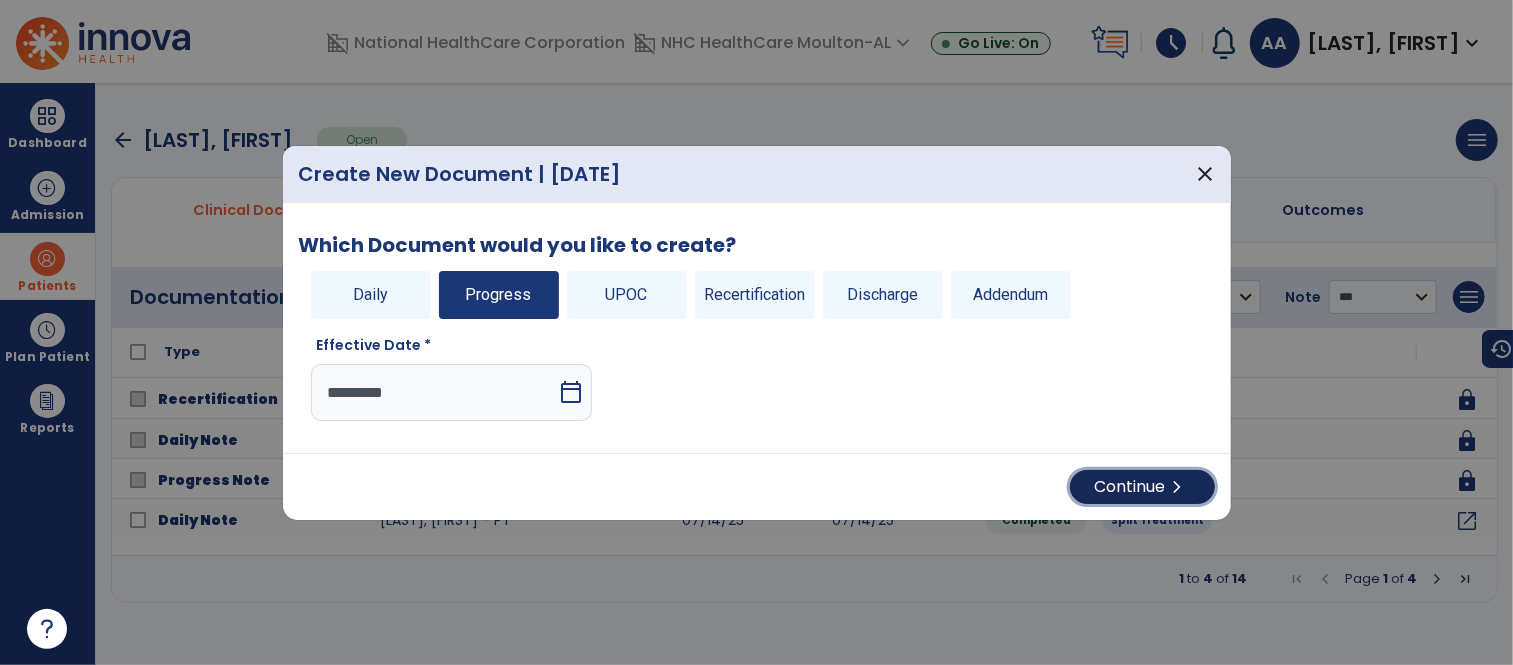 click on "Continue   chevron_right" at bounding box center [1142, 487] 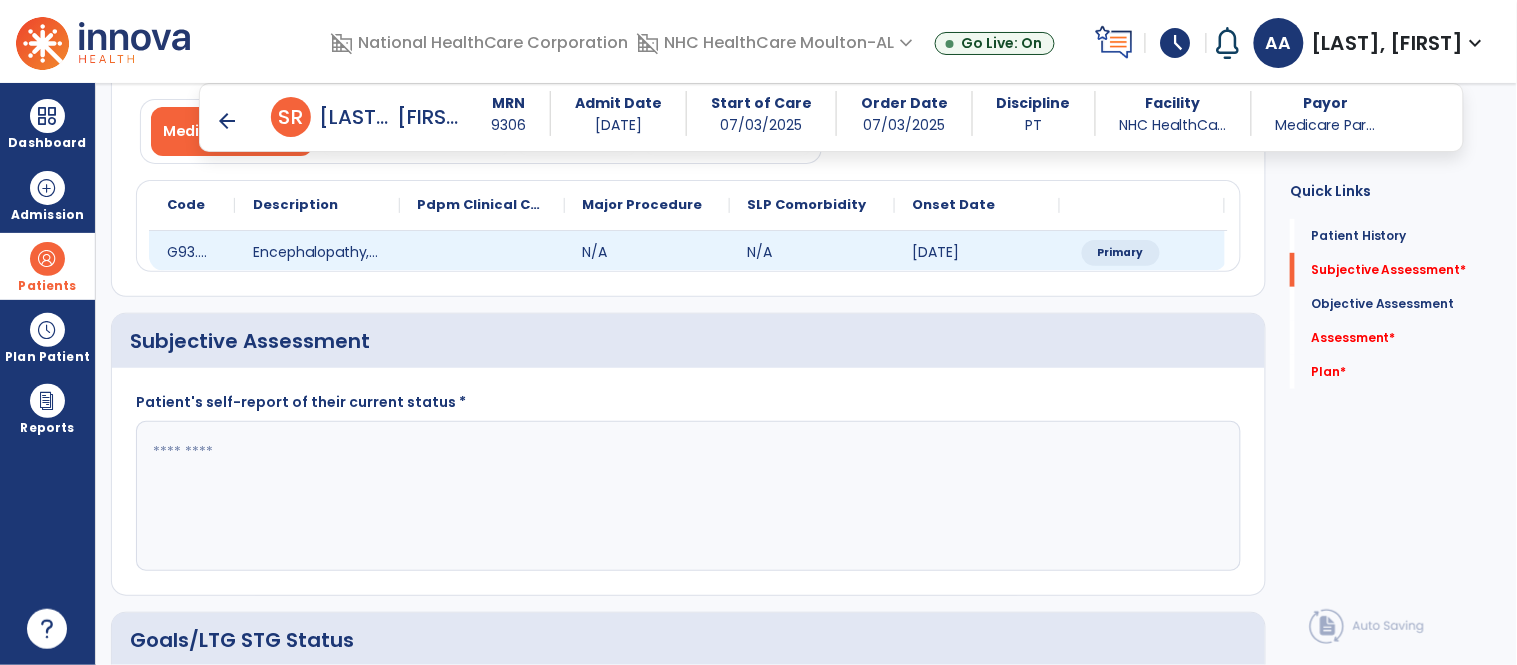 scroll, scrollTop: 222, scrollLeft: 0, axis: vertical 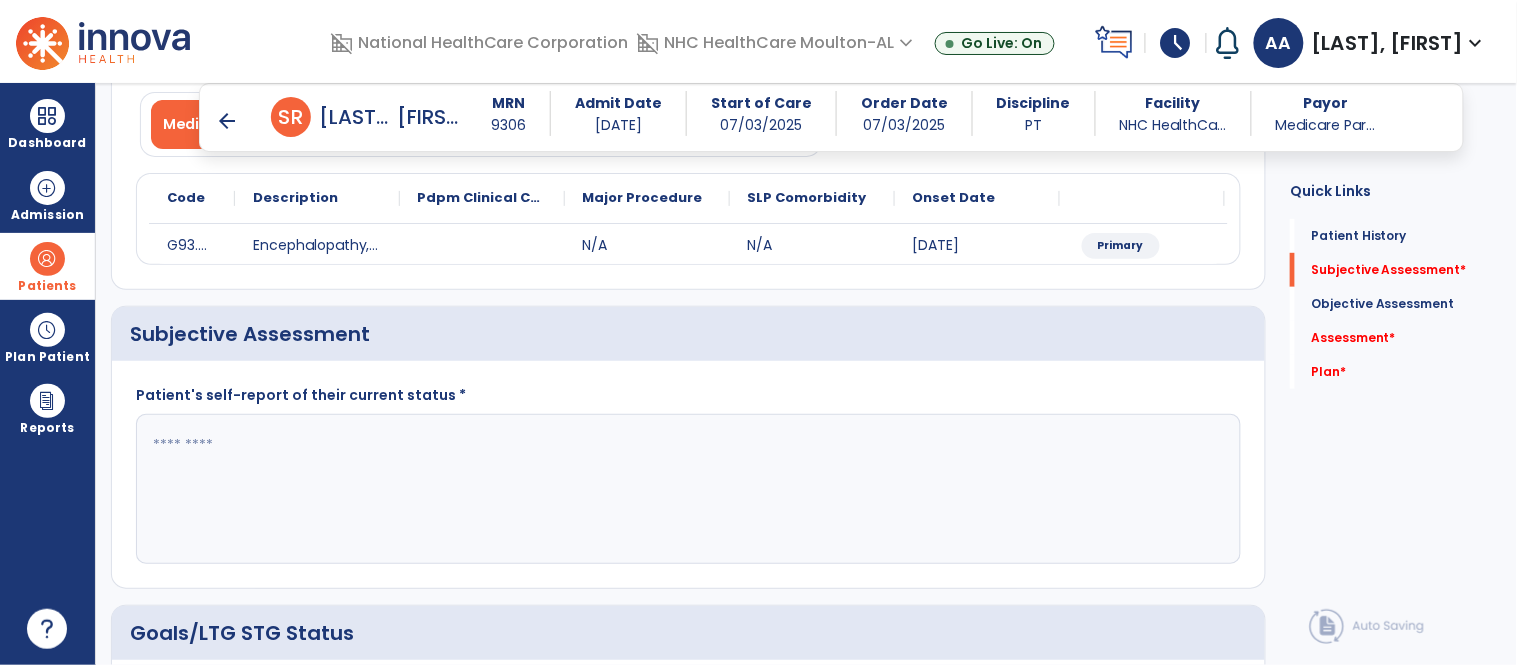 click 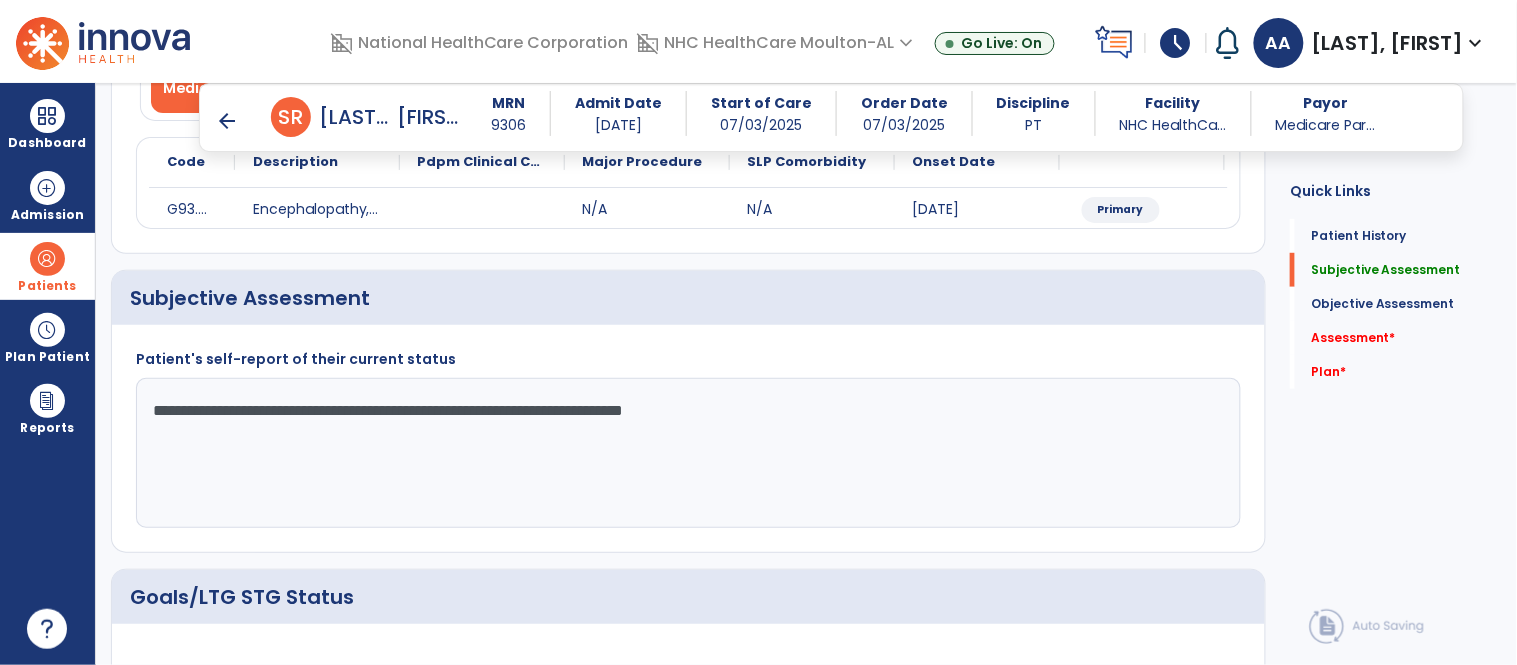 scroll, scrollTop: 333, scrollLeft: 0, axis: vertical 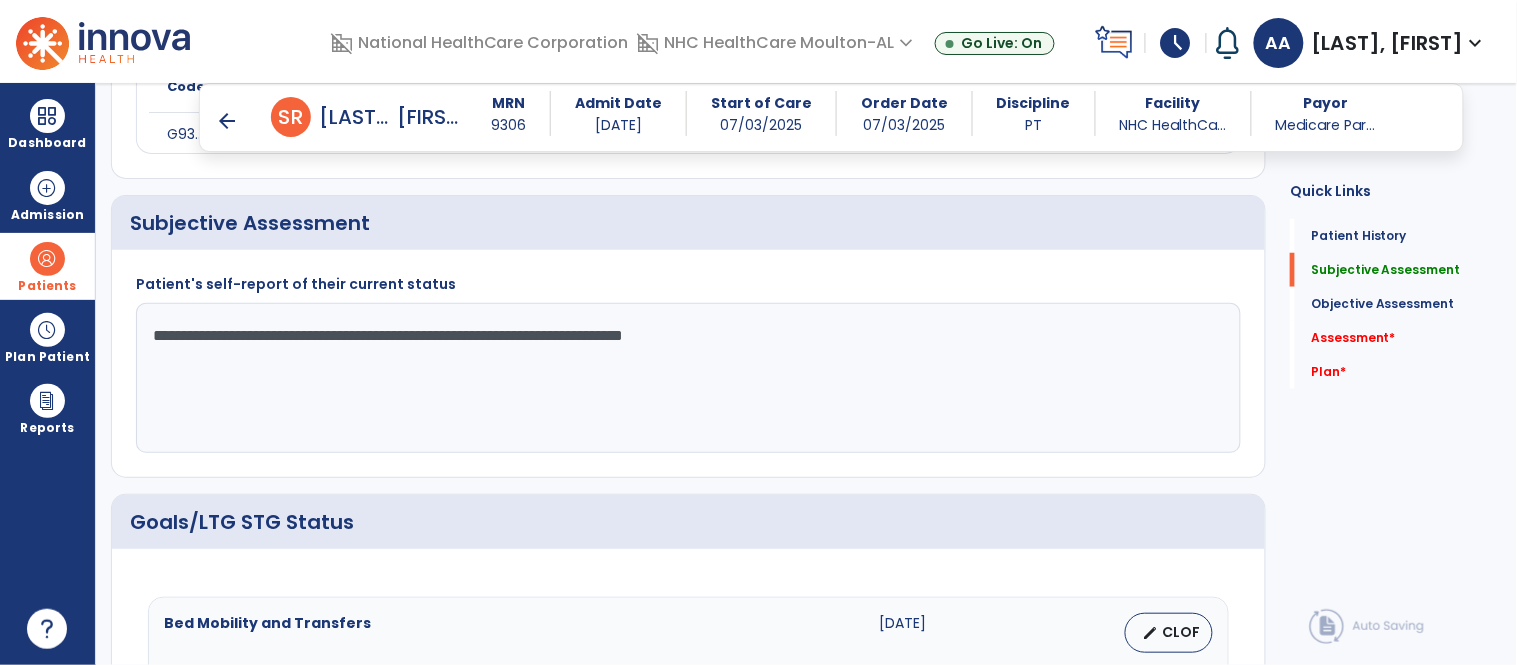 drag, startPoint x: 806, startPoint y: 334, endPoint x: 28, endPoint y: 372, distance: 778.9275 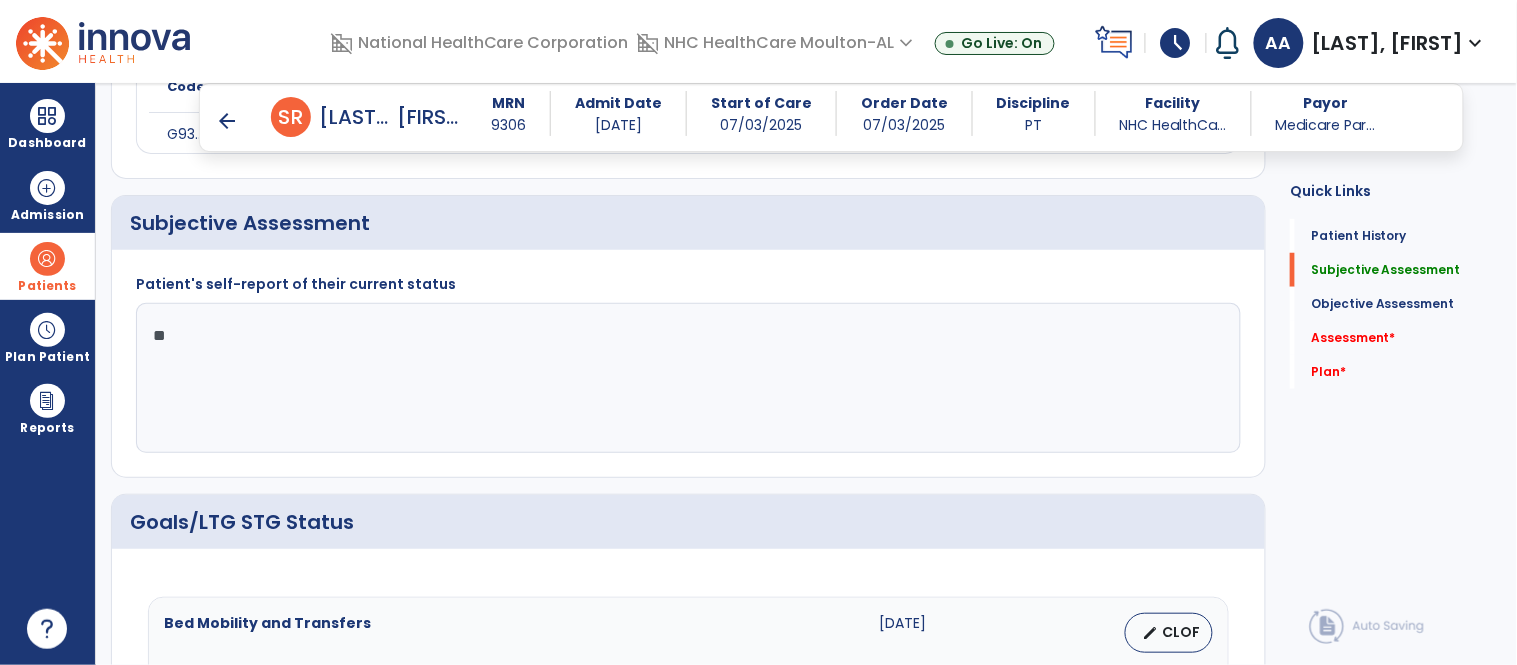 type on "*" 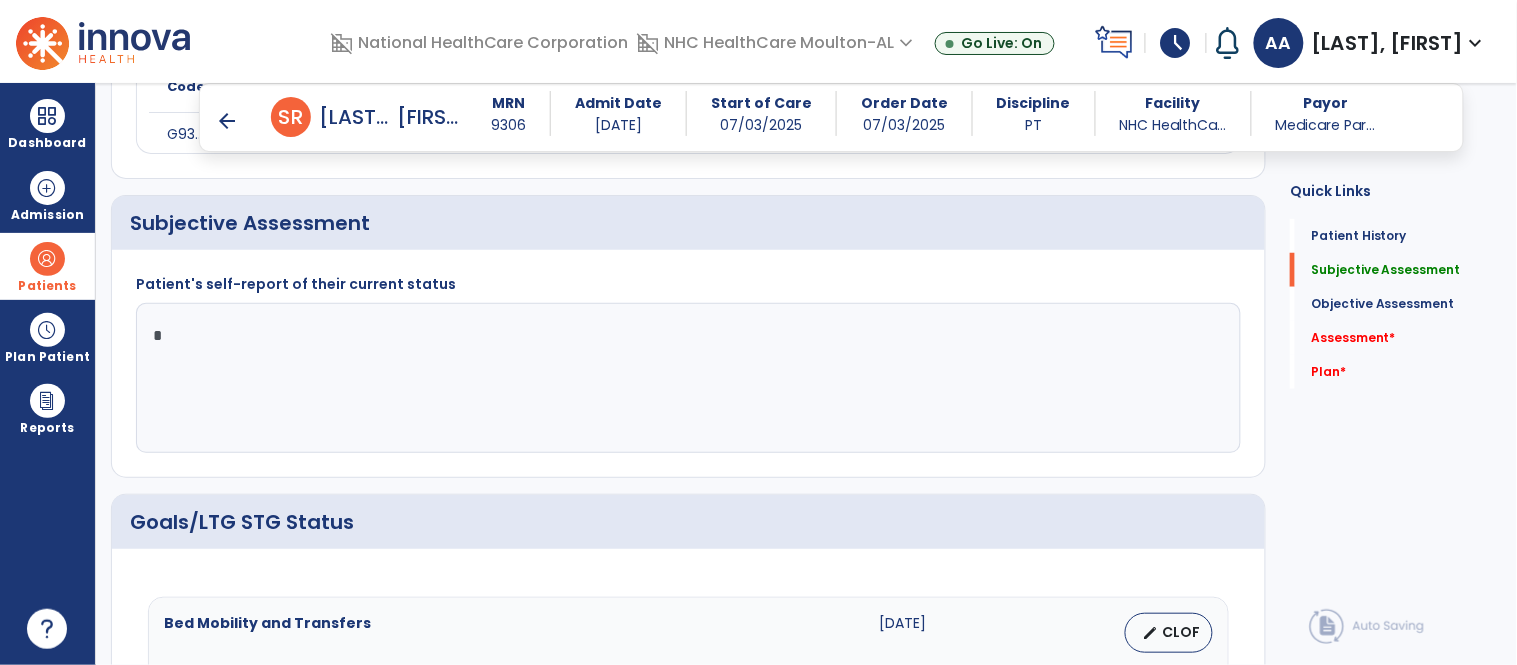 type 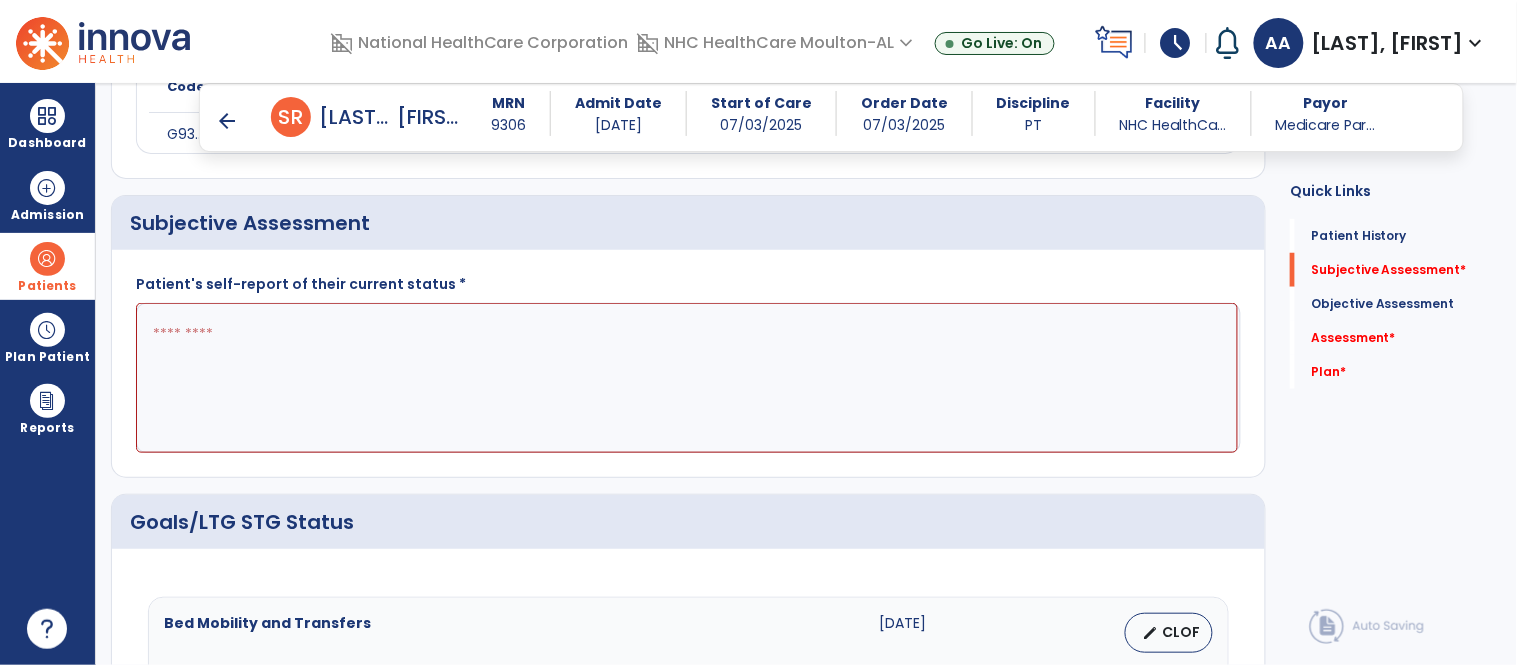 click on "arrow_back" at bounding box center (227, 121) 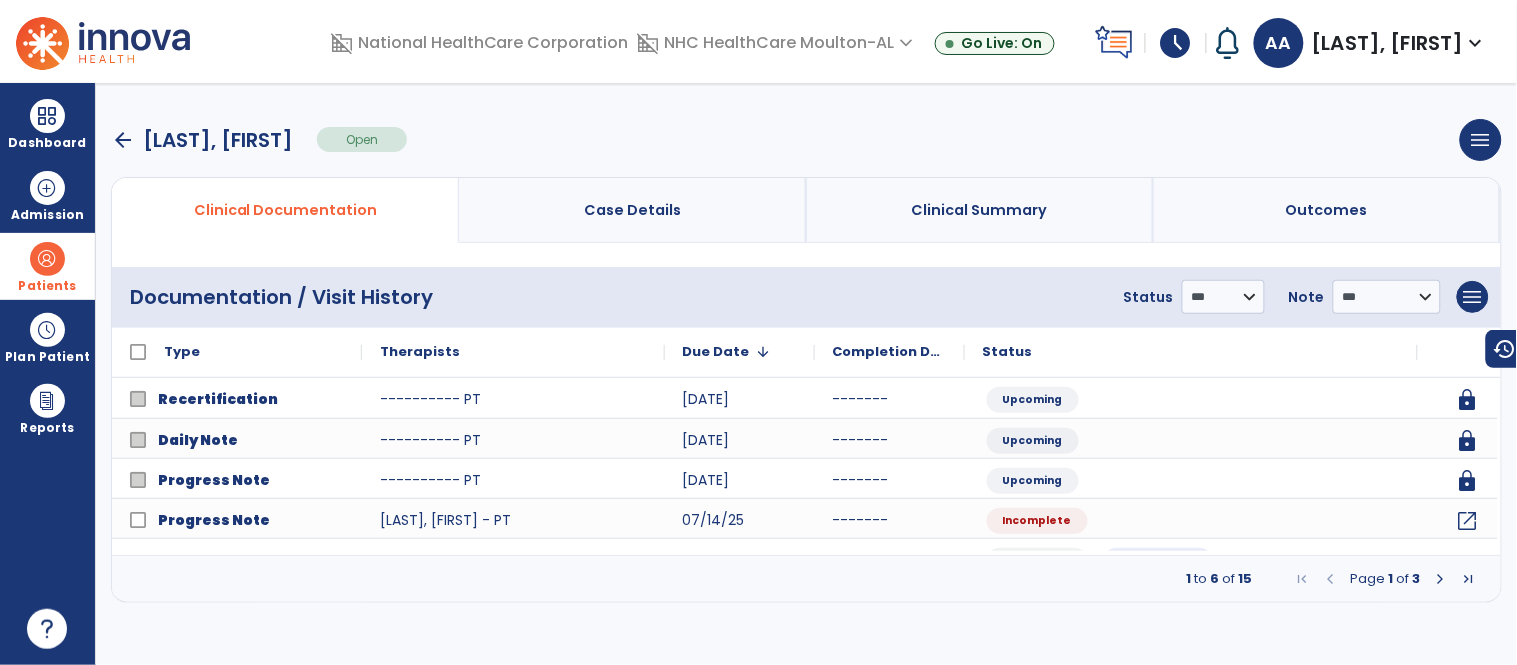 scroll, scrollTop: 0, scrollLeft: 0, axis: both 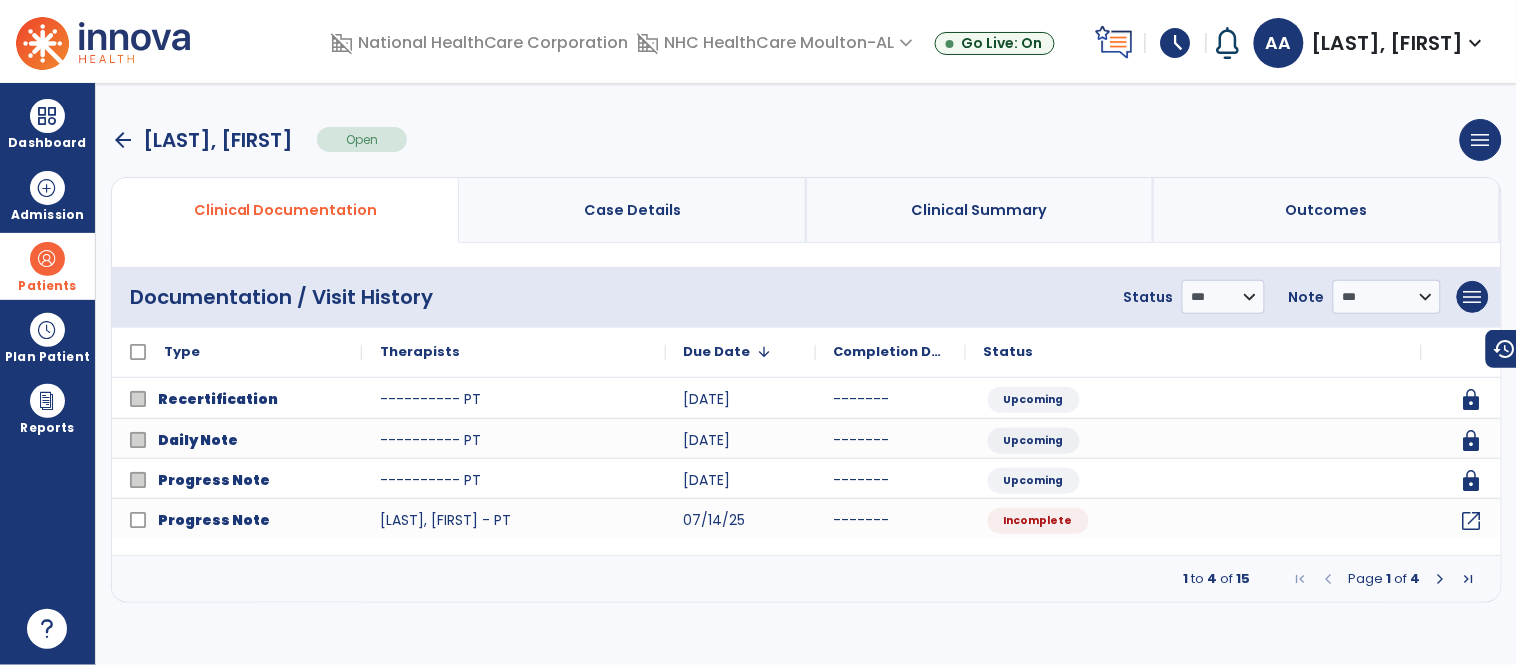 click at bounding box center (1441, 579) 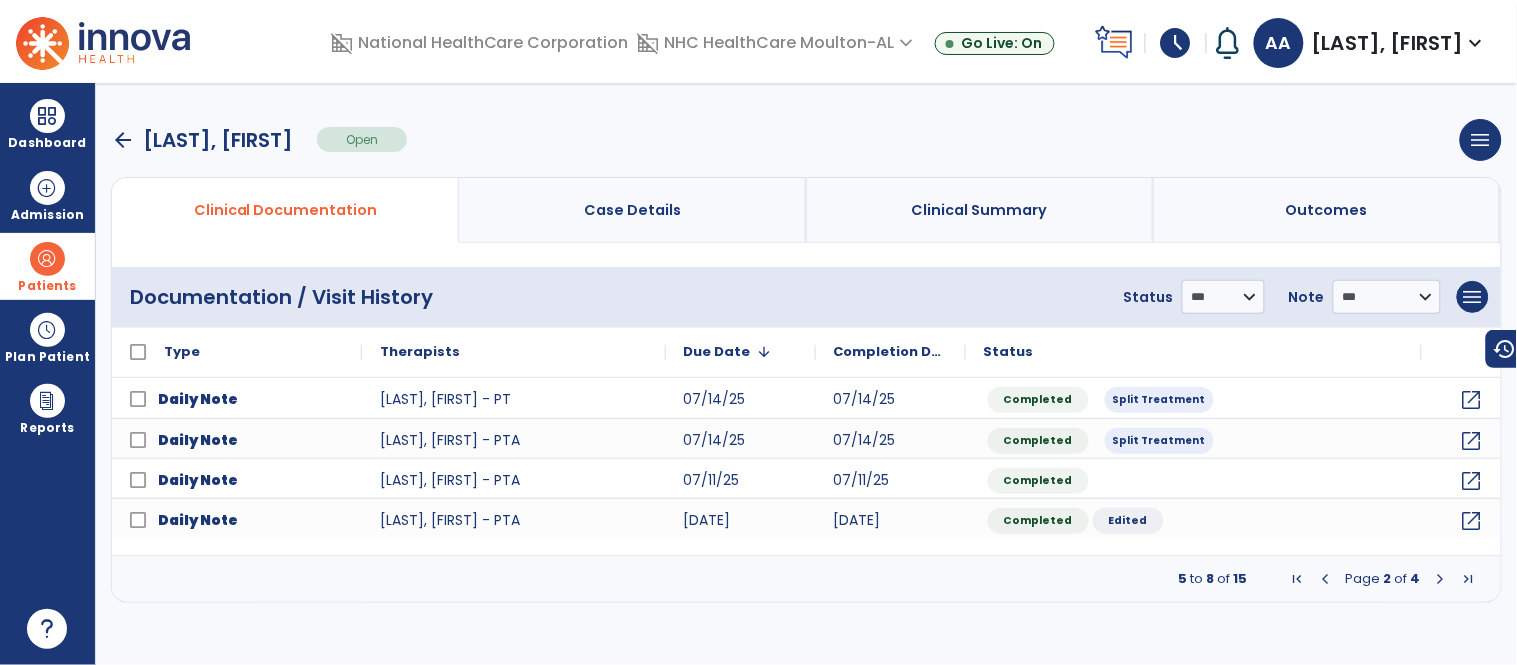 click on "arrow_back" at bounding box center [123, 140] 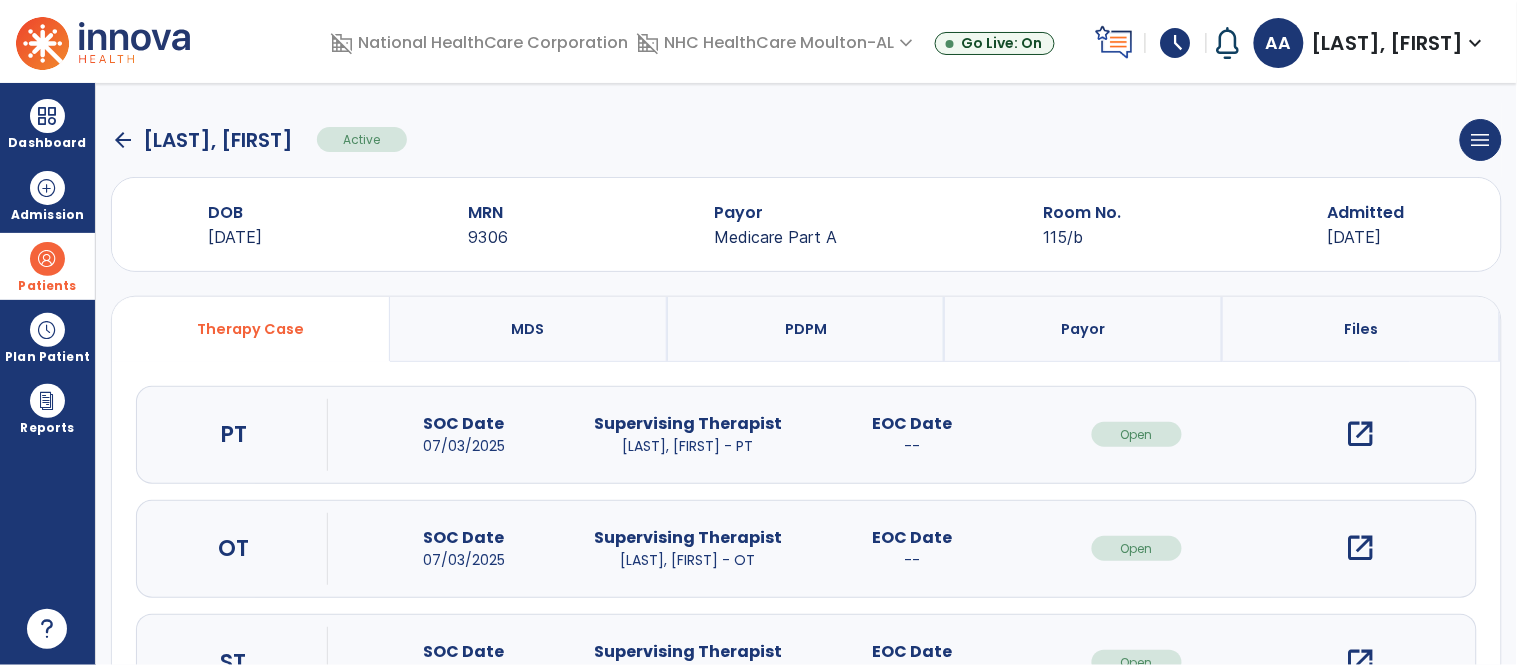 click on "open_in_new" at bounding box center (1361, 434) 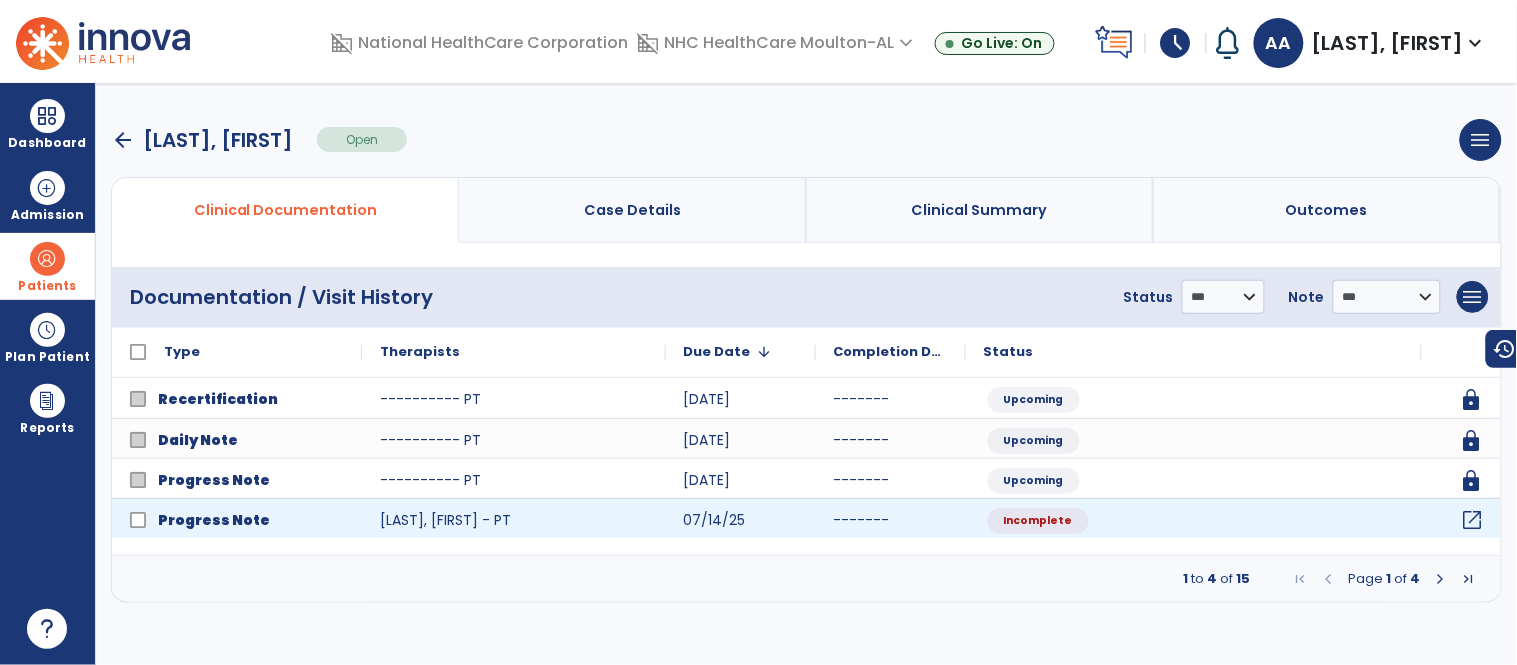 click on "open_in_new" 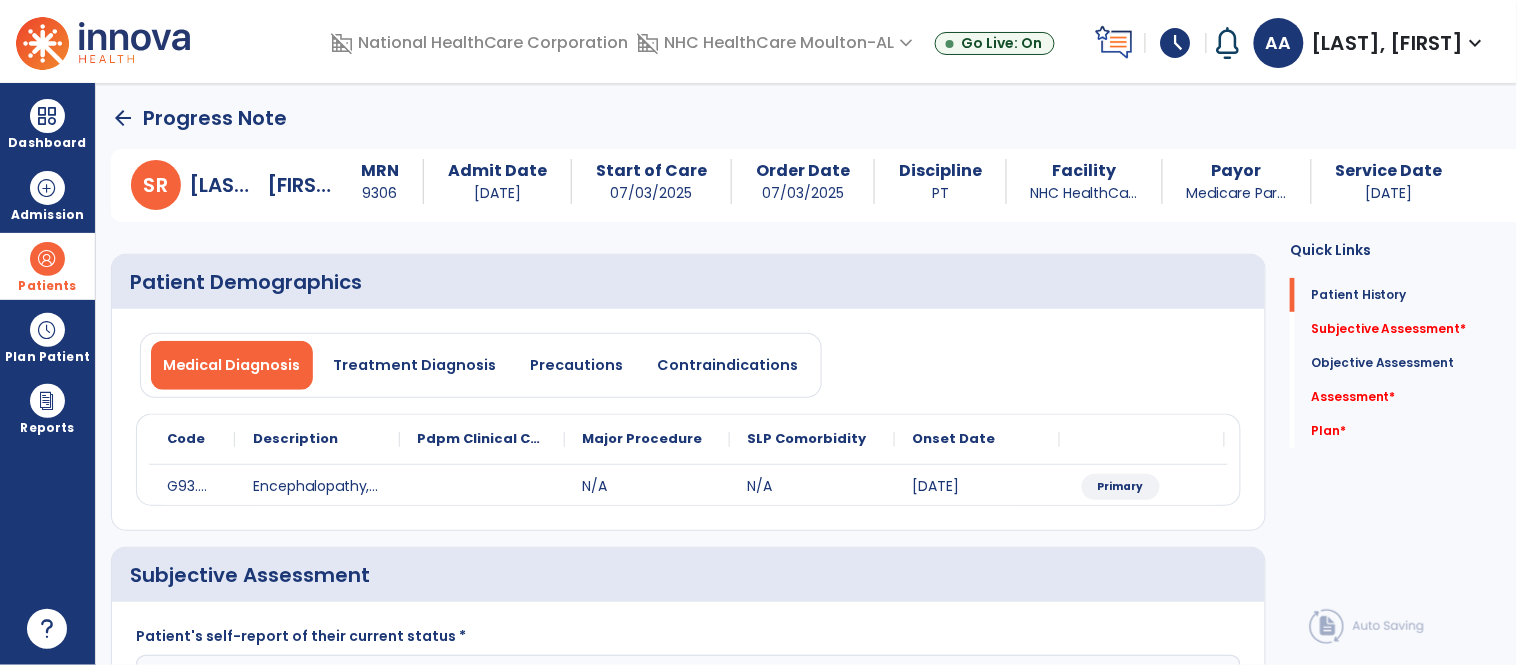 scroll, scrollTop: 111, scrollLeft: 0, axis: vertical 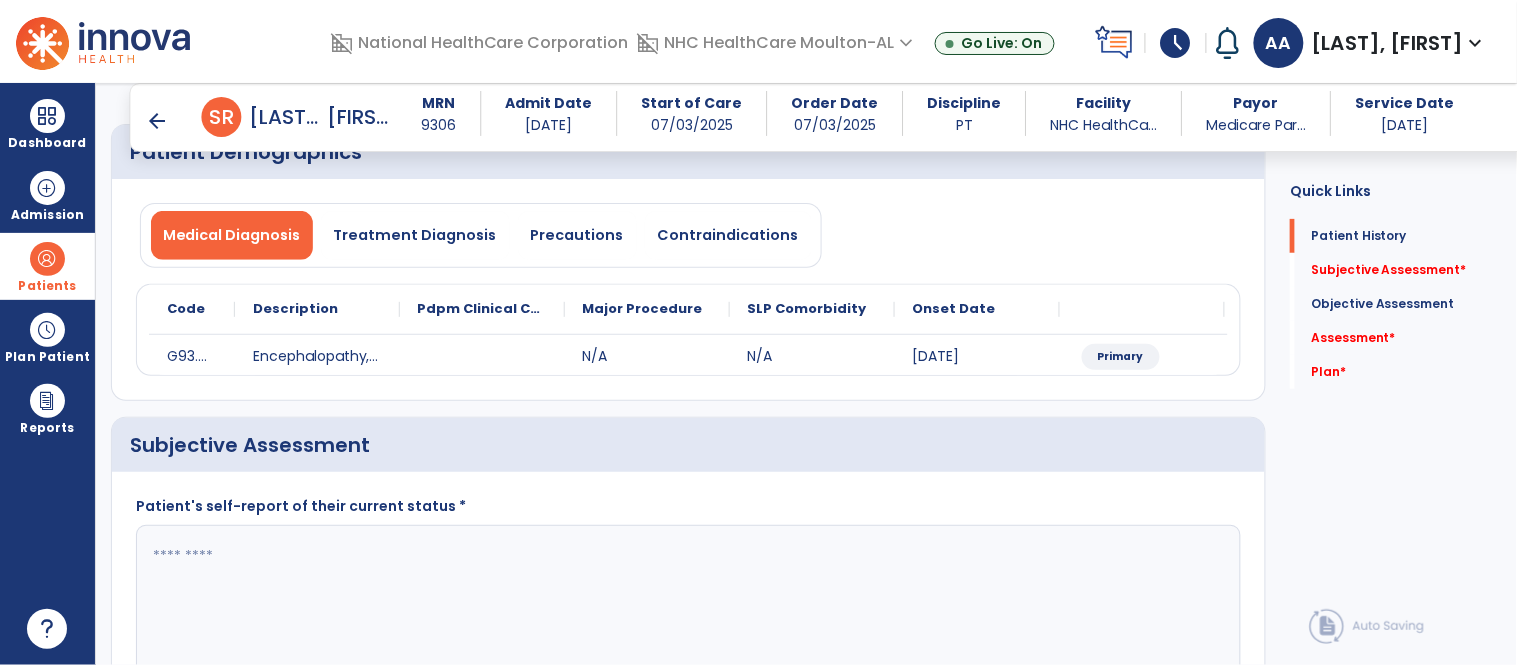 click 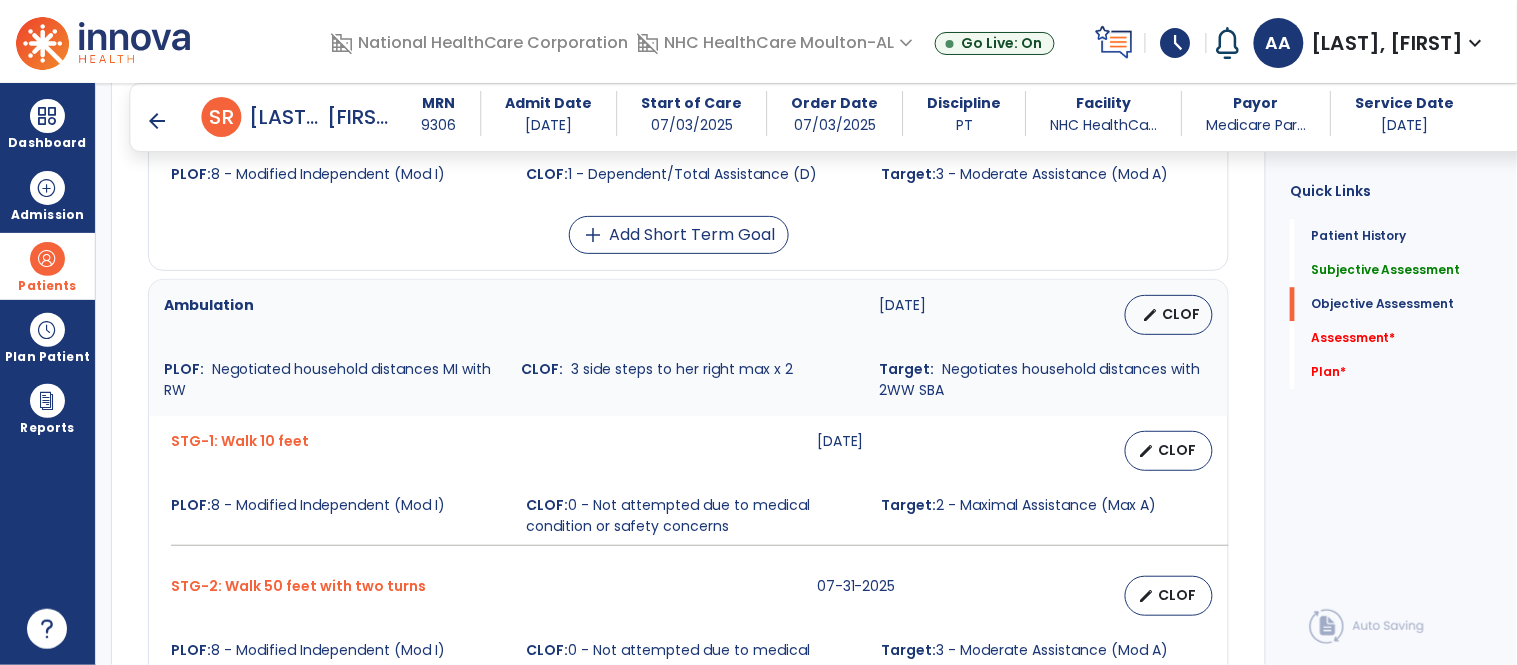 scroll, scrollTop: 1444, scrollLeft: 0, axis: vertical 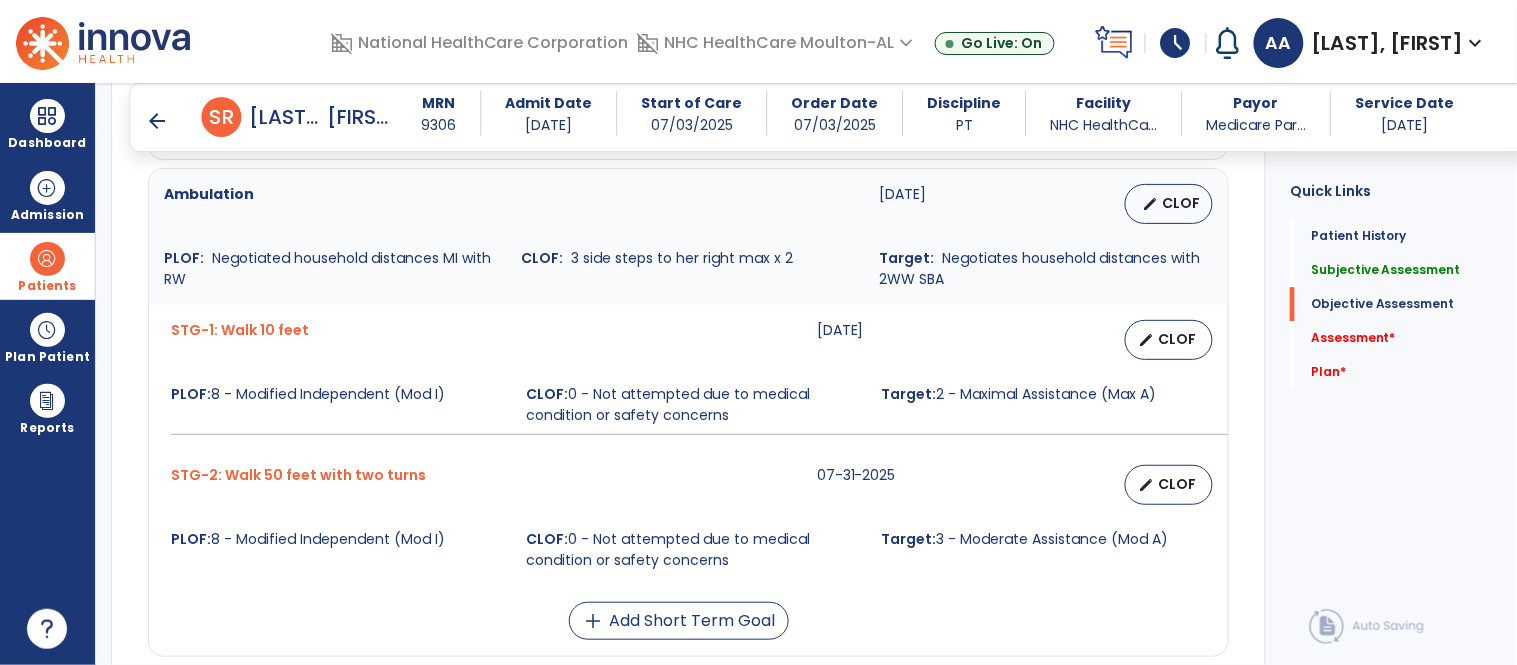 type on "**********" 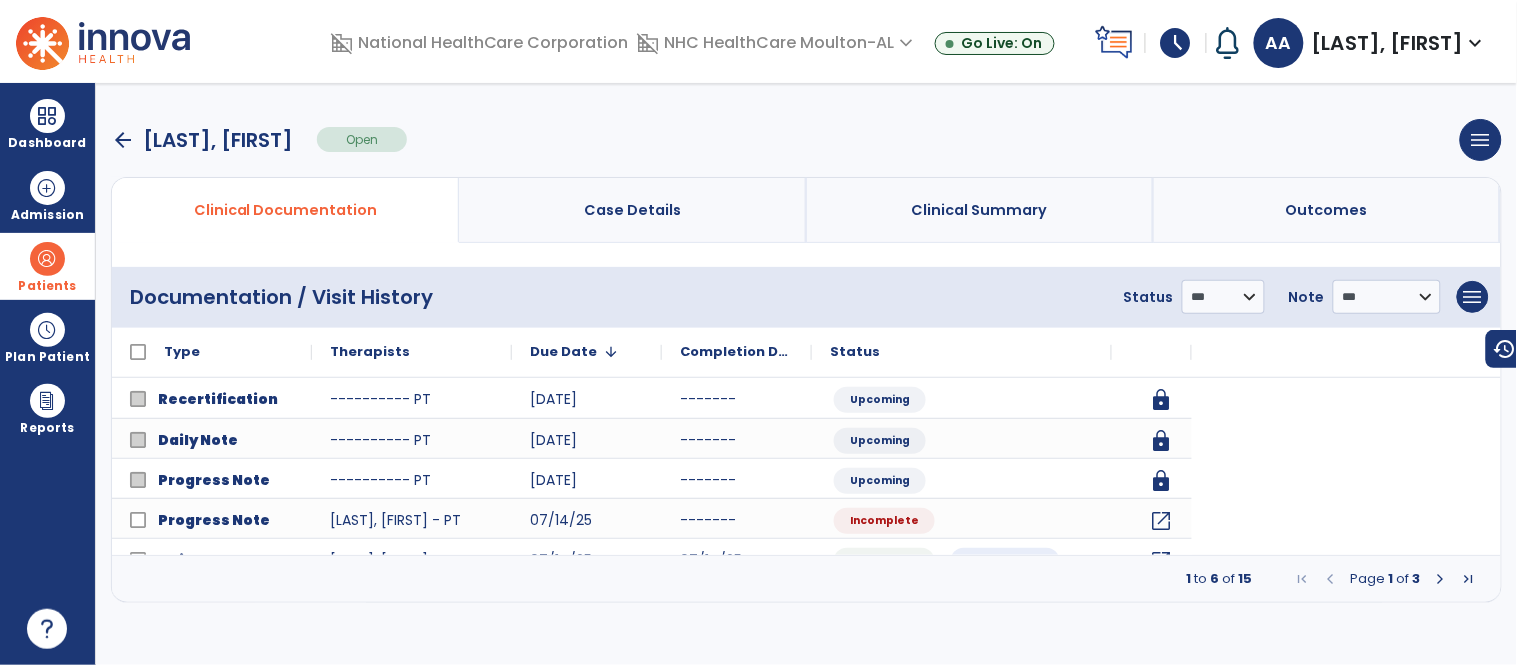 scroll, scrollTop: 0, scrollLeft: 0, axis: both 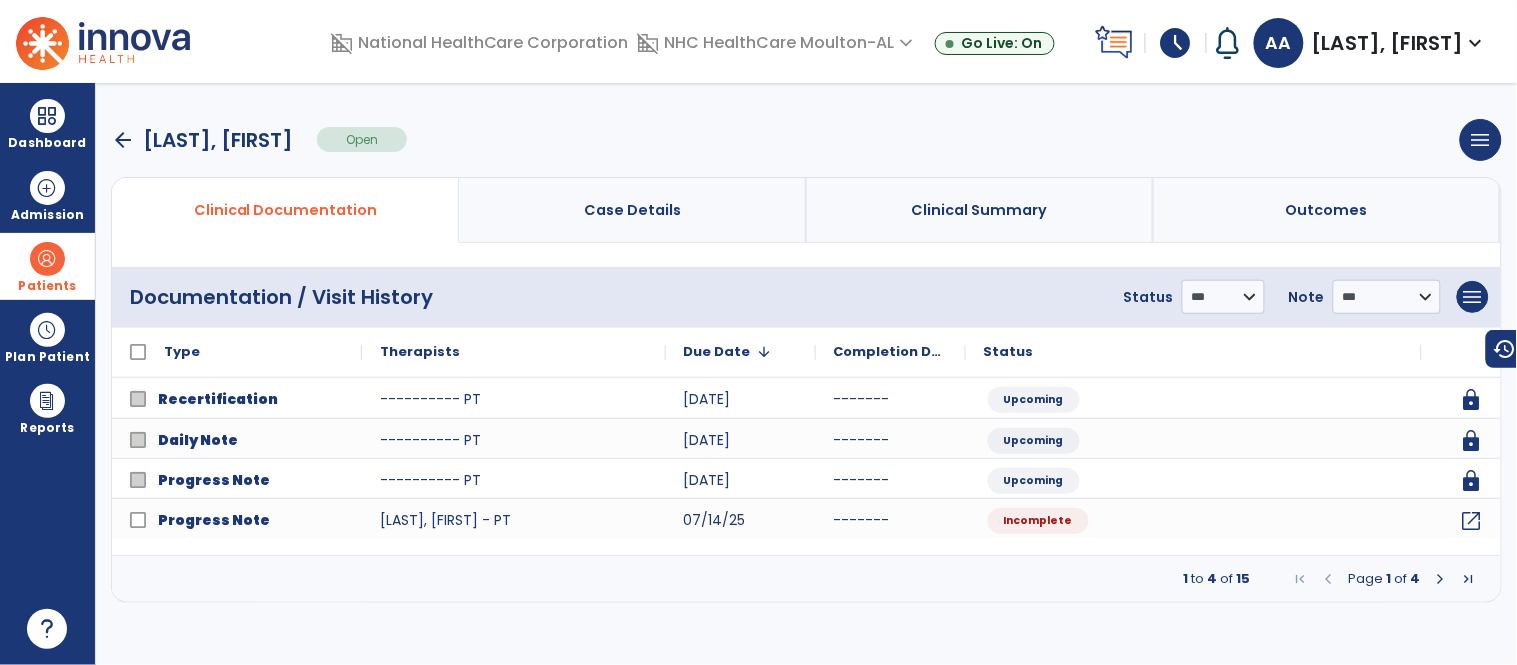 click at bounding box center [1441, 579] 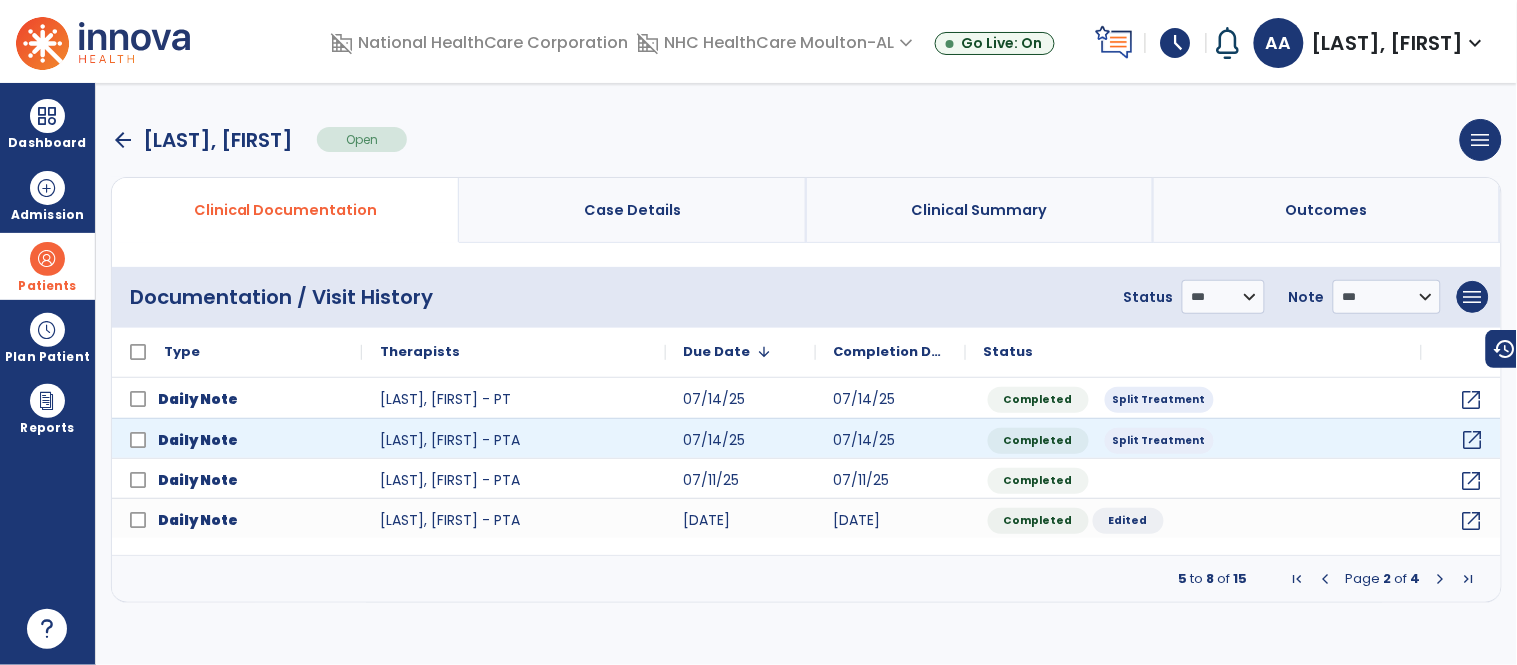 click on "open_in_new" 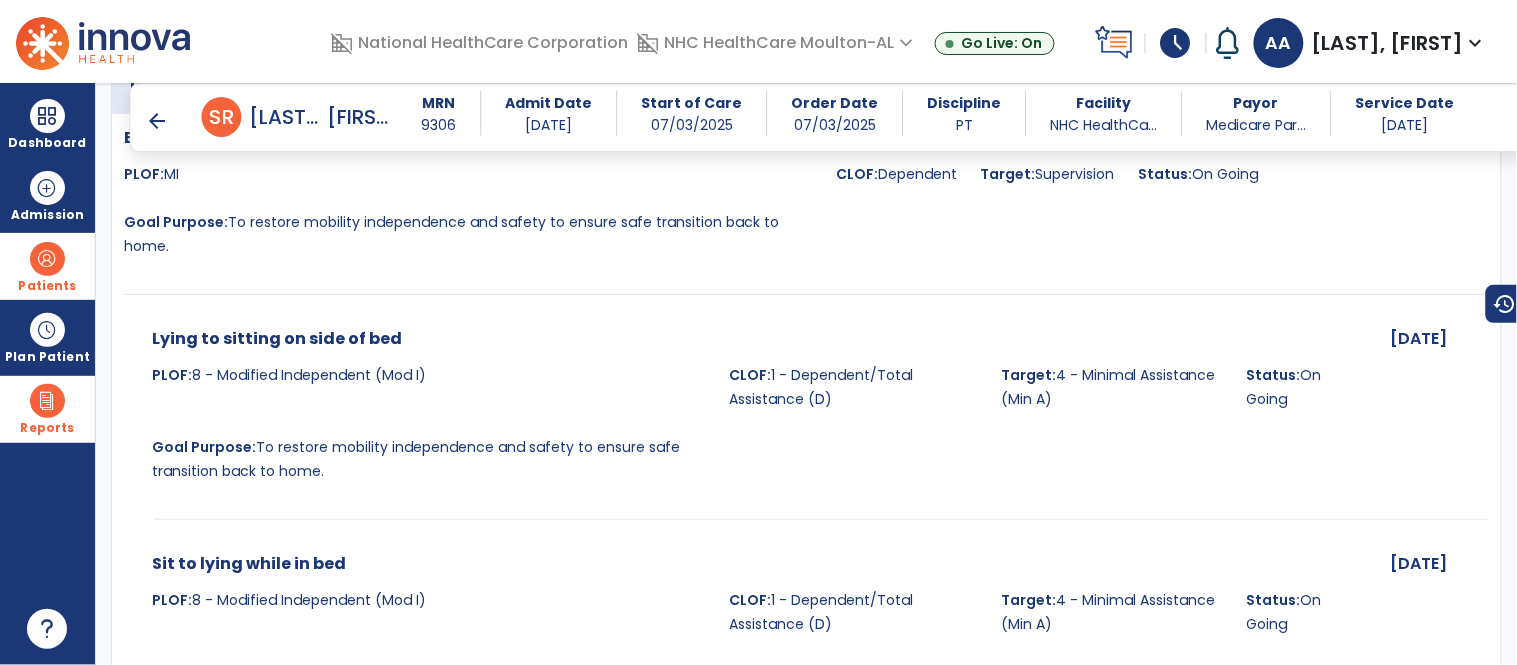 scroll, scrollTop: 2000, scrollLeft: 0, axis: vertical 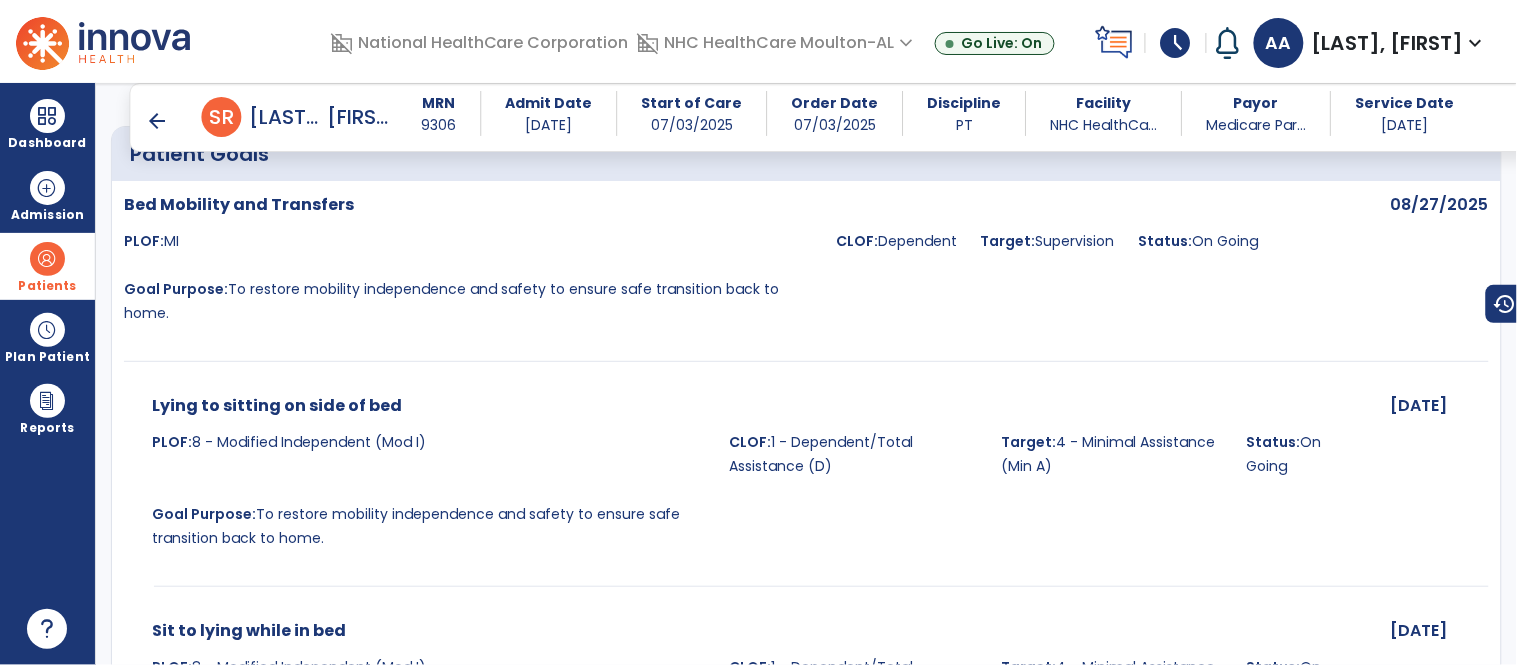 click on "arrow_back" at bounding box center (158, 121) 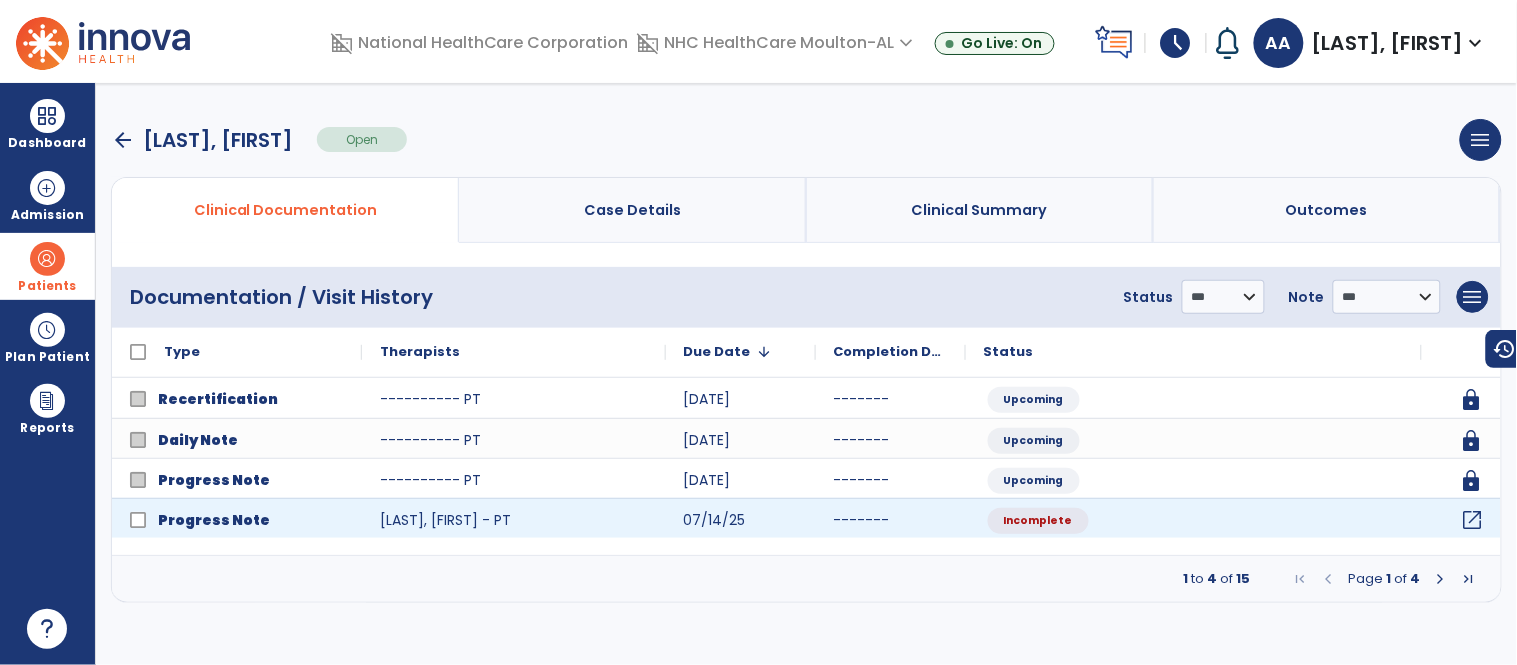 click on "open_in_new" 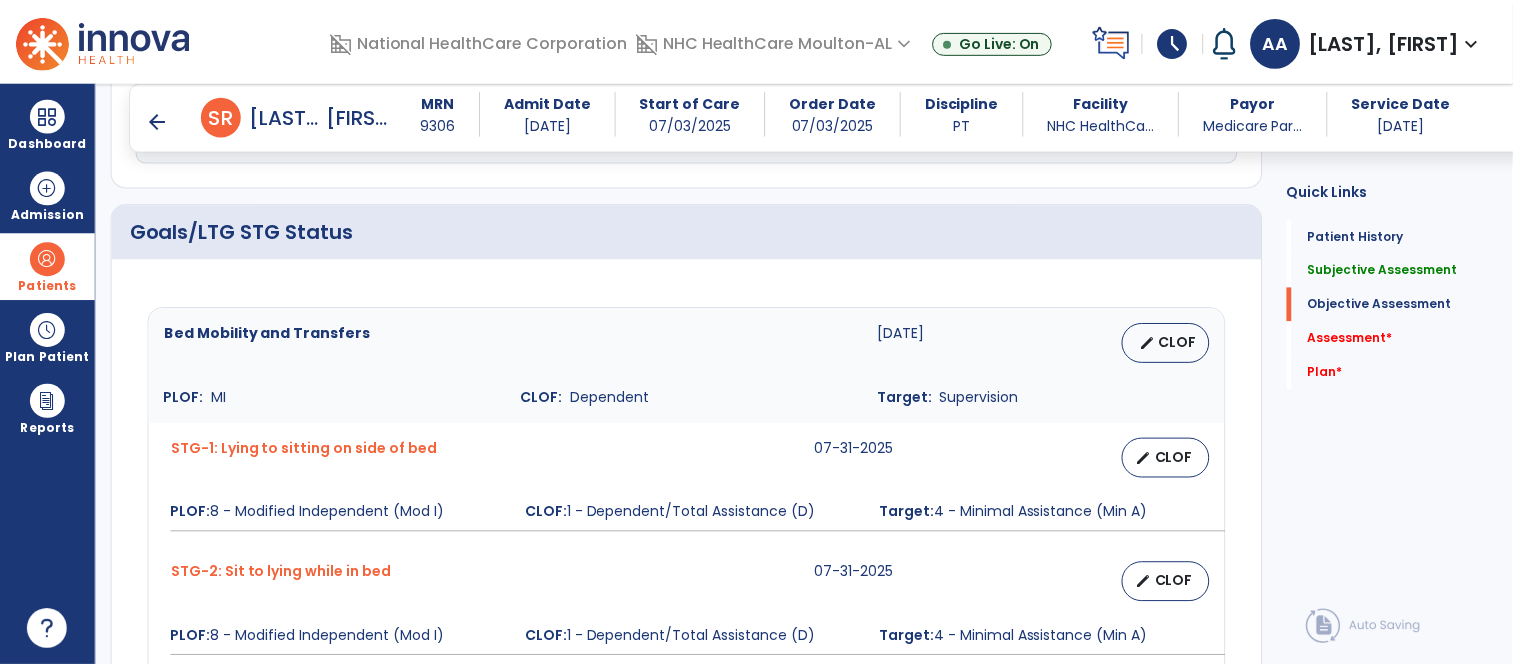 scroll, scrollTop: 666, scrollLeft: 0, axis: vertical 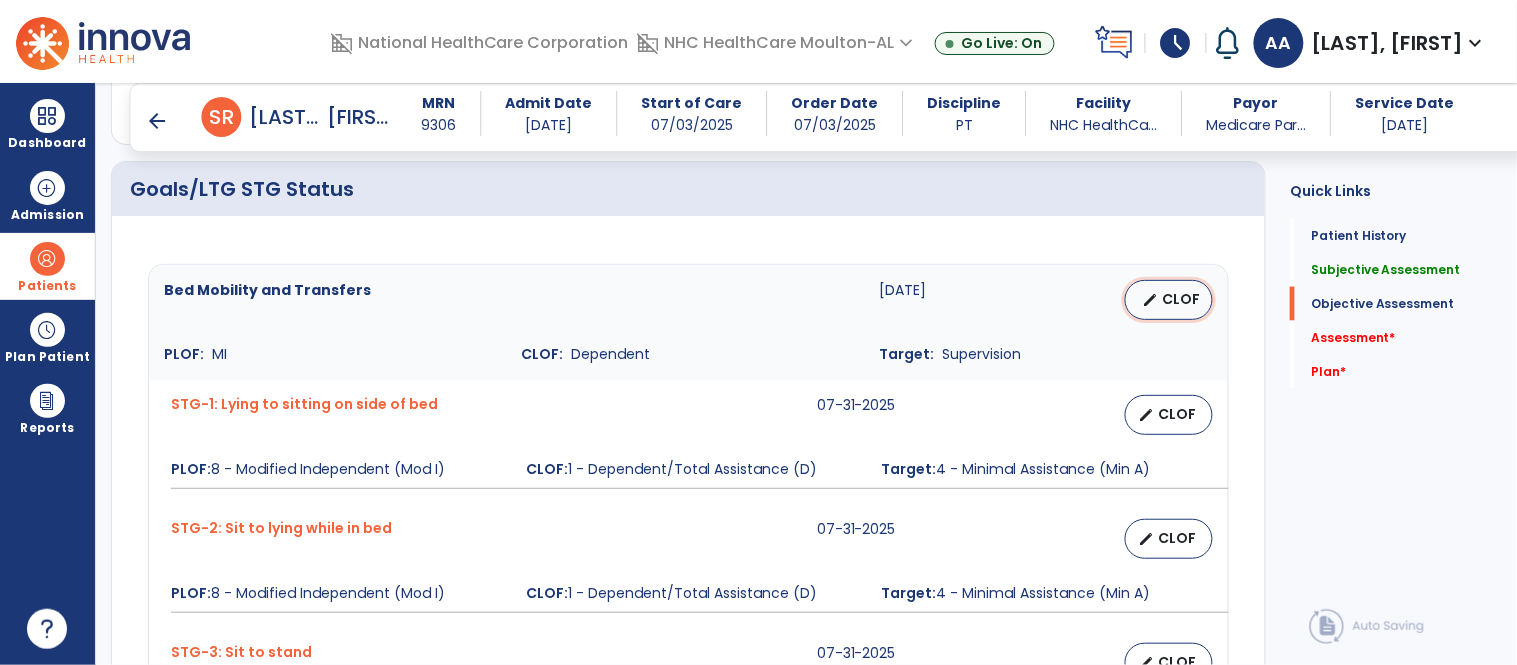 click on "CLOF" at bounding box center (1181, 299) 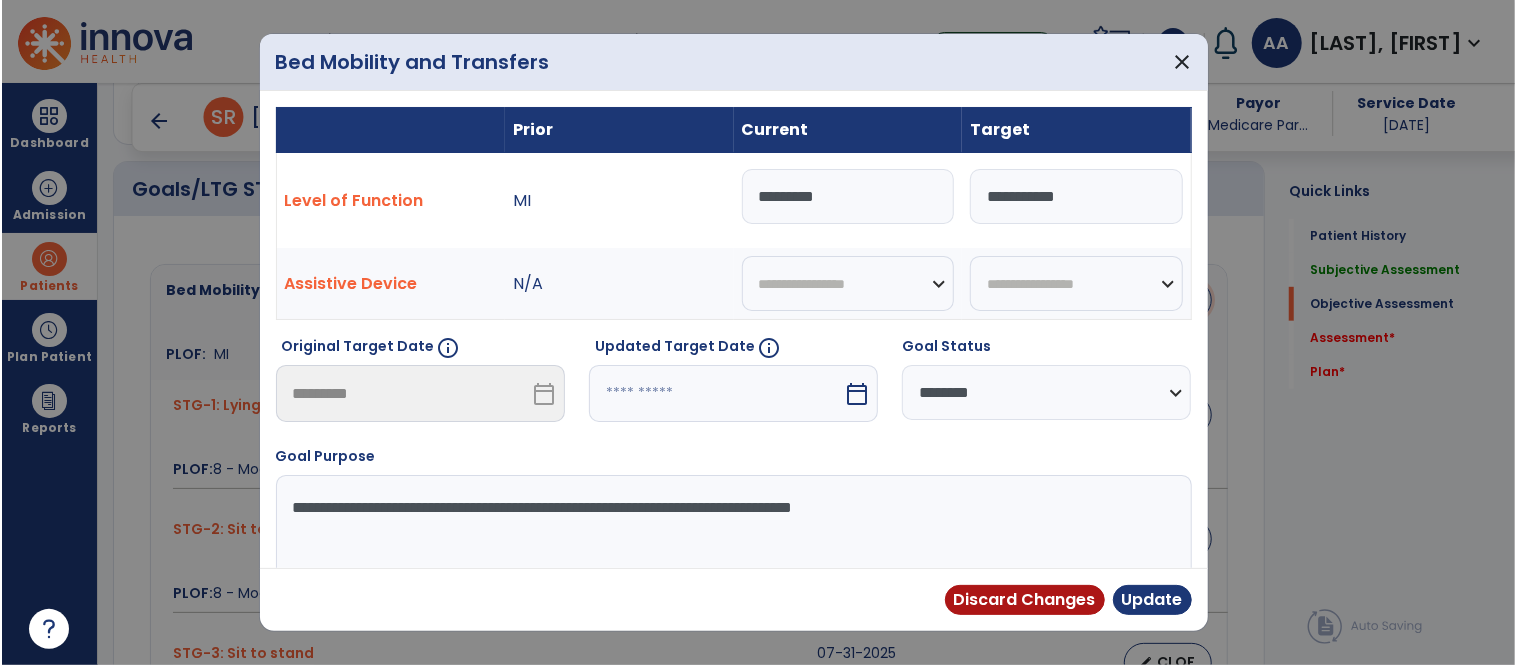 scroll, scrollTop: 666, scrollLeft: 0, axis: vertical 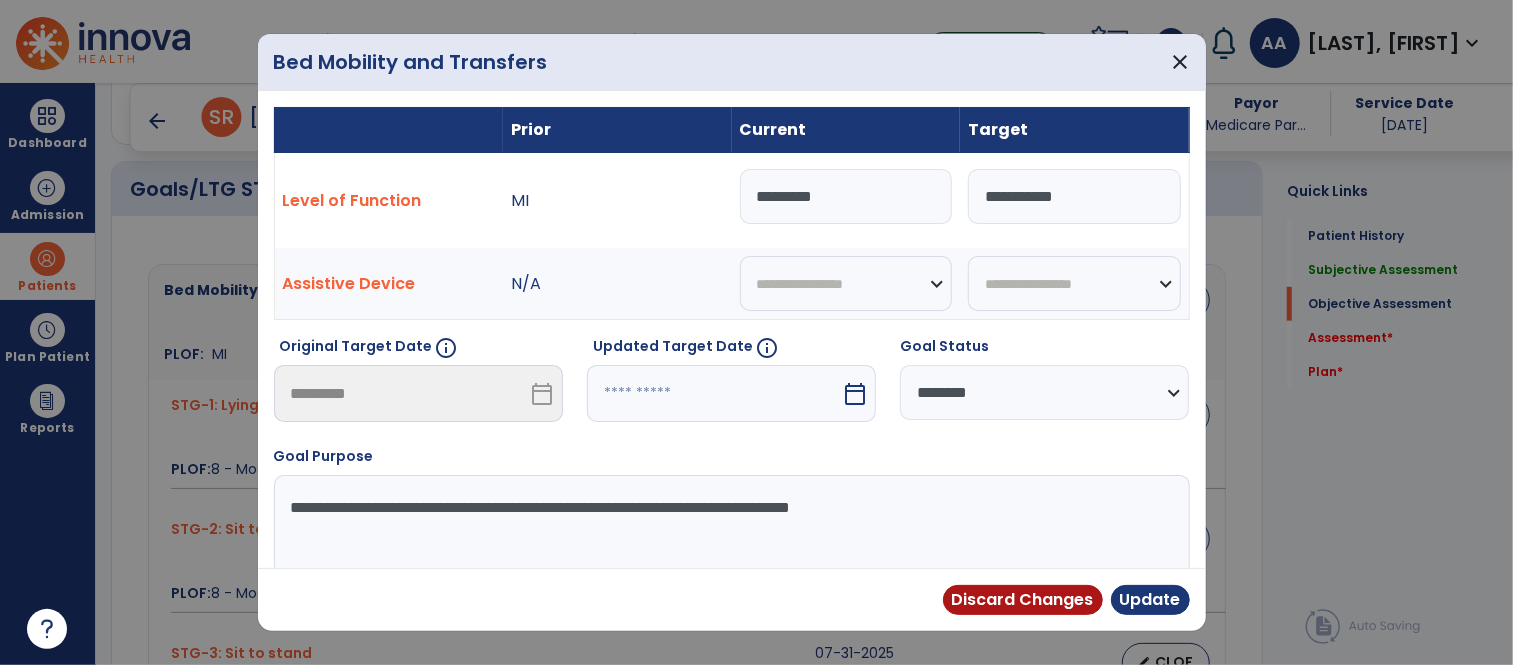 click on "*********" at bounding box center (846, 196) 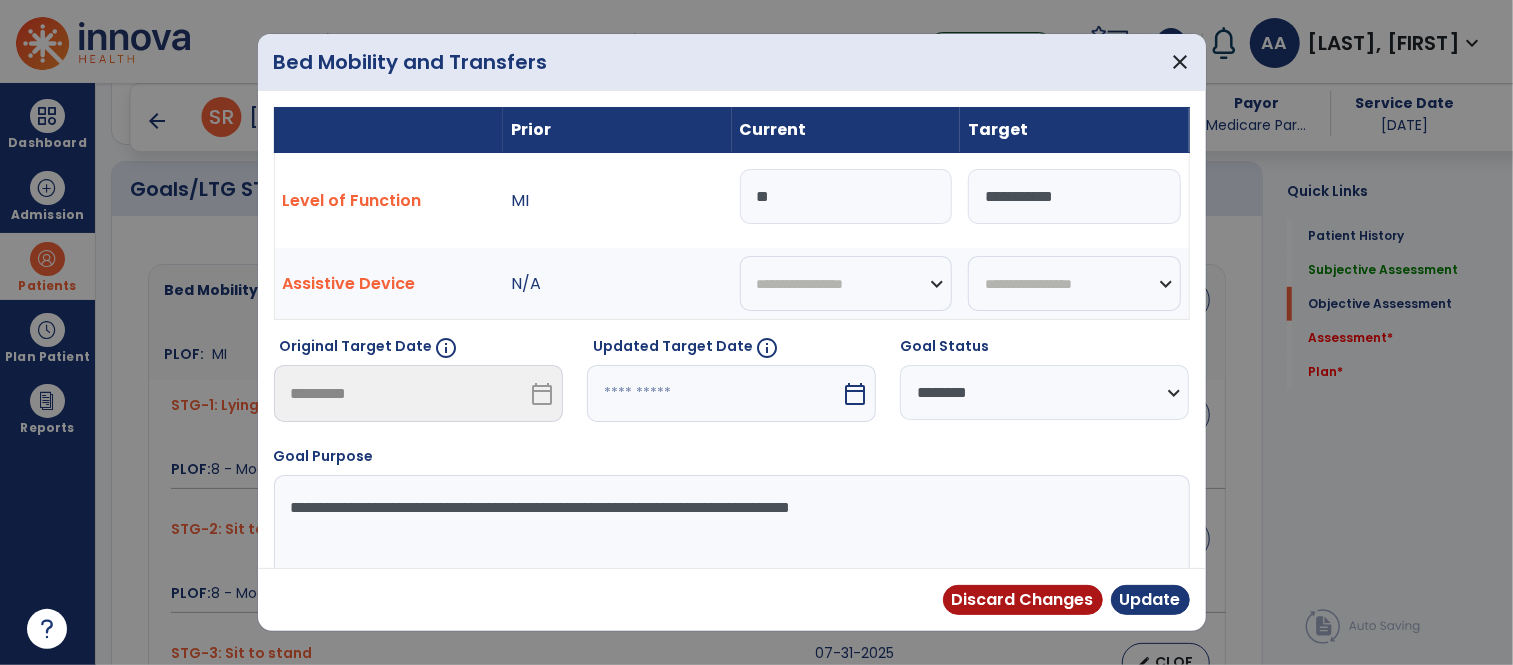 type on "*" 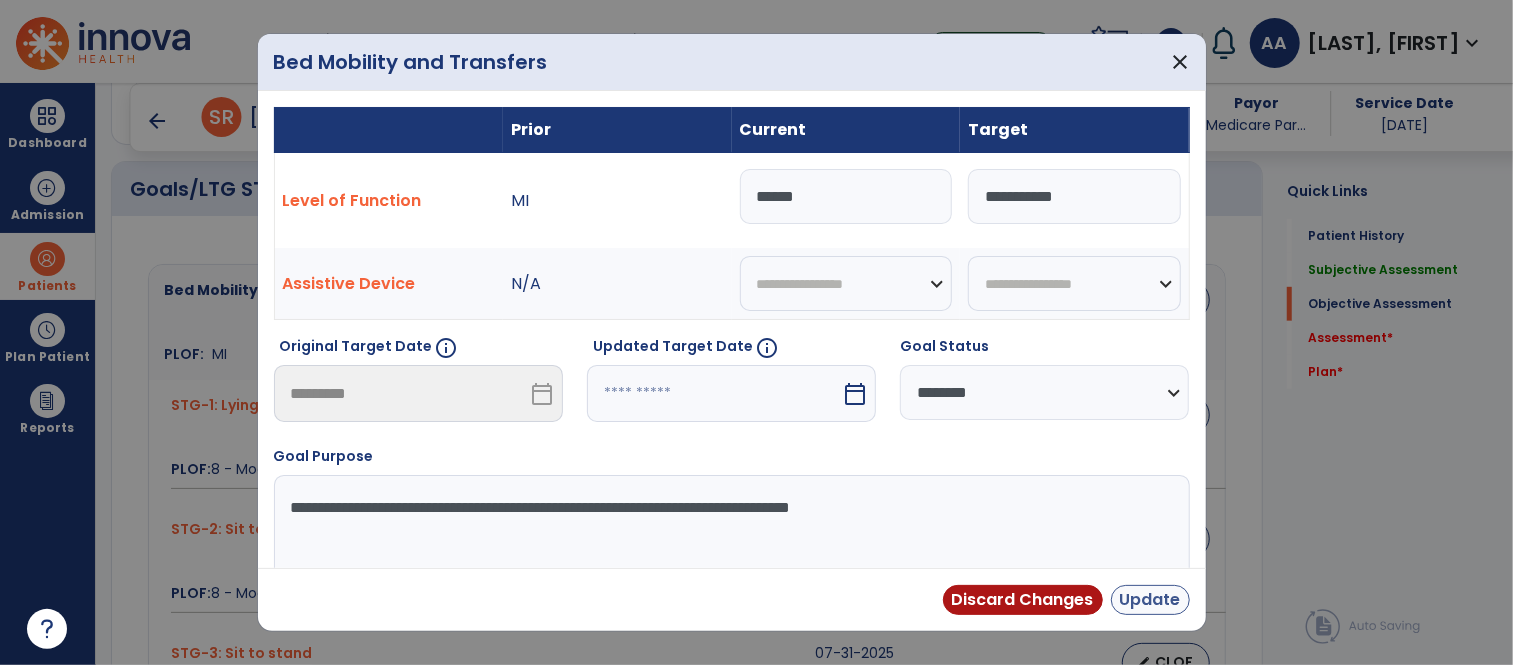 type on "******" 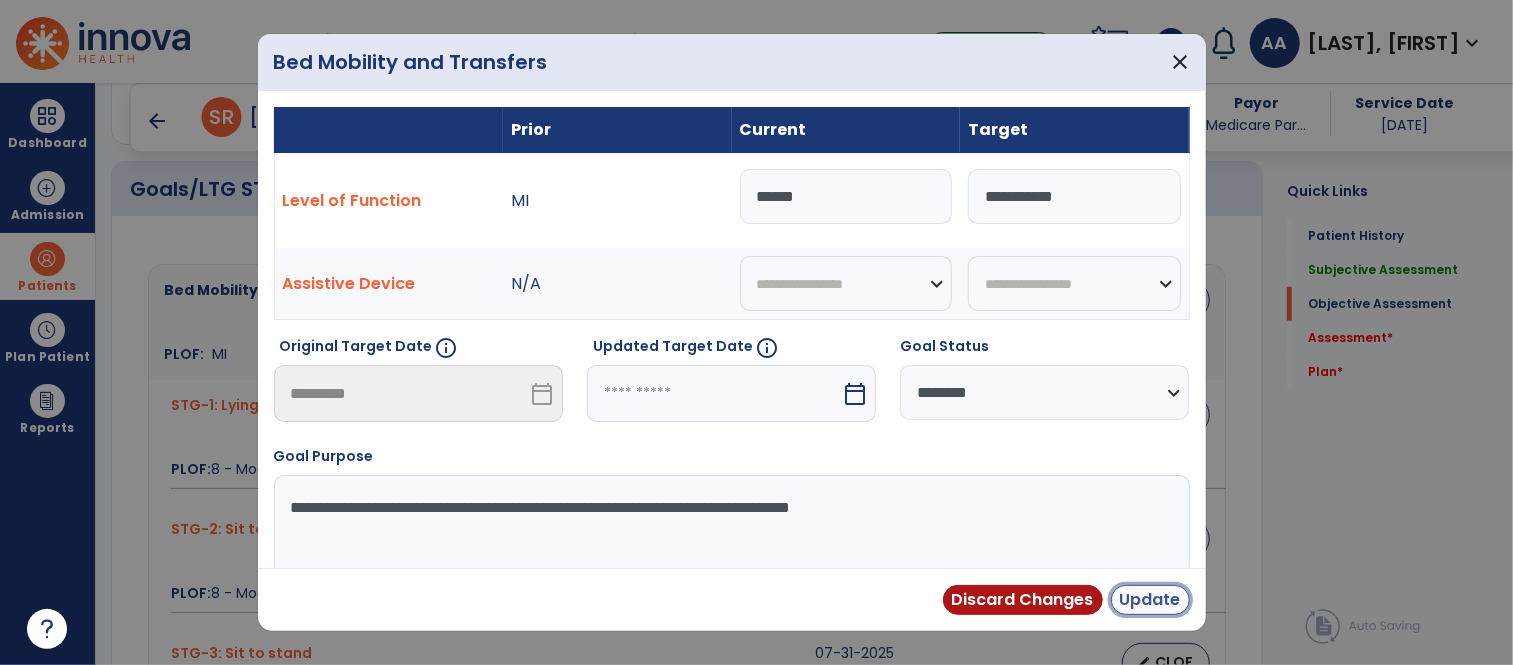 click on "Update" at bounding box center (1150, 600) 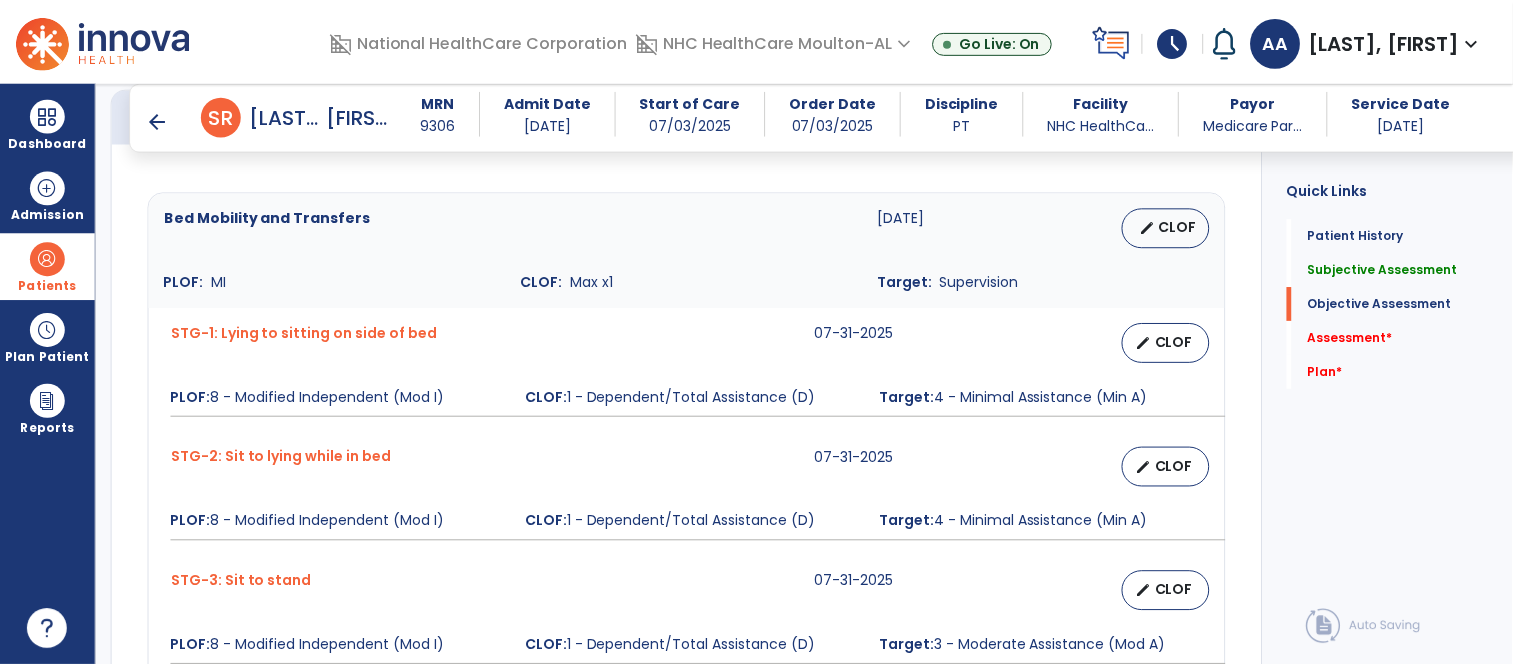scroll, scrollTop: 777, scrollLeft: 0, axis: vertical 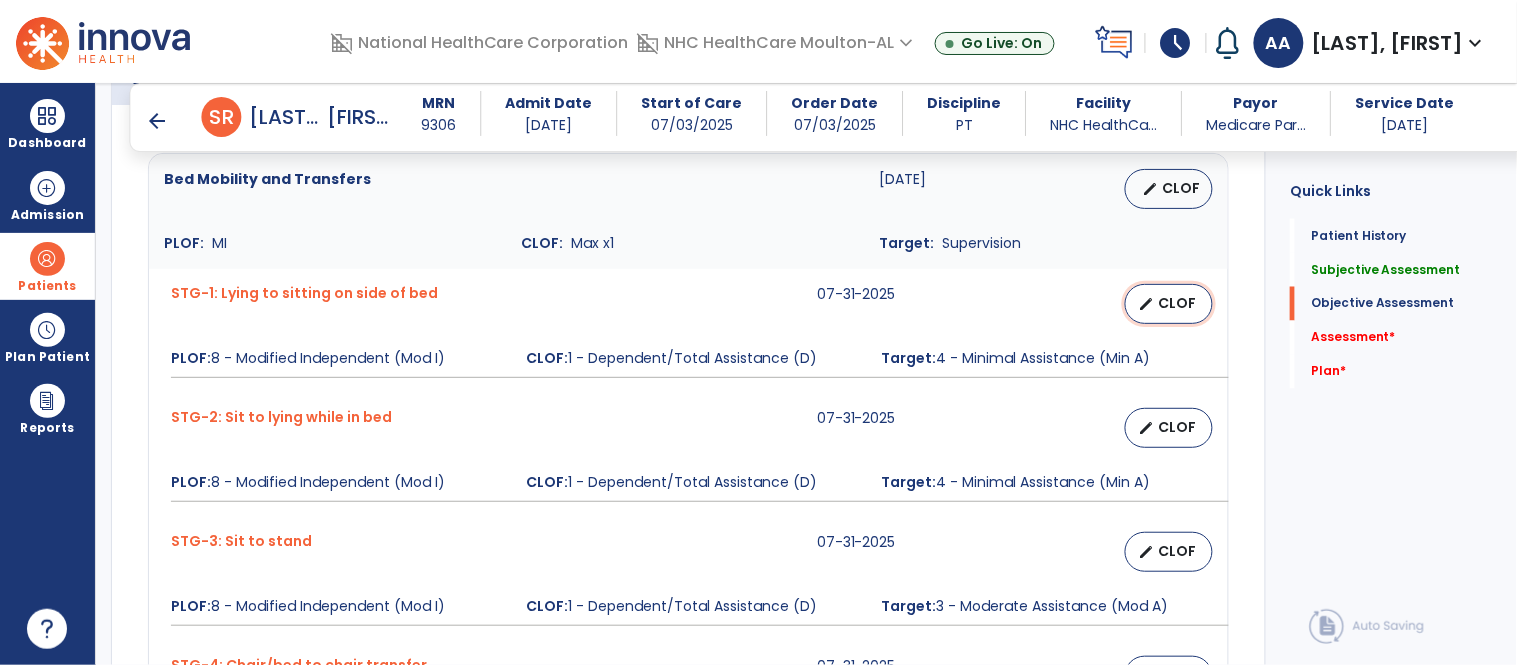 click on "CLOF" at bounding box center [1177, 303] 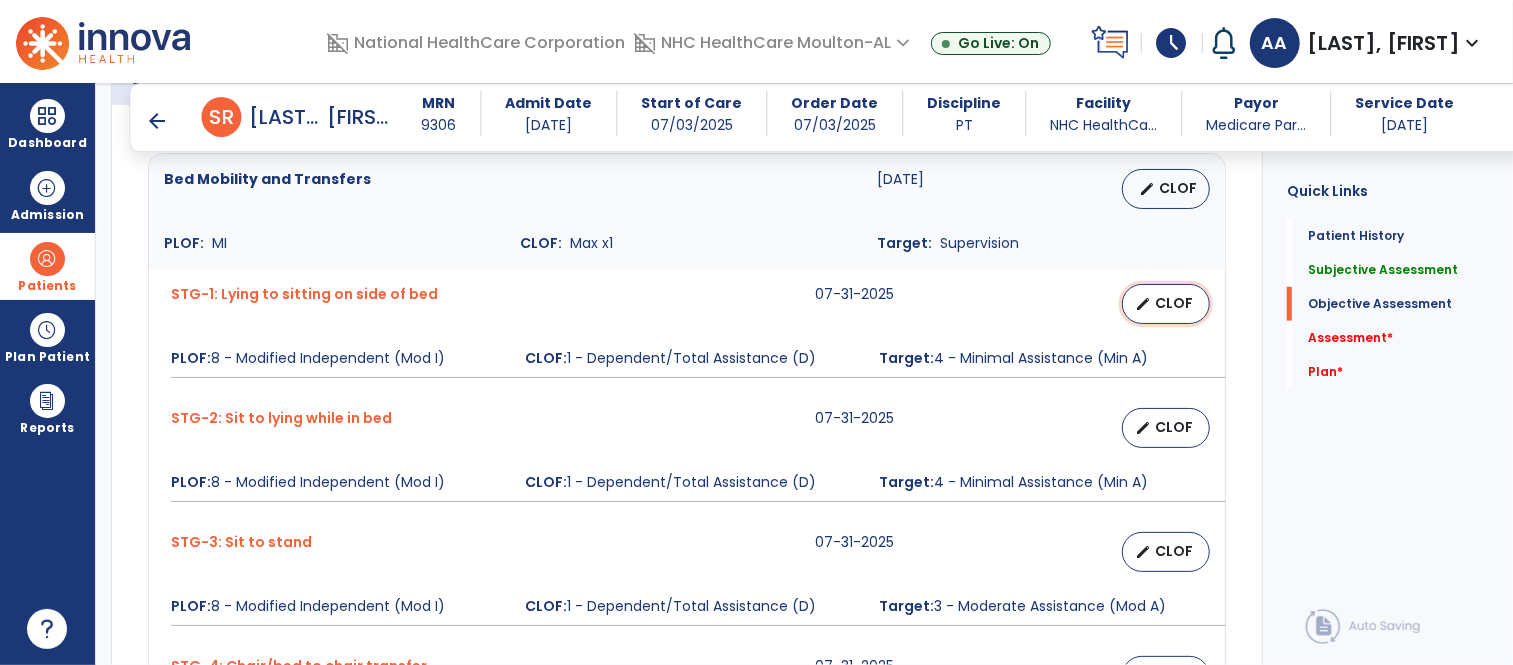 scroll, scrollTop: 777, scrollLeft: 0, axis: vertical 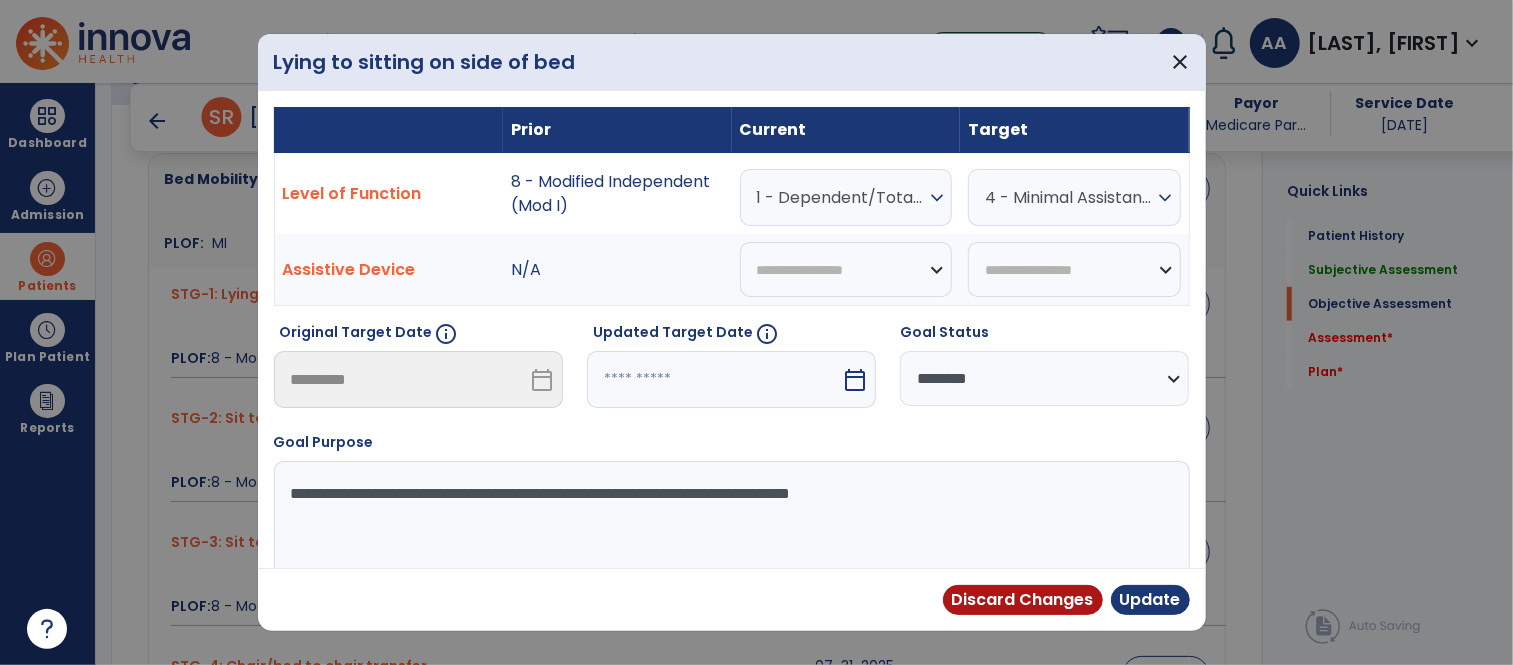 click on "expand_more" at bounding box center [937, 198] 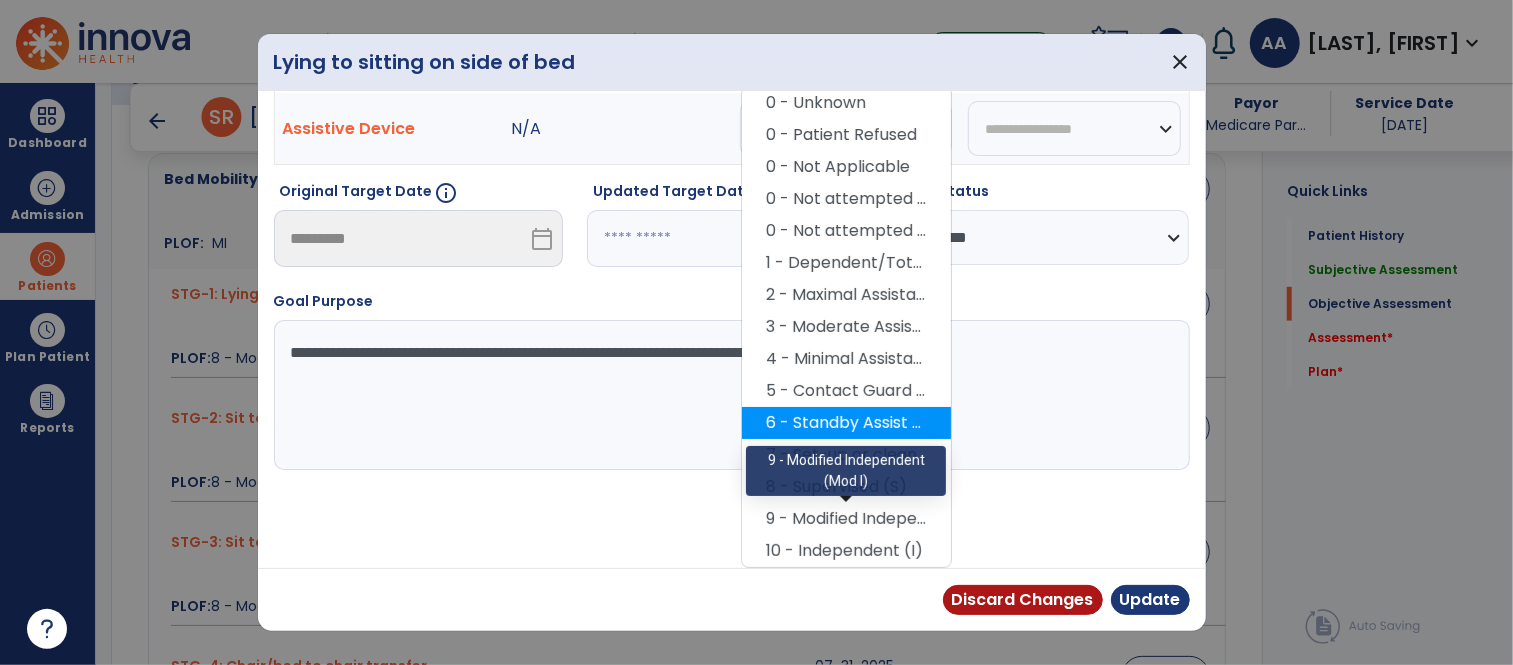 scroll, scrollTop: 142, scrollLeft: 0, axis: vertical 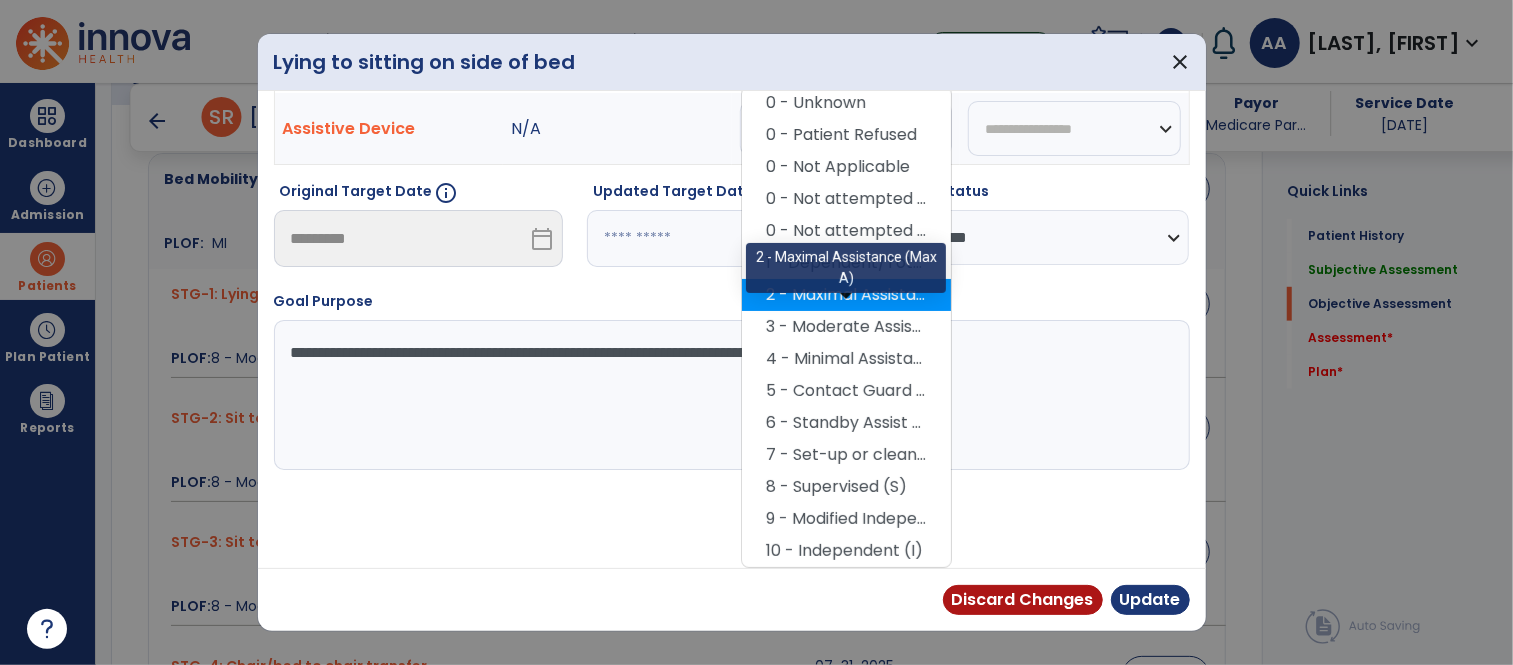click on "2 - Maximal Assistance (Max A)" at bounding box center (846, 295) 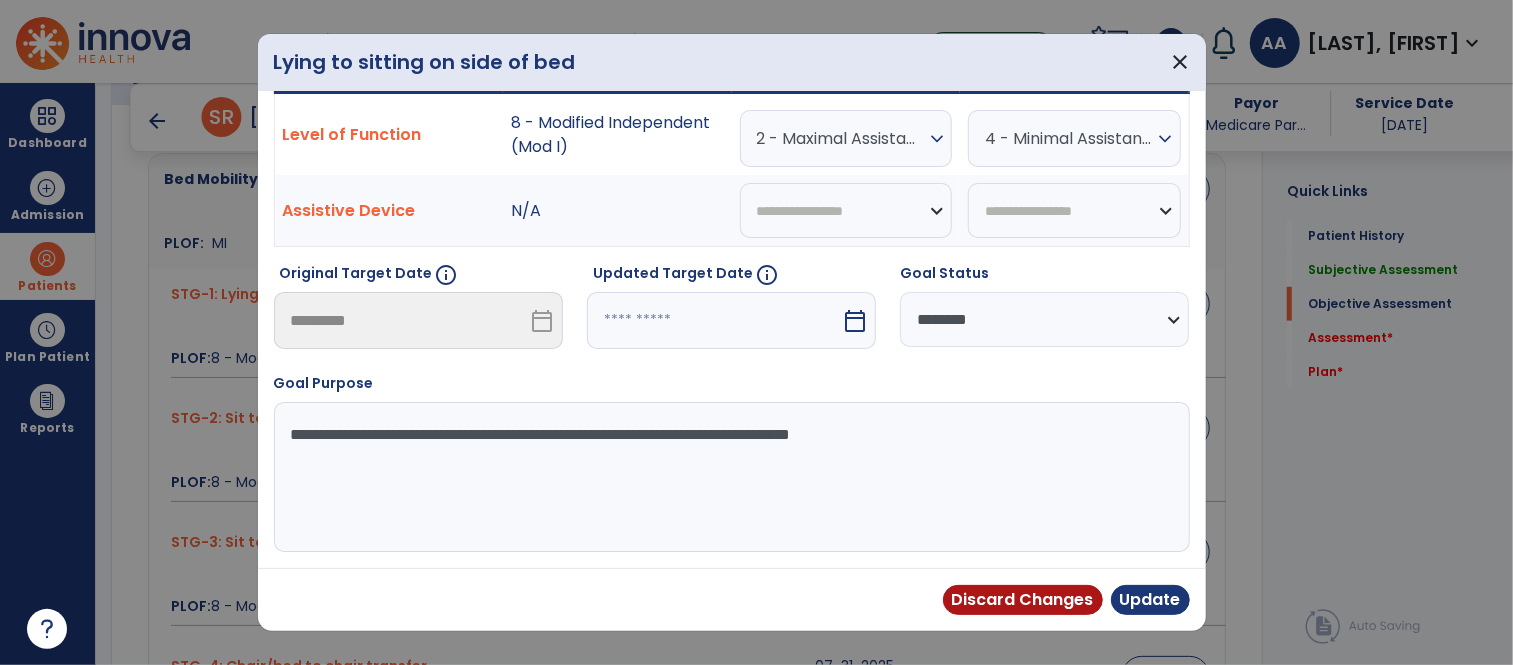 scroll, scrollTop: 60, scrollLeft: 0, axis: vertical 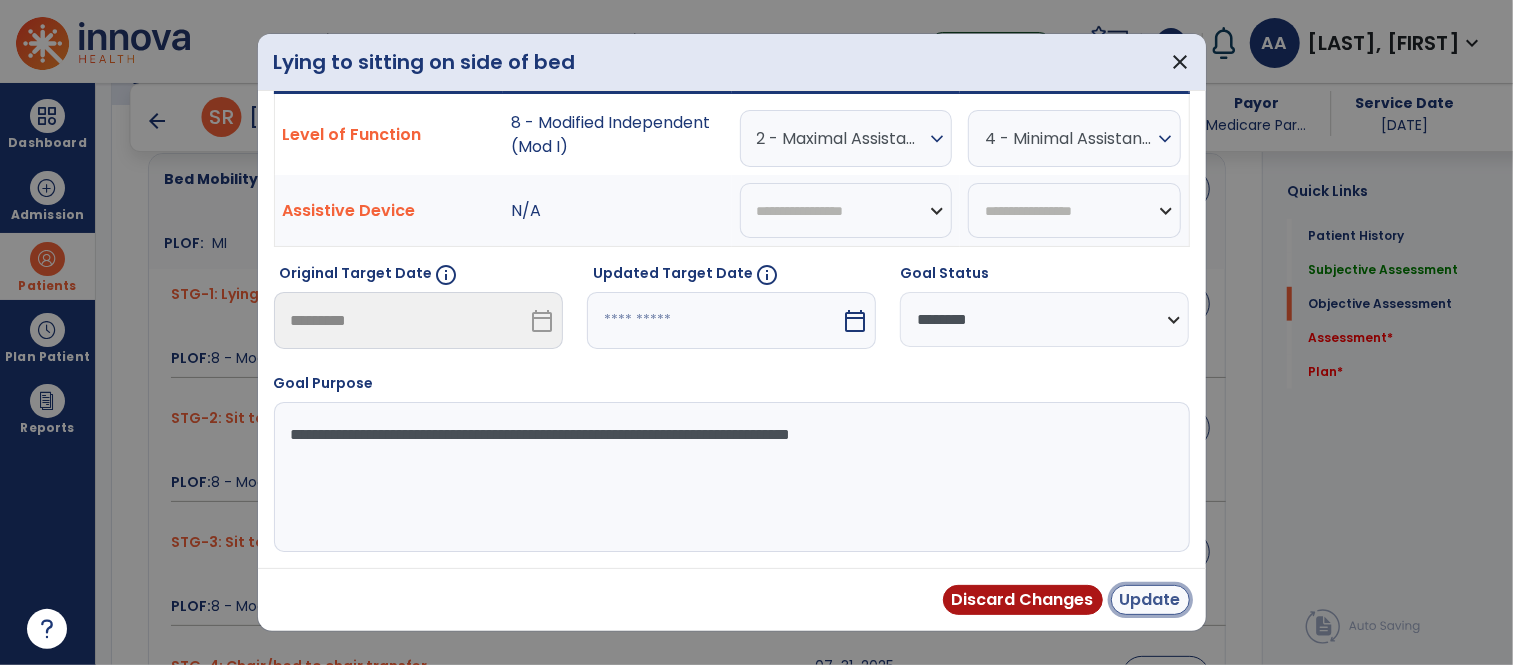 click on "Update" at bounding box center [1150, 600] 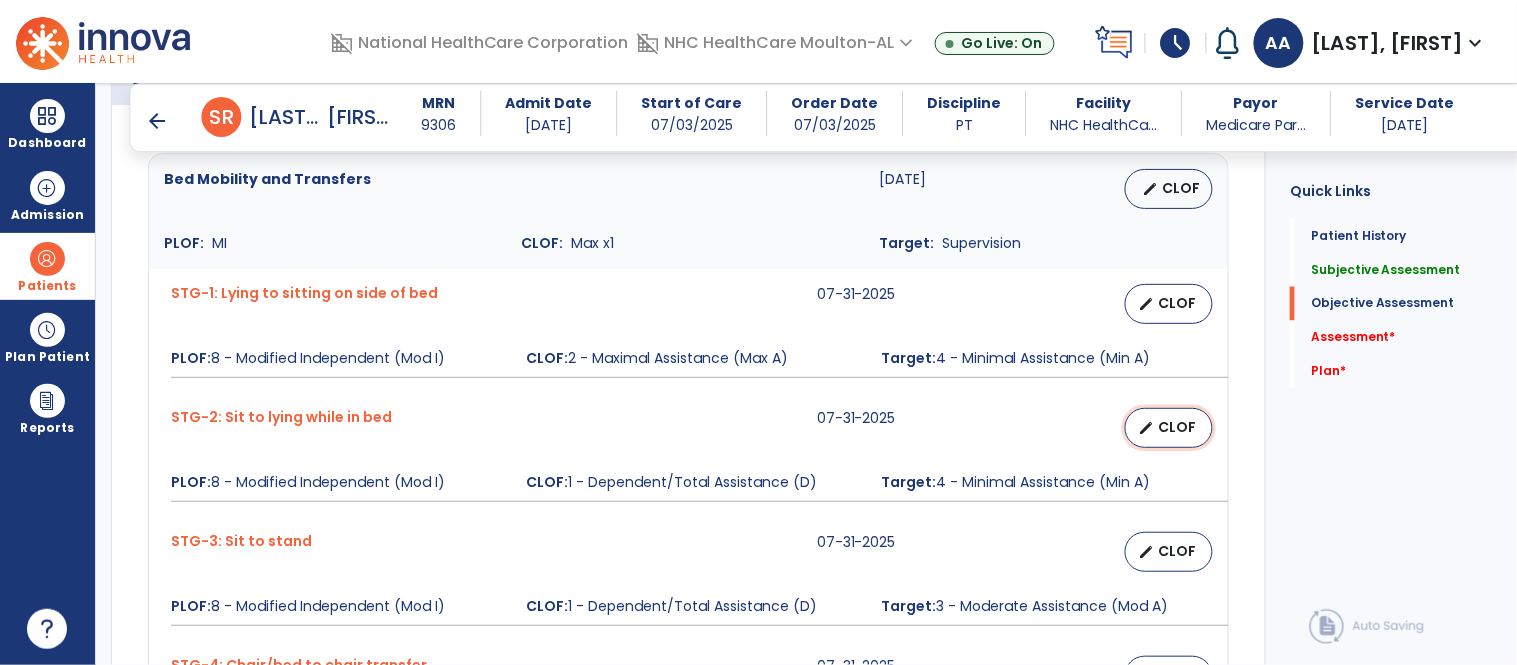 click on "edit" at bounding box center [1146, 428] 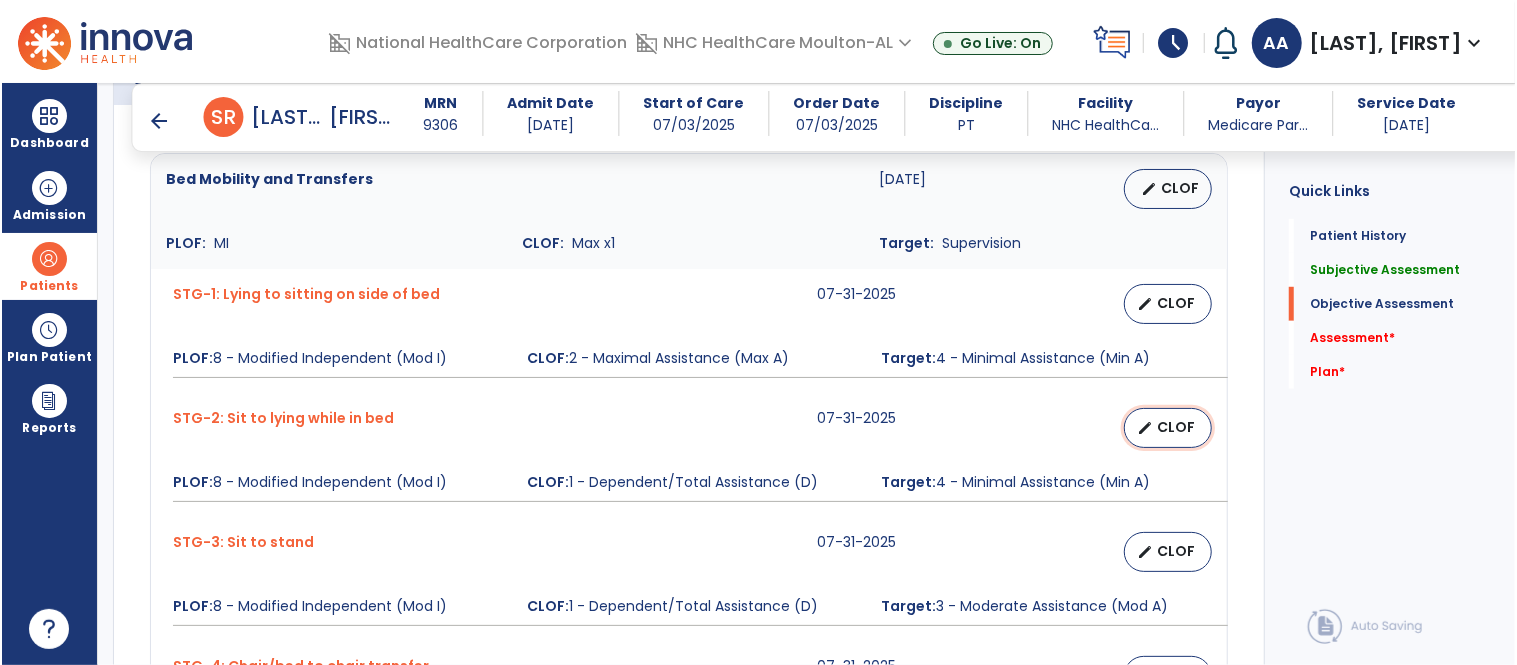 scroll, scrollTop: 777, scrollLeft: 0, axis: vertical 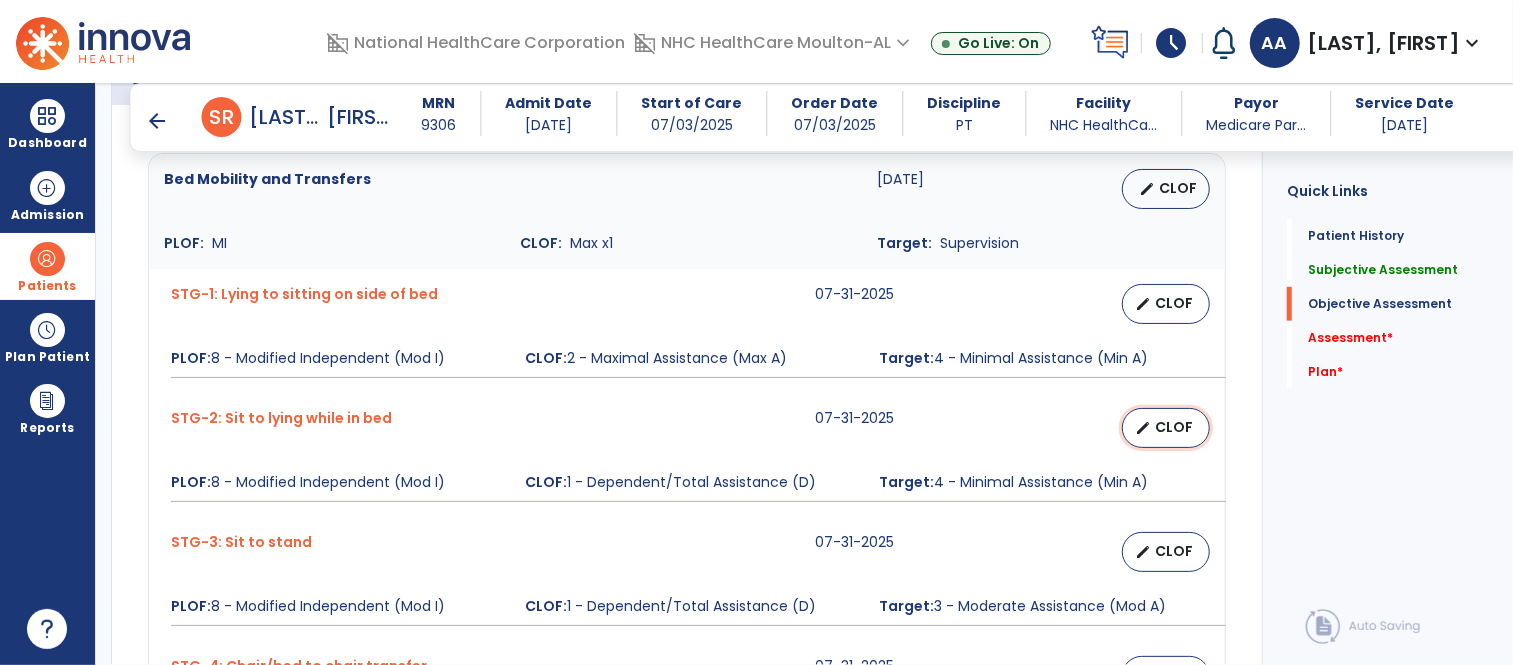 select on "********" 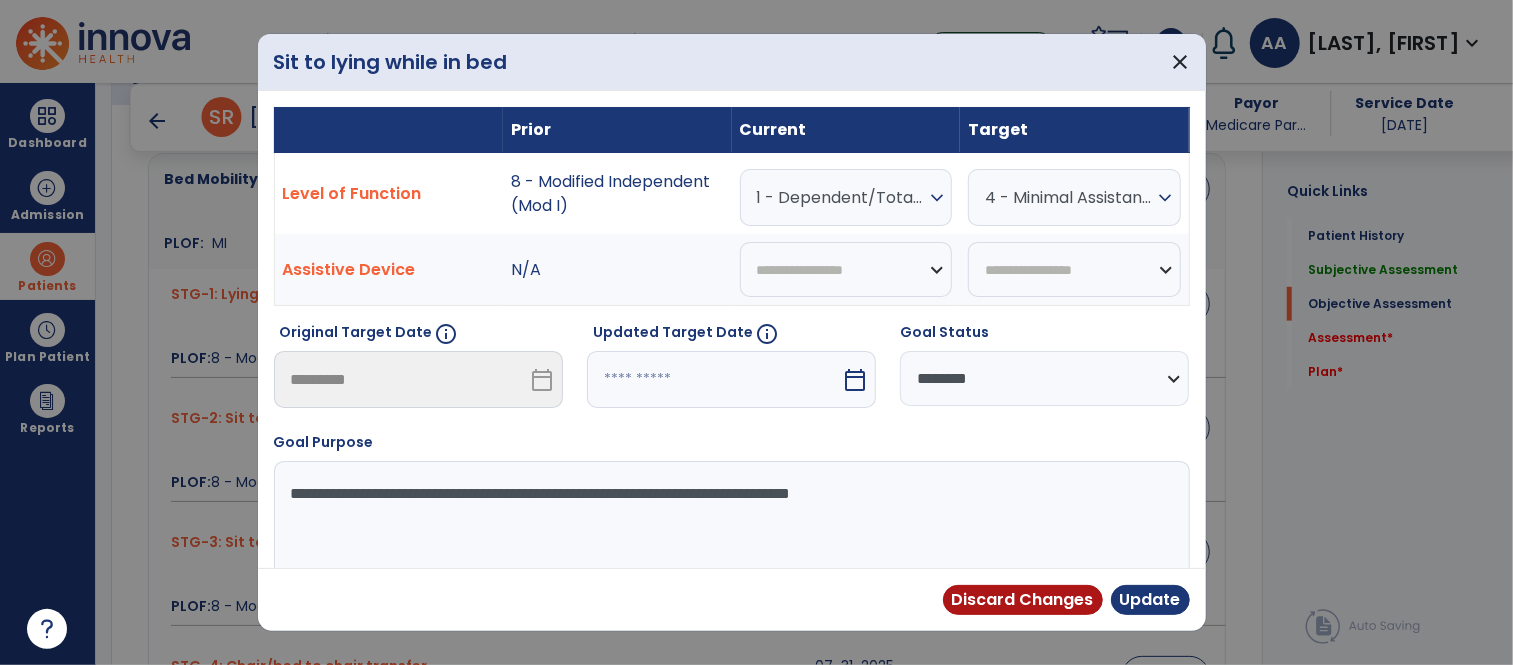click on "1 - Dependent/Total Assistance (D) expand_more" at bounding box center (846, 197) 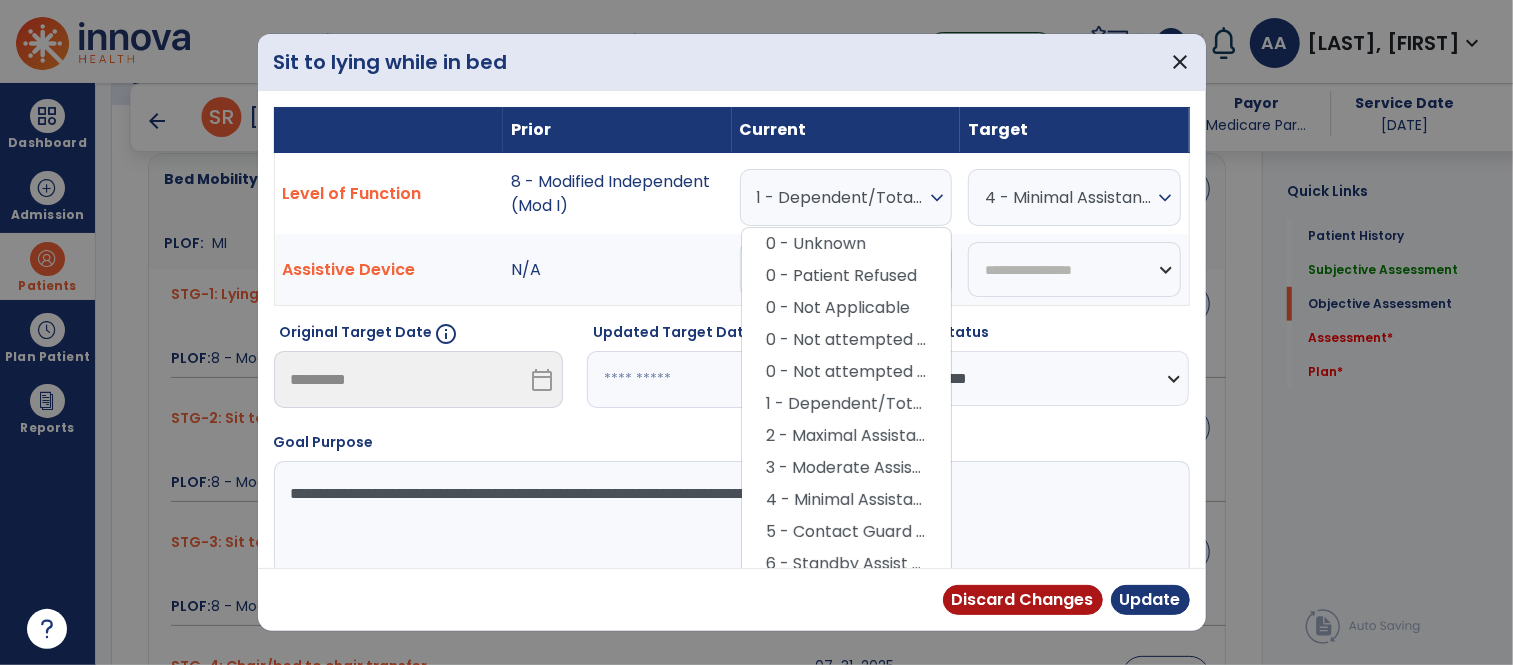 click on "2 - Maximal Assistance (Max A)" at bounding box center [846, 436] 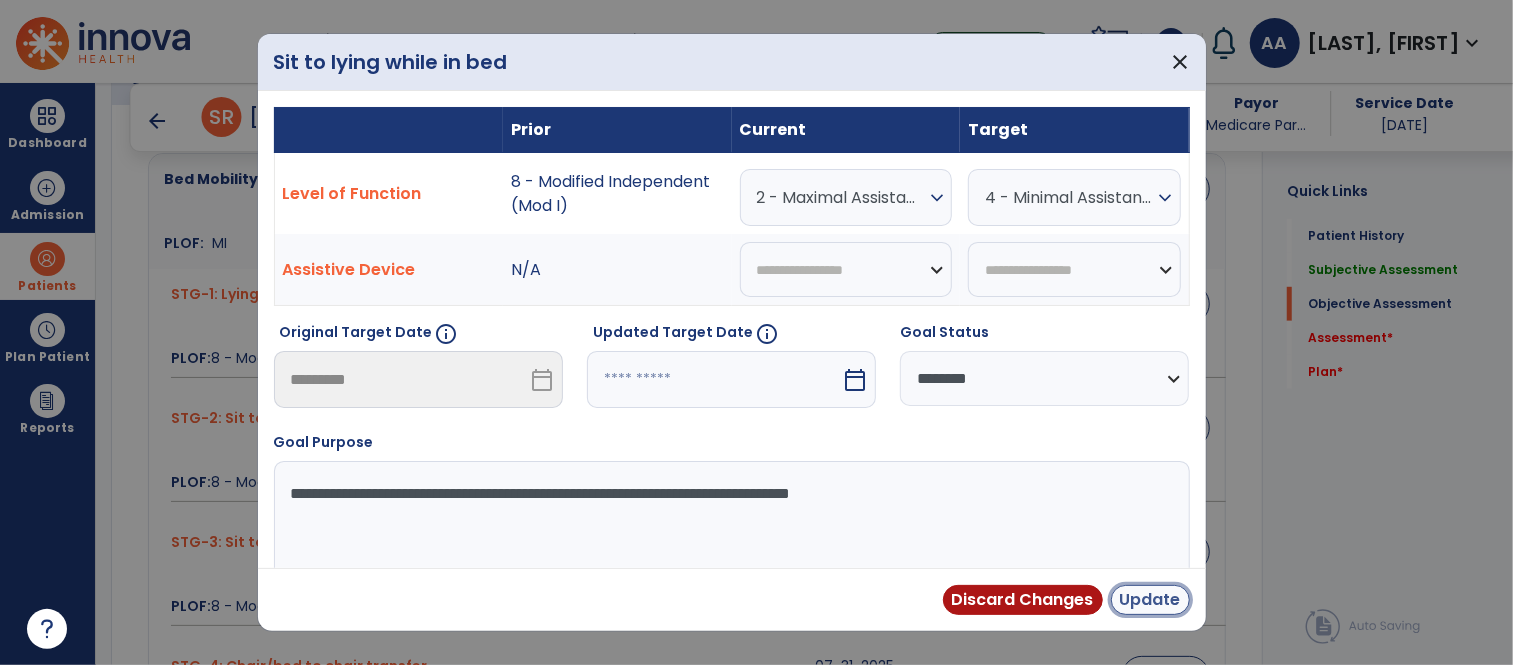 click on "Update" at bounding box center [1150, 600] 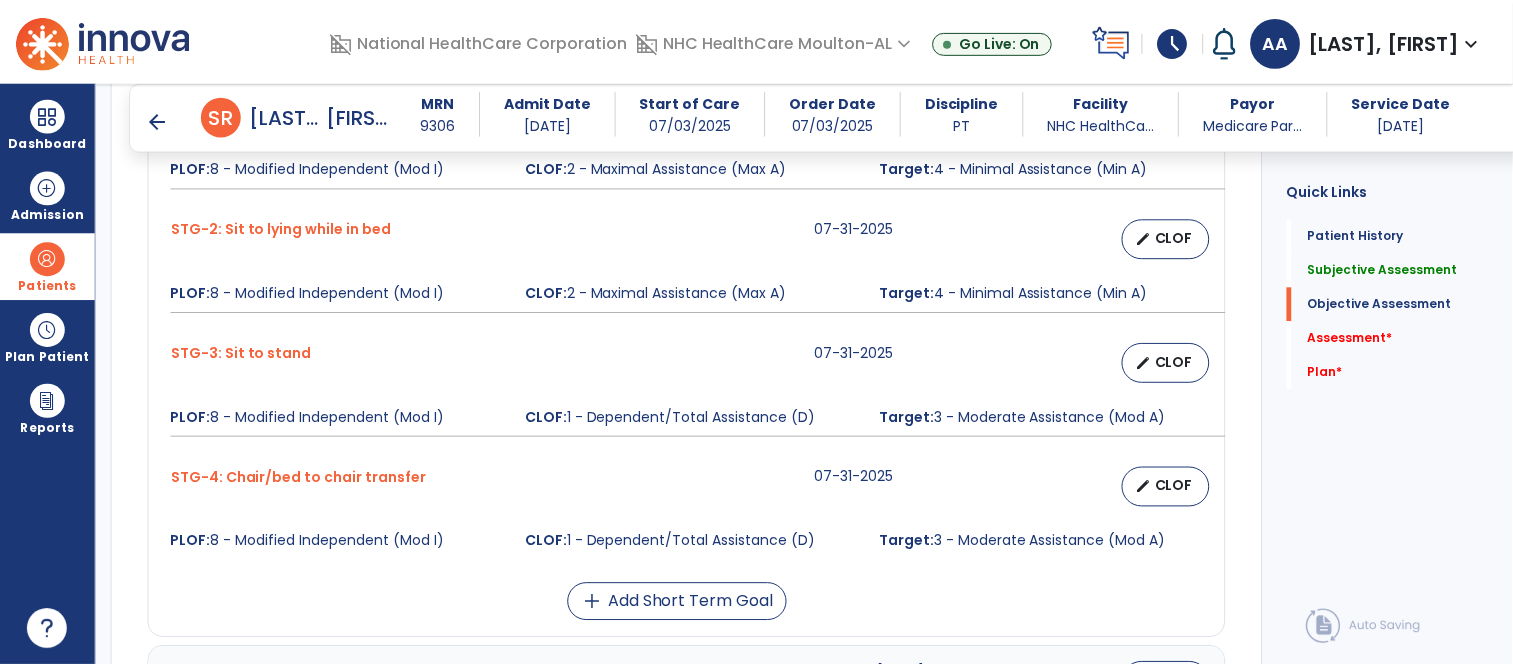 scroll, scrollTop: 1000, scrollLeft: 0, axis: vertical 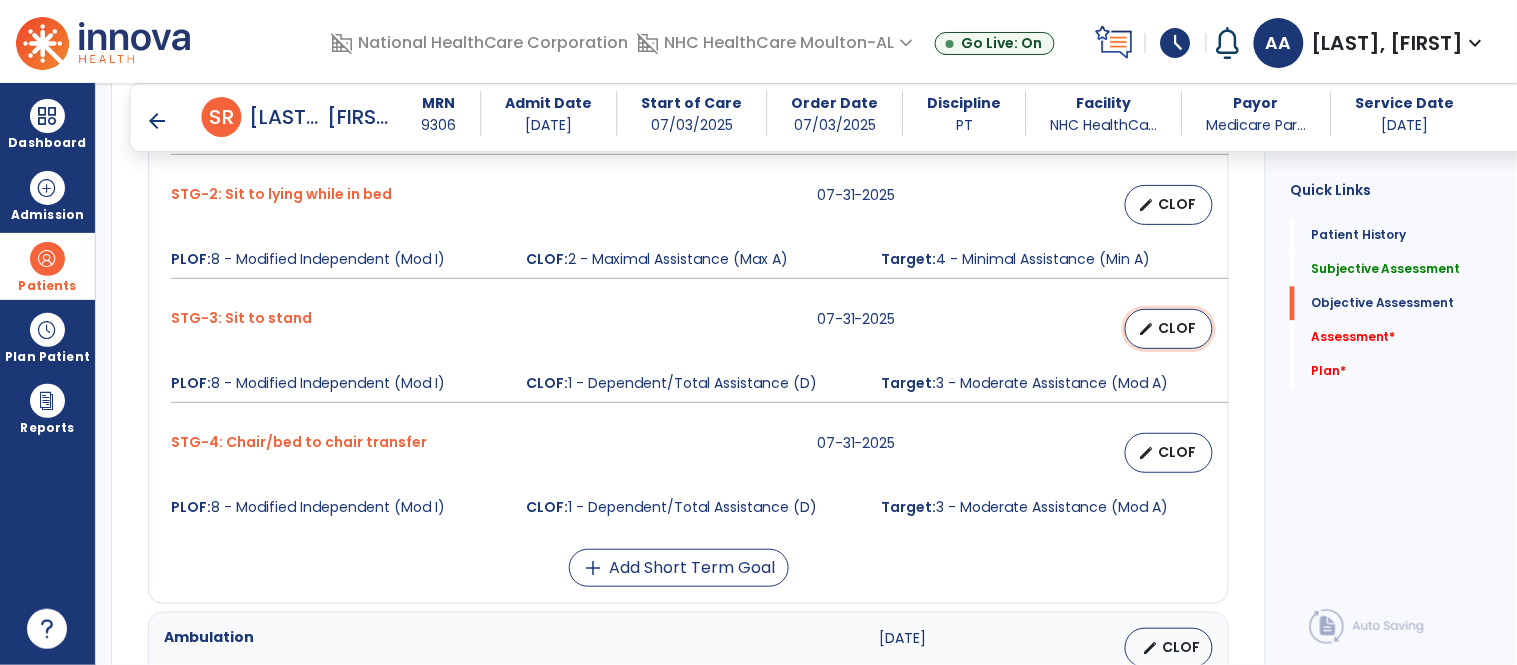 click on "CLOF" at bounding box center (1177, 328) 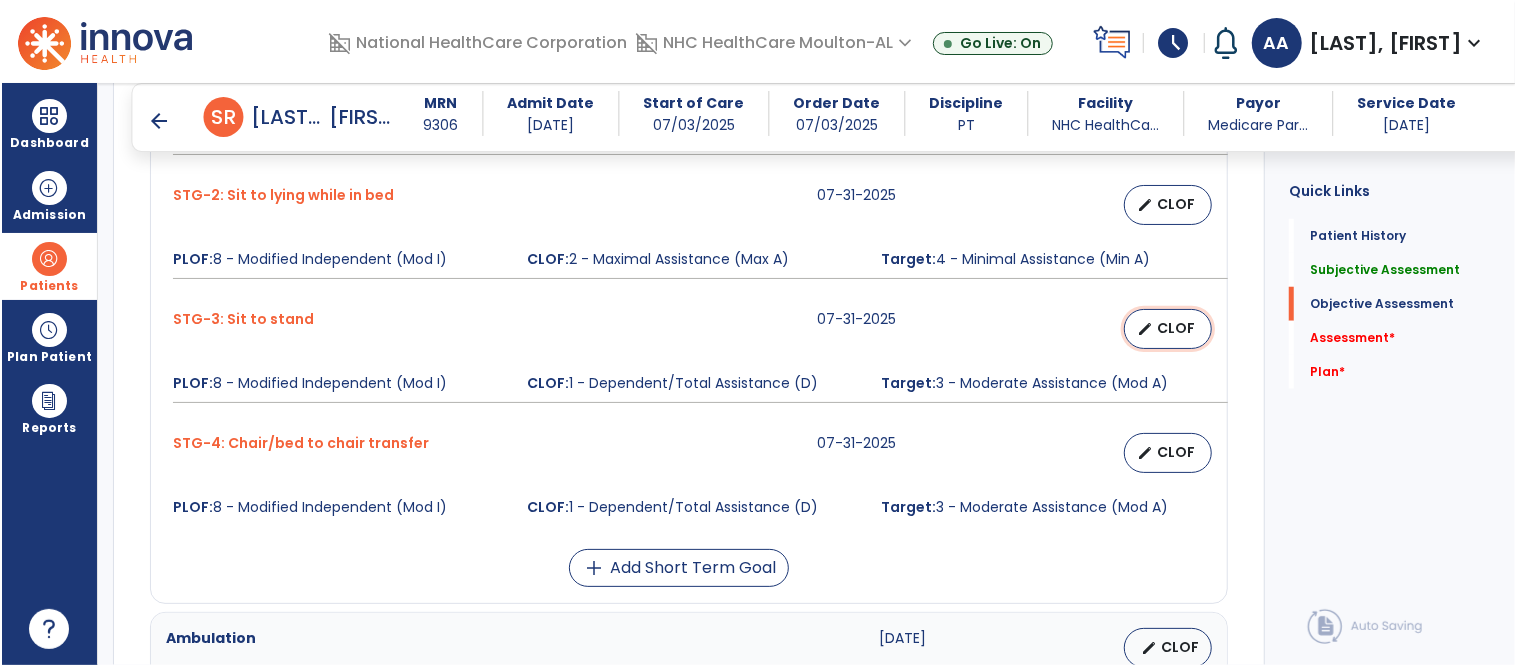 scroll, scrollTop: 1000, scrollLeft: 0, axis: vertical 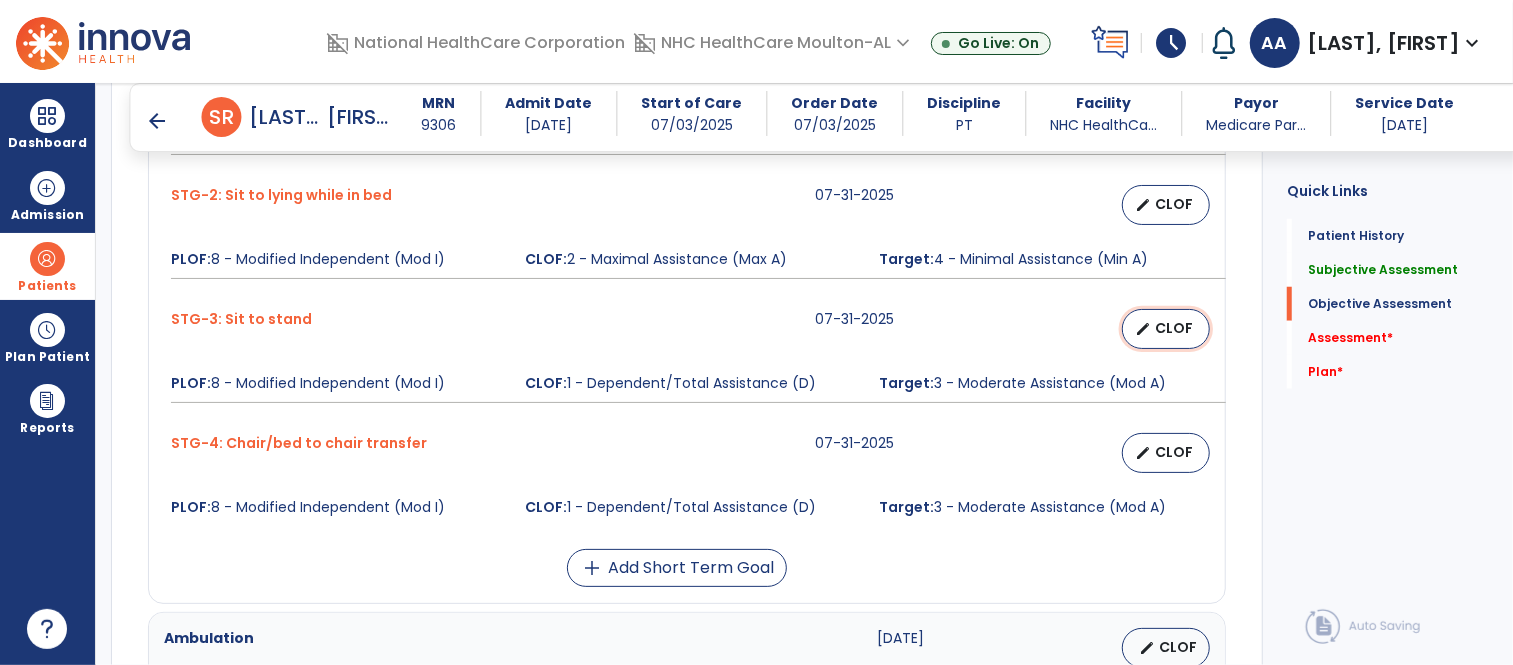 select on "**********" 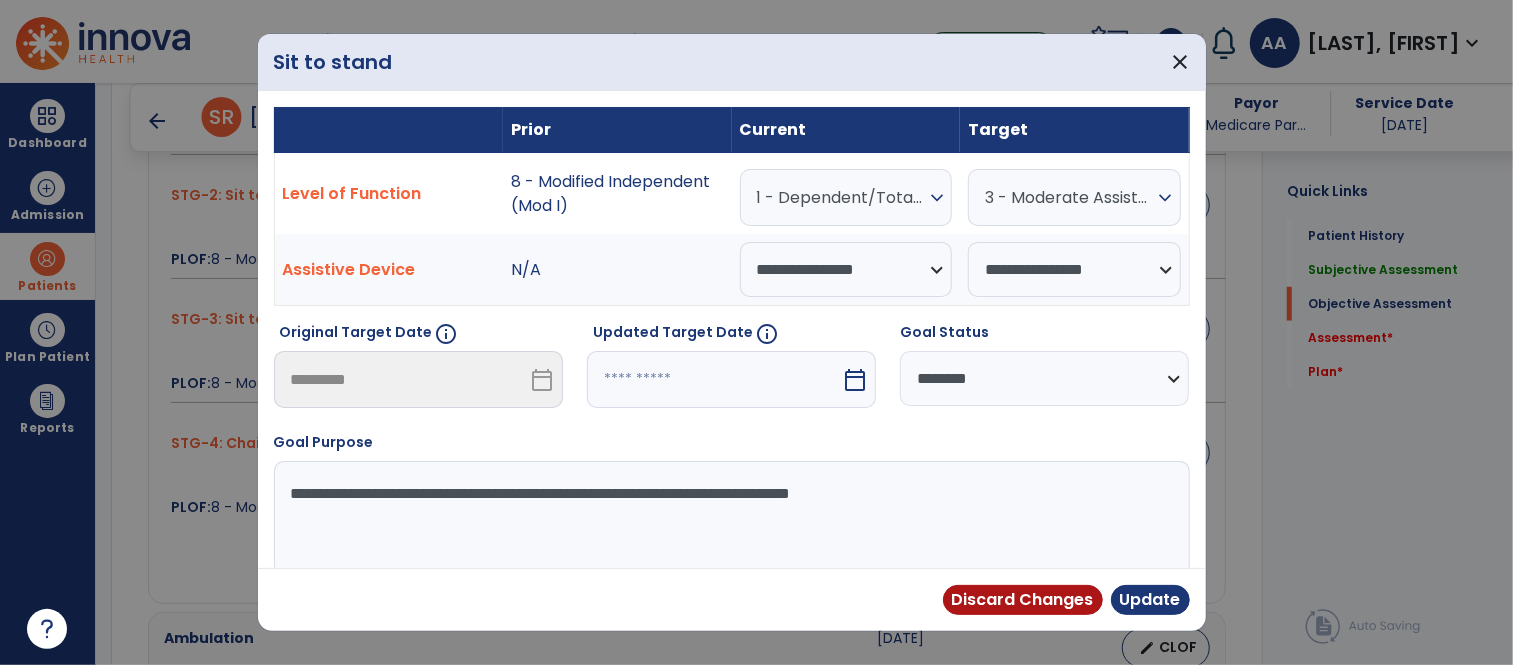 click on "expand_more" at bounding box center (937, 198) 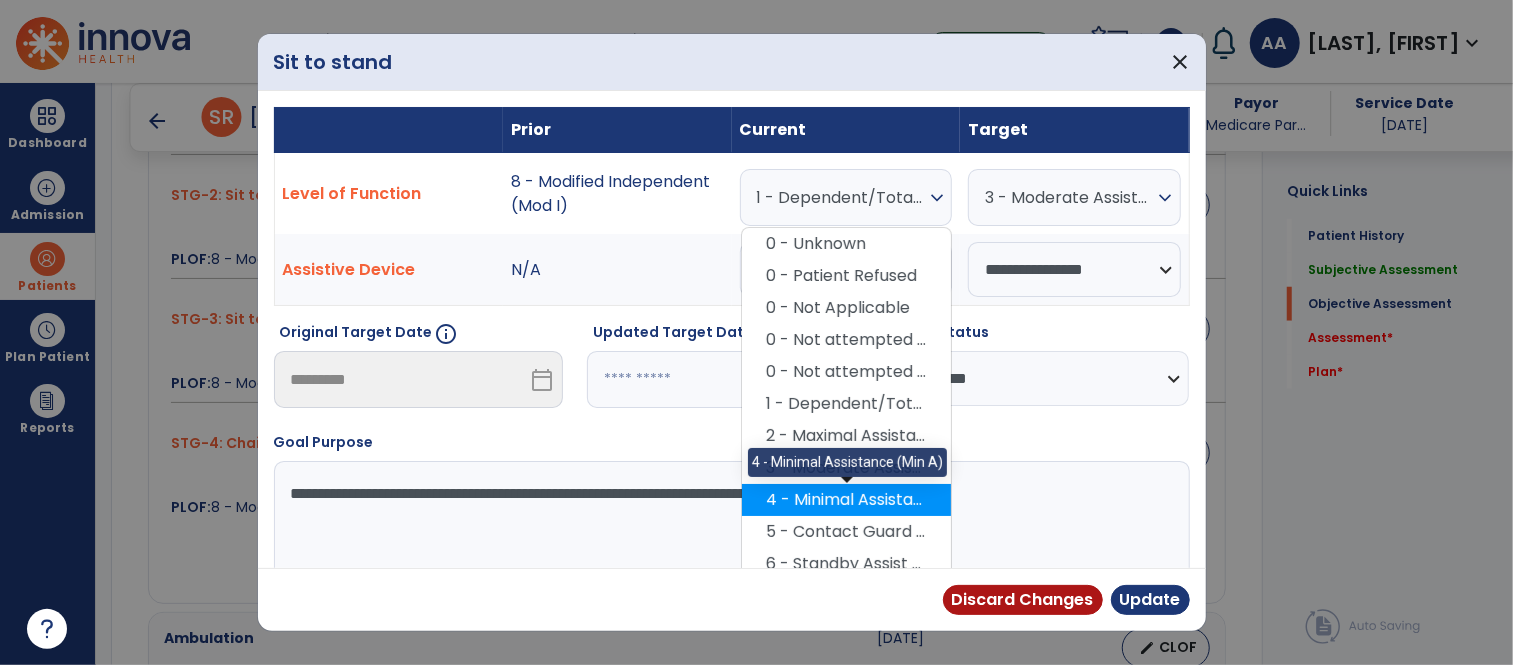 click on "4 - Minimal Assistance (Min A)" at bounding box center (846, 500) 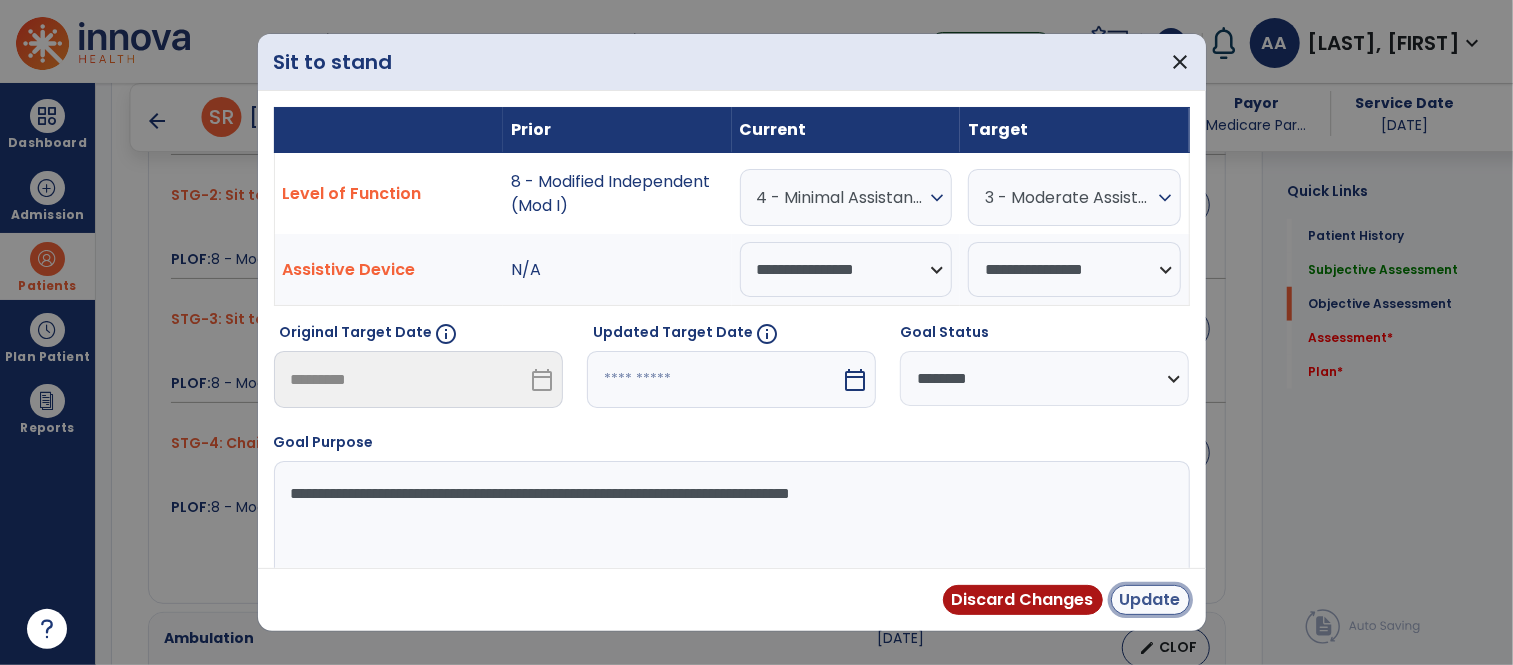 click on "Update" at bounding box center (1150, 600) 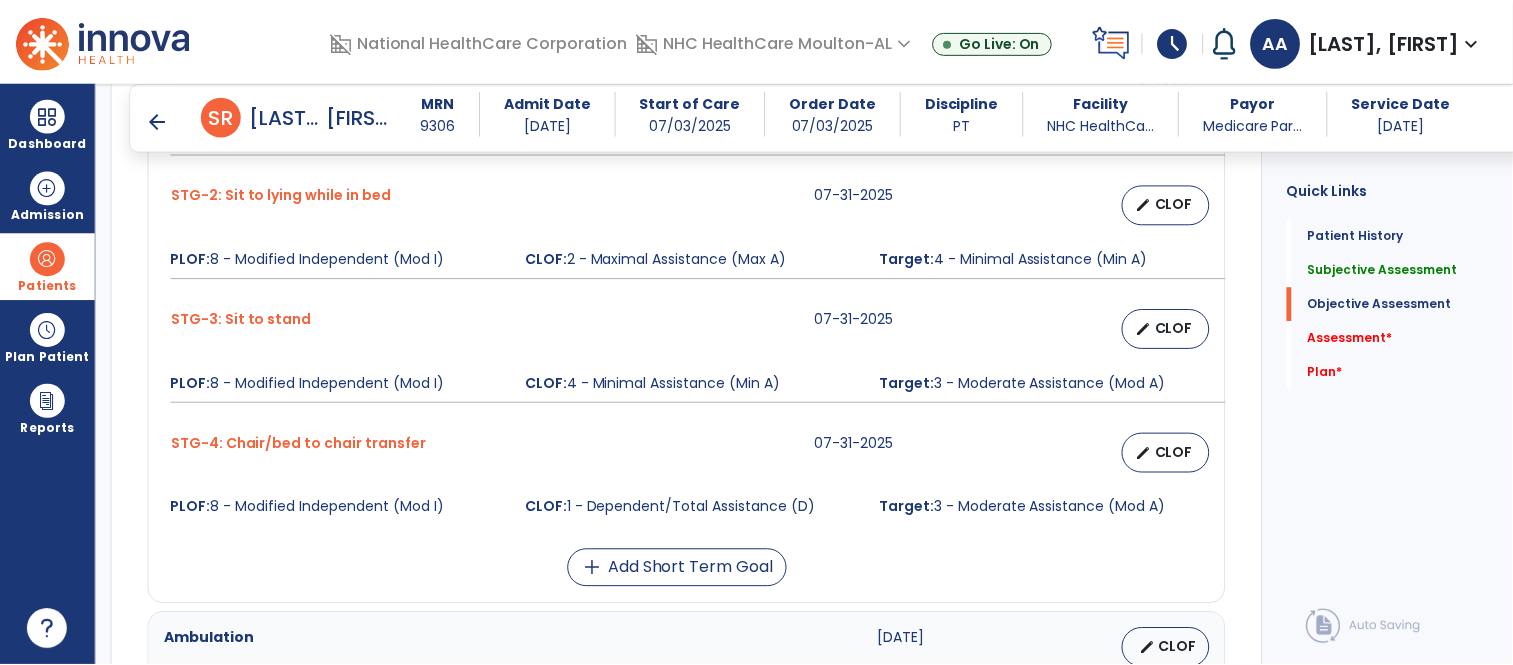 scroll, scrollTop: 1111, scrollLeft: 0, axis: vertical 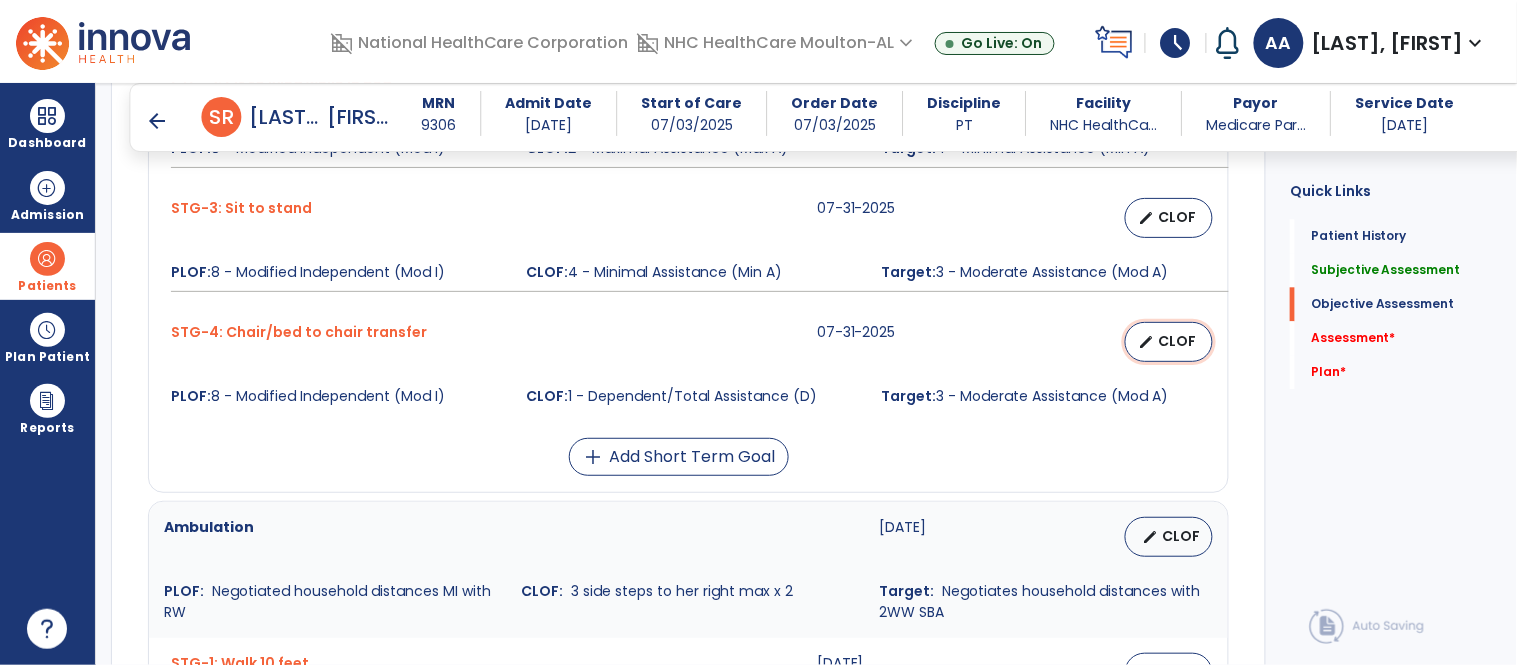 click on "CLOF" at bounding box center [1177, 341] 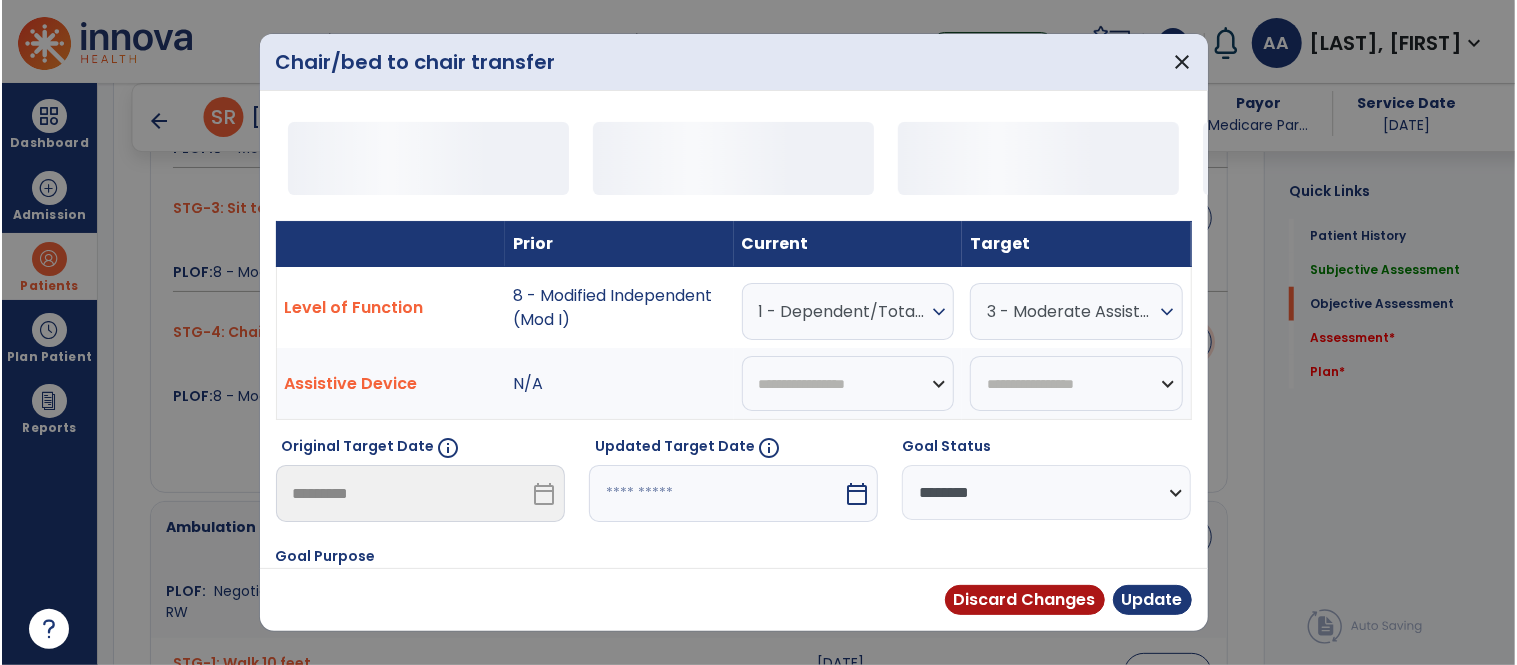 scroll, scrollTop: 1111, scrollLeft: 0, axis: vertical 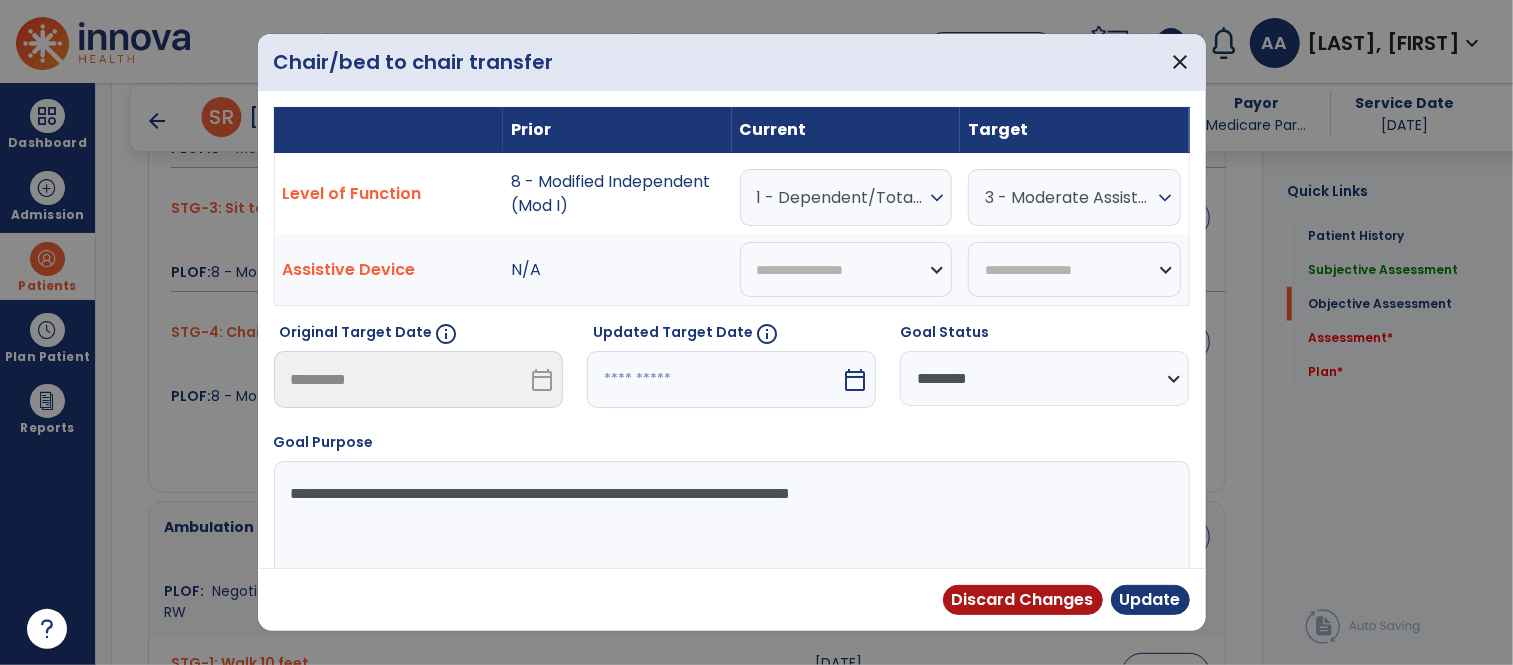 click on "expand_more" at bounding box center (937, 198) 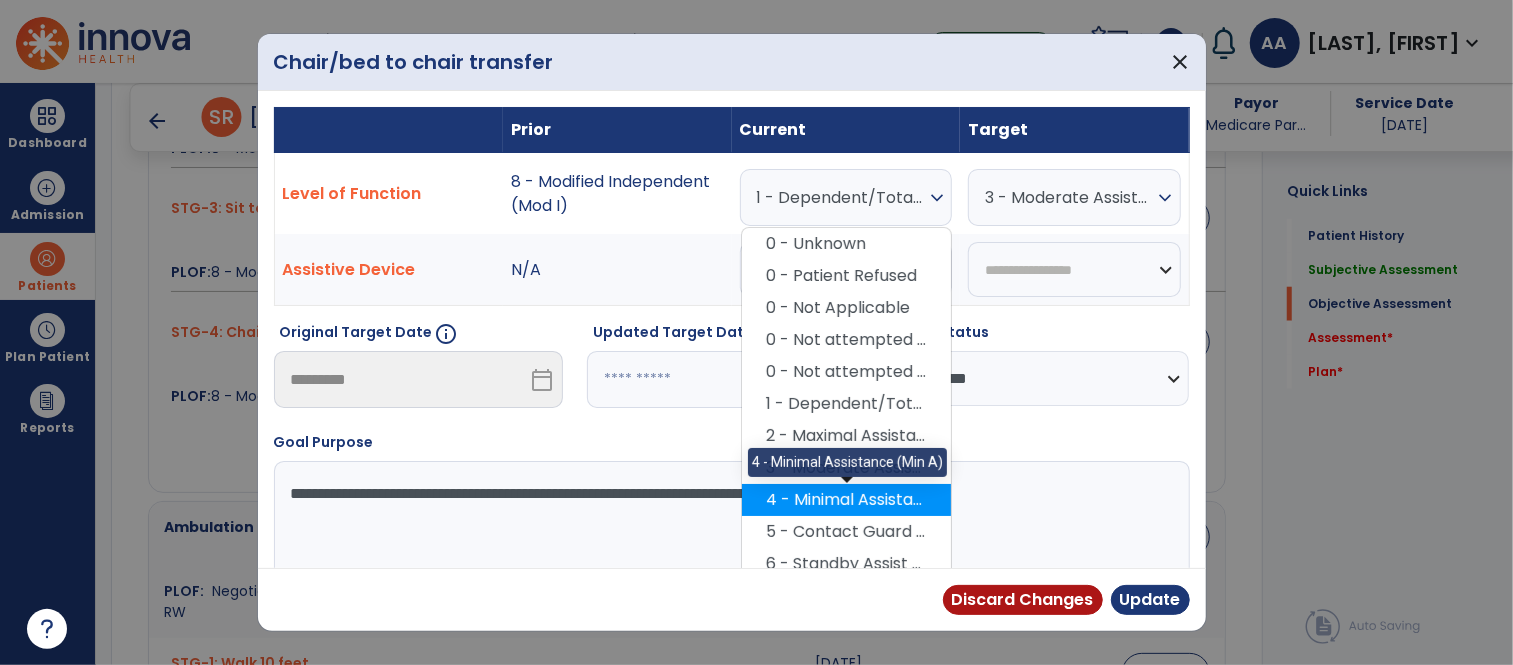click on "4 - Minimal Assistance (Min A)" at bounding box center (846, 500) 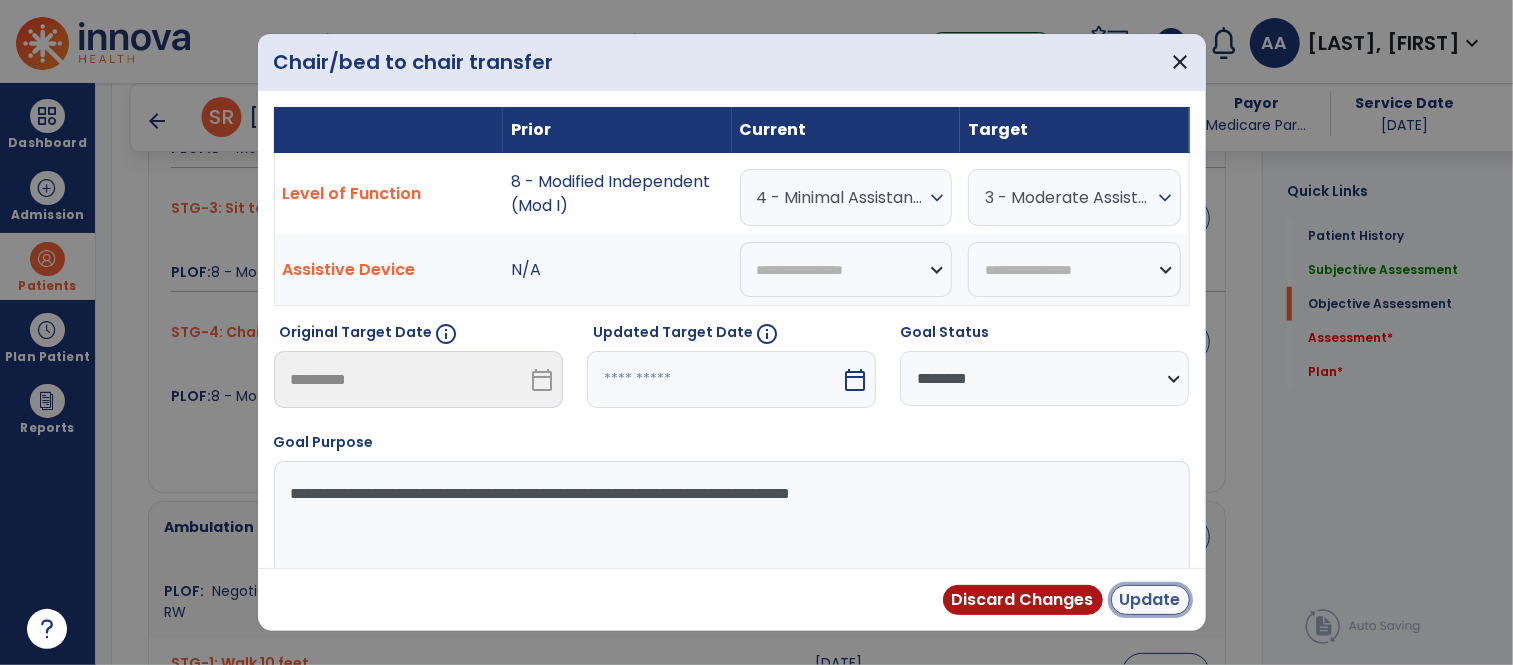 click on "Update" at bounding box center [1150, 600] 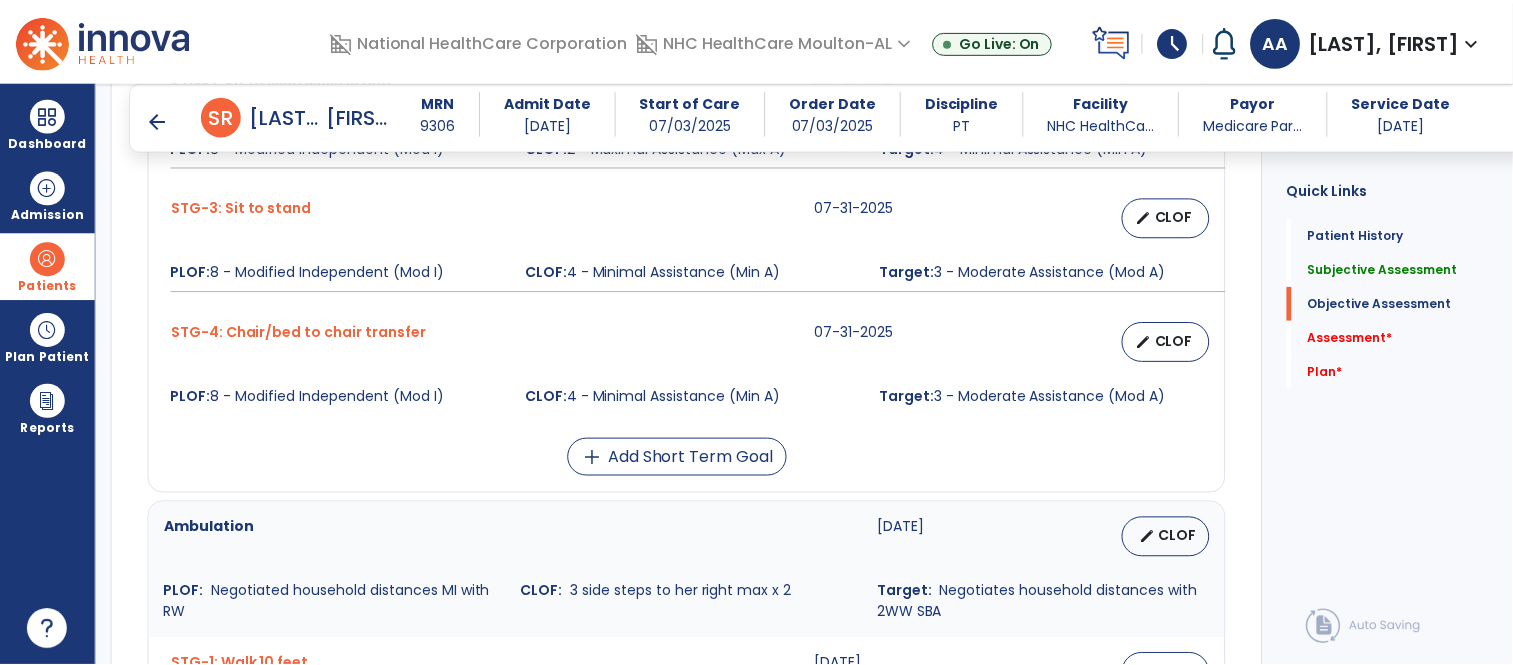 scroll, scrollTop: 1222, scrollLeft: 0, axis: vertical 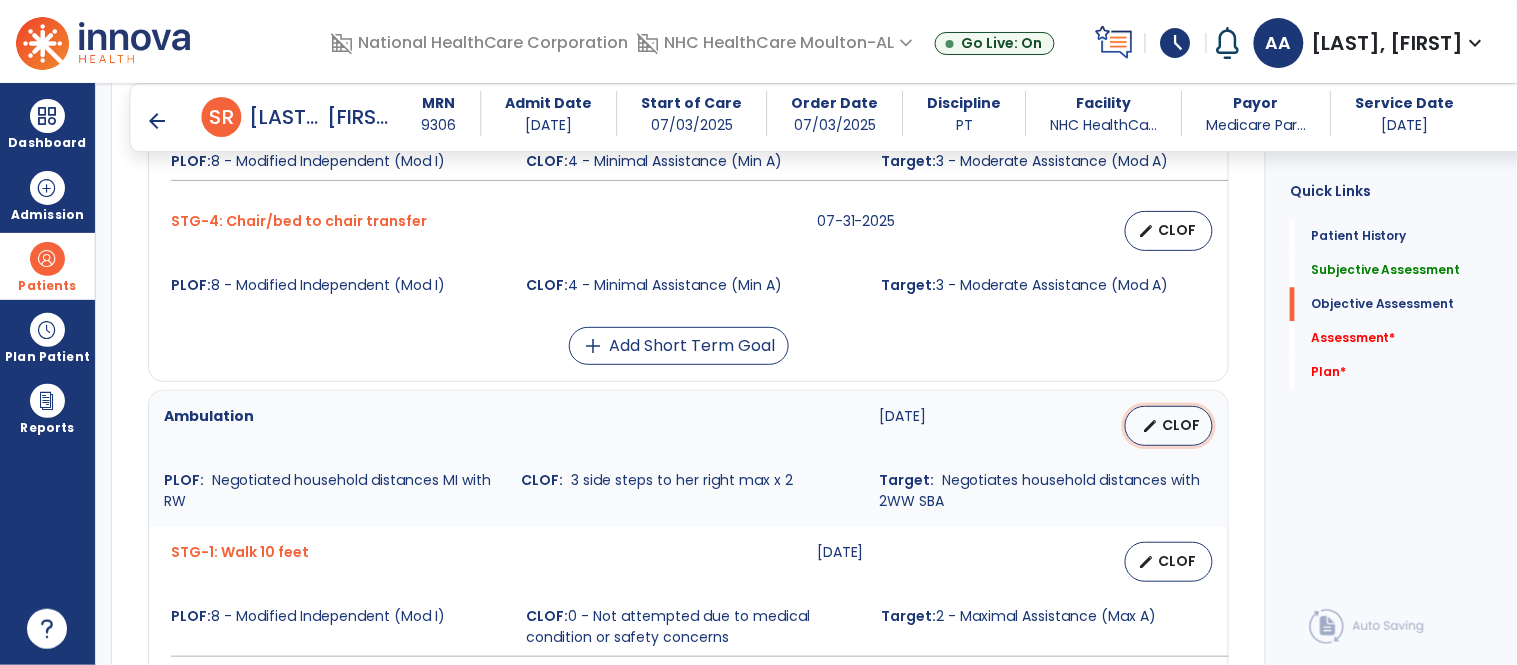 click on "CLOF" at bounding box center [1181, 425] 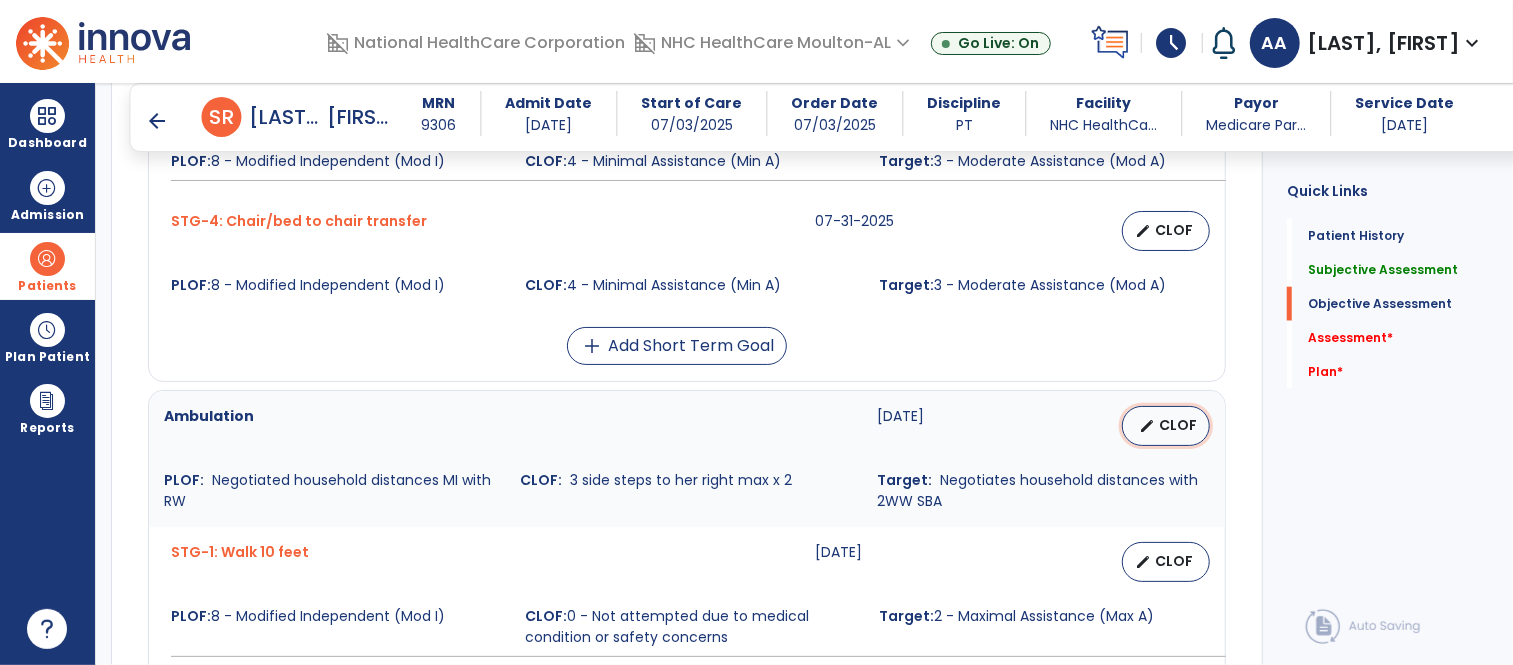 select on "**********" 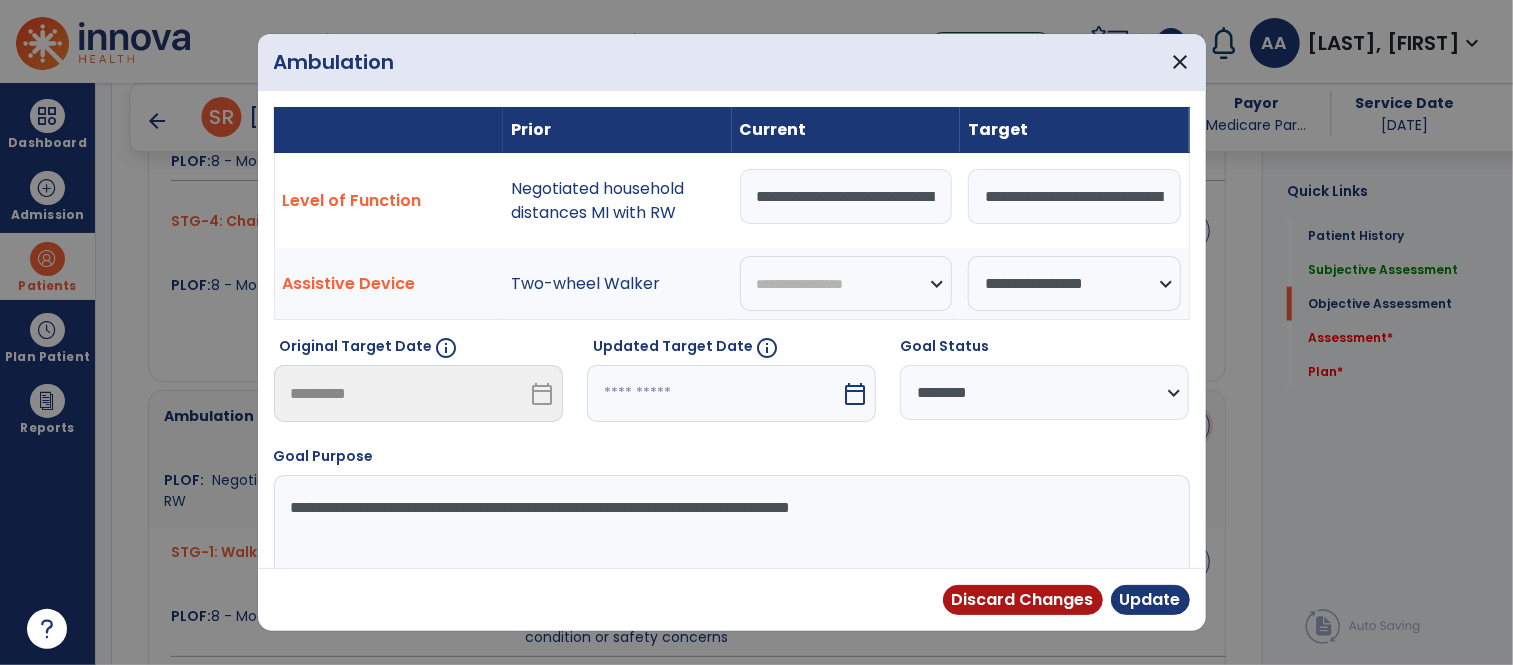scroll, scrollTop: 1222, scrollLeft: 0, axis: vertical 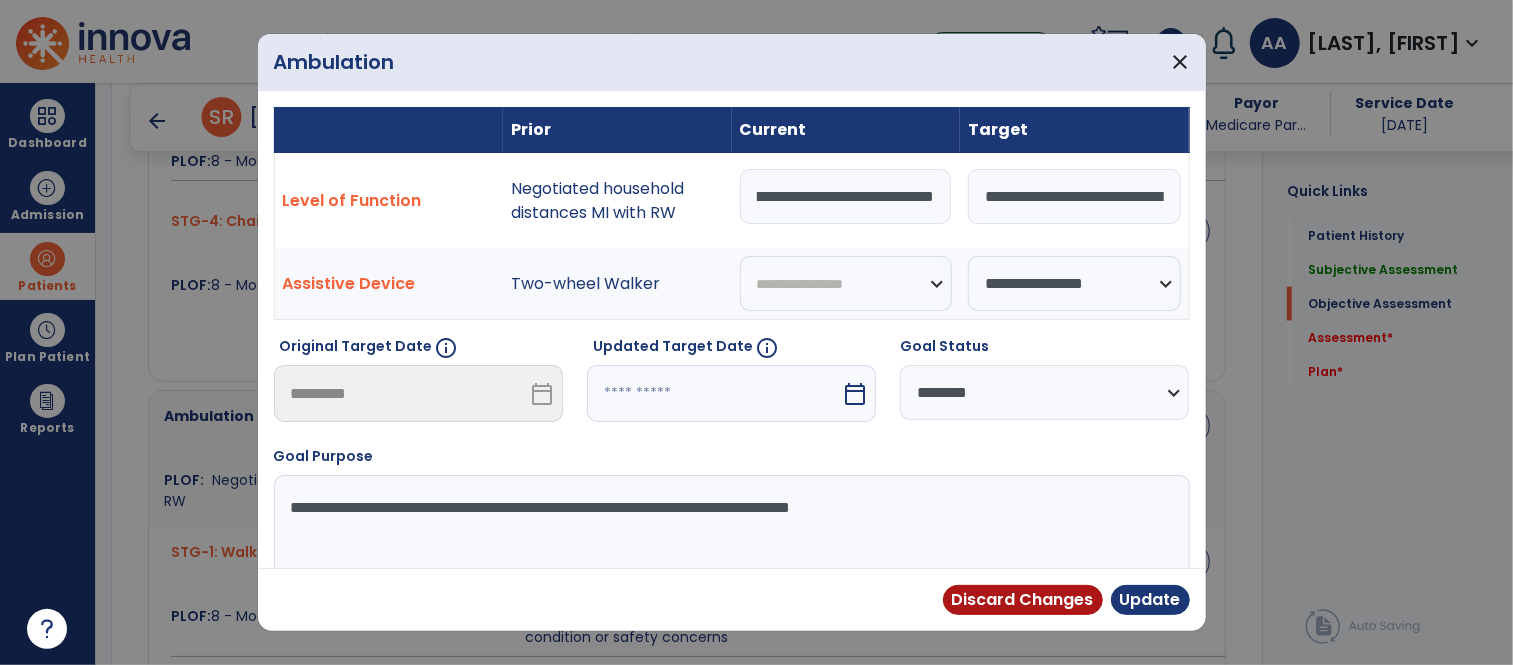 drag, startPoint x: 755, startPoint y: 195, endPoint x: 1071, endPoint y: 185, distance: 316.1582 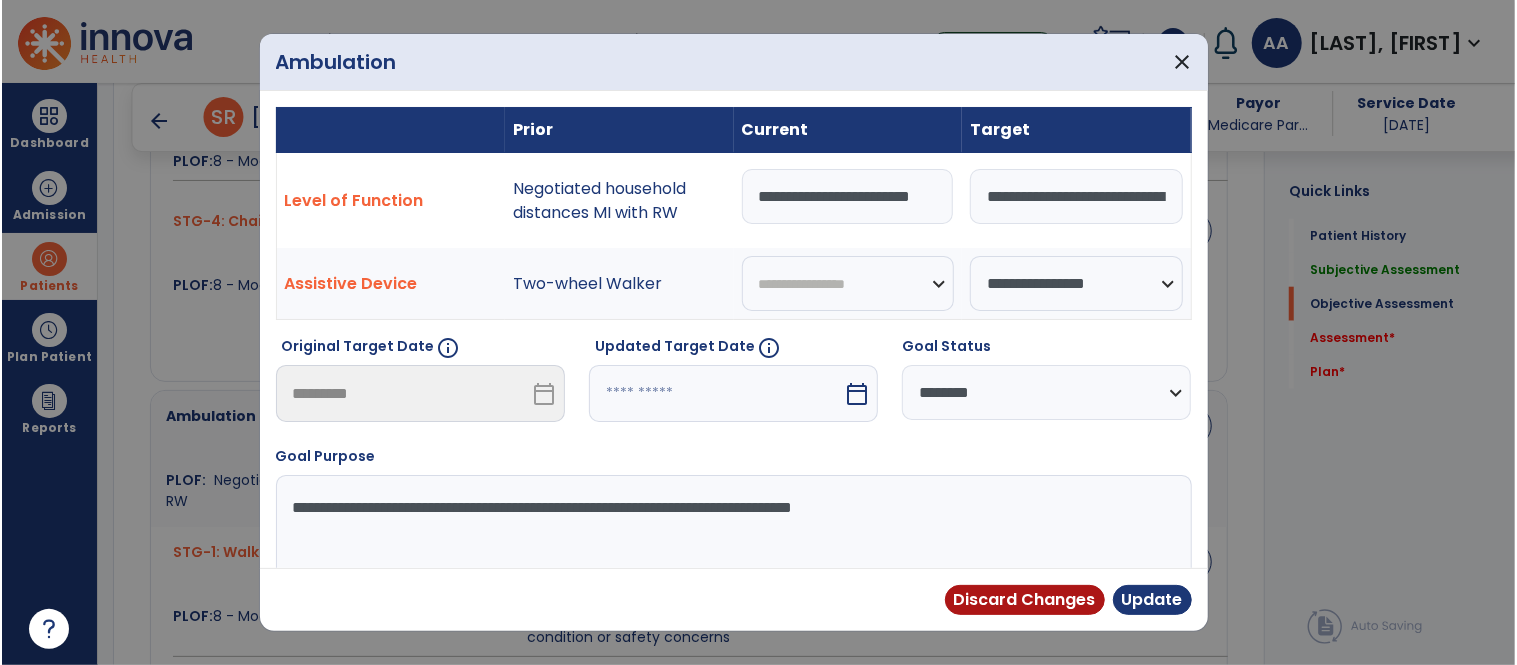 scroll, scrollTop: 0, scrollLeft: 8, axis: horizontal 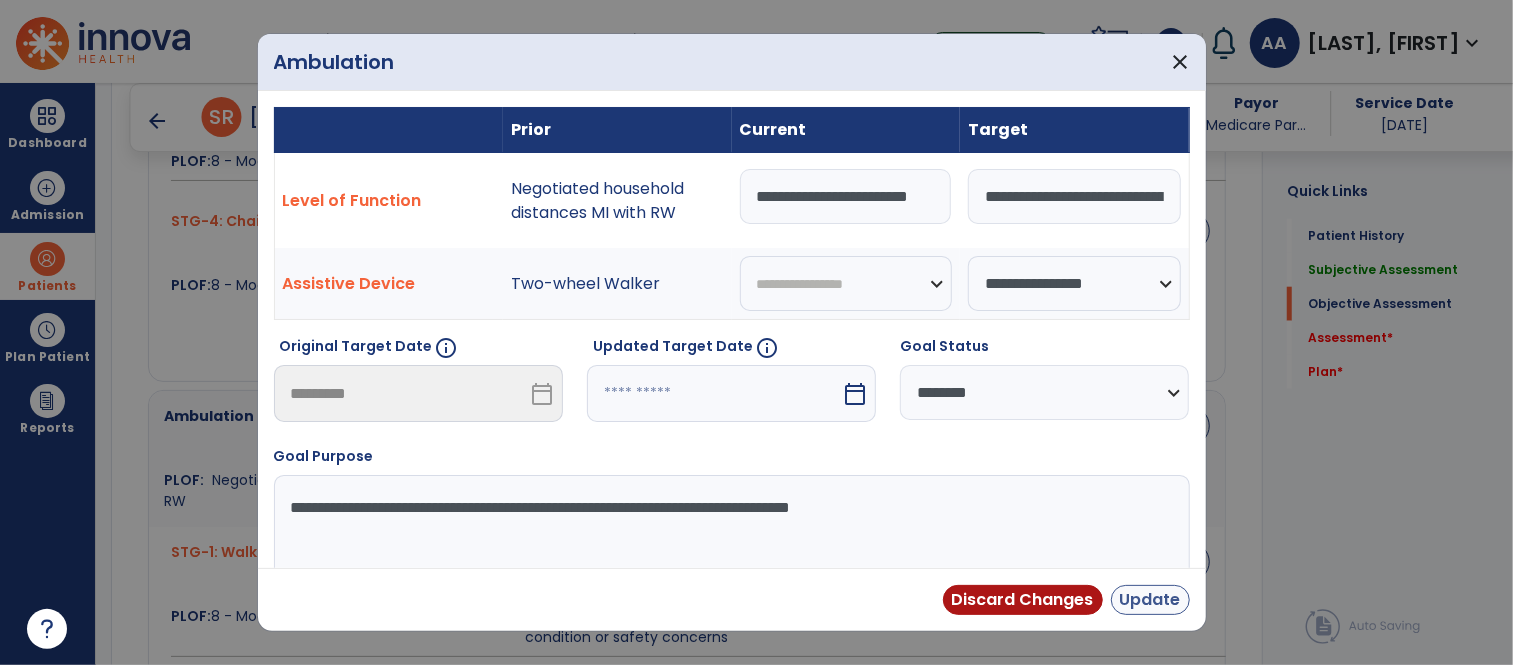type on "**********" 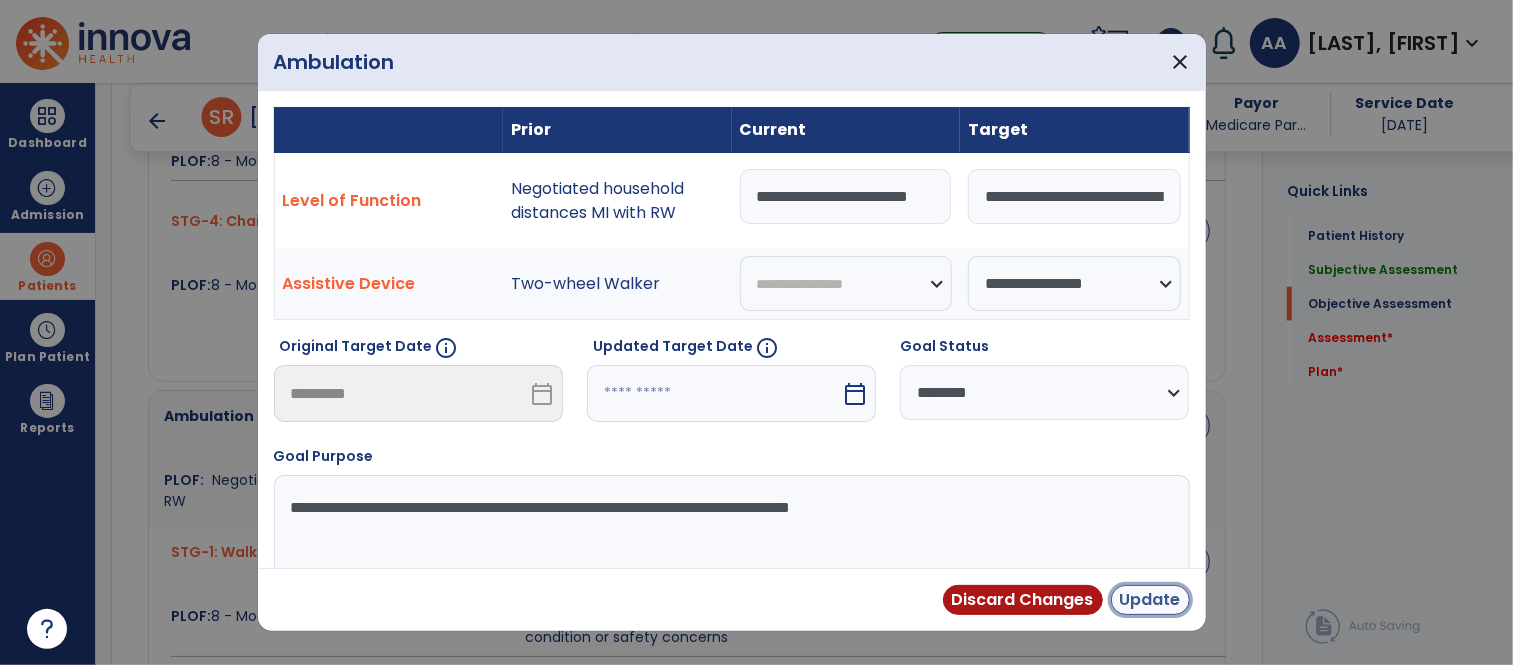 click on "Update" at bounding box center (1150, 600) 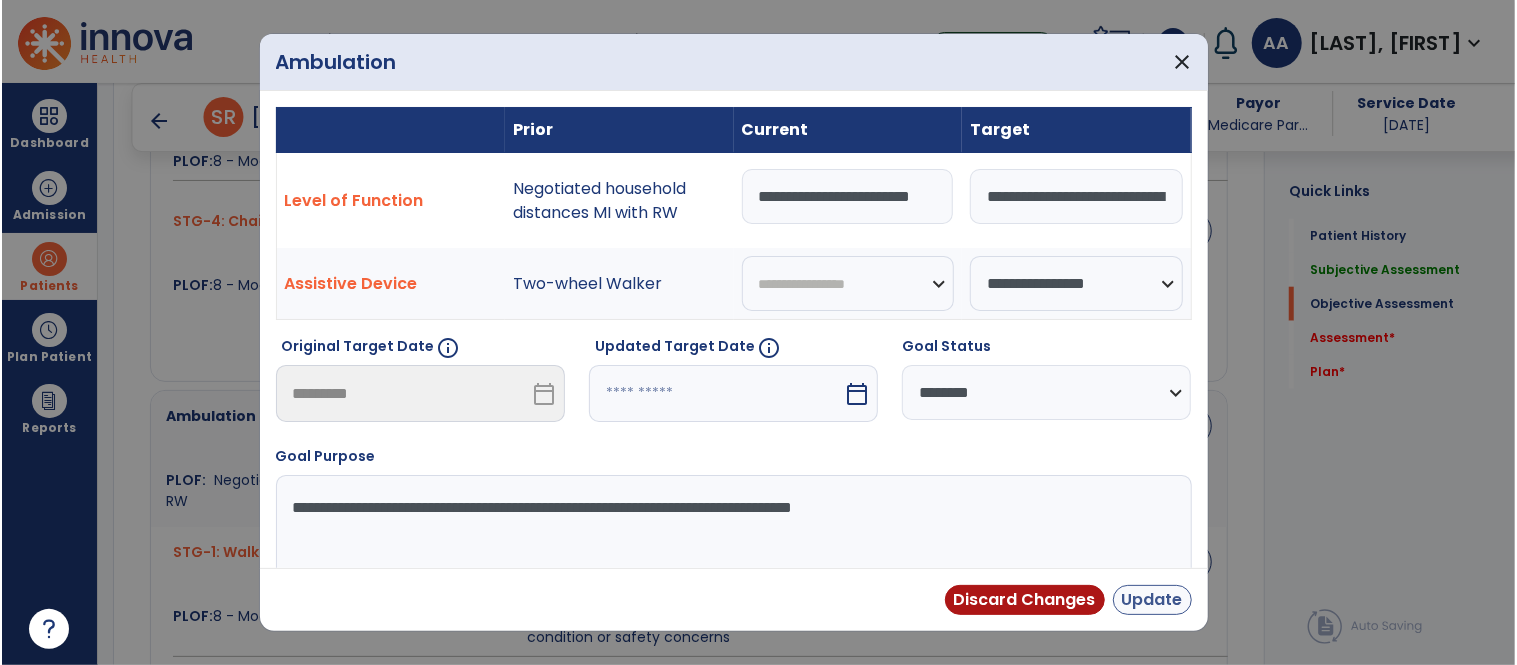 scroll, scrollTop: 0, scrollLeft: 0, axis: both 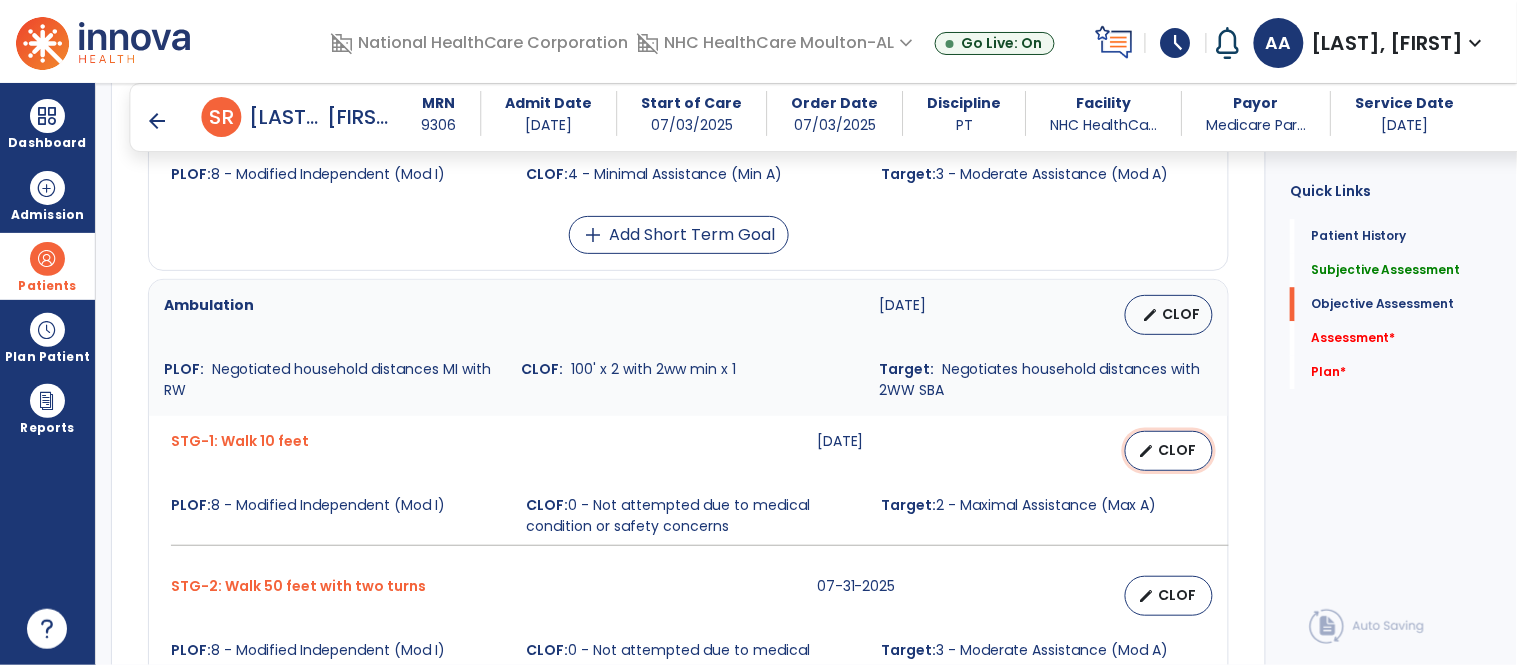 click on "CLOF" at bounding box center [1177, 450] 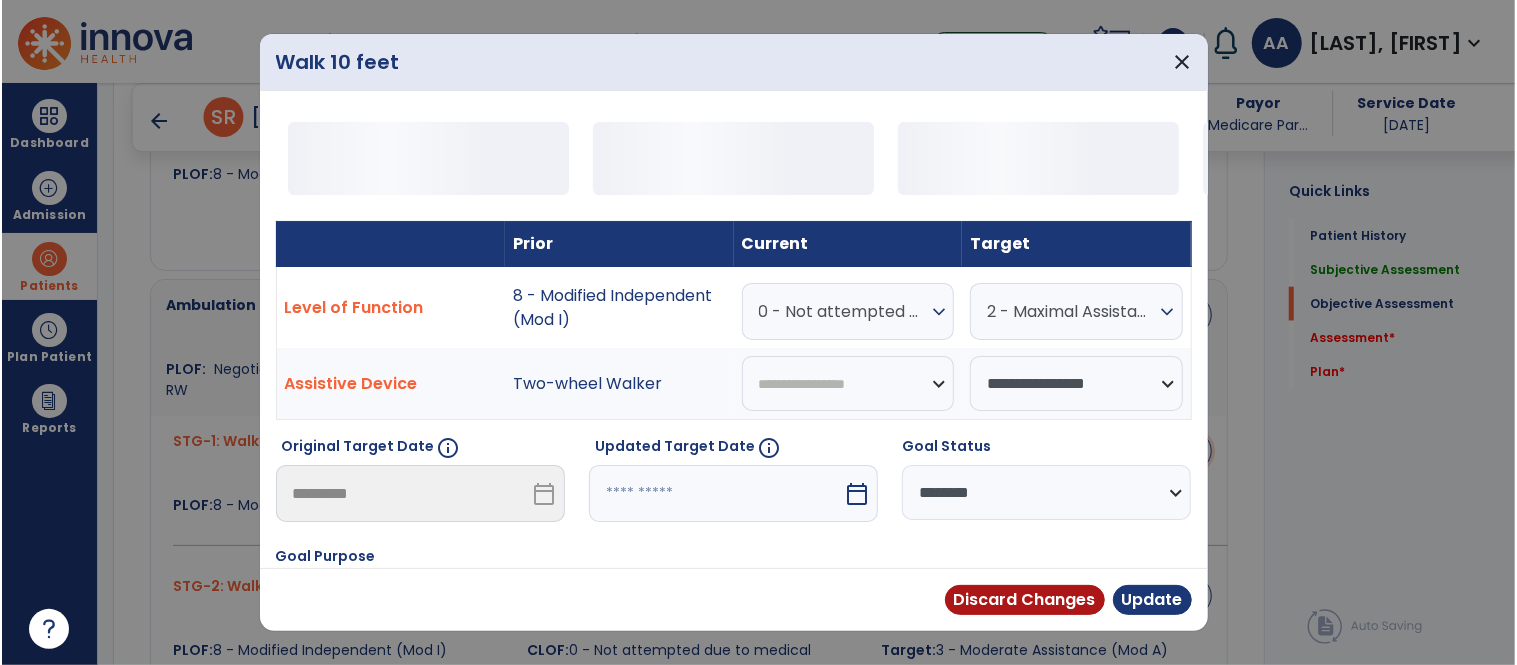 scroll, scrollTop: 1333, scrollLeft: 0, axis: vertical 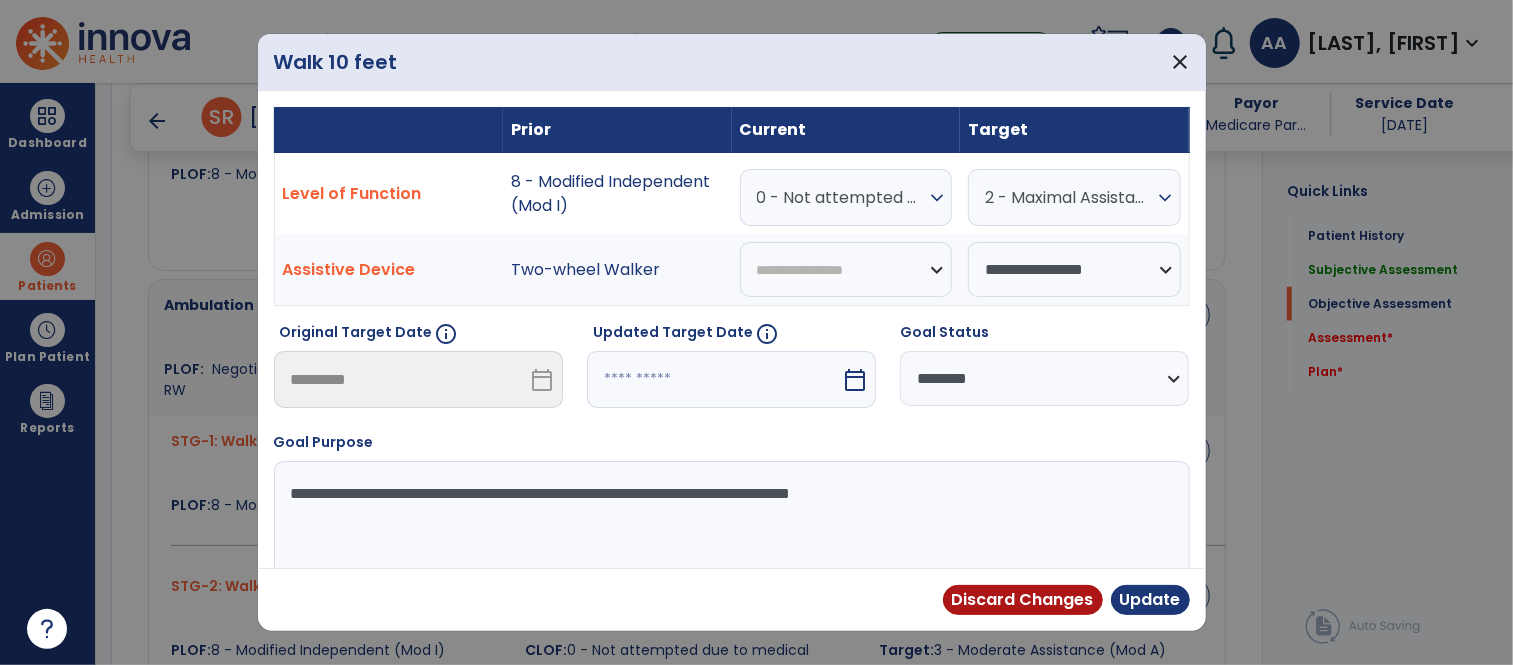 click on "2 - Maximal Assistance (Max A)" at bounding box center [841, 197] 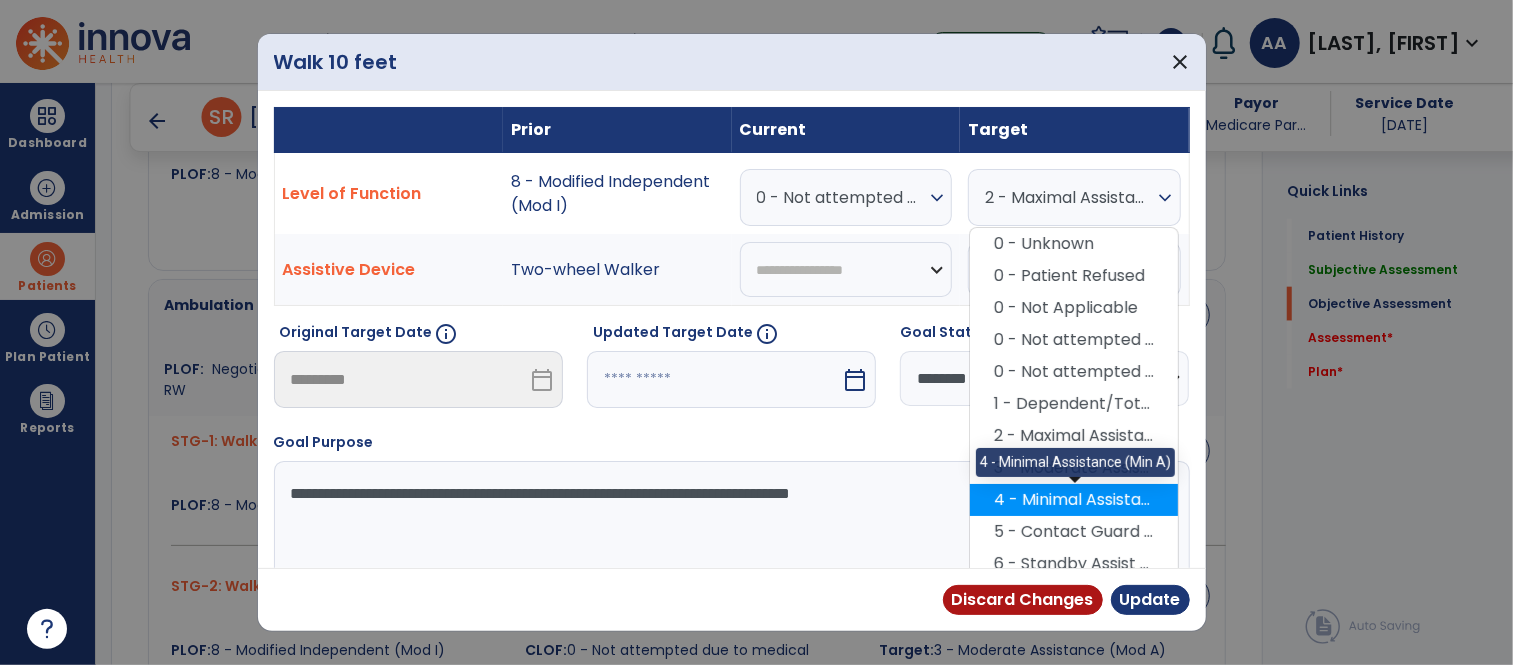 click on "4 - Minimal Assistance (Min A)" at bounding box center (1074, 500) 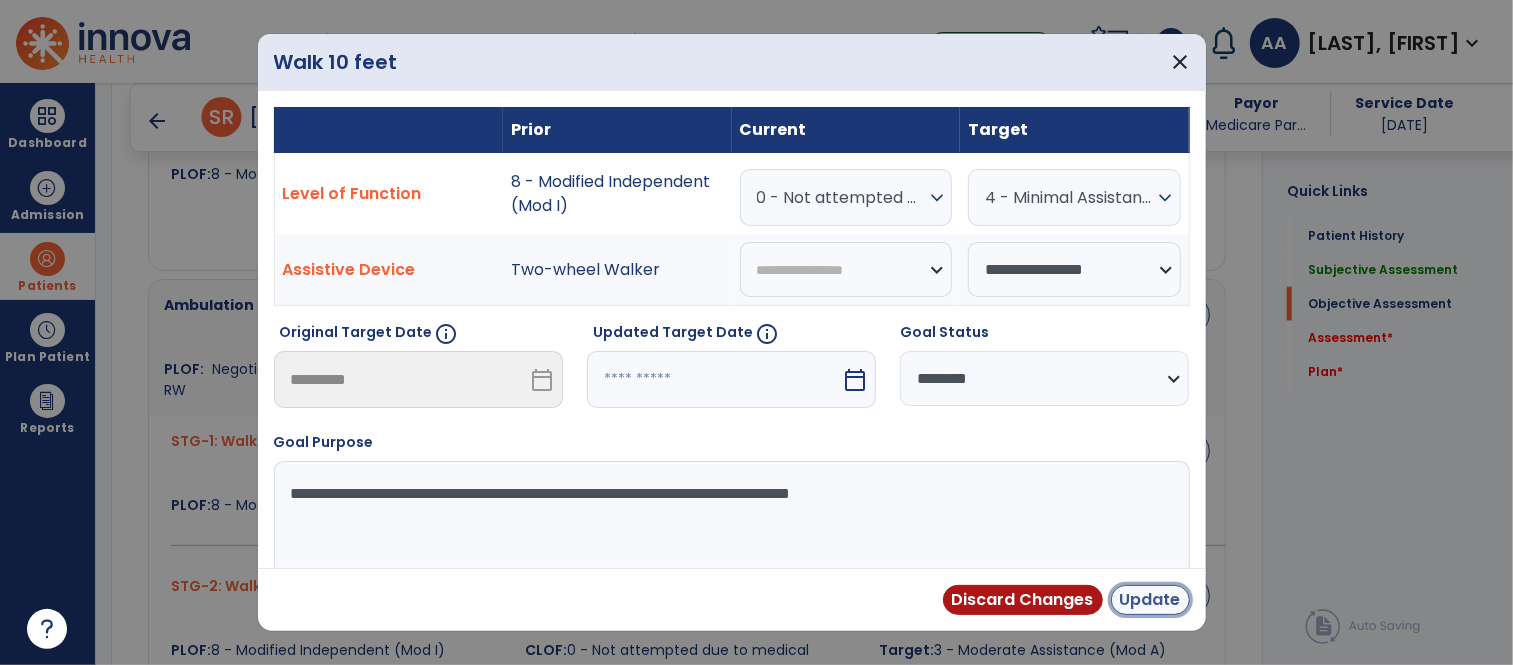 click on "Update" at bounding box center (1150, 600) 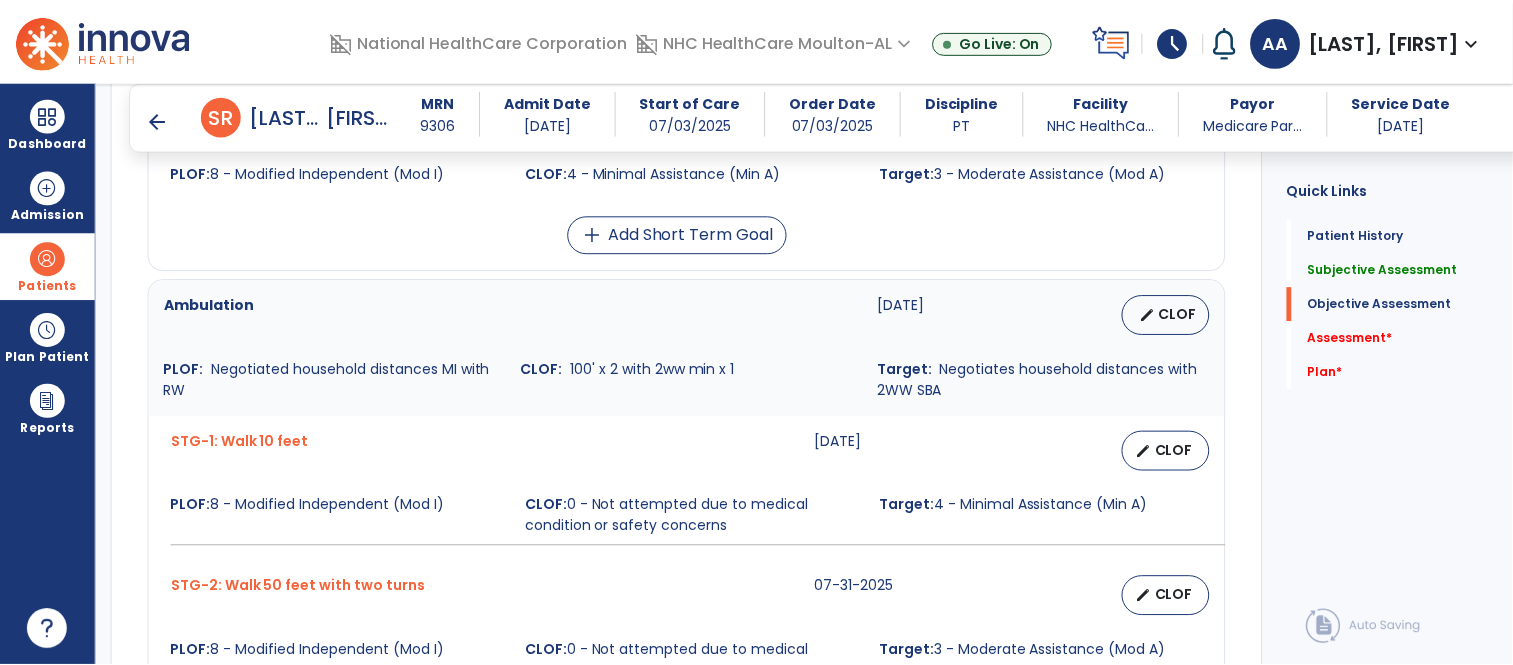 scroll, scrollTop: 1444, scrollLeft: 0, axis: vertical 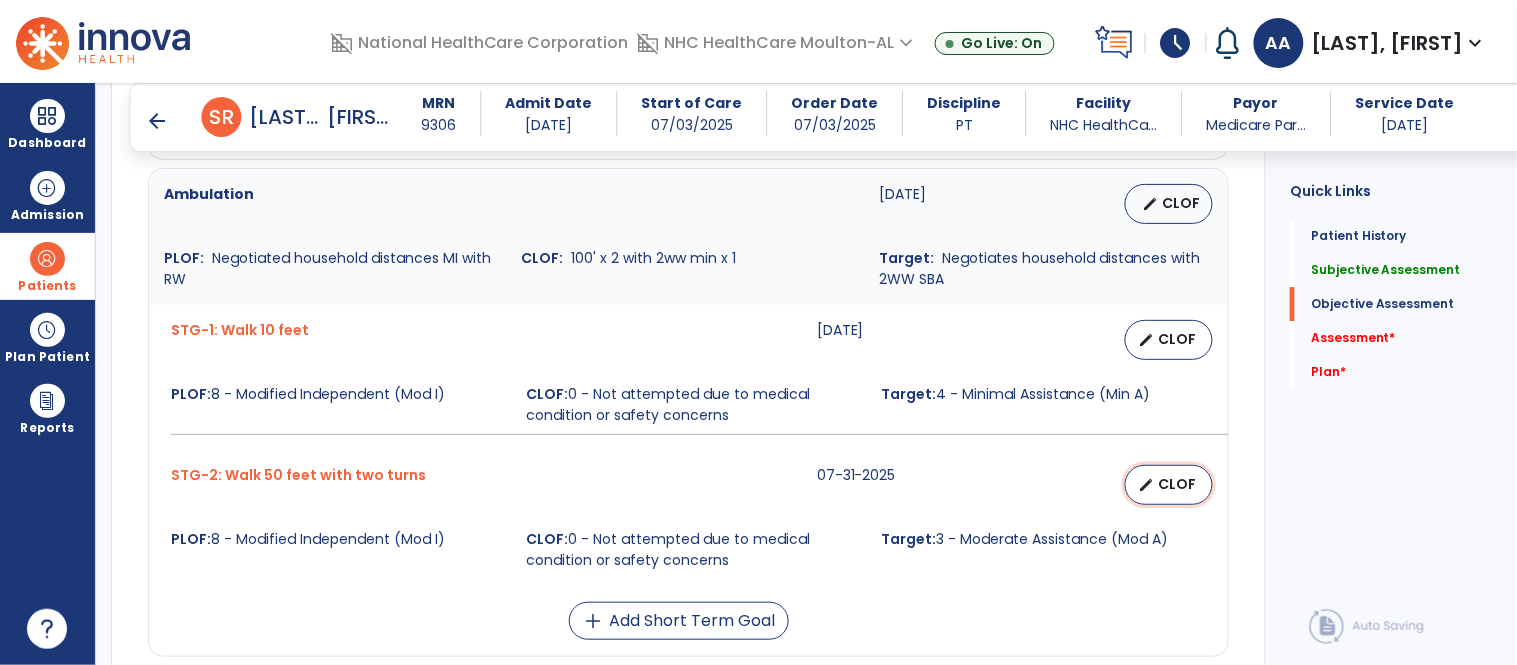 click on "edit" at bounding box center (1146, 485) 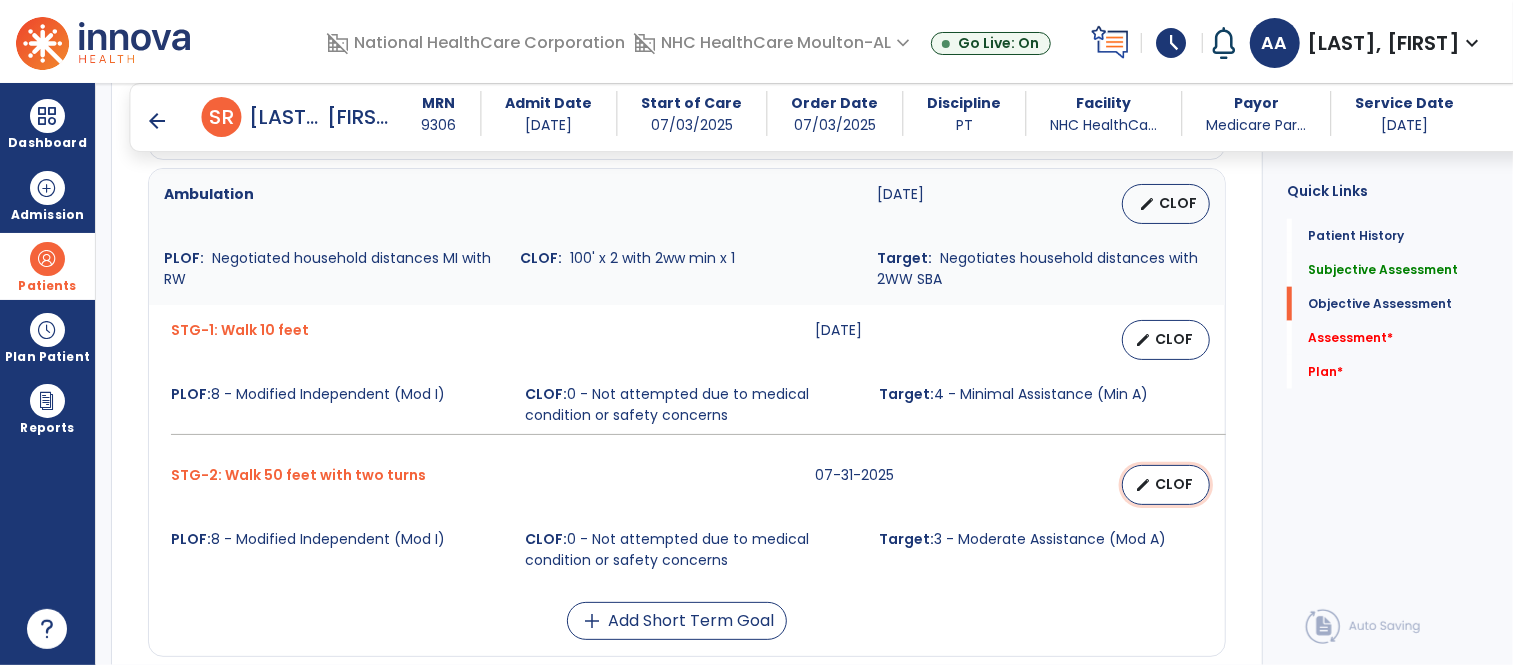 select on "**********" 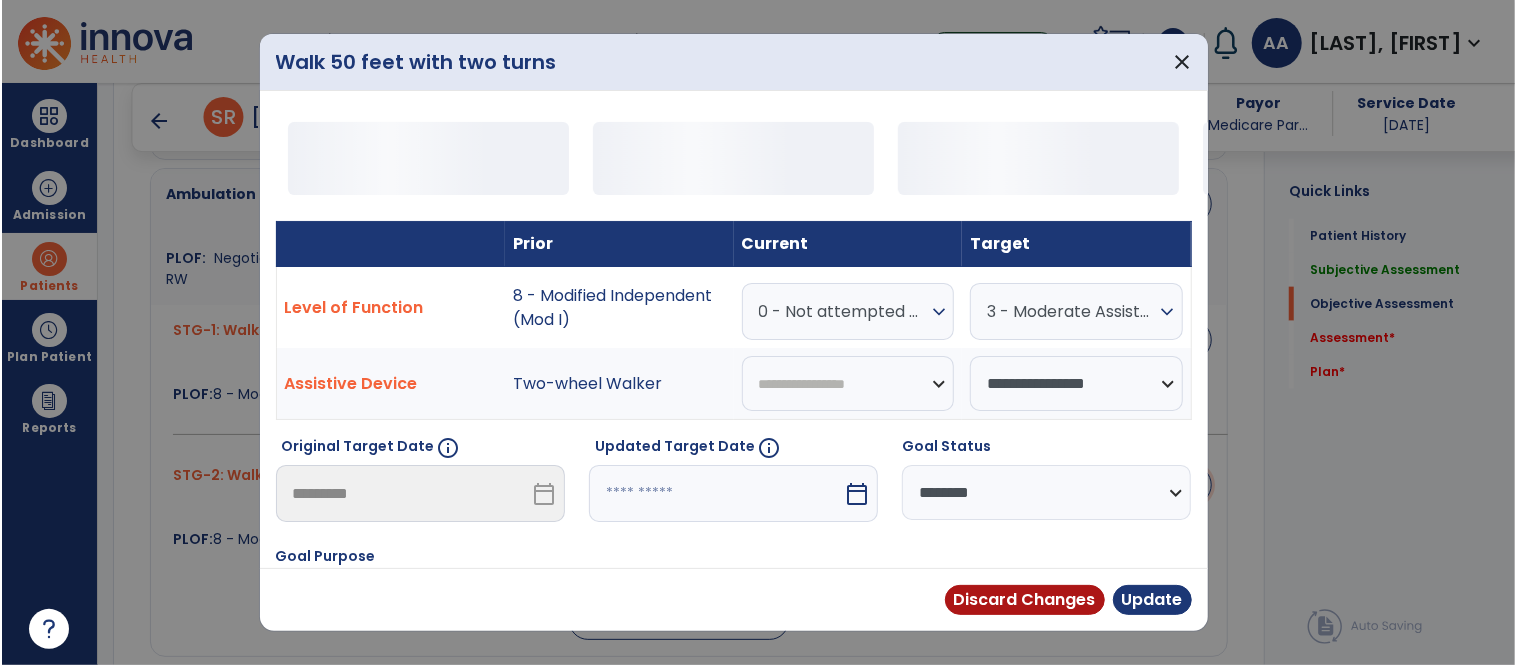 scroll, scrollTop: 1444, scrollLeft: 0, axis: vertical 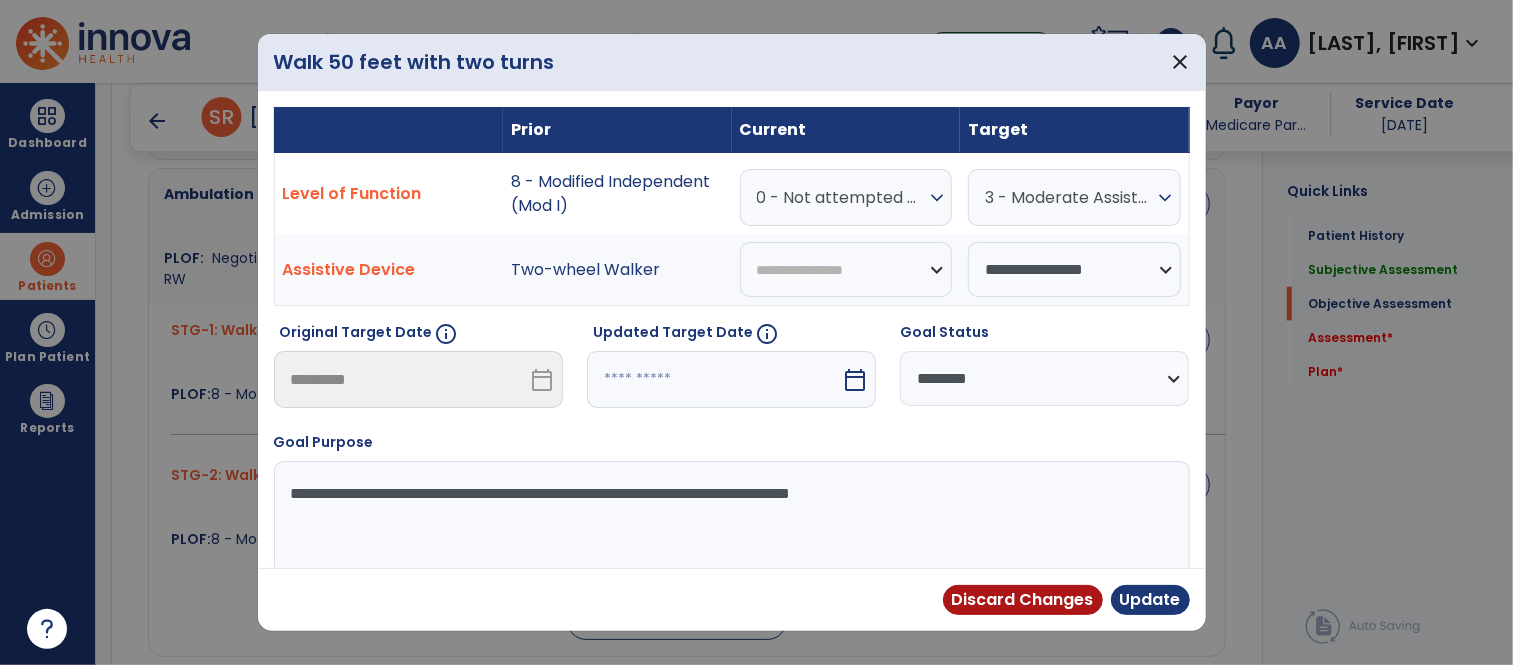 click on "3 - Moderate Assistance (Mod A)" at bounding box center [841, 197] 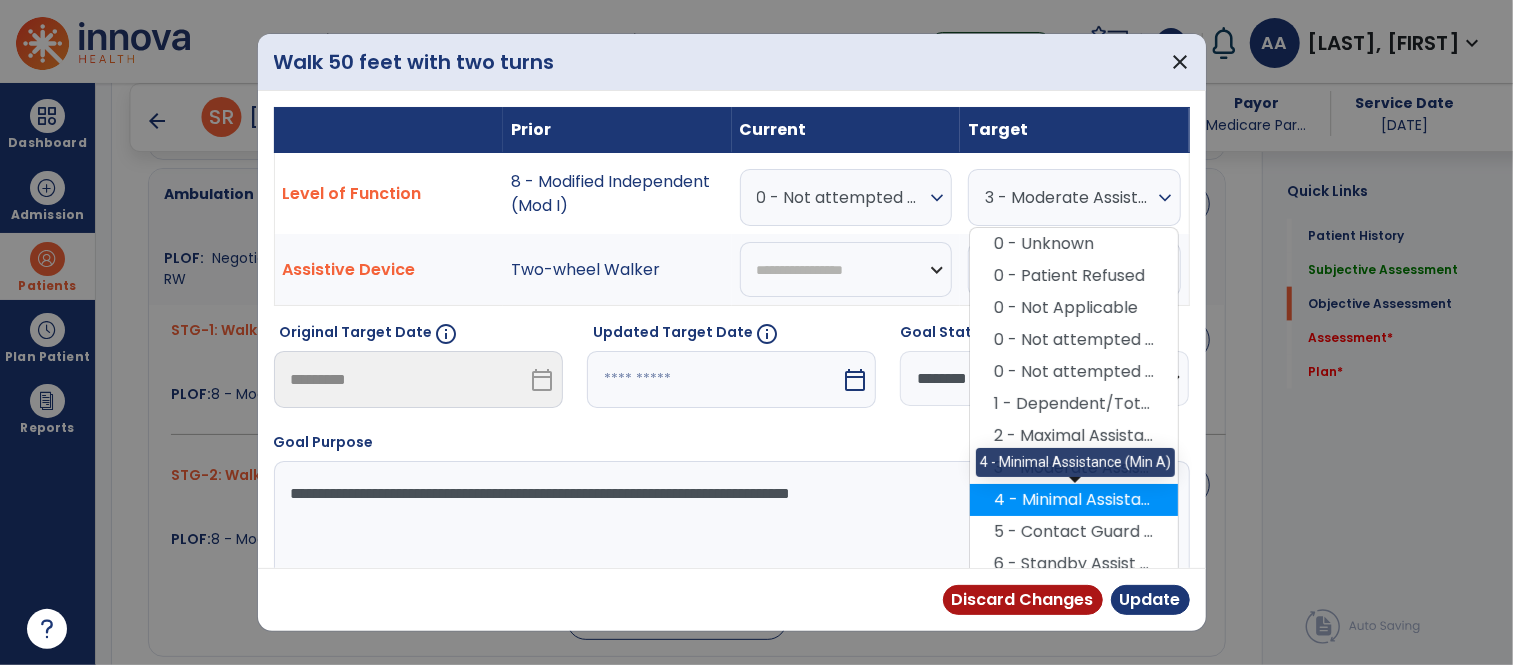 click on "4 - Minimal Assistance (Min A)" at bounding box center [1074, 500] 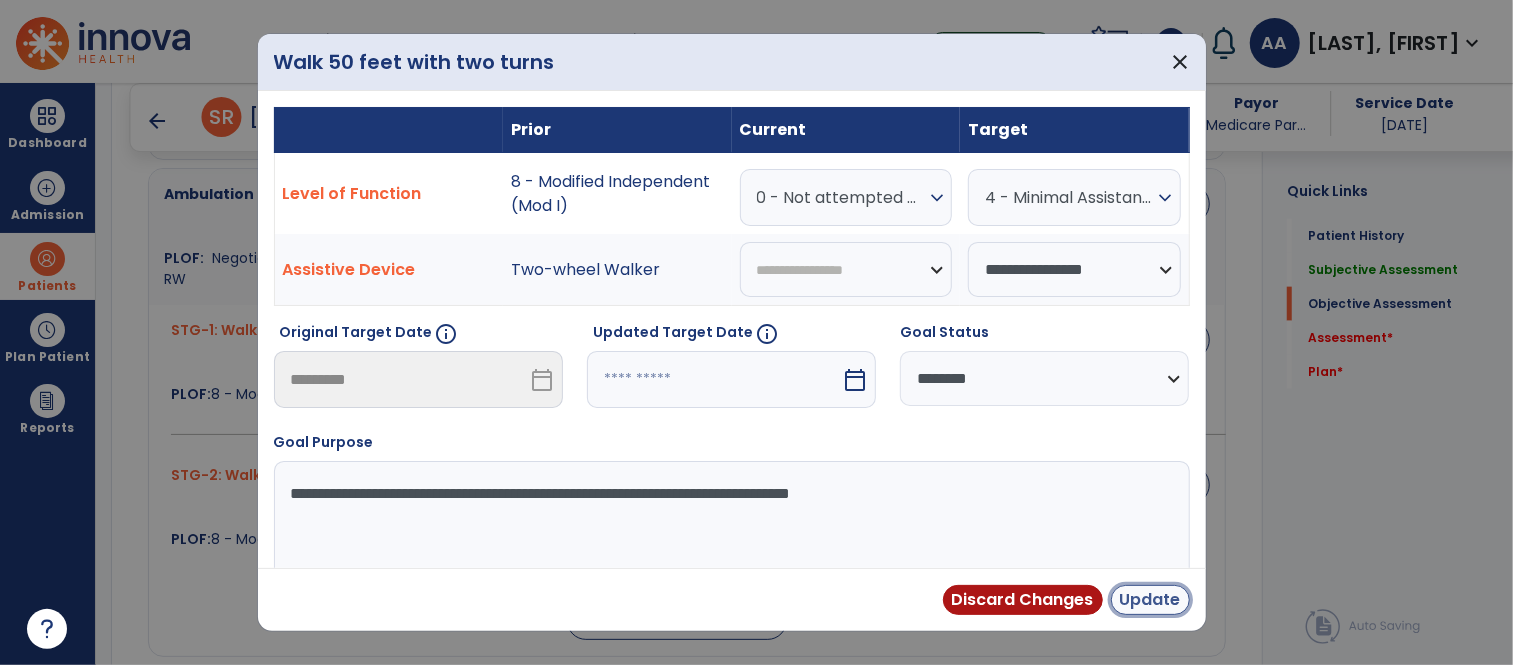 click on "Update" at bounding box center (1150, 600) 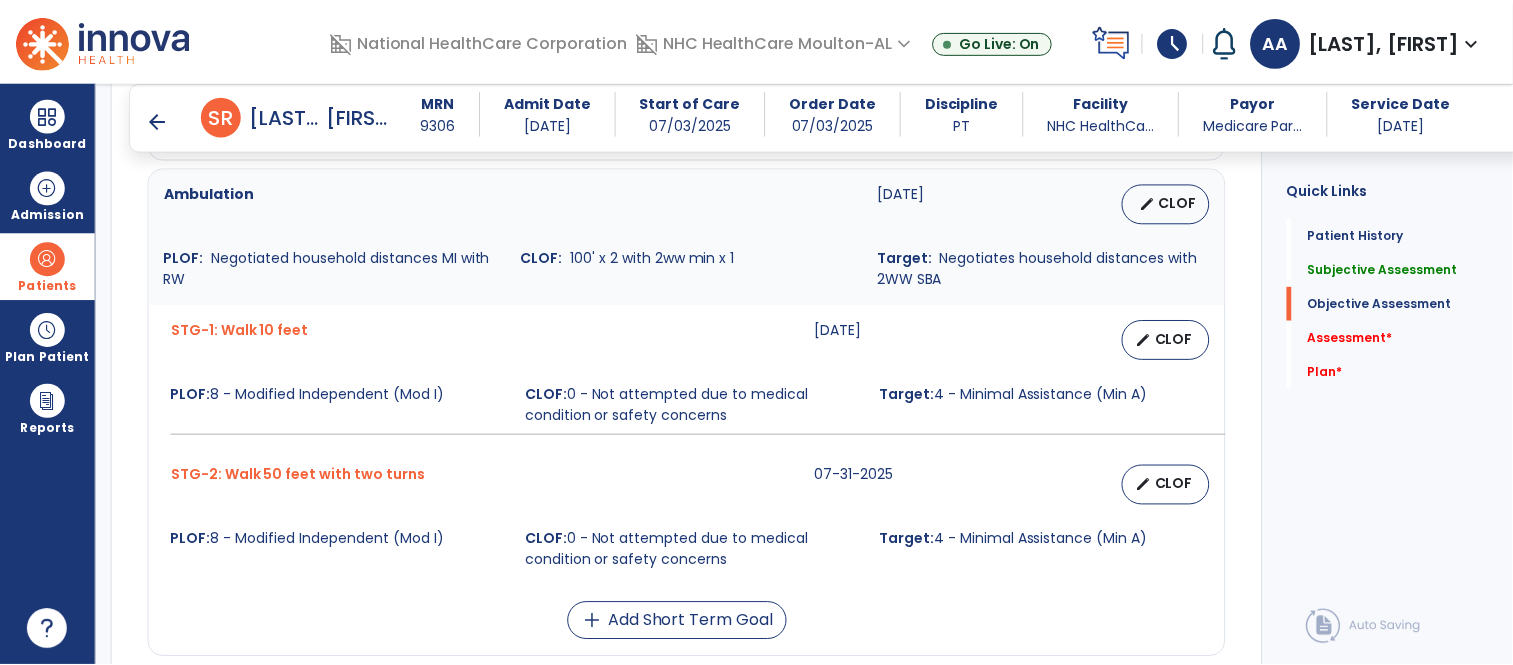 scroll, scrollTop: 1555, scrollLeft: 0, axis: vertical 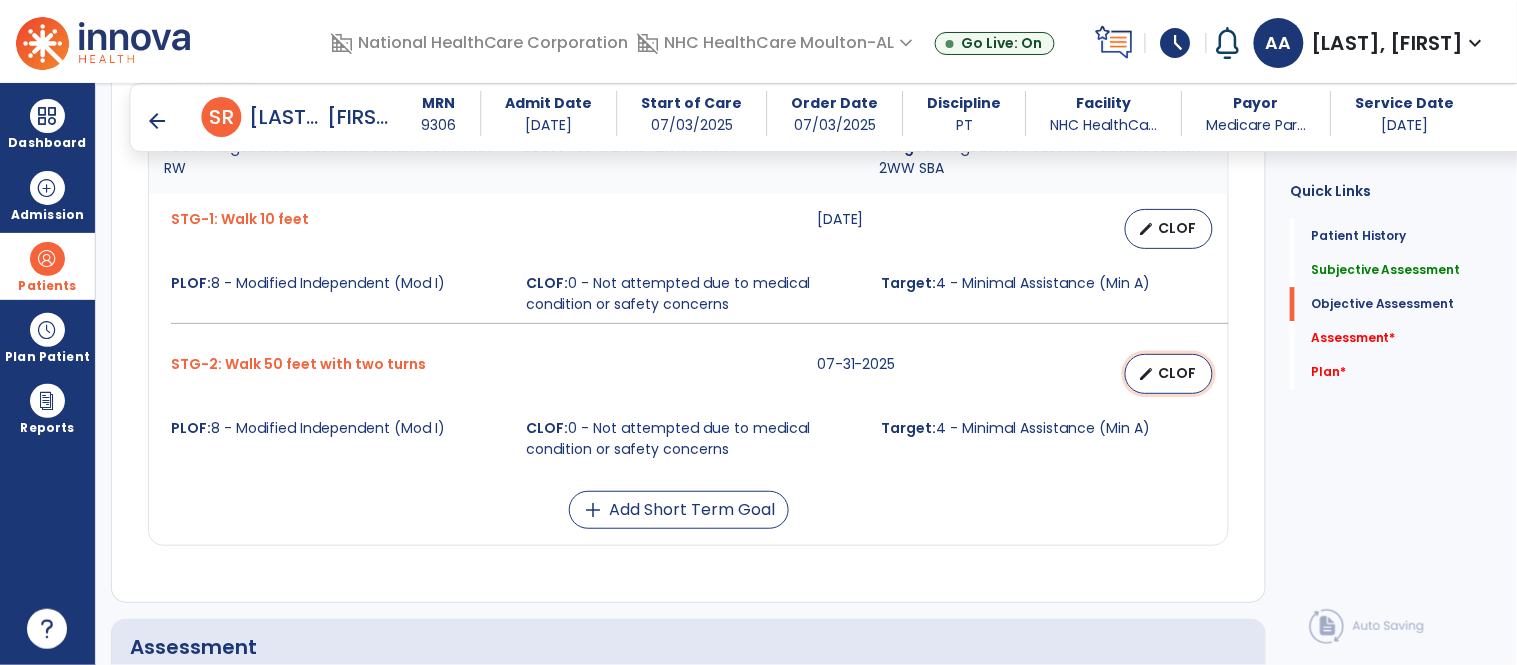 click on "edit   CLOF" at bounding box center [1169, 374] 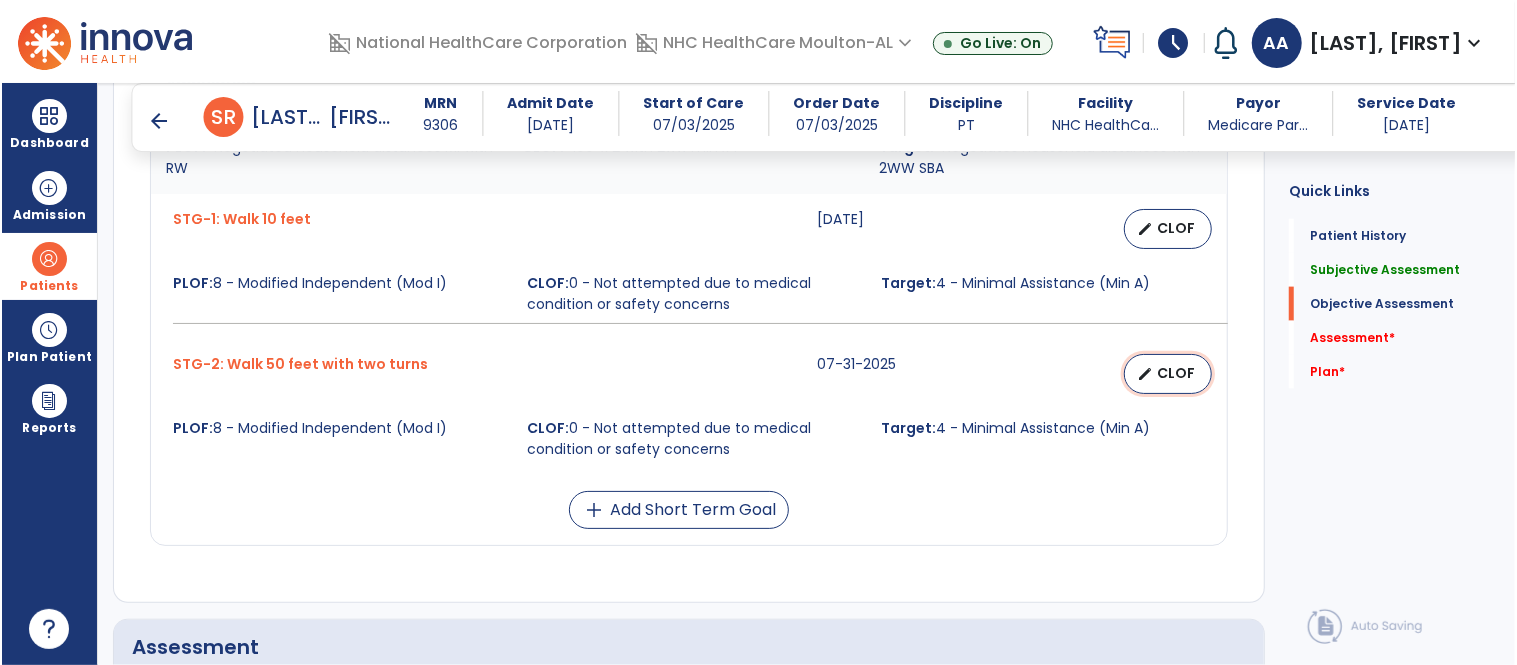 scroll, scrollTop: 1555, scrollLeft: 0, axis: vertical 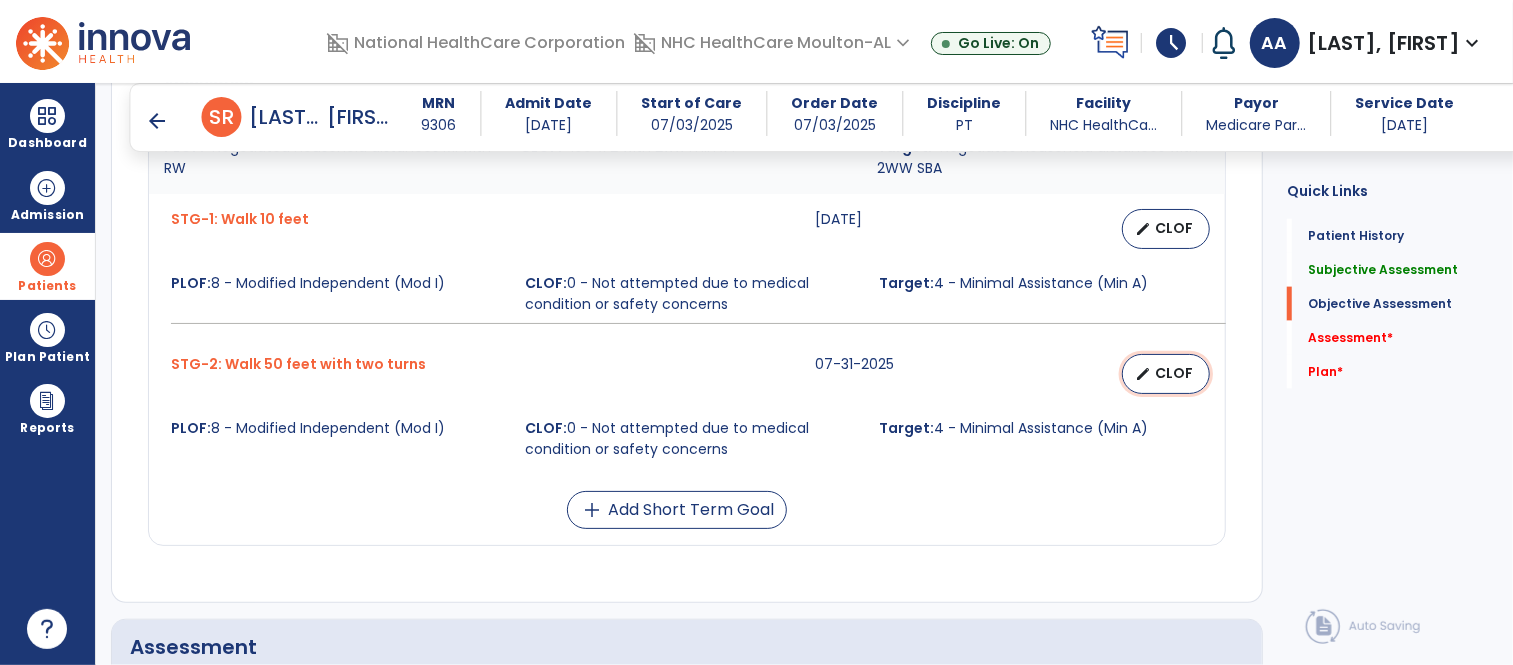 select on "**********" 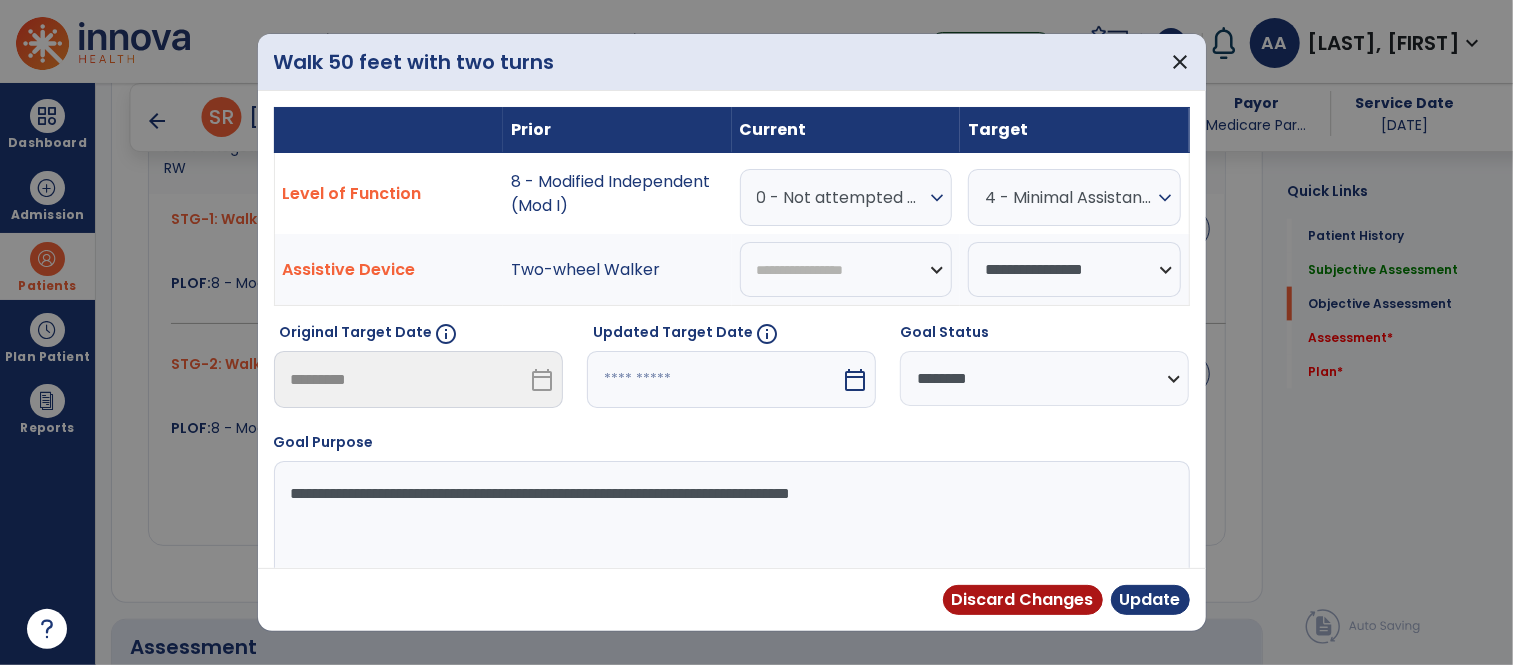 click on "expand_more" at bounding box center [937, 198] 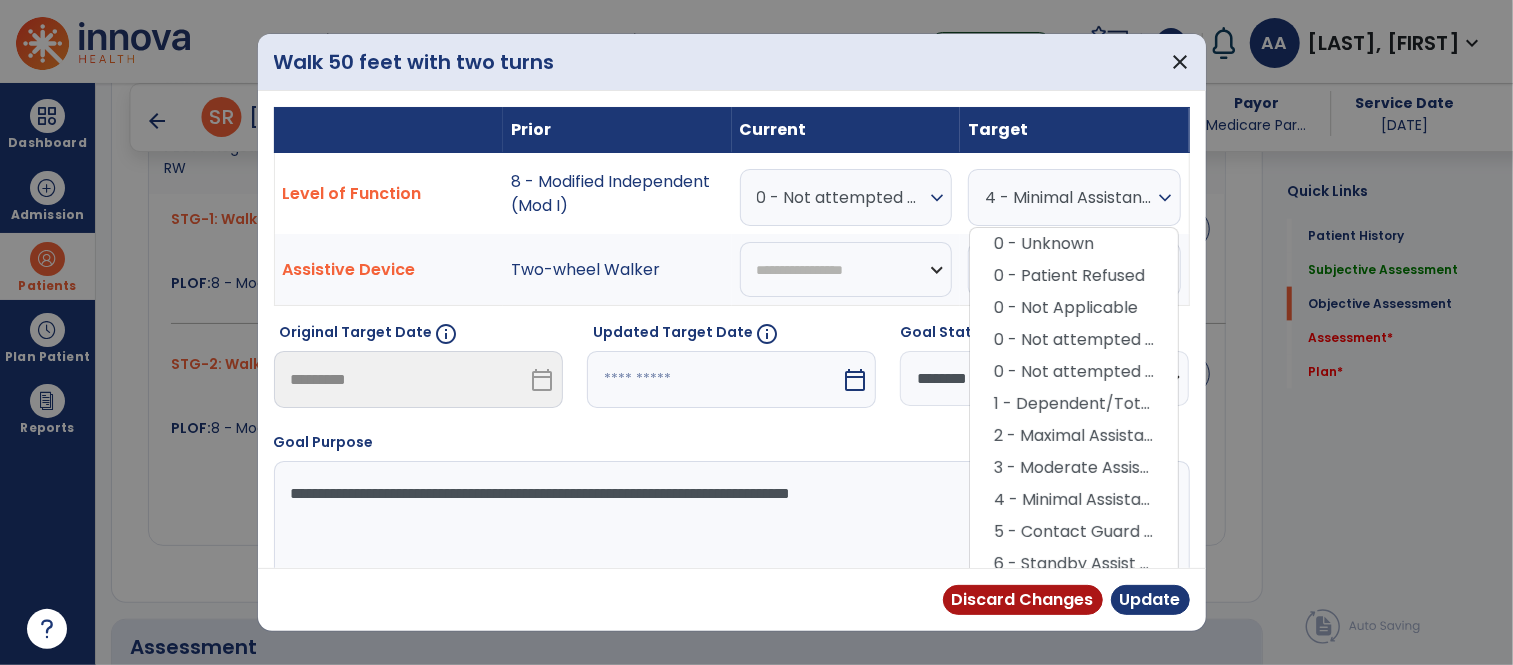 click on "expand_more" at bounding box center (1166, 198) 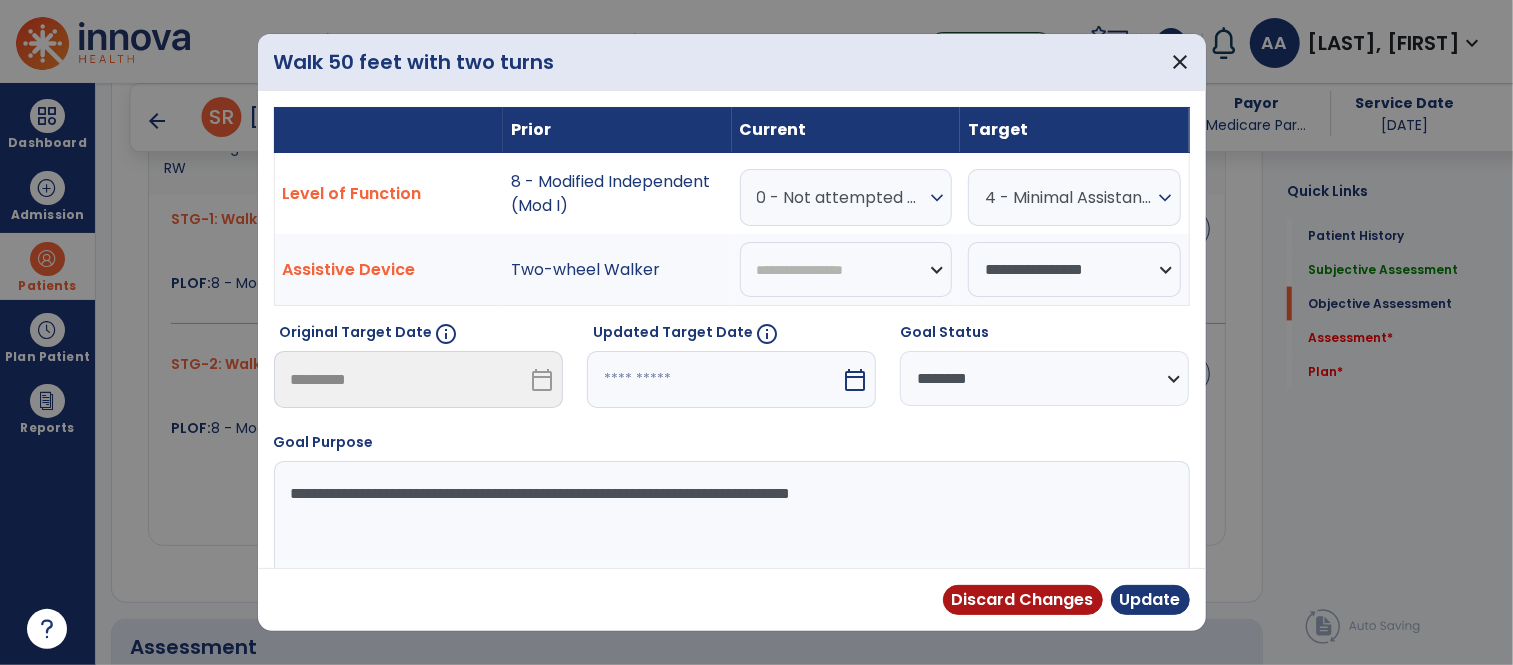 click on "0 - Not attempted due to medical condition or safety concerns" at bounding box center (841, 197) 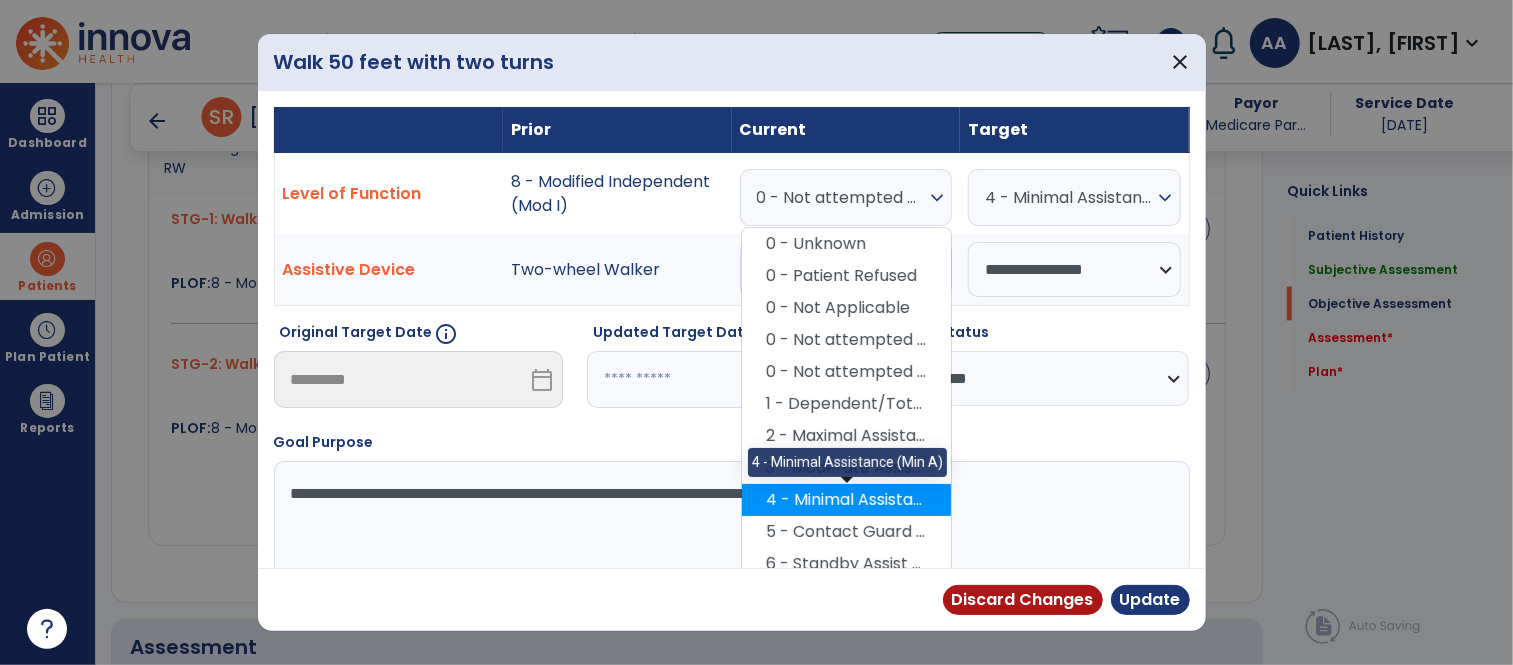 click on "4 - Minimal Assistance (Min A)" at bounding box center [846, 500] 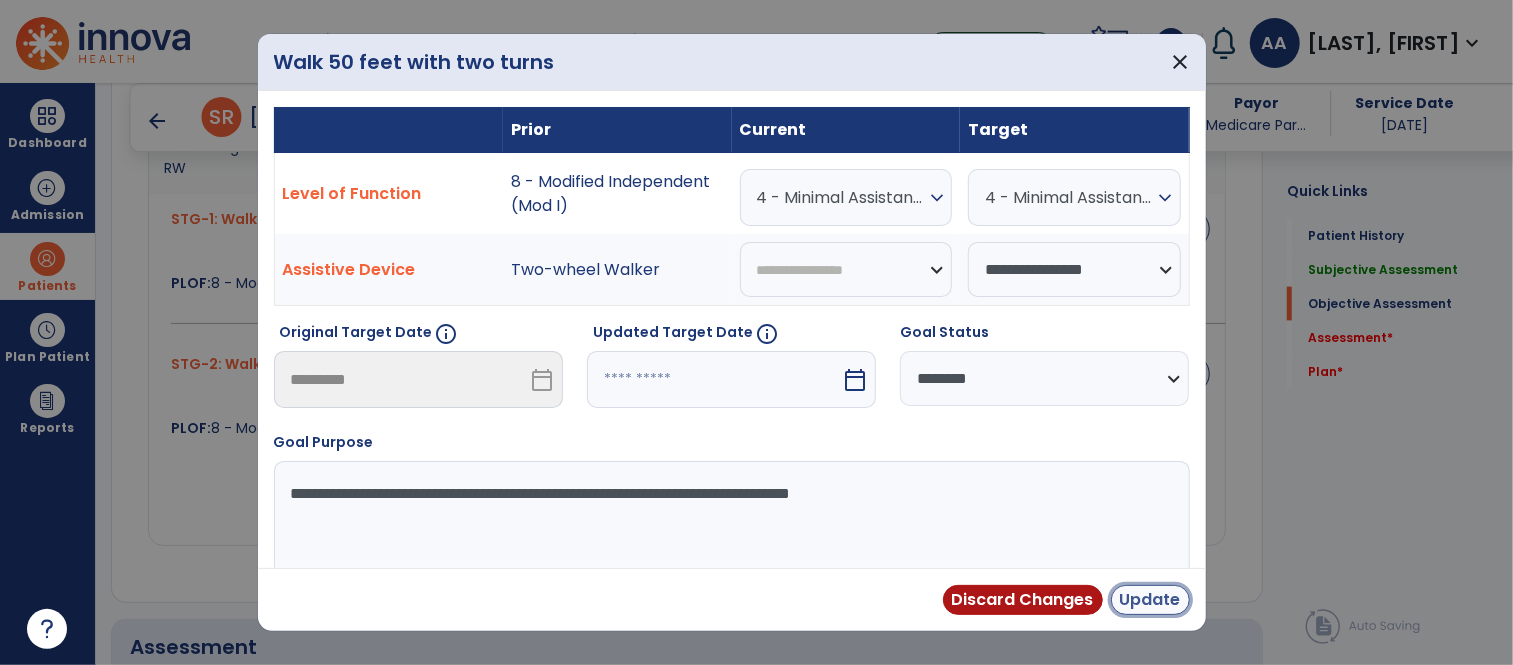 click on "Update" at bounding box center (1150, 600) 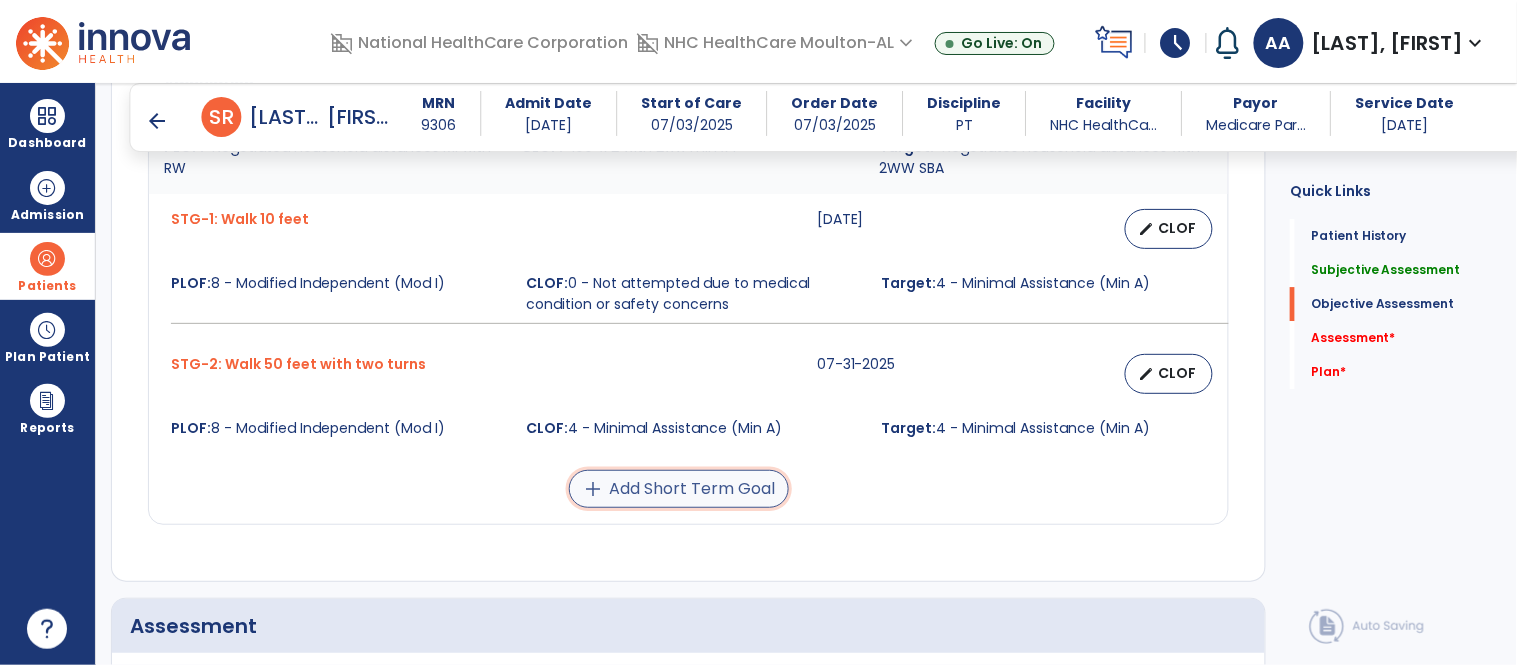 click on "add  Add Short Term Goal" at bounding box center [679, 489] 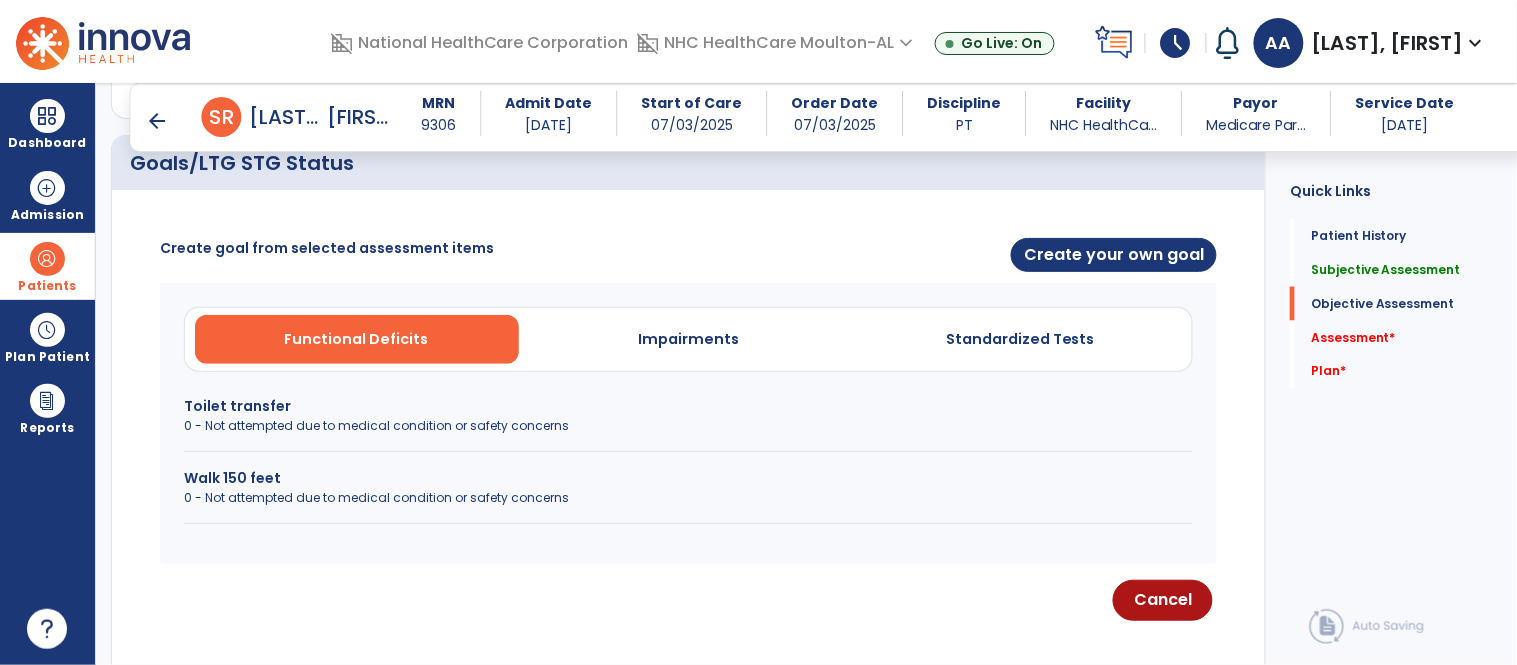 scroll, scrollTop: 717, scrollLeft: 0, axis: vertical 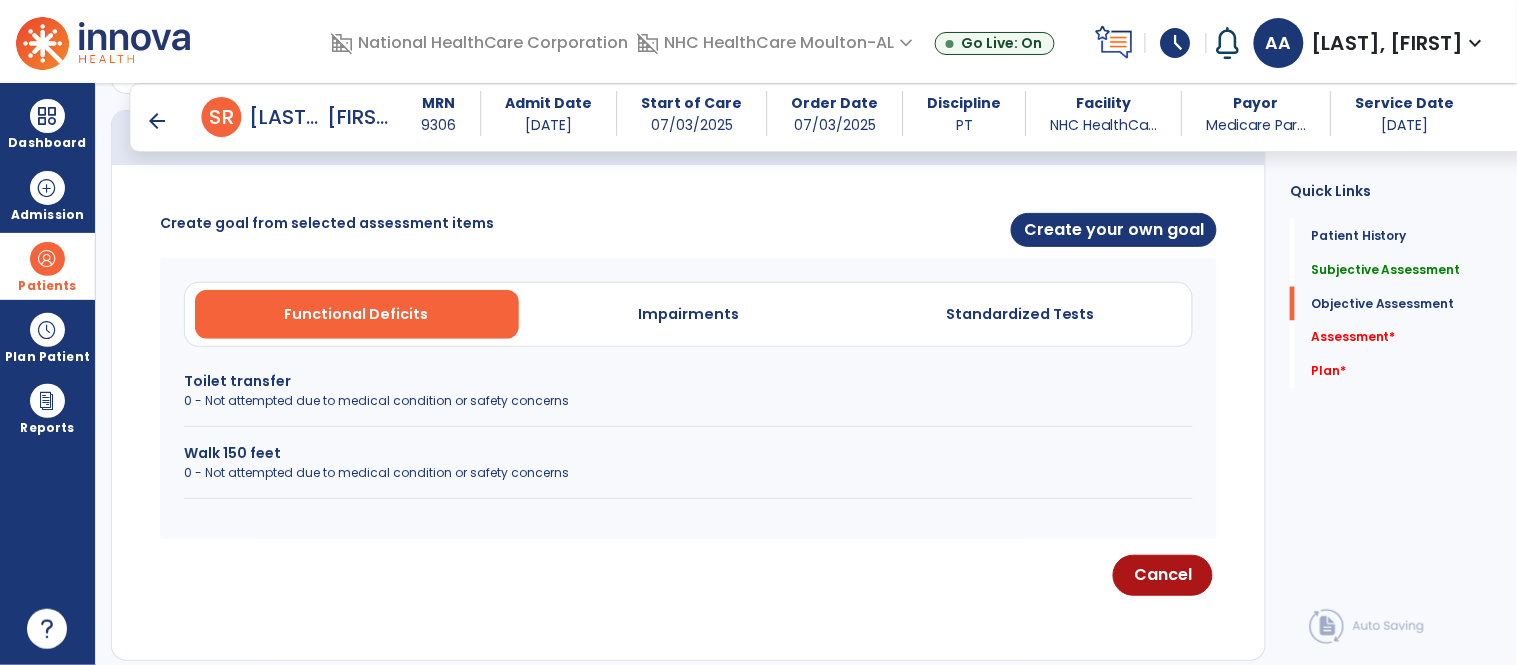 click on "0 - Not attempted due to medical condition or safety concerns" 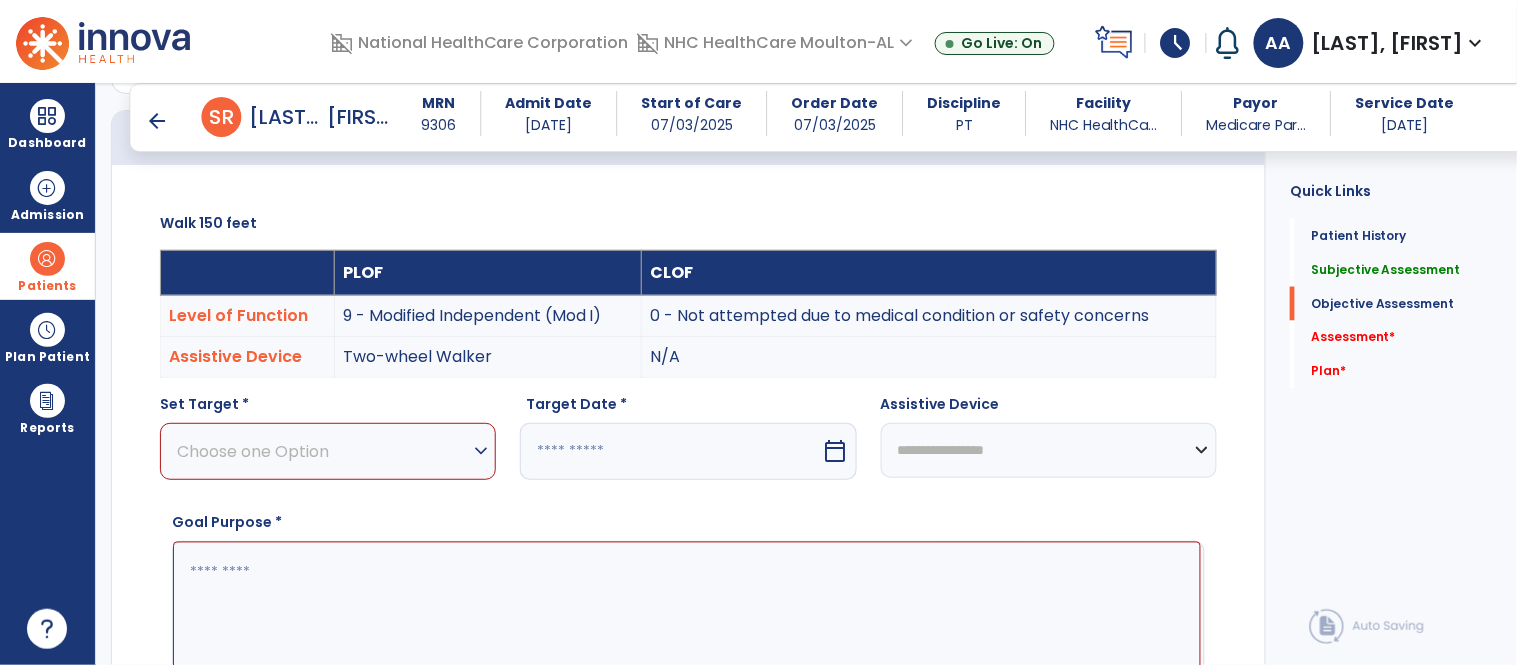 click on "Choose one Option" at bounding box center [323, 451] 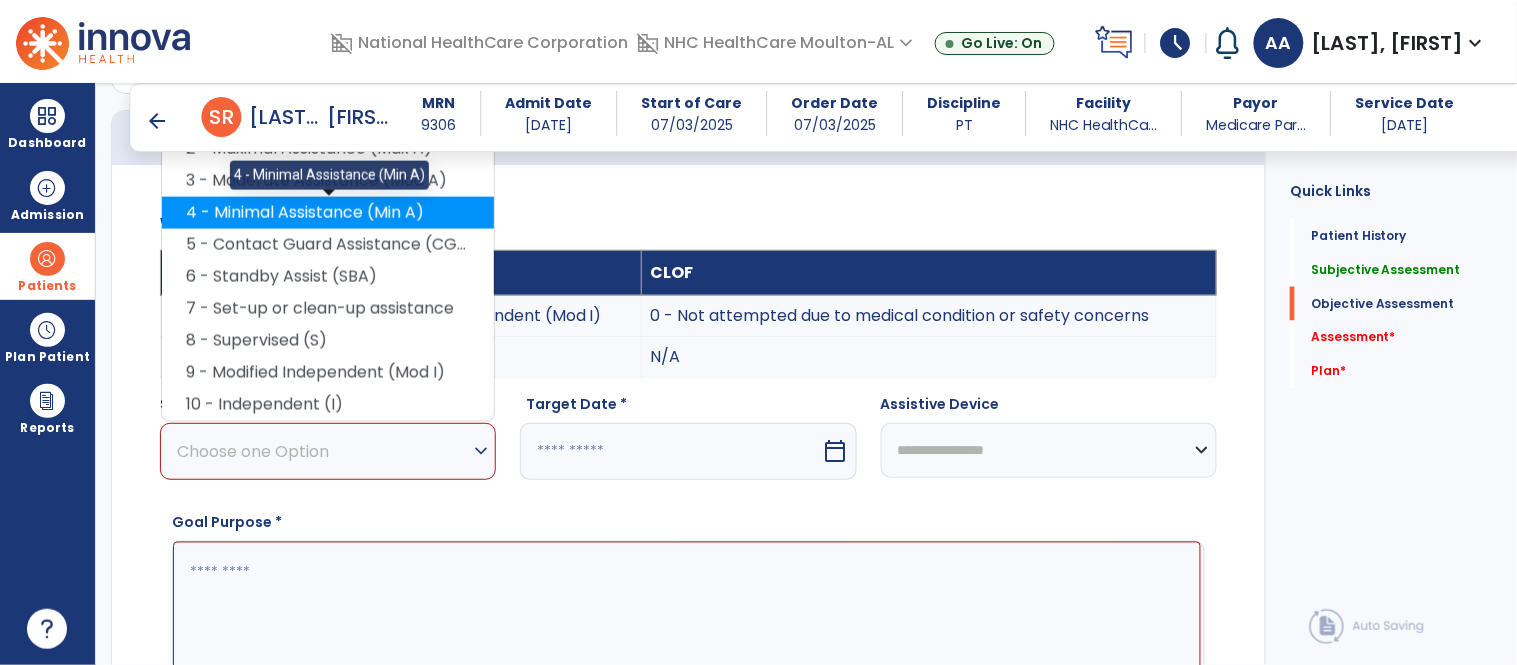 click on "4 - Minimal Assistance (Min A)" 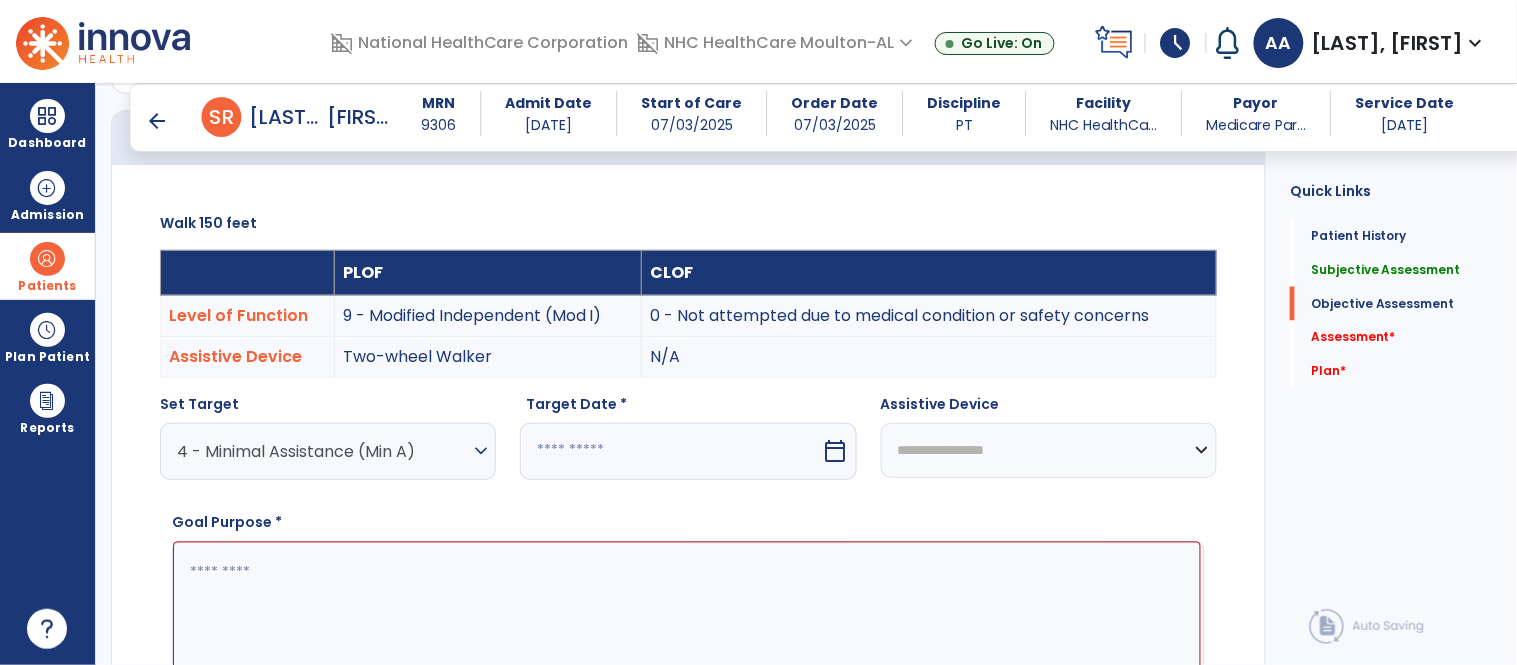 click at bounding box center [670, 451] 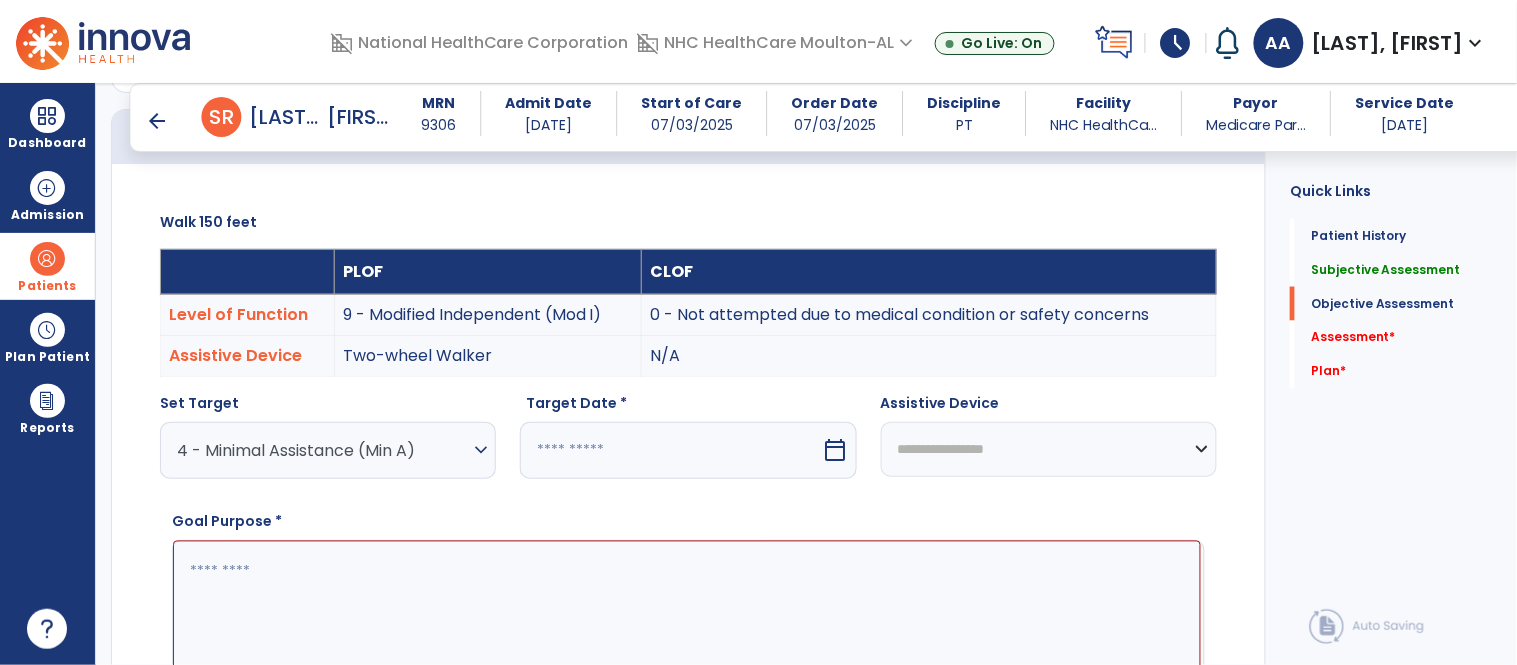 select on "*" 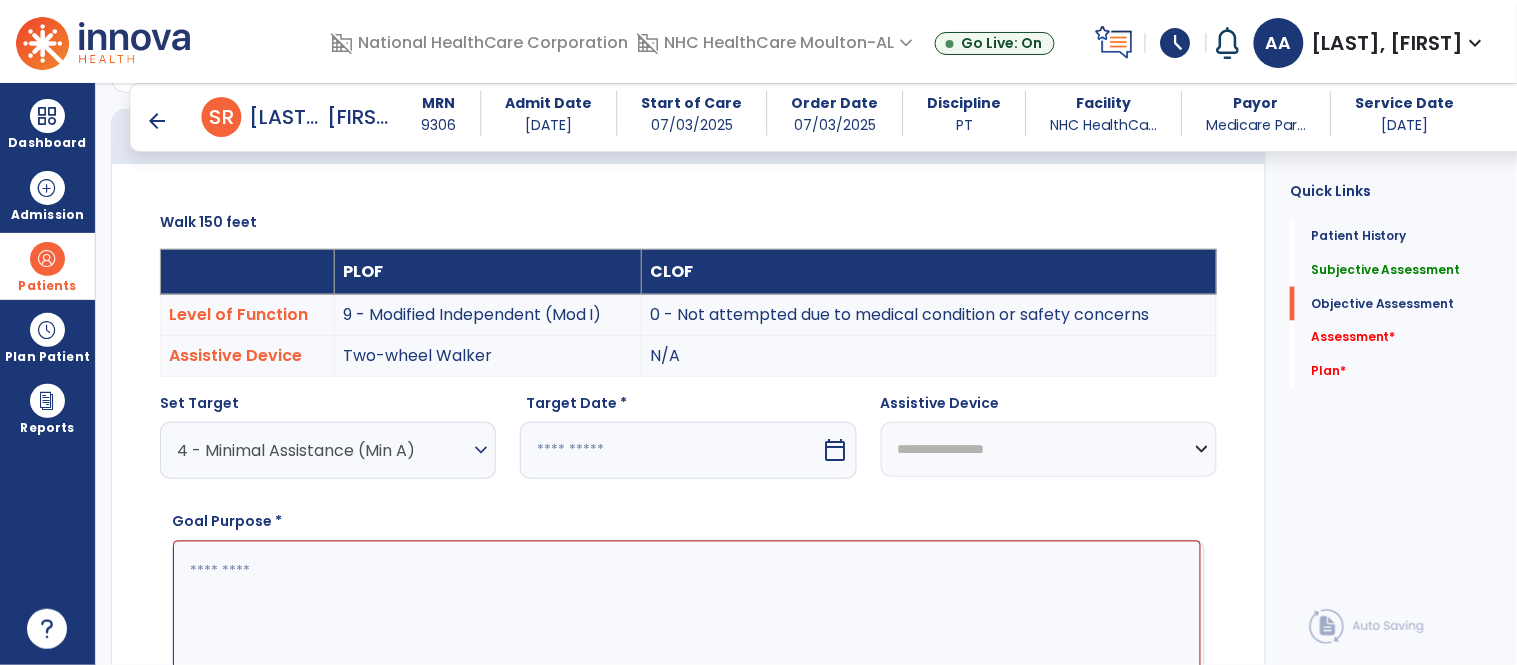 select on "****" 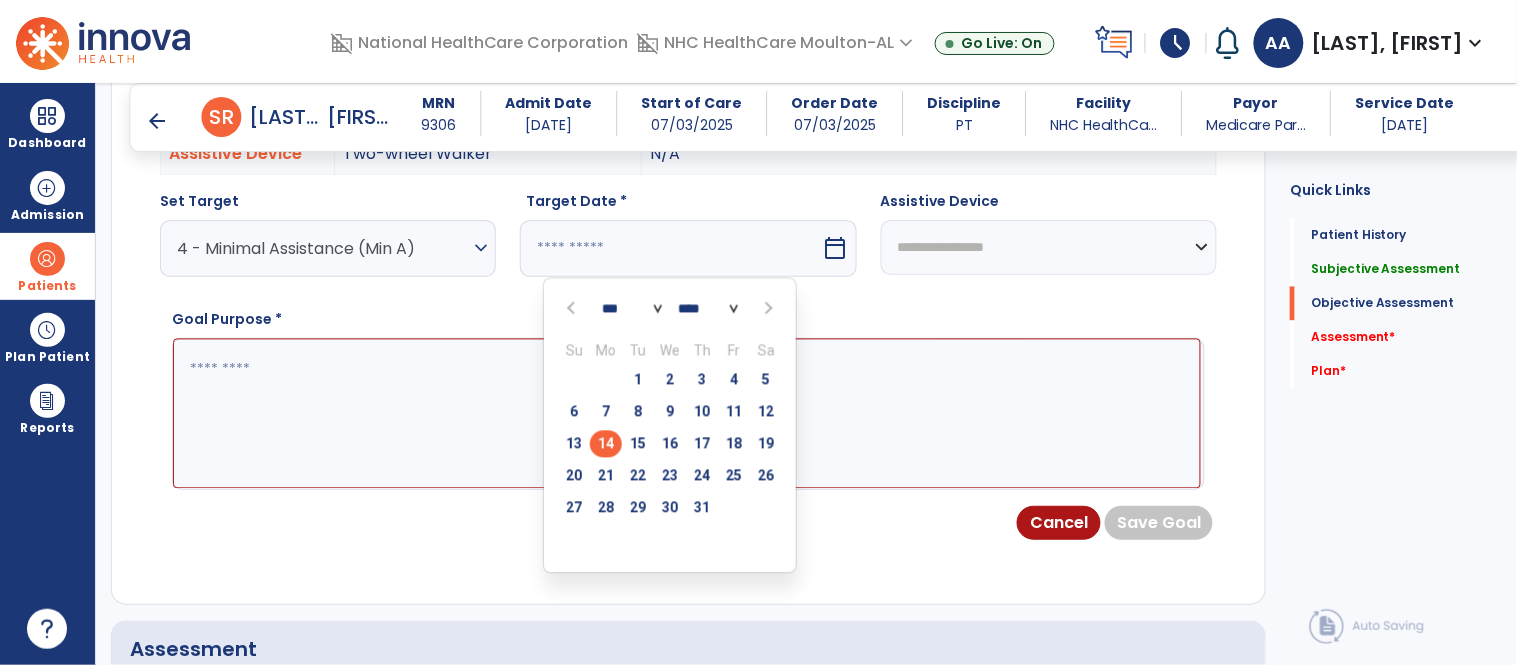 scroll, scrollTop: 941, scrollLeft: 0, axis: vertical 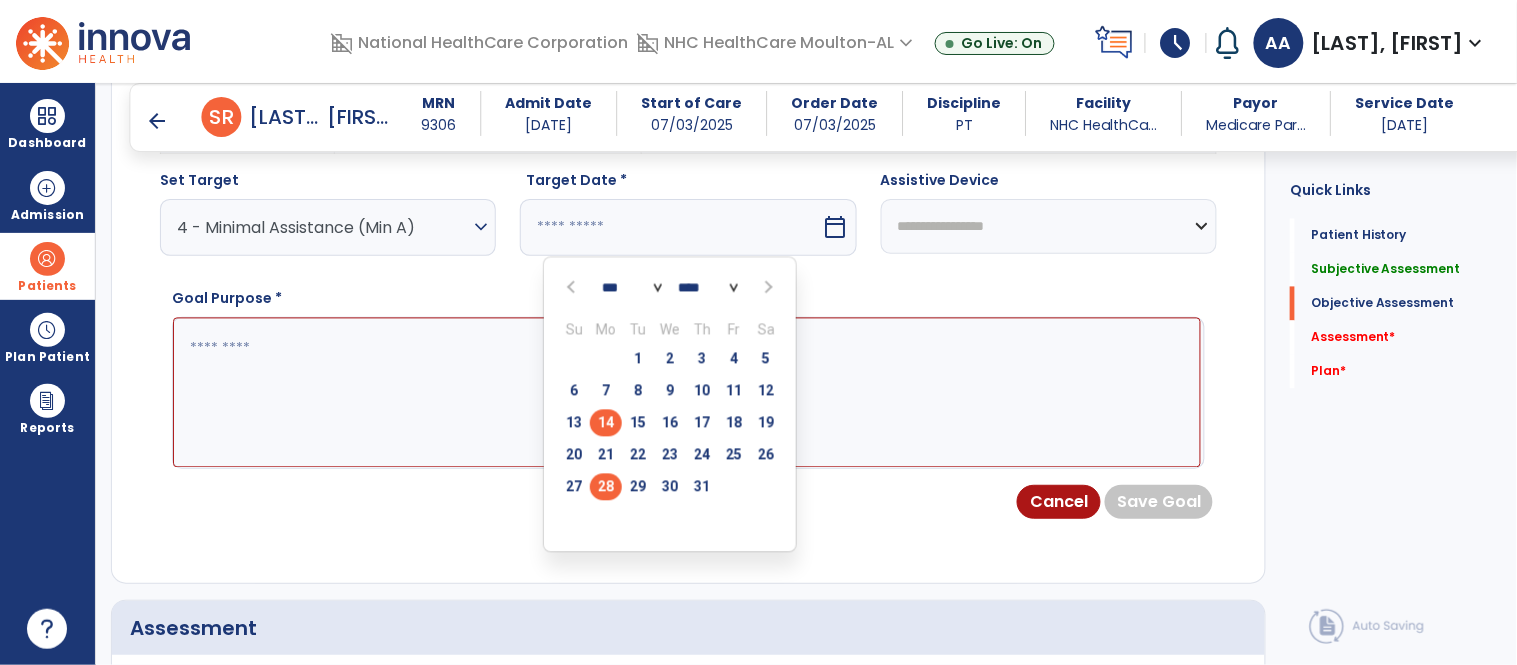 click on "28" at bounding box center [606, 487] 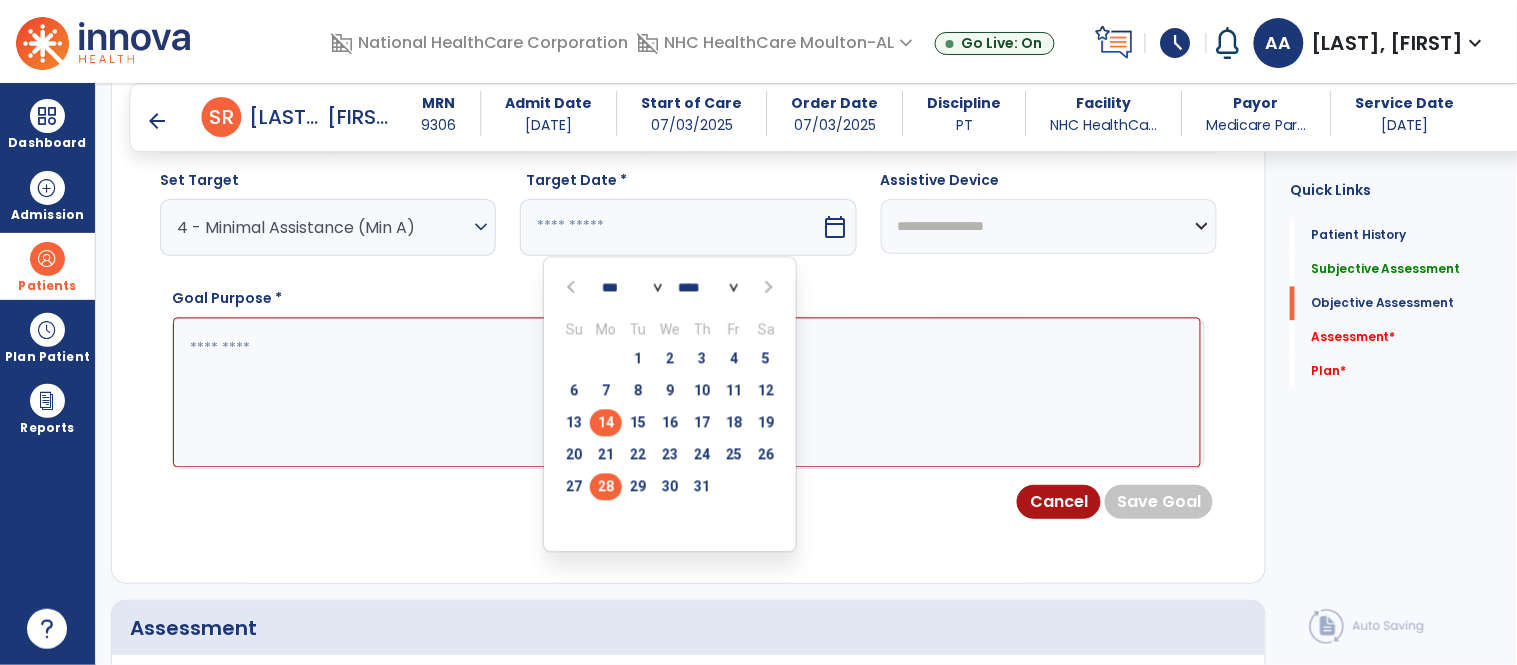 type on "*********" 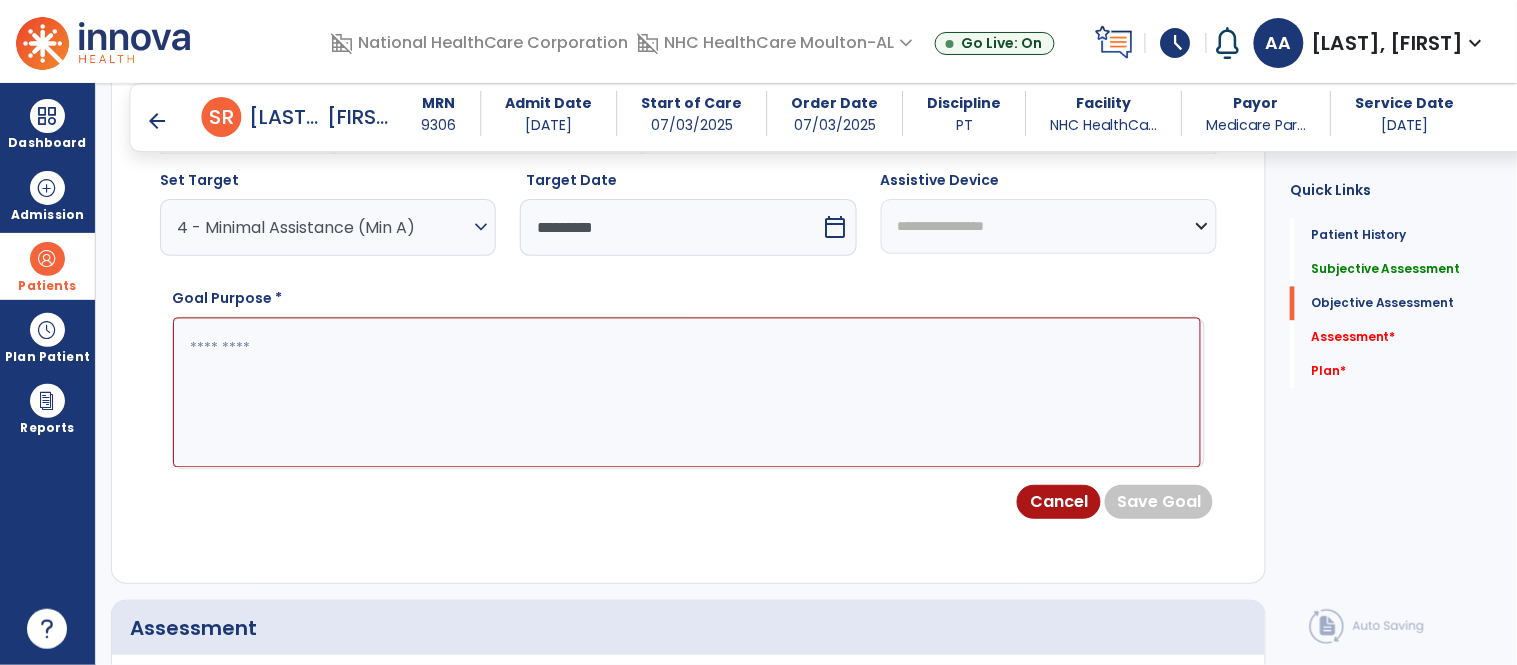 click 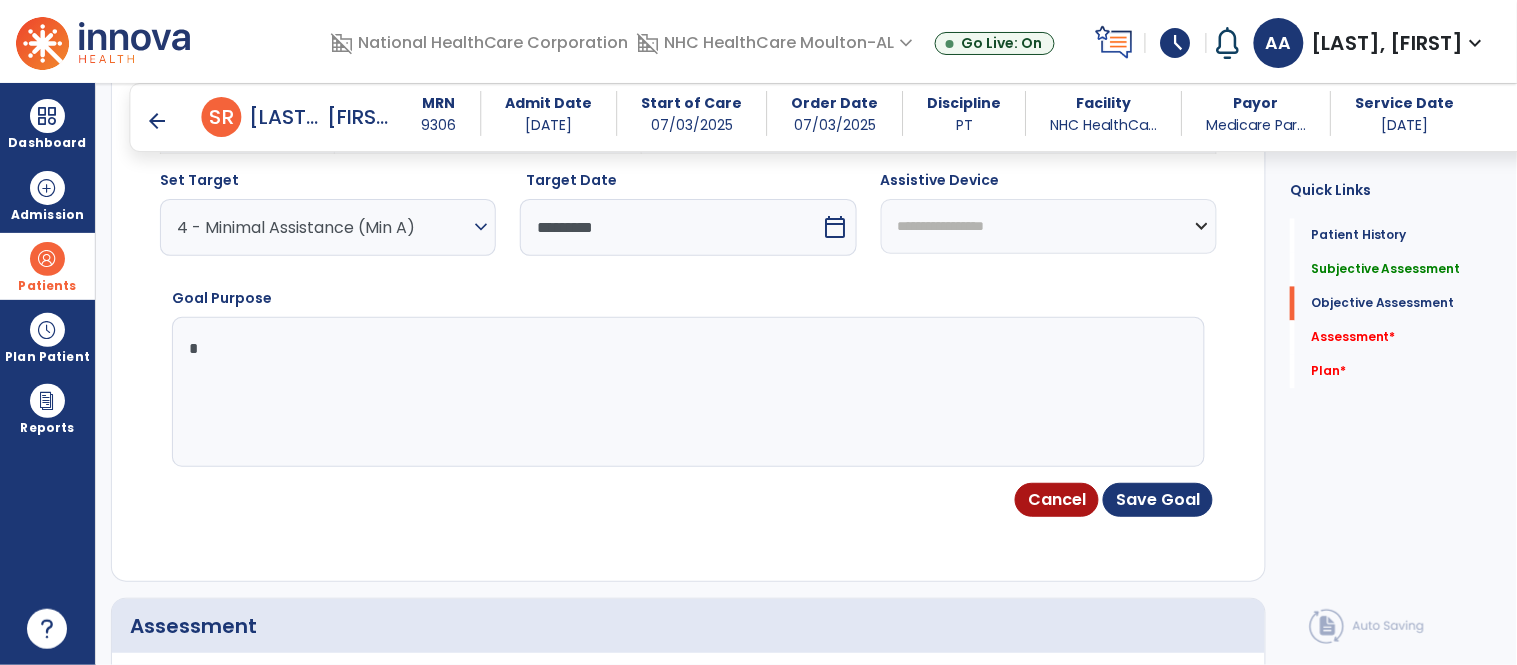 type on "*" 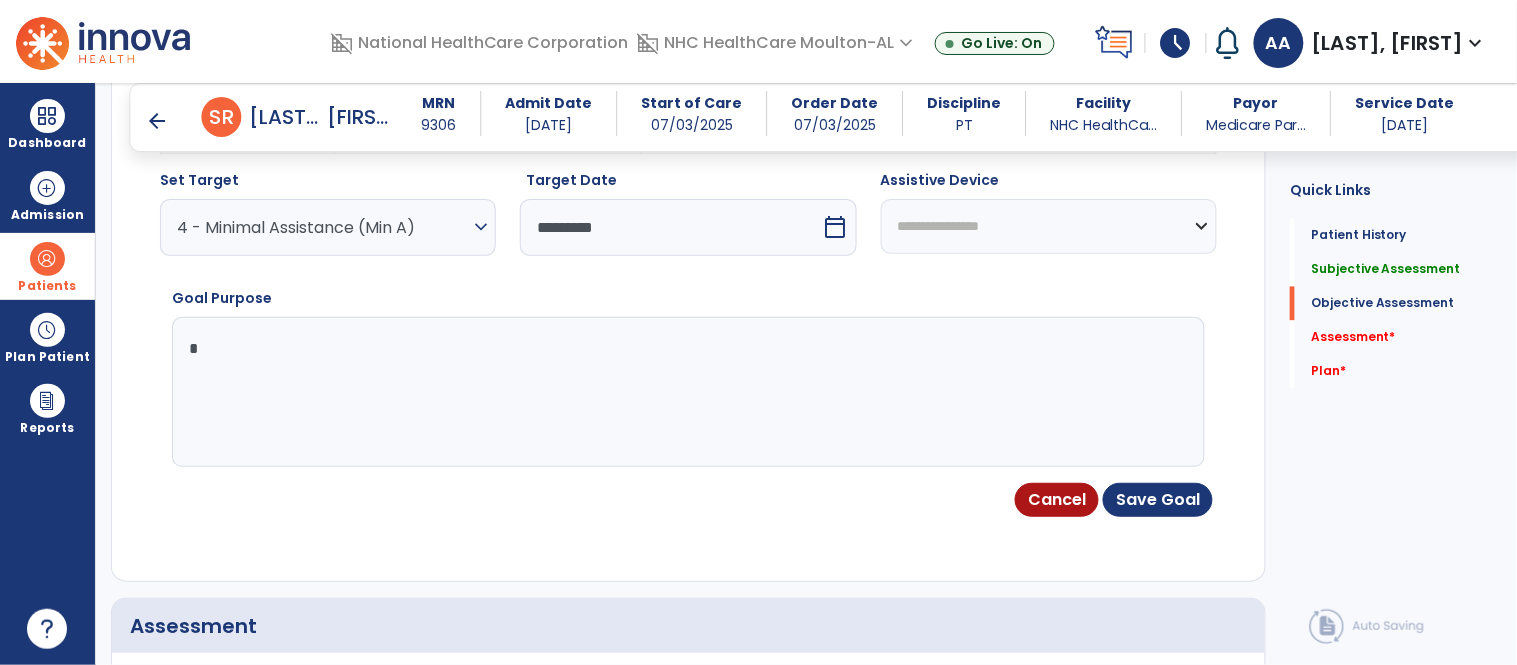 click on "**********" 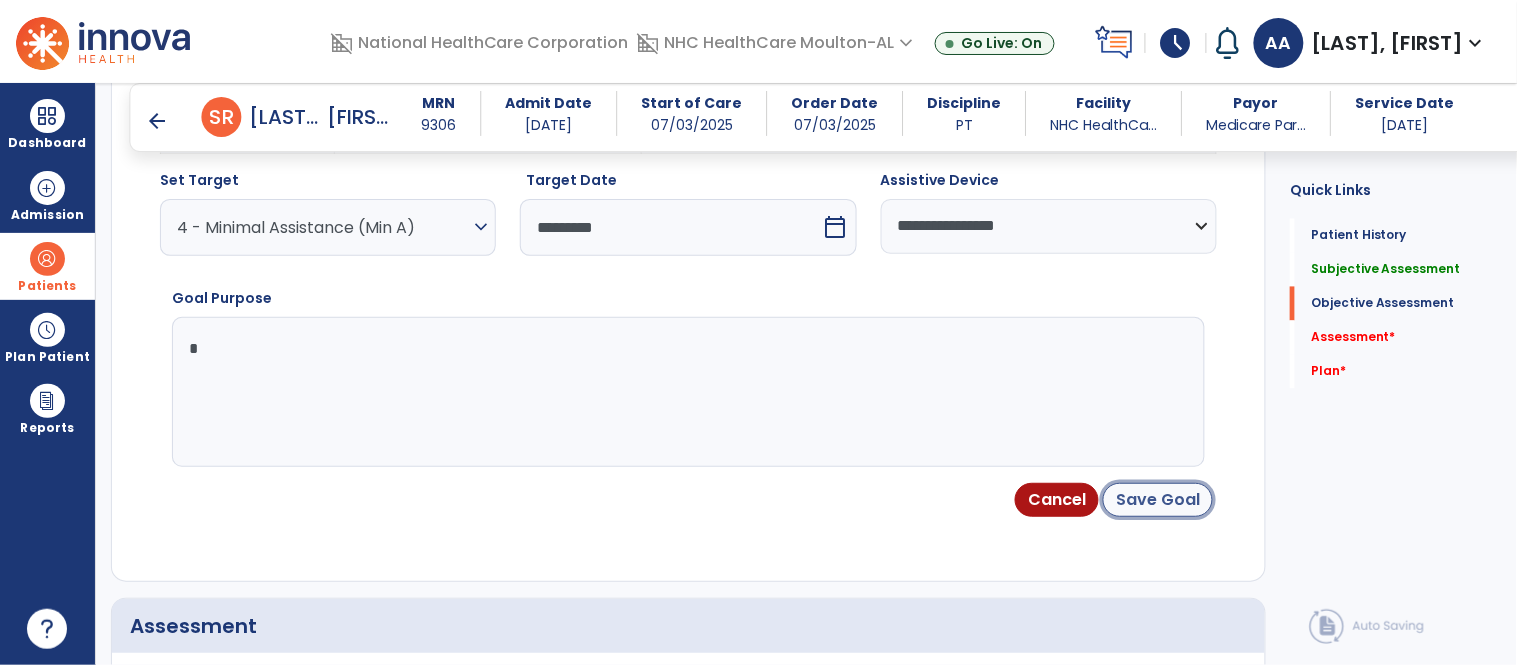 click on "Save Goal" 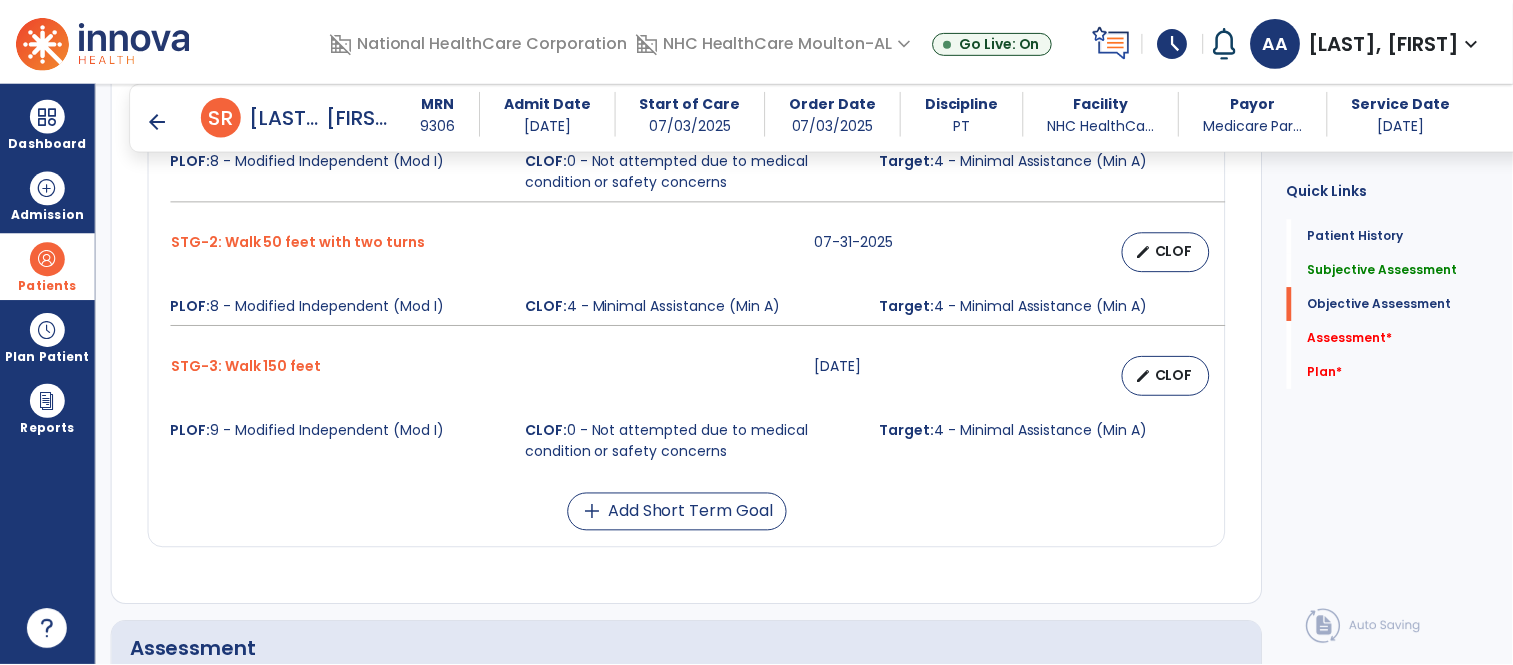 scroll, scrollTop: 1681, scrollLeft: 0, axis: vertical 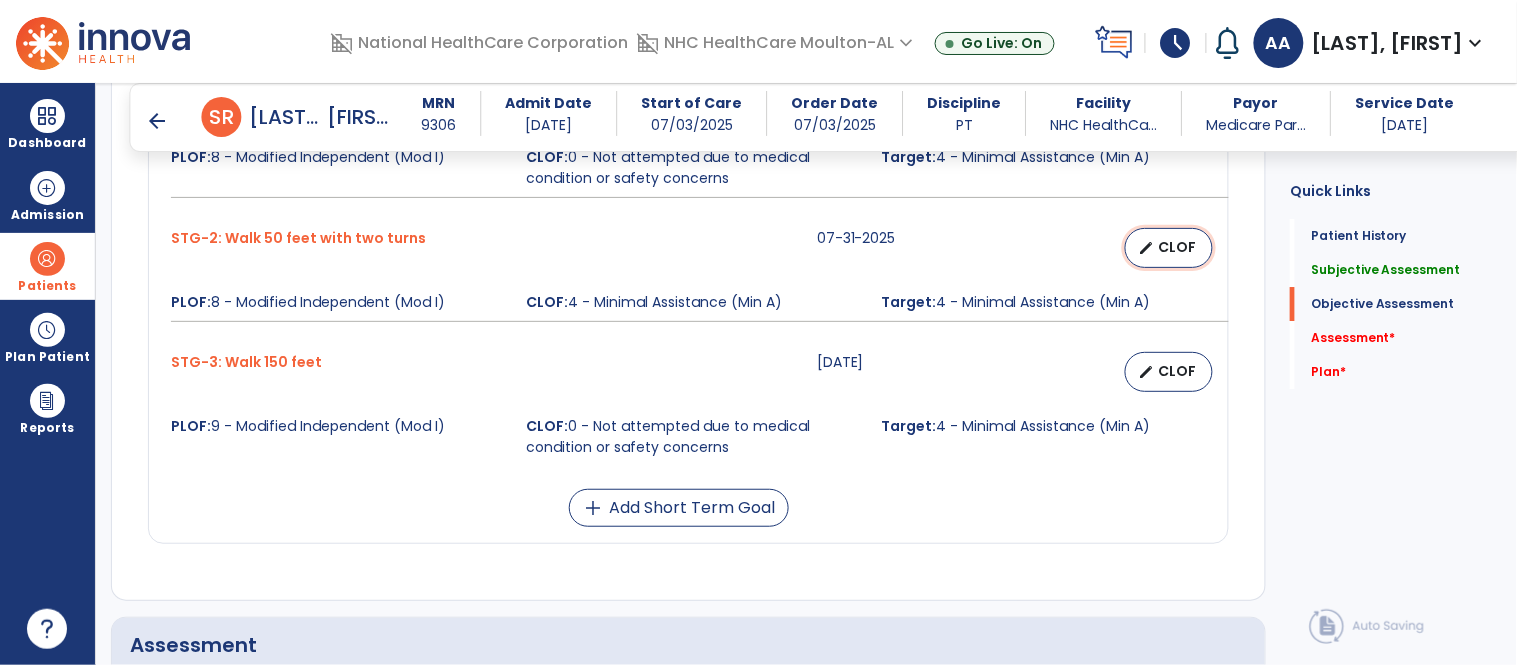 click on "CLOF" at bounding box center [1177, 247] 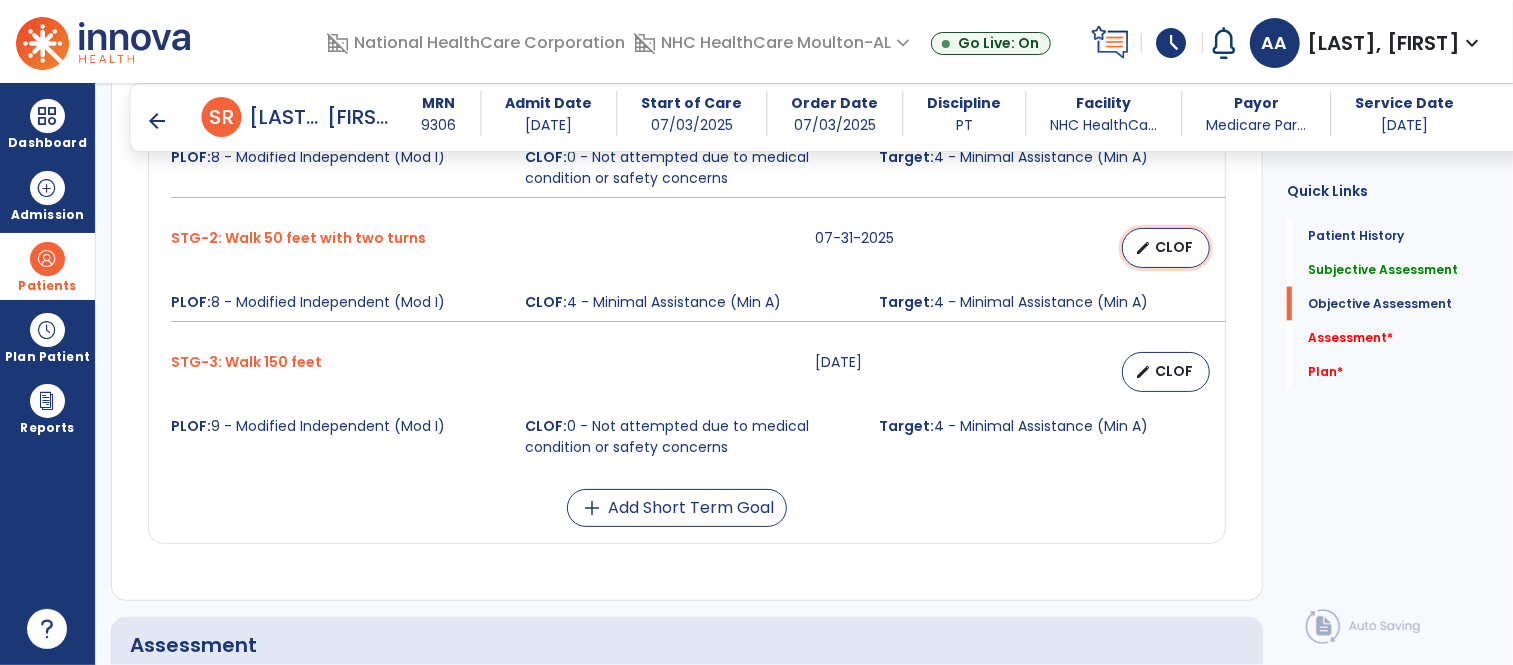 select on "**********" 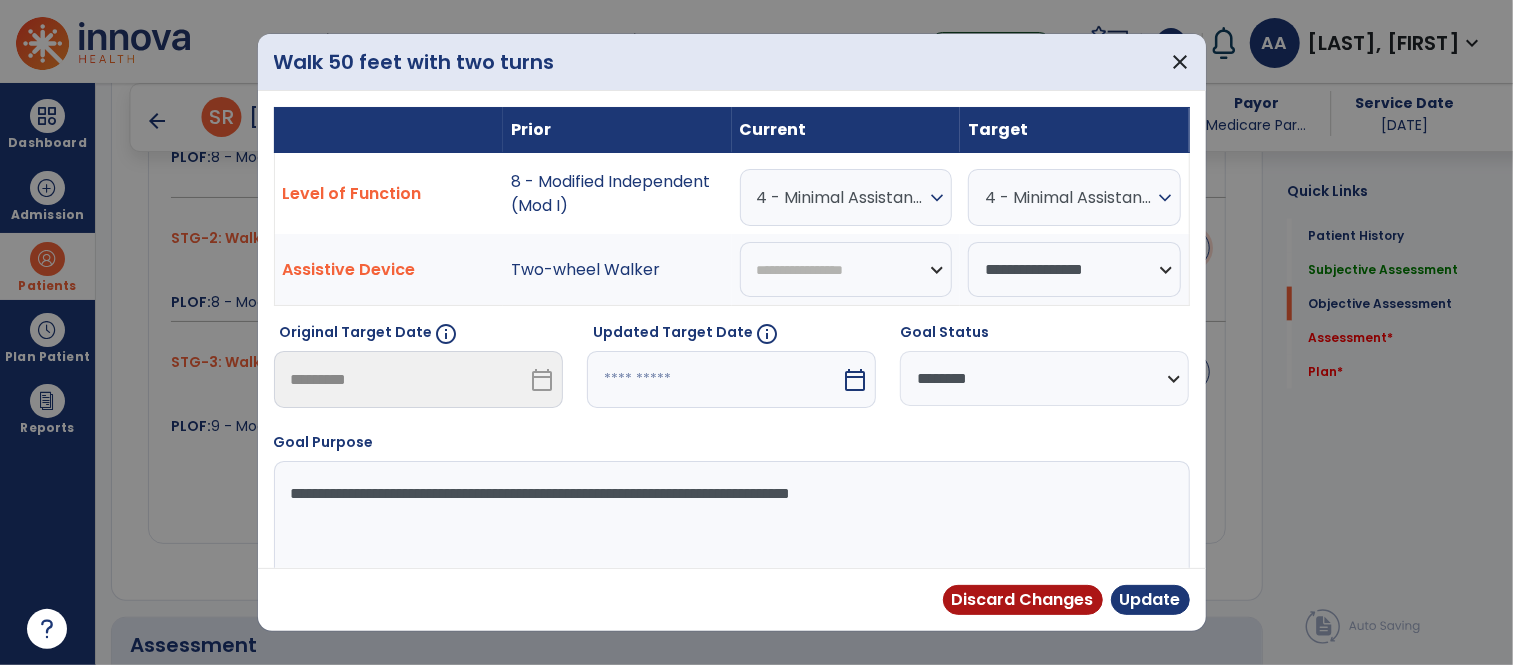scroll, scrollTop: 1681, scrollLeft: 0, axis: vertical 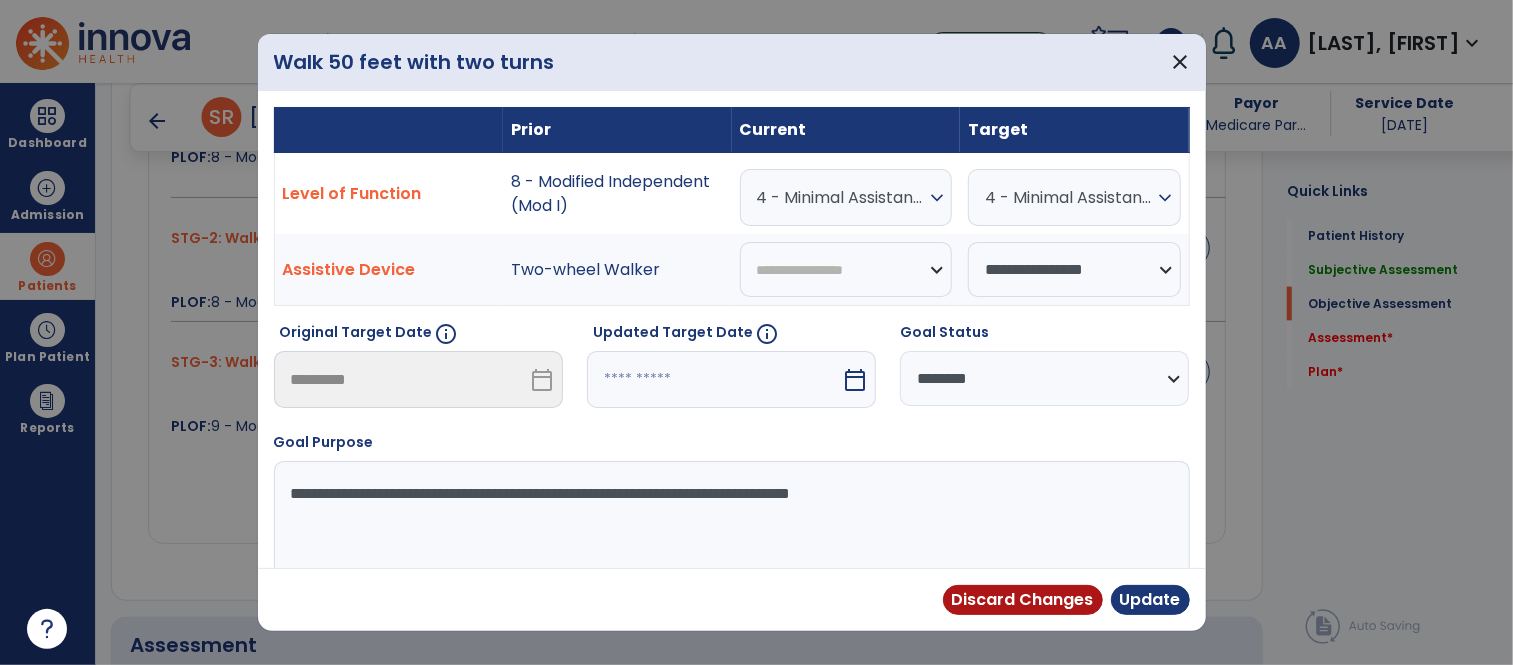 click on "4 - Minimal Assistance (Min A)" at bounding box center [841, 197] 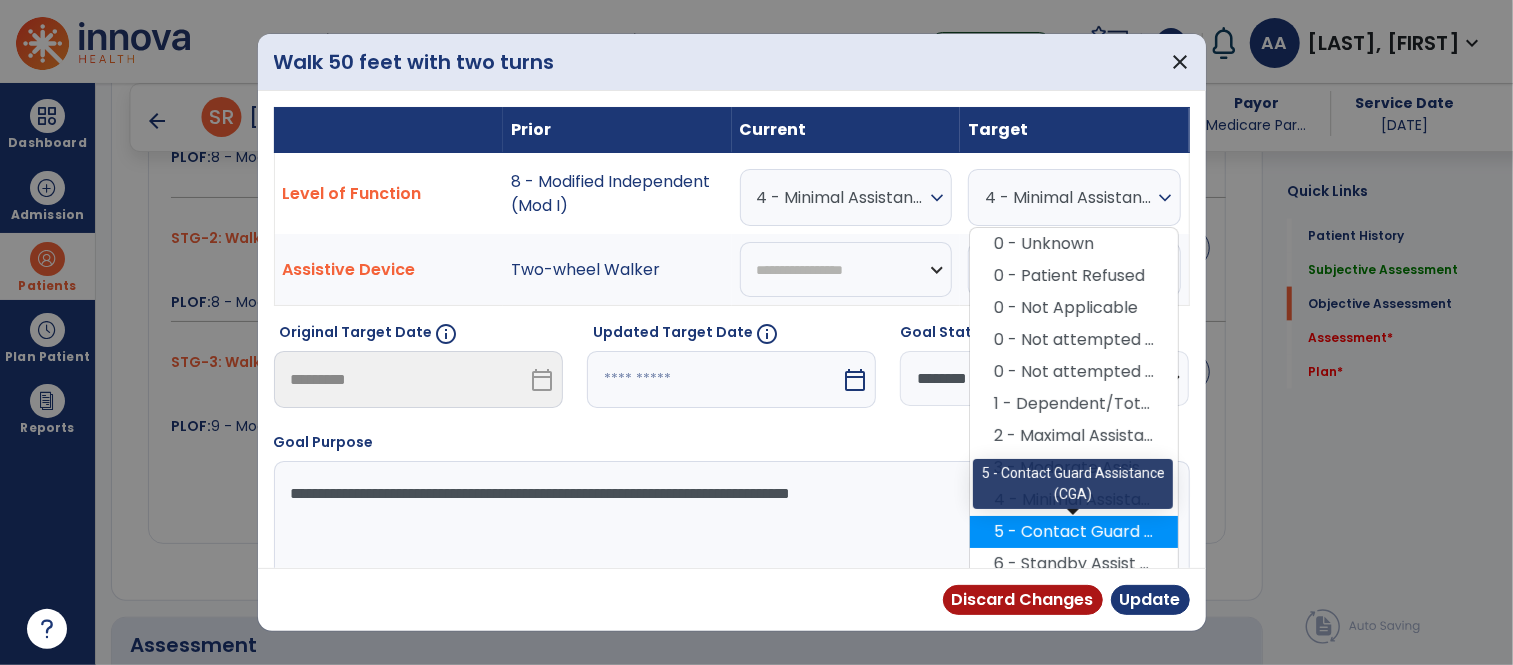 click on "5 - Contact Guard Assistance (CGA)" at bounding box center (1074, 532) 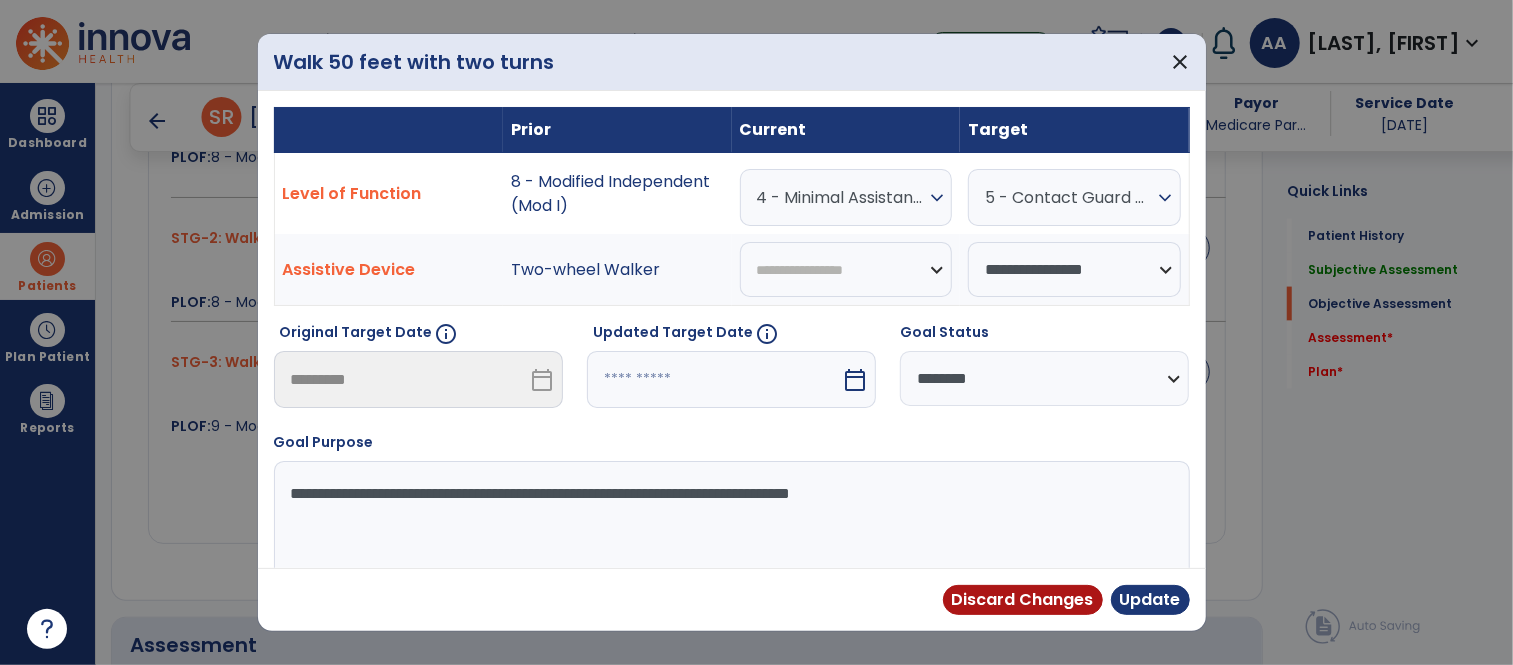 drag, startPoint x: 287, startPoint y: 496, endPoint x: 993, endPoint y: 456, distance: 707.13226 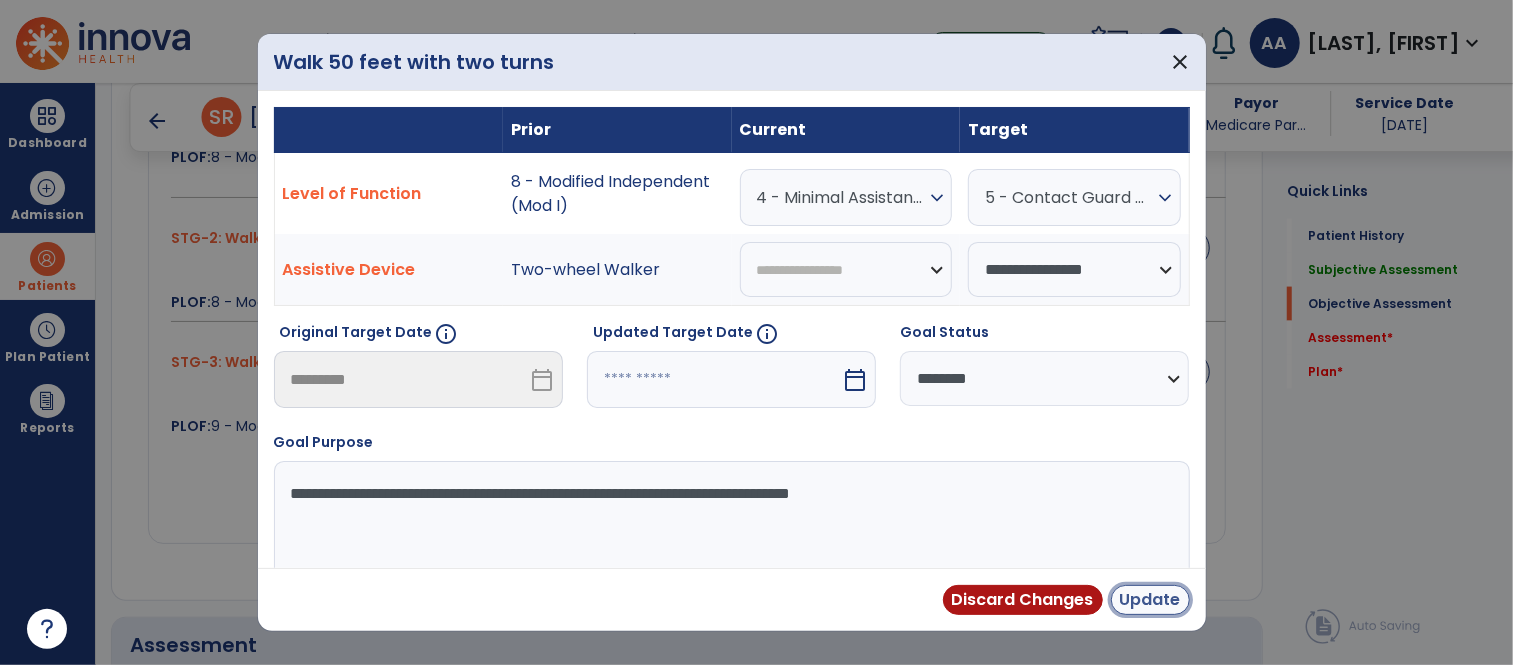 click on "Update" at bounding box center (1150, 600) 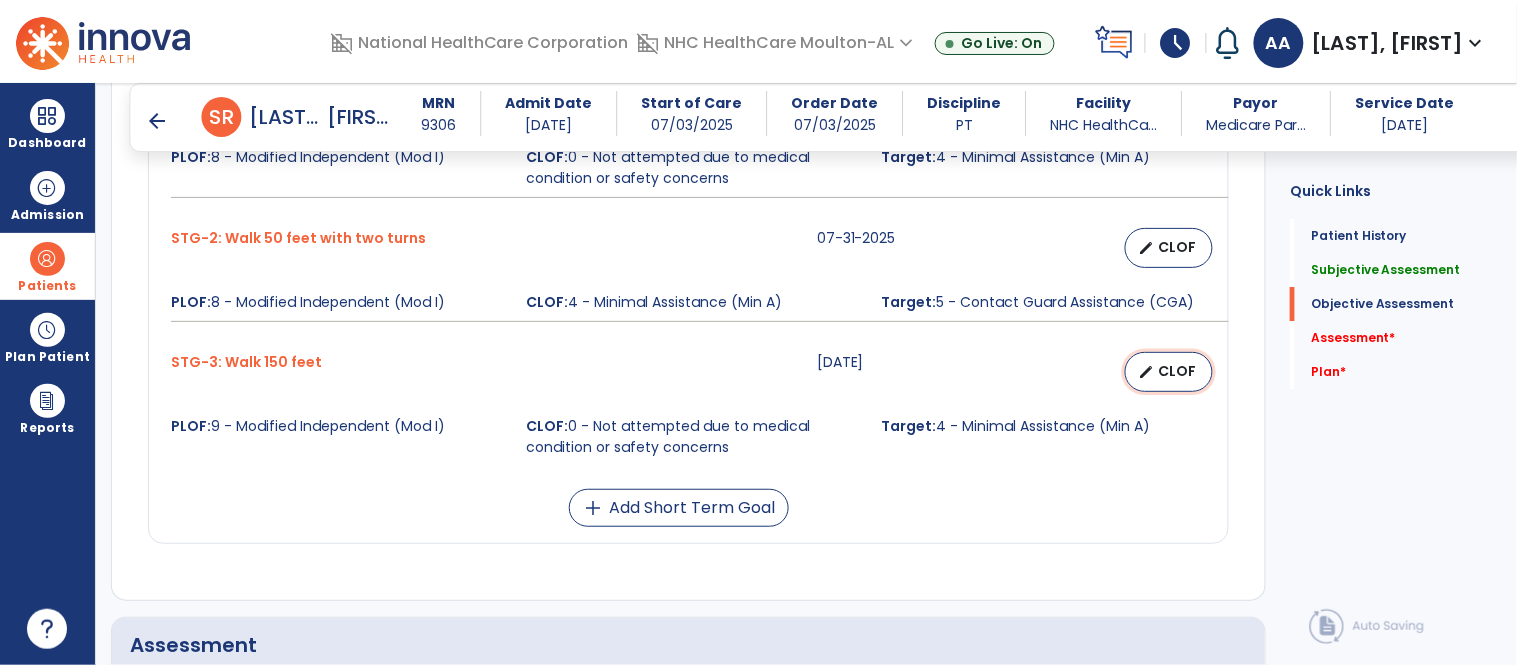 click on "CLOF" at bounding box center [1177, 371] 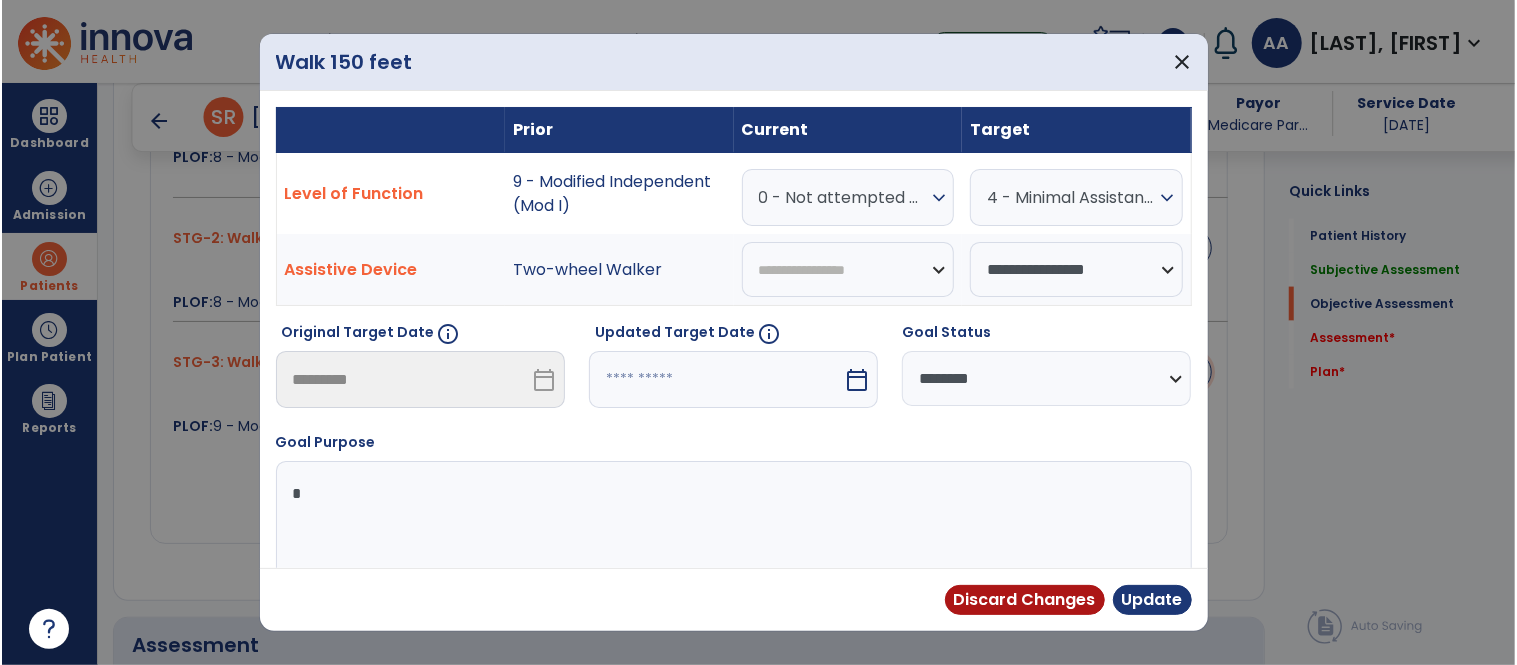 scroll, scrollTop: 1681, scrollLeft: 0, axis: vertical 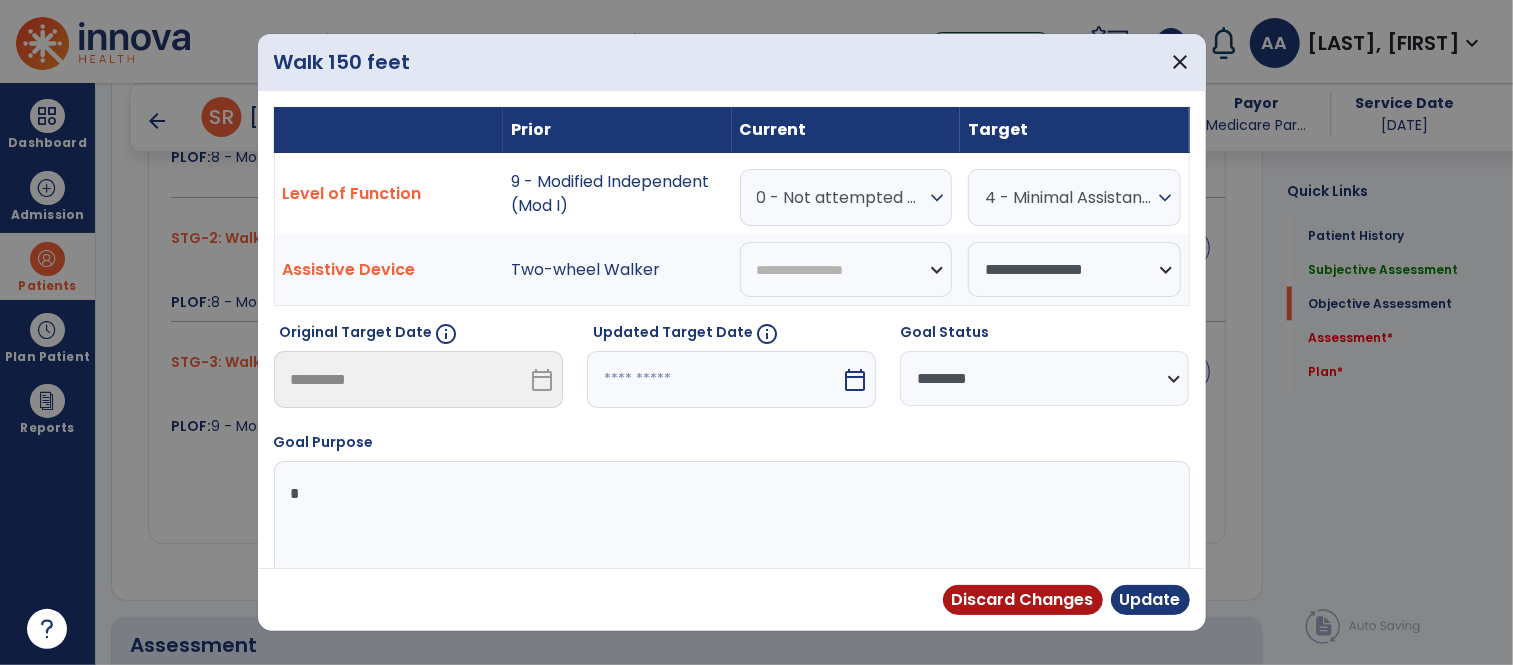 drag, startPoint x: 404, startPoint y: 505, endPoint x: 393, endPoint y: 475, distance: 31.95309 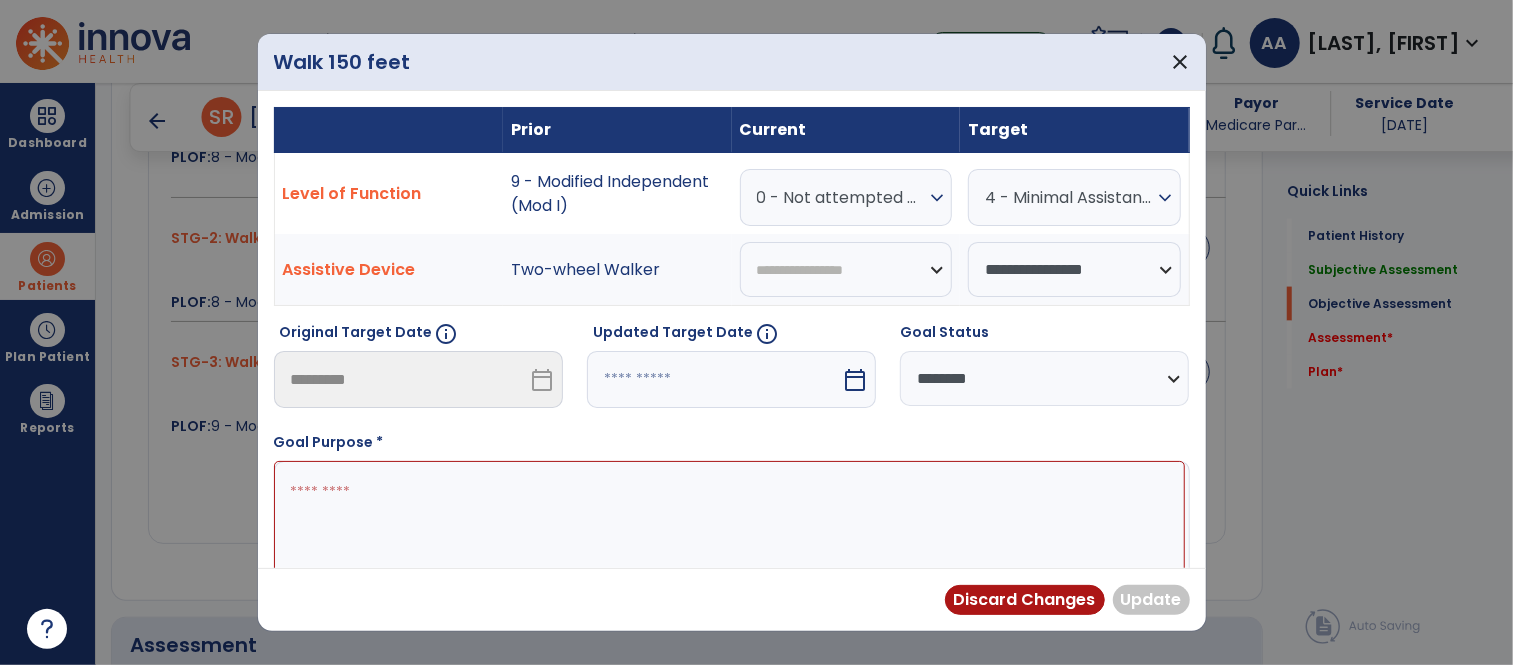 paste on "**********" 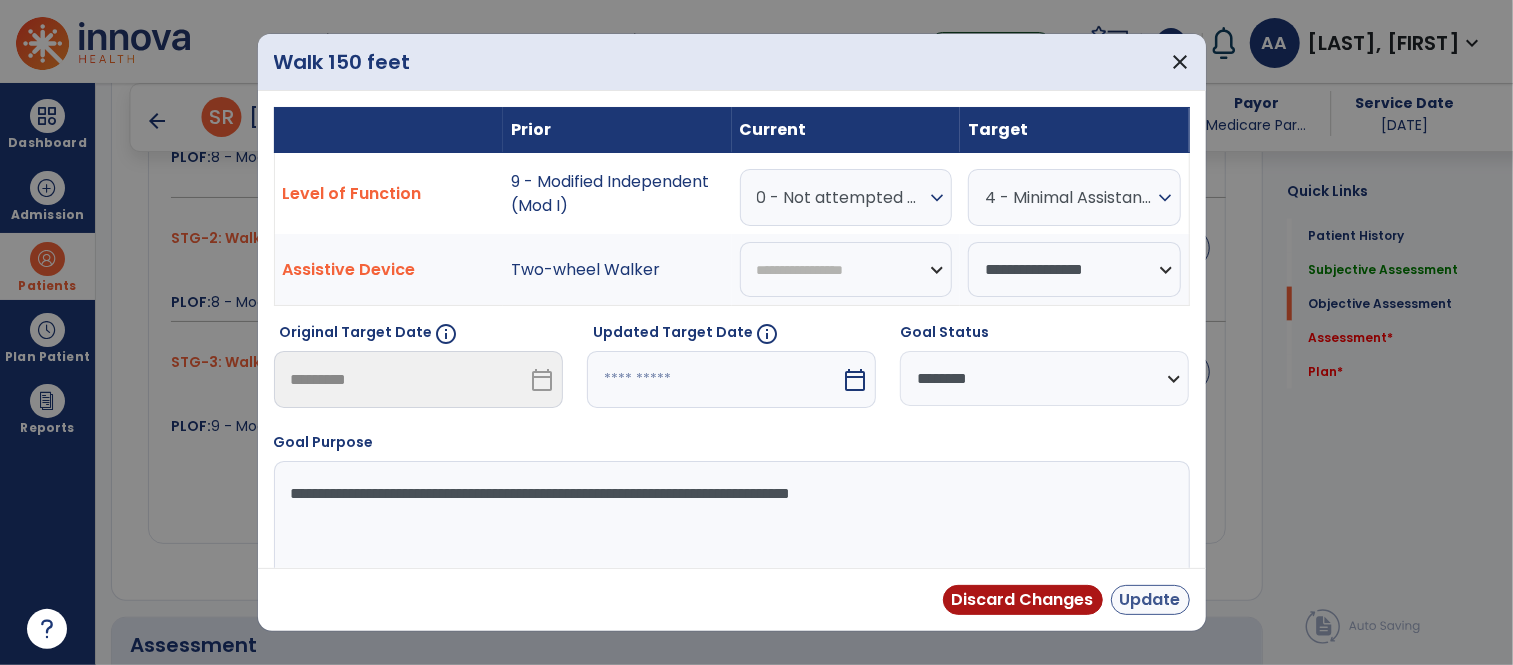 type on "**********" 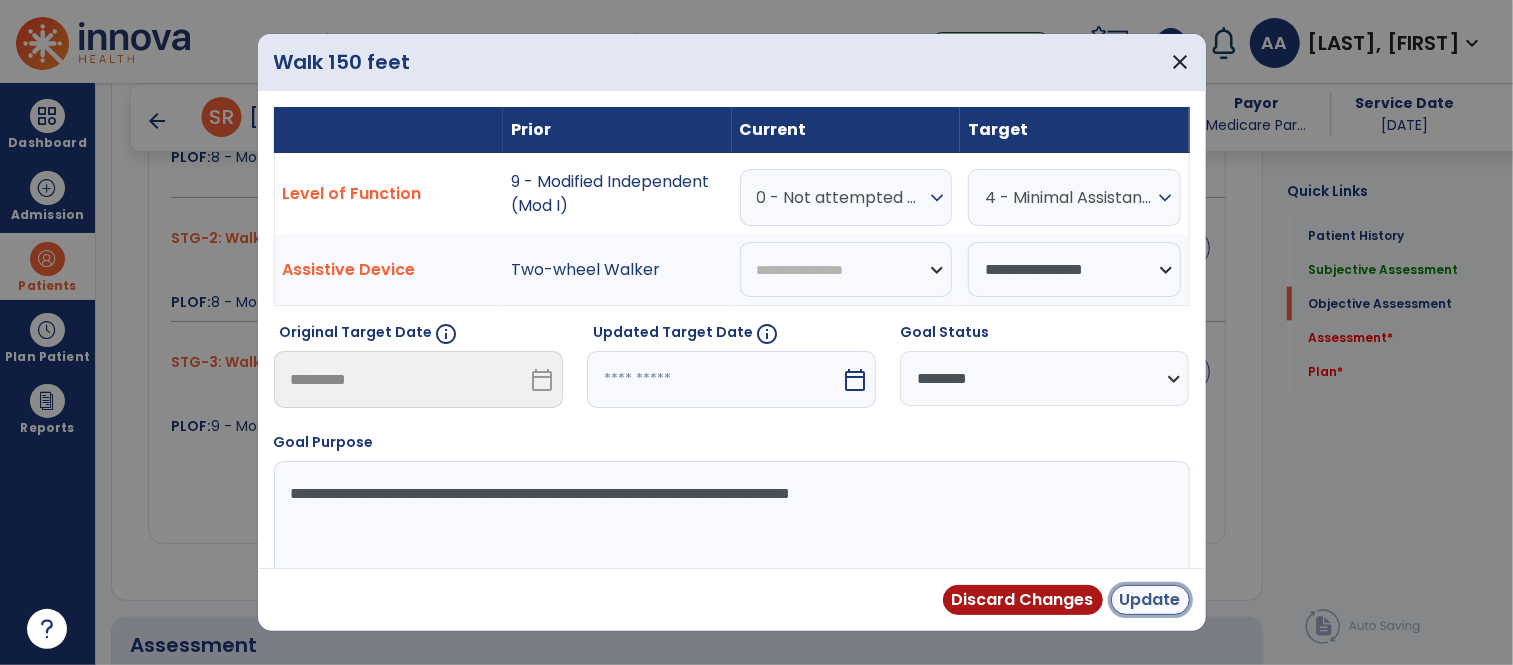 click on "Update" at bounding box center [1150, 600] 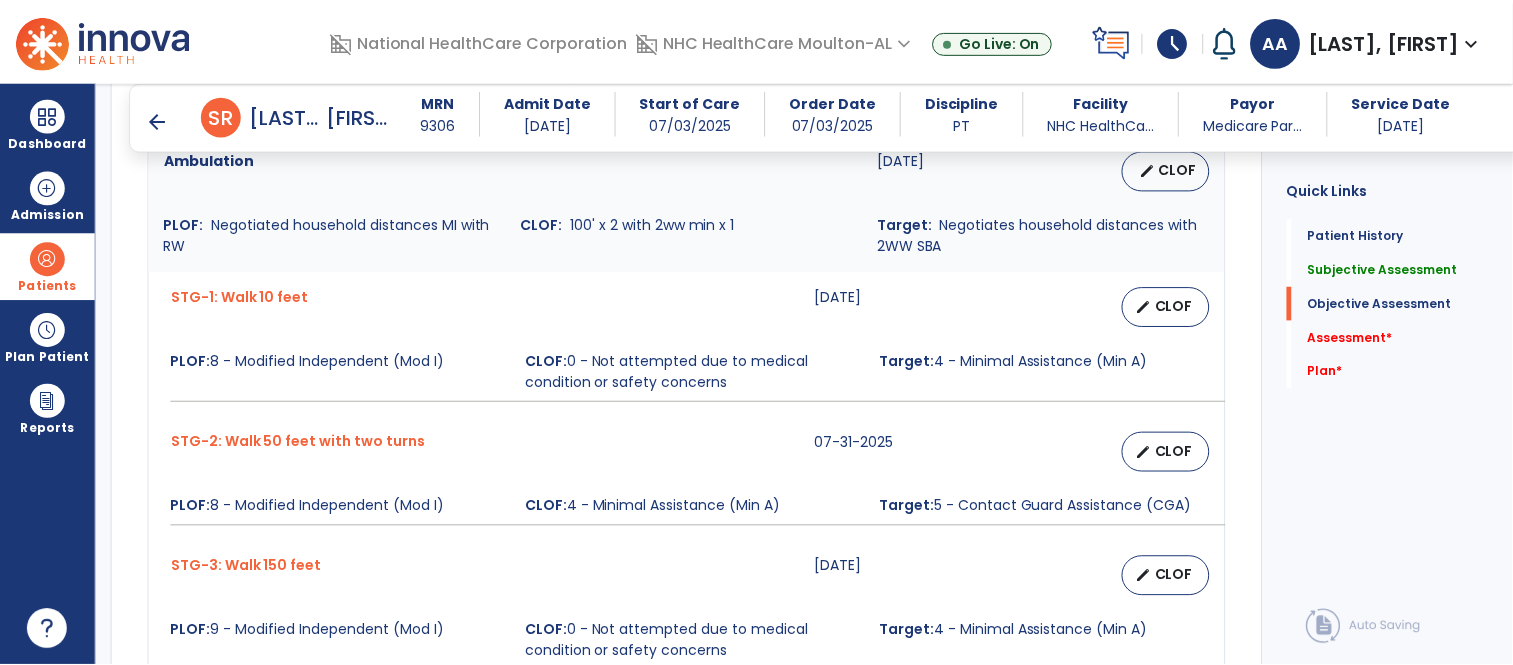 scroll, scrollTop: 1458, scrollLeft: 0, axis: vertical 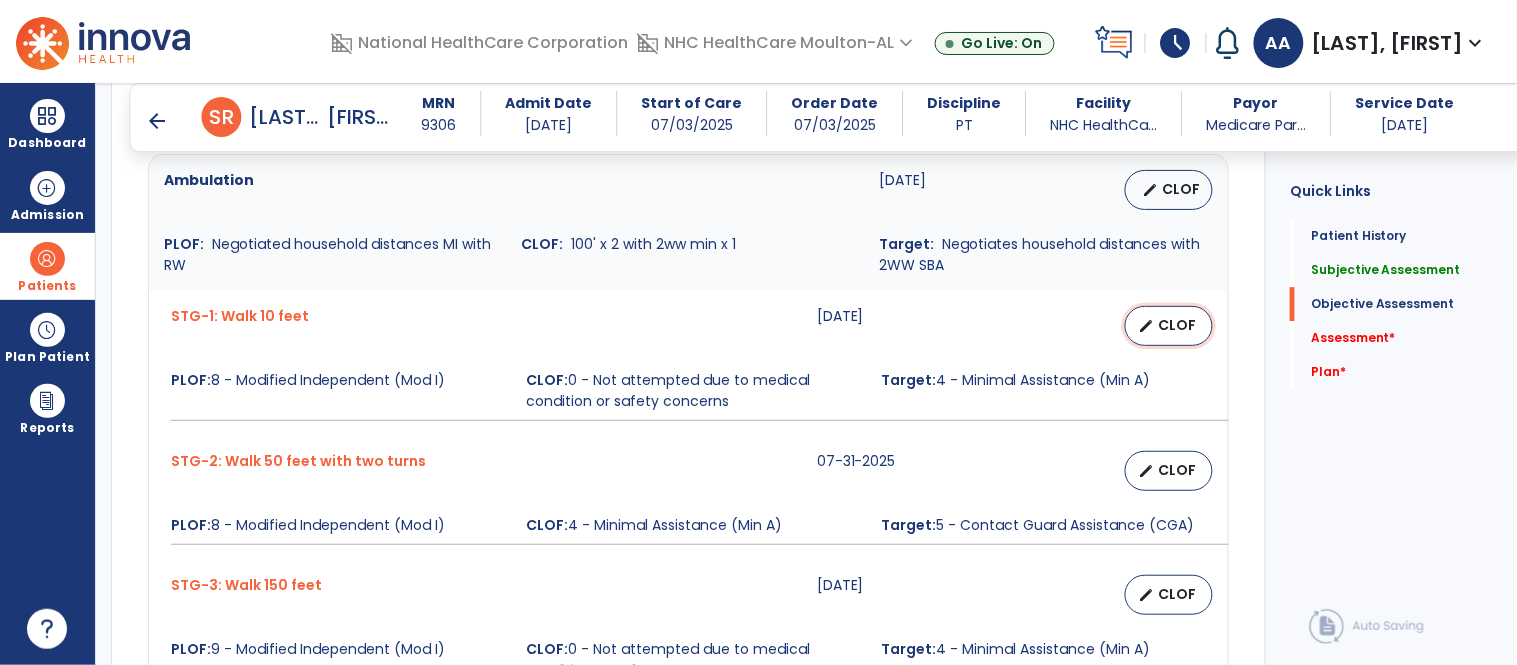 click on "edit   CLOF" at bounding box center (1169, 326) 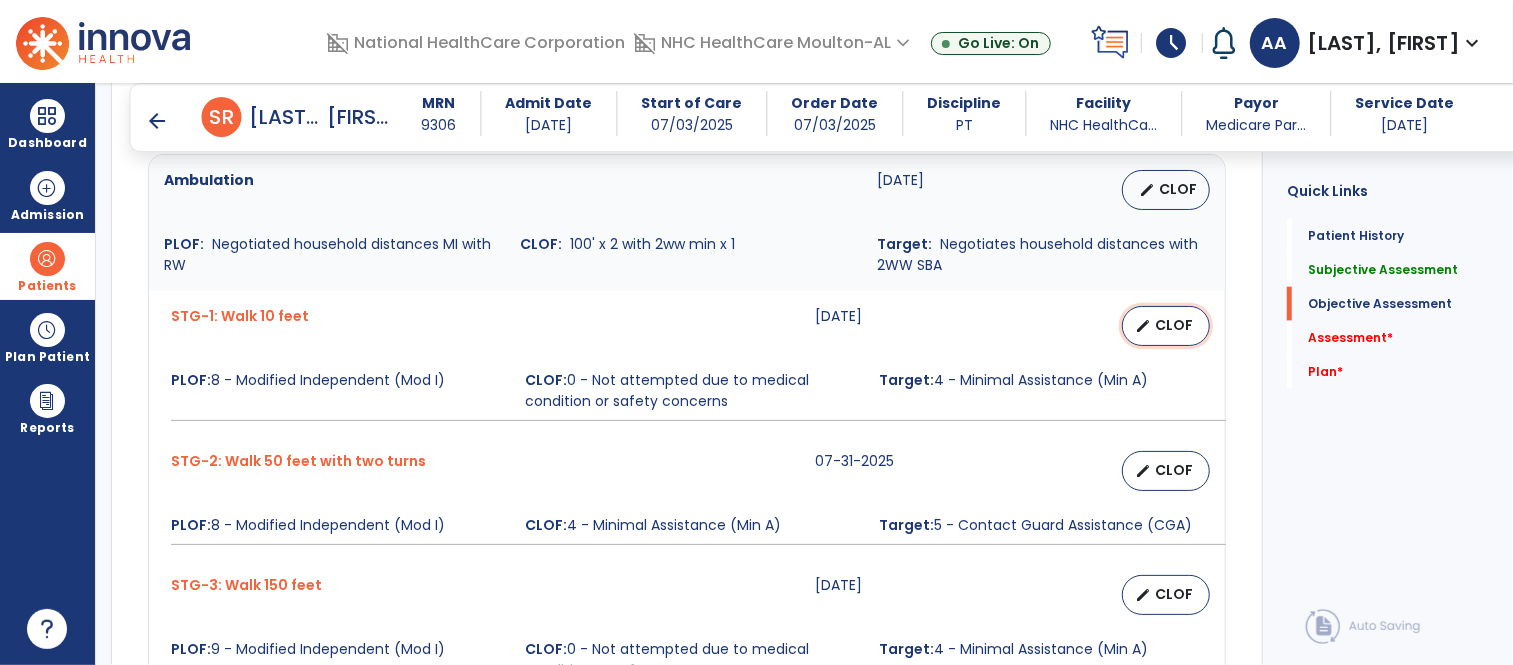 select on "**********" 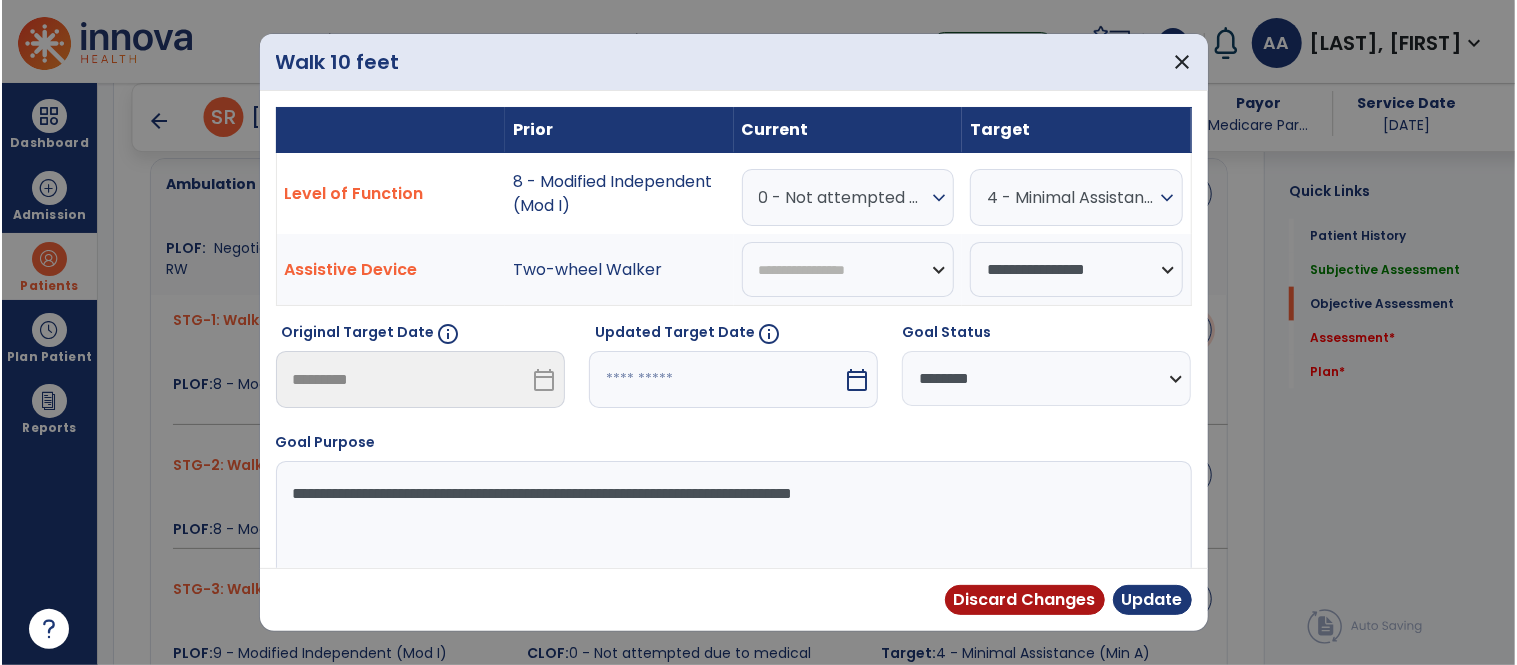 scroll, scrollTop: 1458, scrollLeft: 0, axis: vertical 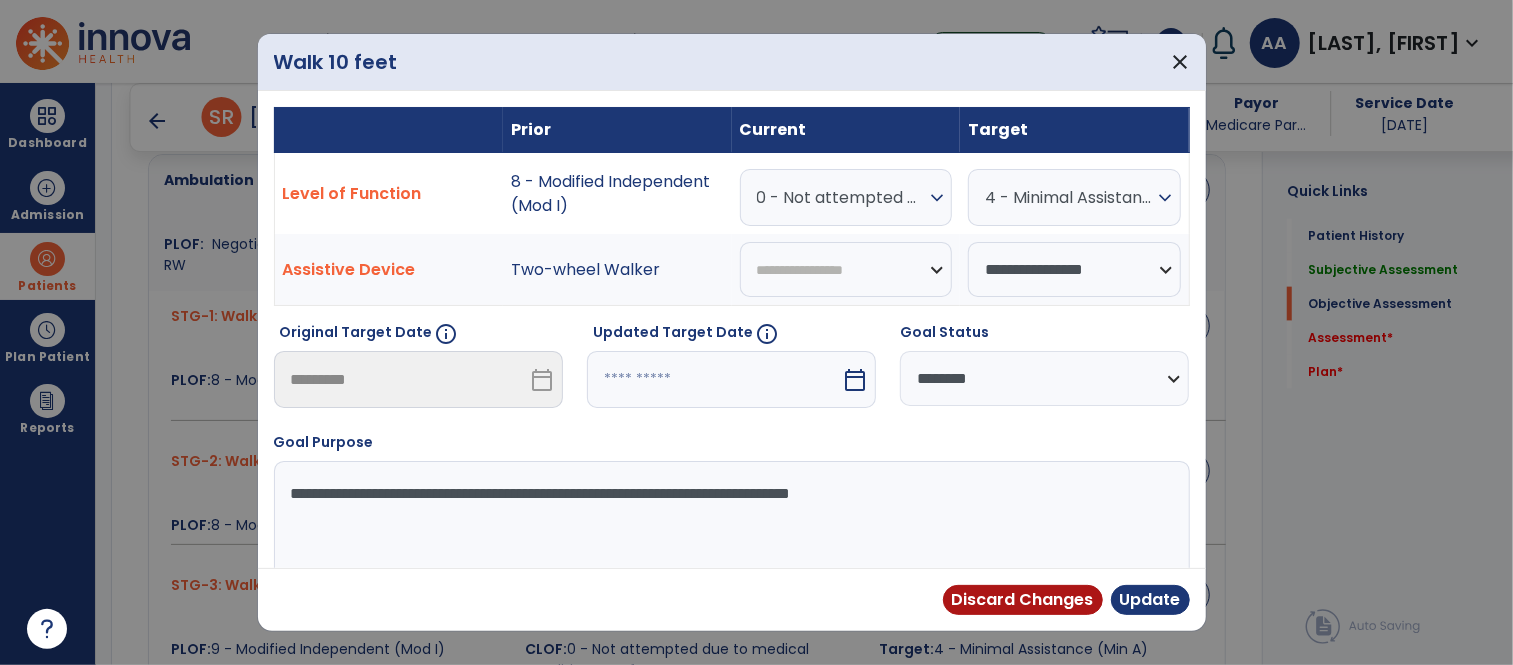 click on "expand_more" at bounding box center (937, 198) 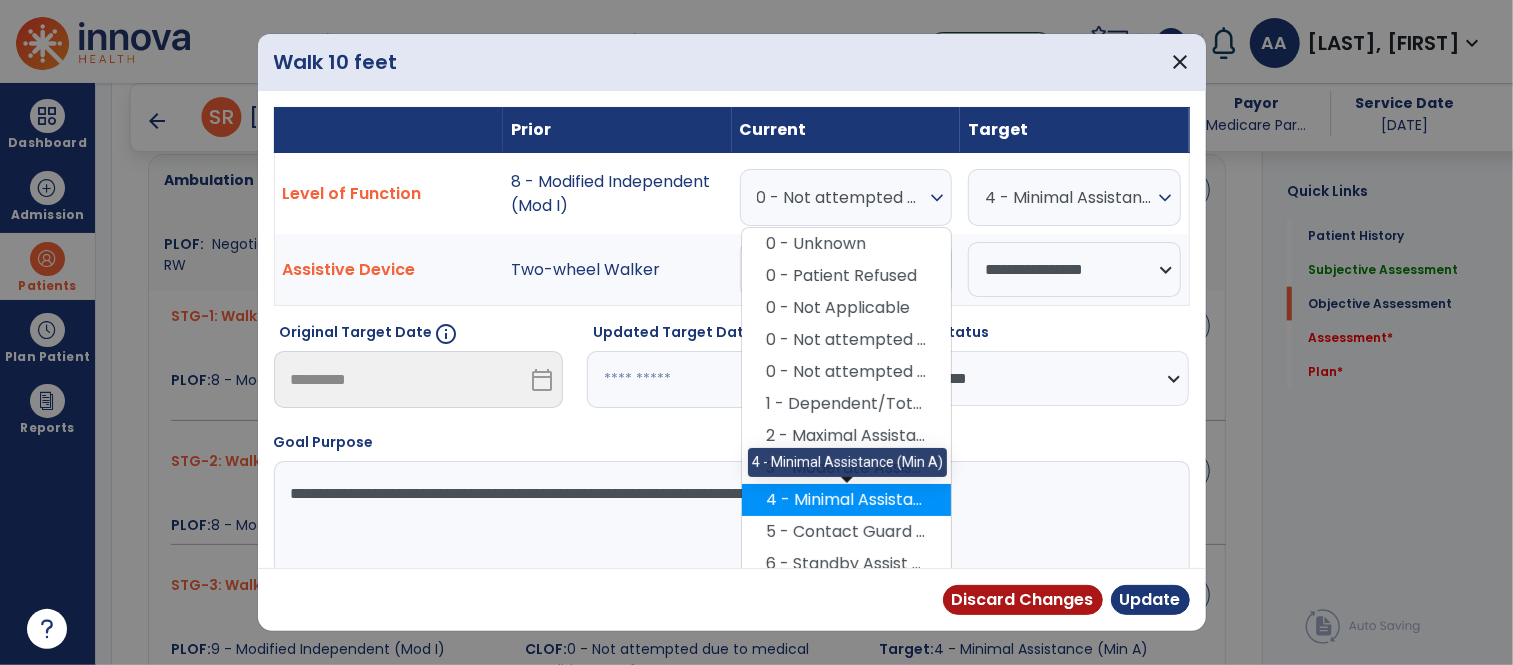 click on "4 - Minimal Assistance (Min A)" at bounding box center (846, 500) 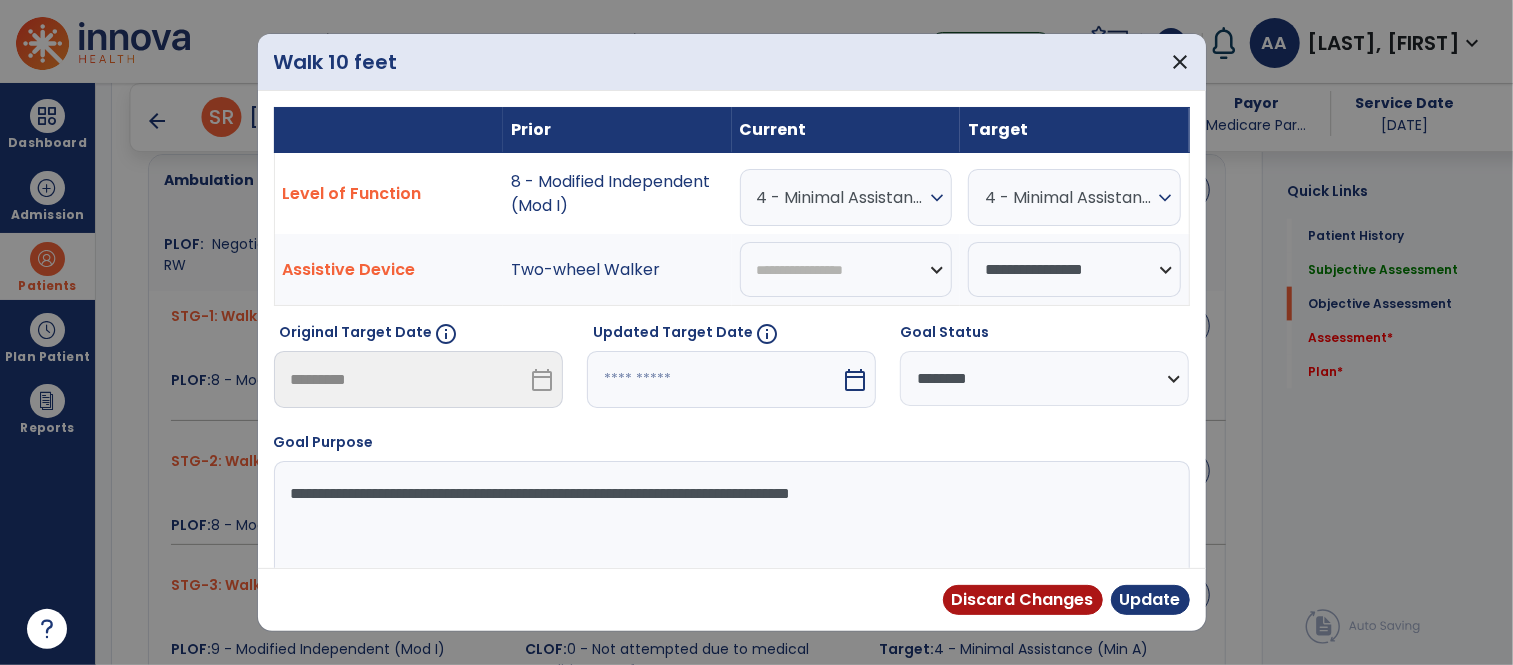 click on "4 - Minimal Assistance (Min A)" at bounding box center (1069, 197) 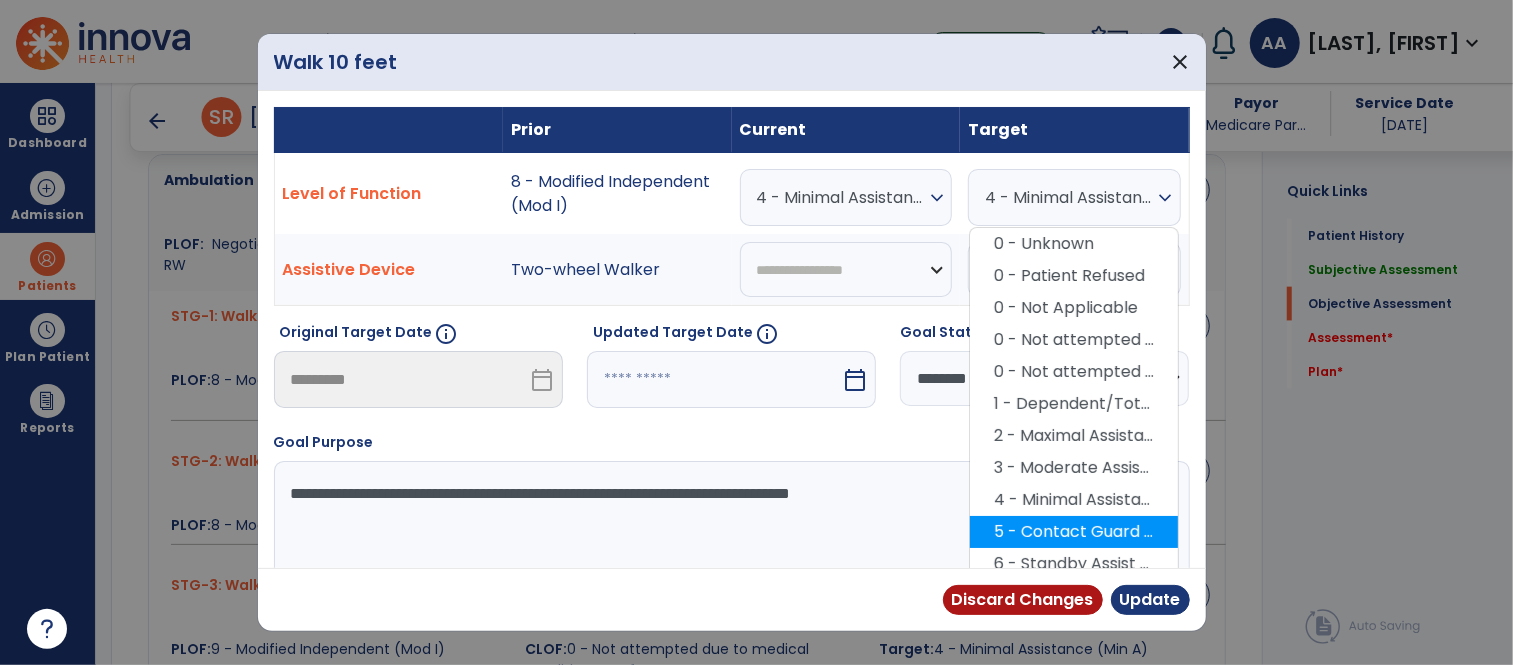 click on "5 - Contact Guard Assistance (CGA)" at bounding box center [1074, 532] 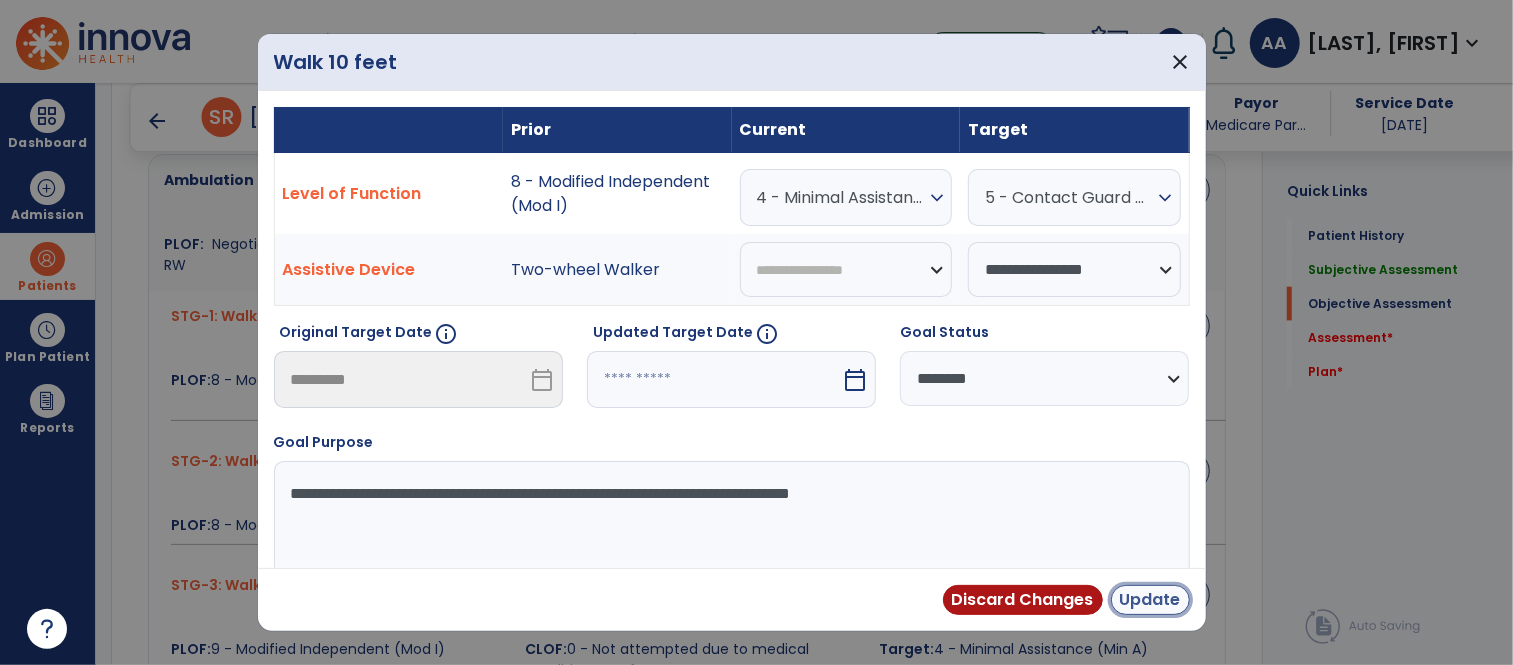 click on "Update" at bounding box center [1150, 600] 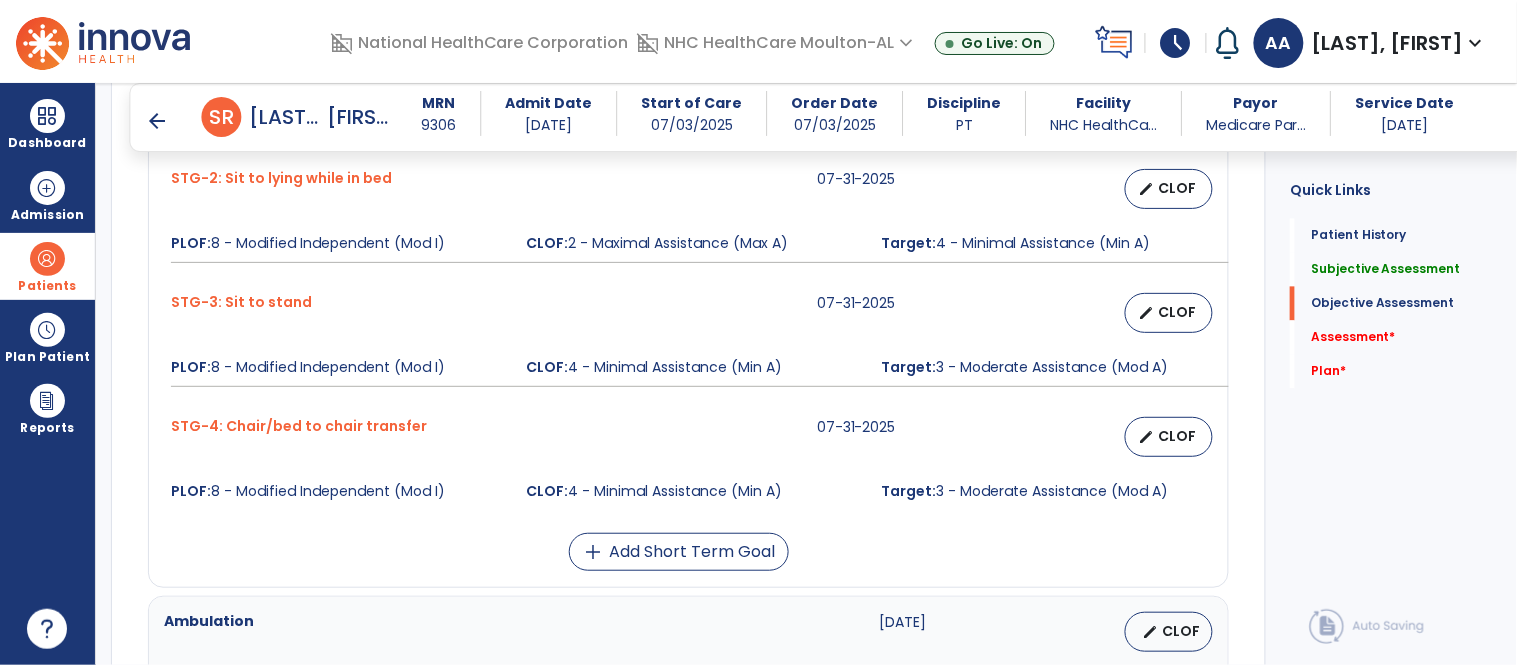scroll, scrollTop: 1014, scrollLeft: 0, axis: vertical 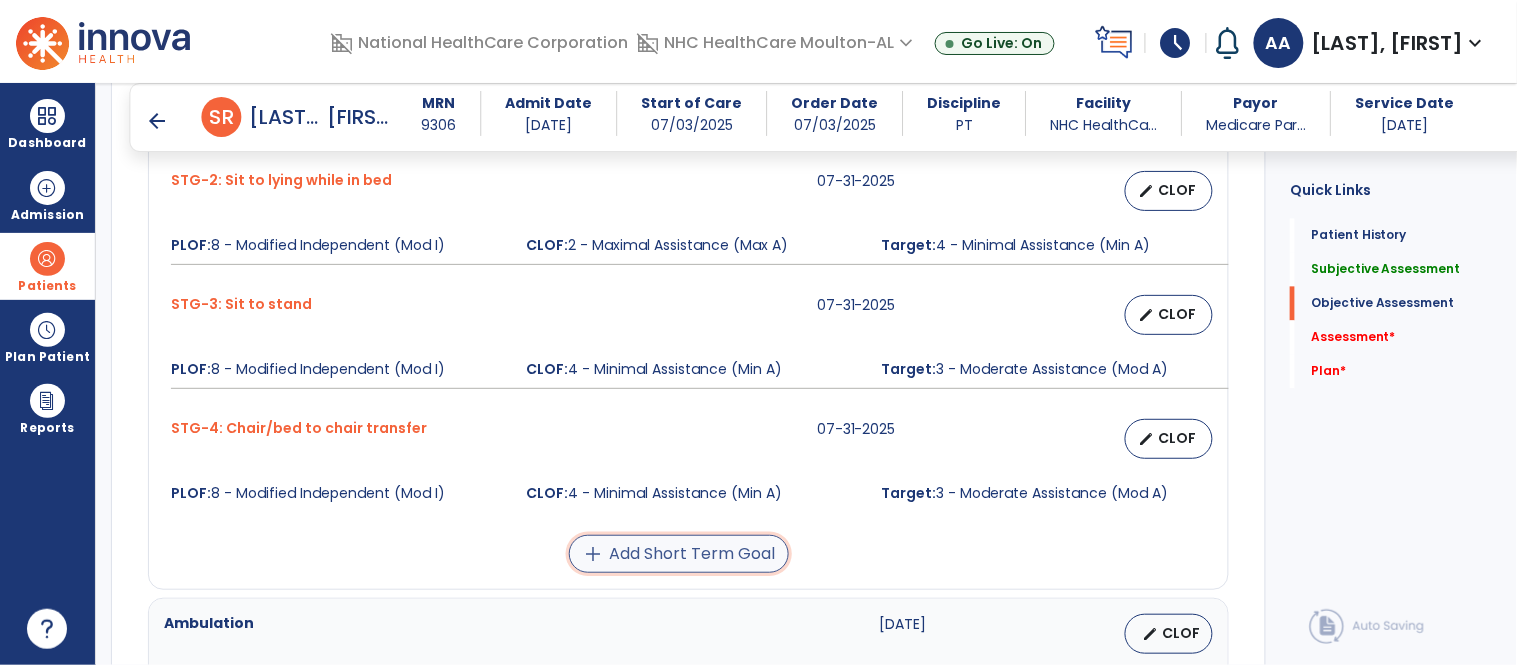 click on "add  Add Short Term Goal" at bounding box center (679, 554) 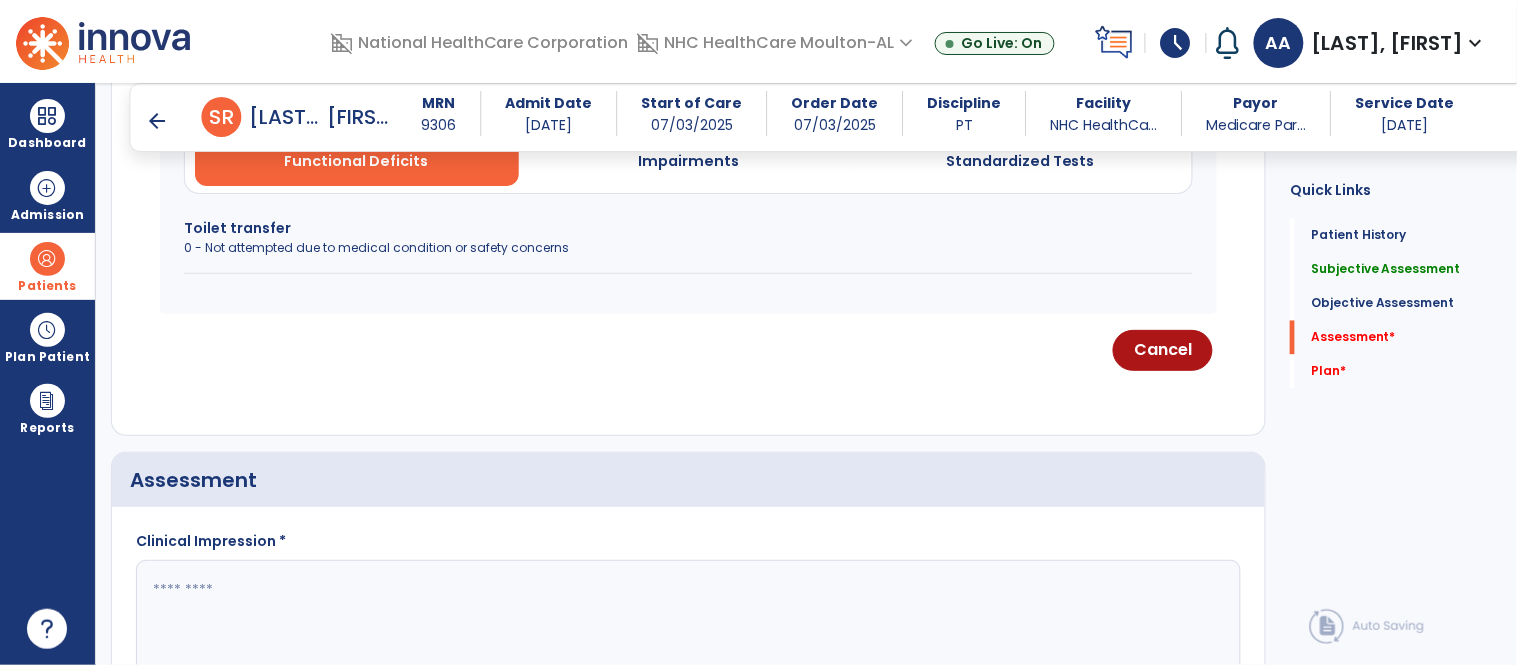 scroll, scrollTop: 867, scrollLeft: 0, axis: vertical 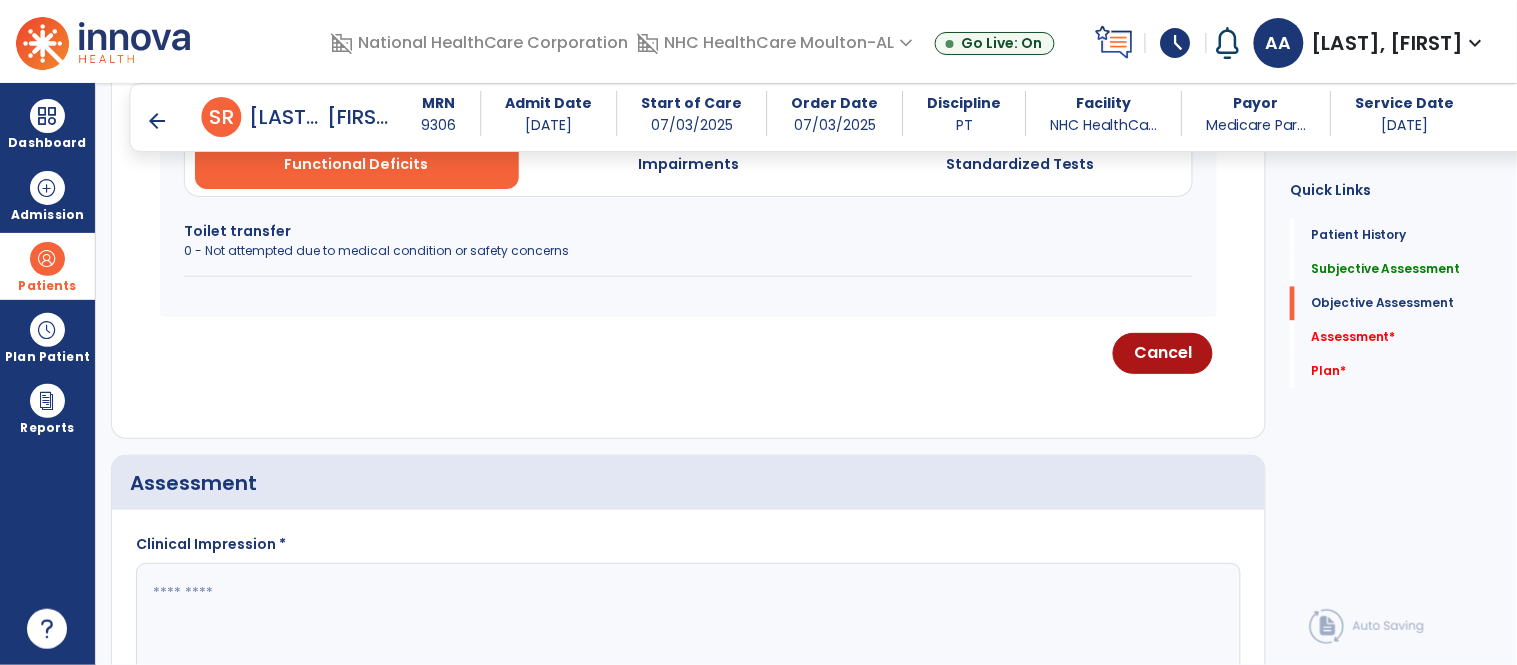click on "0 - Not attempted due to medical condition or safety concerns" 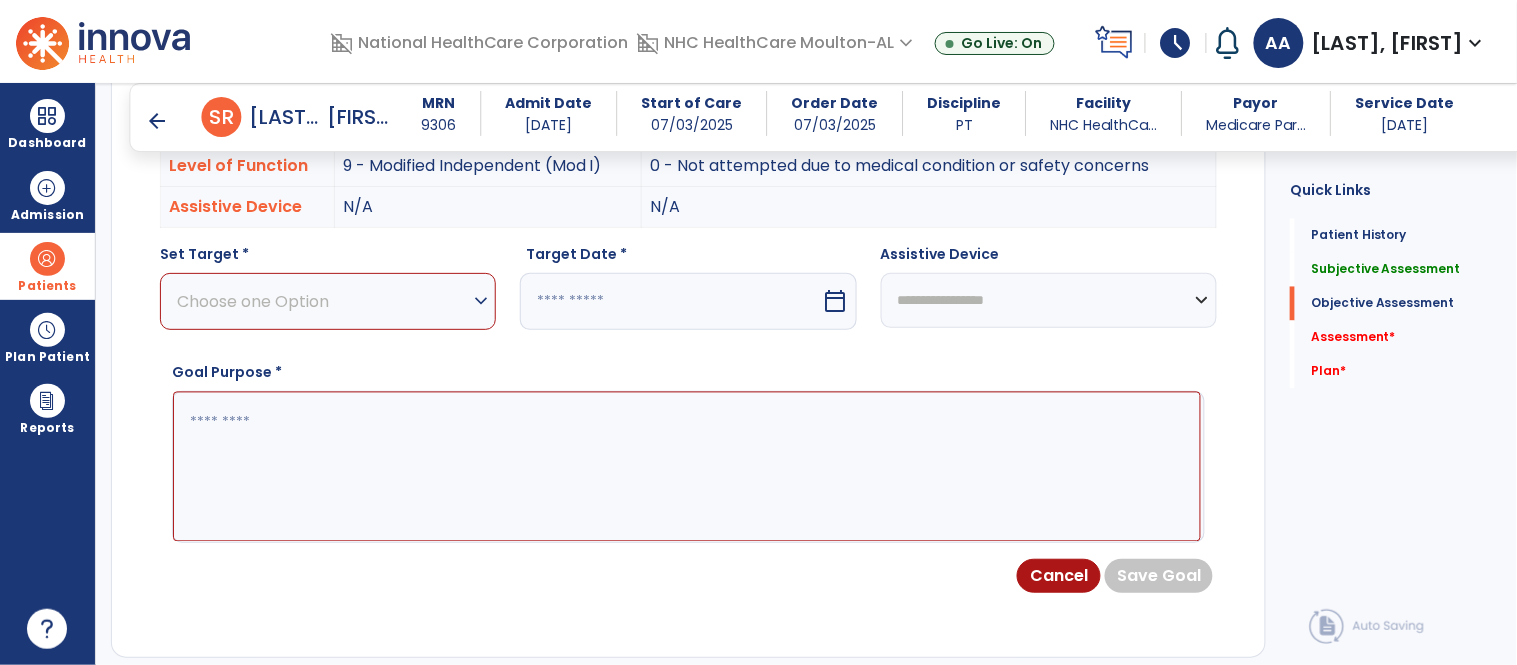 click on "expand_more" at bounding box center (481, 301) 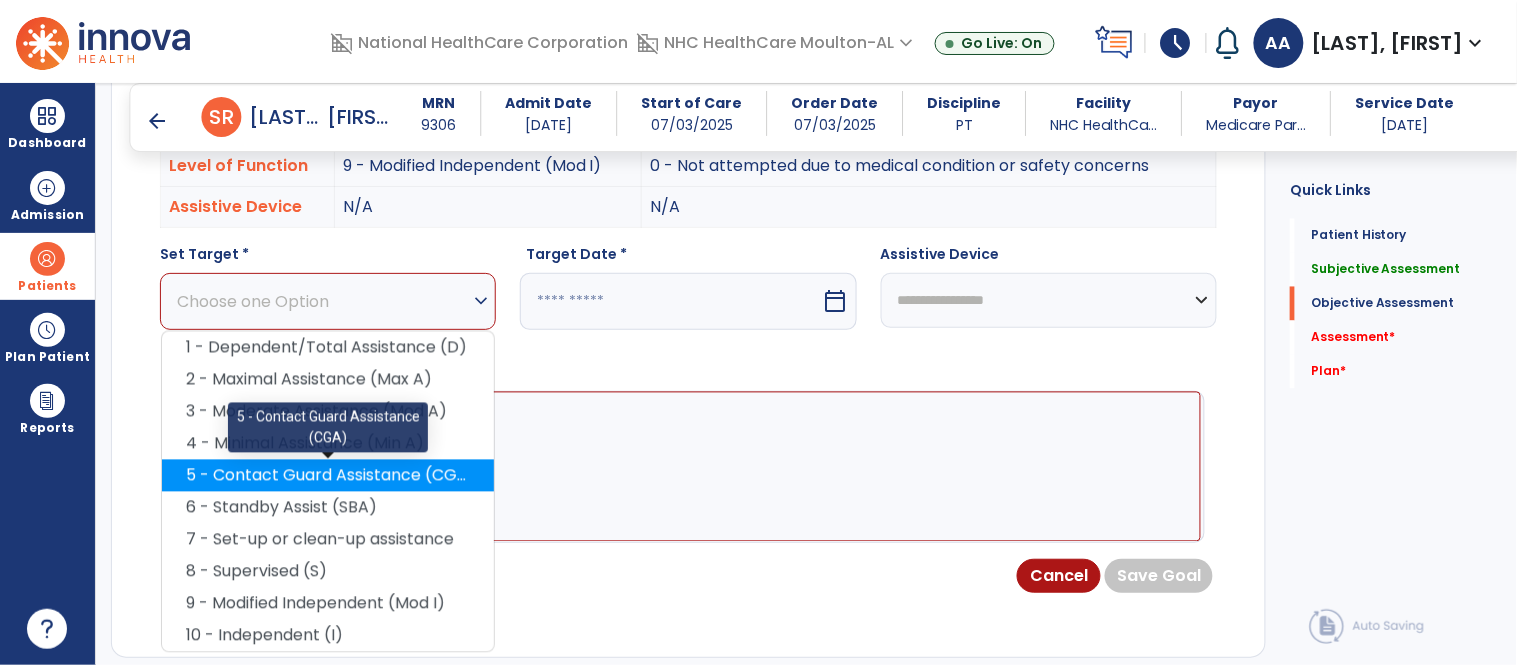 click on "5 - Contact Guard Assistance (CGA)" 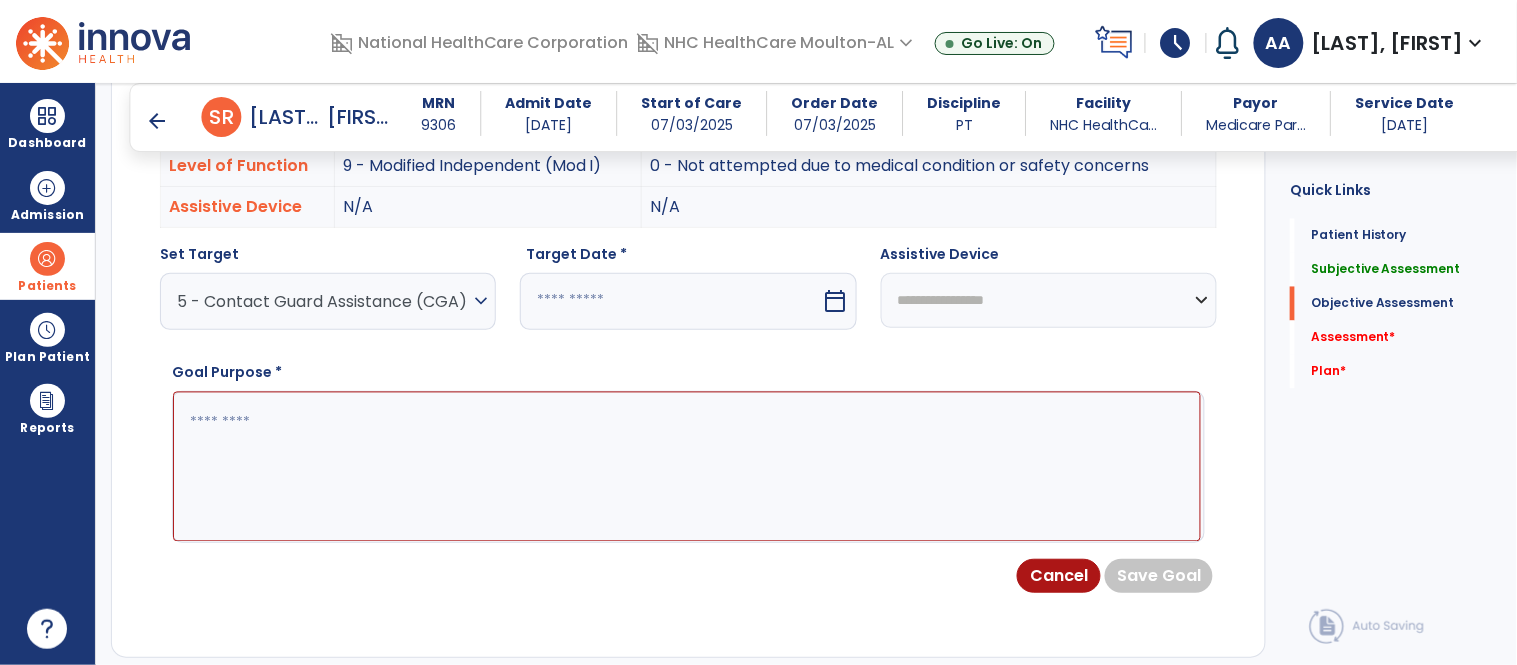 click at bounding box center (670, 301) 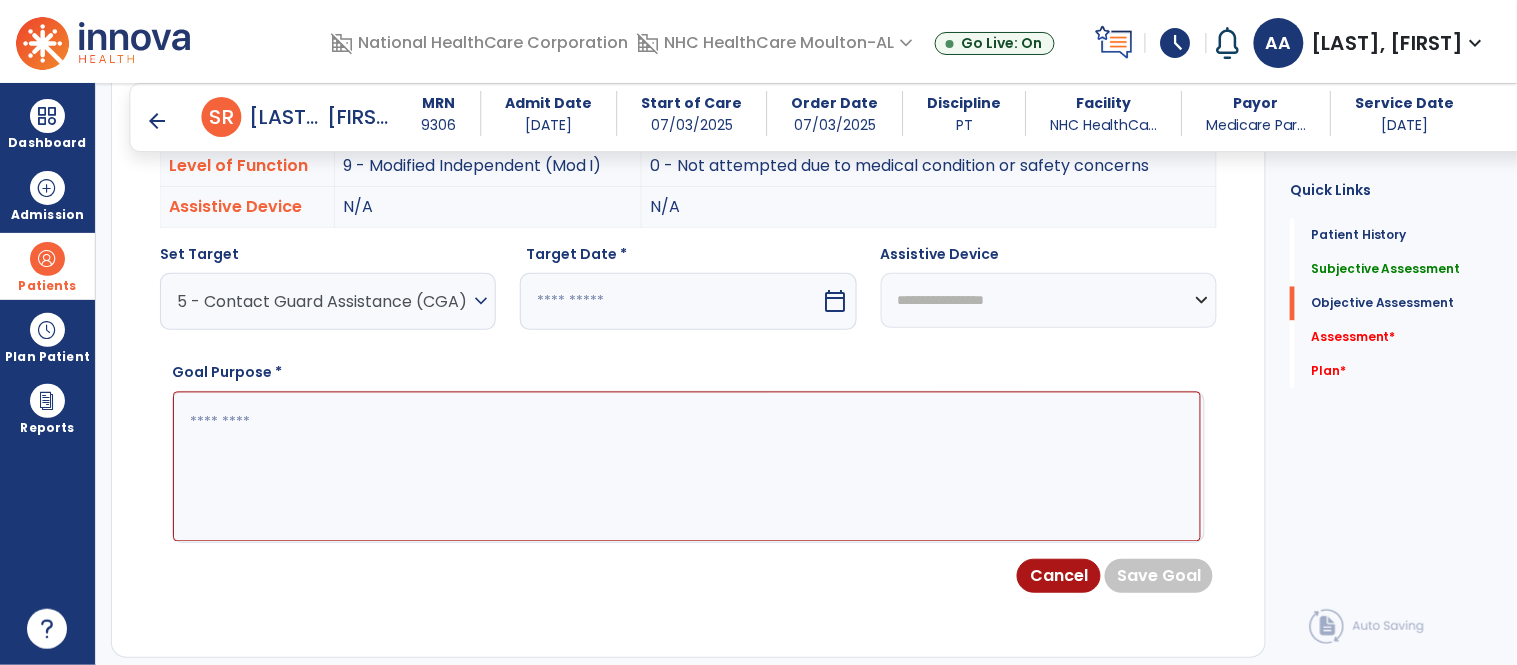 select on "*" 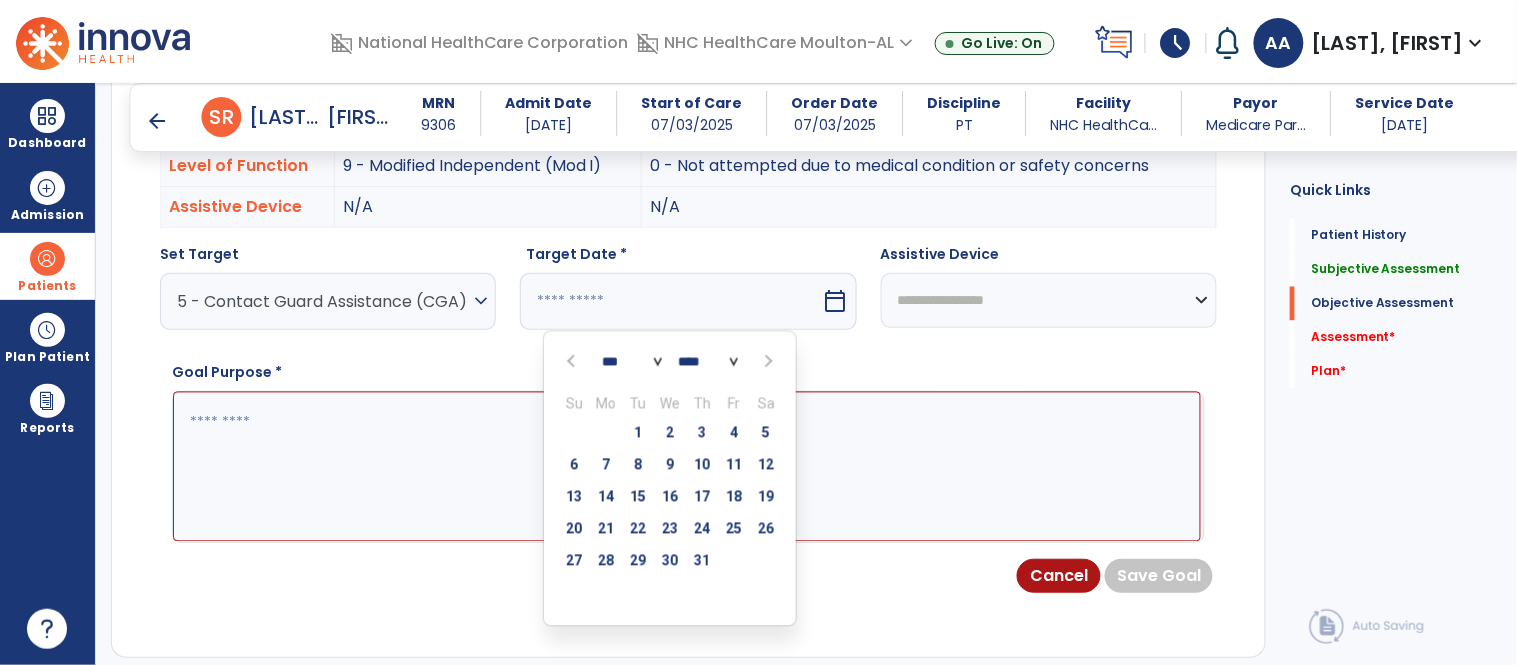 click at bounding box center (767, 361) 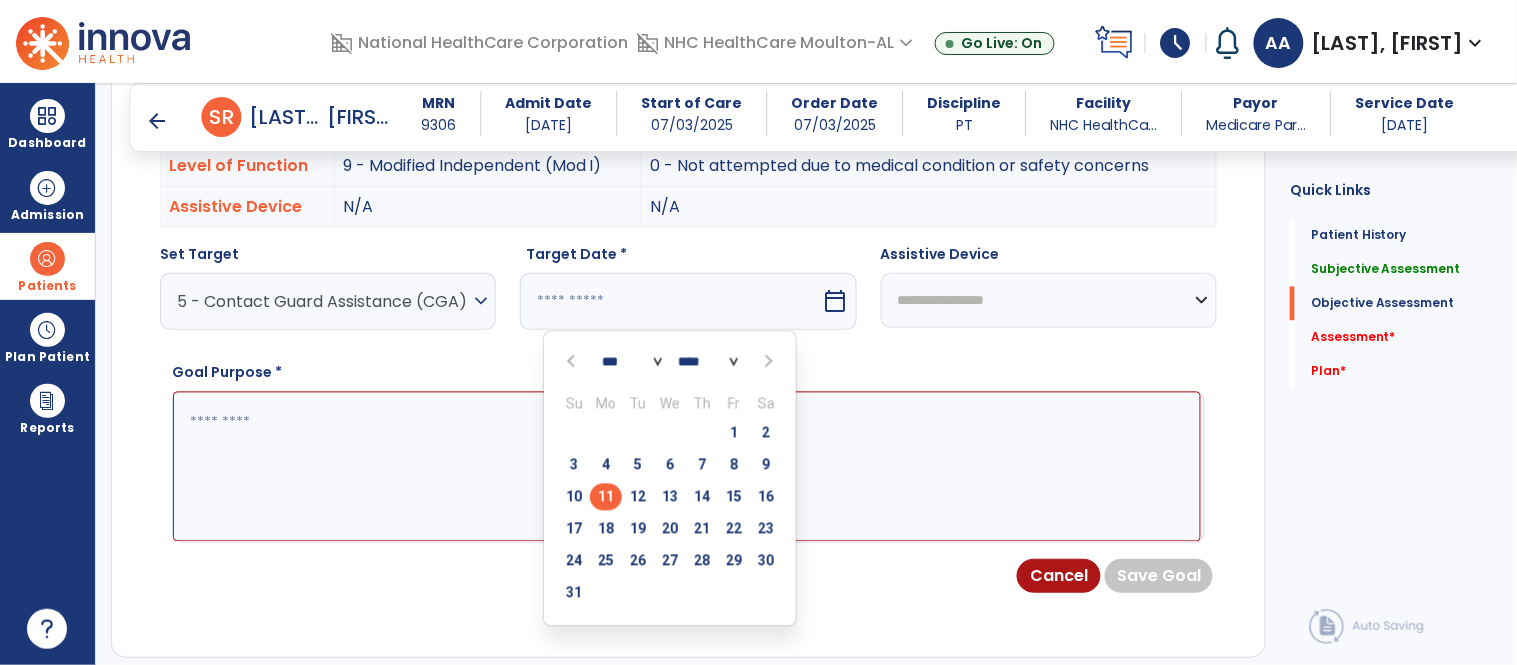 click on "11" at bounding box center [606, 497] 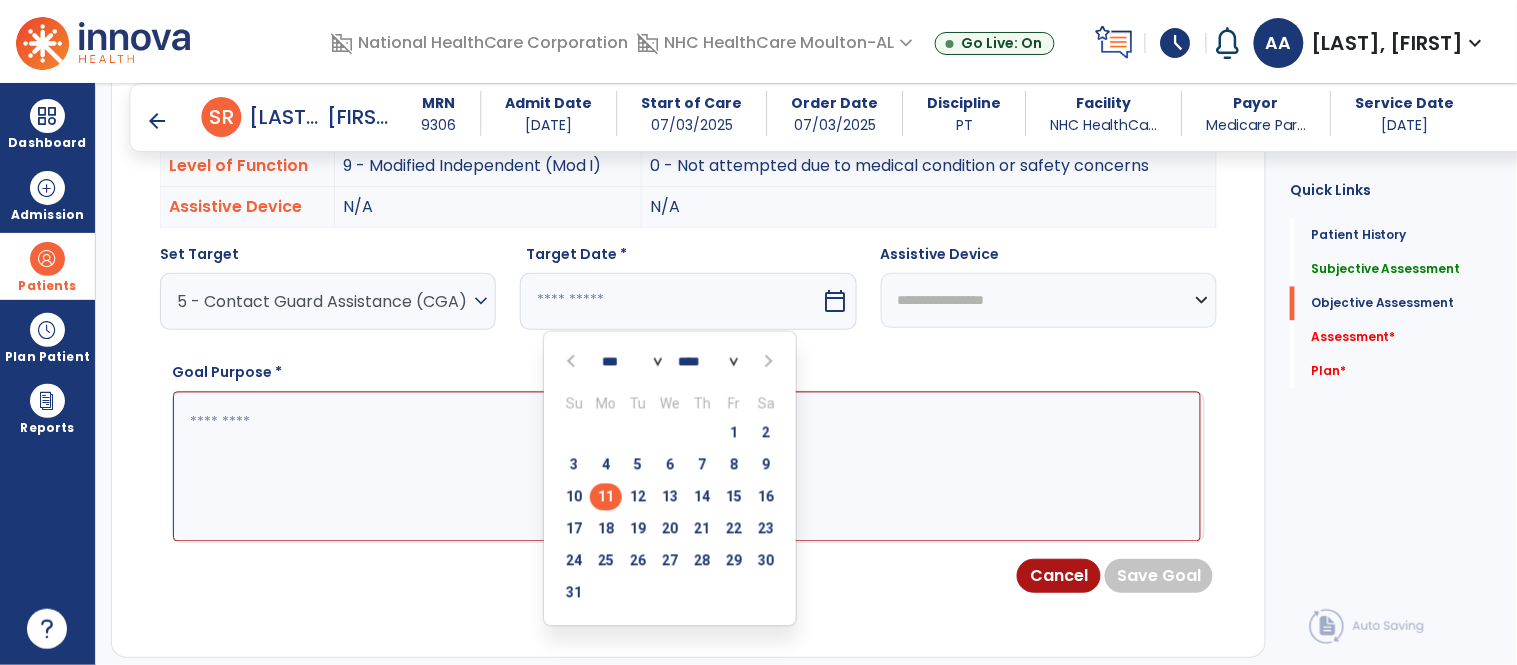 type on "*********" 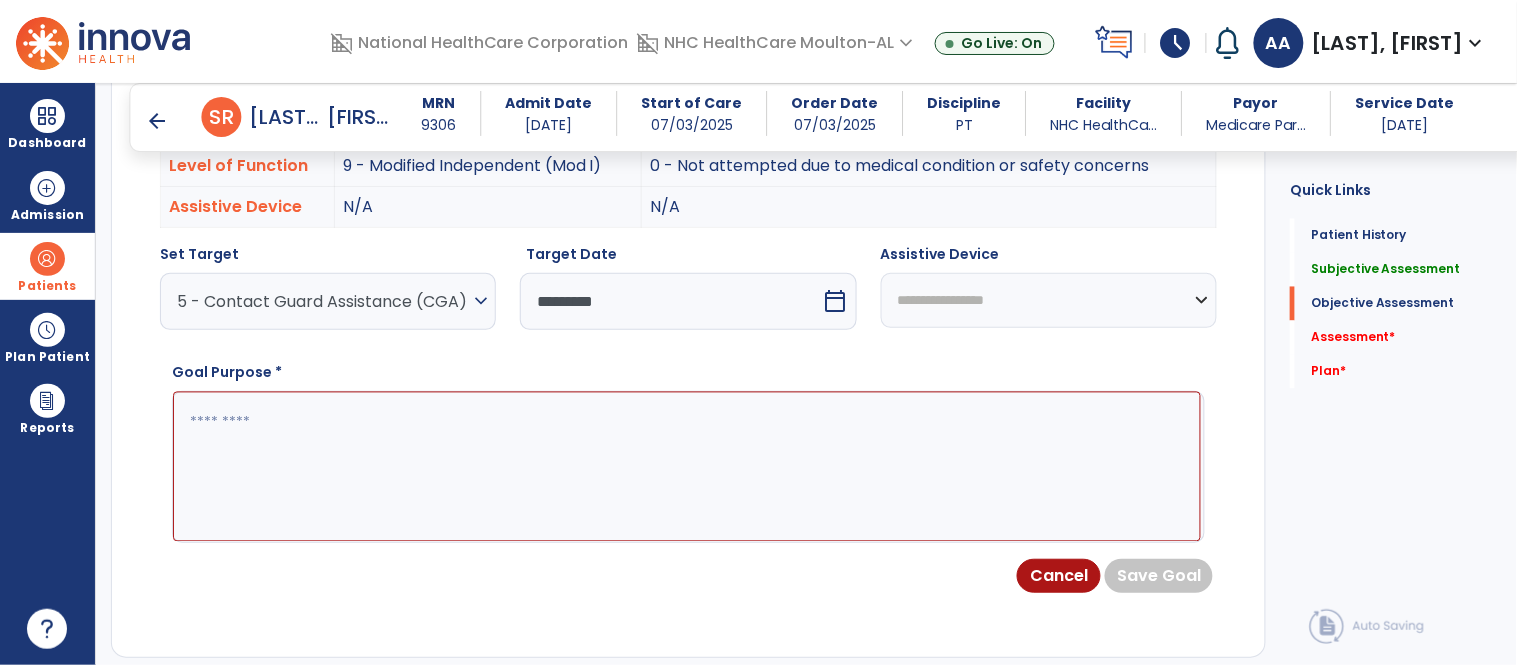 click 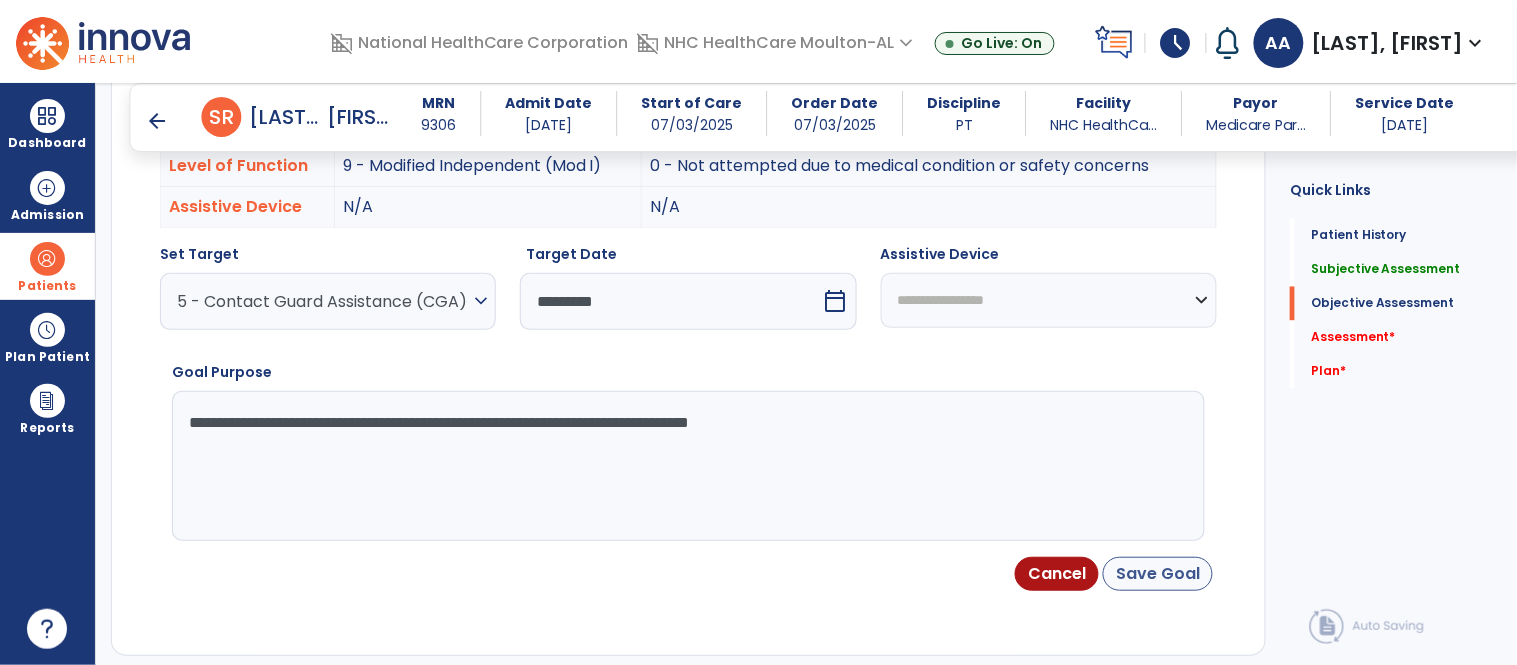 type on "**********" 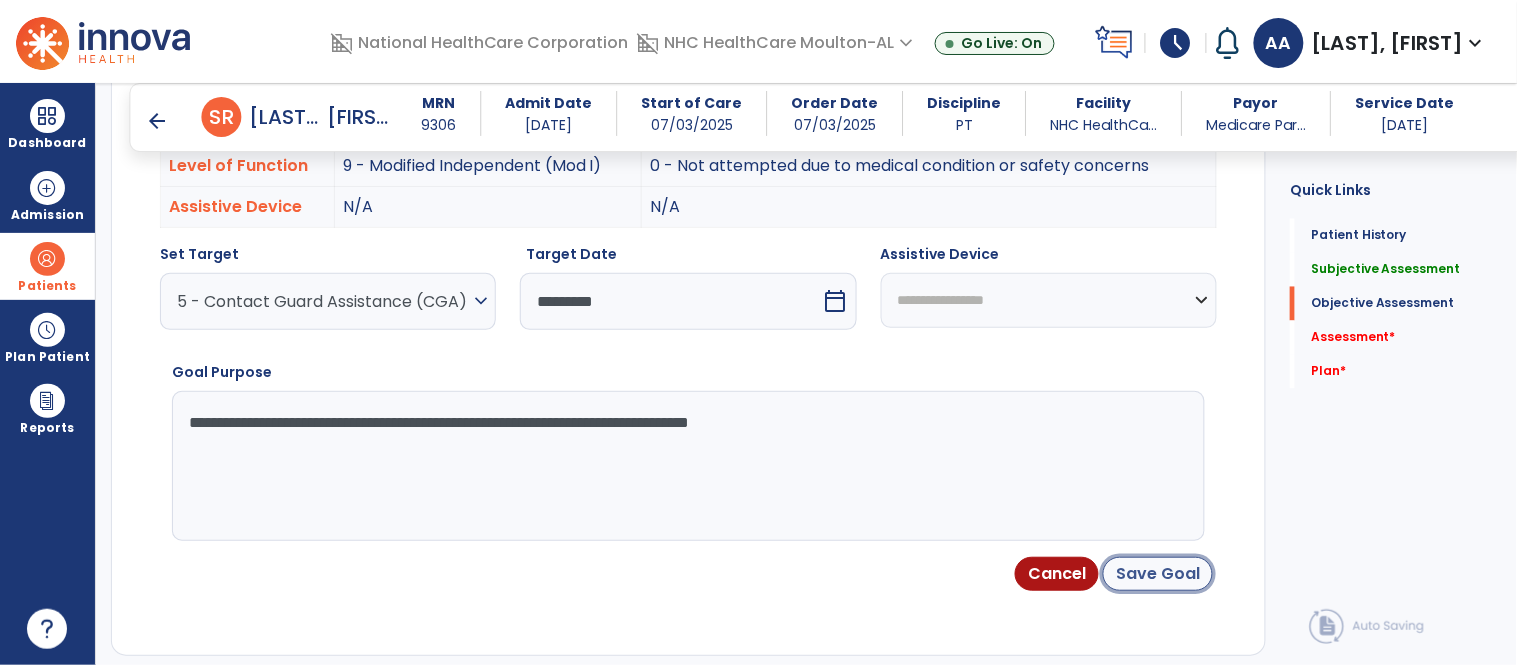 click on "Save Goal" 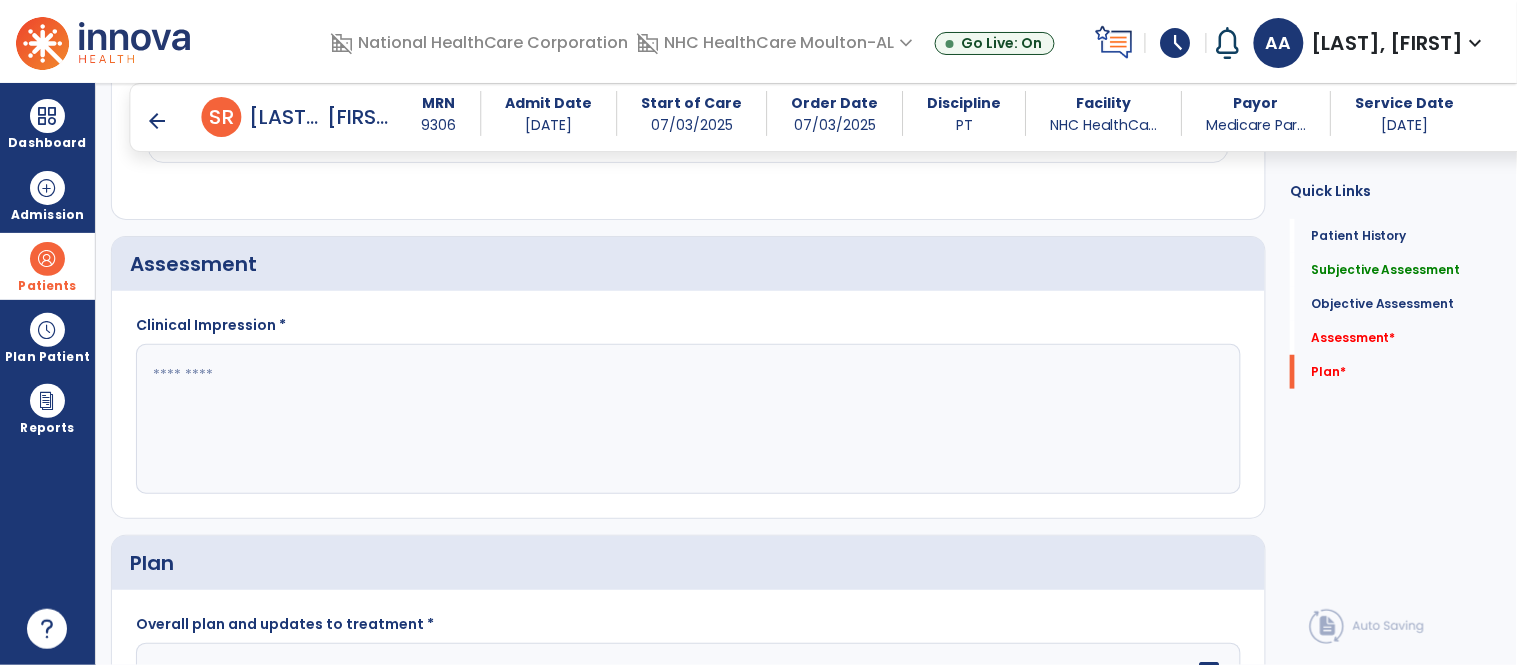 scroll, scrollTop: 2222, scrollLeft: 0, axis: vertical 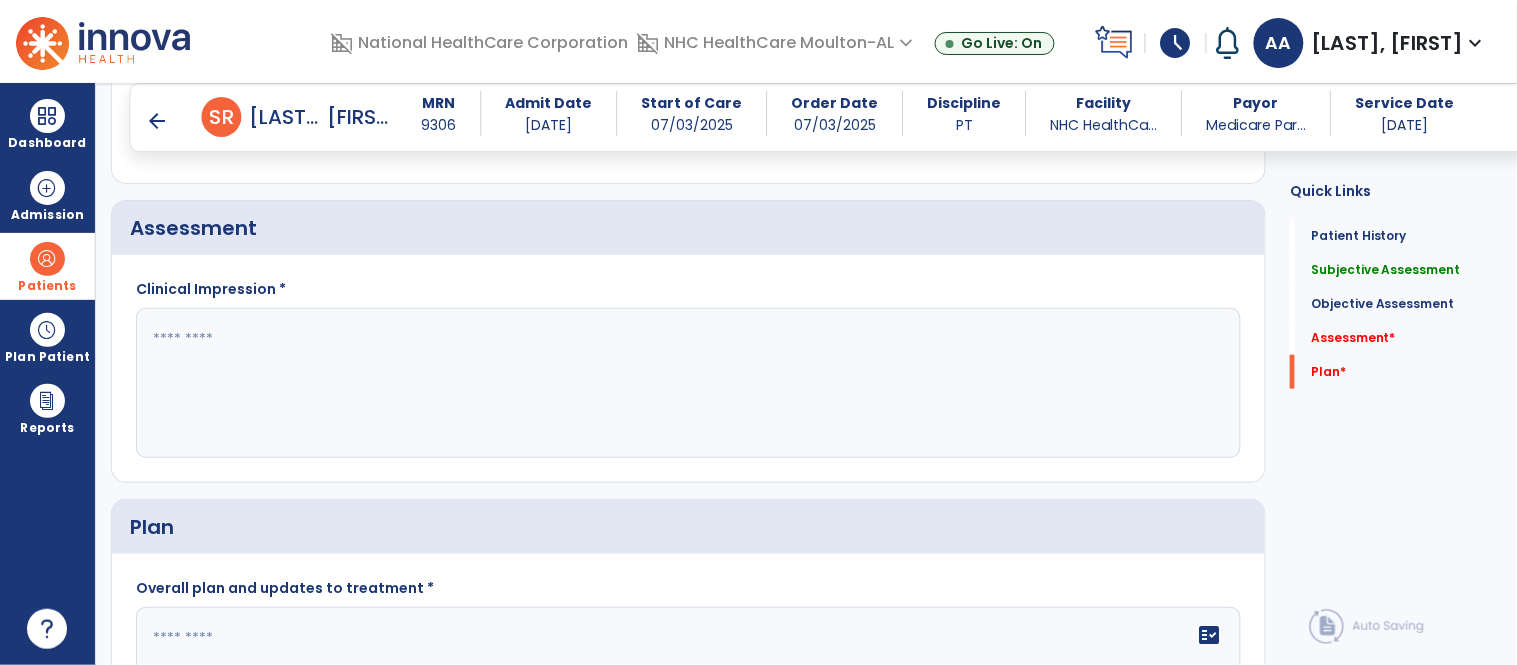 click 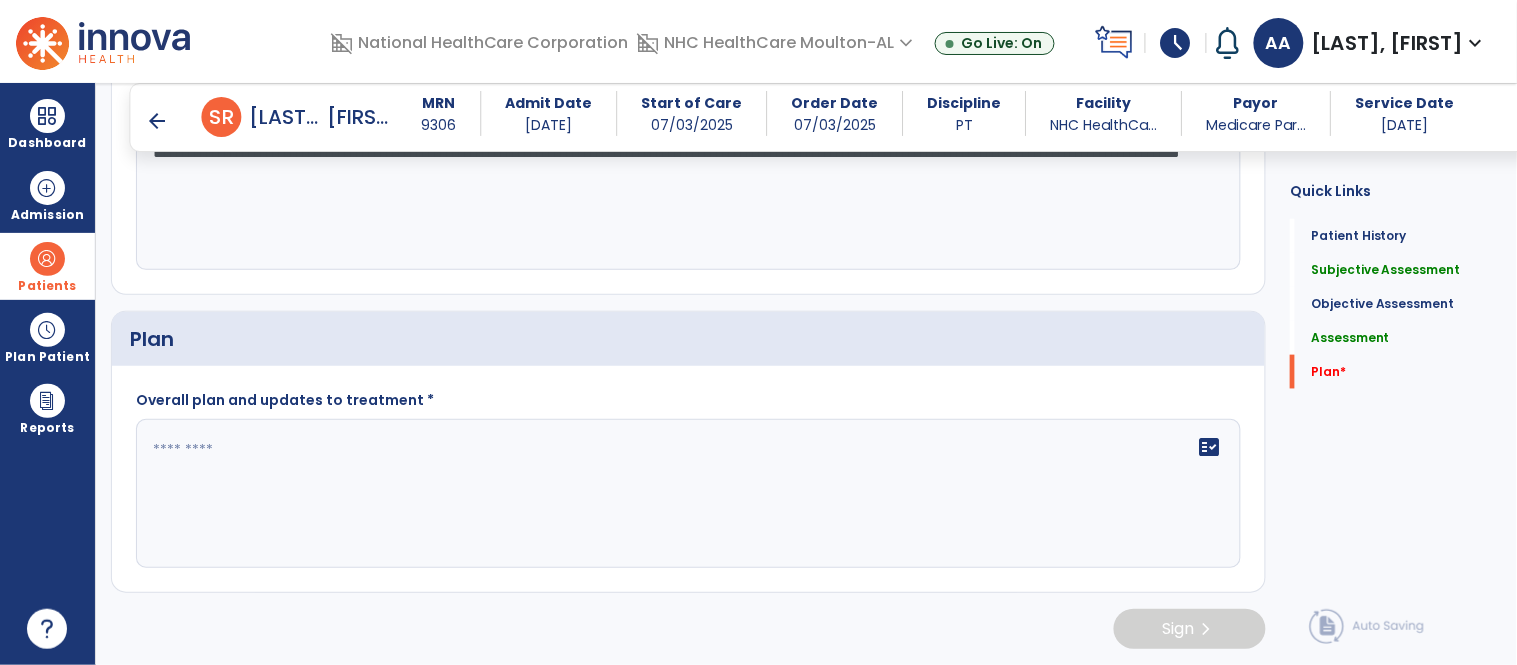 scroll, scrollTop: 2413, scrollLeft: 0, axis: vertical 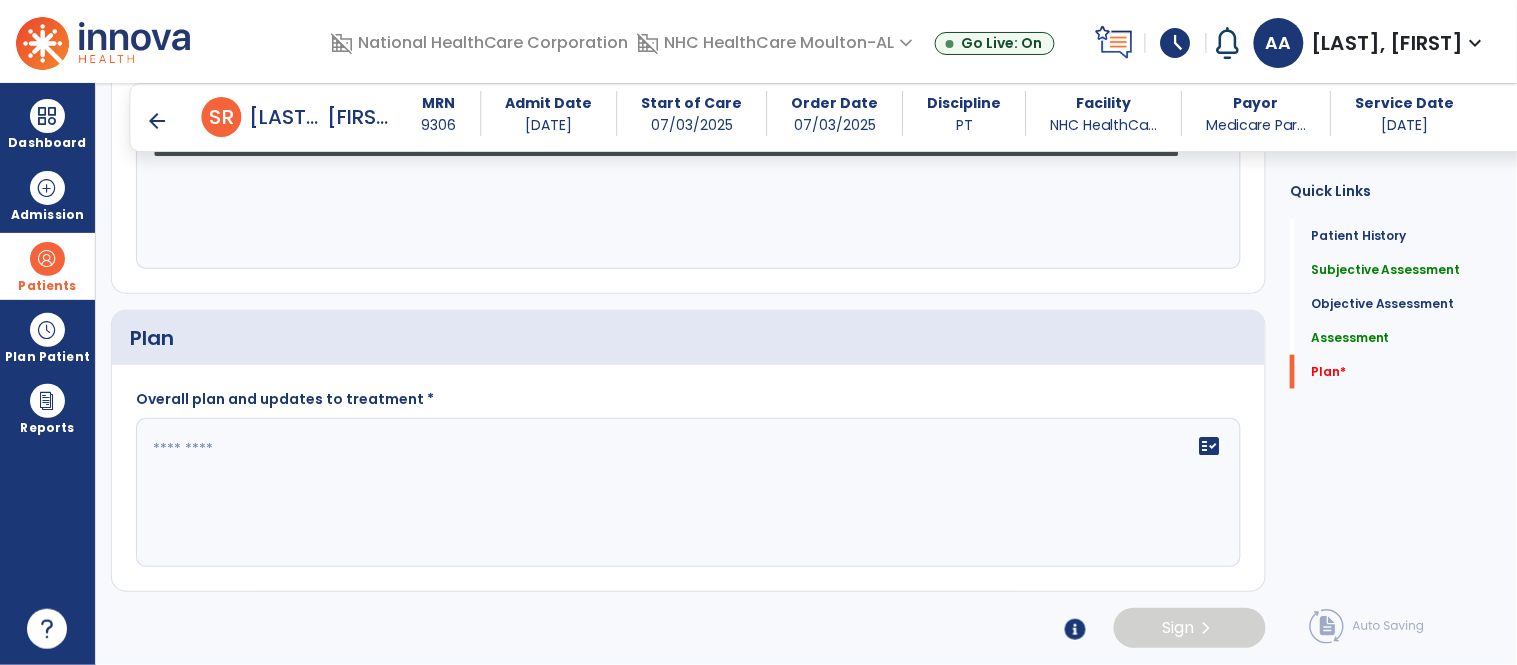 type on "**********" 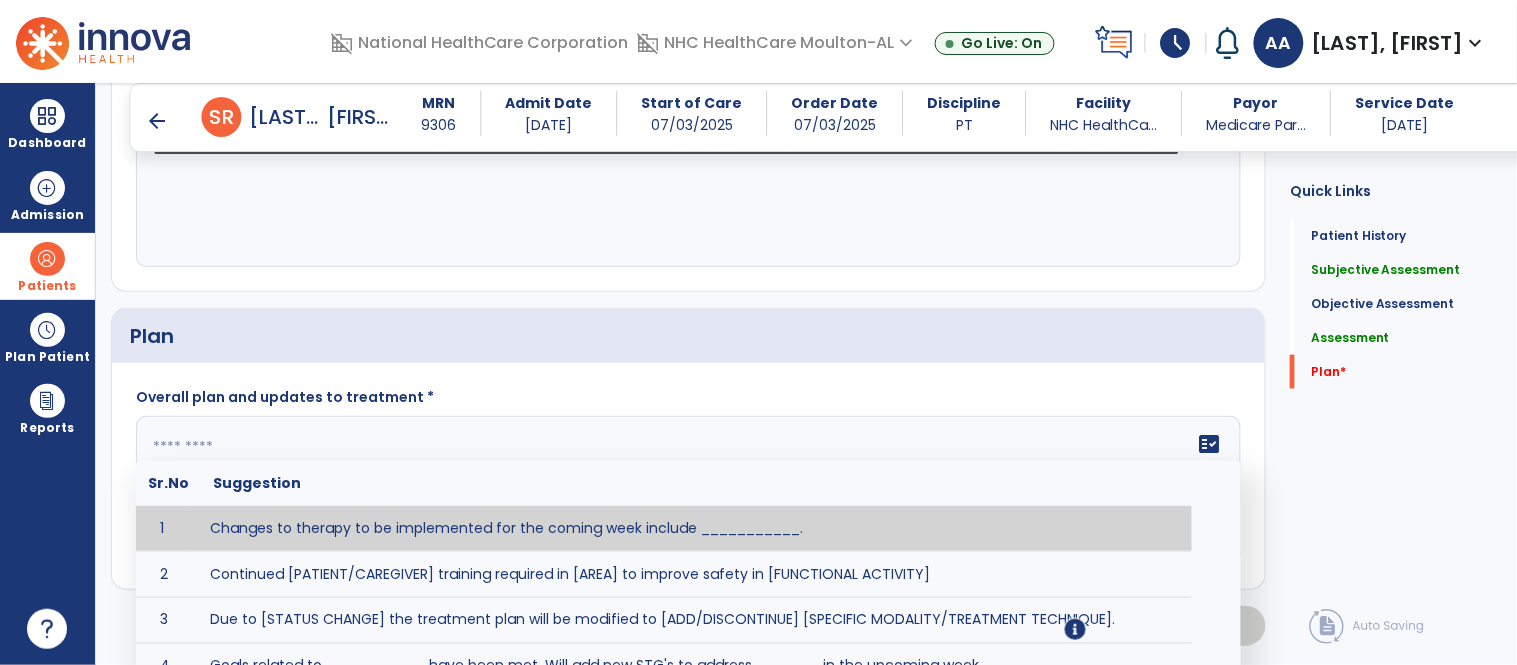click on "fact_check  Sr.No Suggestion 1 Changes to therapy to be implemented for the coming week include ___________. 2 Continued [PATIENT/CAREGIVER] training required in [AREA] to improve safety in [FUNCTIONAL ACTIVITY] 3 Due to [STATUS CHANGE] the treatment plan will be modified to [ADD/DISCONTINUE] [SPECIFIC MODALITY/TREATMENT TECHNIQUE]. 4 Goals related to ___________ have been met.  Will add new STG's to address _______ in the upcoming week. 5 Updated precautions include ________. 6 Progress treatment to include ____________. 7 Requires further [PATIENT/CAREGIVER] training in ______ to improve safety in ________. 8 Short term goals related to _________ have been met and new short term goals to be added as appropriate for patient. 9 STGs have been met, will now focus on LTGs. 10 The plan for next week's visits include [INTERVENTIONS] with the objective of improving [IMPAIRMENTS] to continue to progress toward long term goal(s). 11 12 13 Changes to therapy to be implemented for the coming week include ___________." 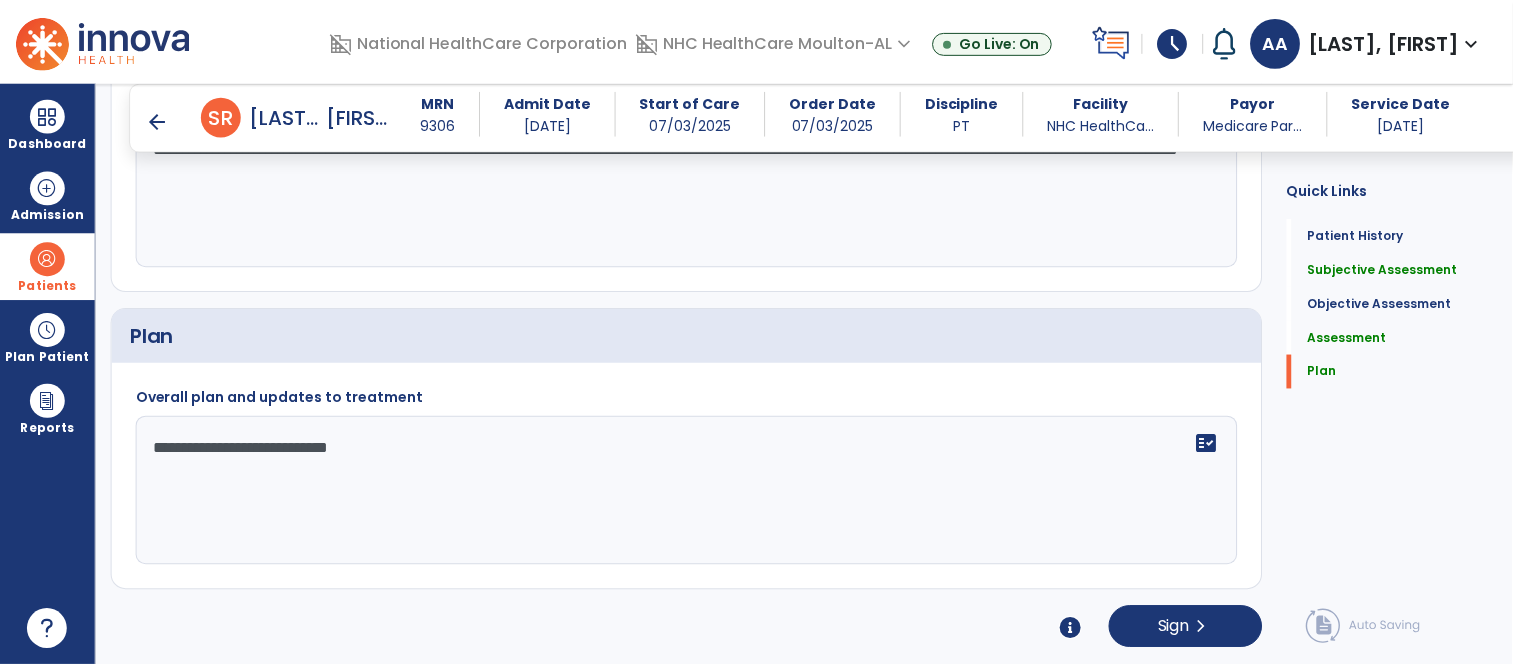 scroll, scrollTop: 2415, scrollLeft: 0, axis: vertical 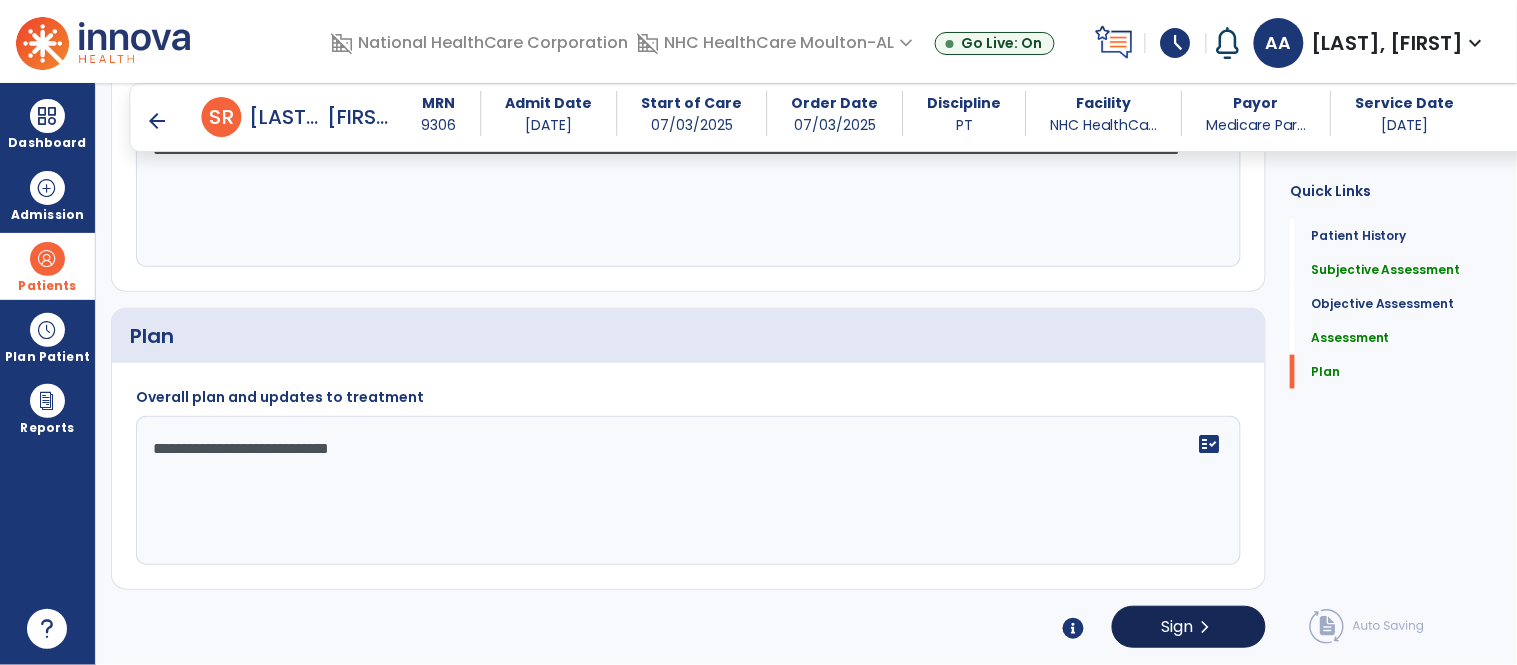 type on "**********" 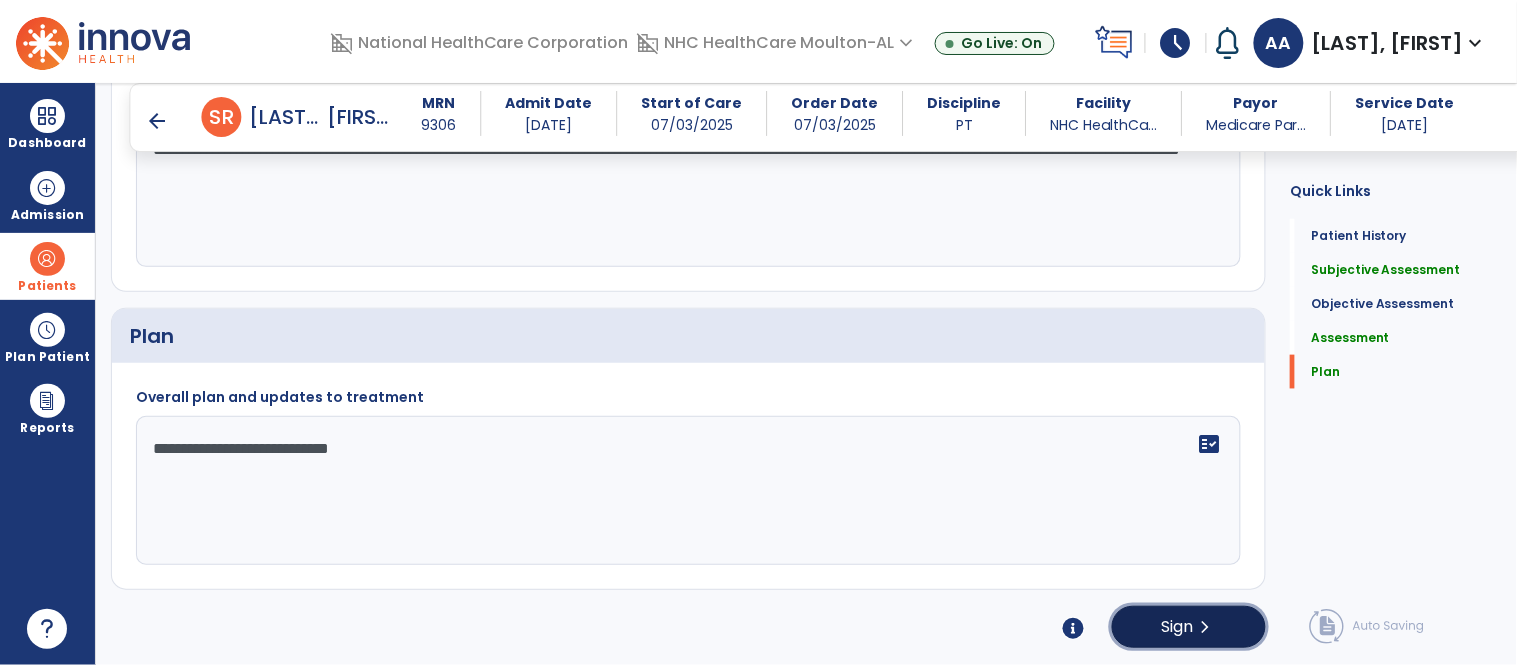 click on "Sign" 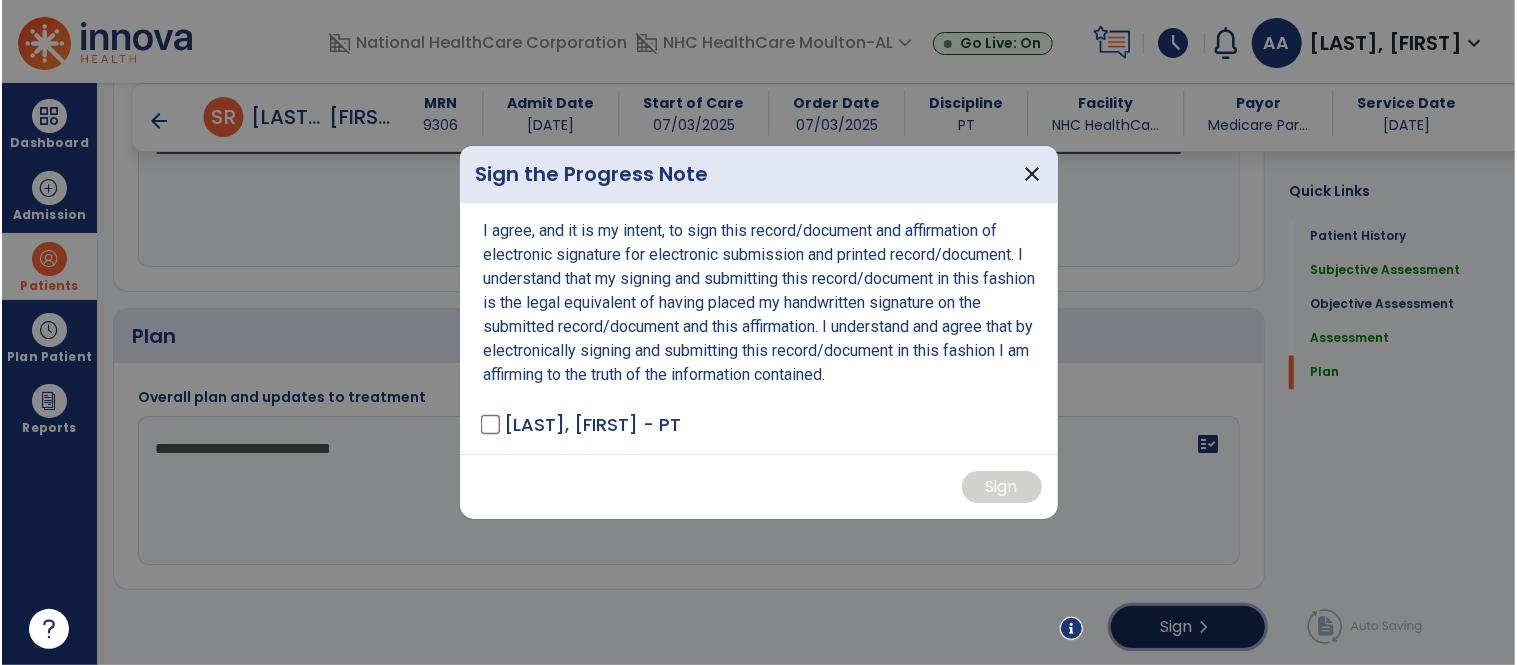 scroll, scrollTop: 2415, scrollLeft: 0, axis: vertical 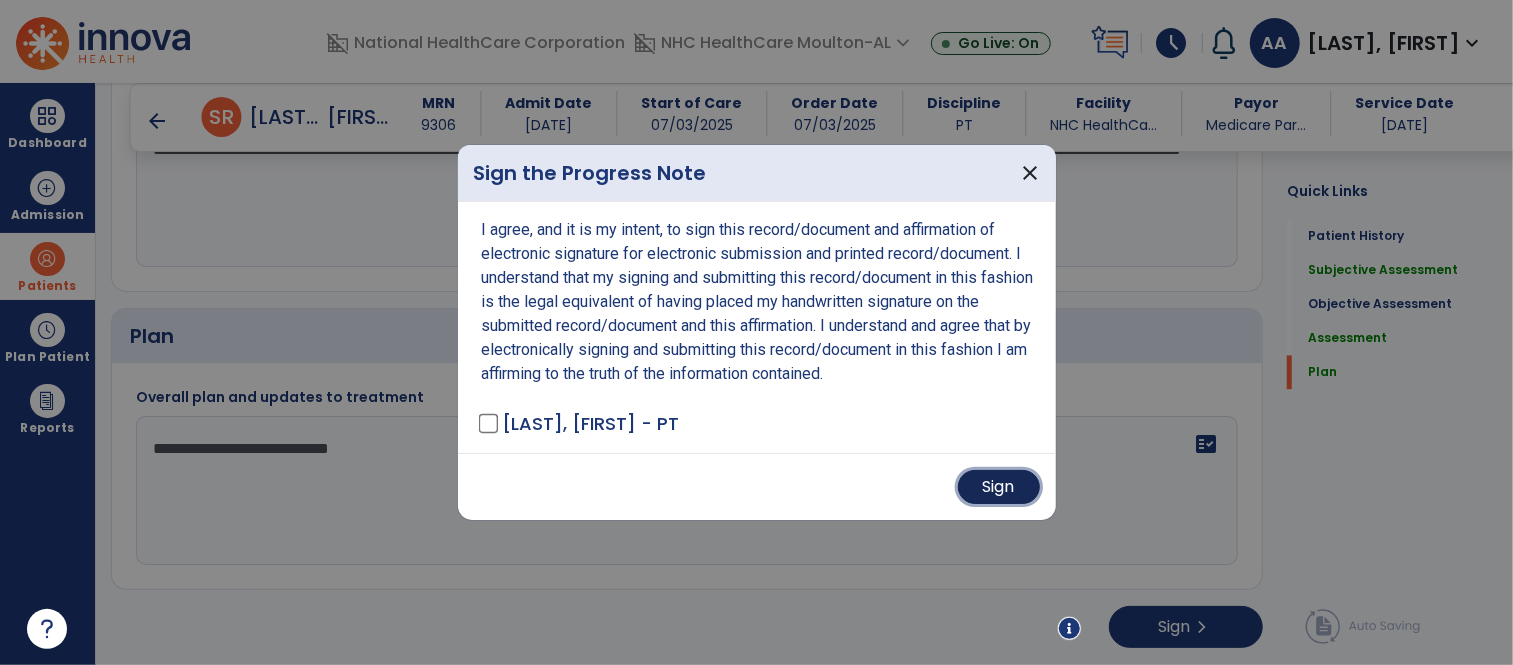click on "Sign" at bounding box center [999, 487] 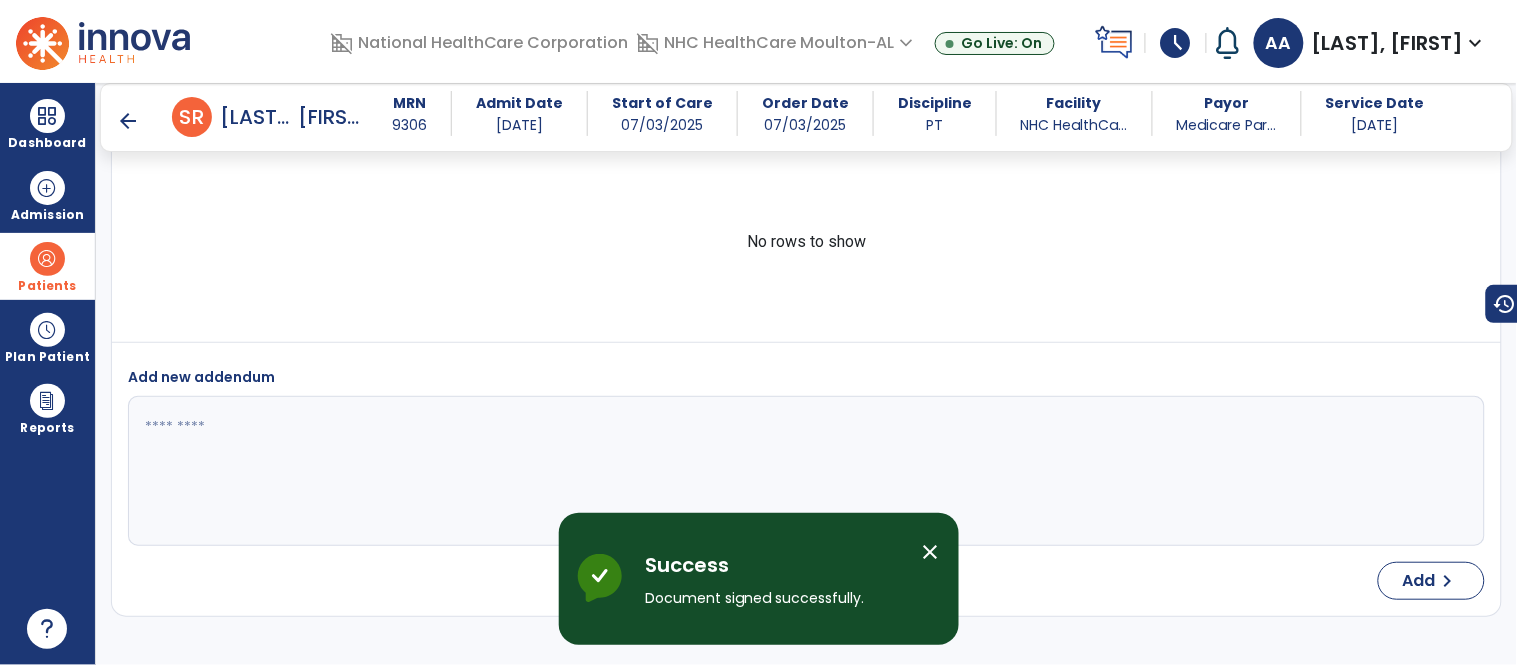 scroll, scrollTop: 3540, scrollLeft: 0, axis: vertical 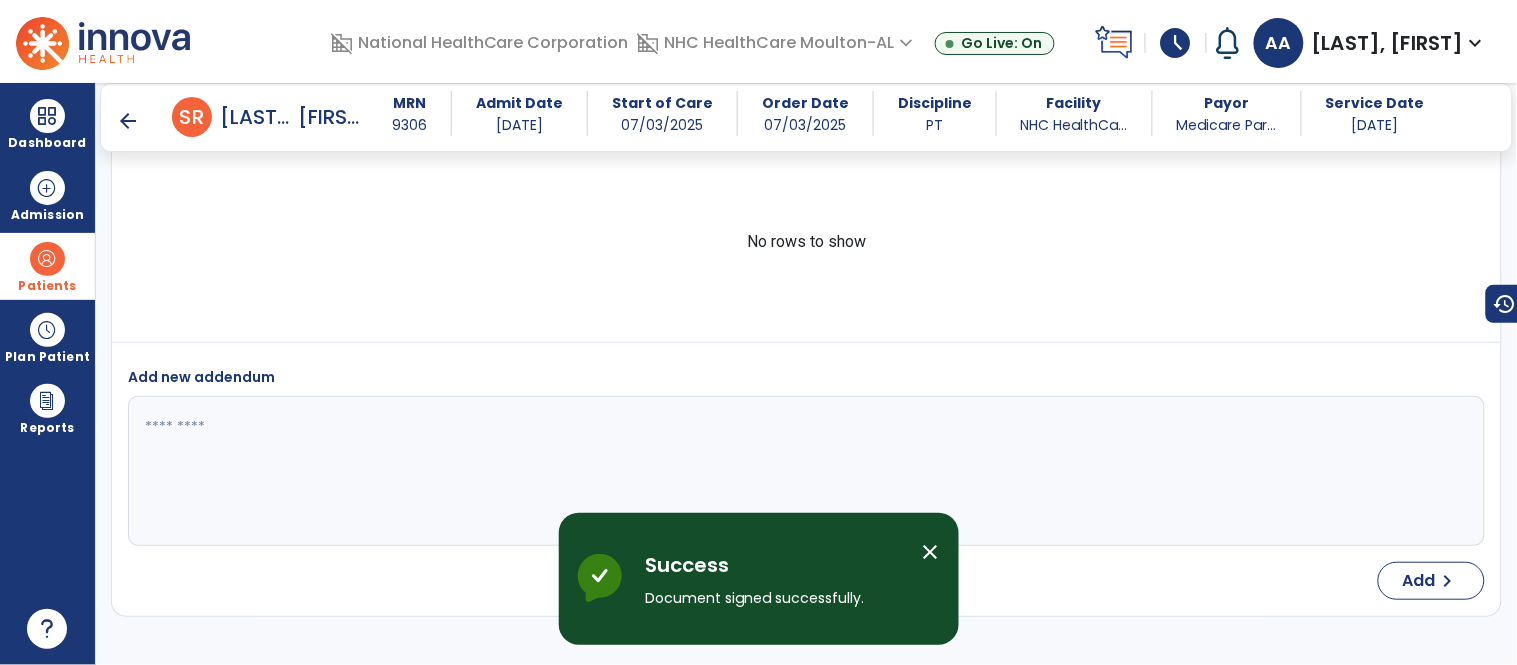 click on "arrow_back" at bounding box center (128, 121) 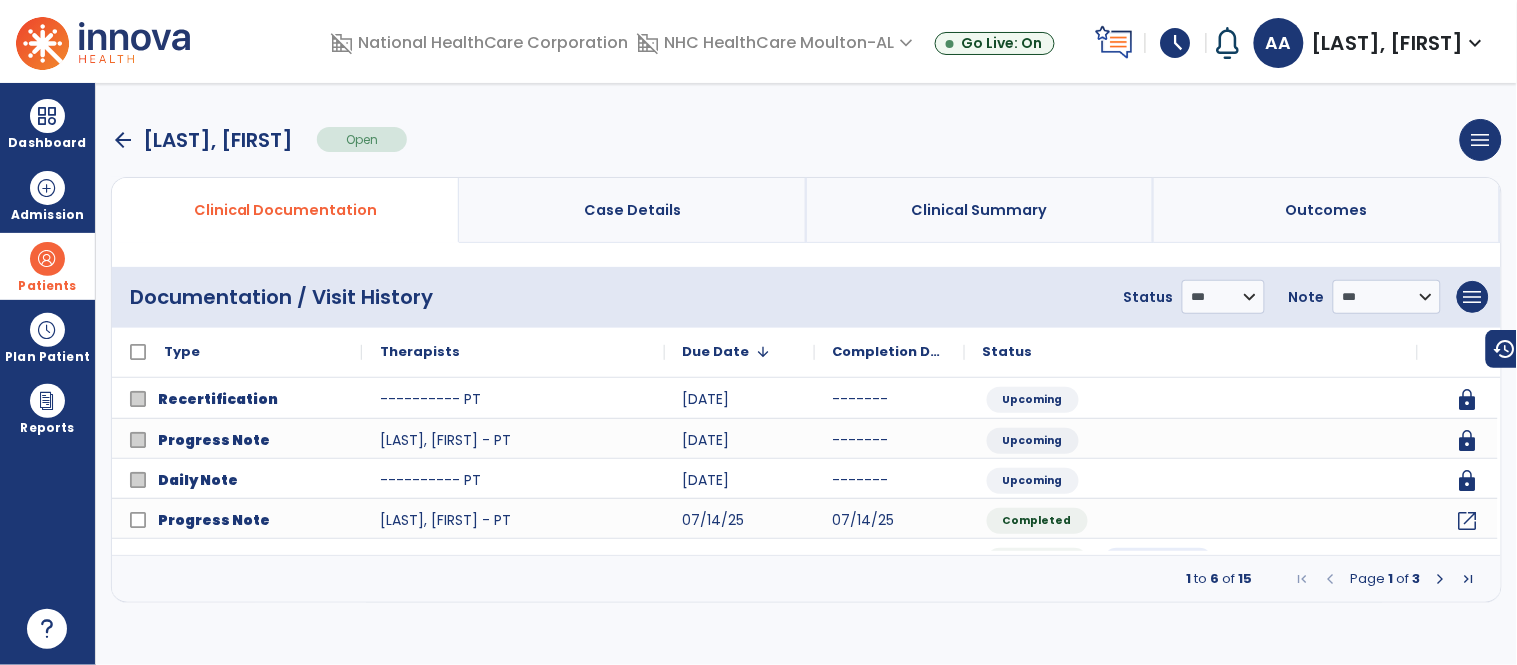 scroll, scrollTop: 0, scrollLeft: 0, axis: both 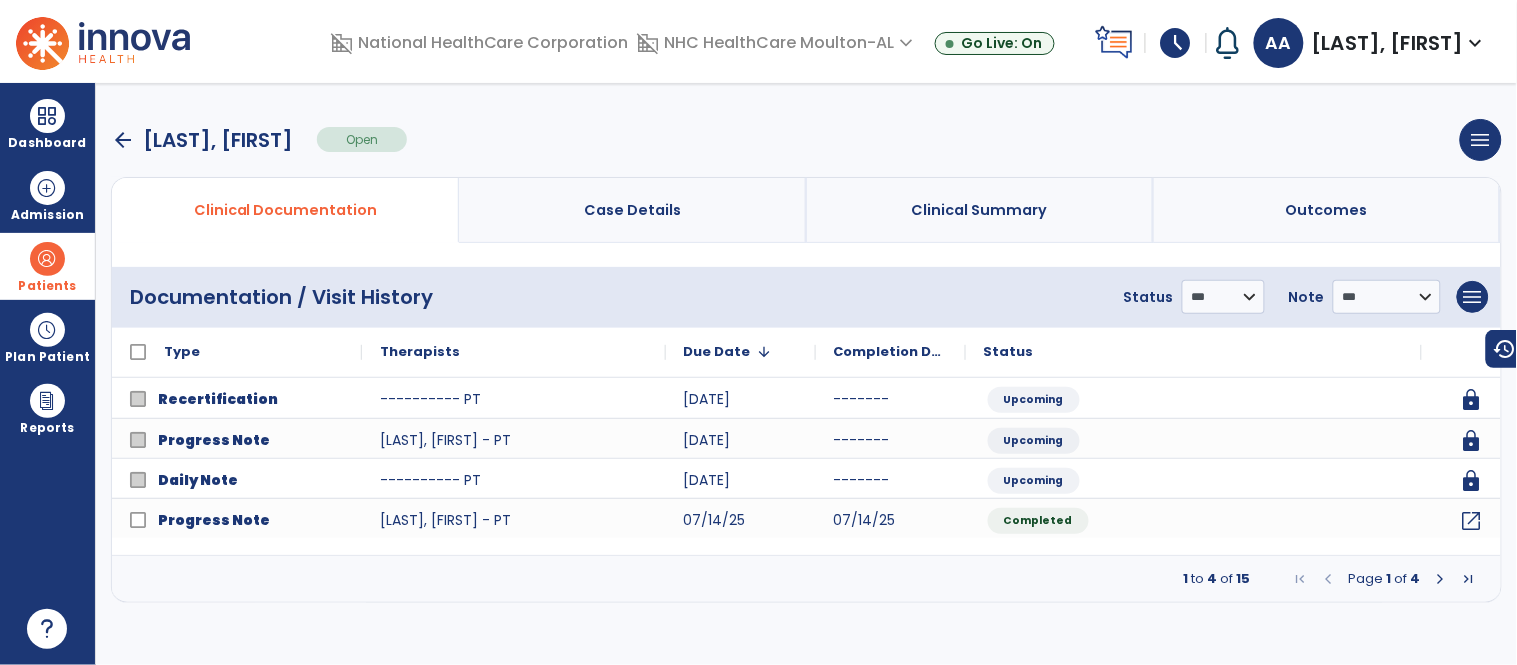 click on "Patients" at bounding box center (47, 266) 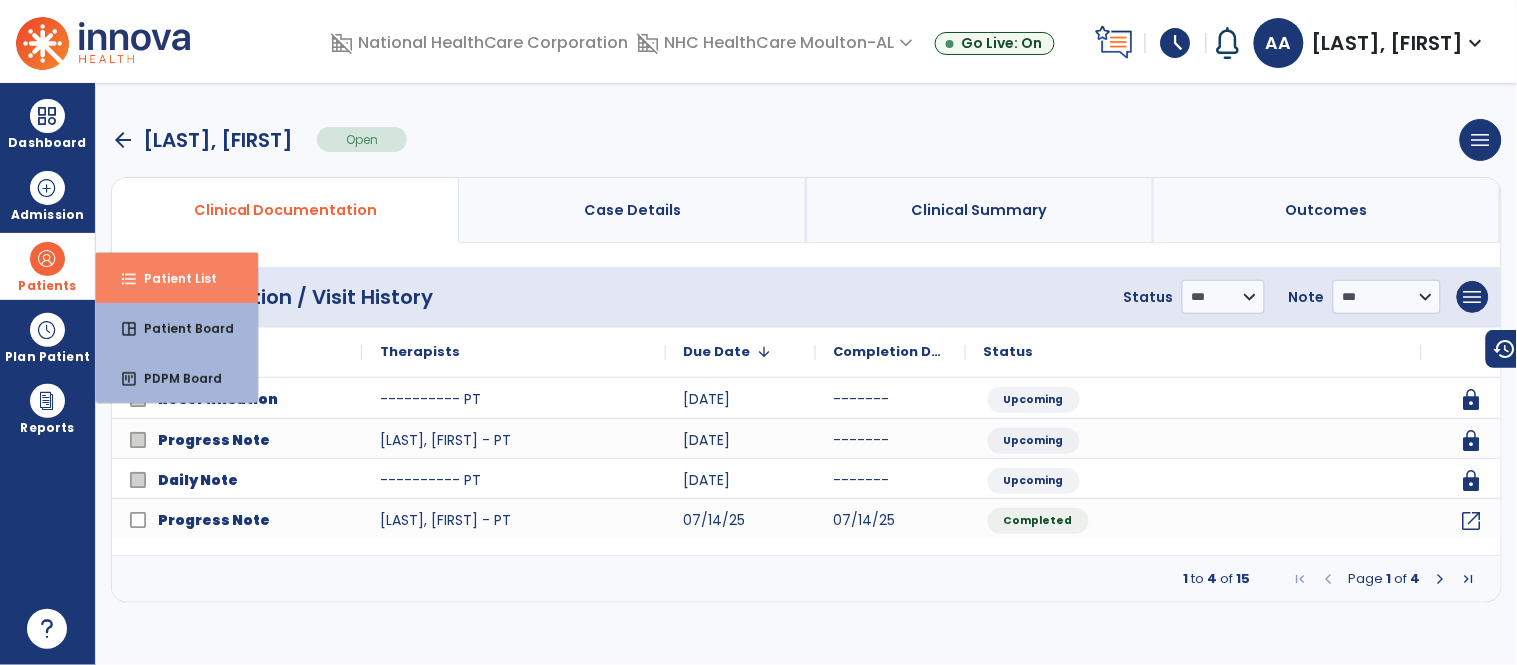 click on "format_list_bulleted  Patient List" at bounding box center [177, 278] 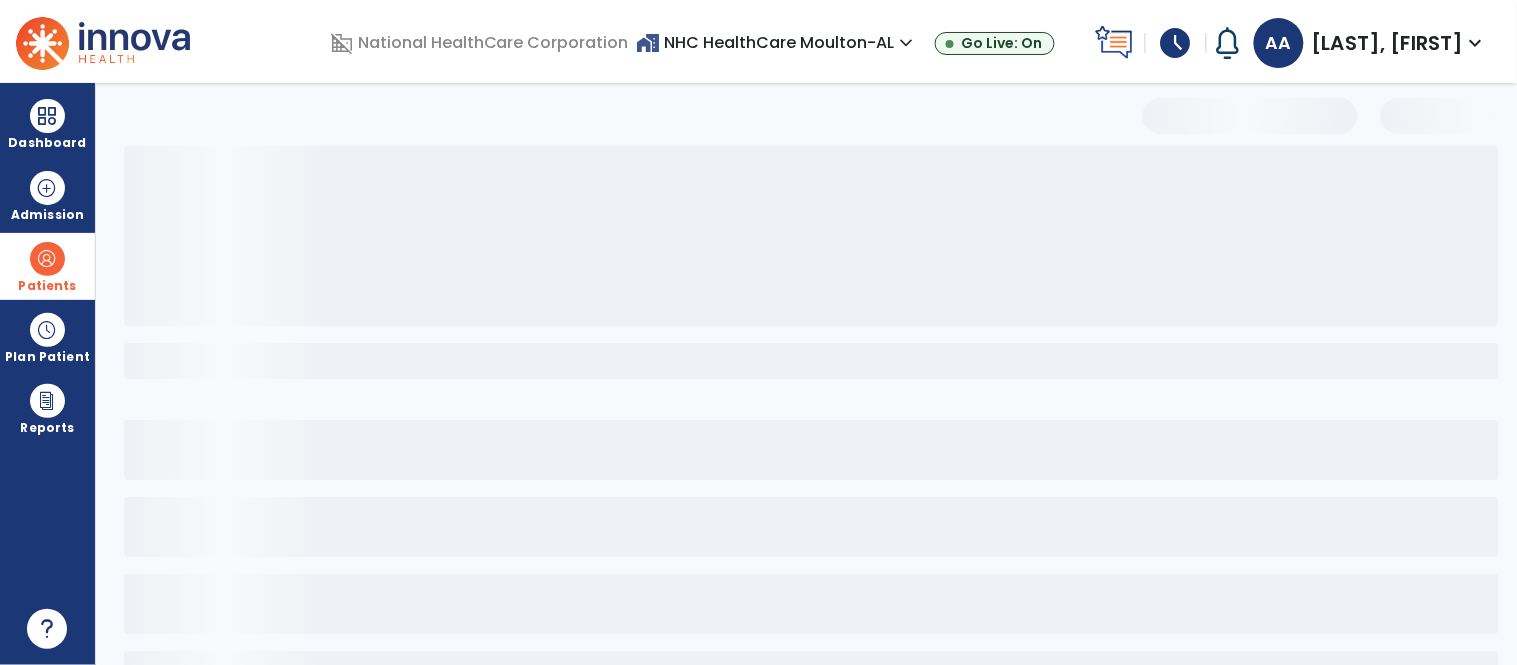 select on "***" 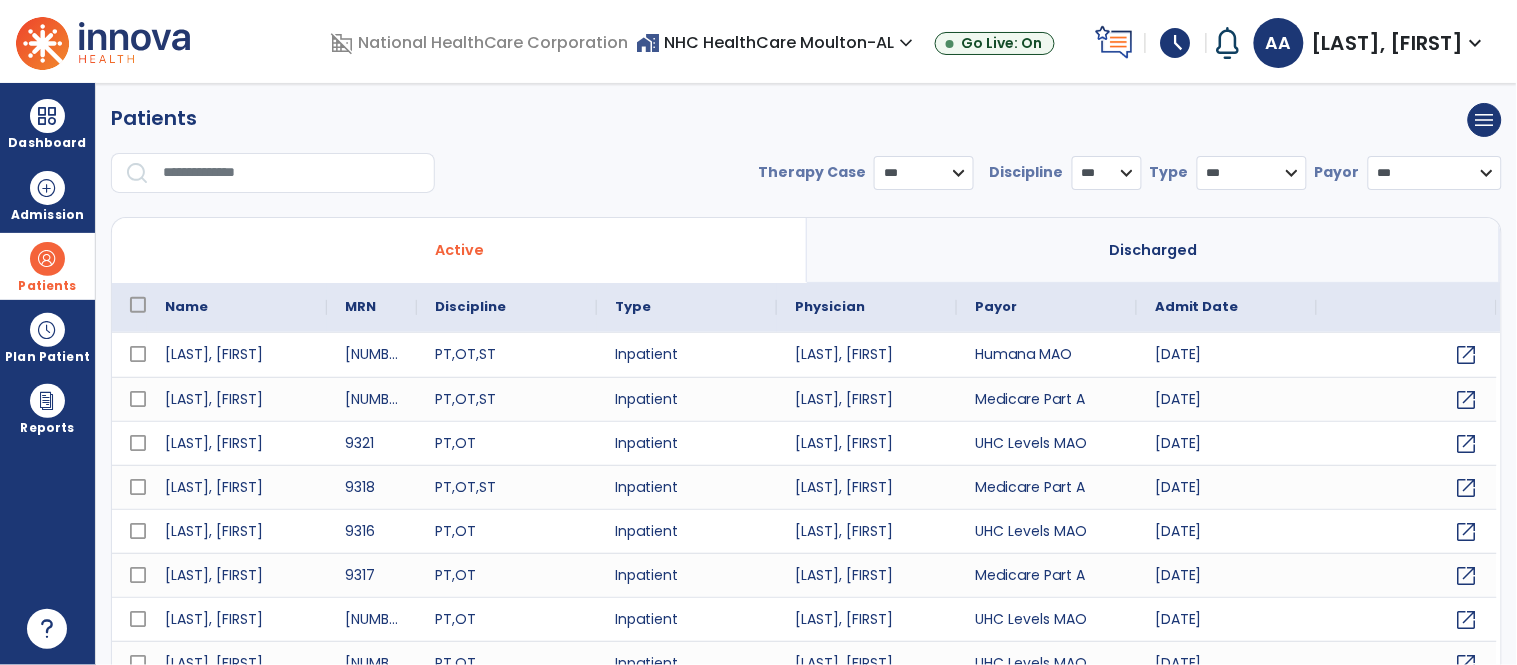 click at bounding box center [292, 173] 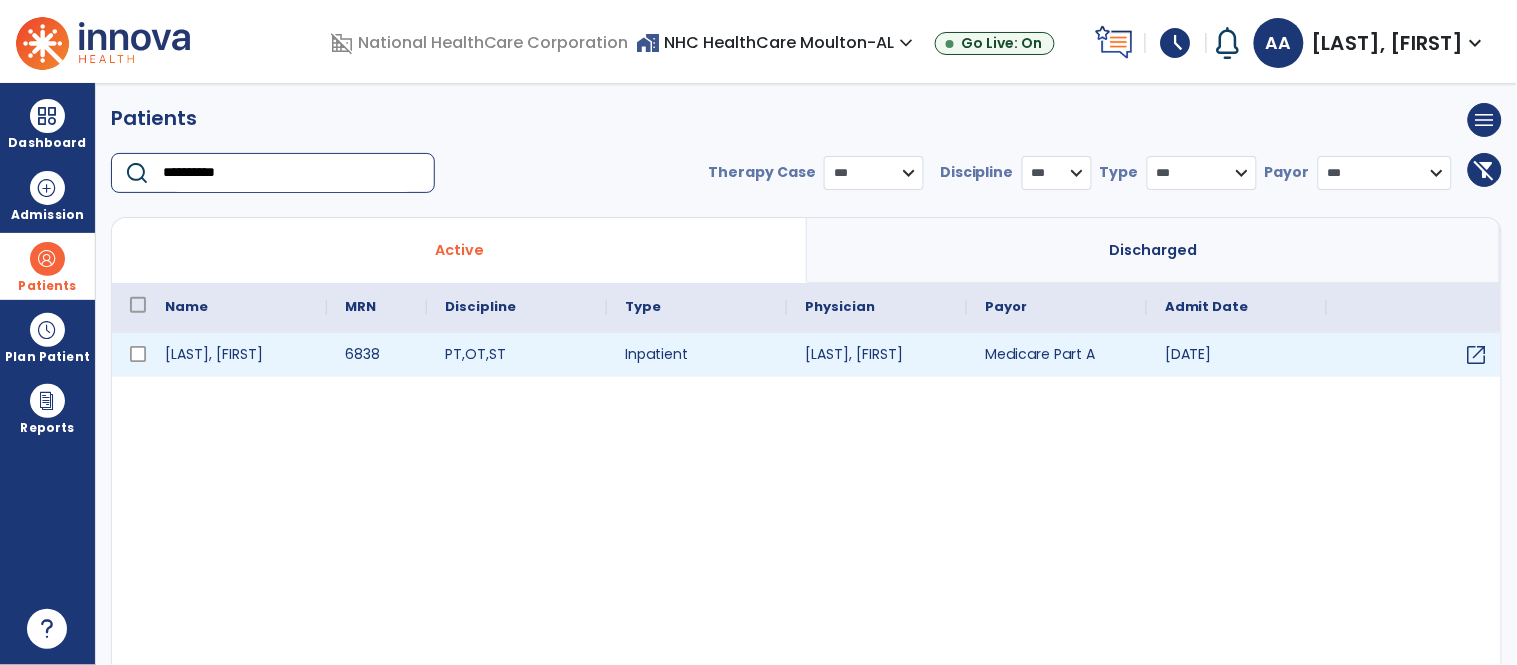 type on "**********" 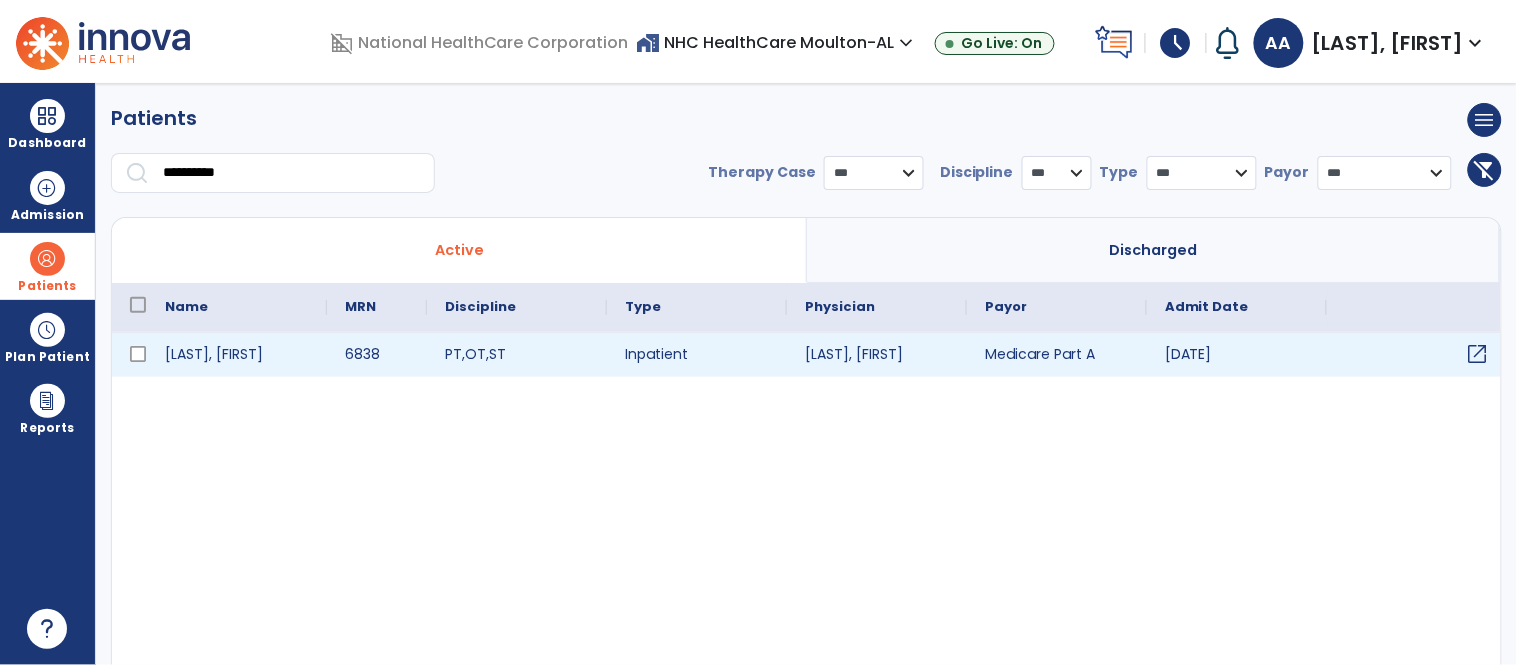 click on "open_in_new" at bounding box center [1478, 354] 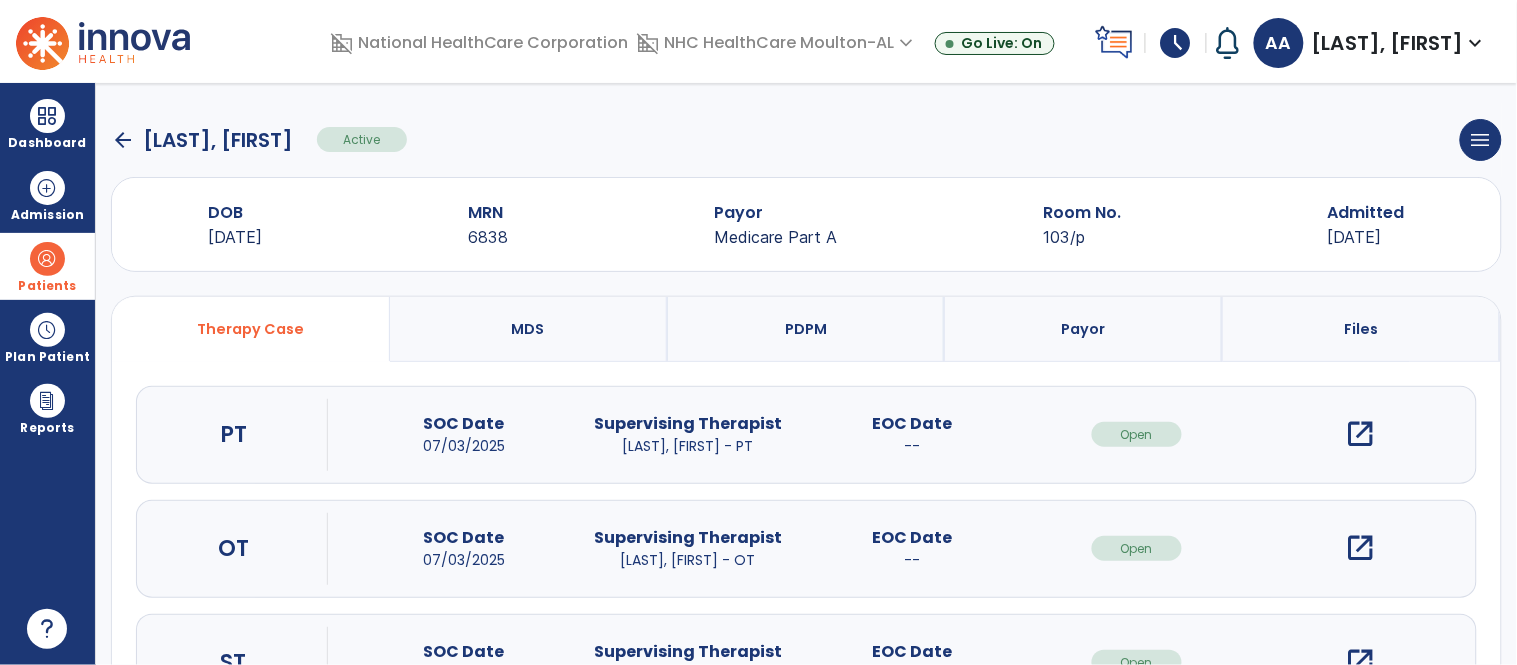 click on "open_in_new" at bounding box center (1361, 434) 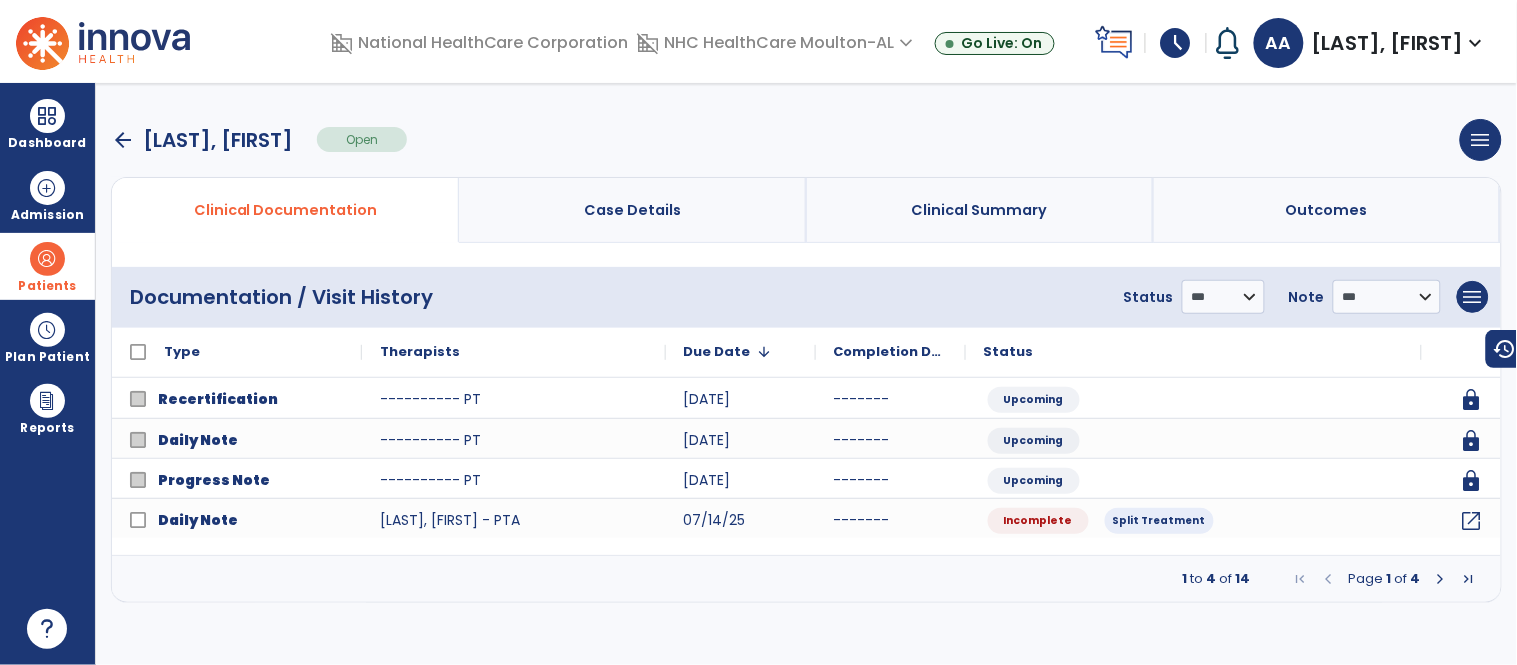 click at bounding box center [1441, 579] 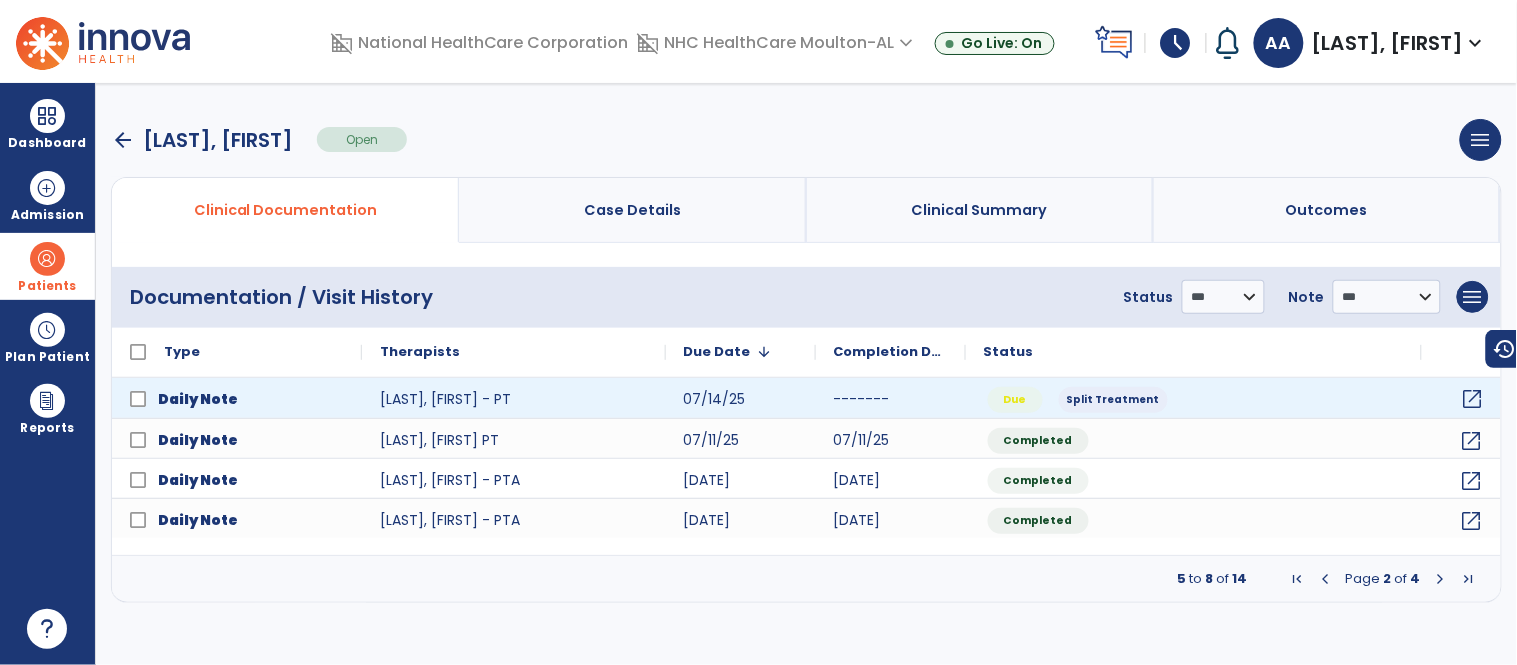 click on "open_in_new" 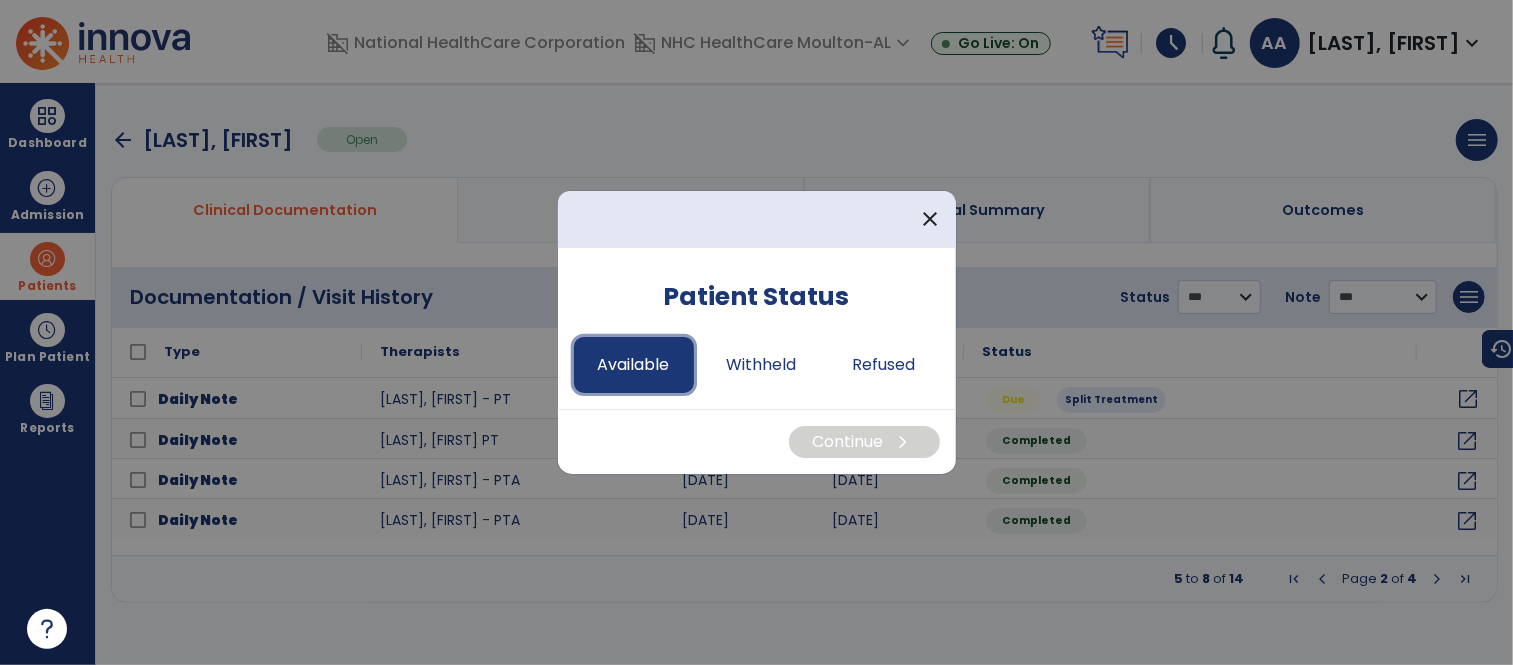 click on "Available" at bounding box center (634, 365) 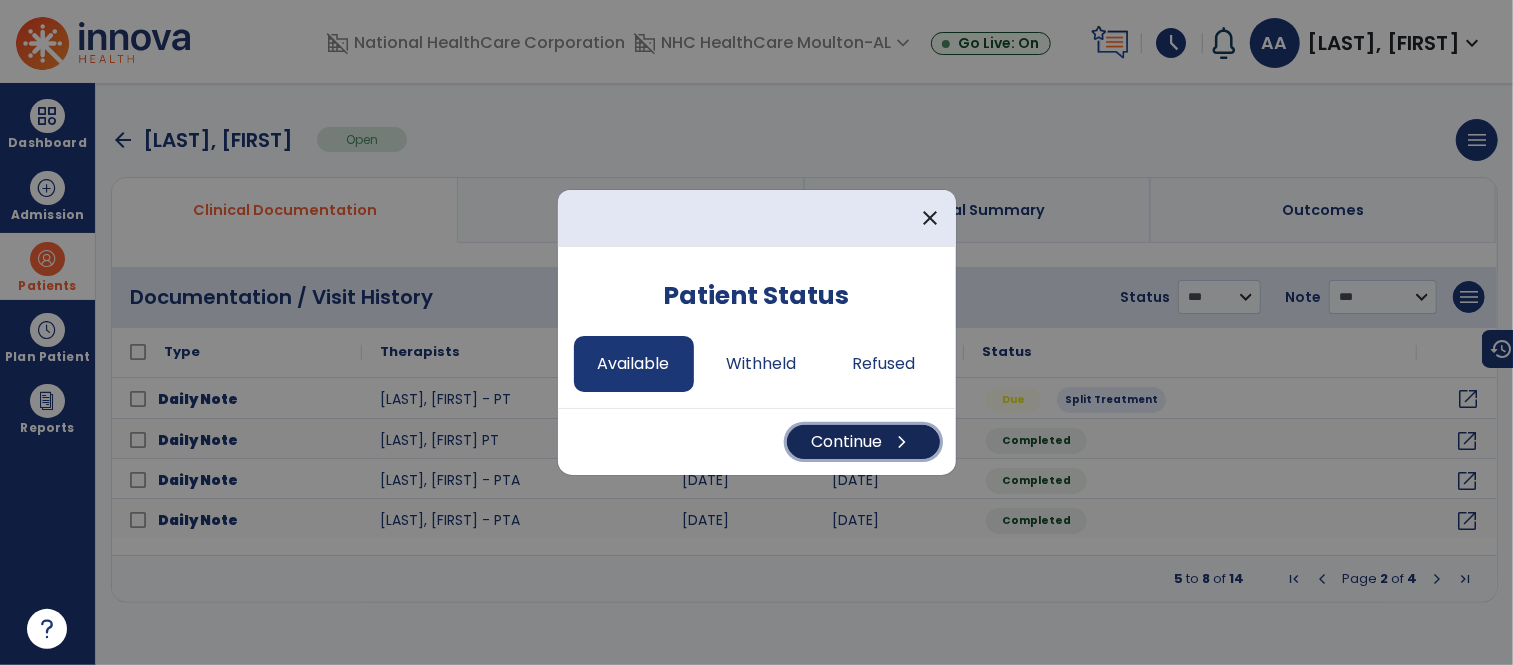 click on "Continue   chevron_right" at bounding box center (863, 442) 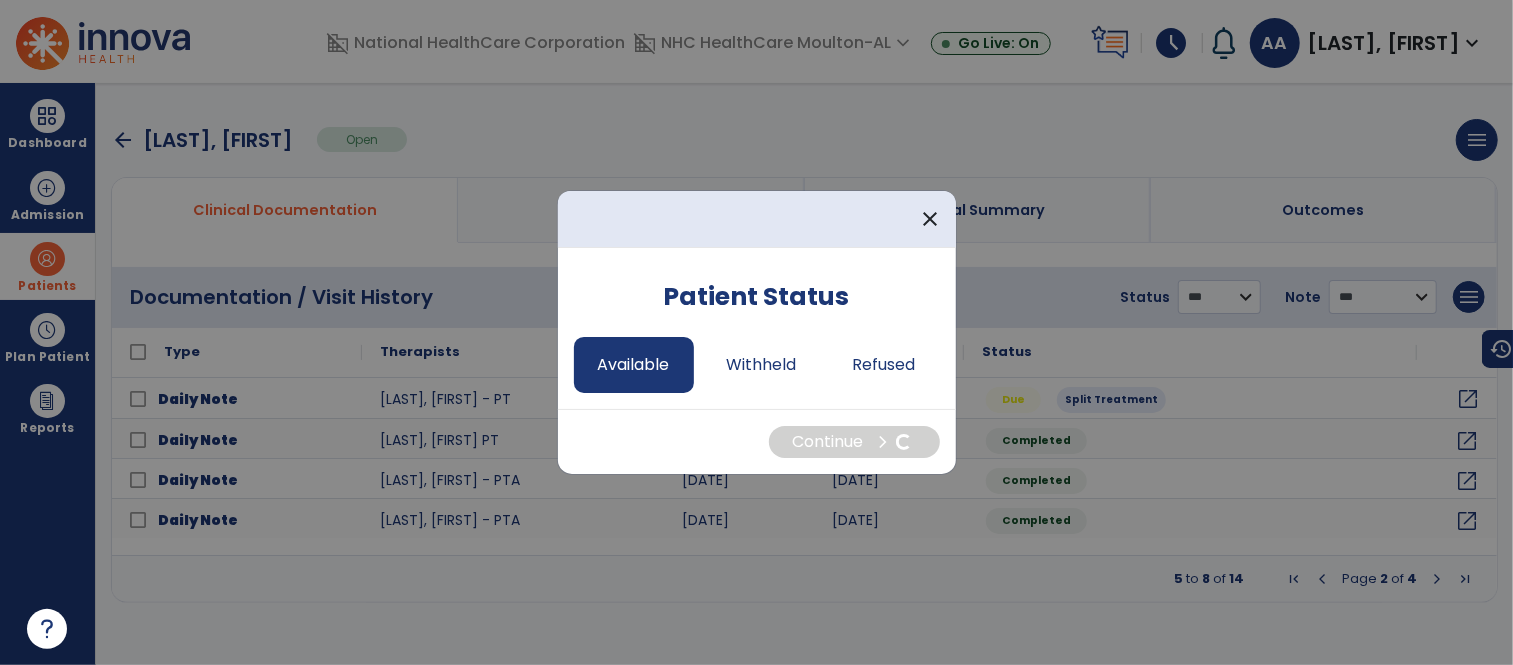 select on "*" 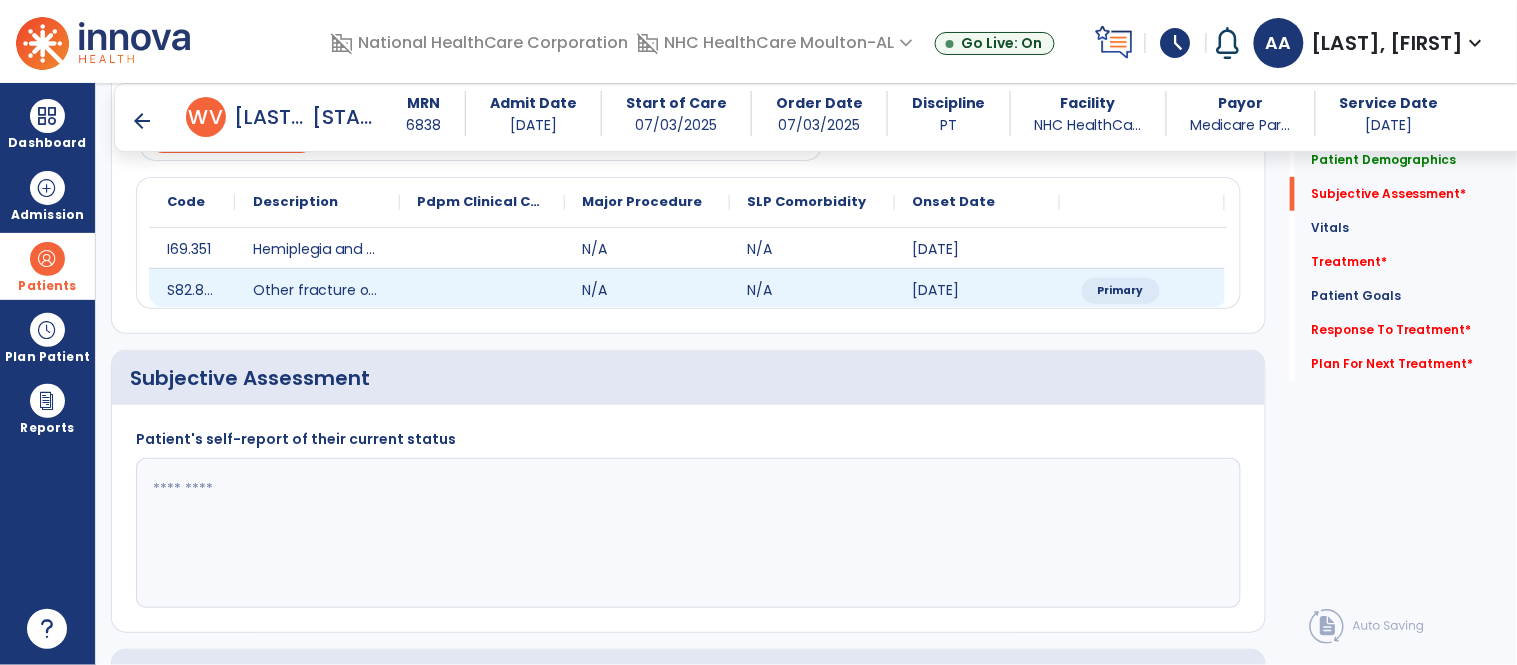 scroll, scrollTop: 333, scrollLeft: 0, axis: vertical 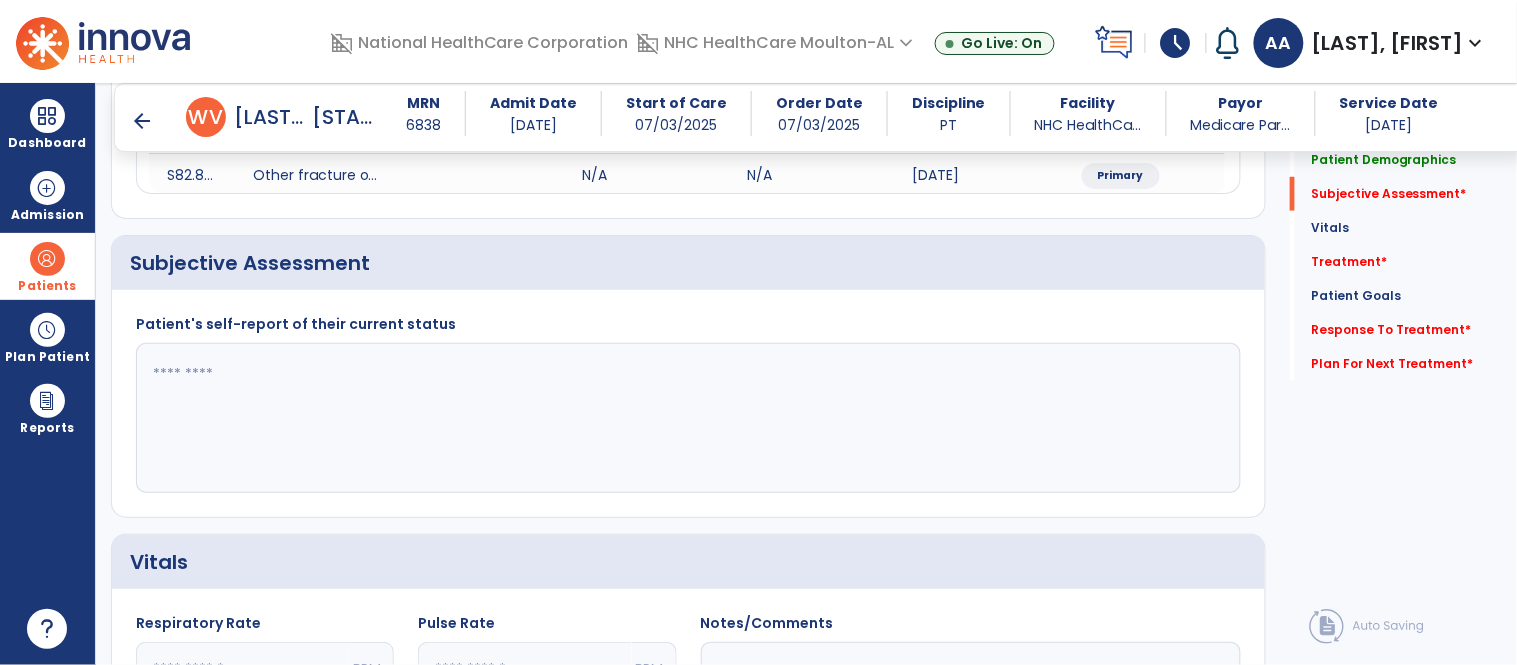 click 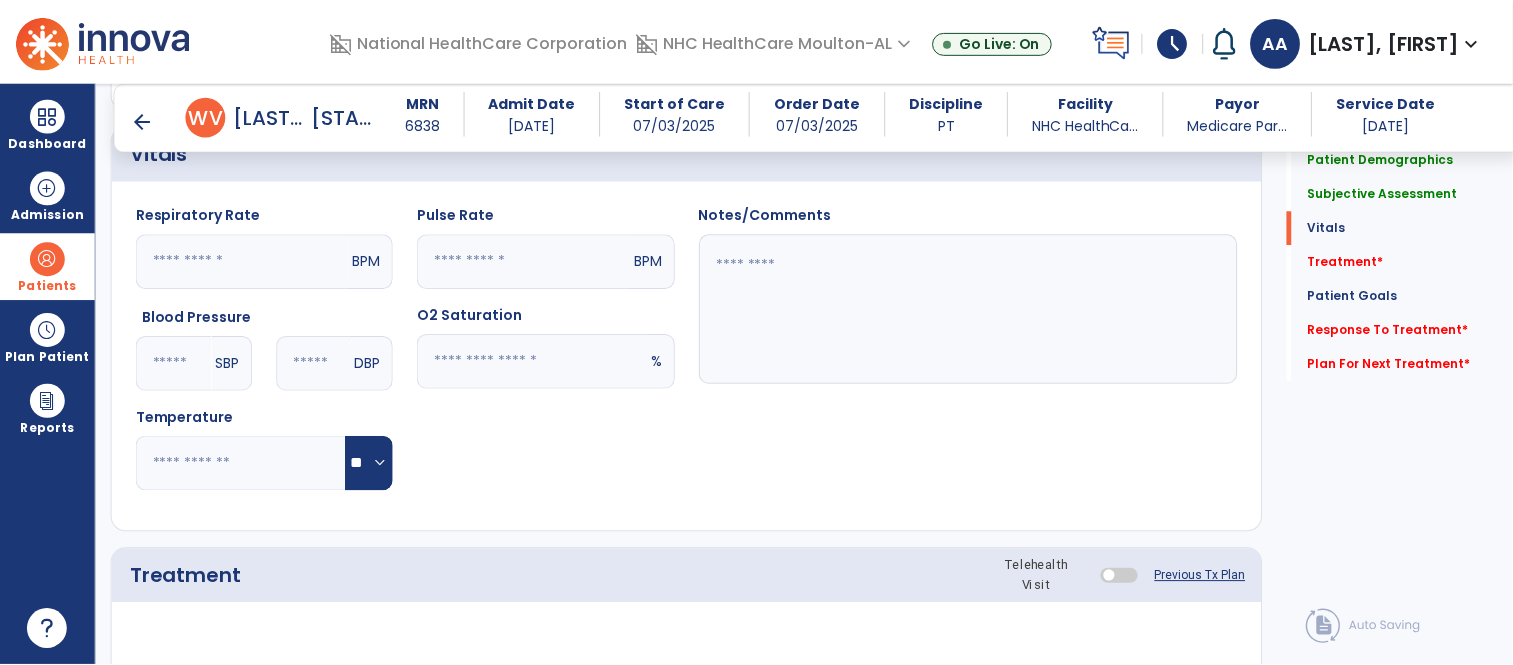 scroll, scrollTop: 1111, scrollLeft: 0, axis: vertical 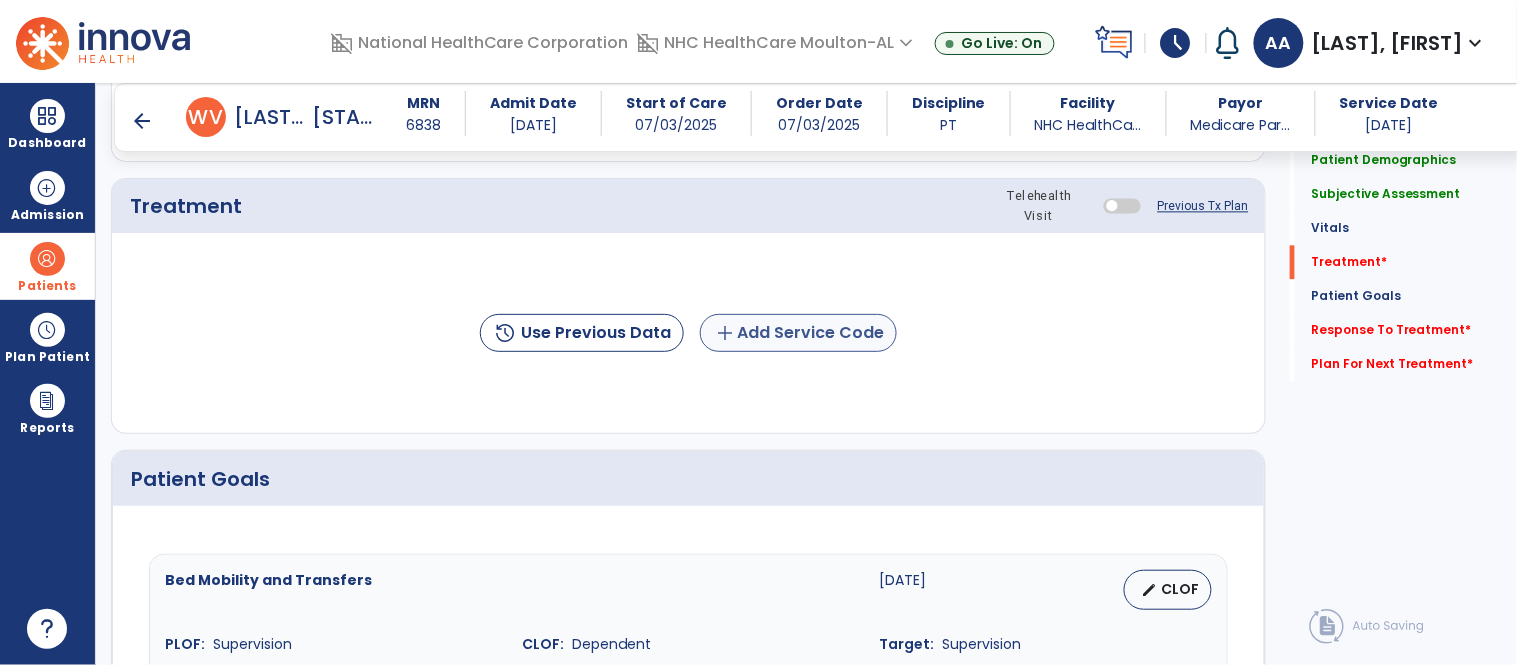 type on "**********" 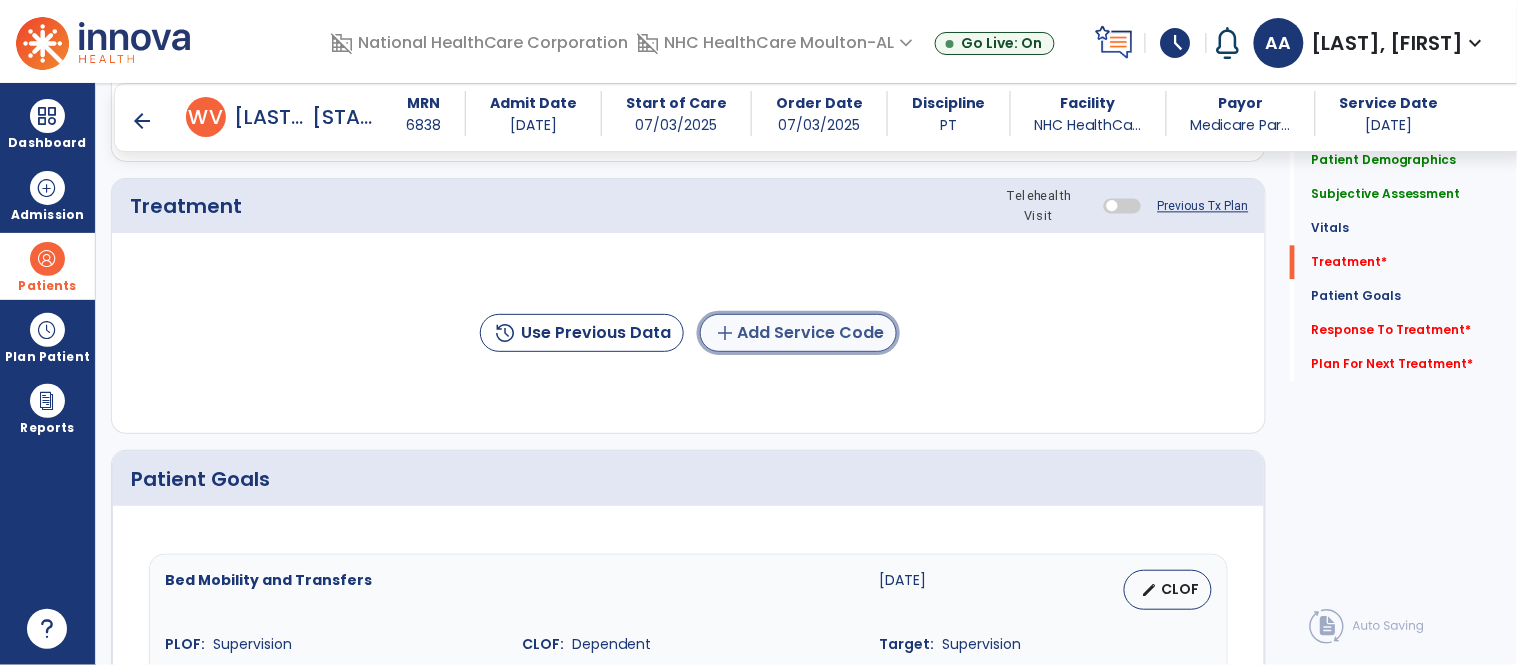 click on "add  Add Service Code" 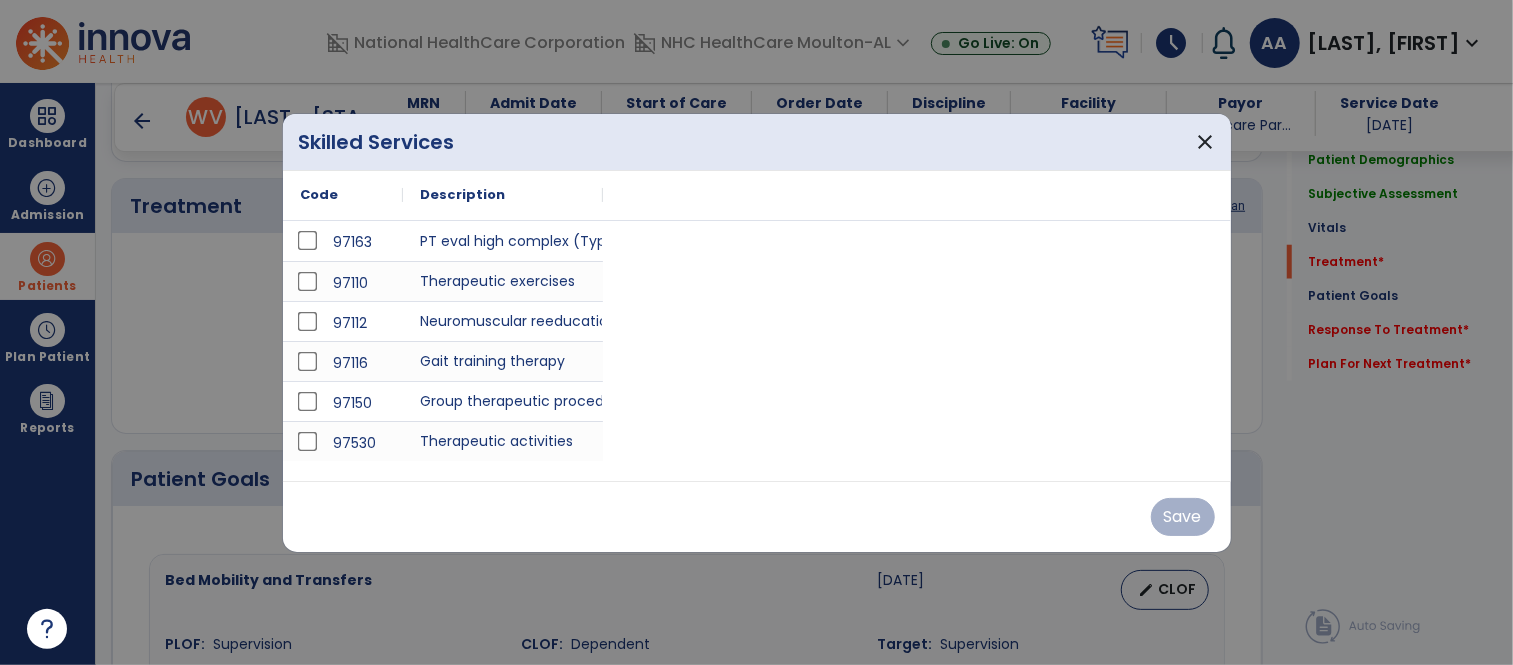 scroll, scrollTop: 1111, scrollLeft: 0, axis: vertical 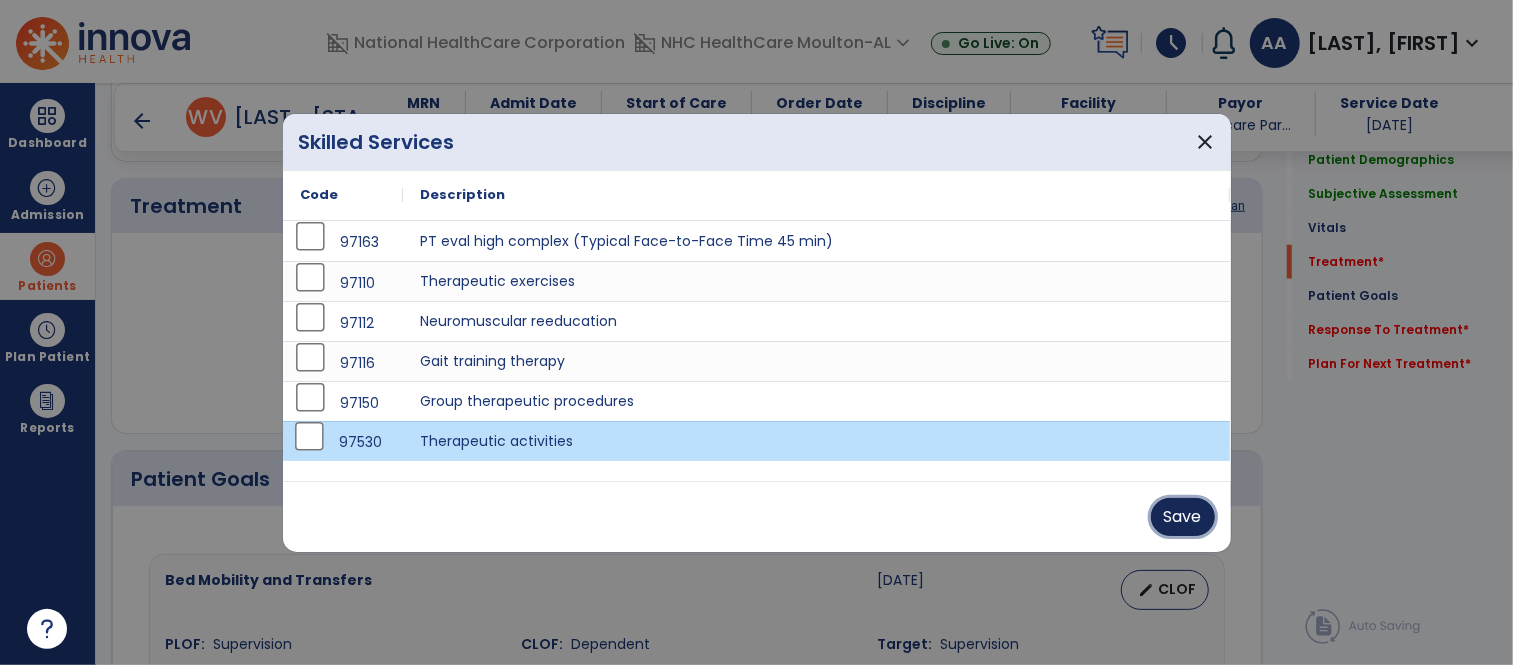 click on "Save" at bounding box center (1183, 517) 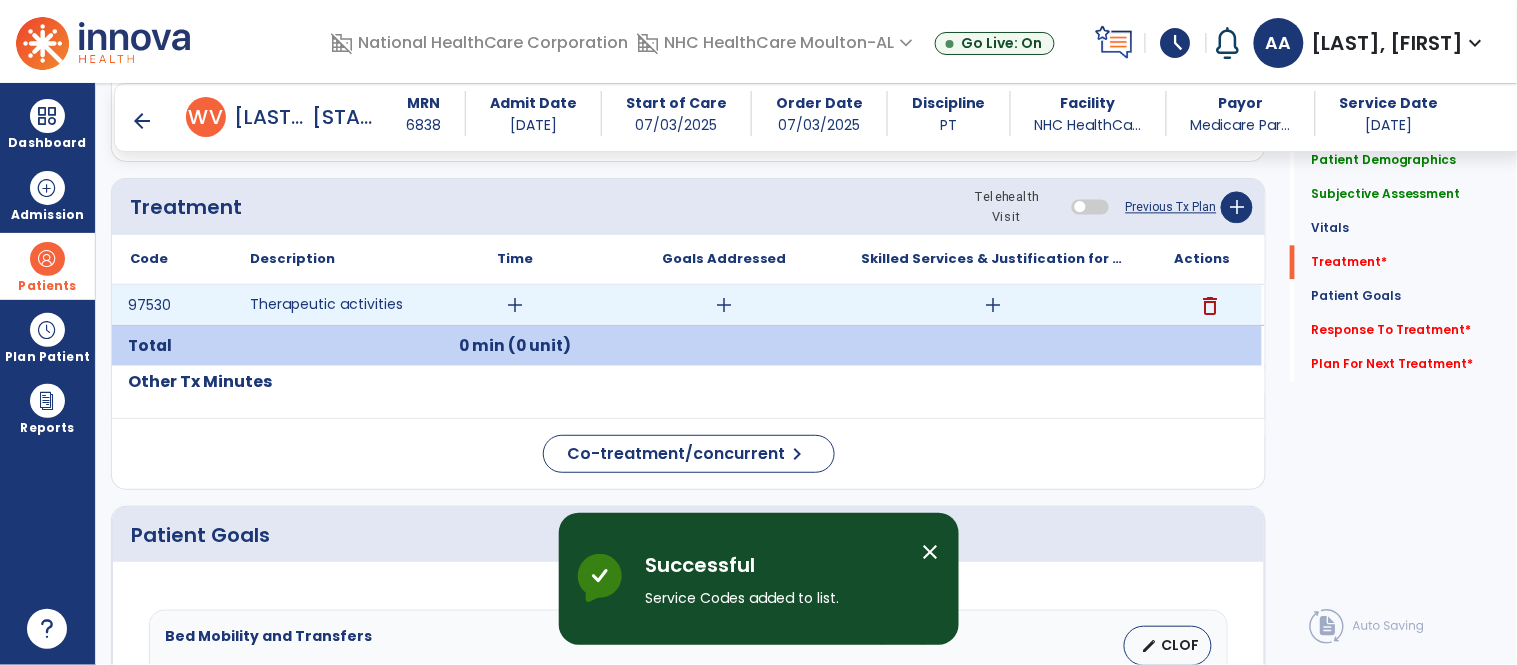 click on "add" at bounding box center [515, 305] 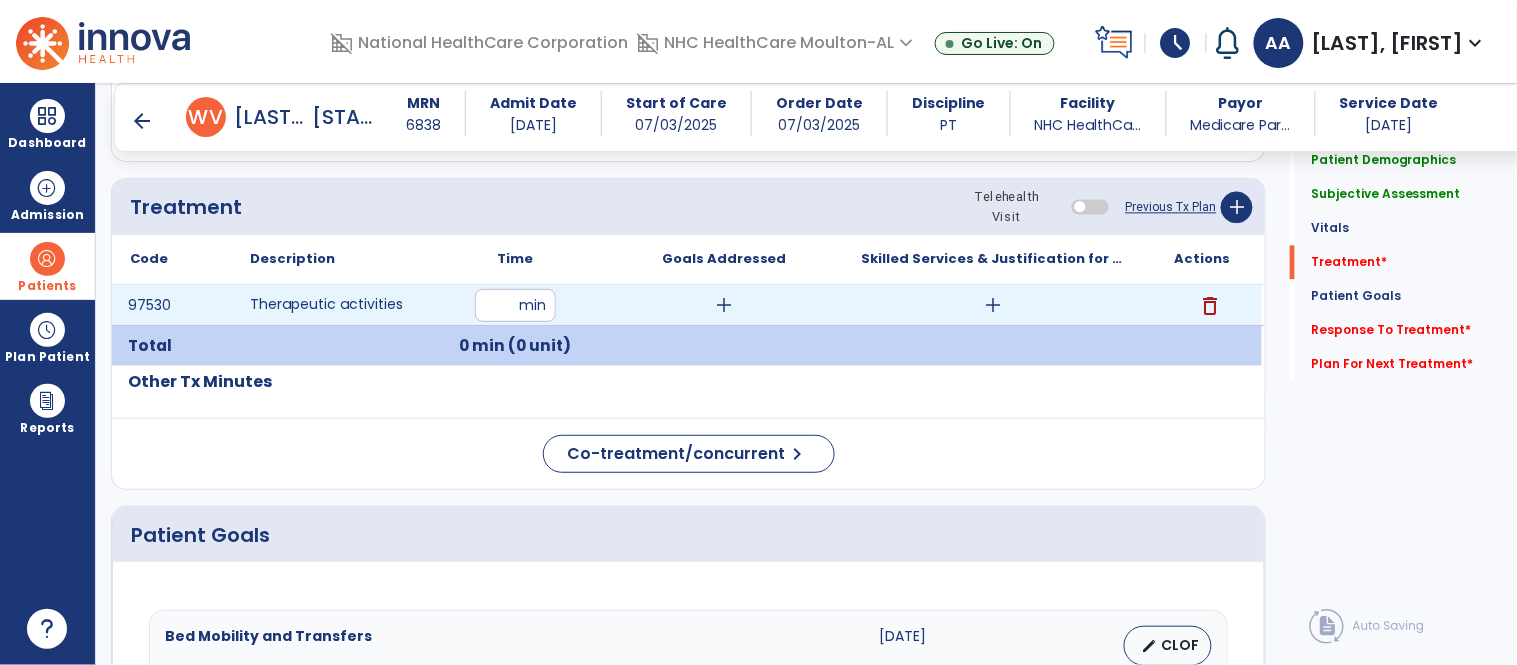 type on "**" 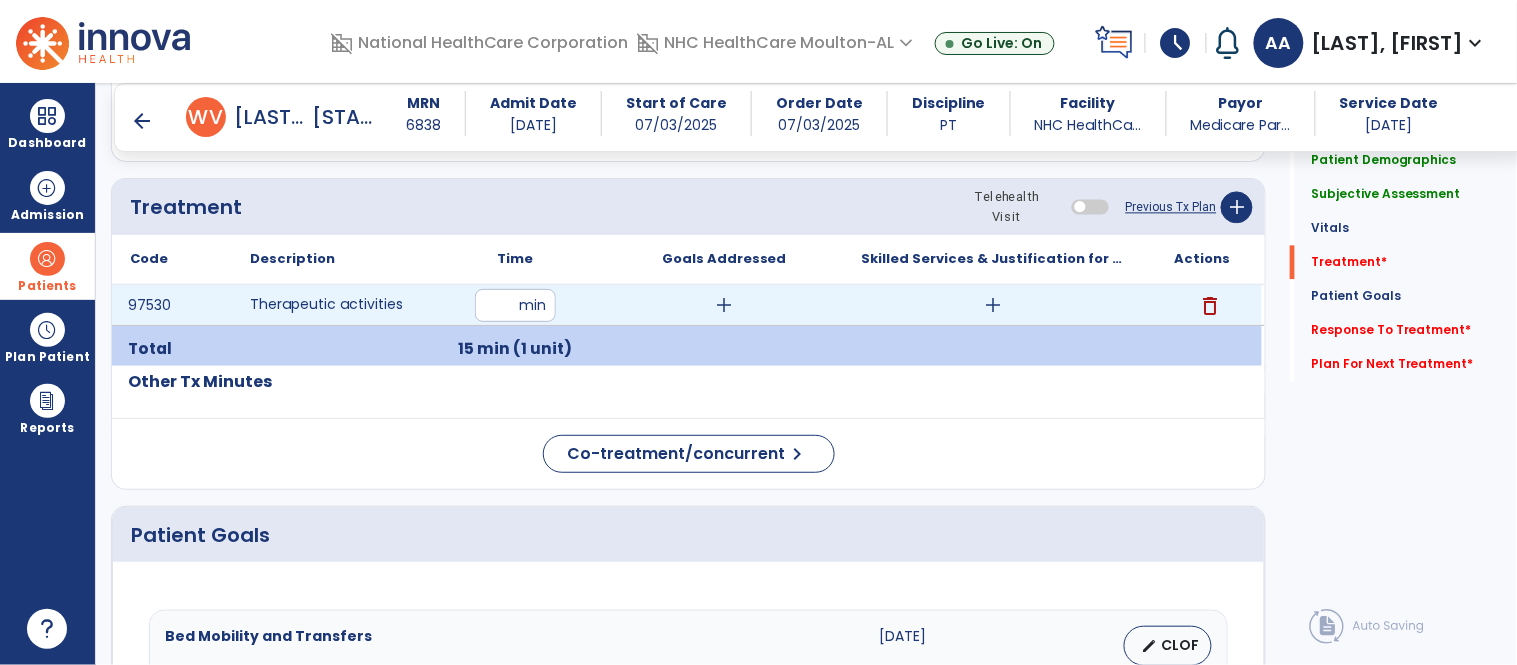 click on "add" at bounding box center [724, 305] 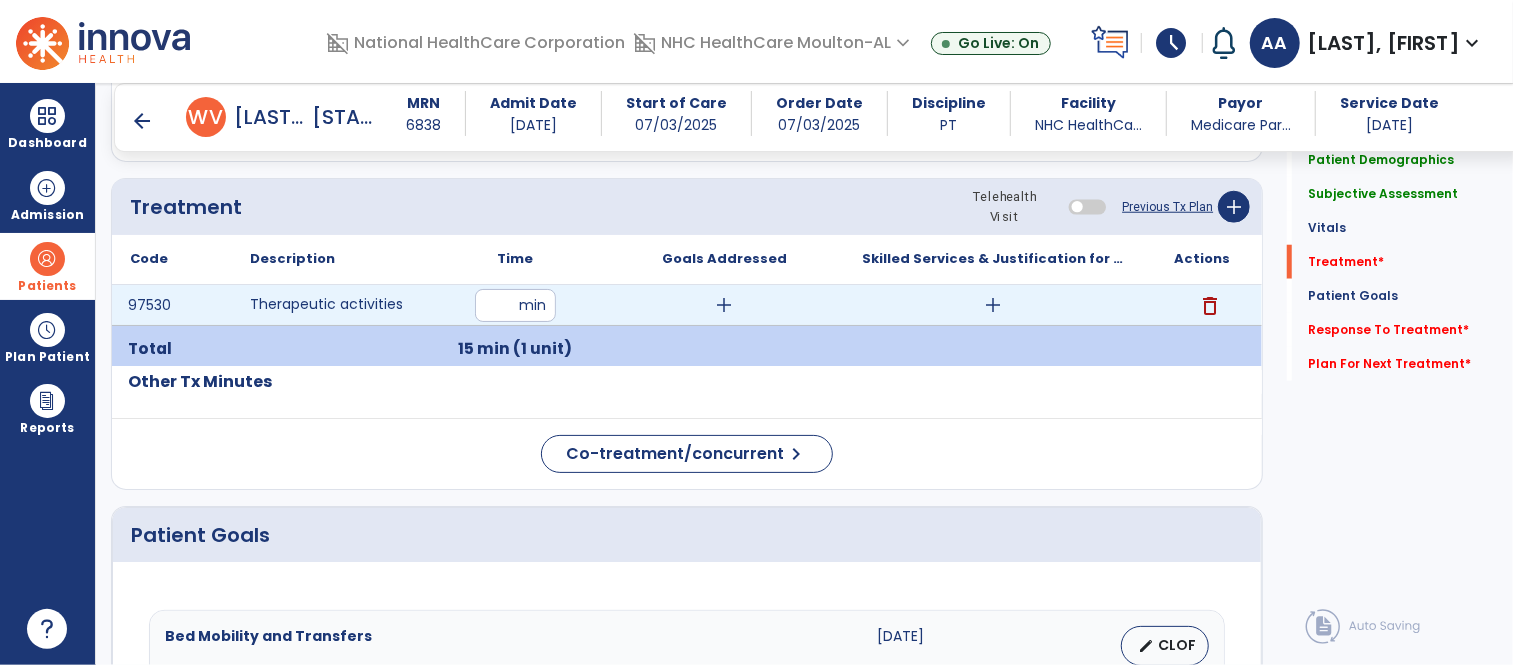 scroll, scrollTop: 1111, scrollLeft: 0, axis: vertical 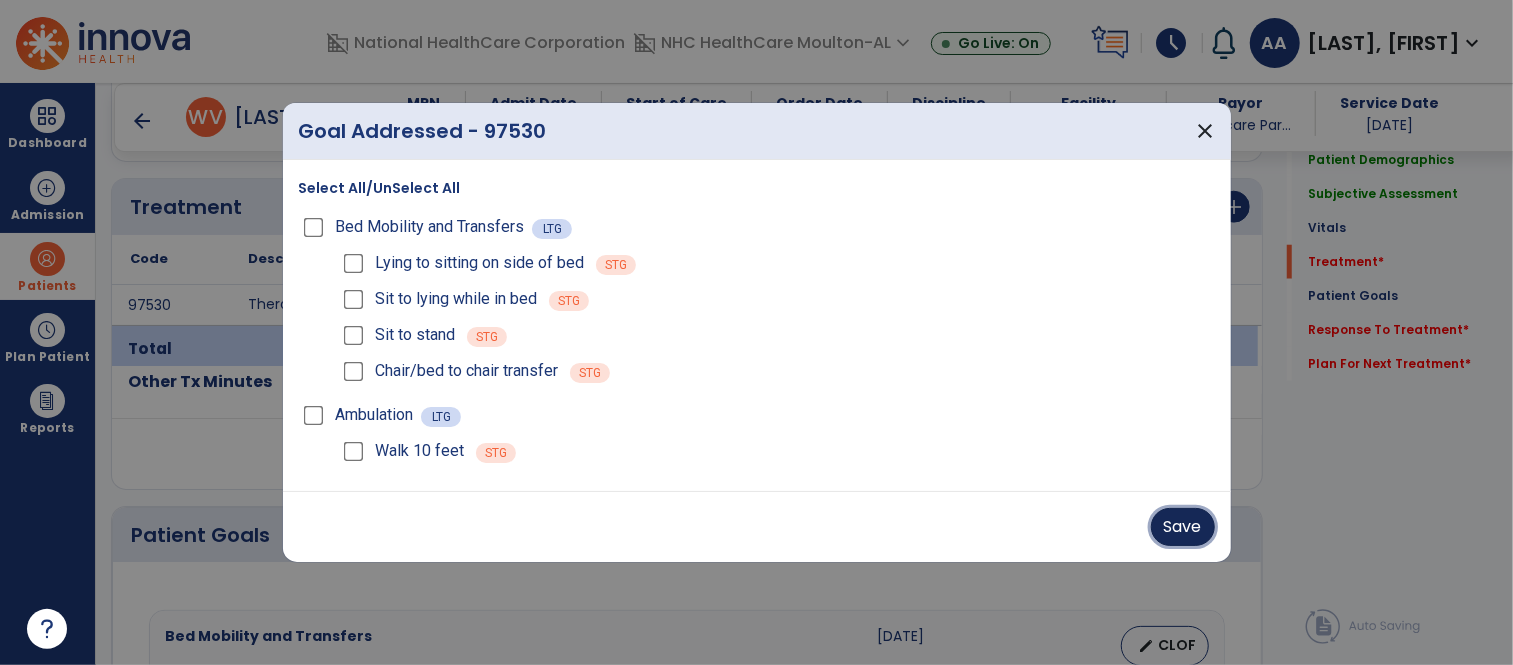 click on "Save" at bounding box center [1183, 527] 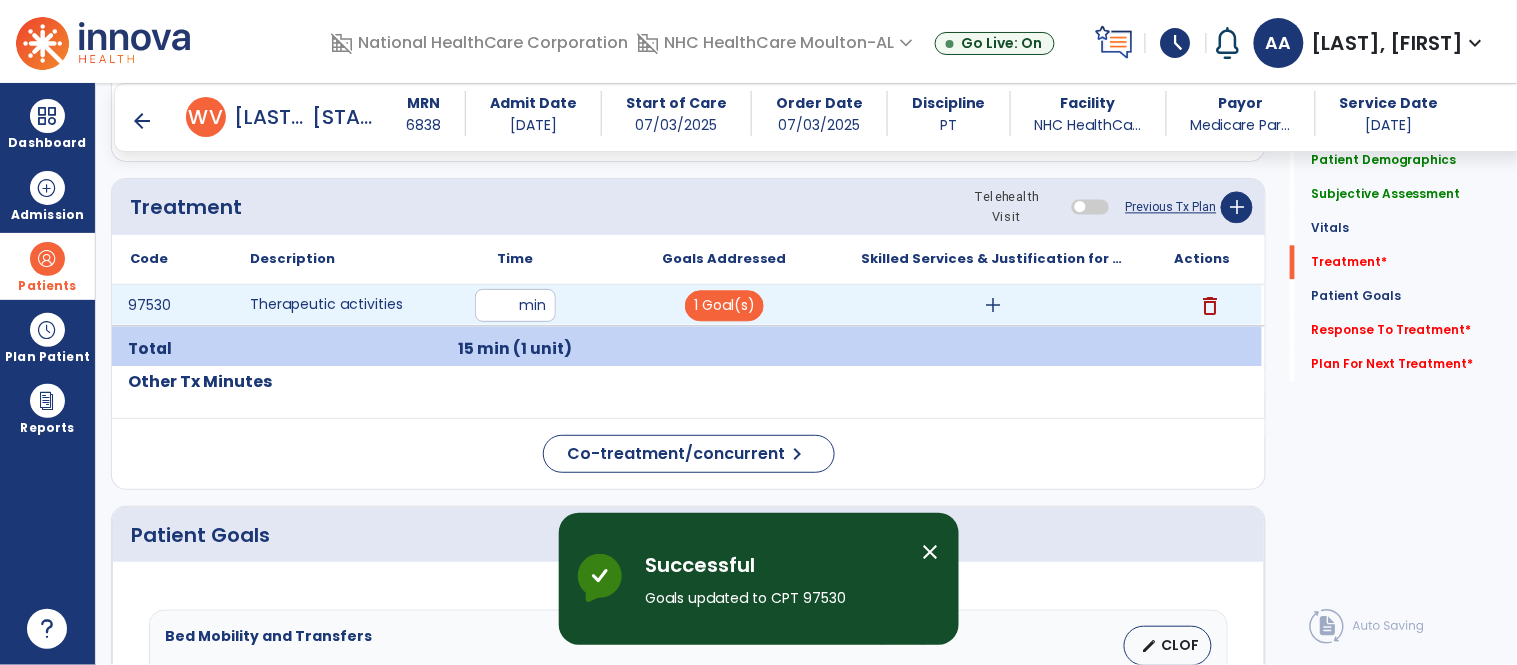 click on "add" at bounding box center (993, 305) 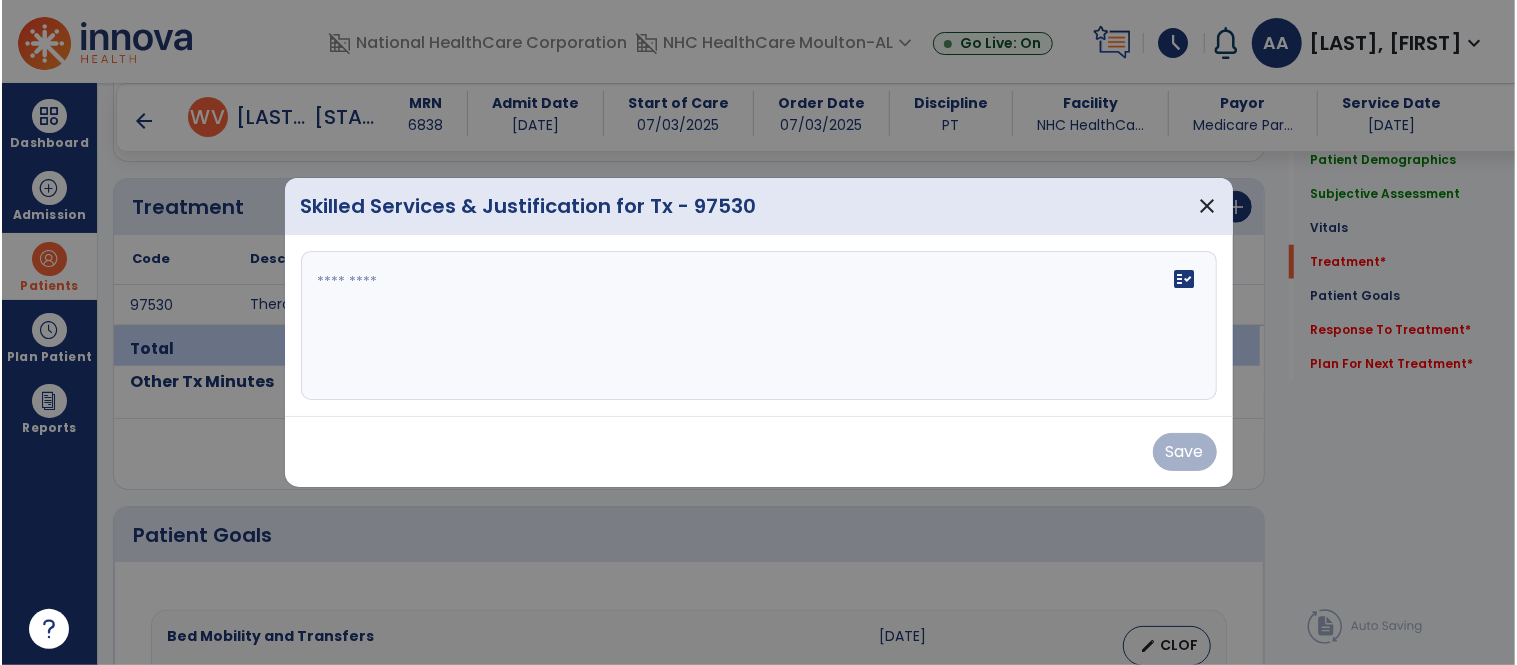 scroll, scrollTop: 1111, scrollLeft: 0, axis: vertical 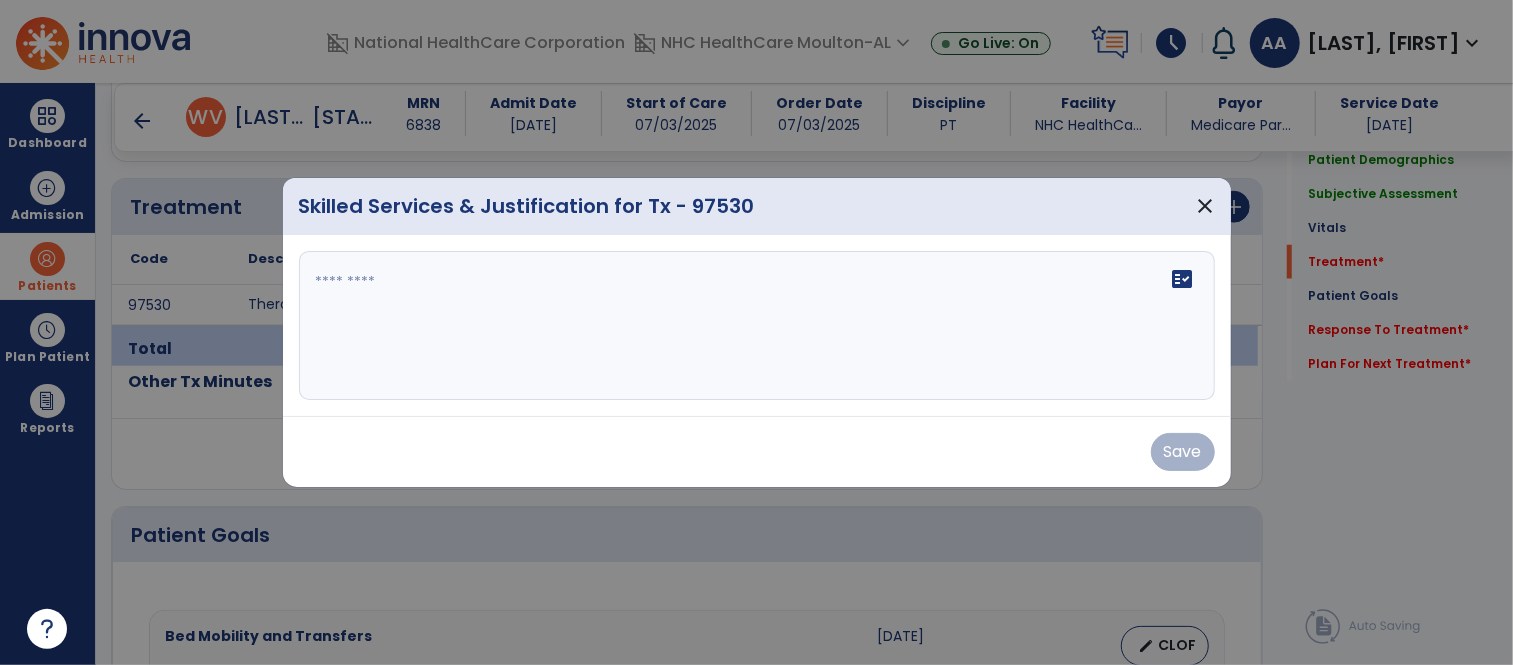 click on "fact_check" at bounding box center (757, 326) 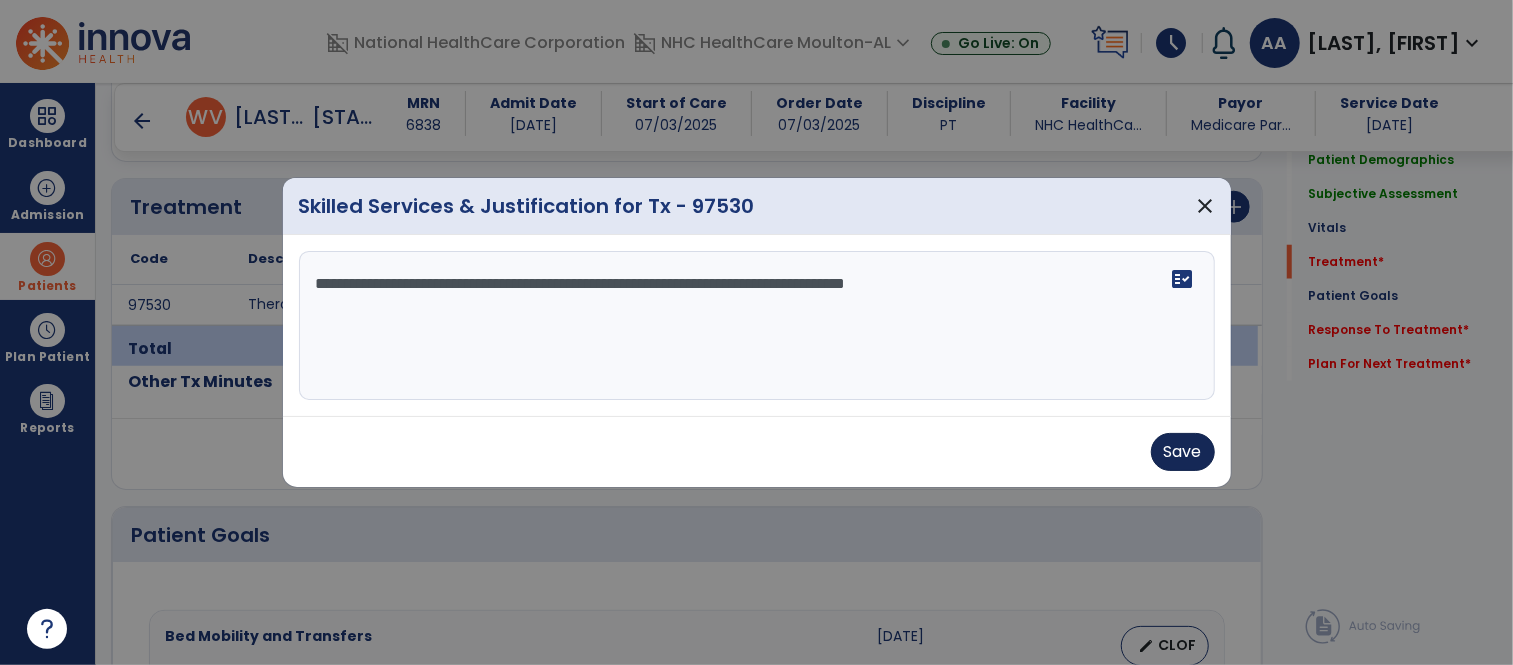 type on "**********" 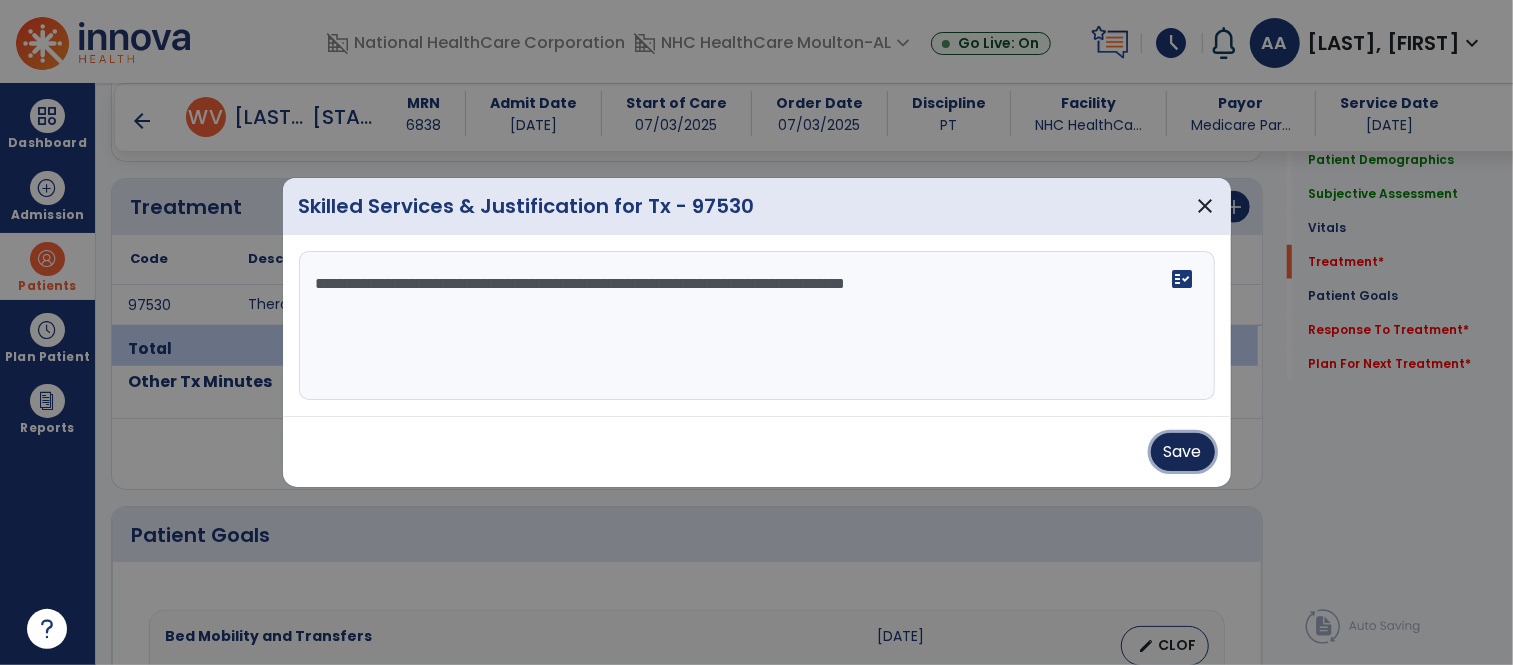 click on "Save" at bounding box center [1183, 452] 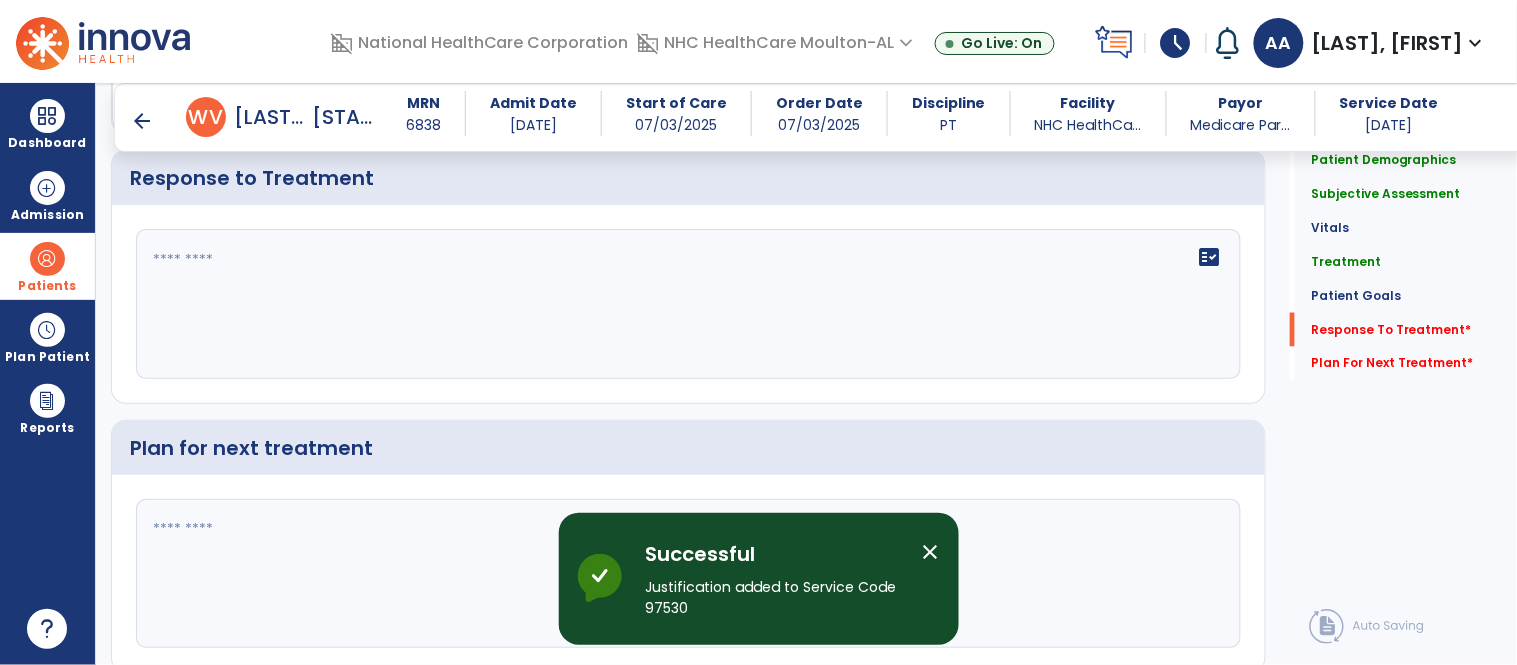 scroll, scrollTop: 2666, scrollLeft: 0, axis: vertical 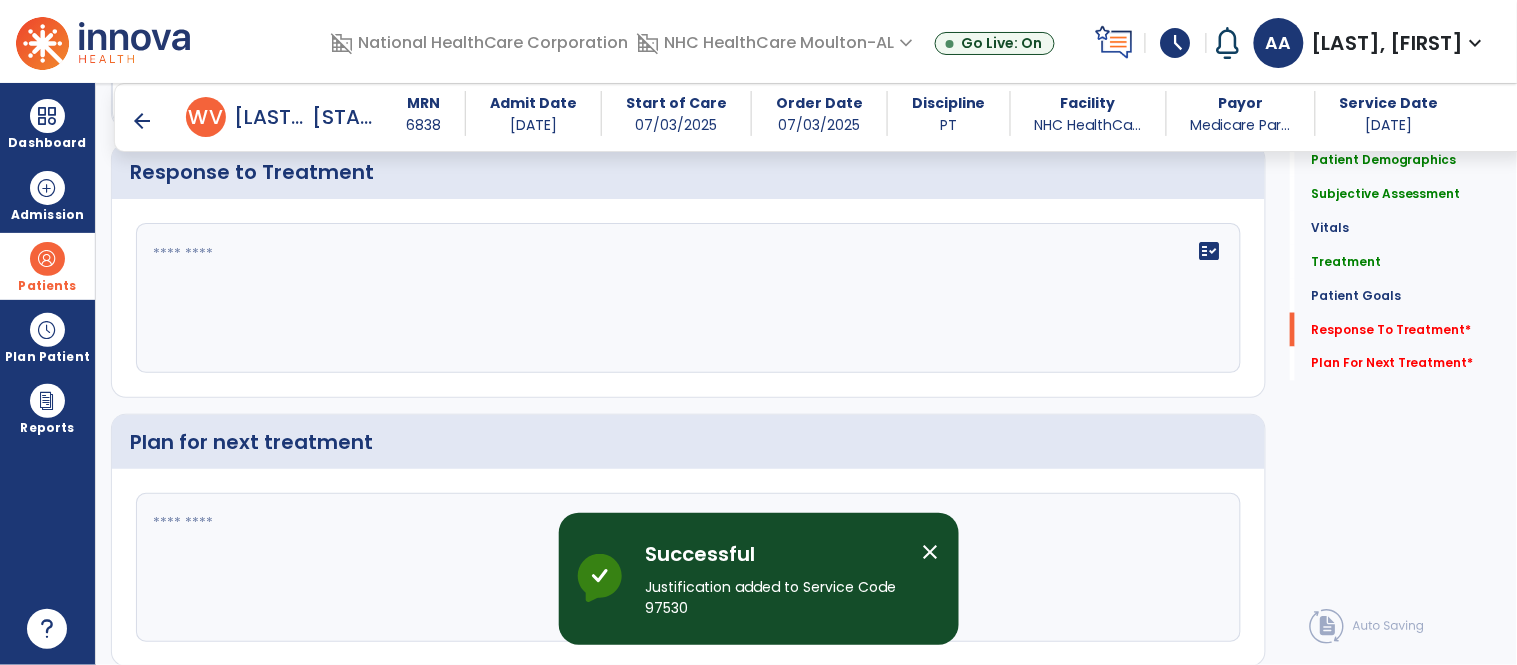 click on "fact_check" 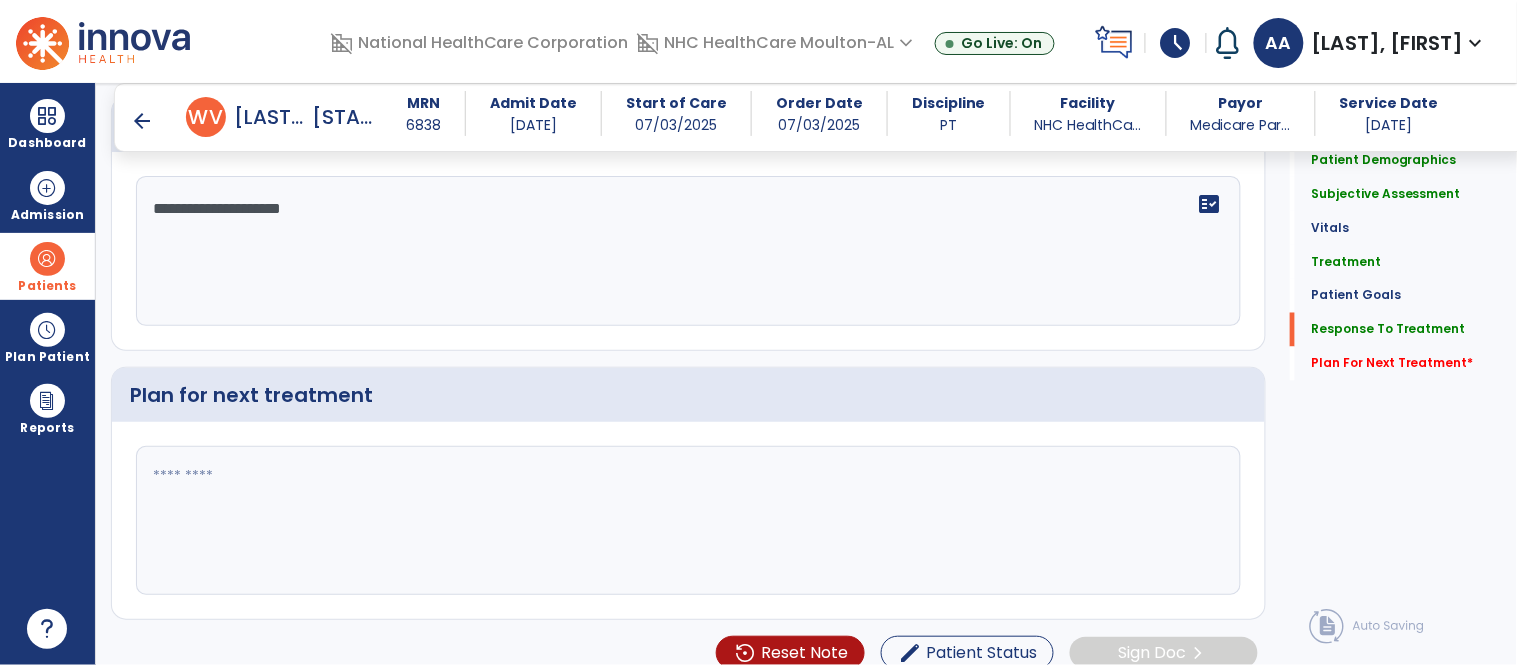scroll, scrollTop: 2738, scrollLeft: 0, axis: vertical 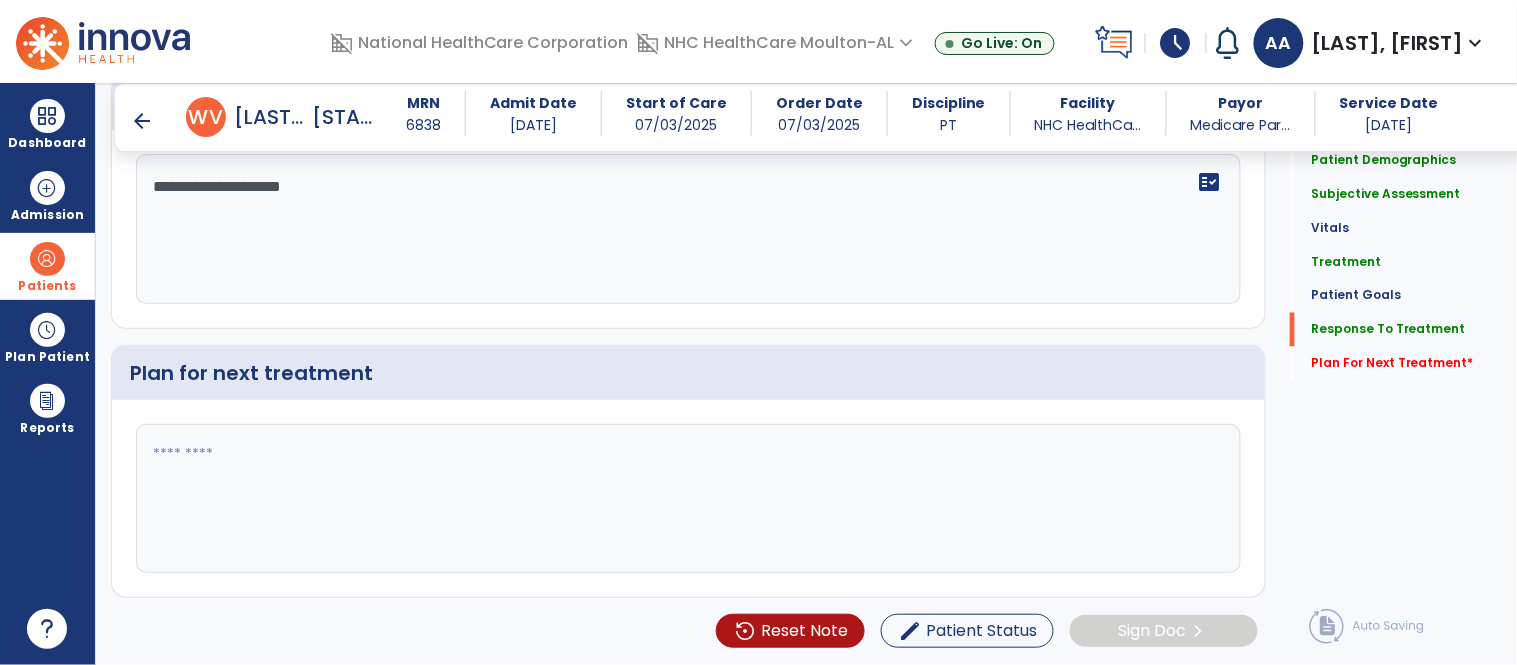 type on "**********" 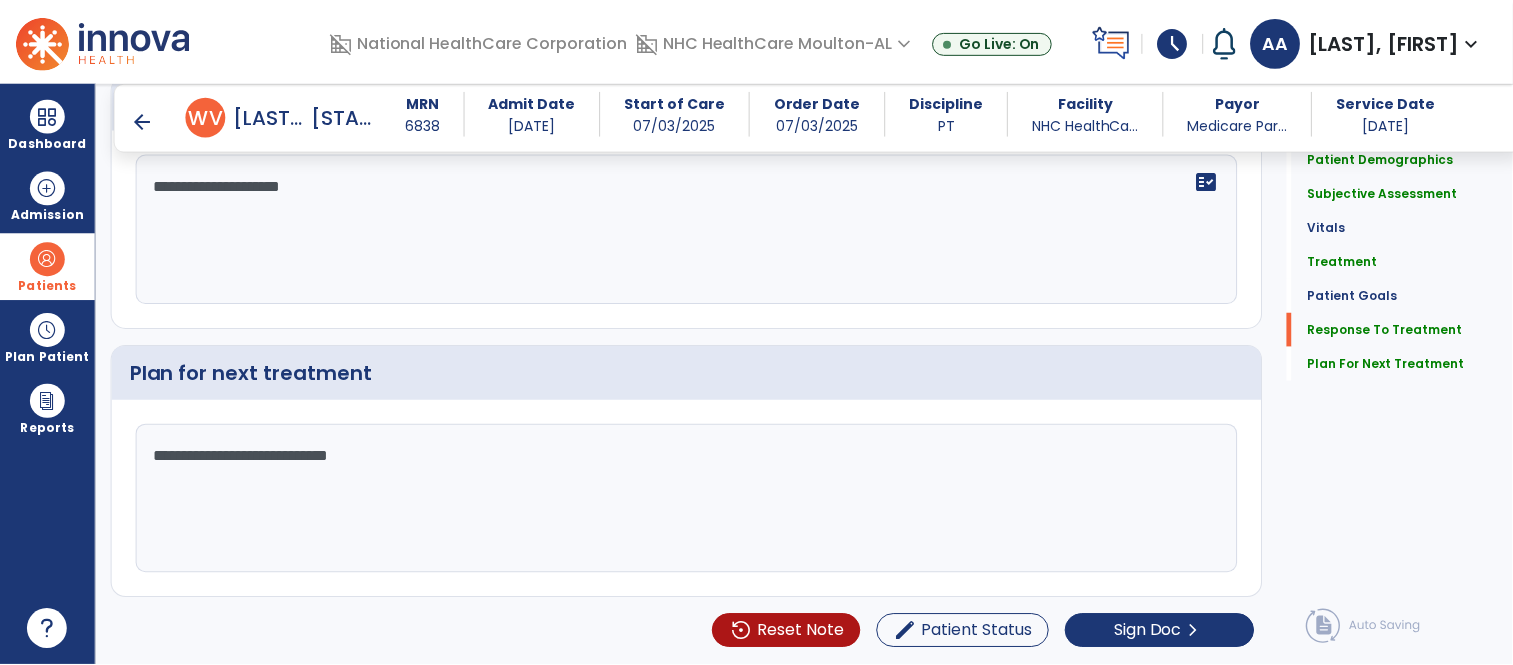 scroll, scrollTop: 2738, scrollLeft: 0, axis: vertical 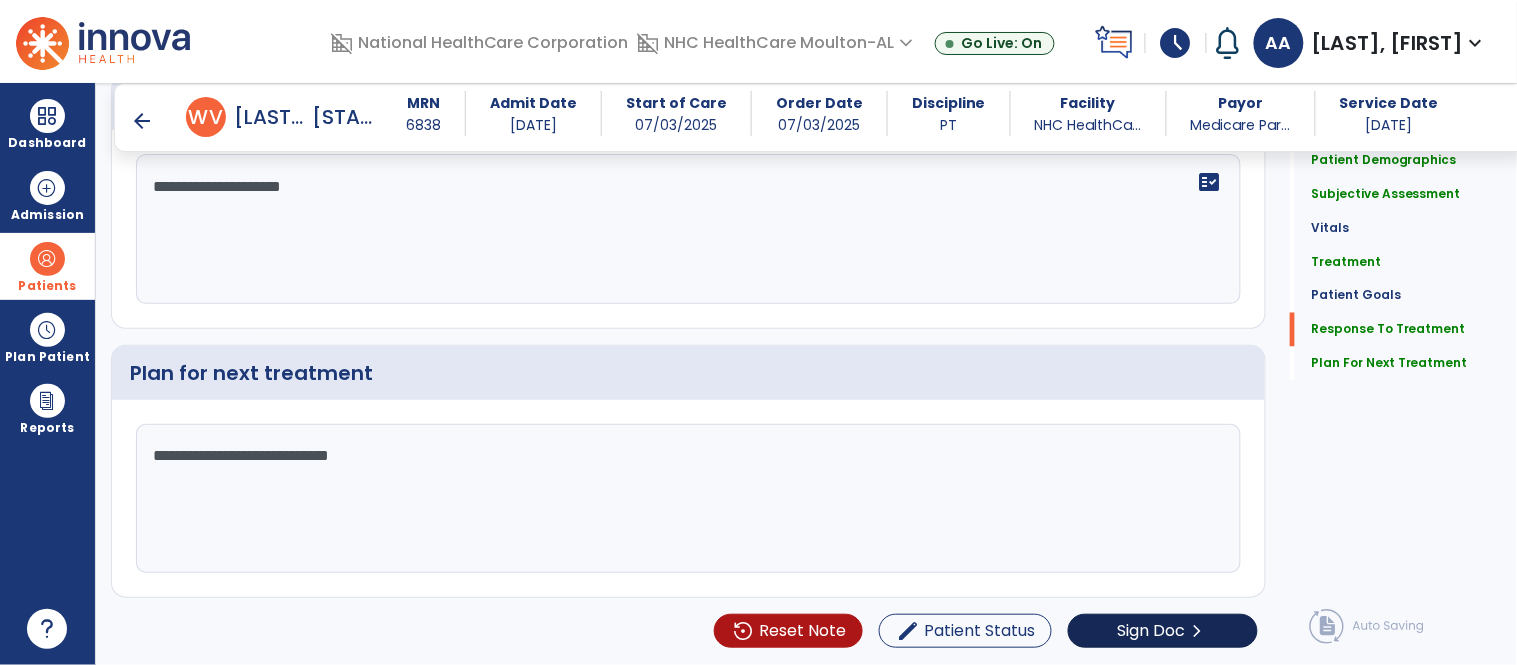 type on "**********" 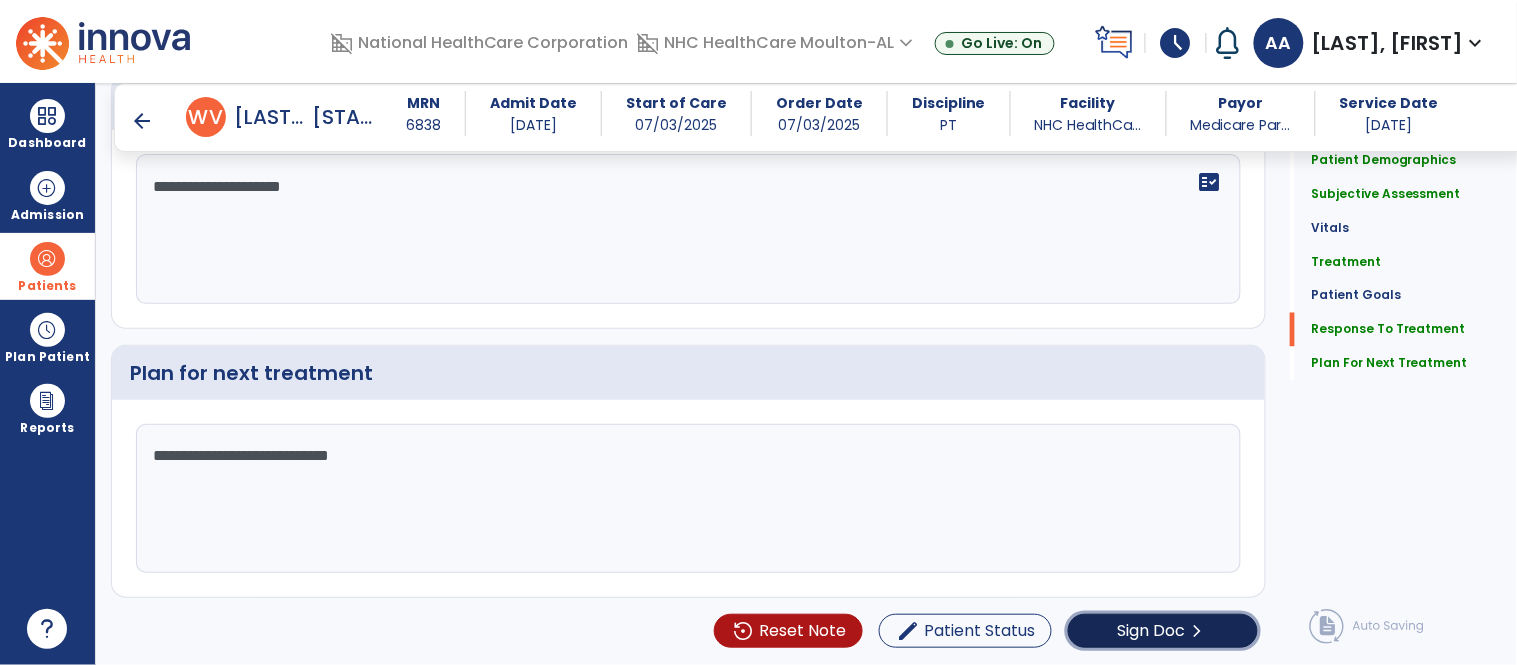 click on "Sign Doc" 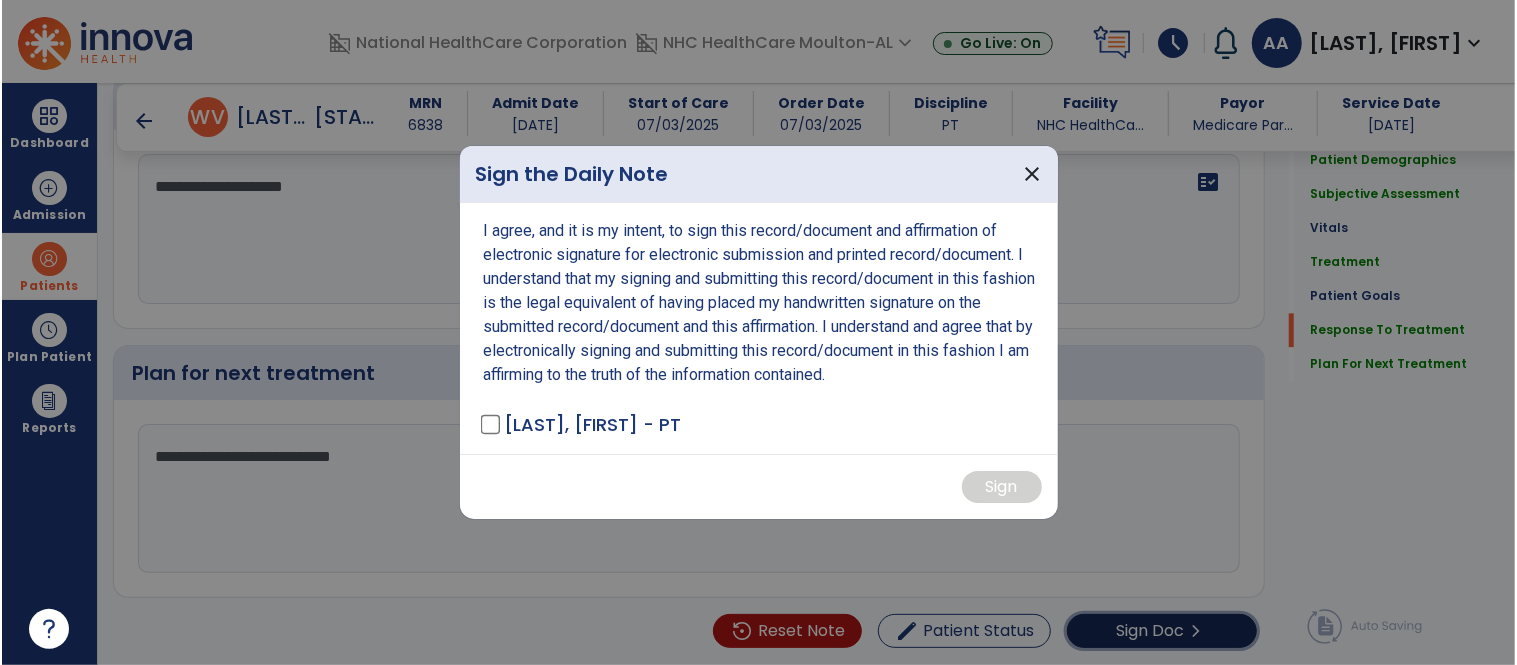 scroll, scrollTop: 2738, scrollLeft: 0, axis: vertical 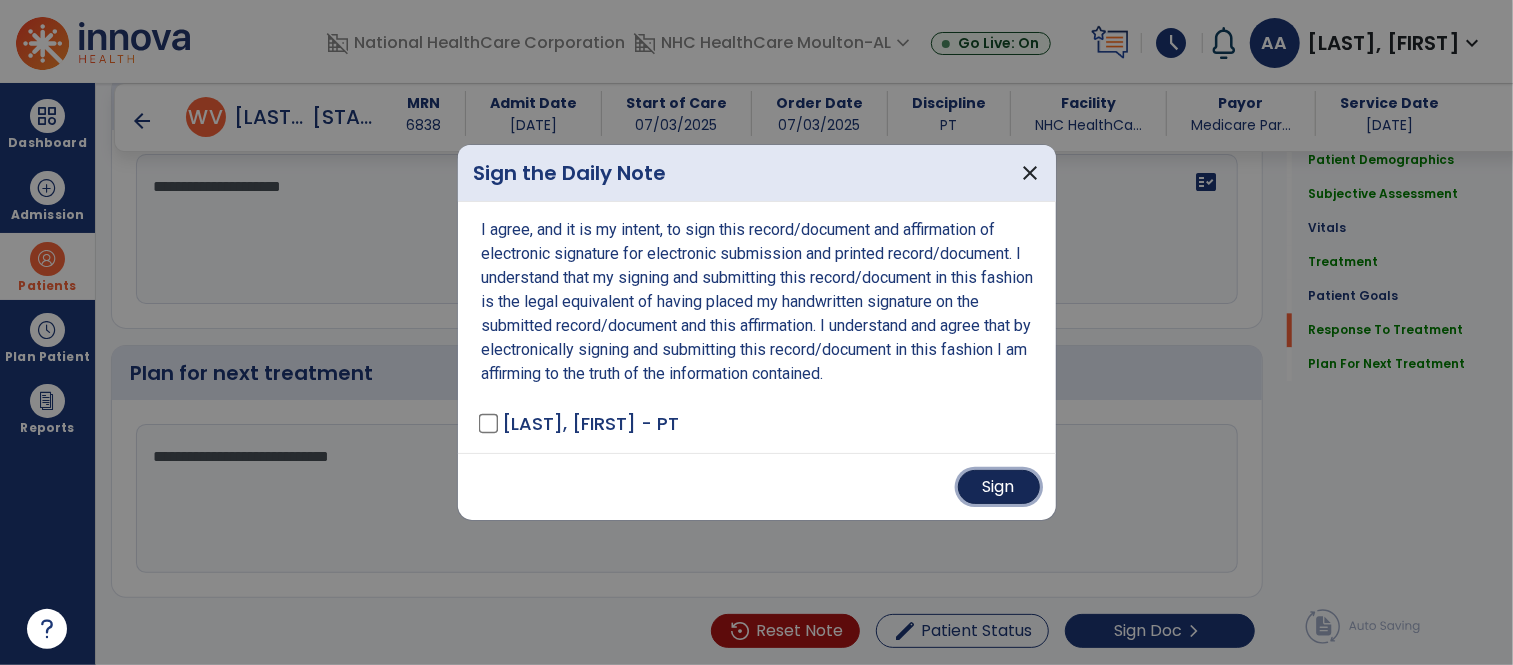 click on "Sign" at bounding box center (999, 487) 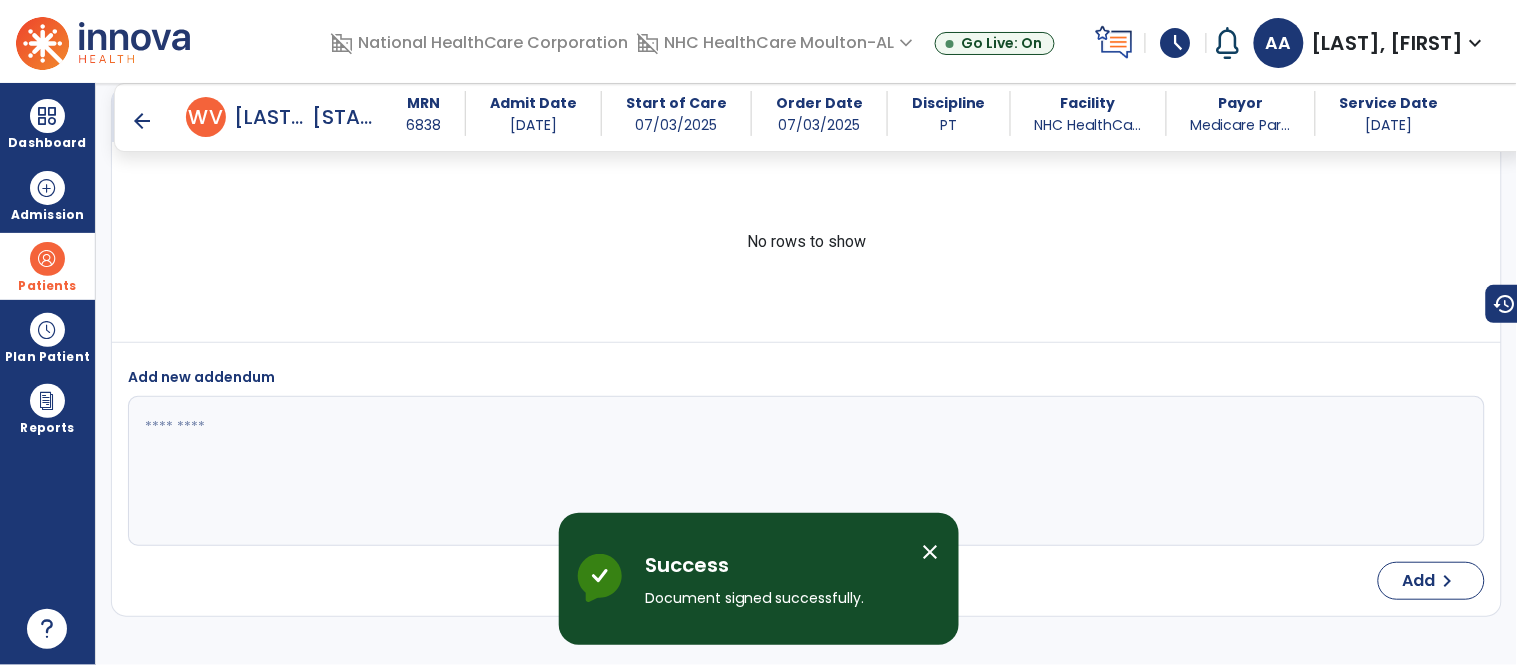 scroll, scrollTop: 4026, scrollLeft: 0, axis: vertical 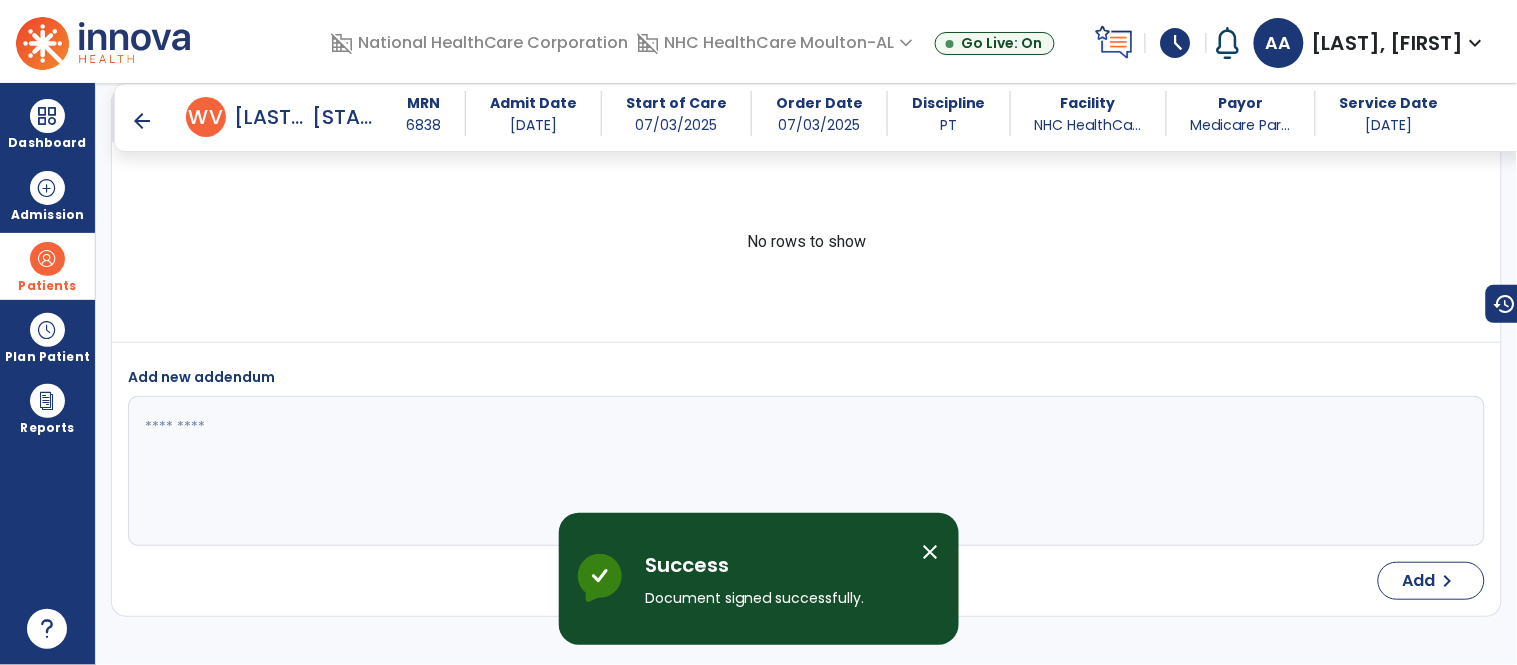 click on "arrow_back" at bounding box center (142, 121) 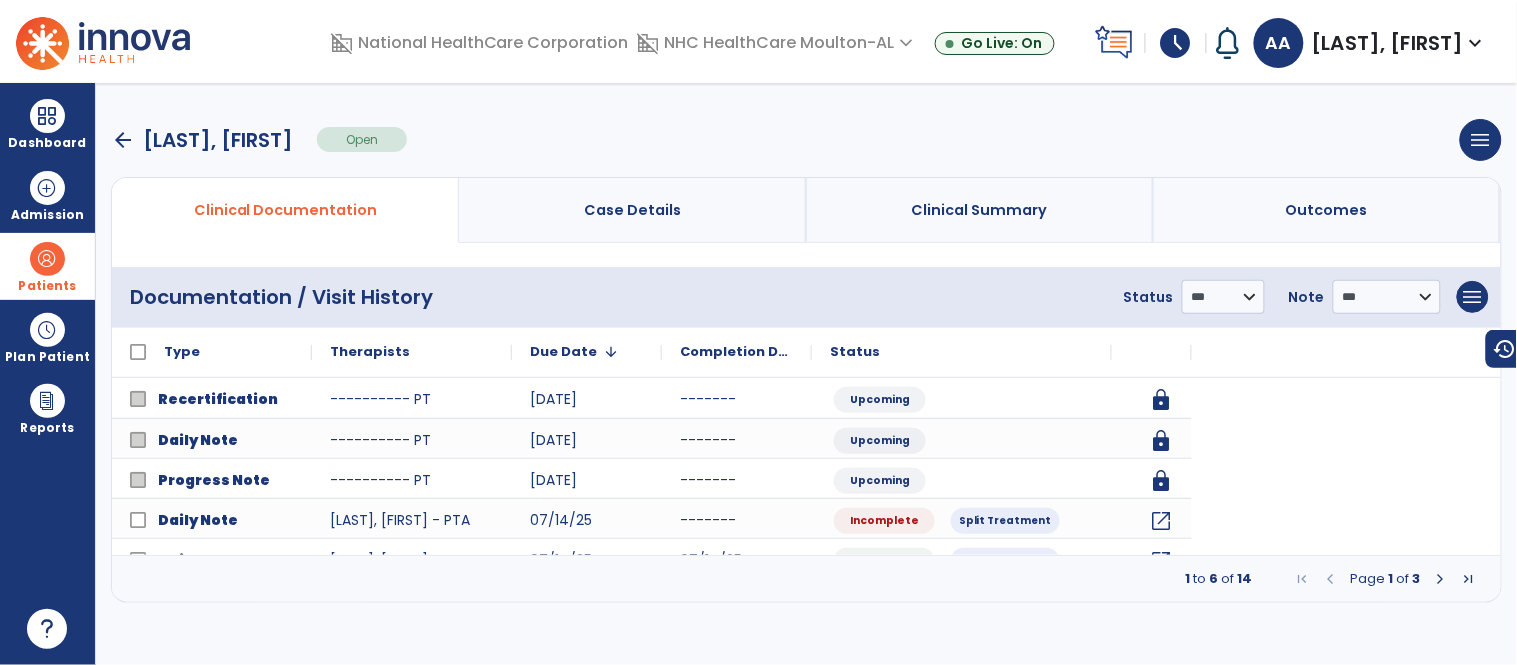 scroll, scrollTop: 0, scrollLeft: 0, axis: both 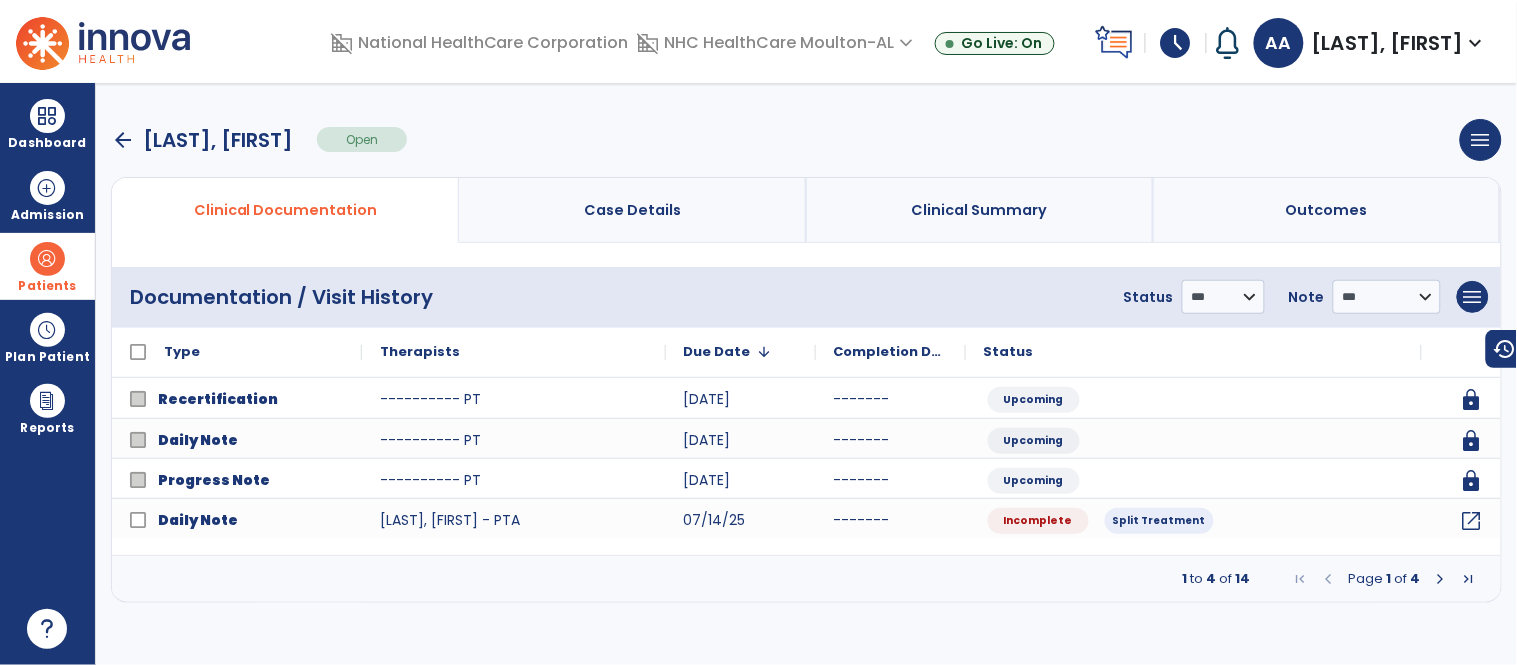 click on "arrow_back" at bounding box center [123, 140] 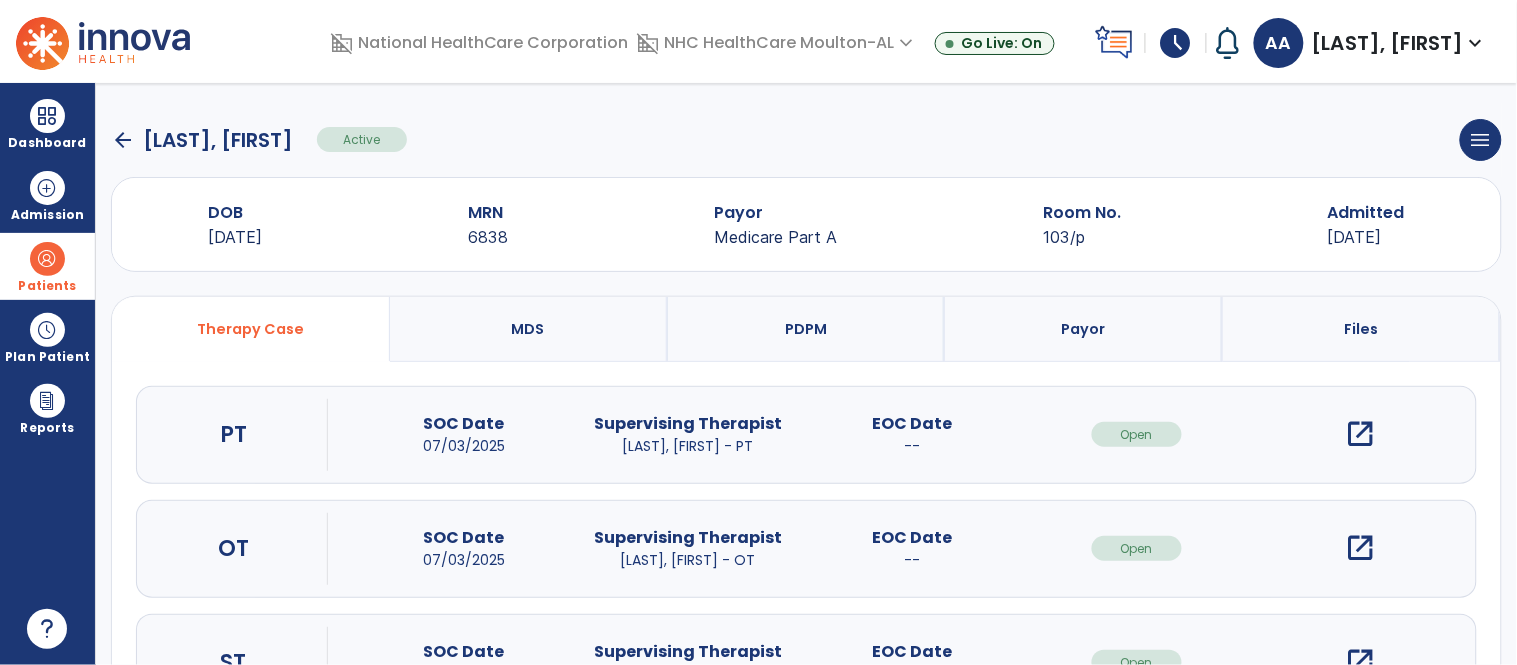 click at bounding box center (47, 259) 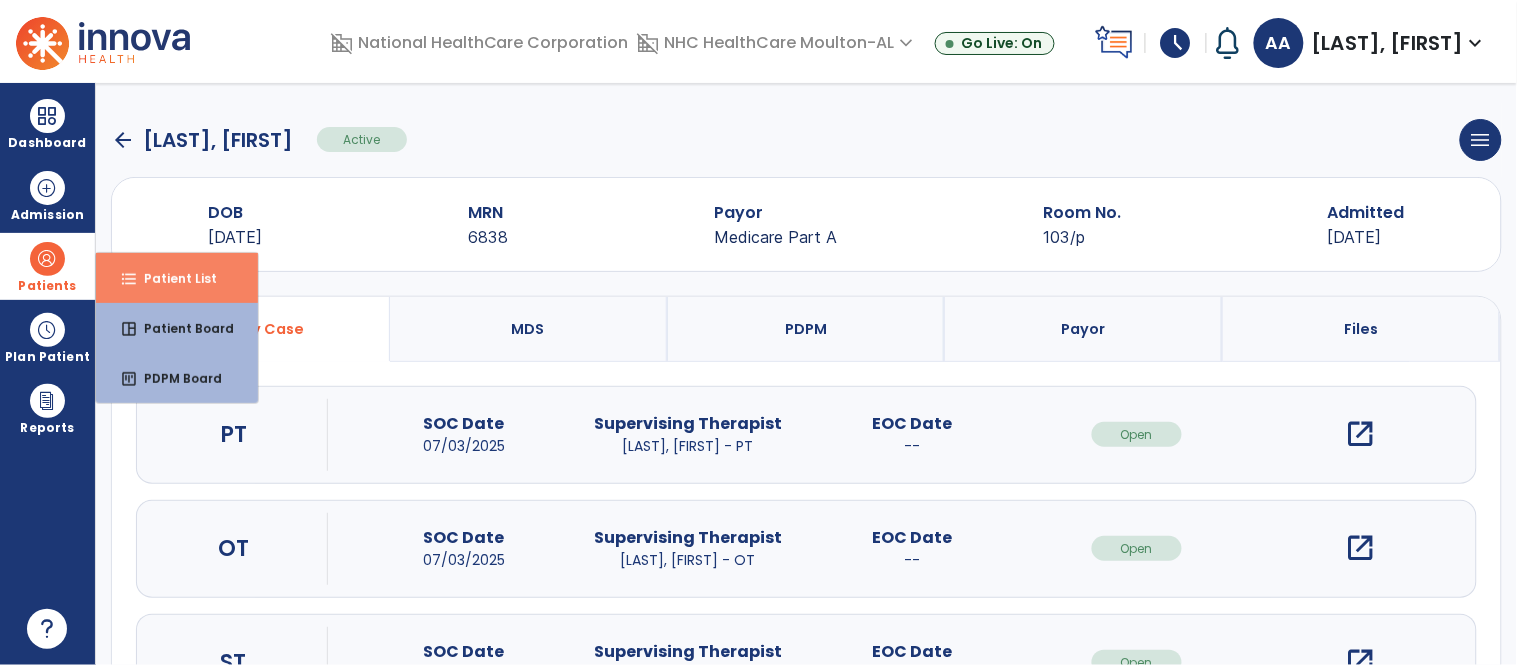 click on "format_list_bulleted  Patient List" at bounding box center (177, 278) 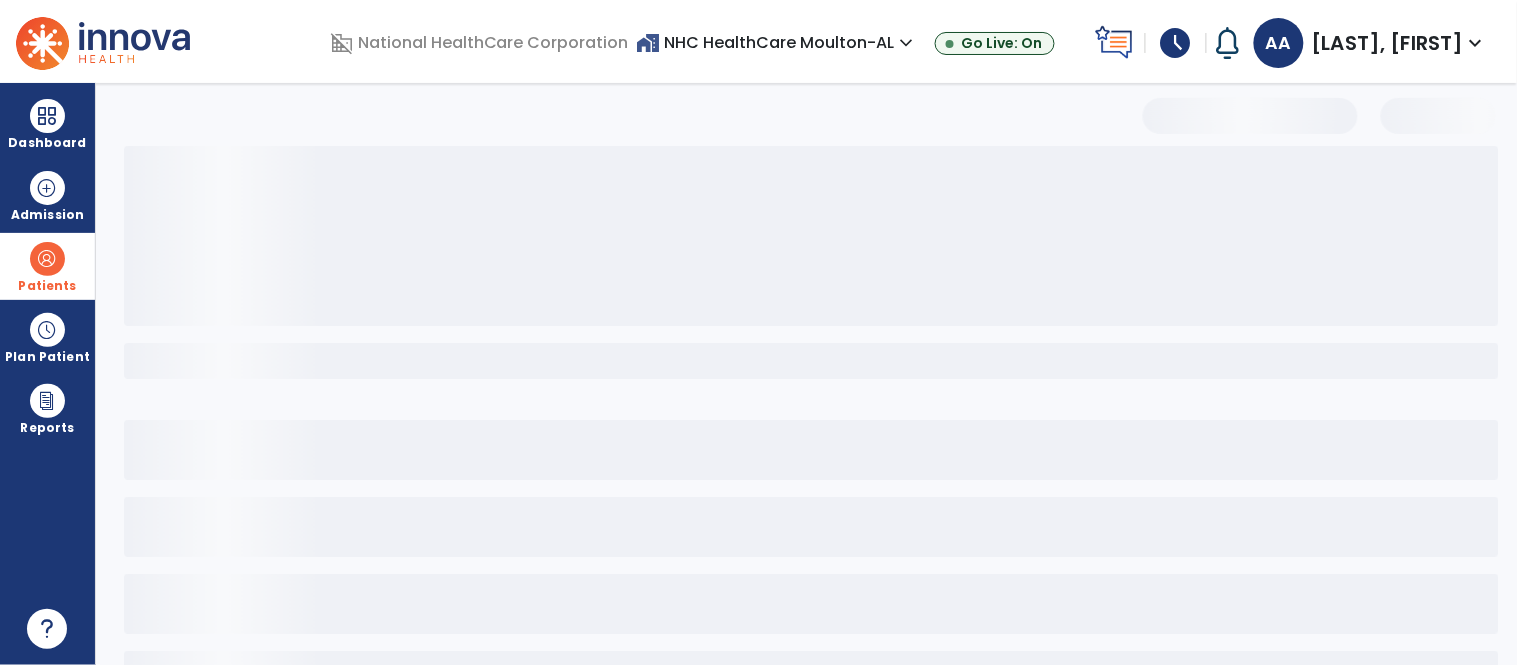 select on "***" 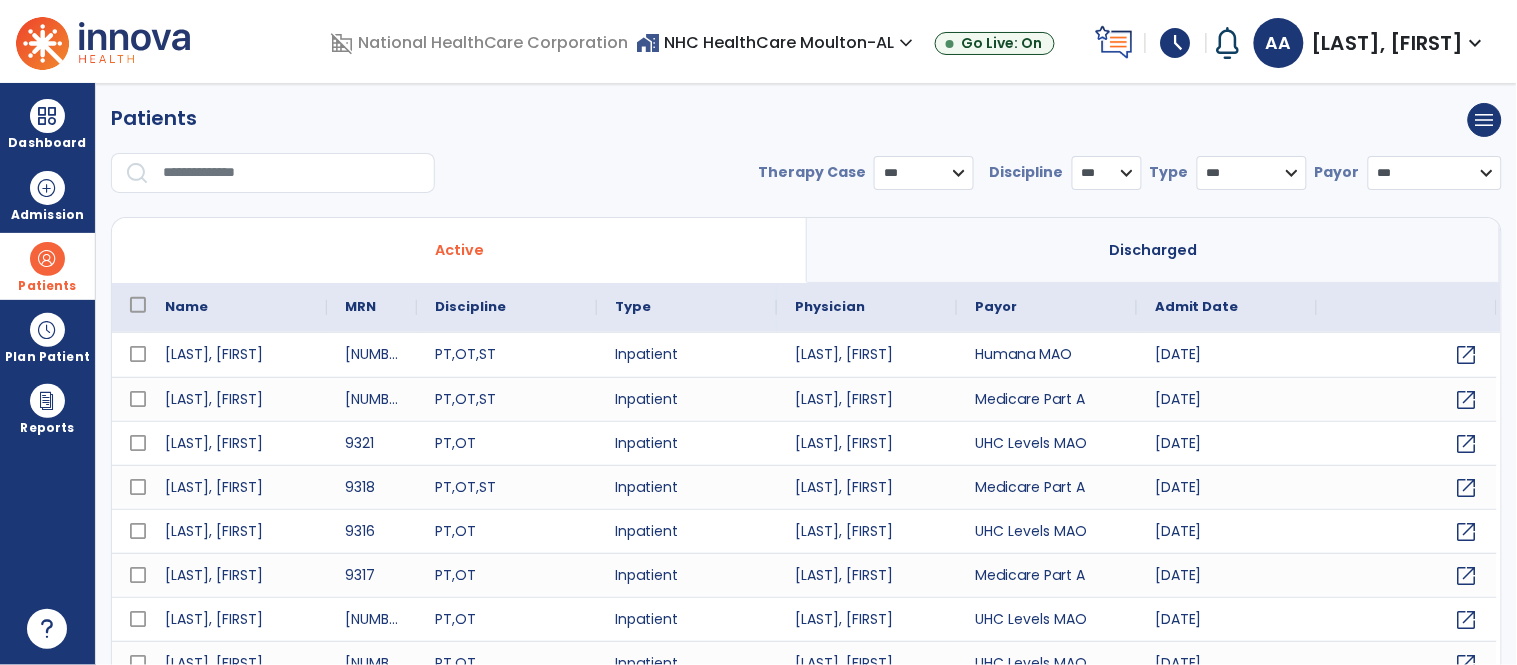 click at bounding box center (292, 173) 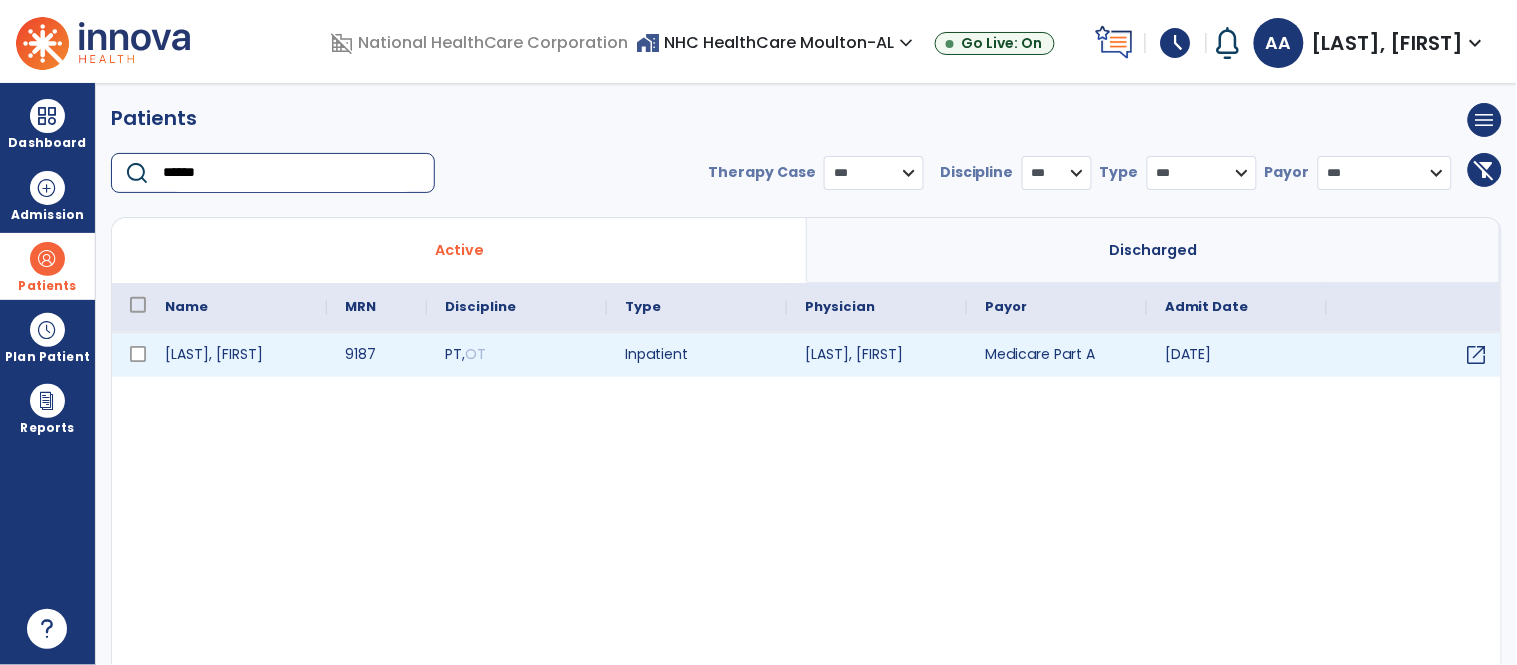 type on "******" 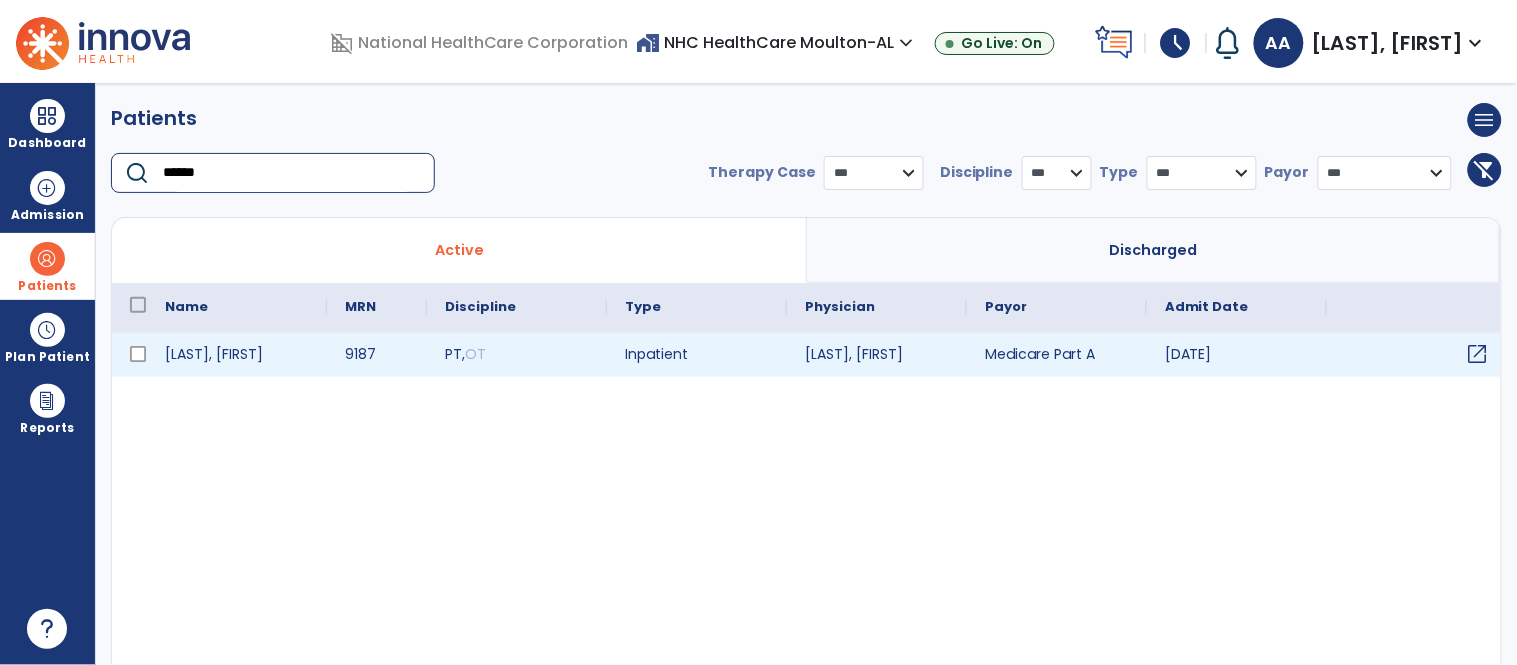 click on "open_in_new" at bounding box center [1478, 354] 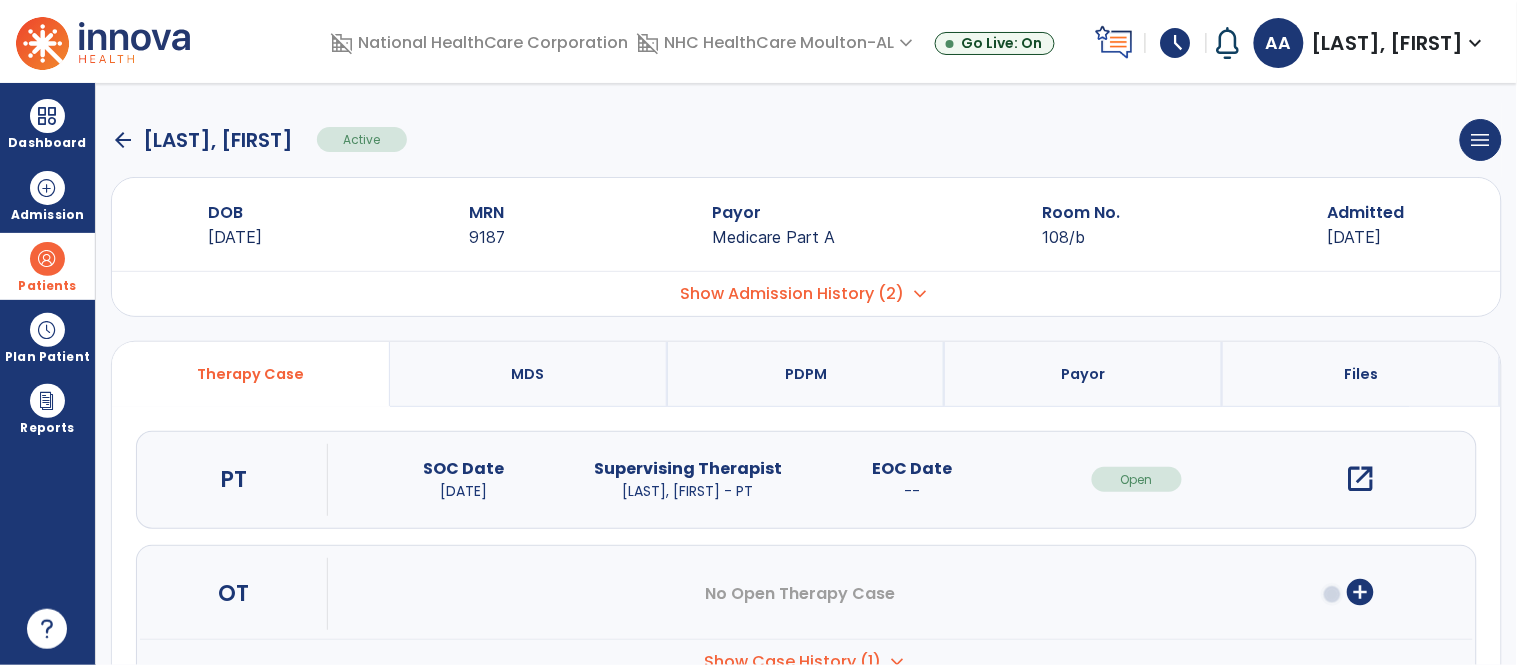click on "open_in_new" at bounding box center [1361, 479] 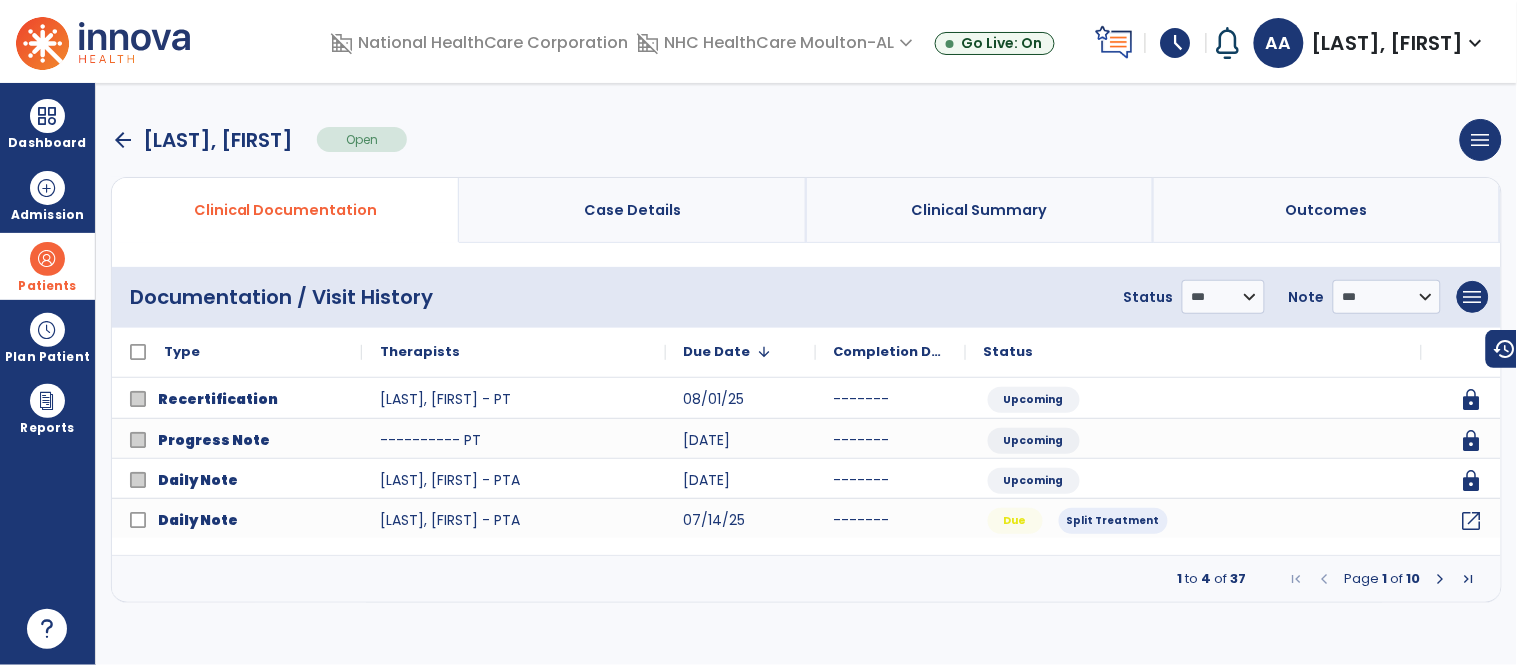 click at bounding box center (1441, 579) 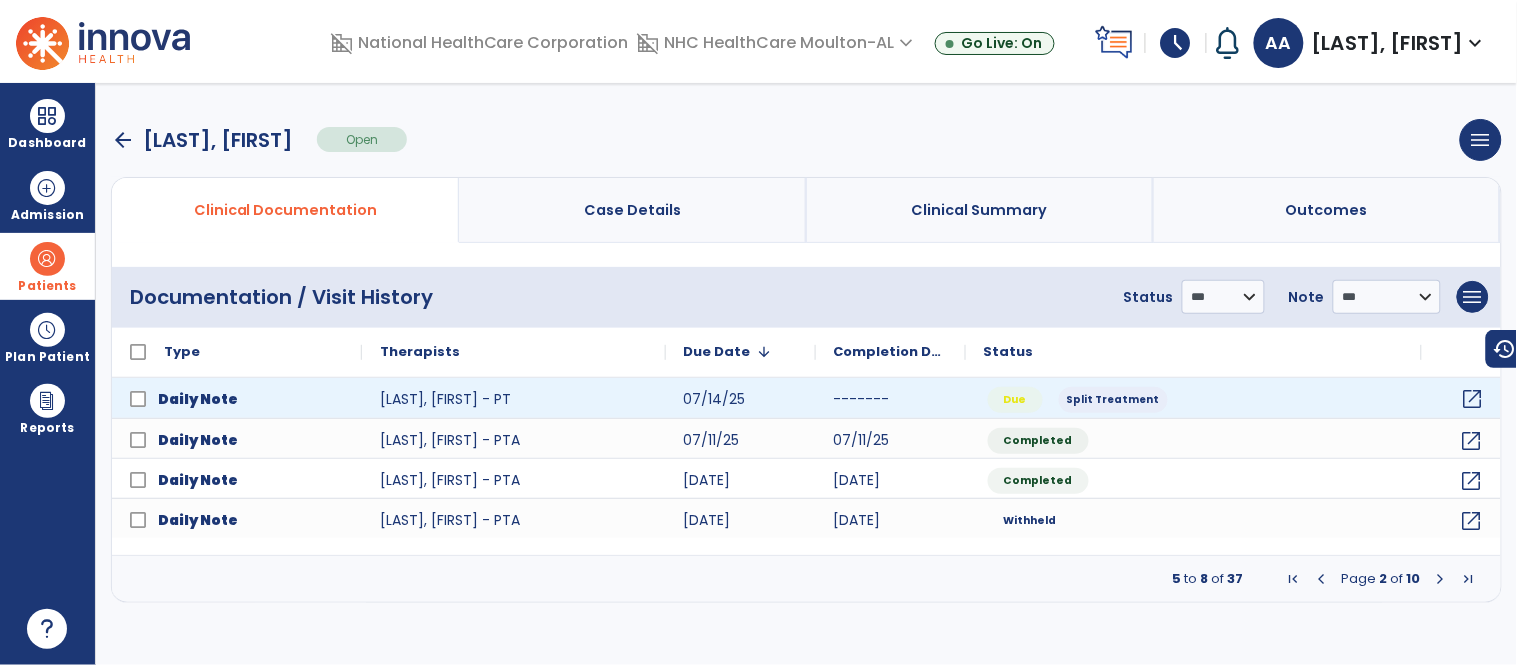 click on "open_in_new" 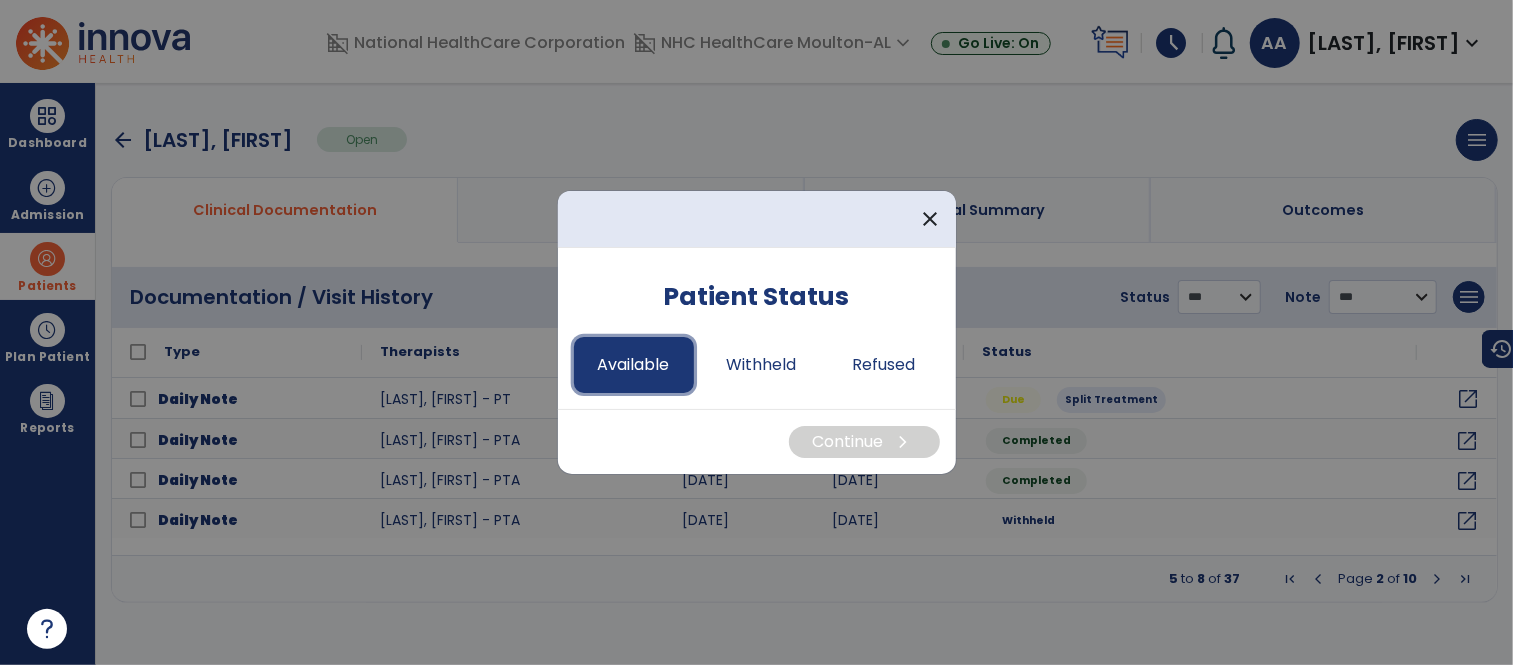click on "Available" at bounding box center (634, 365) 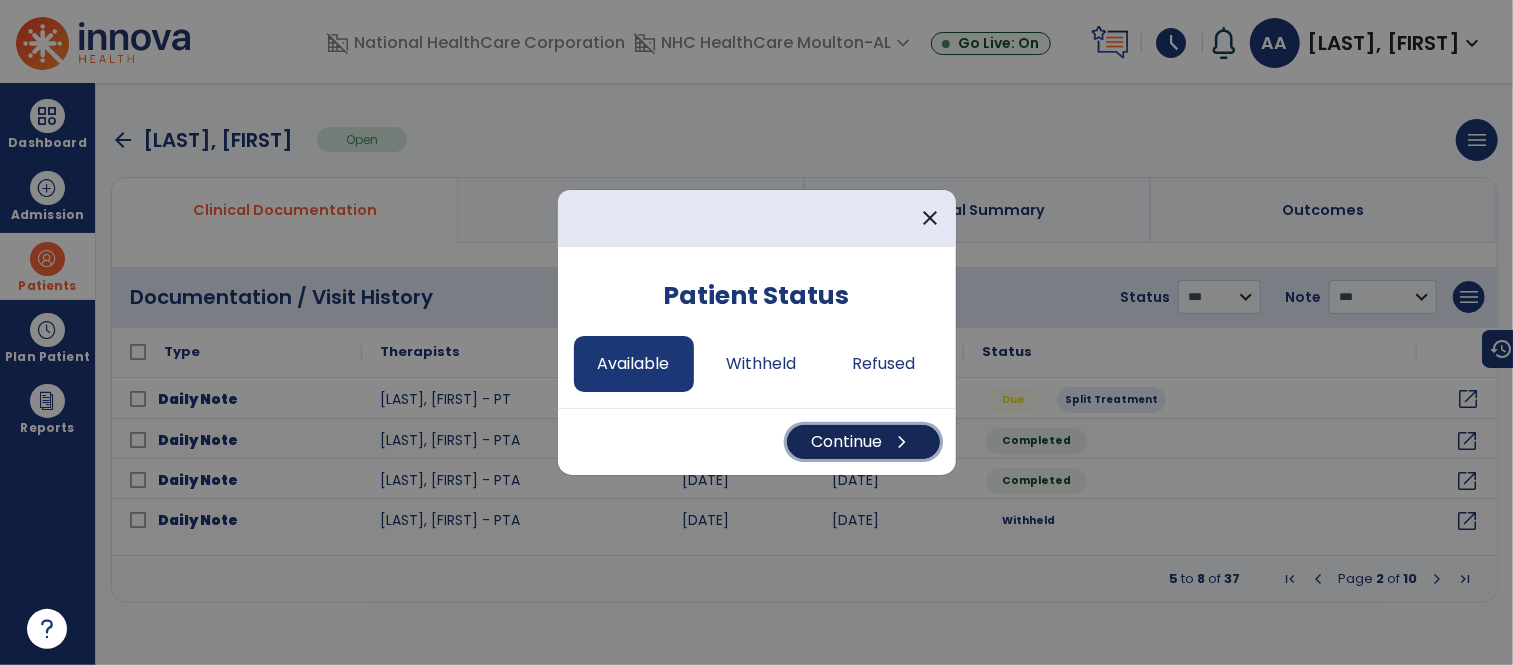 click on "Continue   chevron_right" at bounding box center [863, 442] 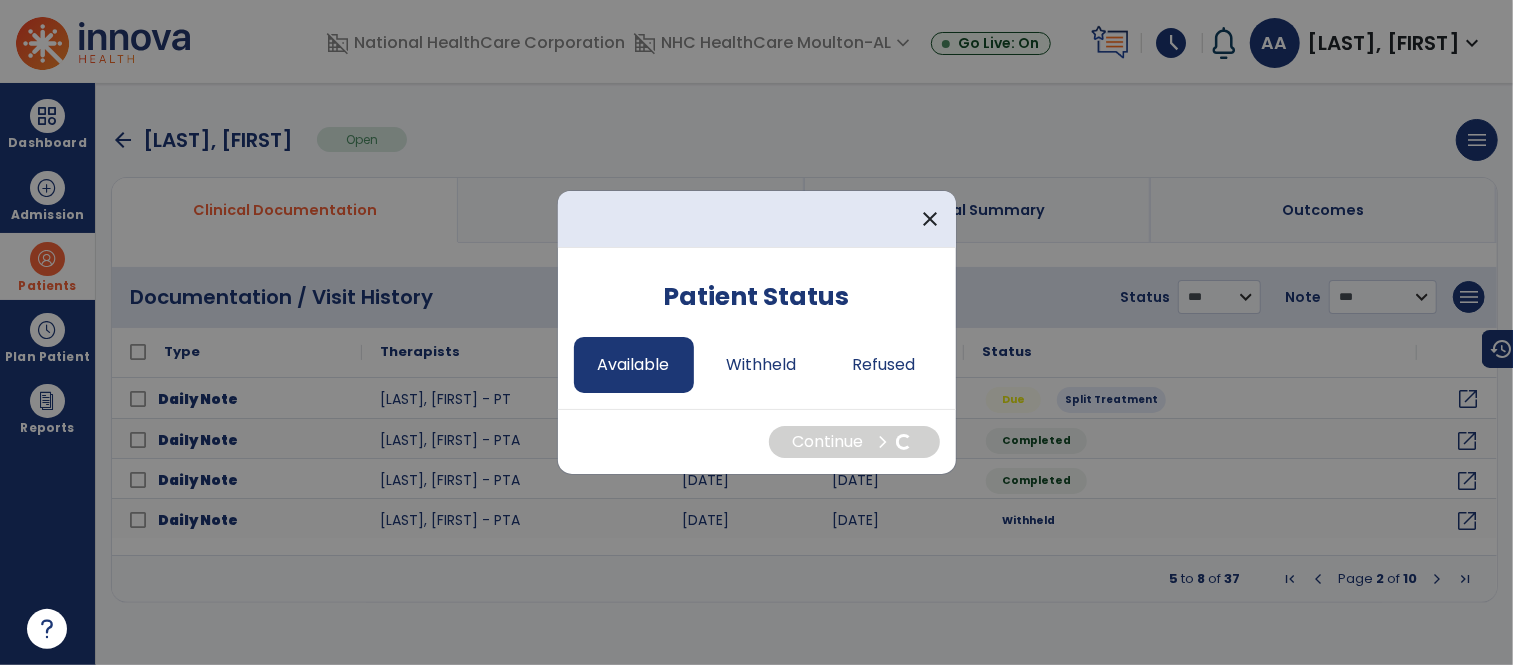 select on "*" 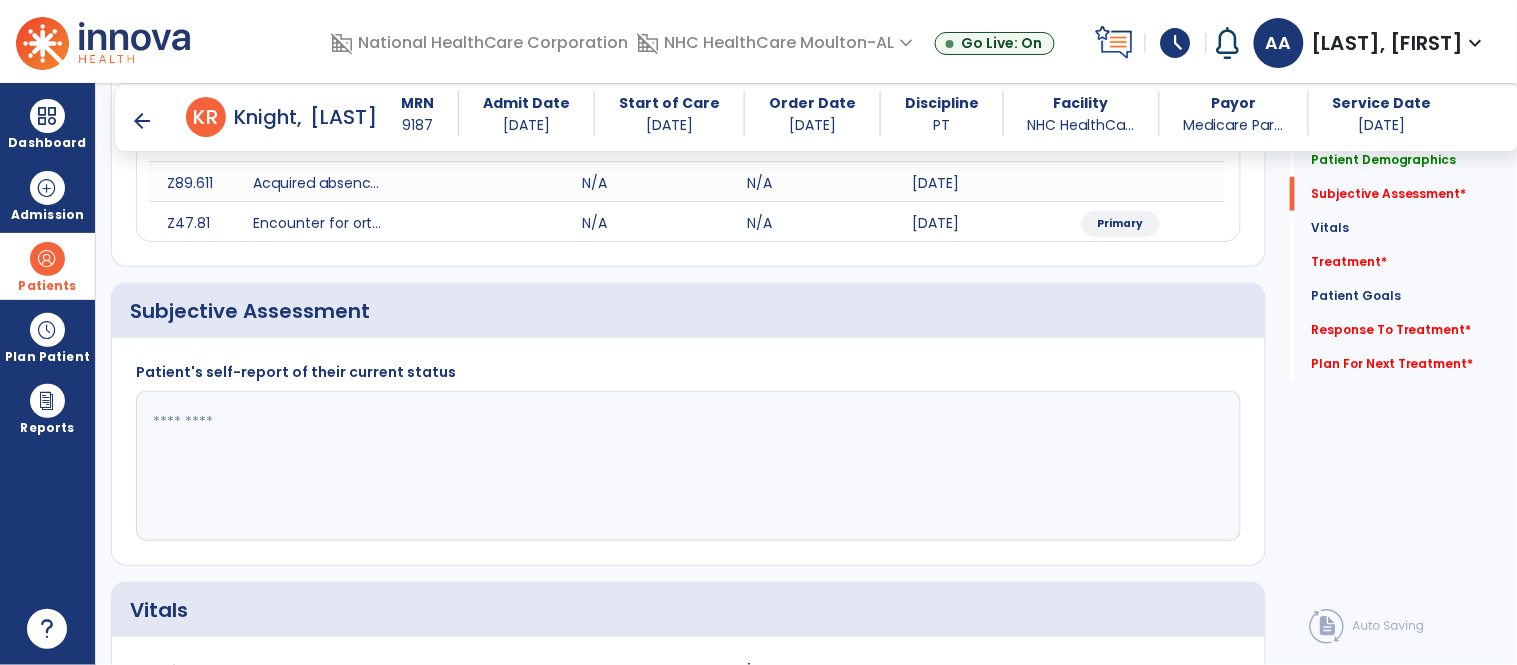 scroll, scrollTop: 333, scrollLeft: 0, axis: vertical 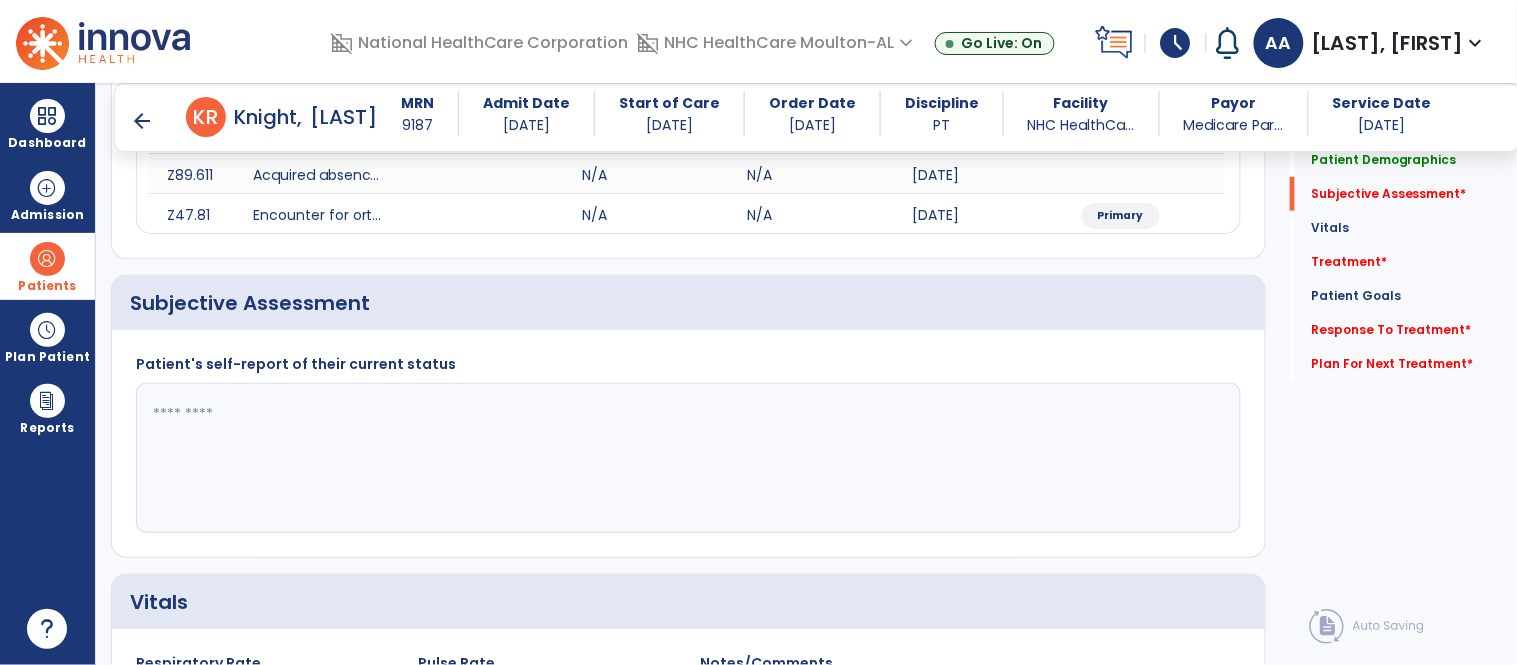 click 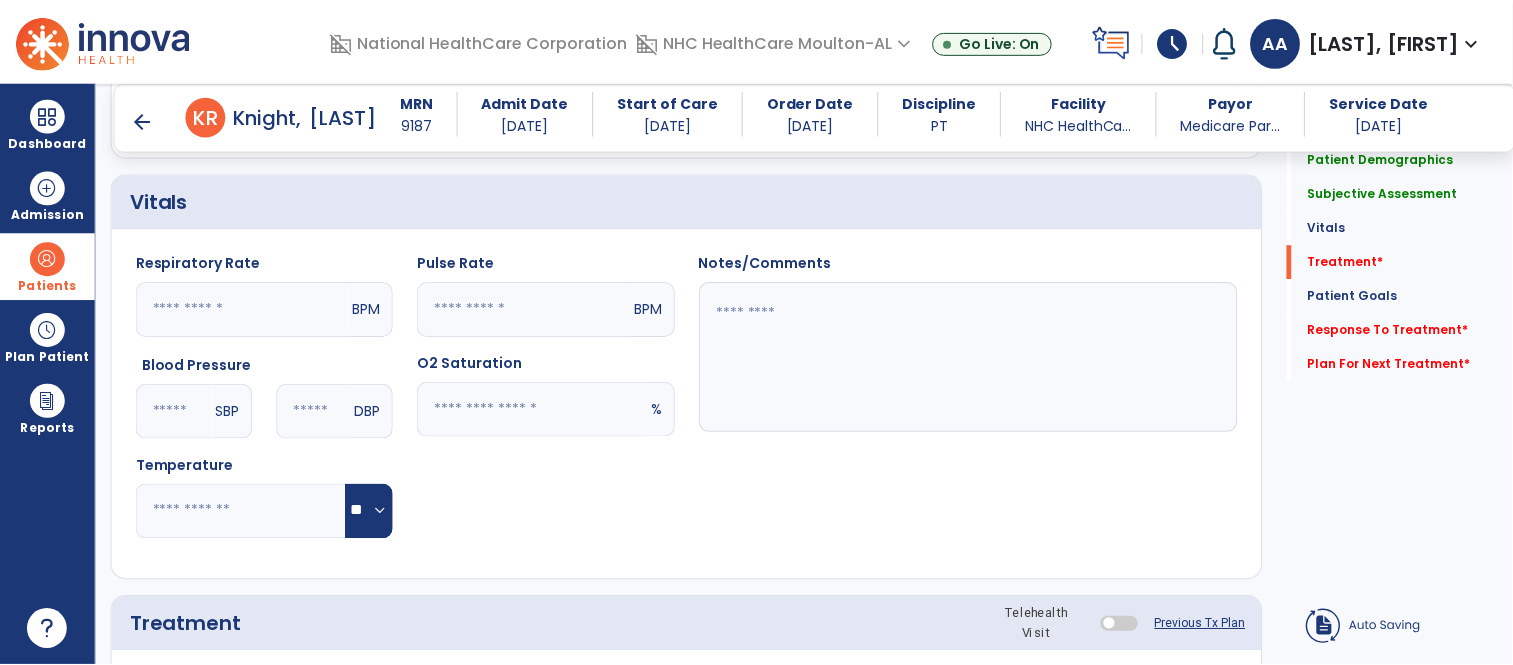 scroll, scrollTop: 1111, scrollLeft: 0, axis: vertical 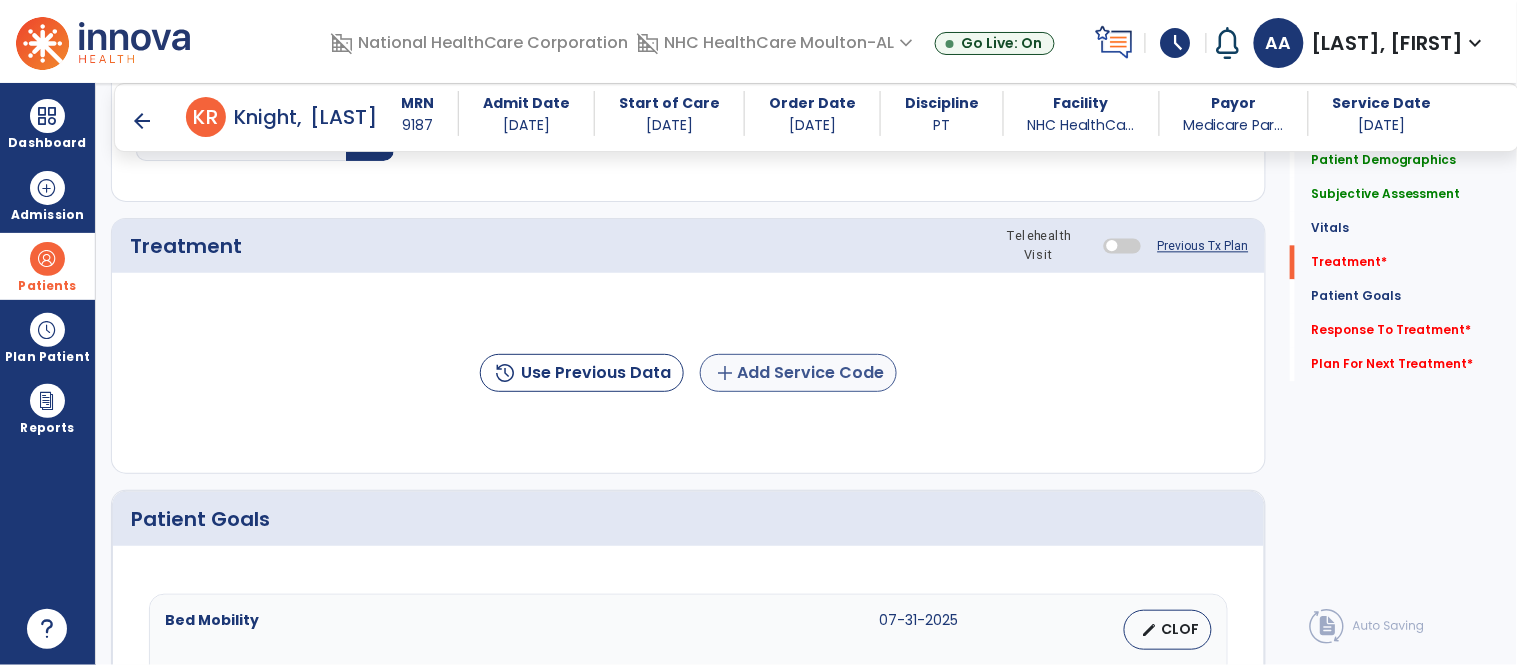 type on "**********" 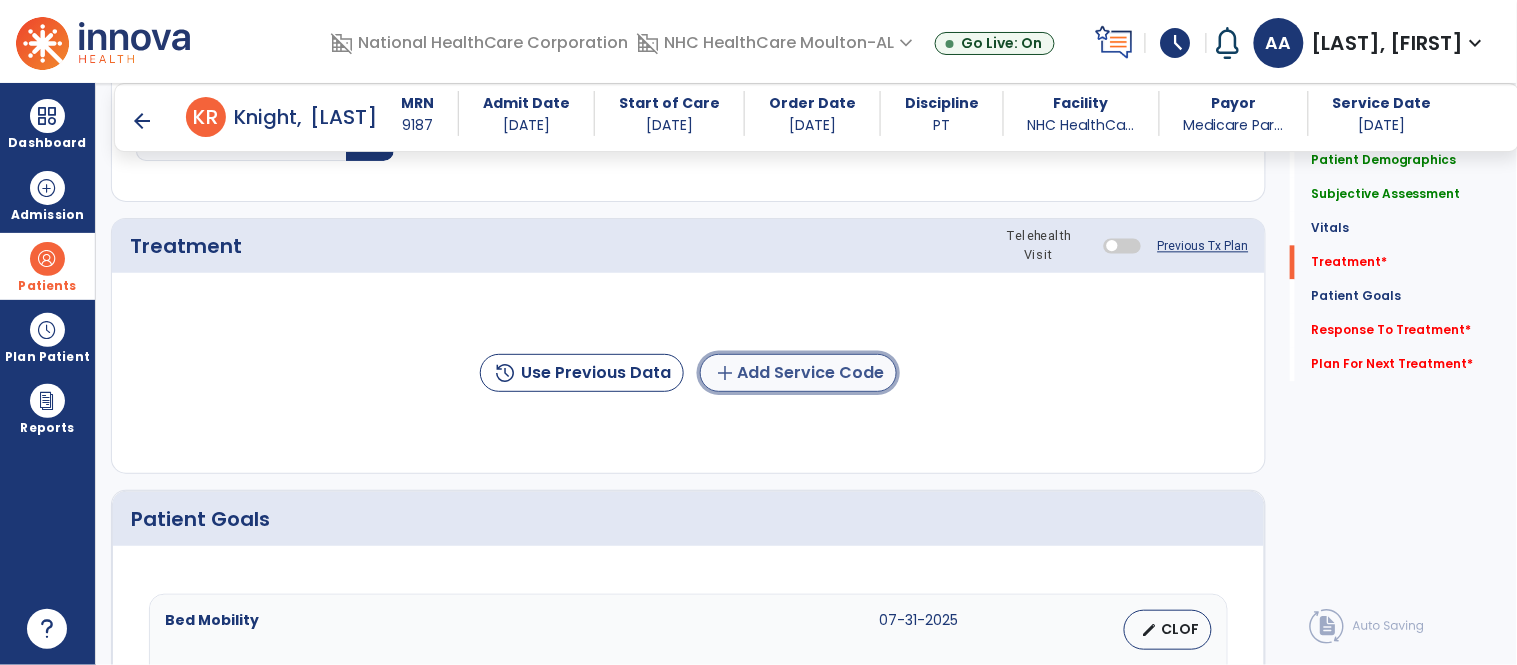 click on "add  Add Service Code" 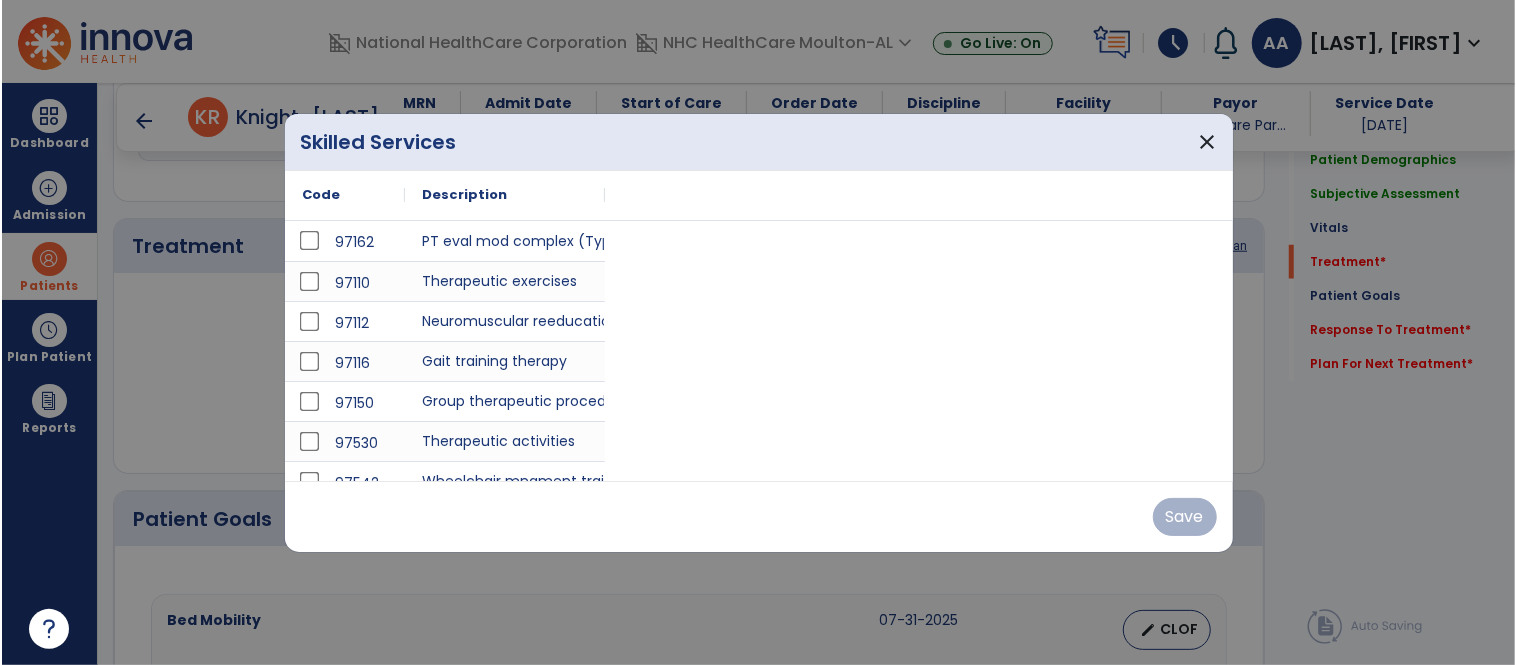 scroll, scrollTop: 1111, scrollLeft: 0, axis: vertical 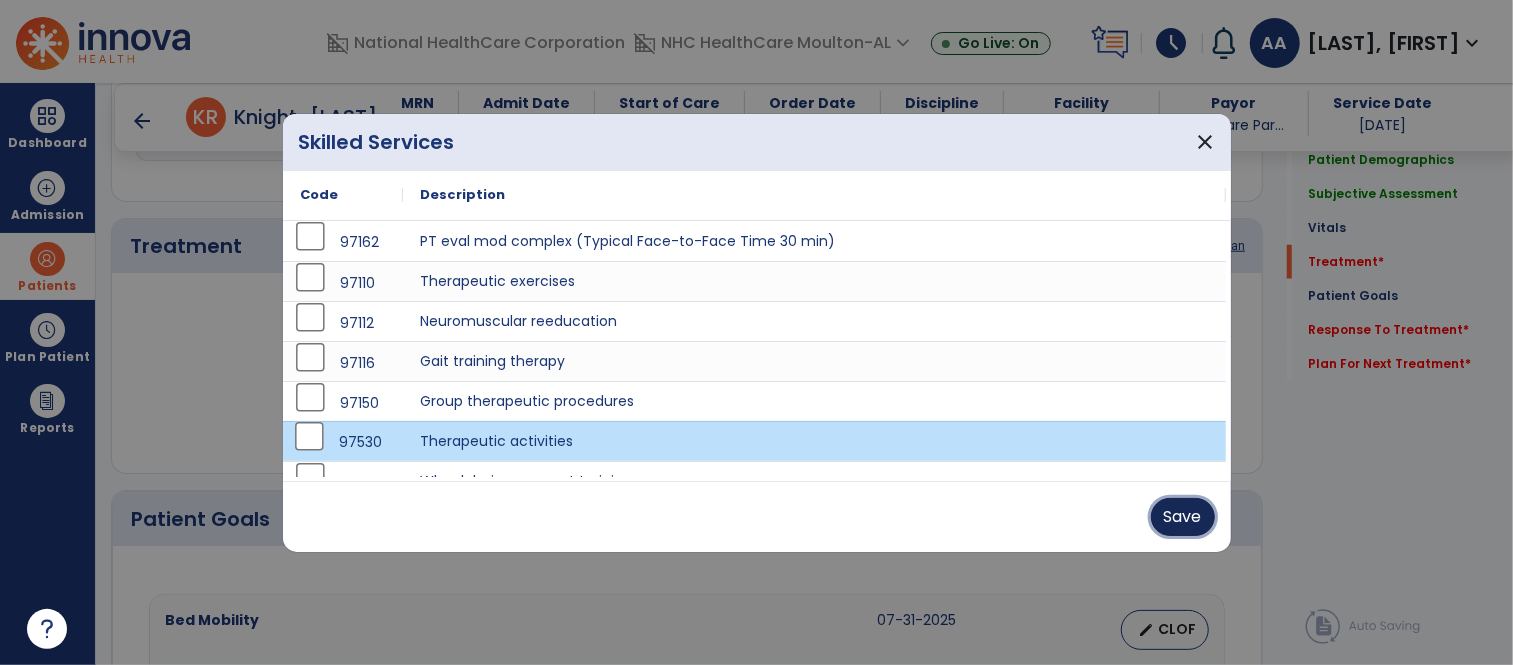 click on "Save" at bounding box center (1183, 517) 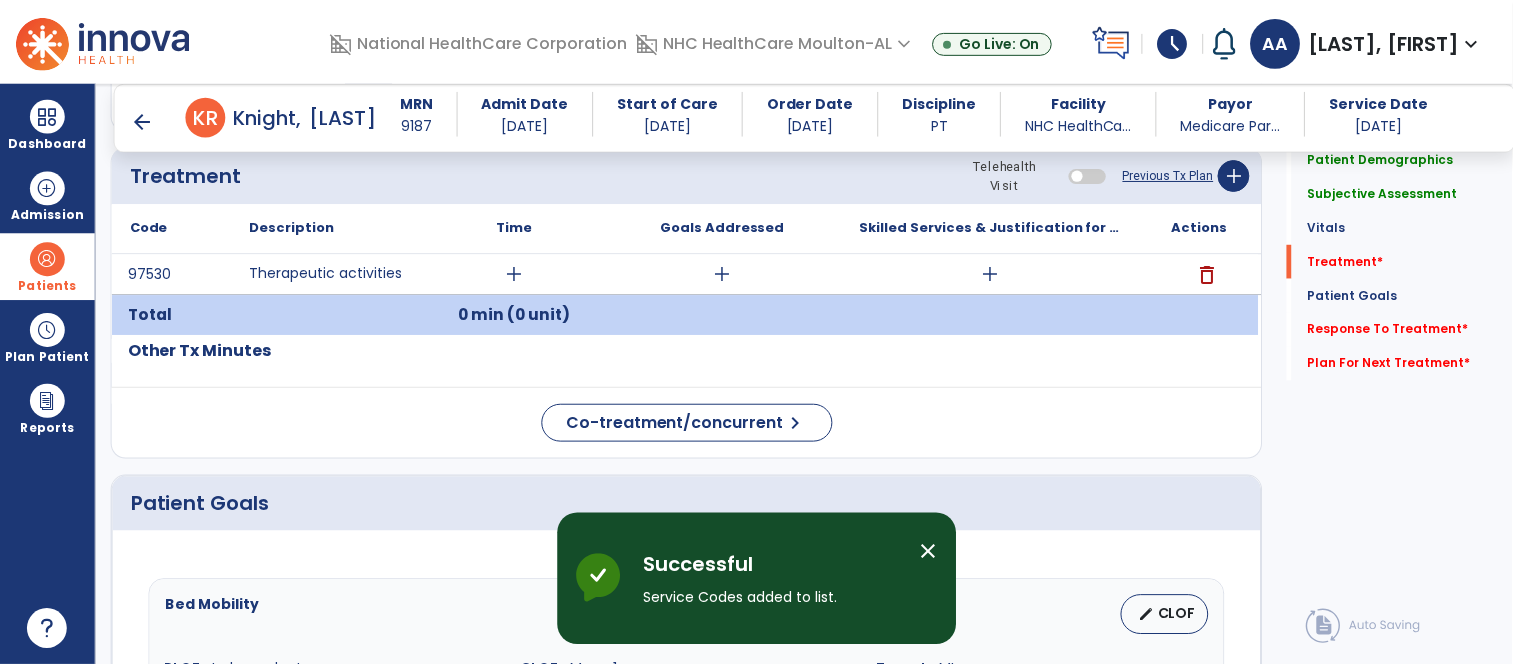 scroll, scrollTop: 1222, scrollLeft: 0, axis: vertical 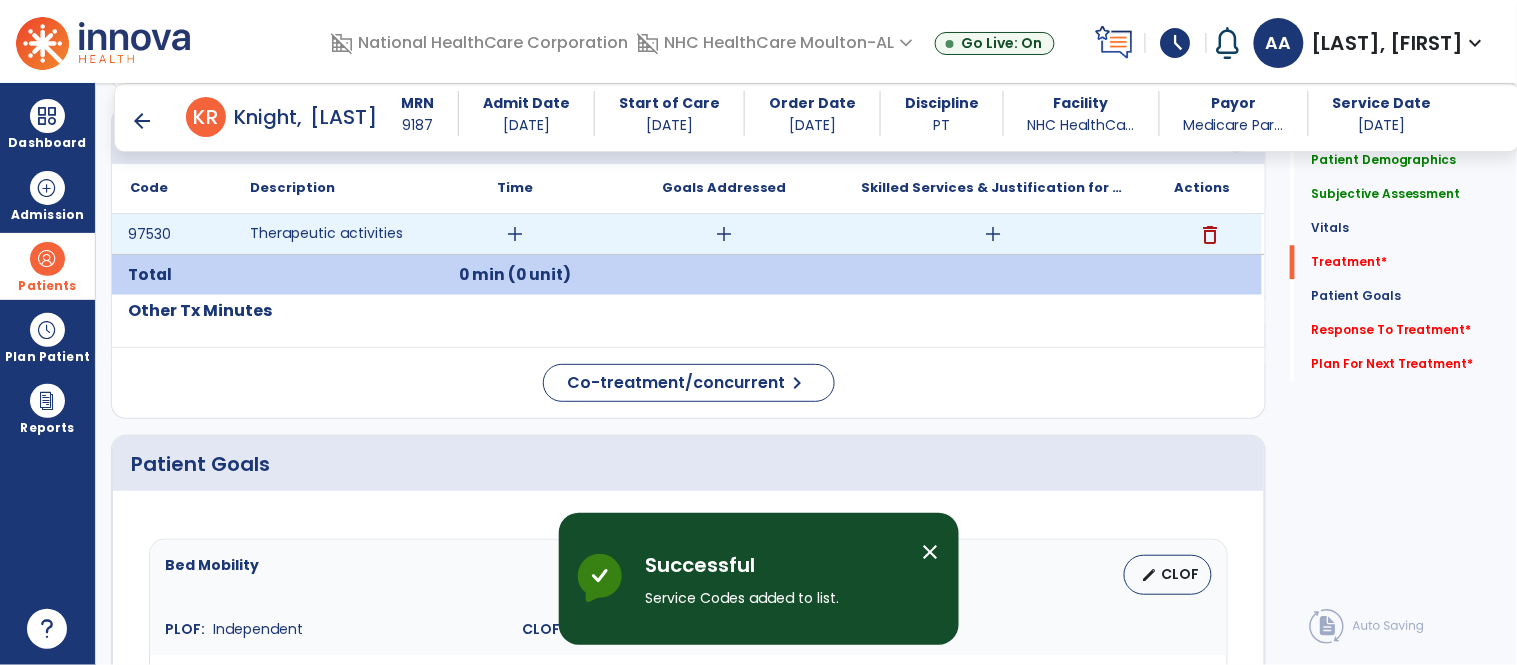 click on "add" at bounding box center (515, 234) 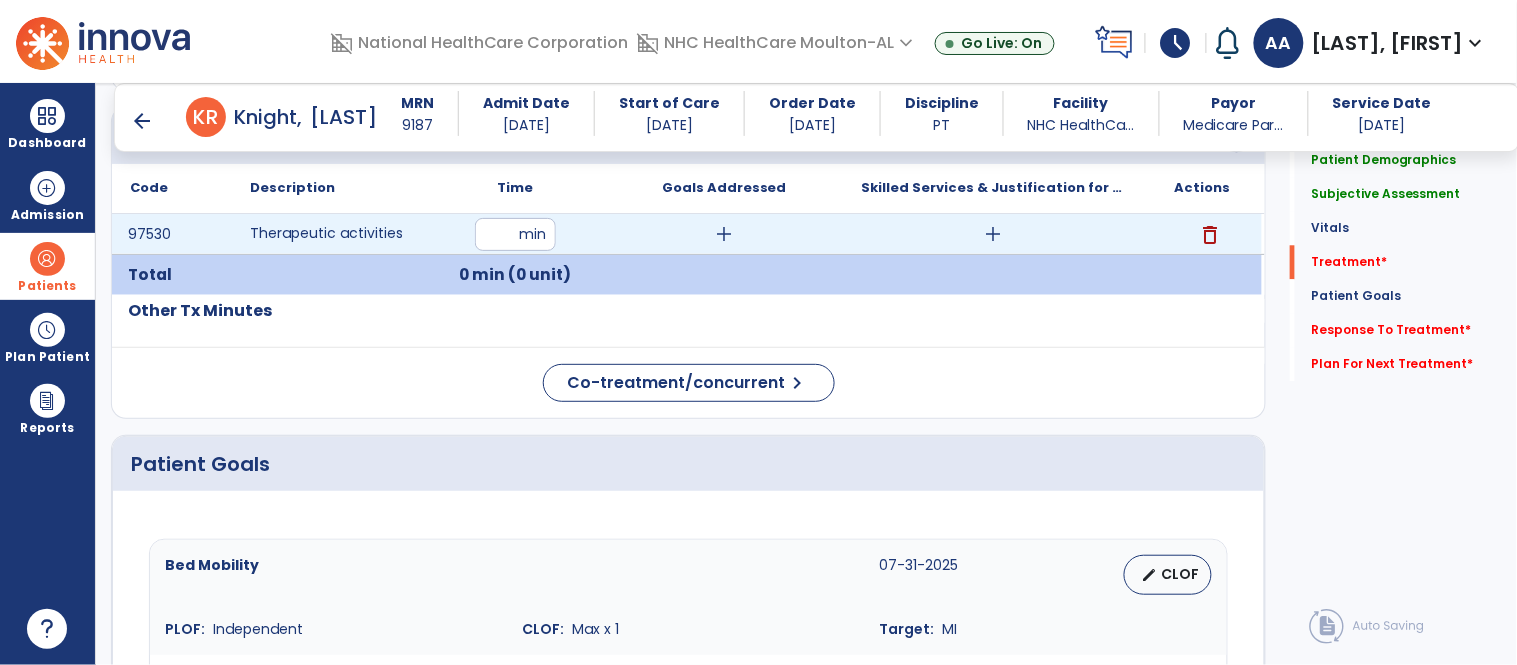 type on "**" 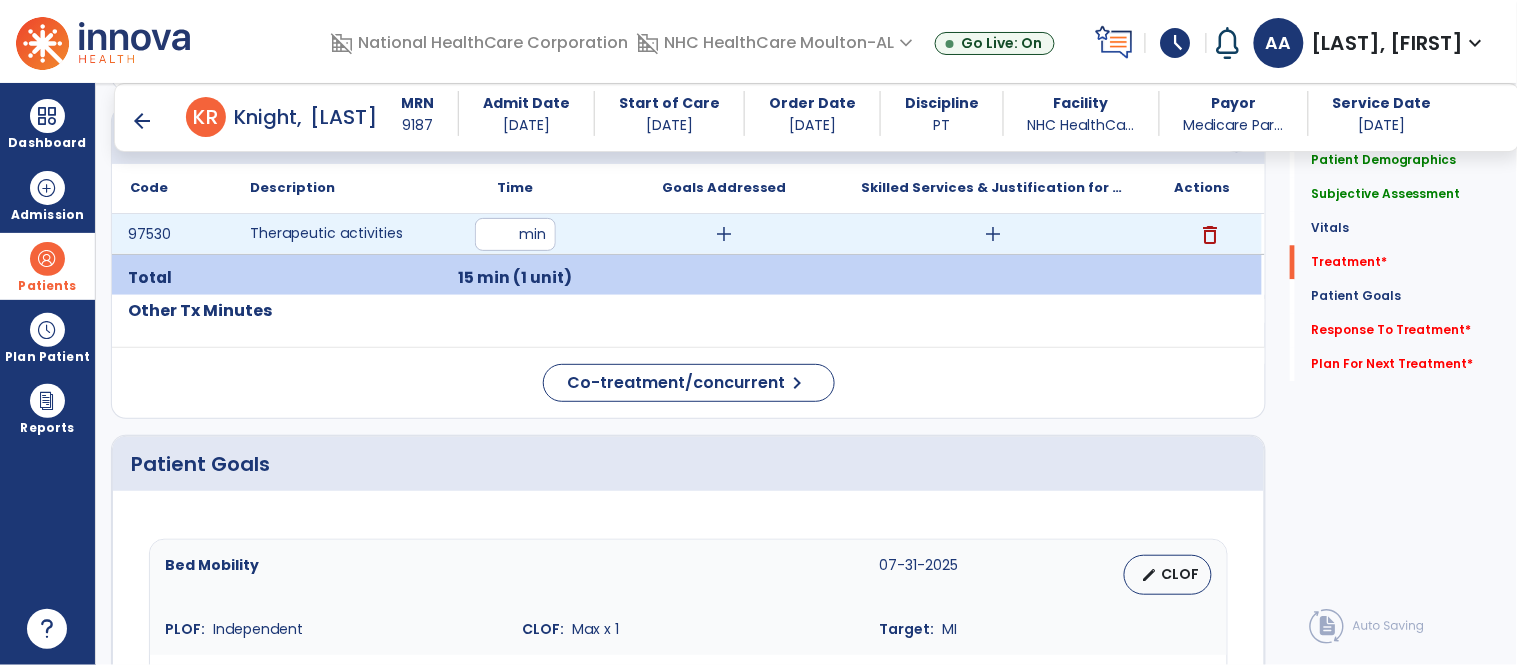 click on "add" at bounding box center [724, 234] 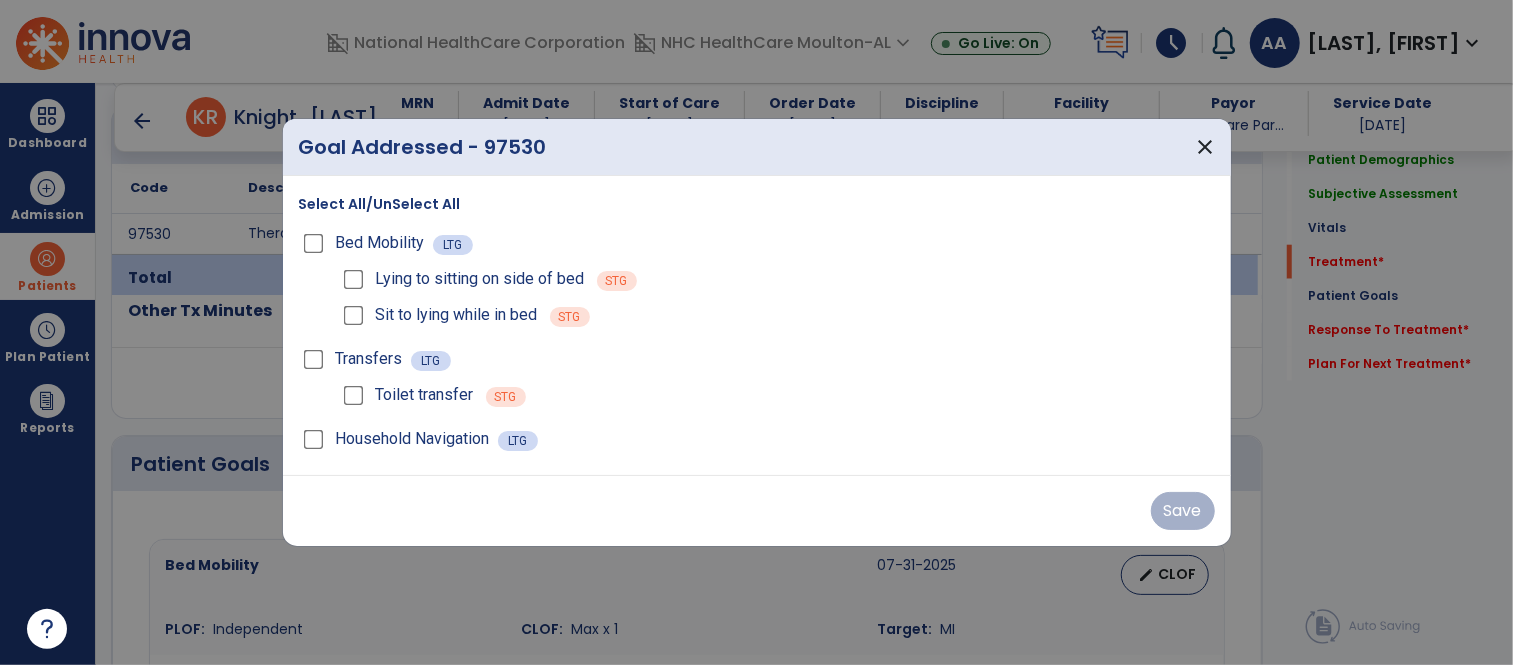 scroll, scrollTop: 1222, scrollLeft: 0, axis: vertical 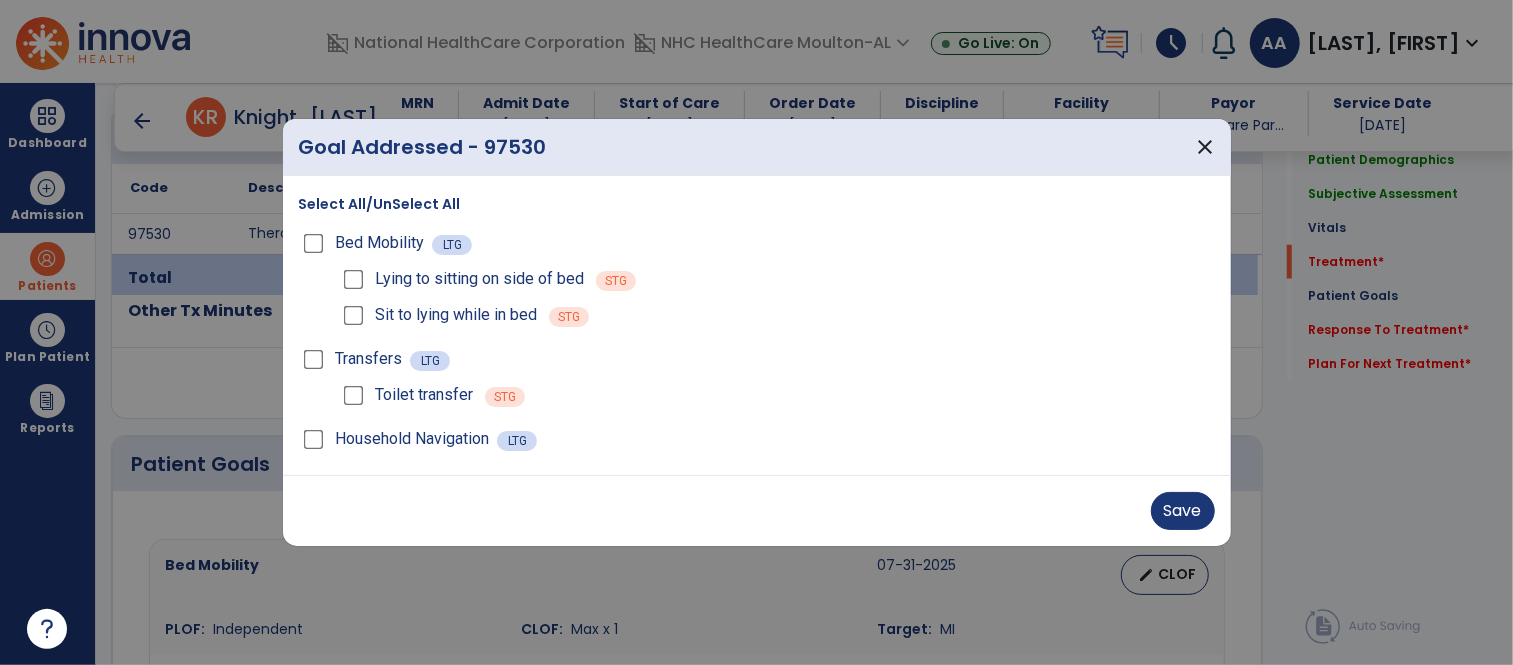 click on "Transfers  LTG" at bounding box center (757, 359) 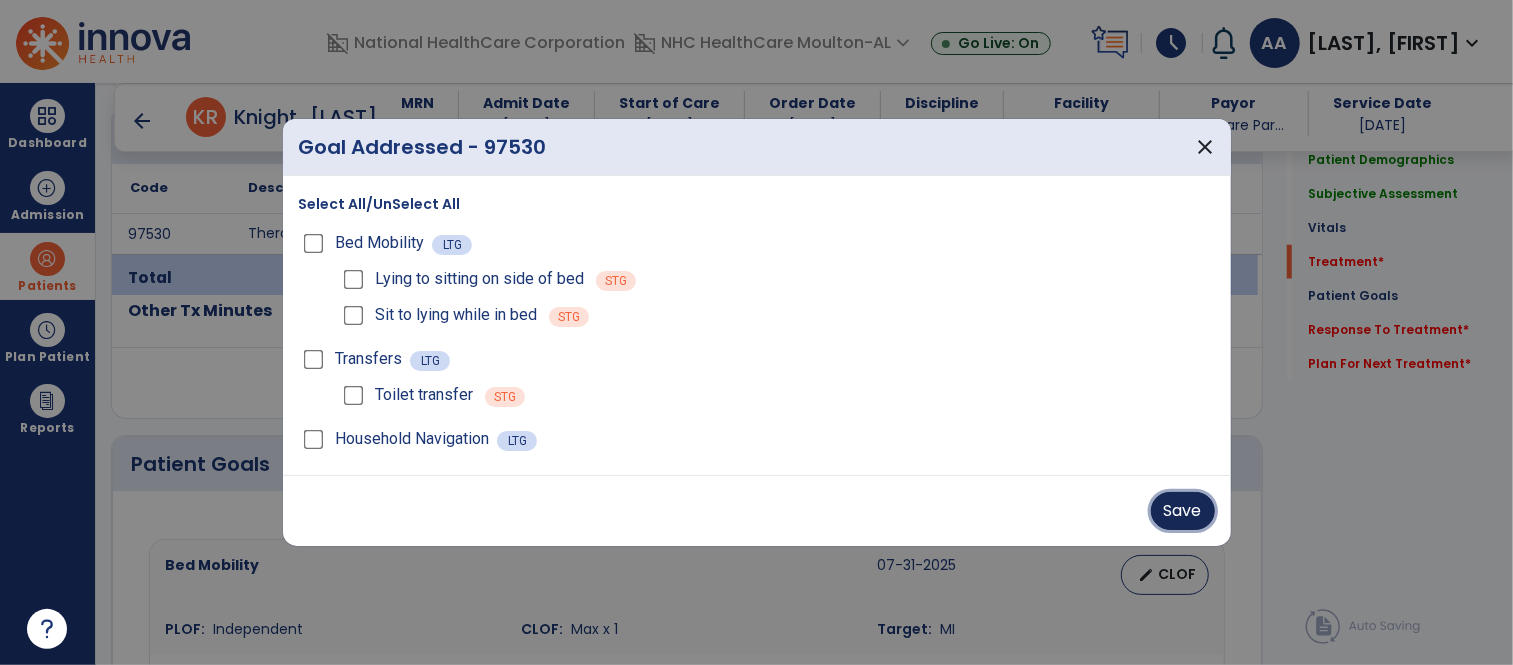click on "Save" at bounding box center [1183, 511] 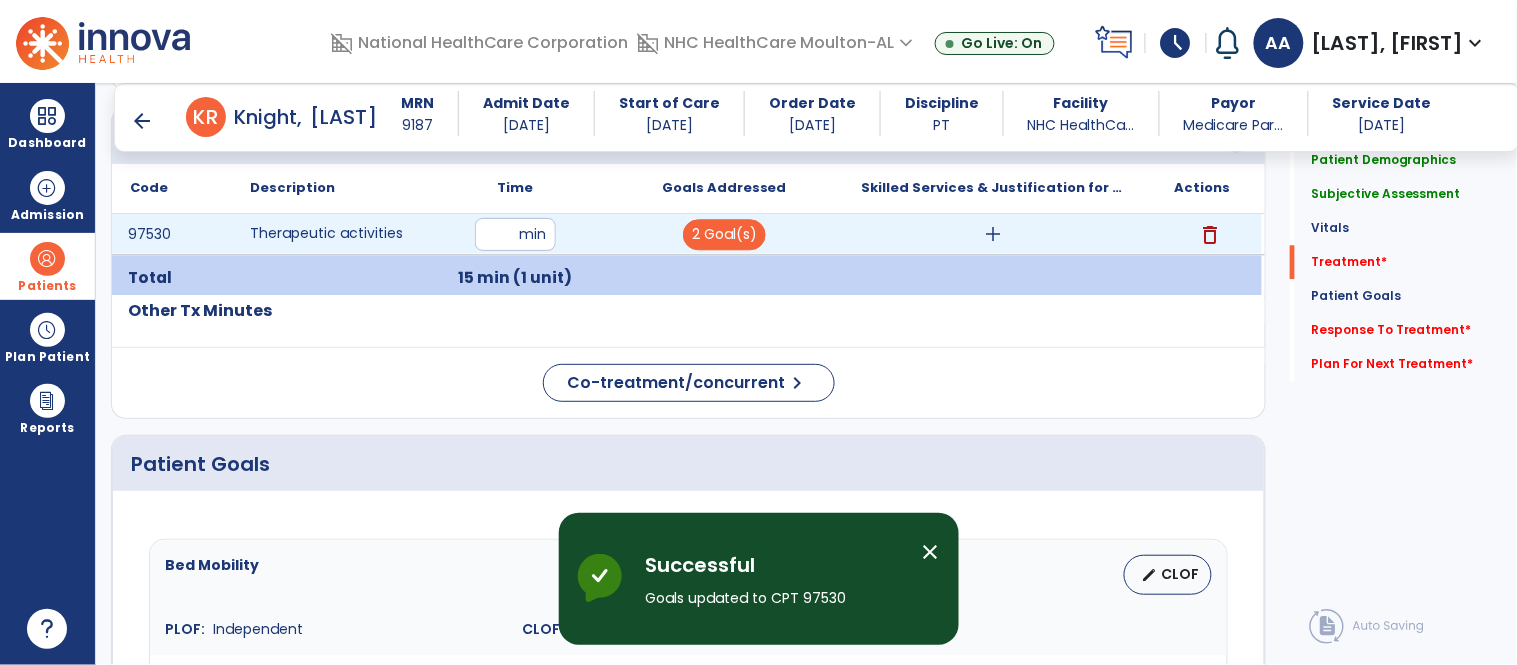 click on "add" at bounding box center [993, 234] 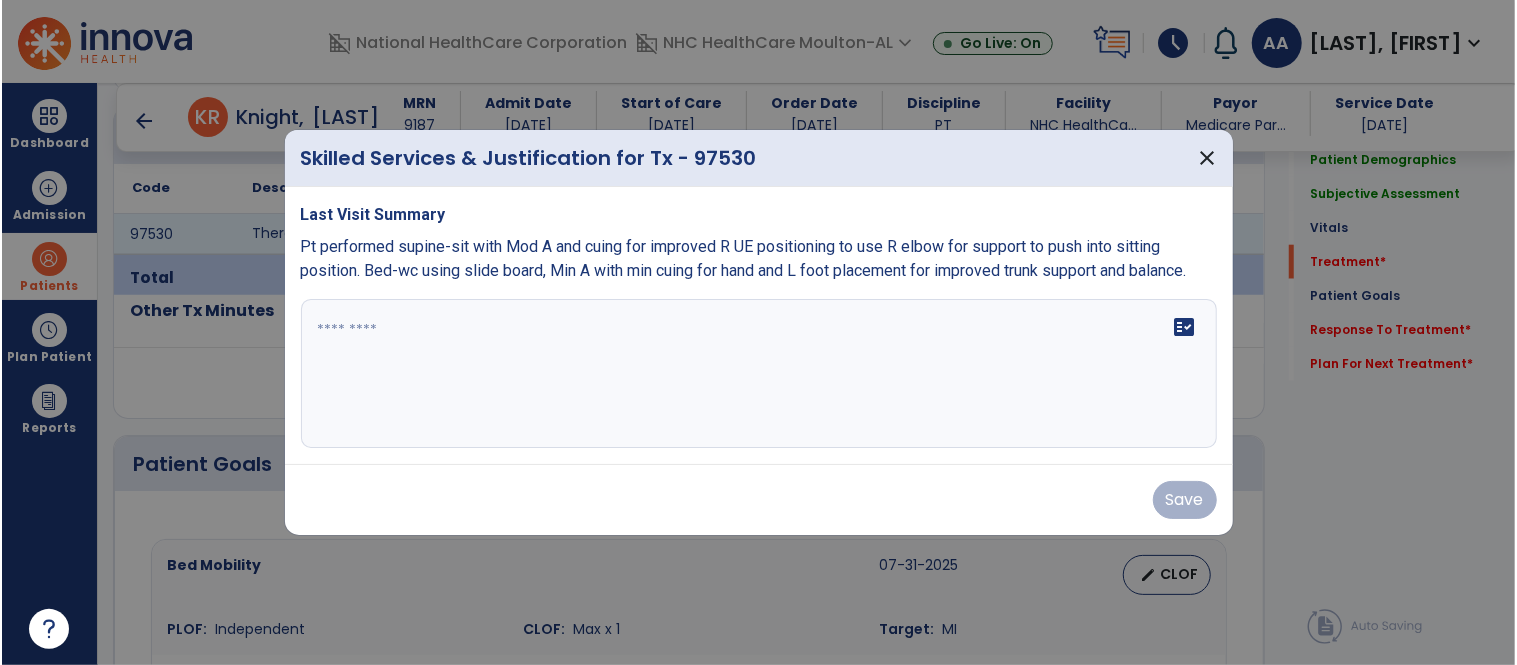 scroll, scrollTop: 1222, scrollLeft: 0, axis: vertical 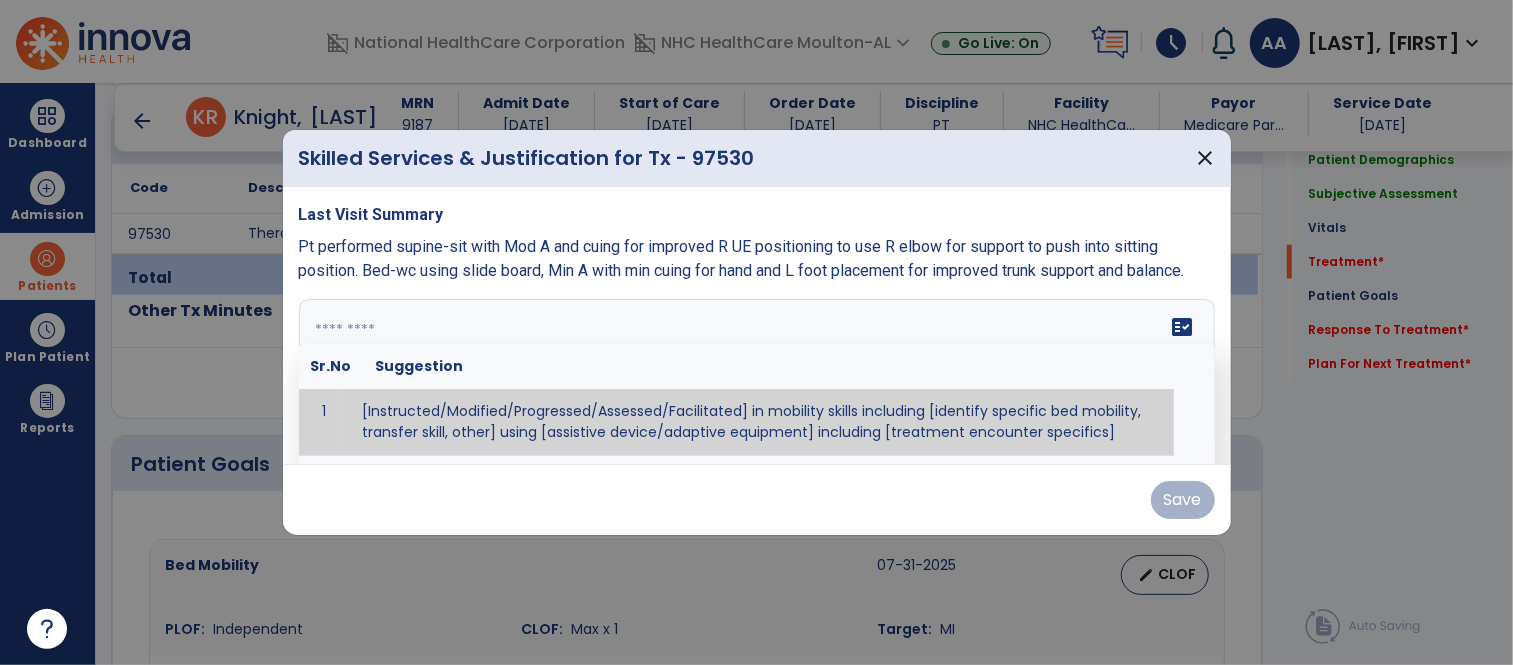 click on "fact_check Sr.No Suggestion 1 [Instructed/Modified/Progressed/Assessed/Facilitated] in mobility skills including [identify specific bed mobility, transfer skill, other] using [assistive device/adaptive equipment] including [treatment encounter specifics]" at bounding box center [757, 374] 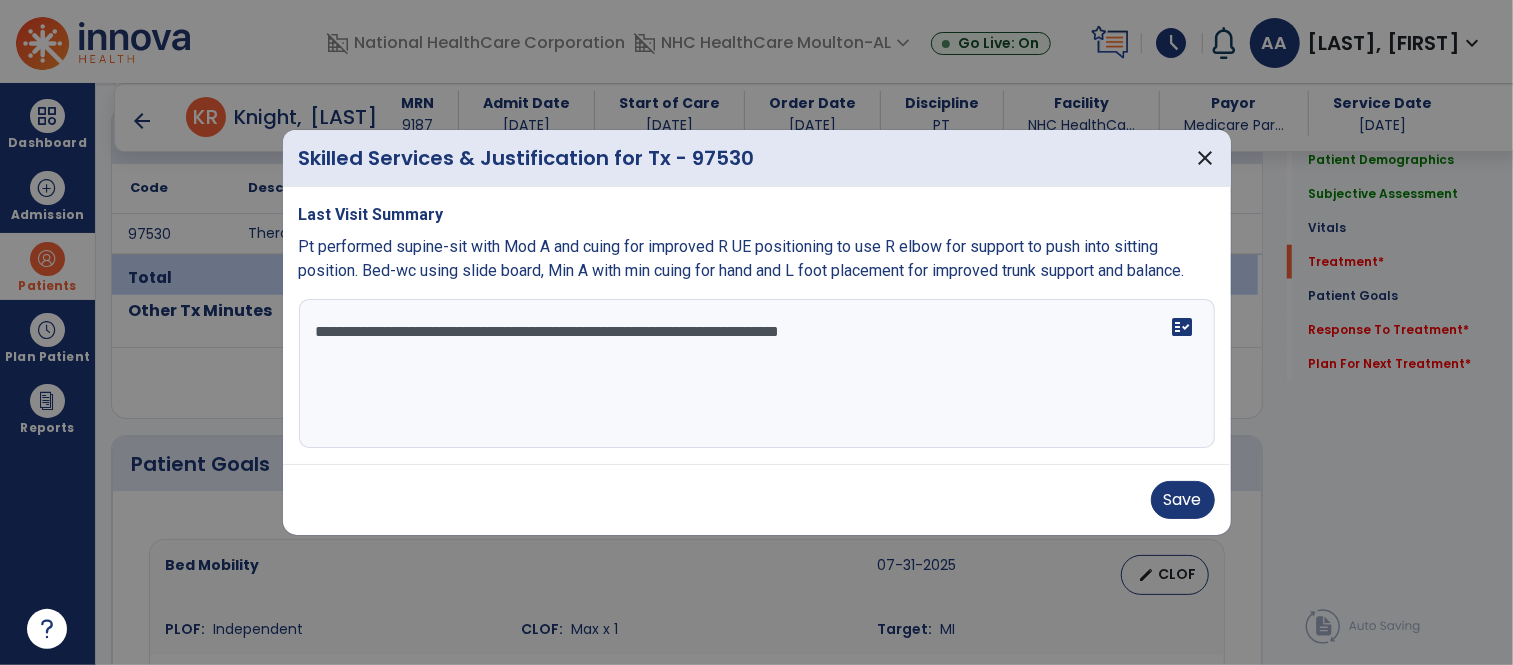click on "**********" at bounding box center [757, 374] 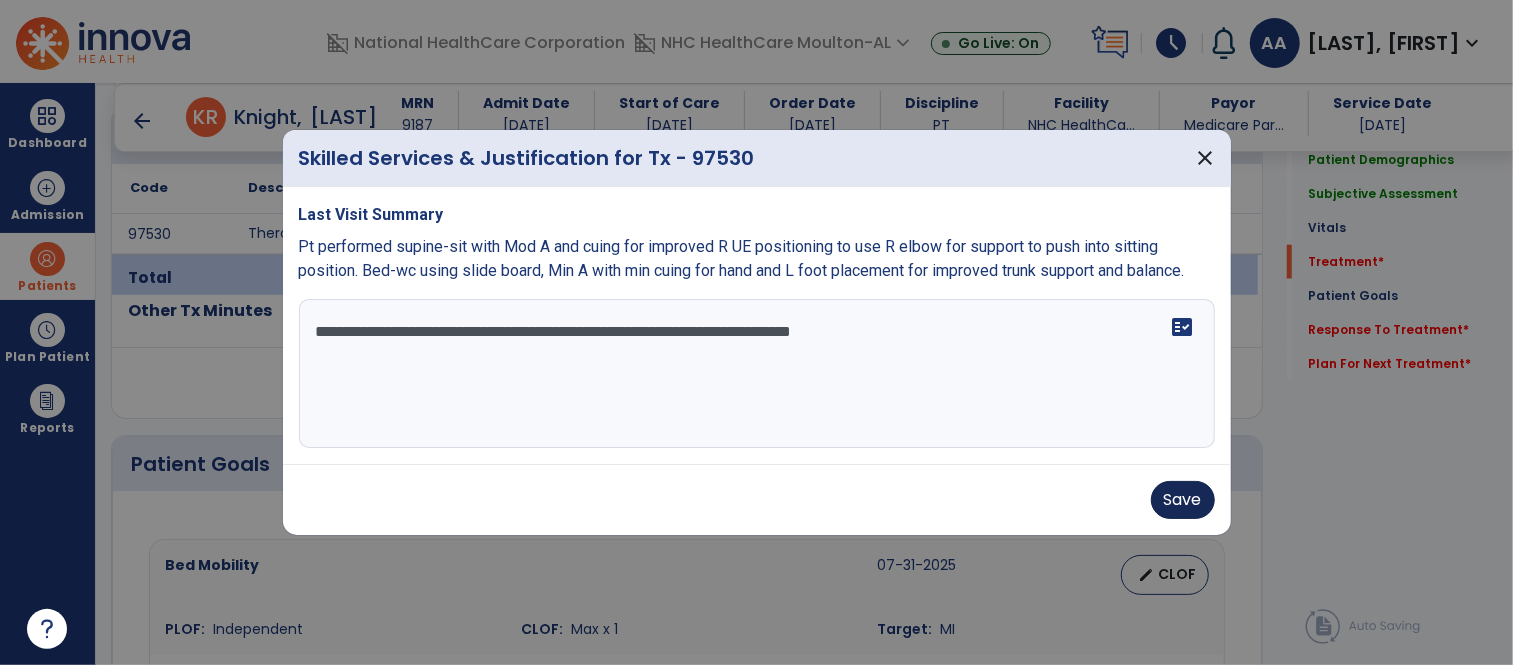 type on "**********" 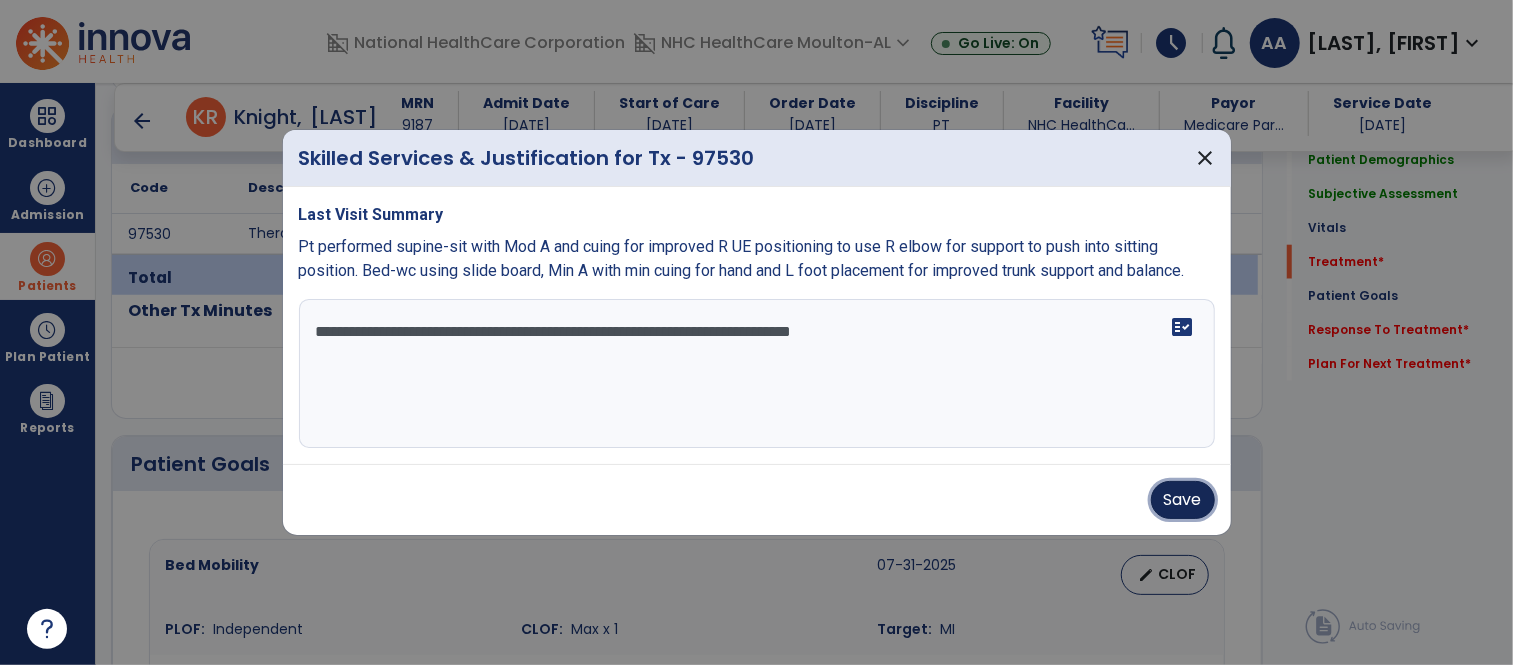 click on "Save" at bounding box center (1183, 500) 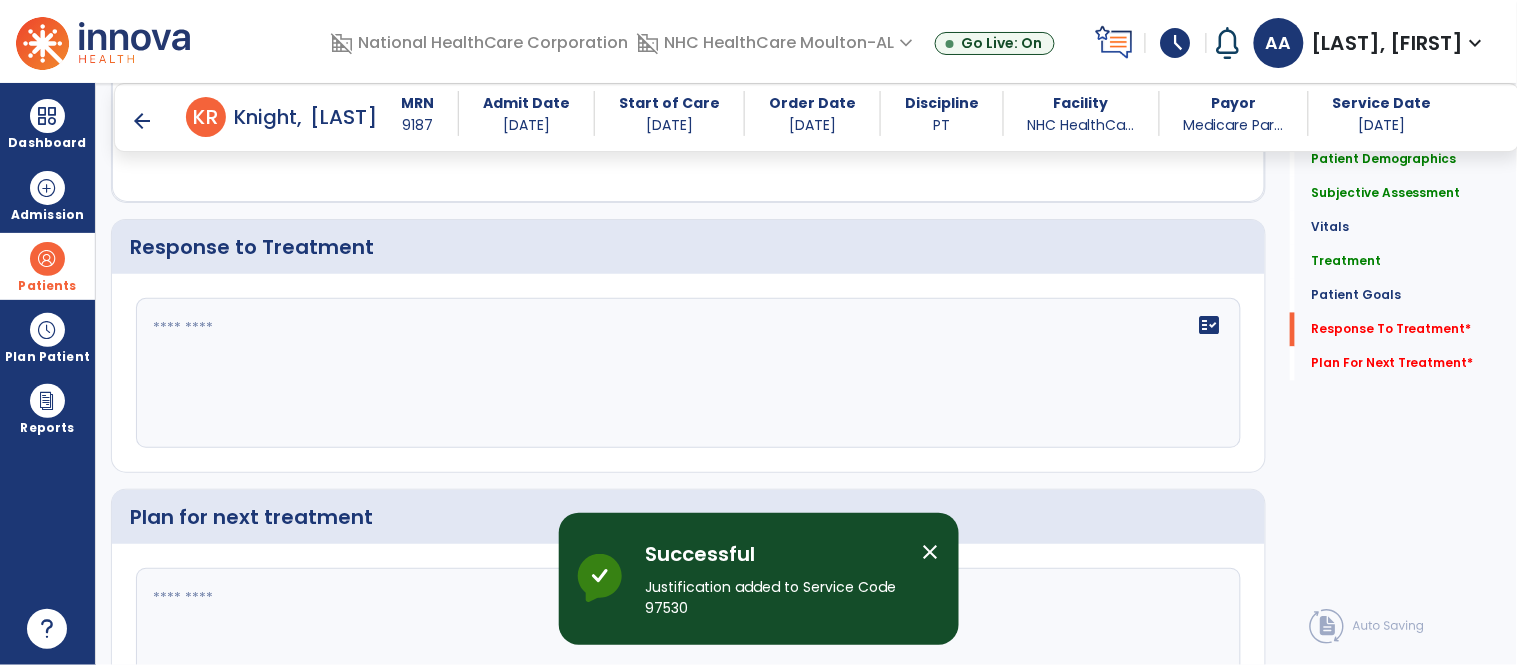 scroll, scrollTop: 3000, scrollLeft: 0, axis: vertical 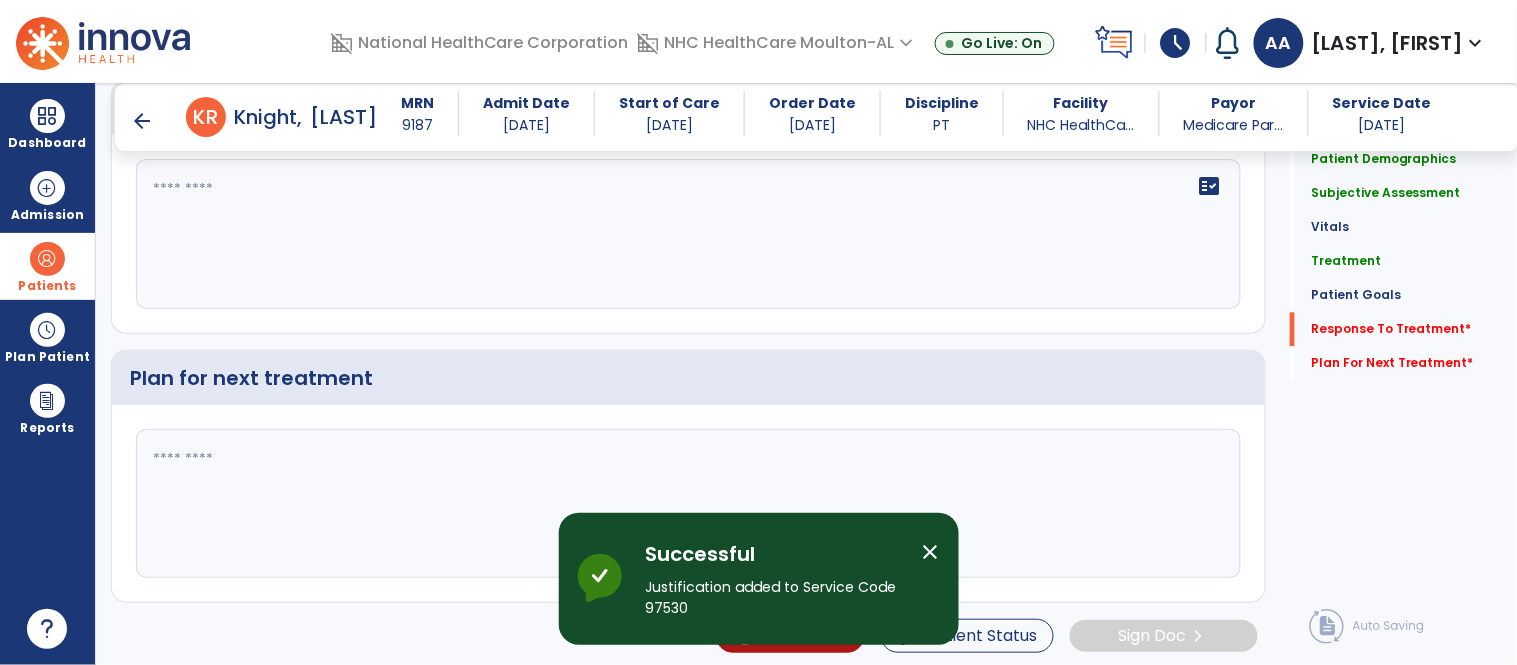click on "fact_check" 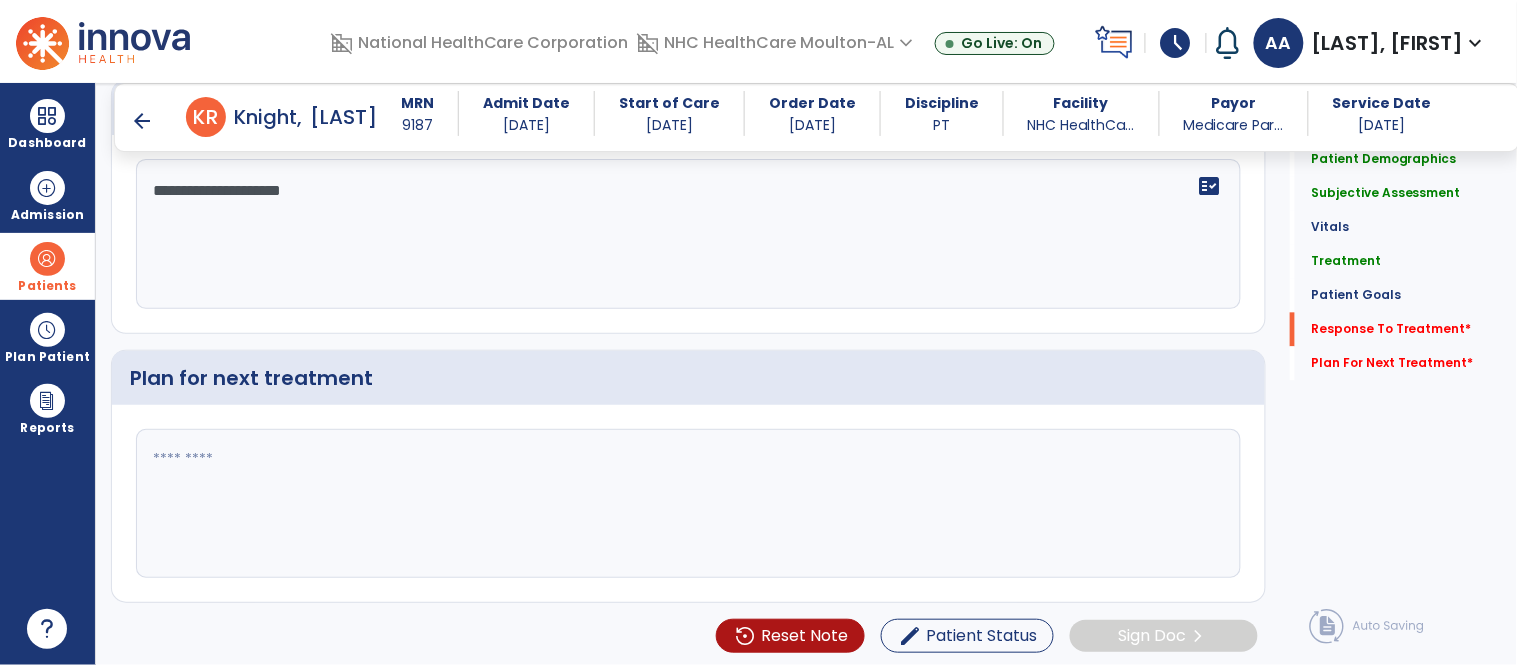 type on "**********" 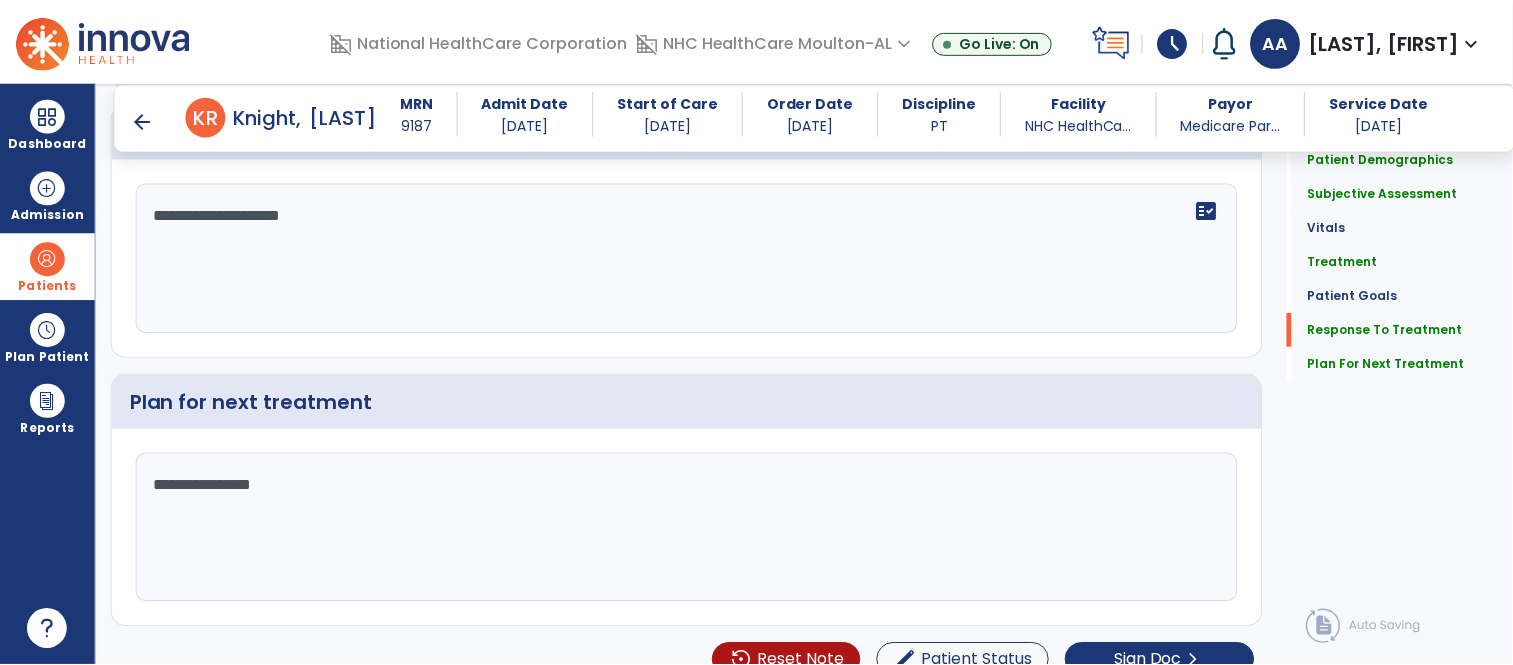 scroll, scrollTop: 3000, scrollLeft: 0, axis: vertical 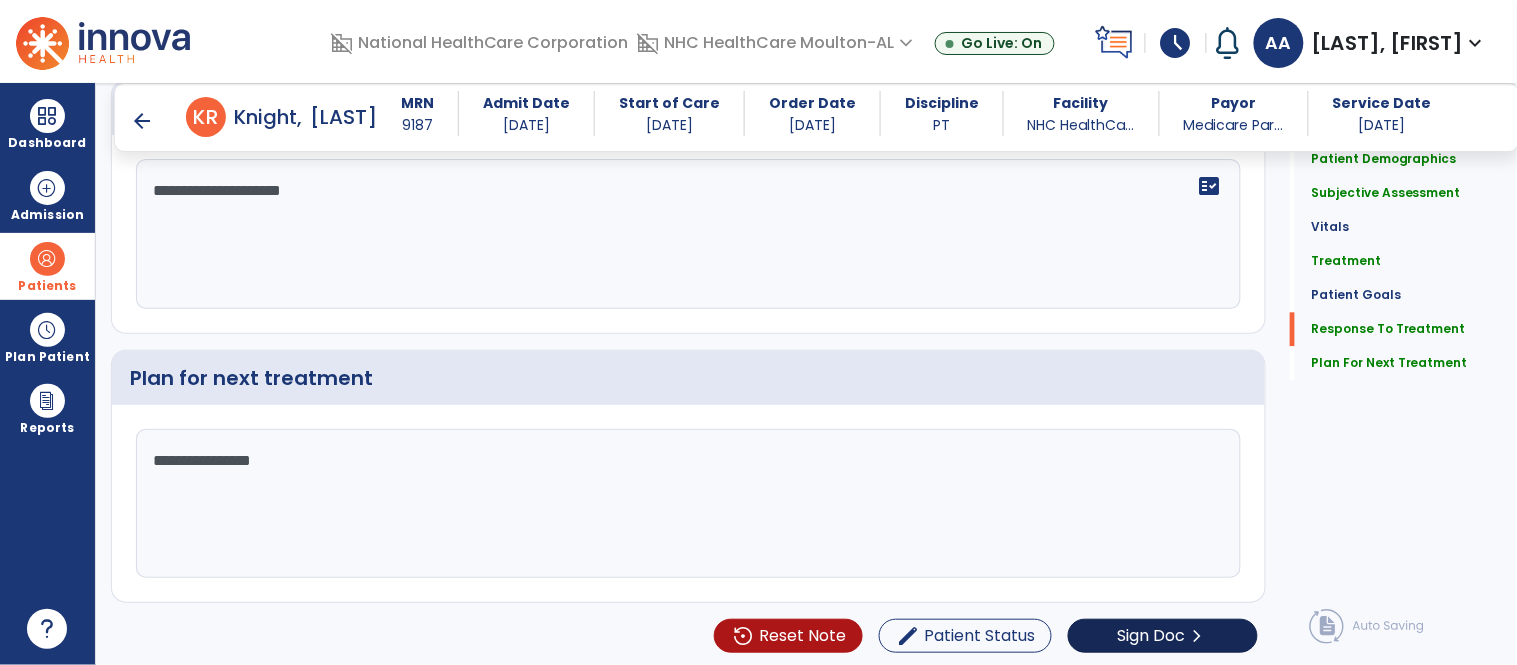 type on "**********" 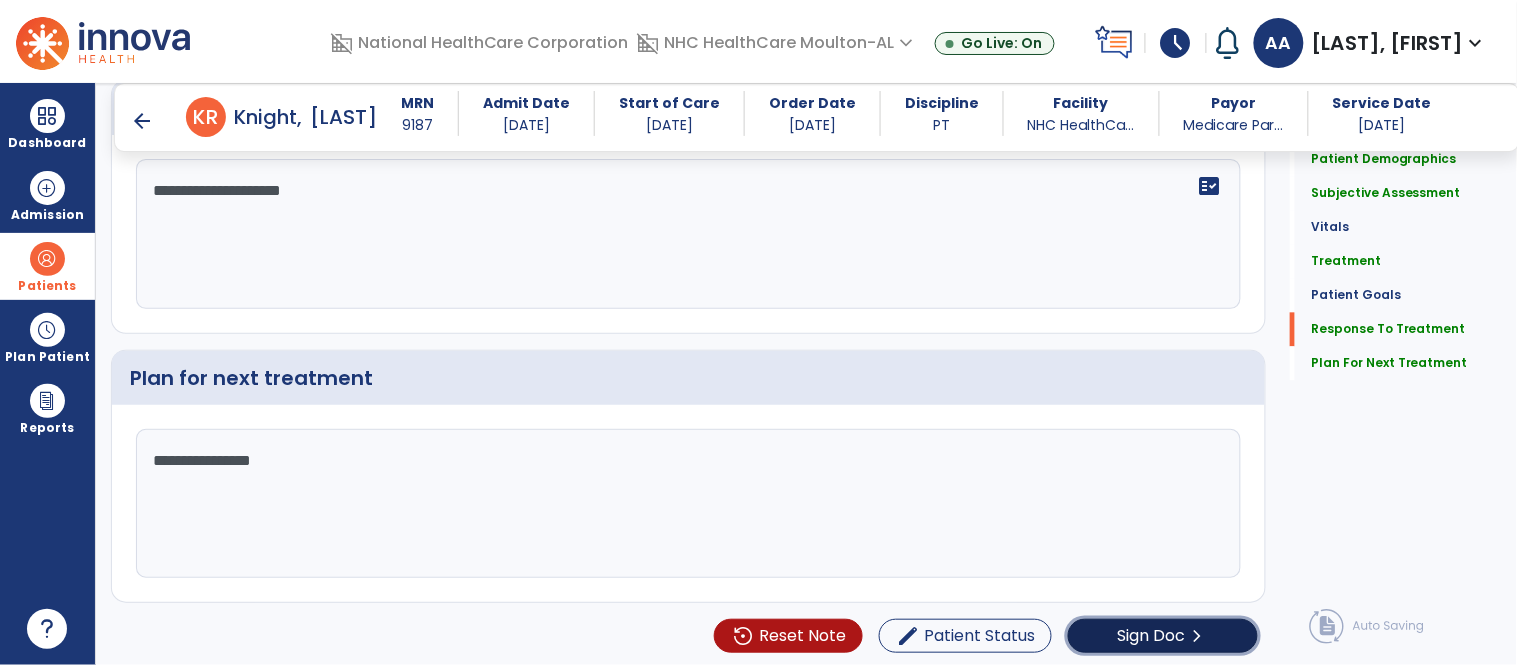 click on "Sign Doc" 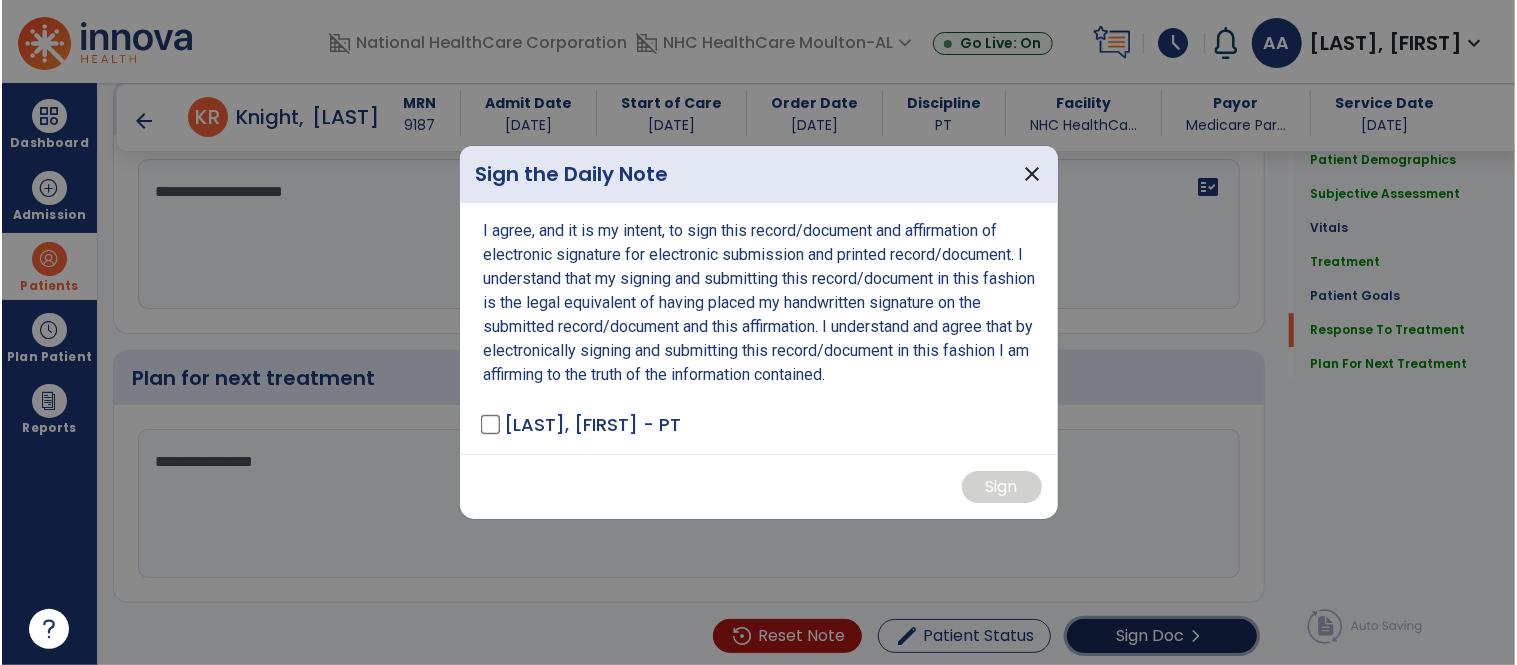 scroll, scrollTop: 3000, scrollLeft: 0, axis: vertical 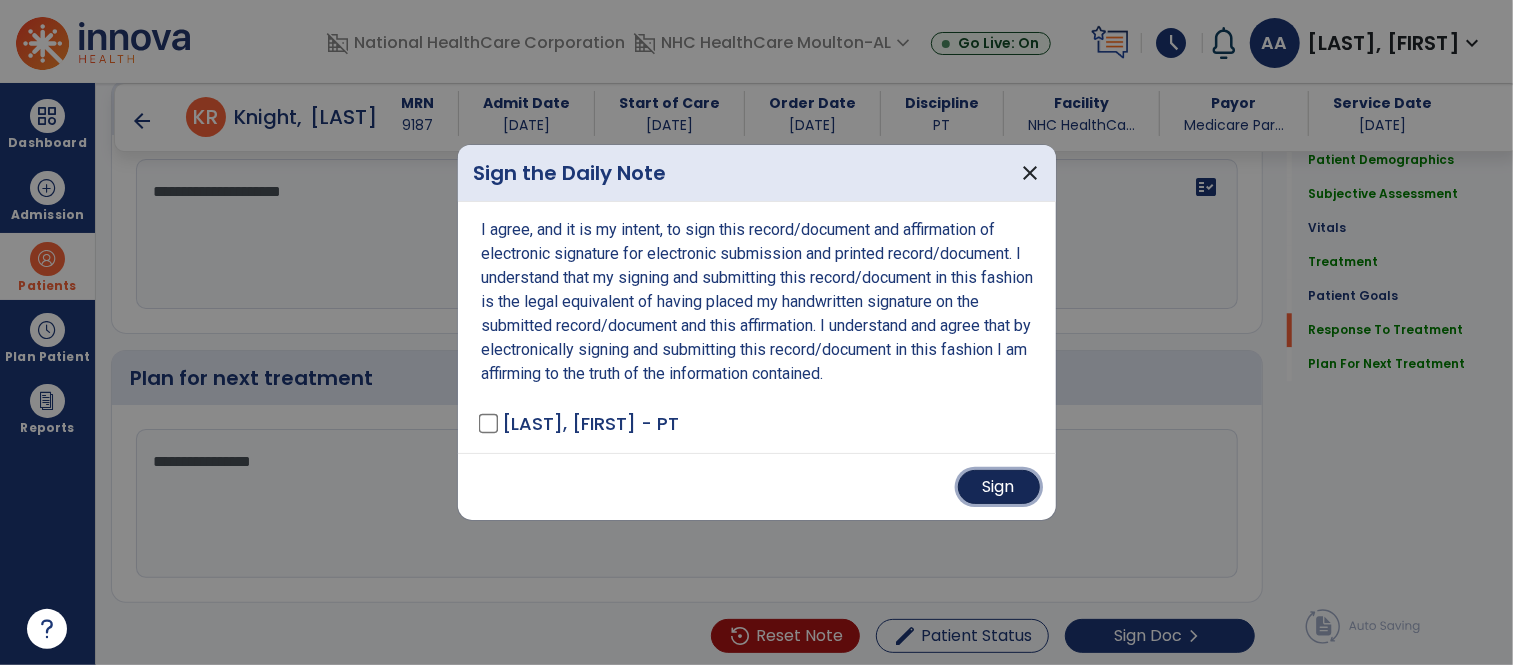 click on "Sign" at bounding box center [999, 487] 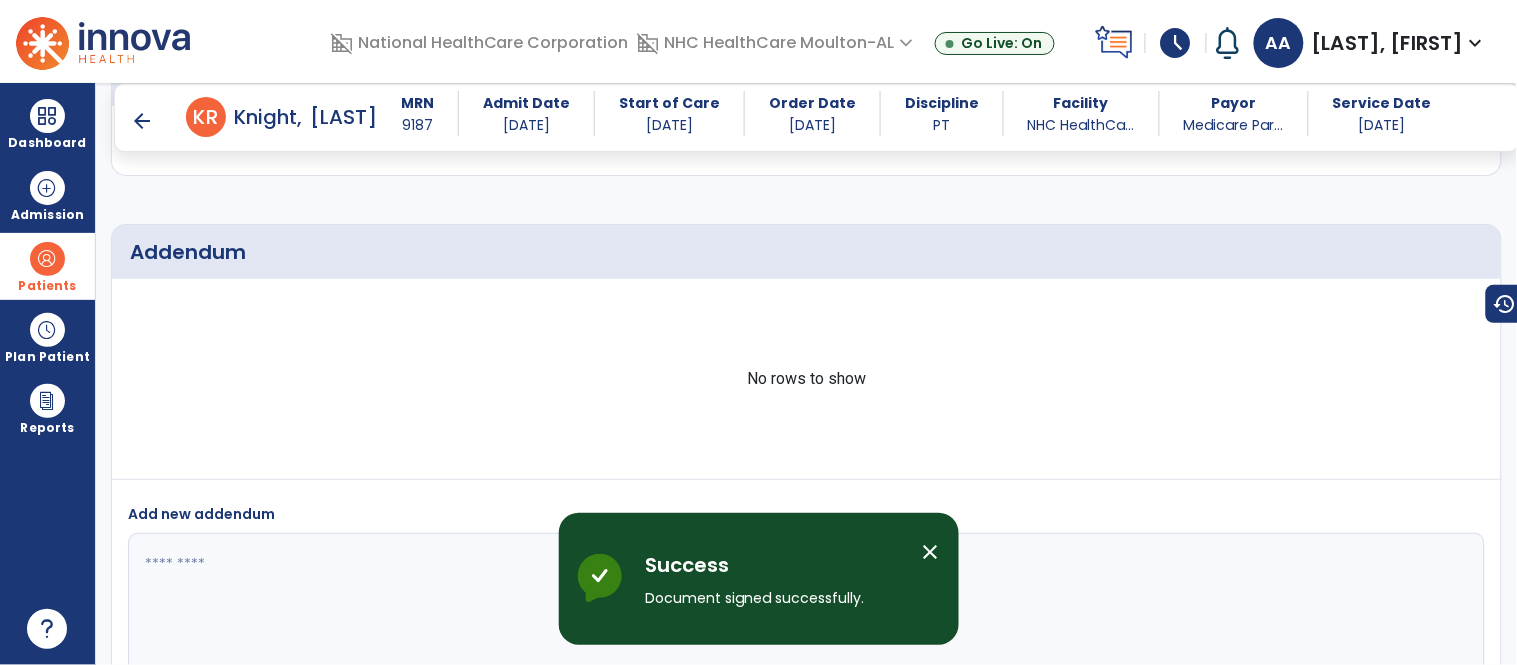 scroll, scrollTop: 4401, scrollLeft: 0, axis: vertical 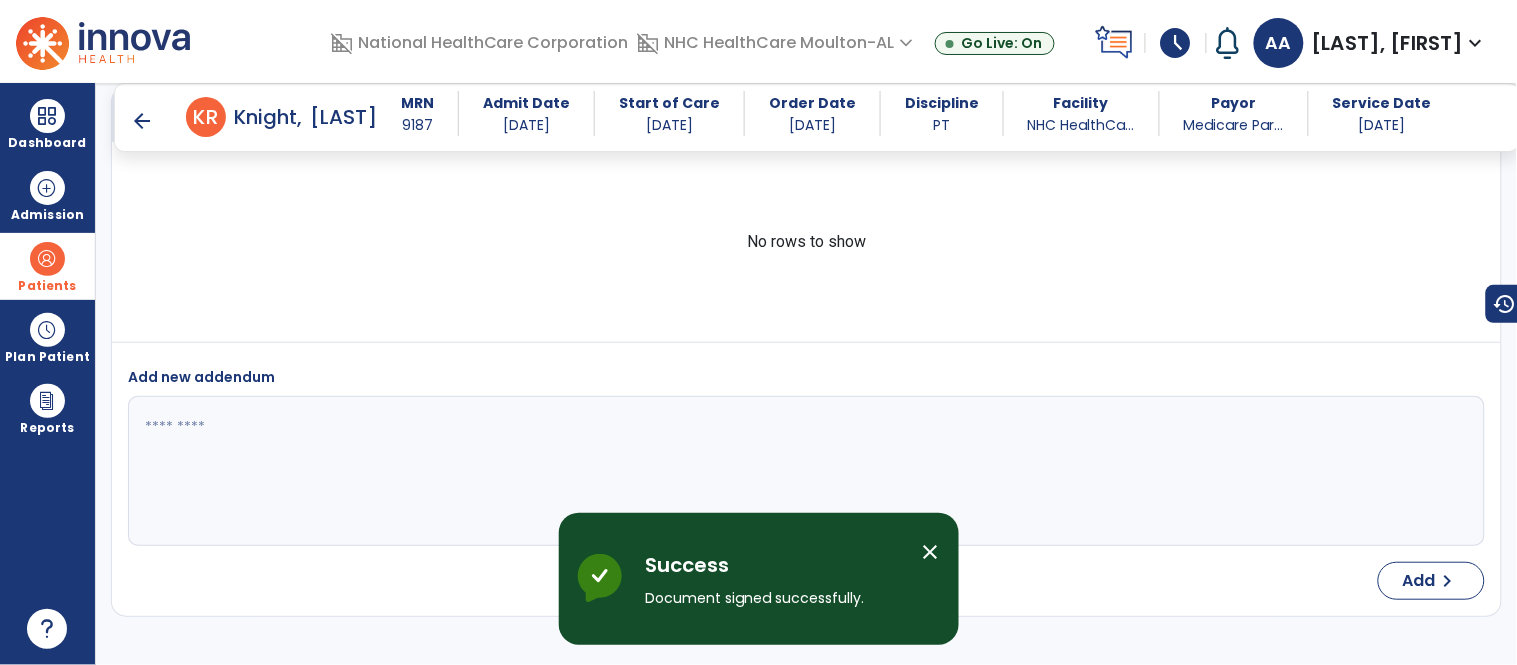click on "arrow_back" at bounding box center (142, 121) 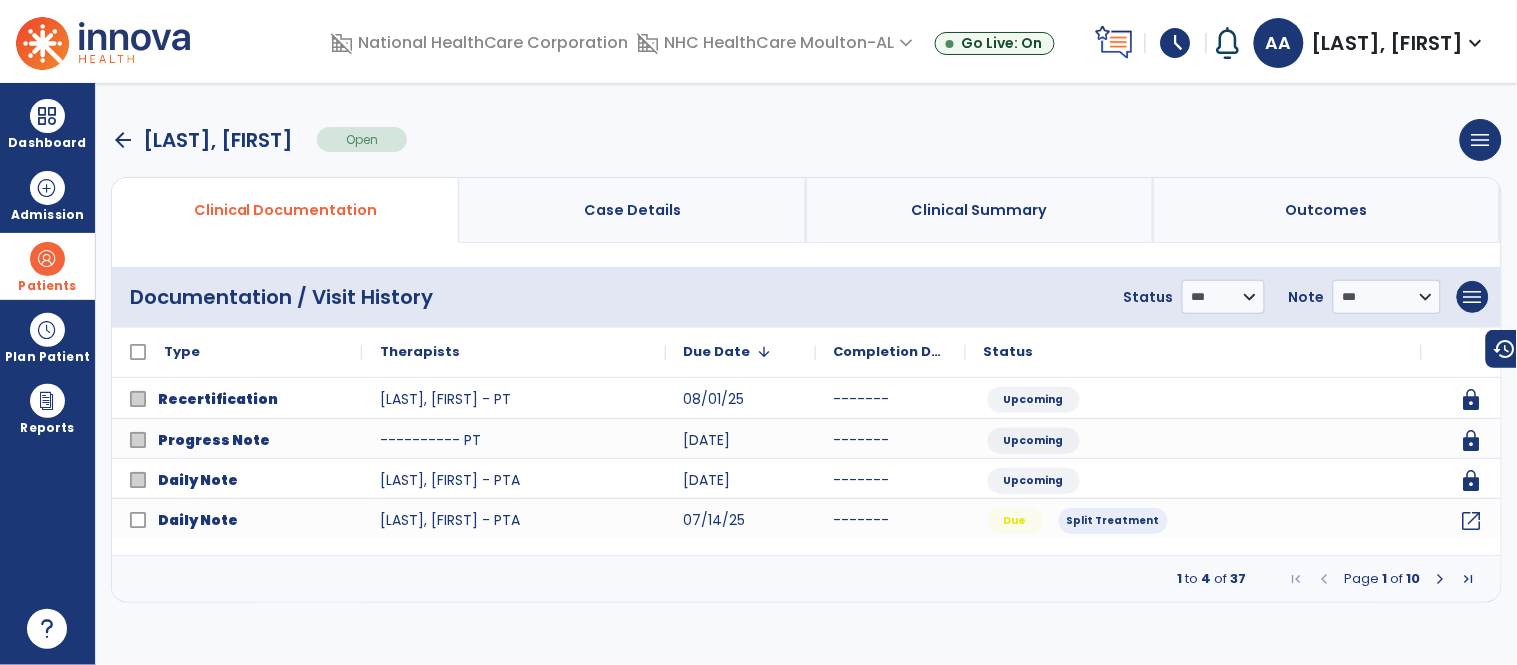 click on "arrow_back" at bounding box center (123, 140) 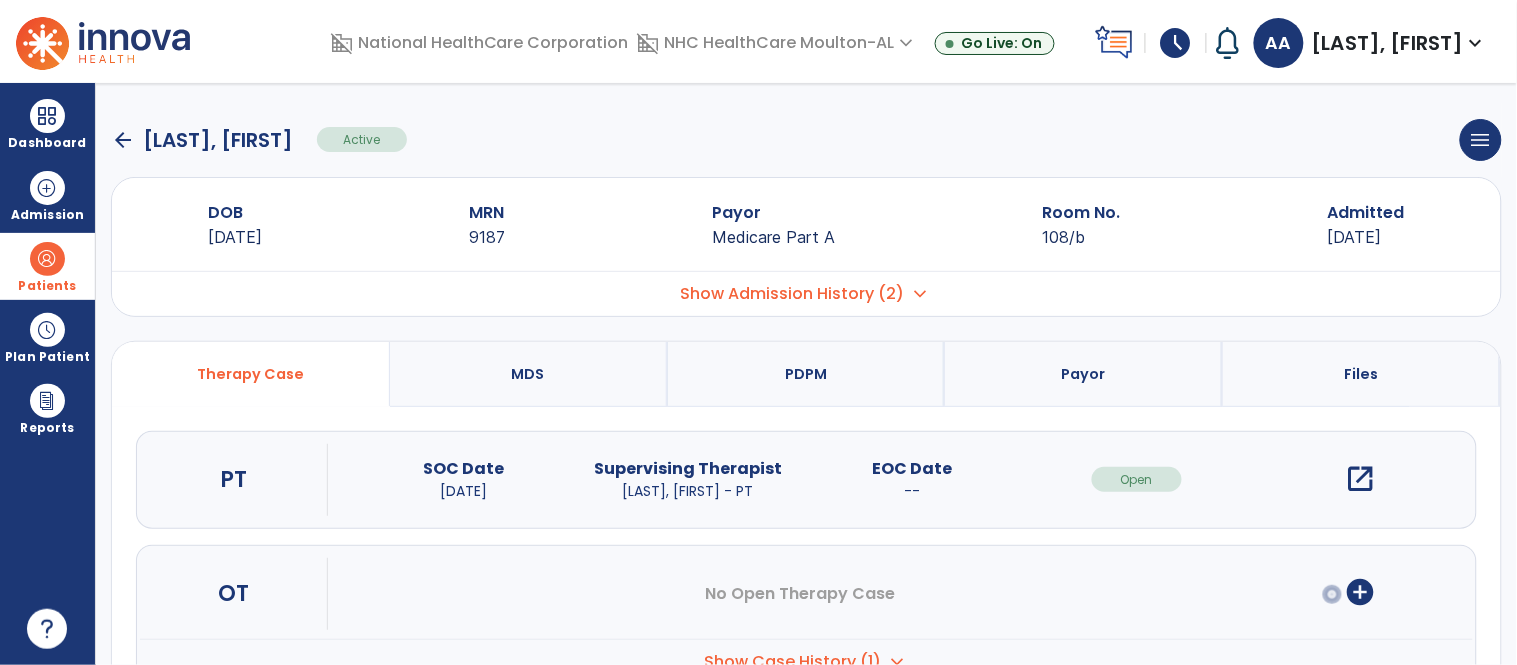click on "open_in_new" at bounding box center [1361, 479] 